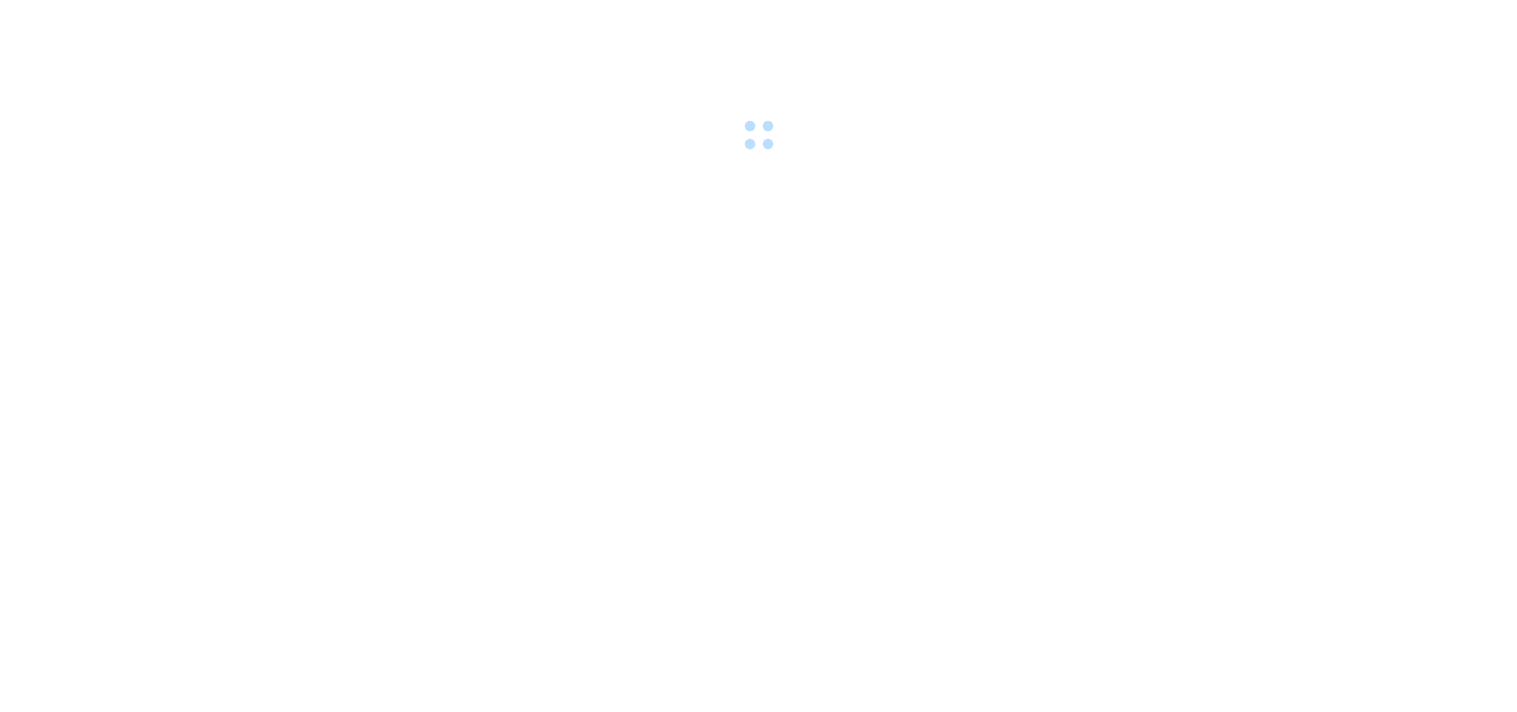 scroll, scrollTop: 0, scrollLeft: 0, axis: both 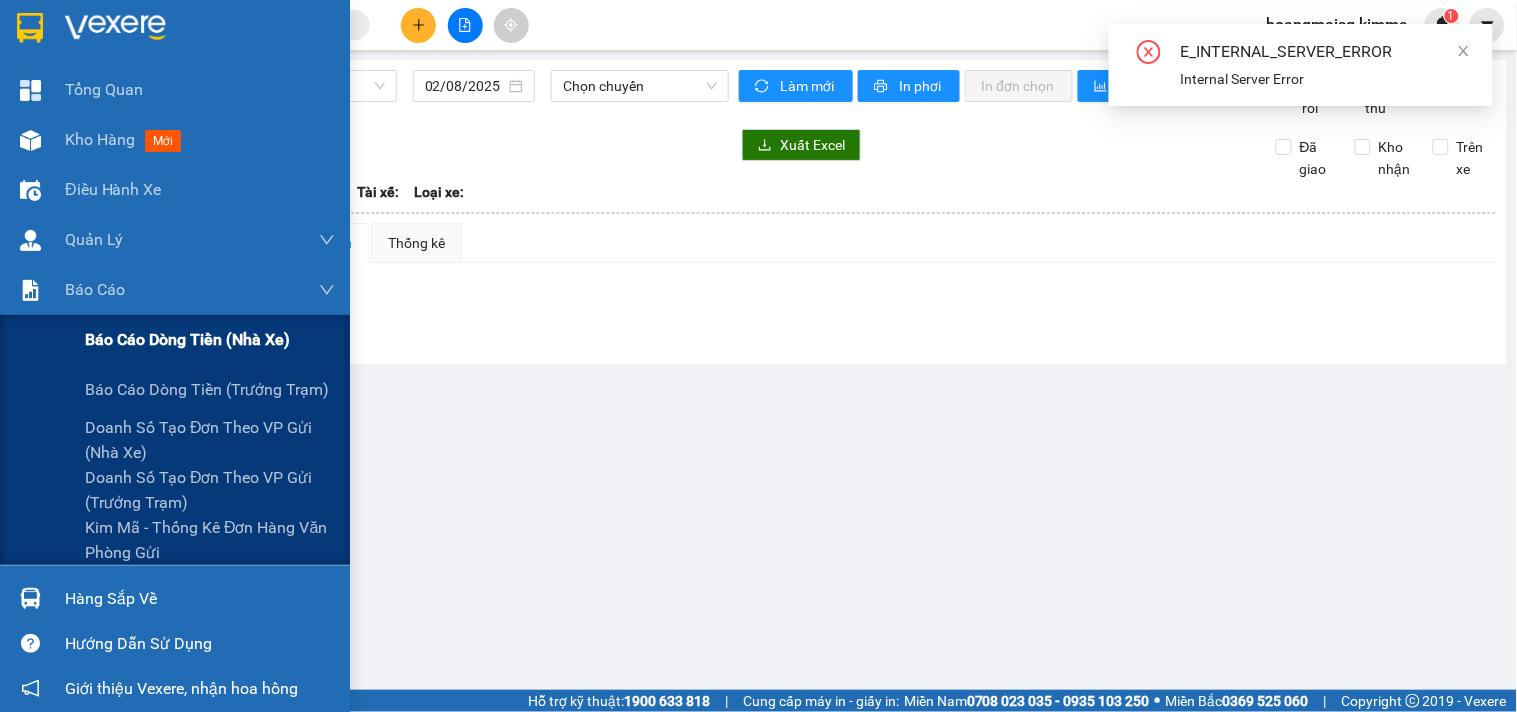 click on "Báo cáo dòng tiền (nhà xe)" at bounding box center (175, 340) 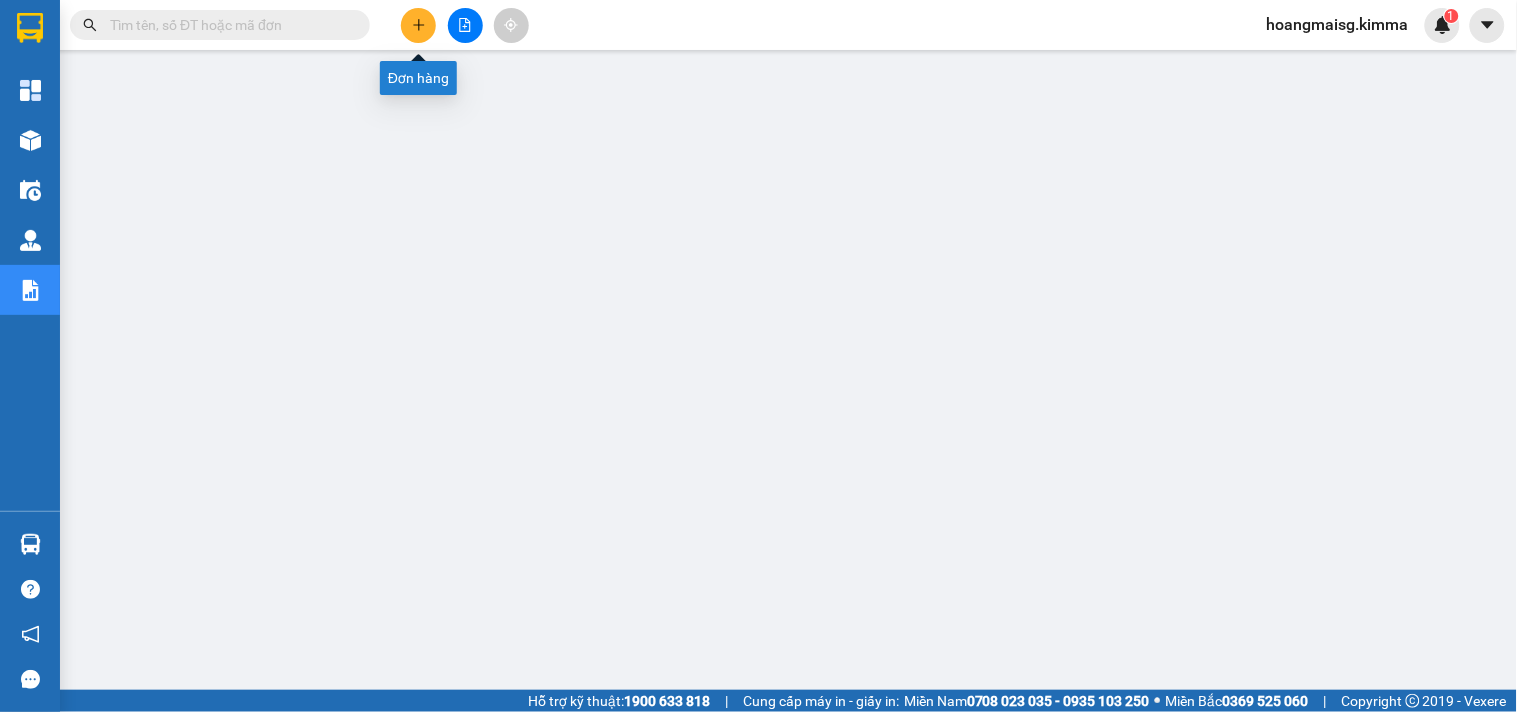 click at bounding box center (418, 25) 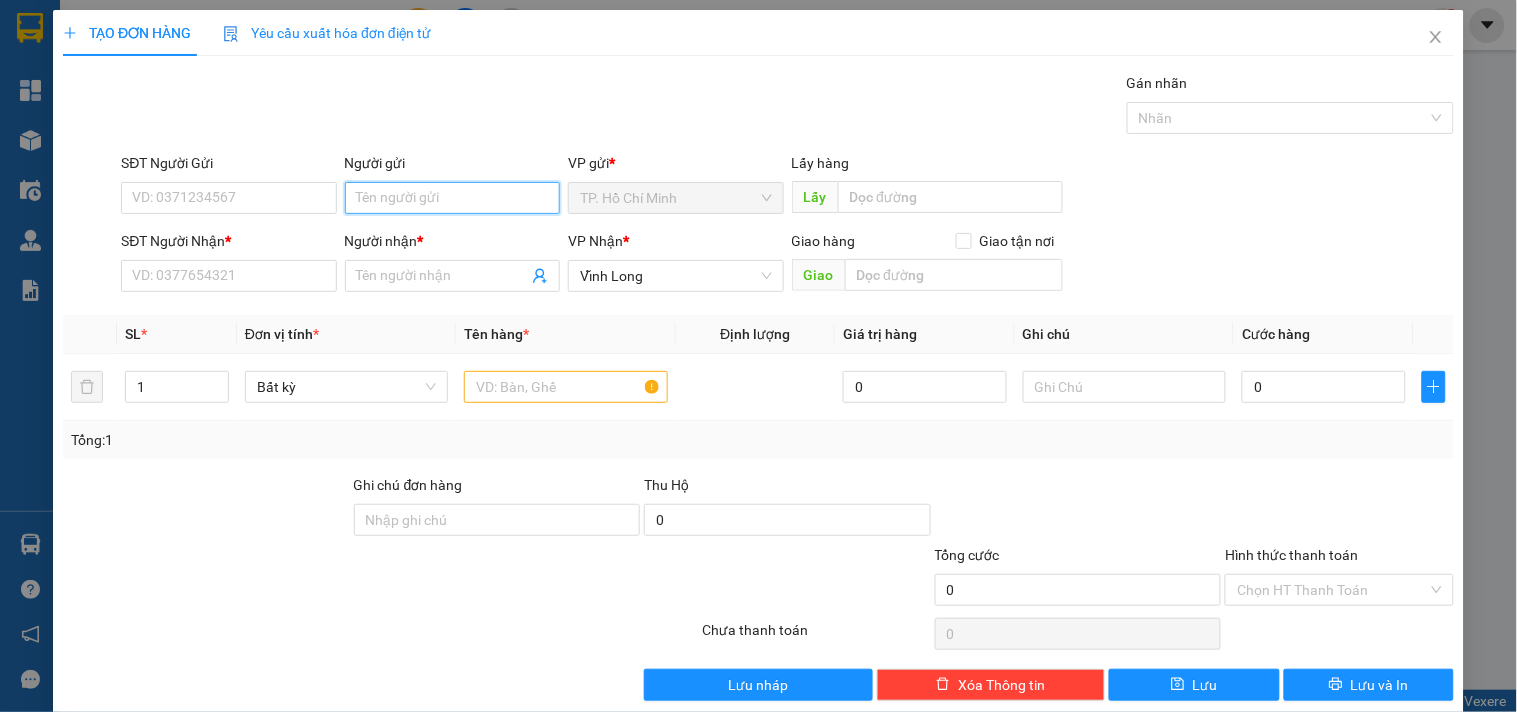 click on "Người gửi" at bounding box center [452, 198] 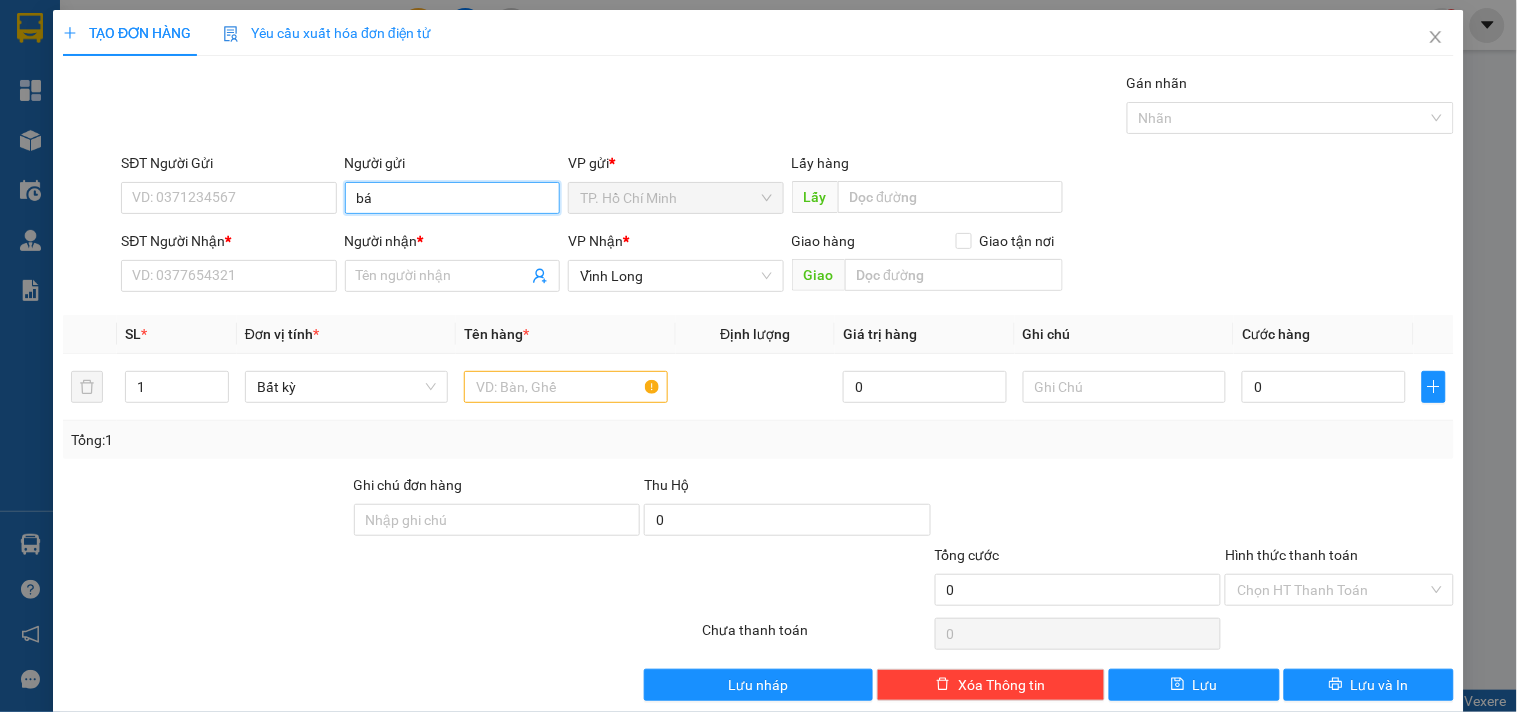 type on "bán" 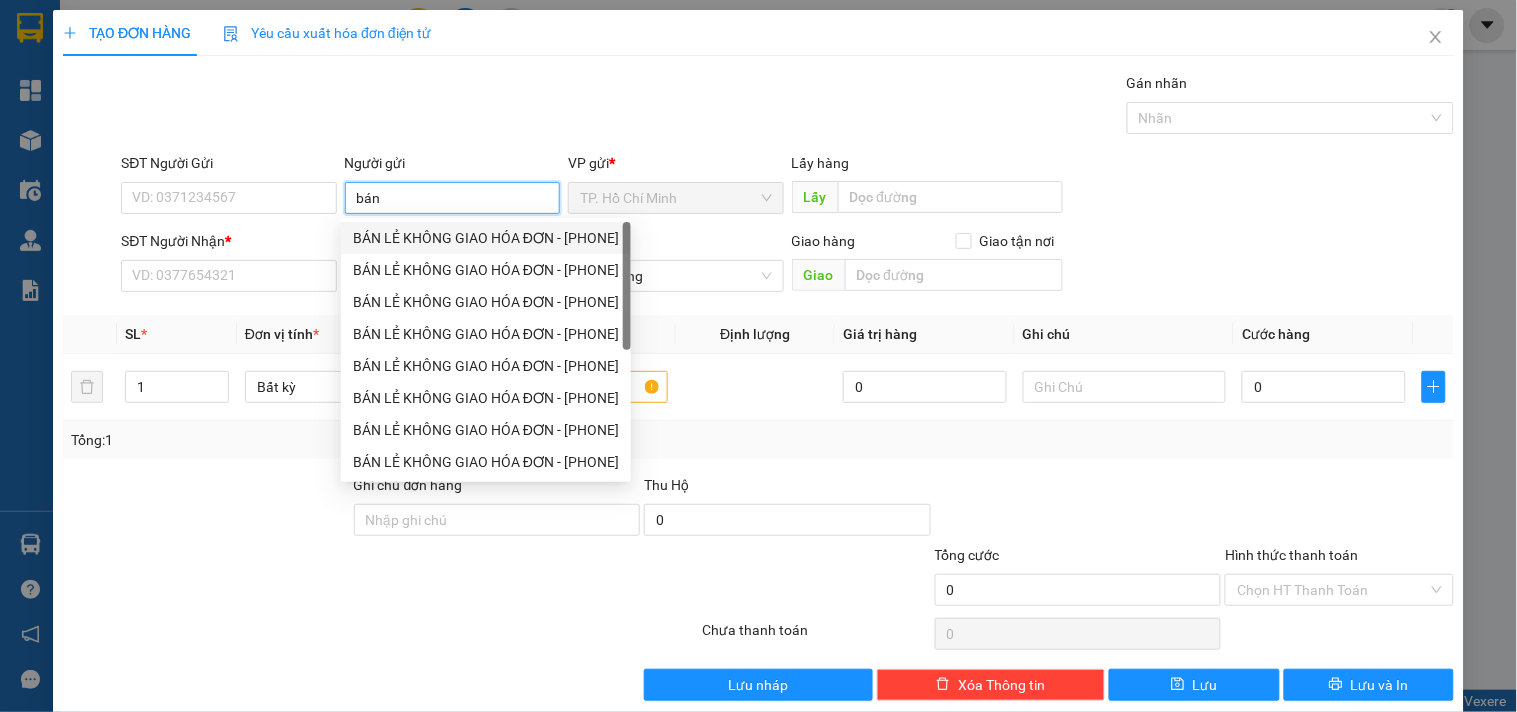 click on "BÁN LẺ KHÔNG GIAO HÓA ĐƠN - [PHONE]" at bounding box center [486, 238] 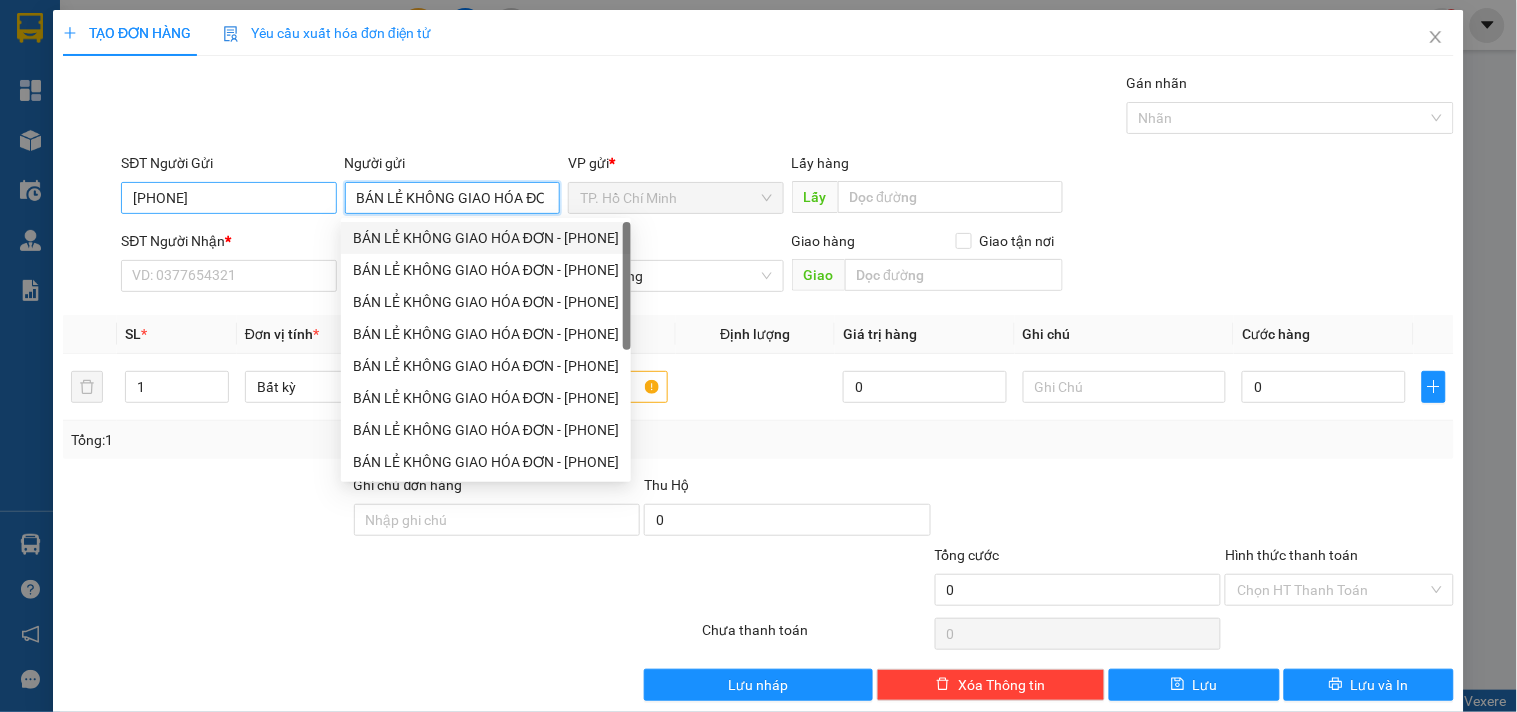 type on "BÁN LẺ KHÔNG GIAO HÓA ĐƠN" 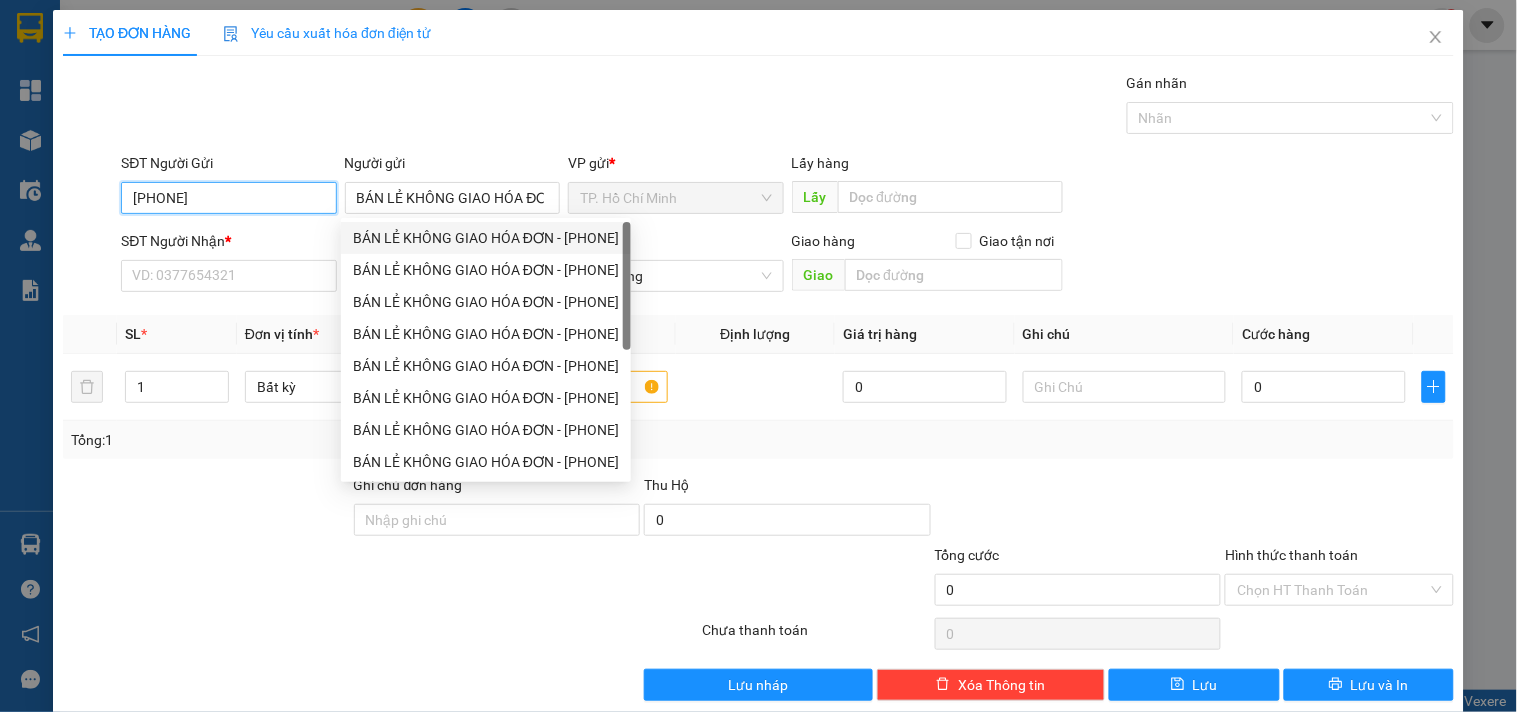 click on "[PHONE]" at bounding box center [228, 198] 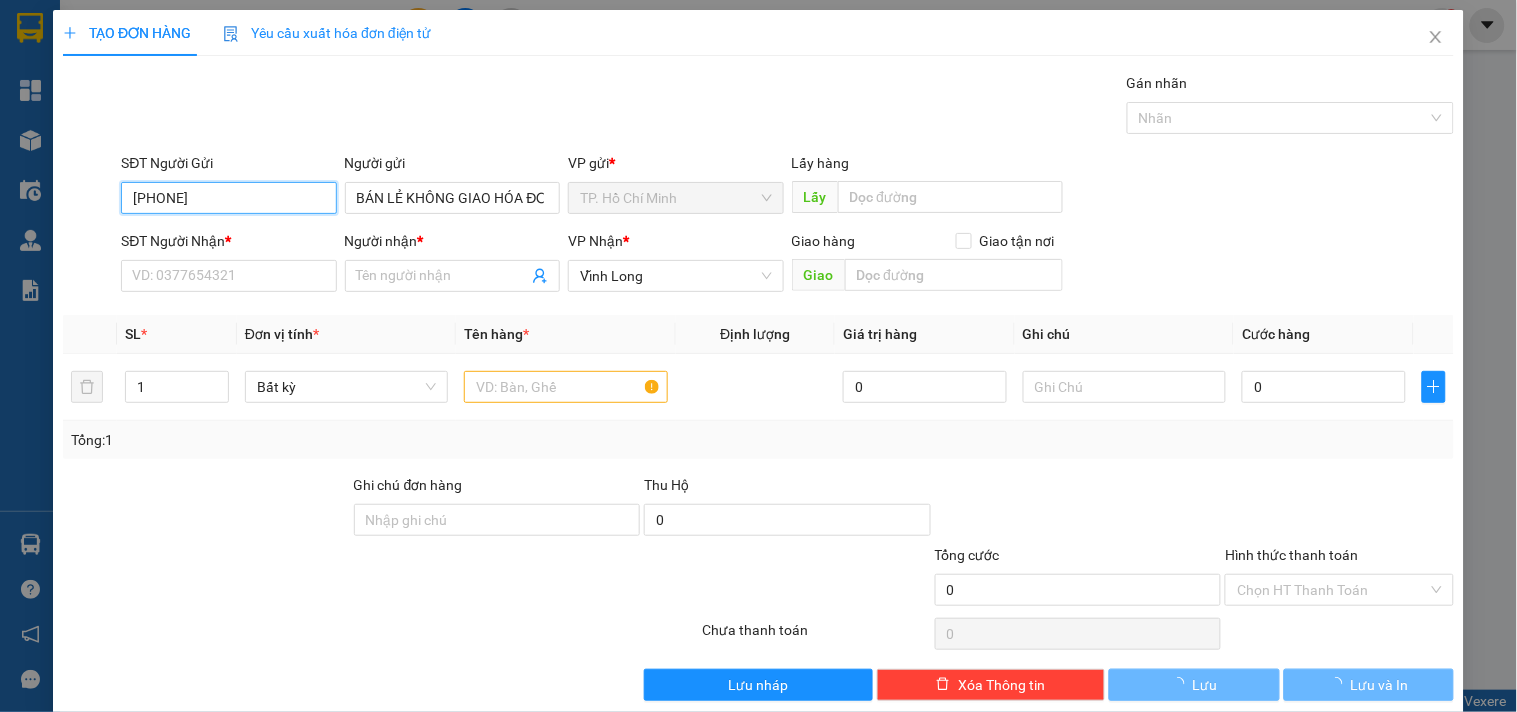 click on "[PHONE]" at bounding box center (228, 198) 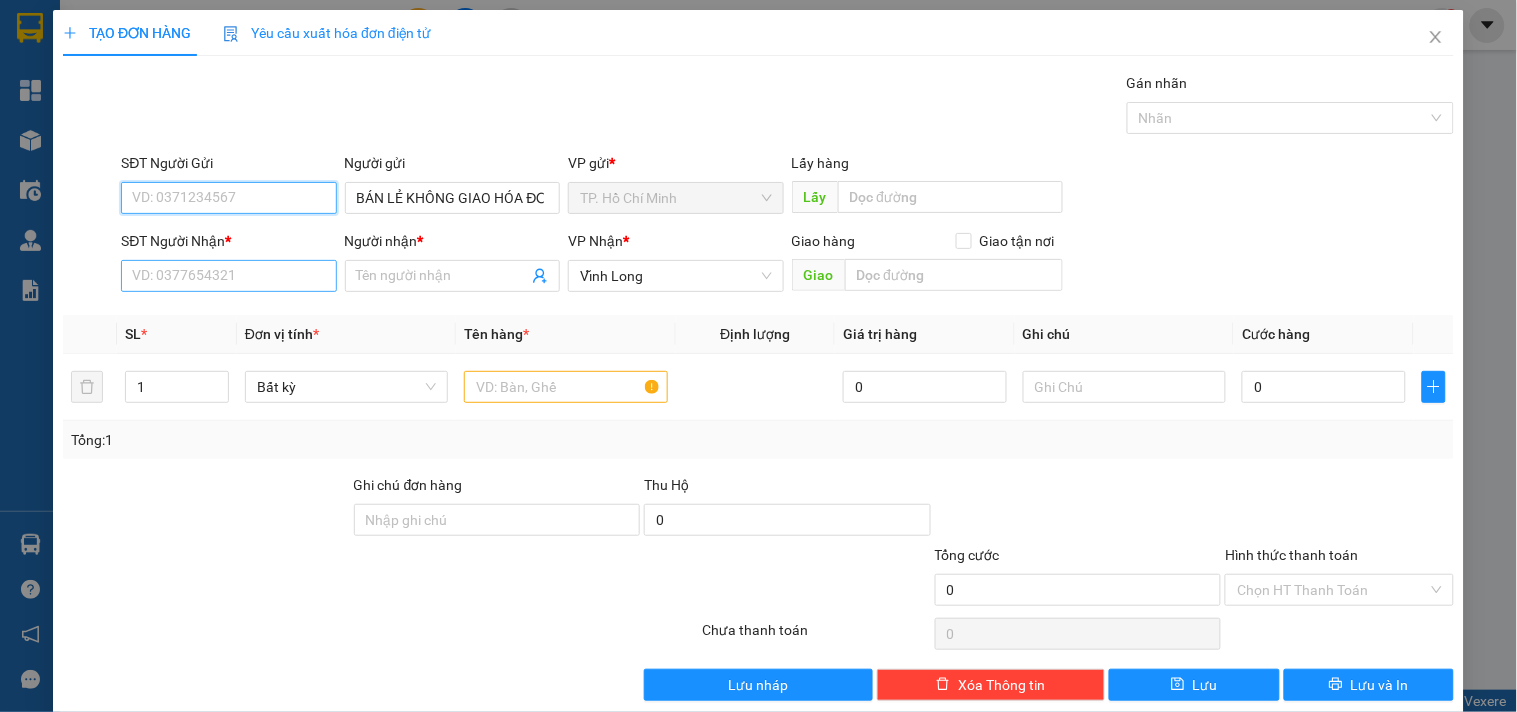 type 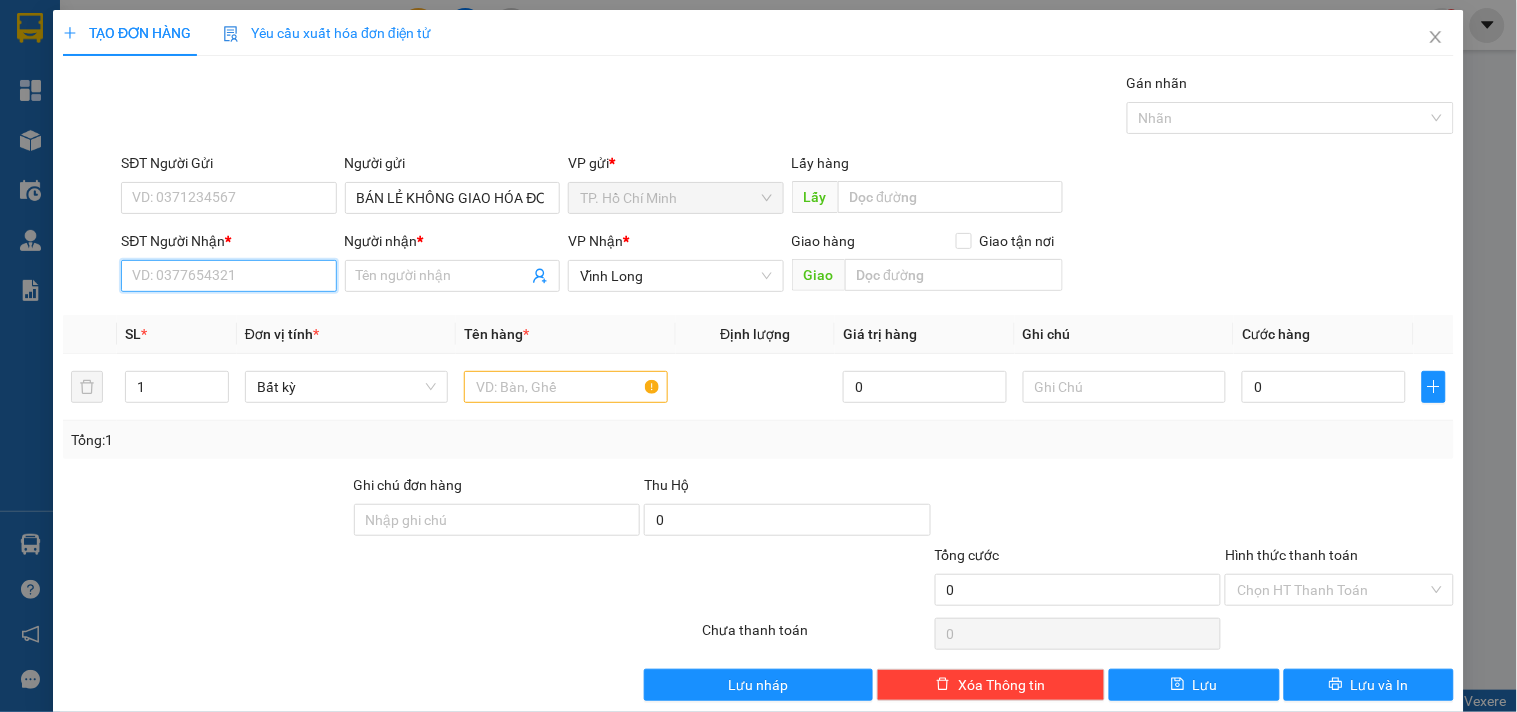 click on "SĐT Người Nhận  *" at bounding box center [228, 276] 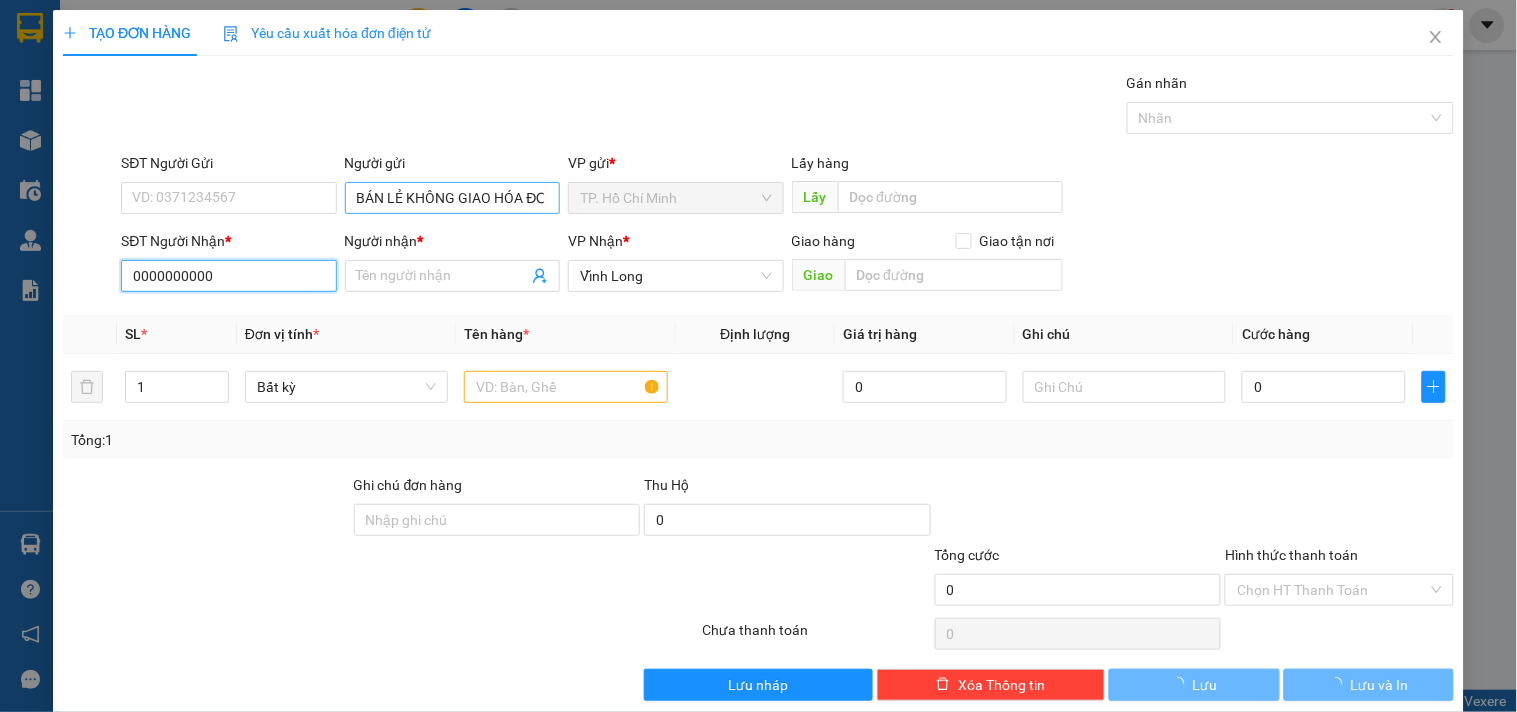 type on "0000000000" 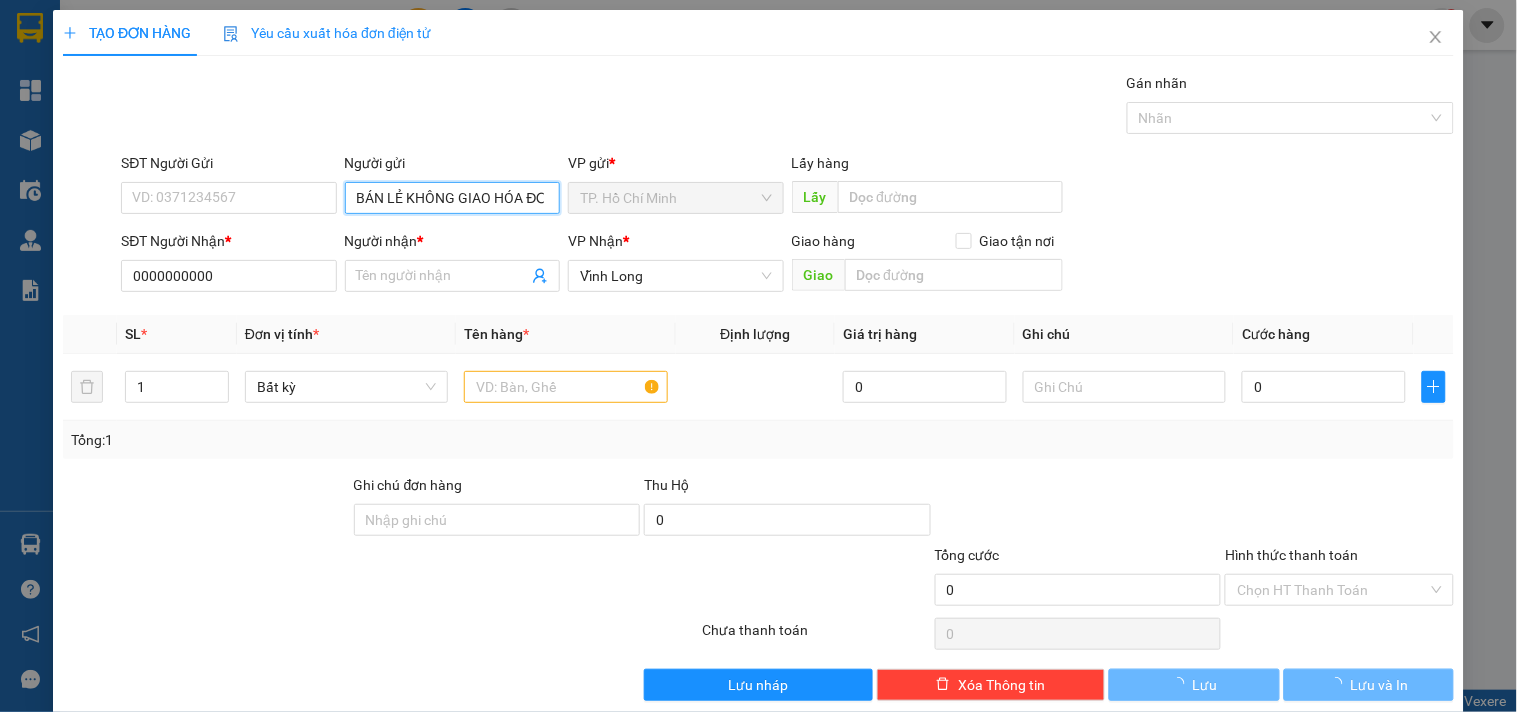 click on "BÁN LẺ KHÔNG GIAO HÓA ĐƠN" at bounding box center (452, 198) 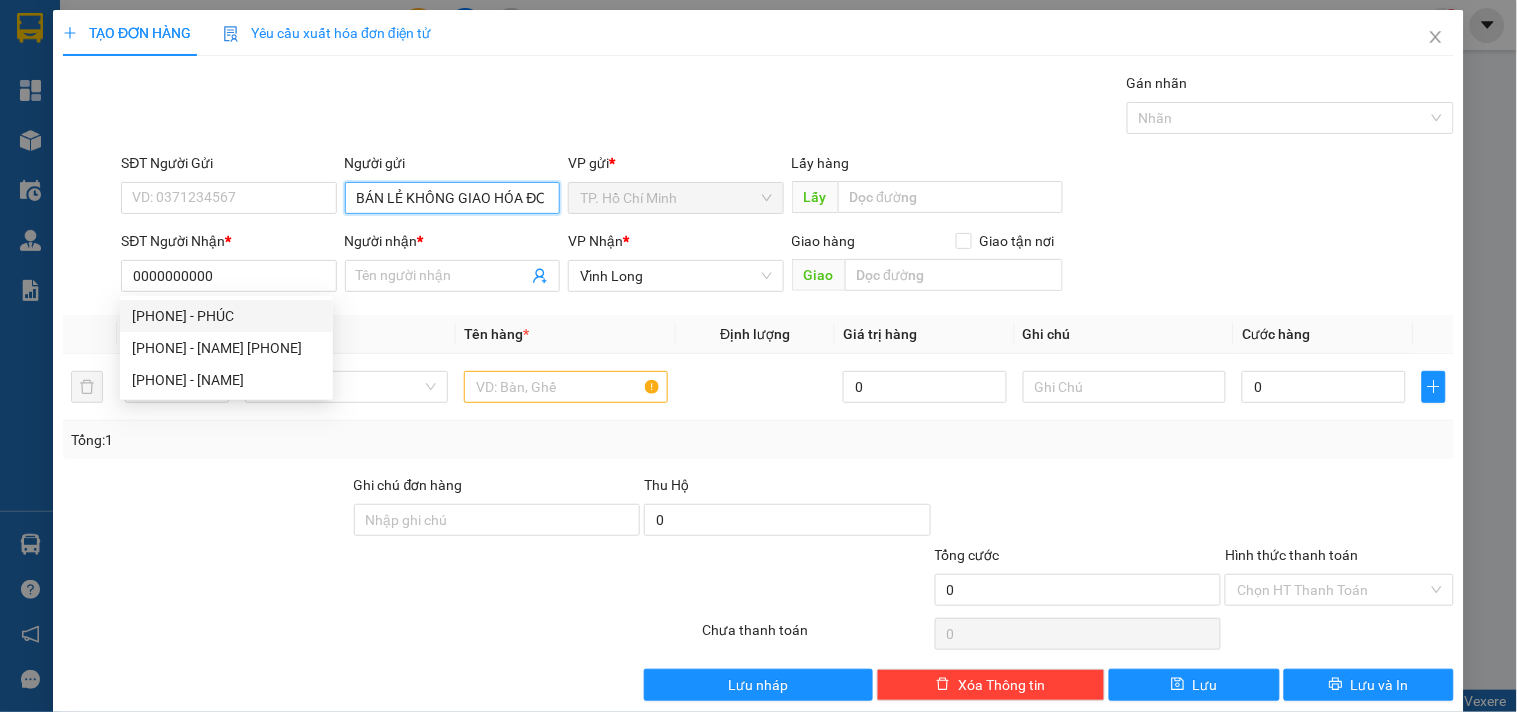 click on "BÁN LẺ KHÔNG GIAO HÓA ĐƠN" at bounding box center [452, 198] 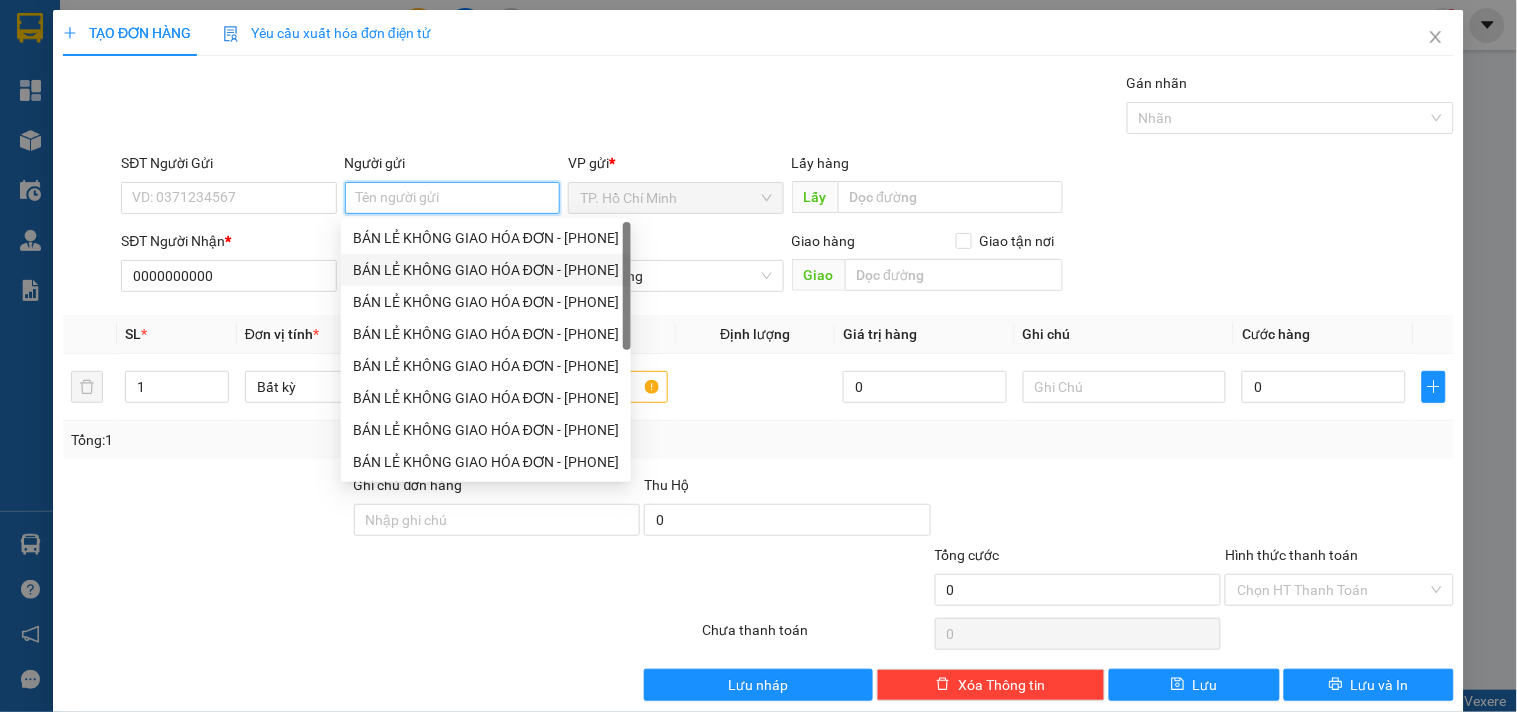 click on "BÁN LẺ KHÔNG GIAO HÓA ĐƠN - [PHONE]" at bounding box center [486, 270] 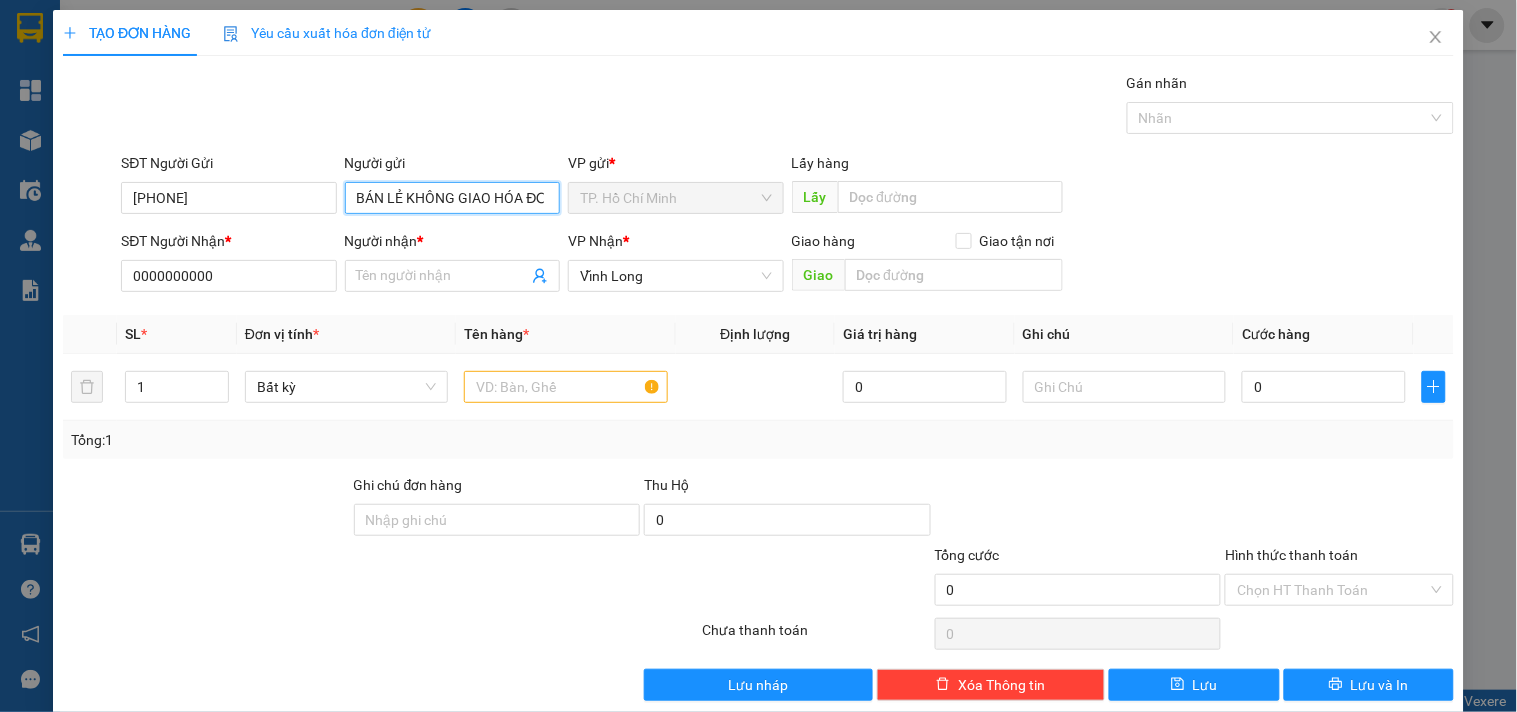 click on "BÁN LẺ KHÔNG GIAO HÓA ĐƠN" at bounding box center (452, 198) 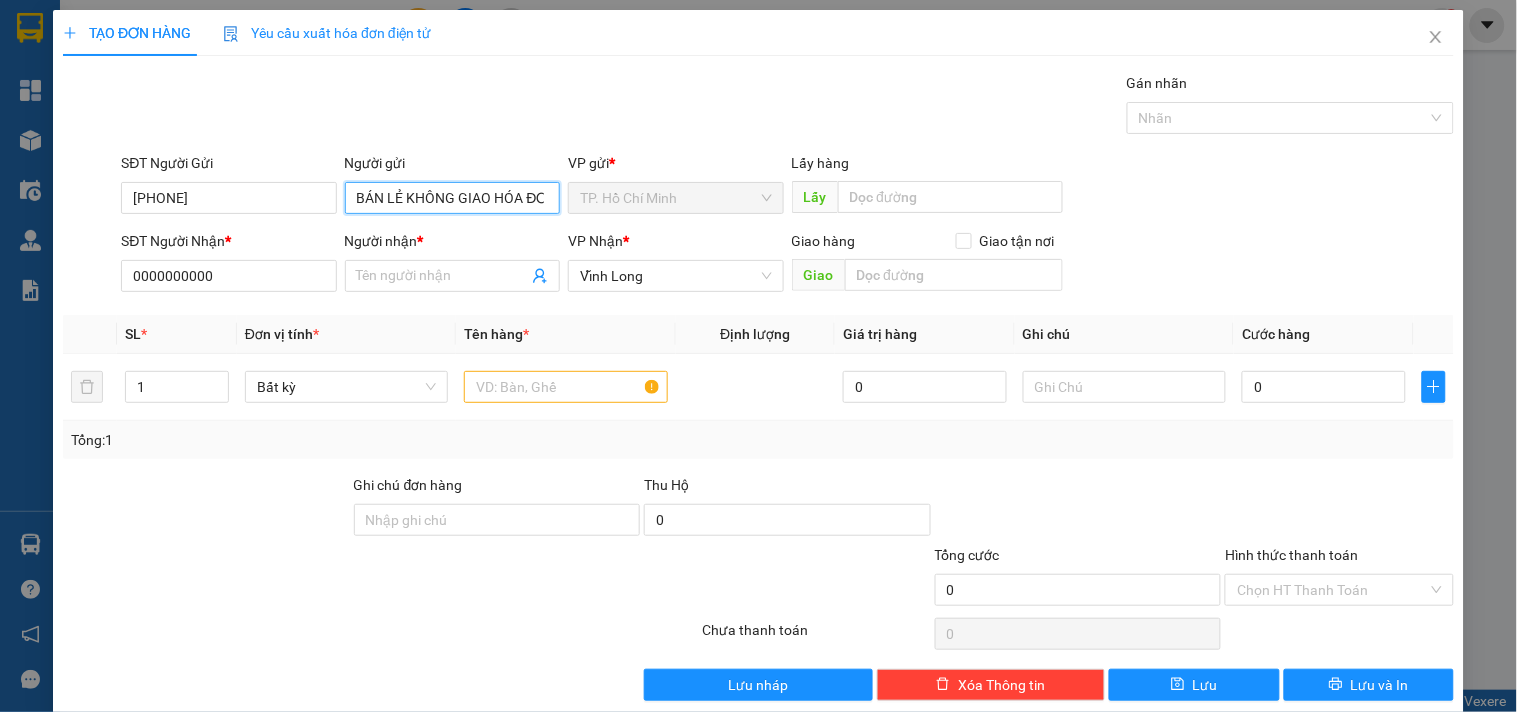 click on "BÁN LẺ KHÔNG GIAO HÓA ĐƠN" at bounding box center [452, 198] 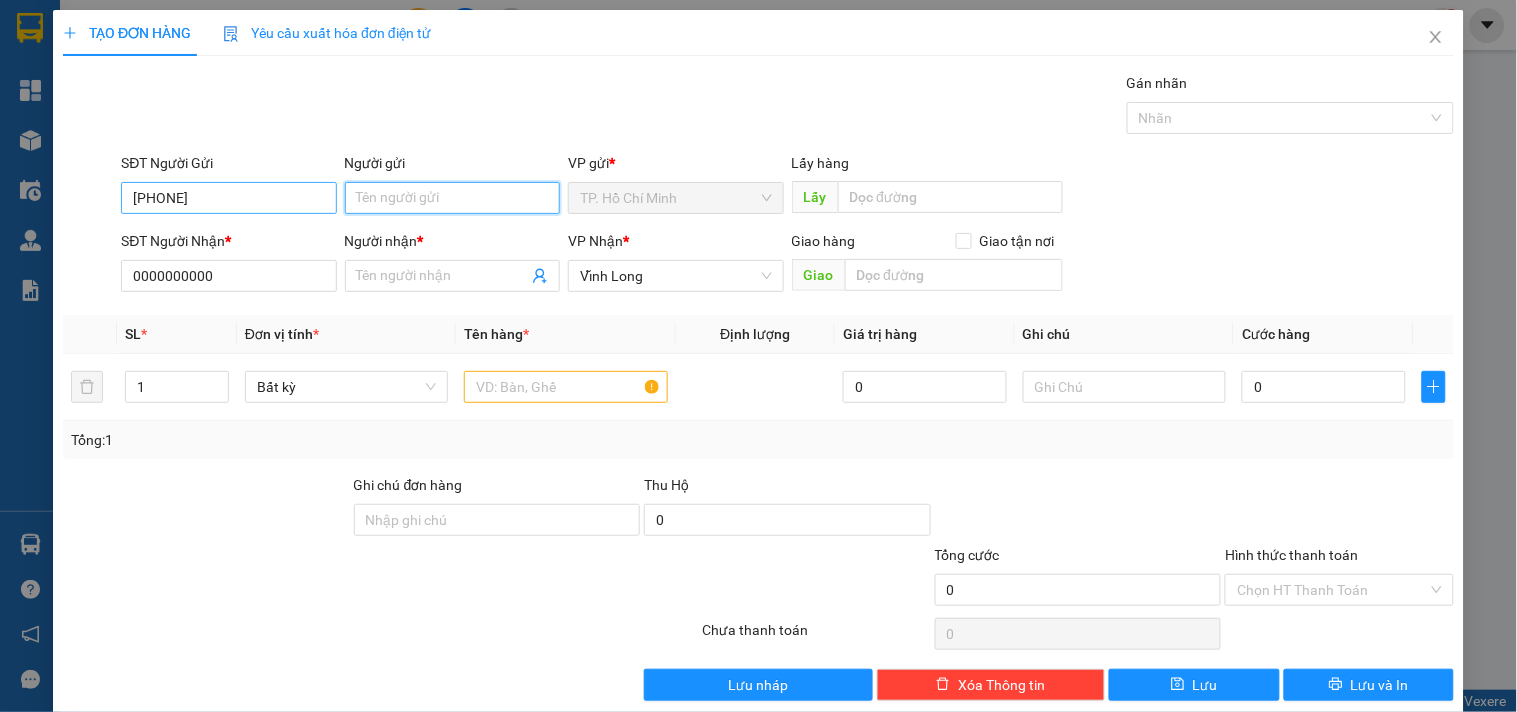 type 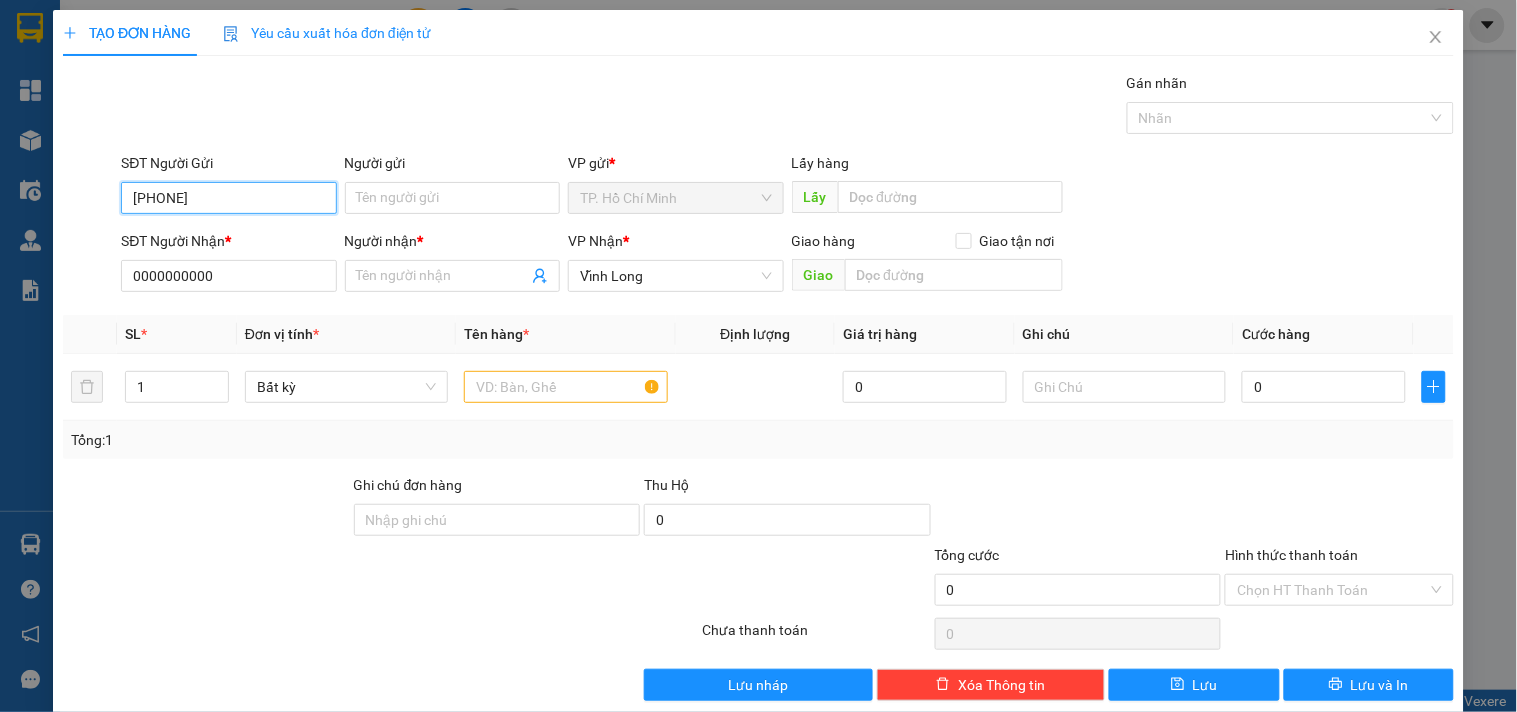 click on "[PHONE]" at bounding box center (228, 198) 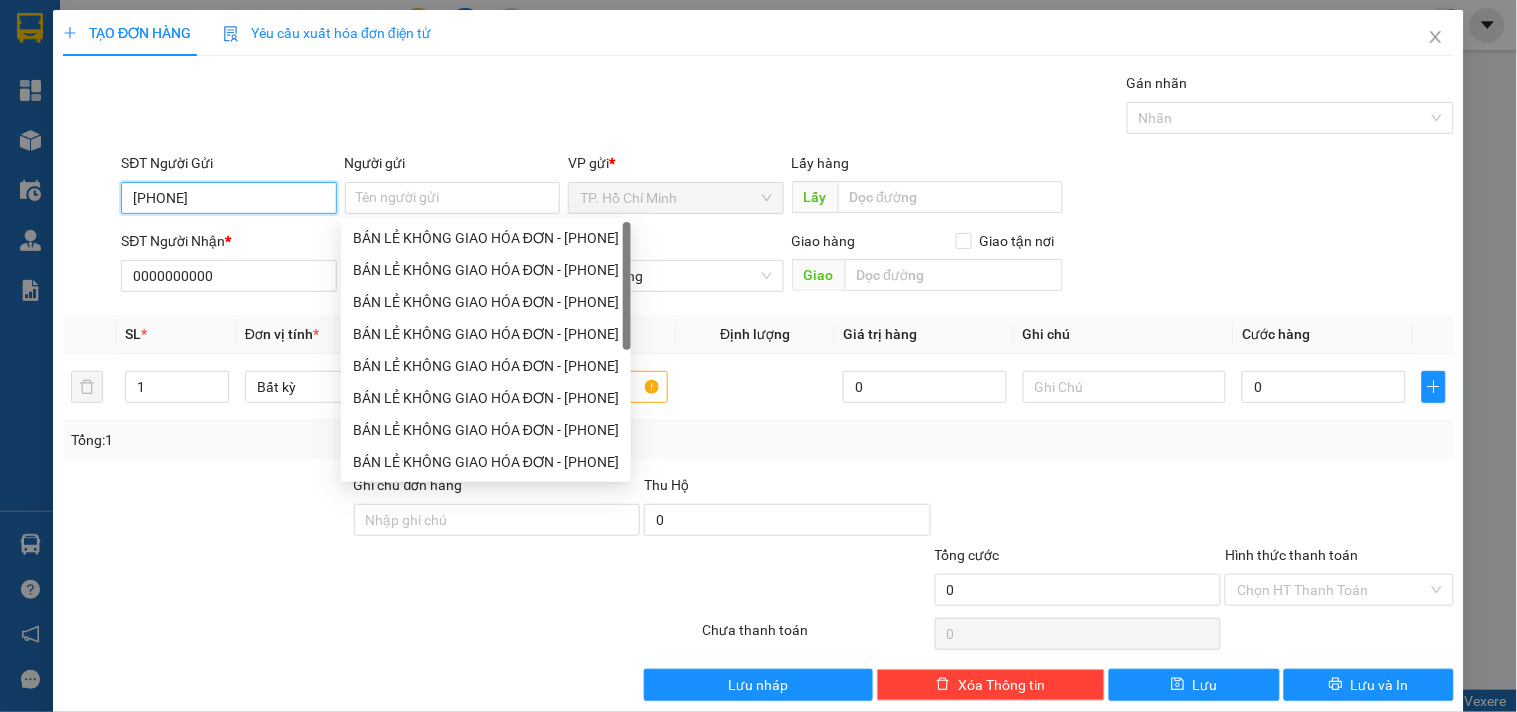click on "[PHONE]" at bounding box center [228, 198] 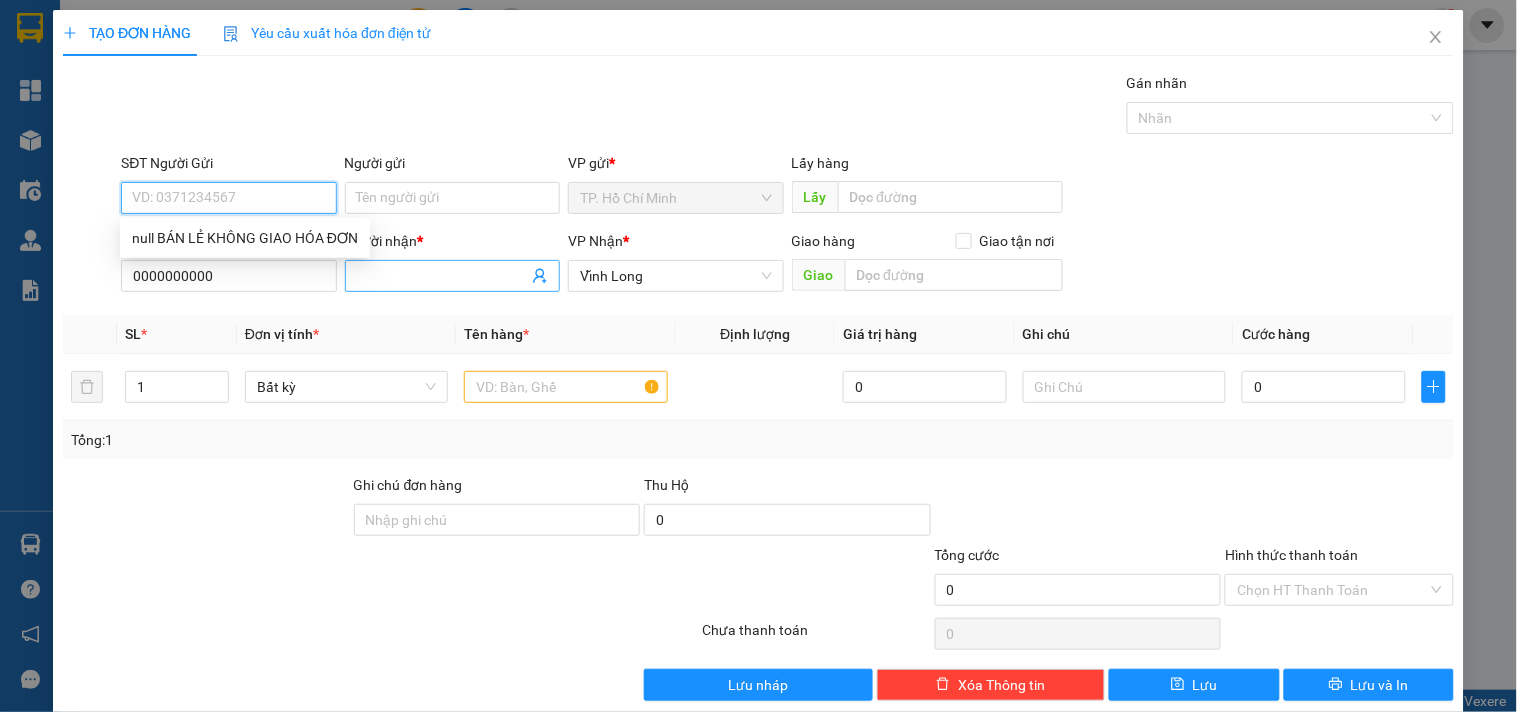 type 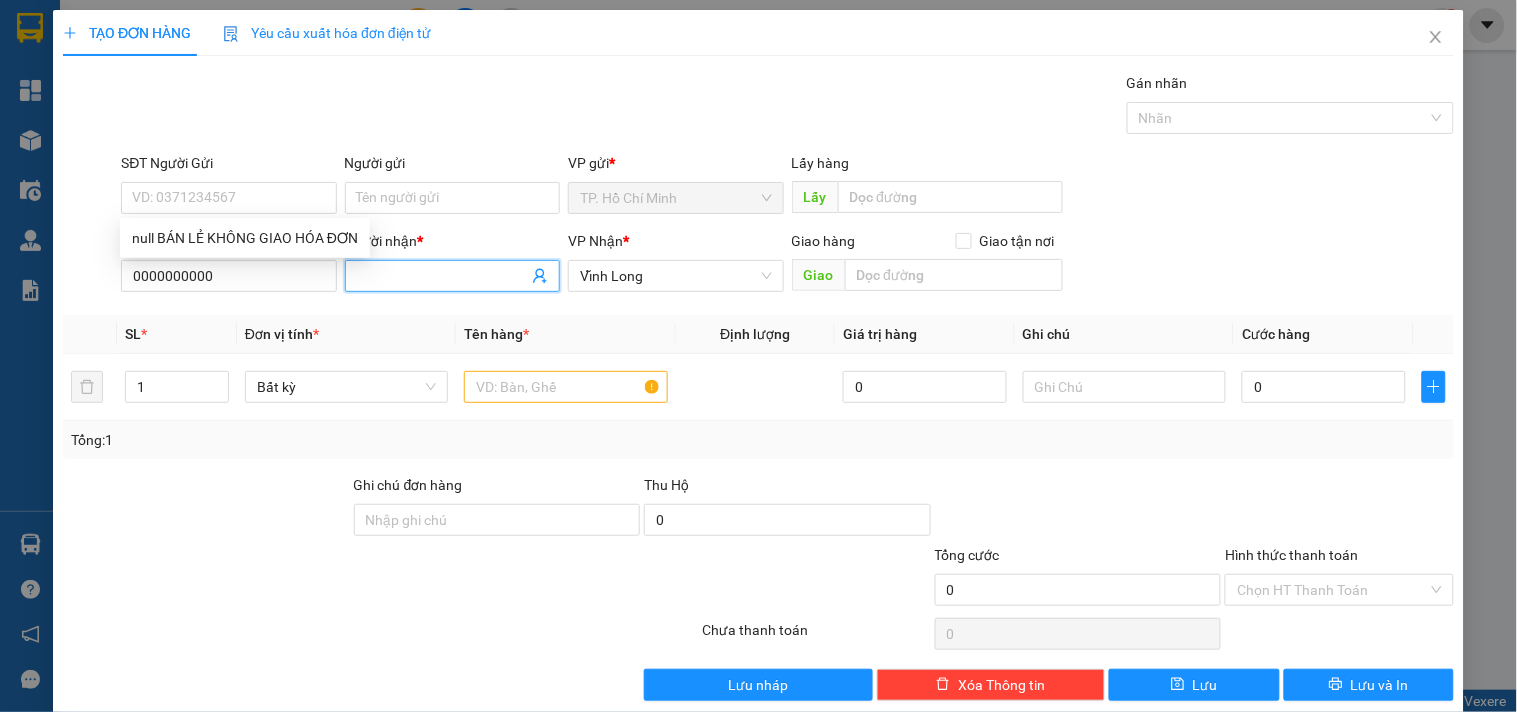 click on "Người nhận  *" at bounding box center (442, 276) 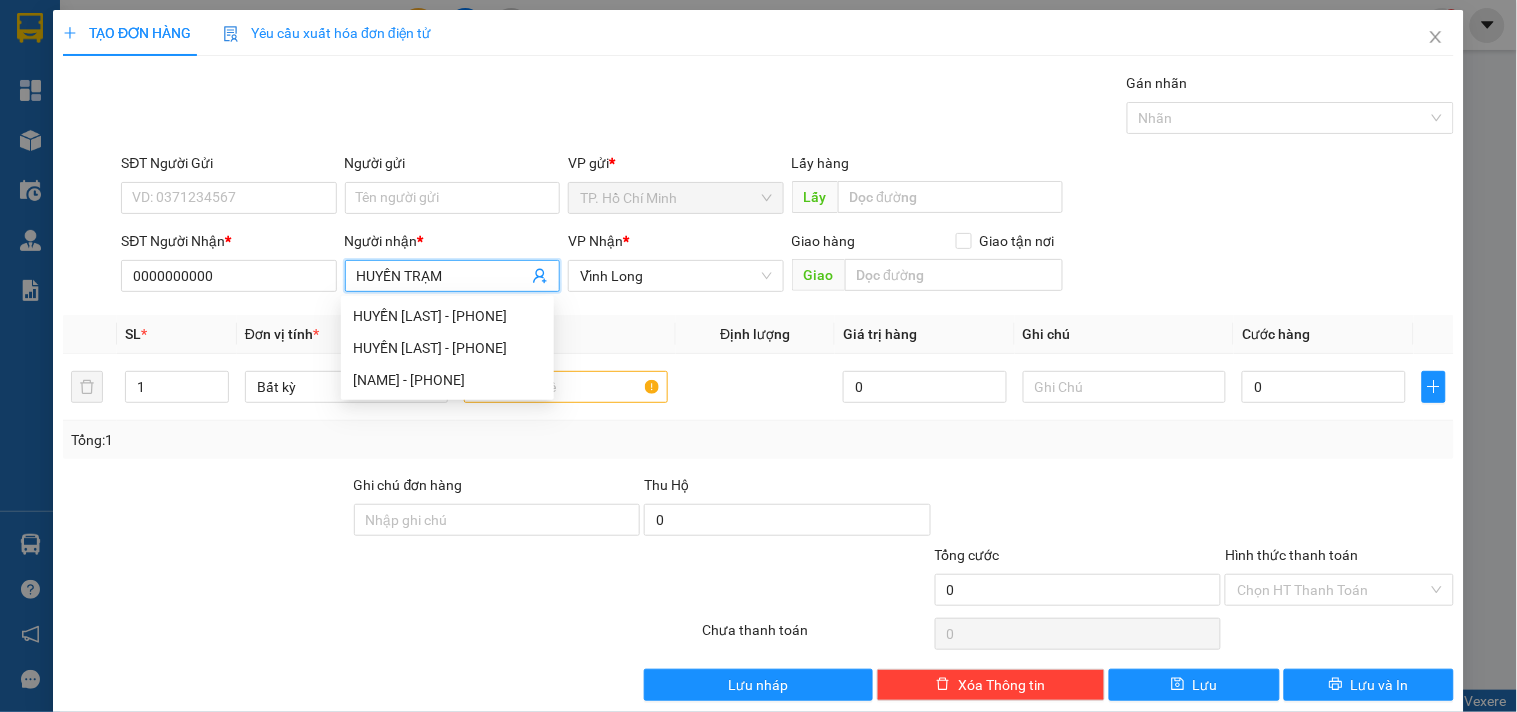 type on "HUYỀN TRẠM" 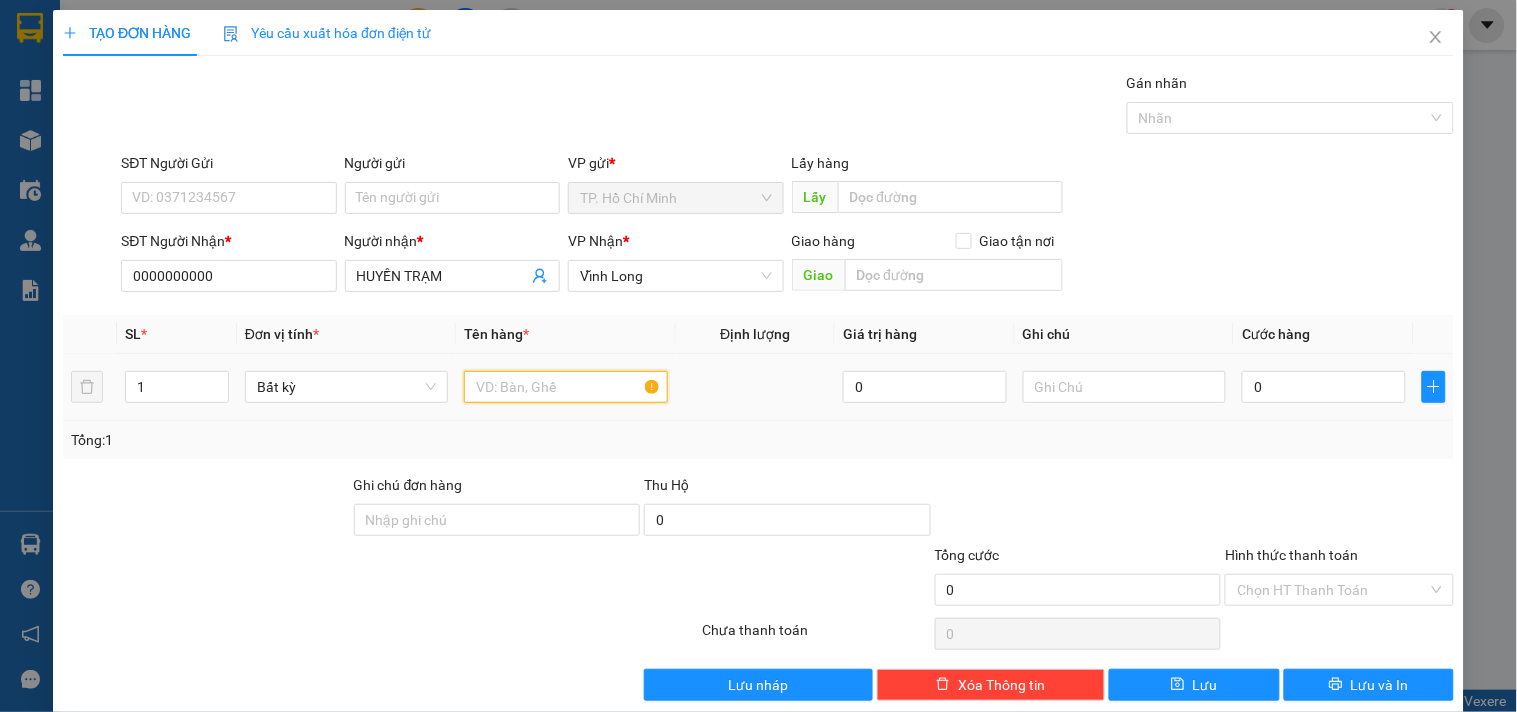 click at bounding box center (565, 387) 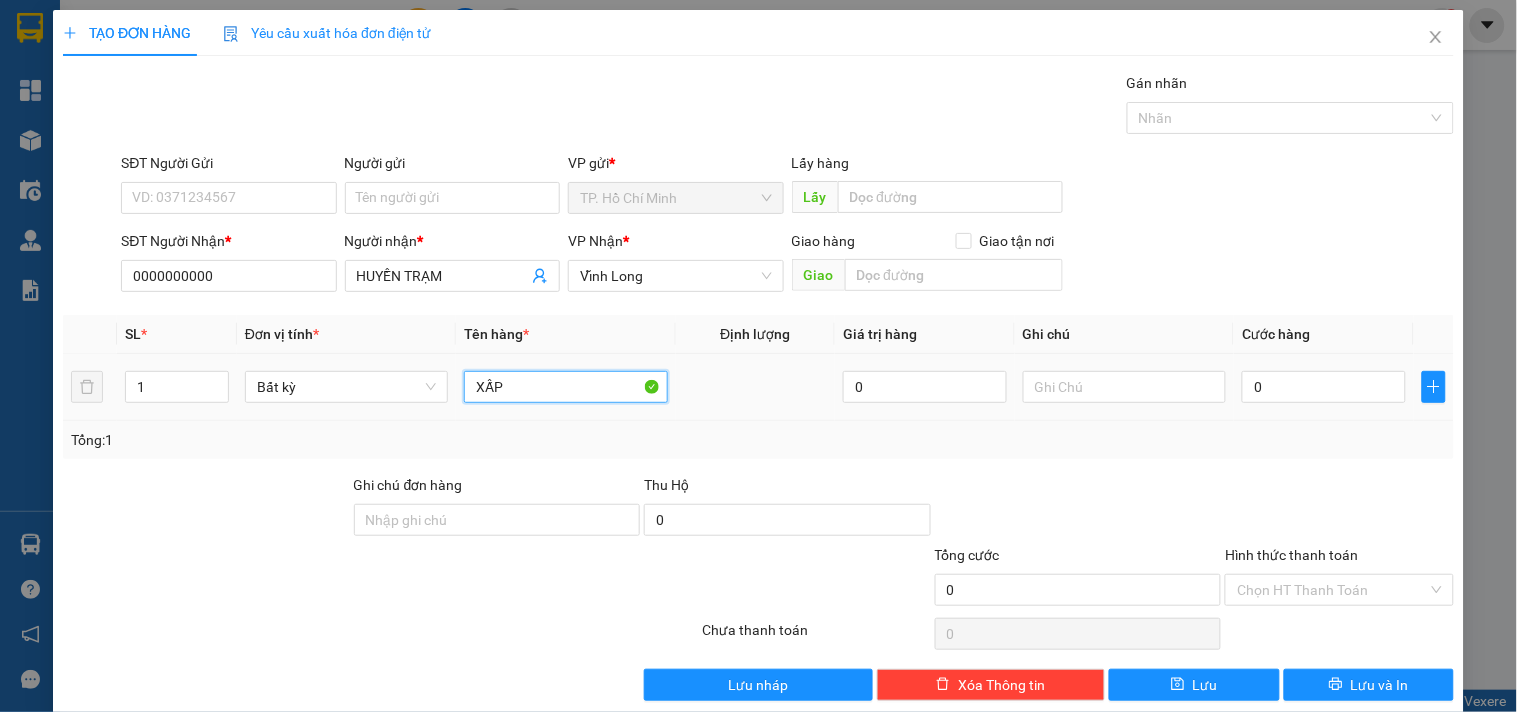 type on "XẤP" 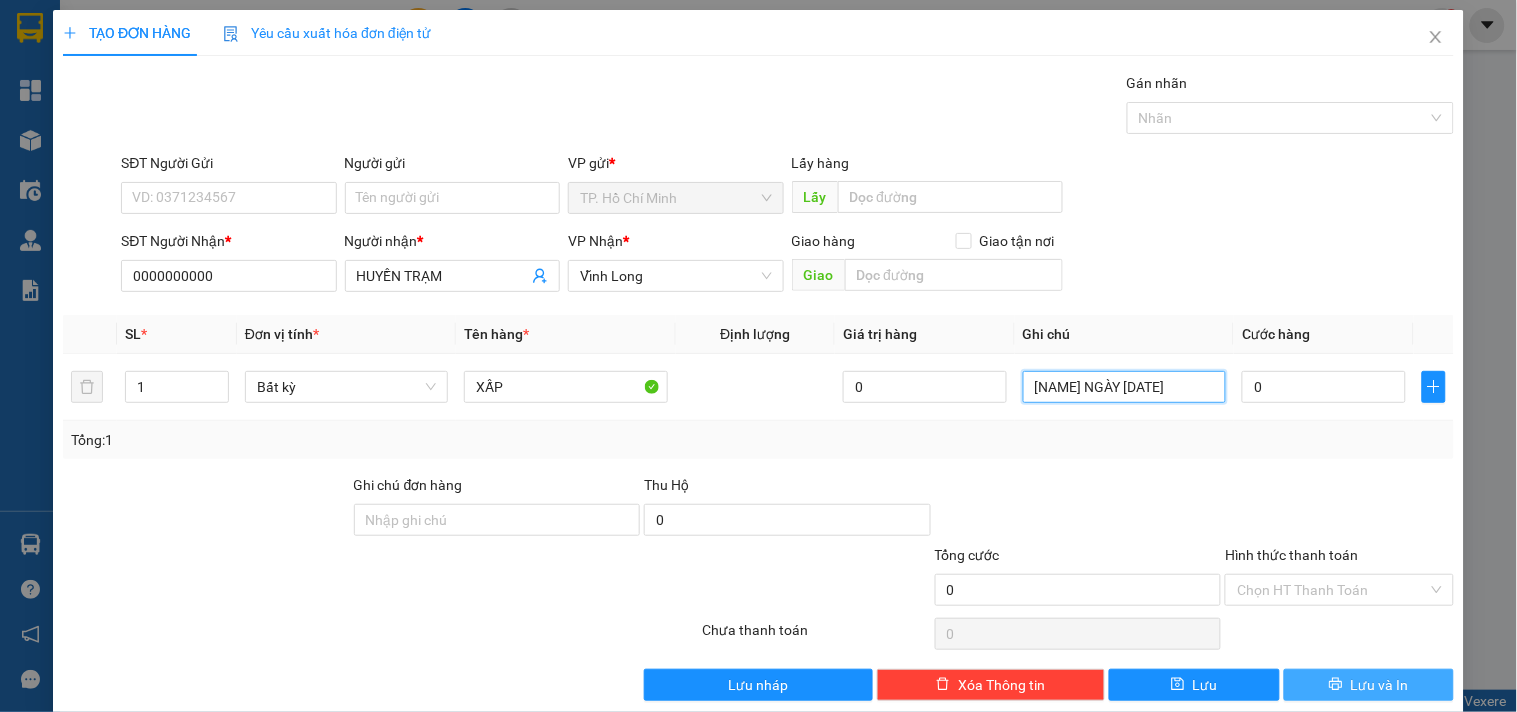 type on "[NAME] NGÀY [DATE]" 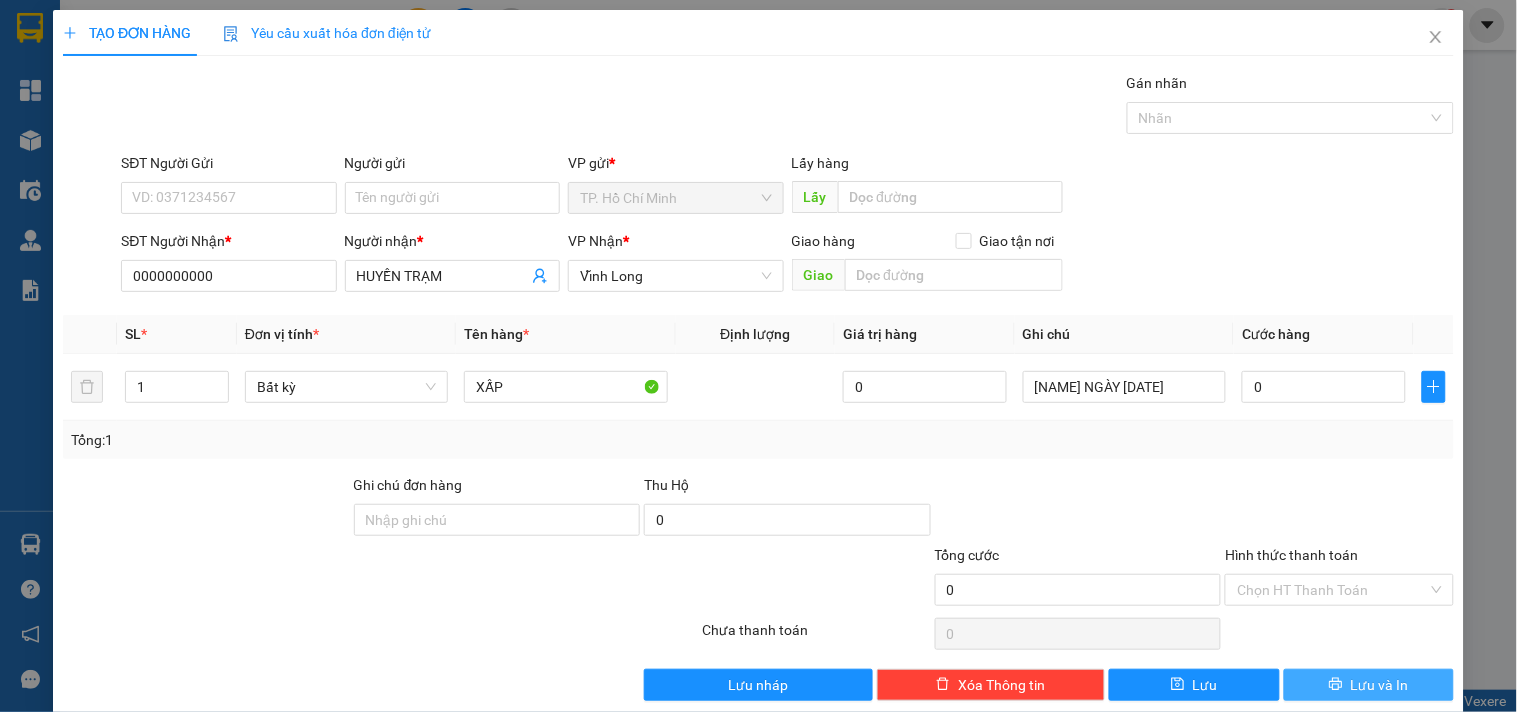 click 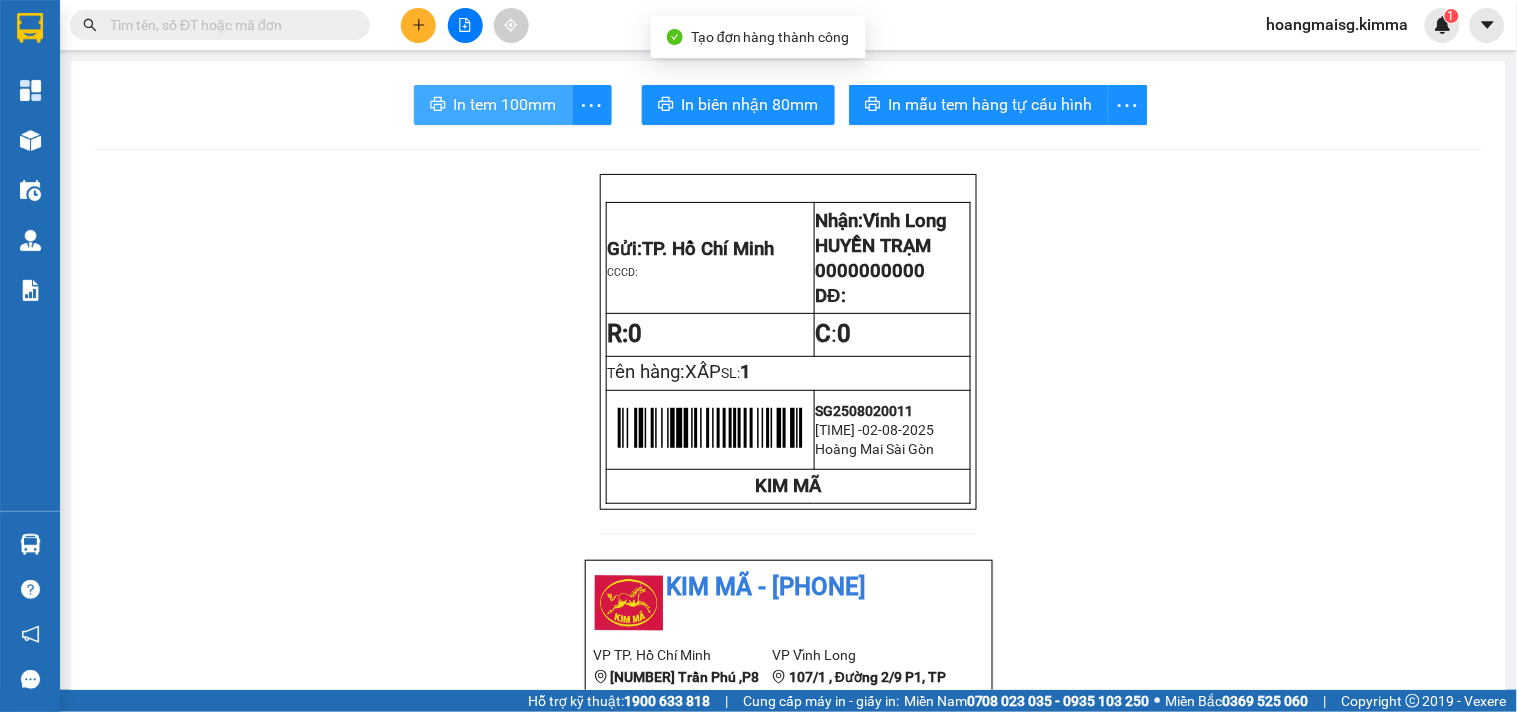 click on "In tem 100mm" at bounding box center (505, 104) 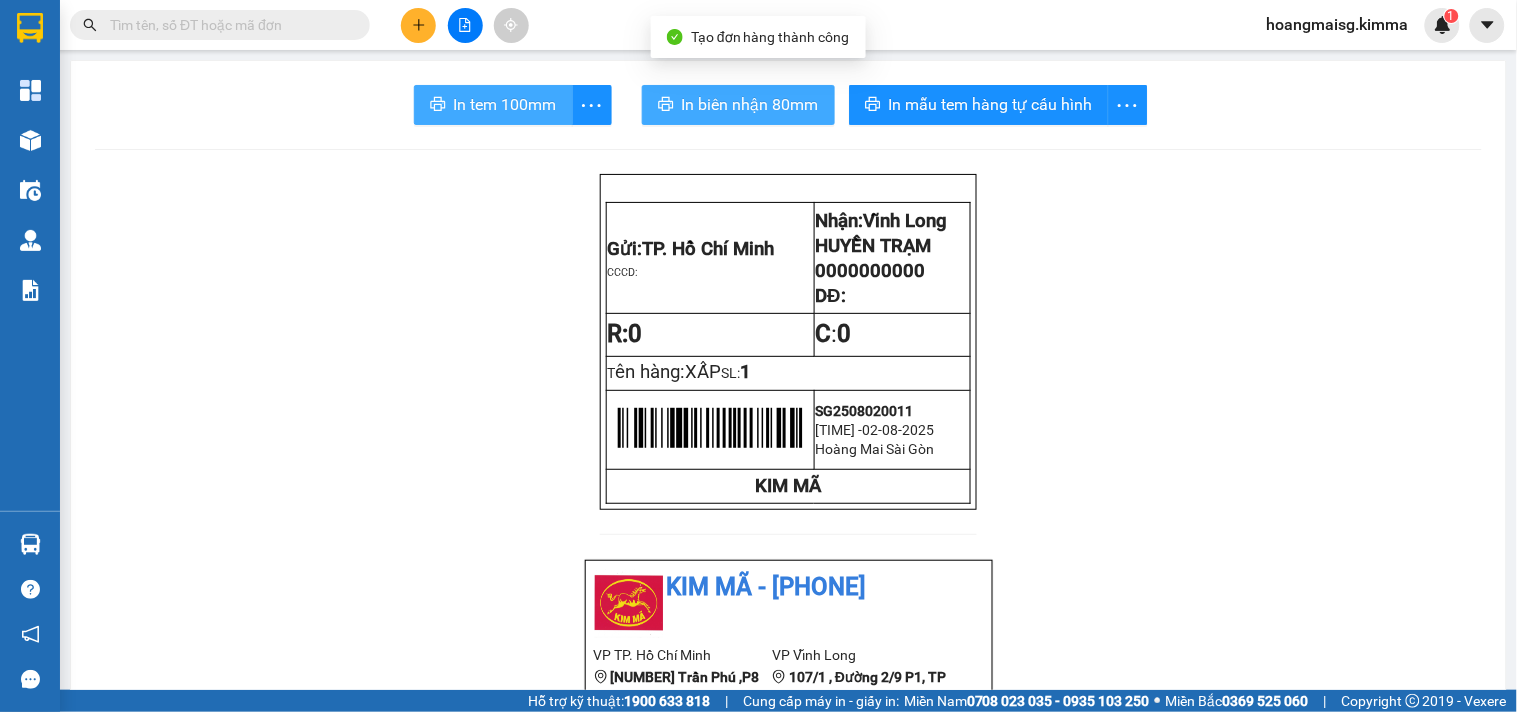 scroll, scrollTop: 0, scrollLeft: 0, axis: both 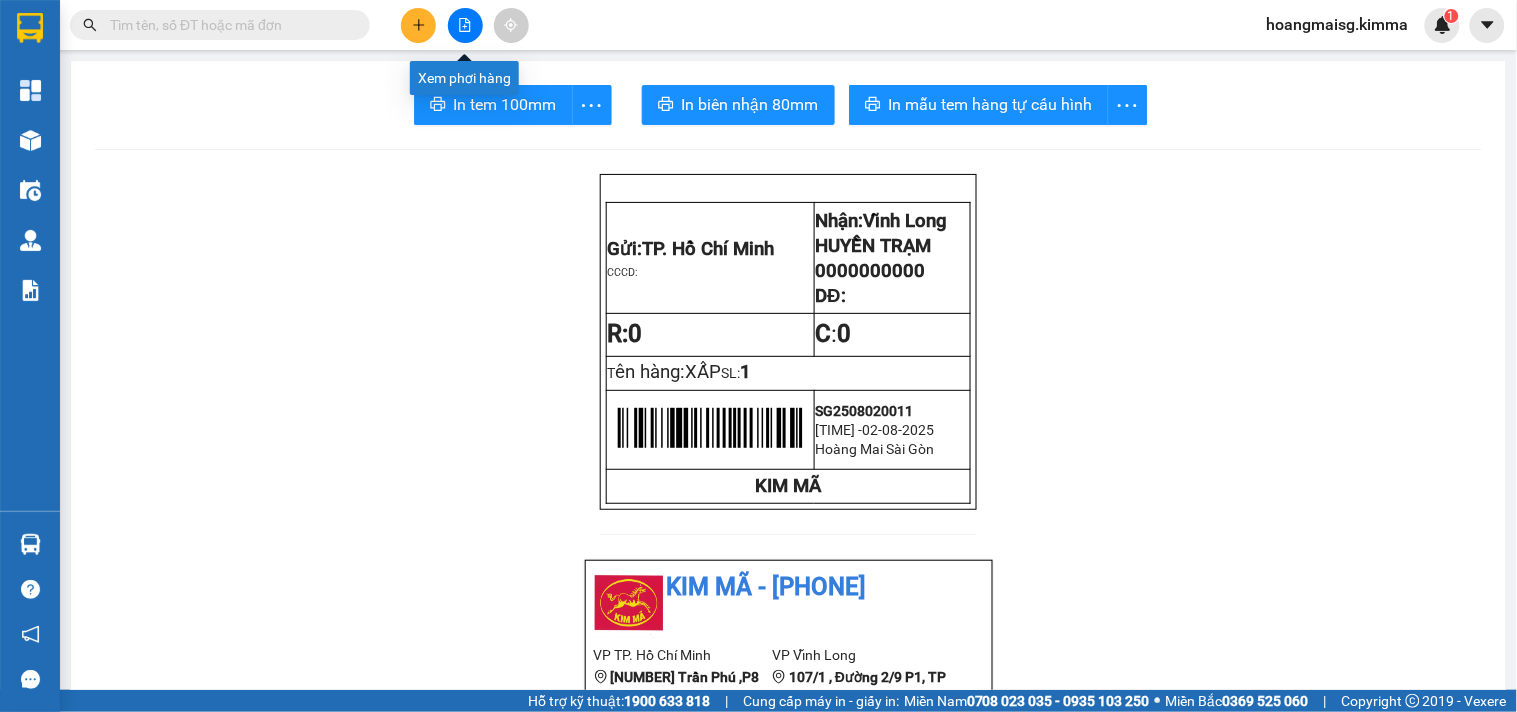click 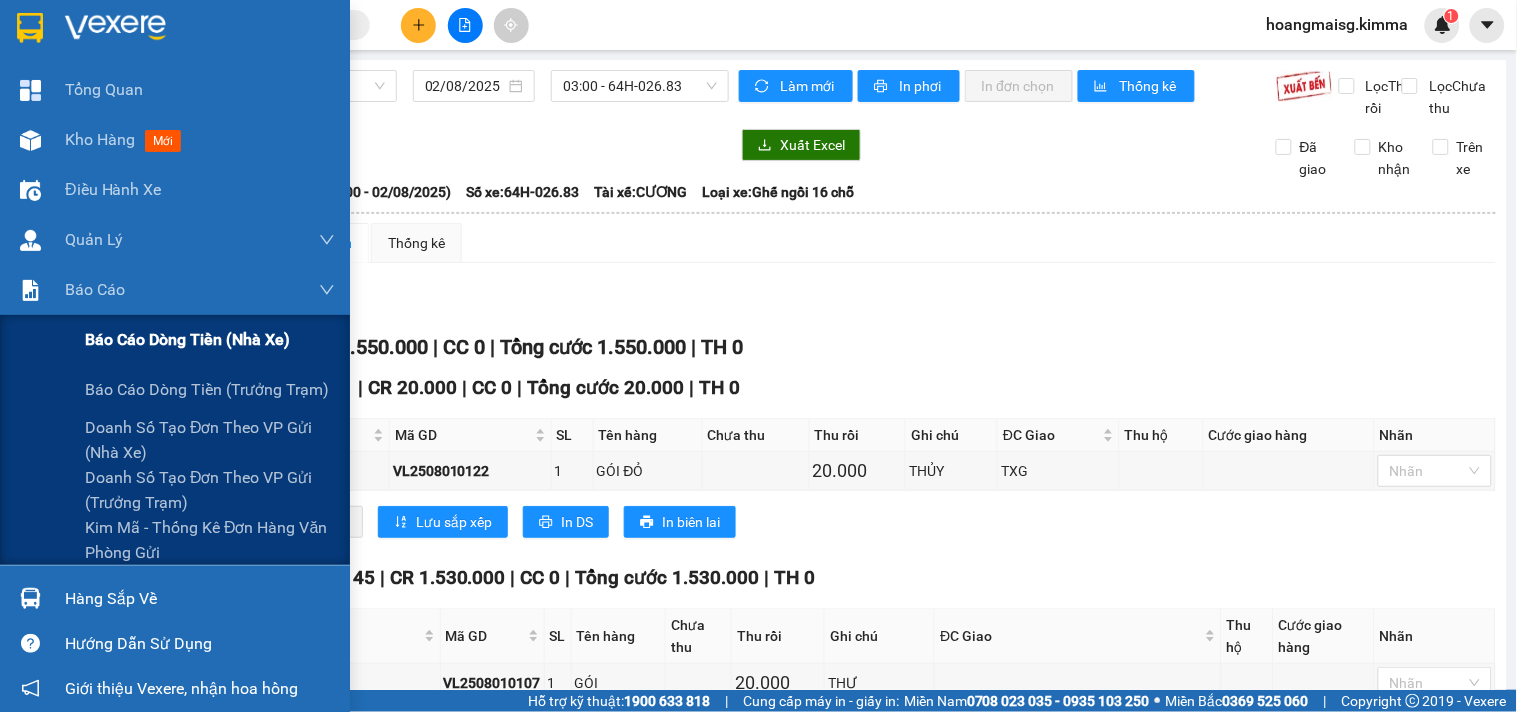 click on "Báo cáo dòng tiền (nhà xe)" at bounding box center [187, 339] 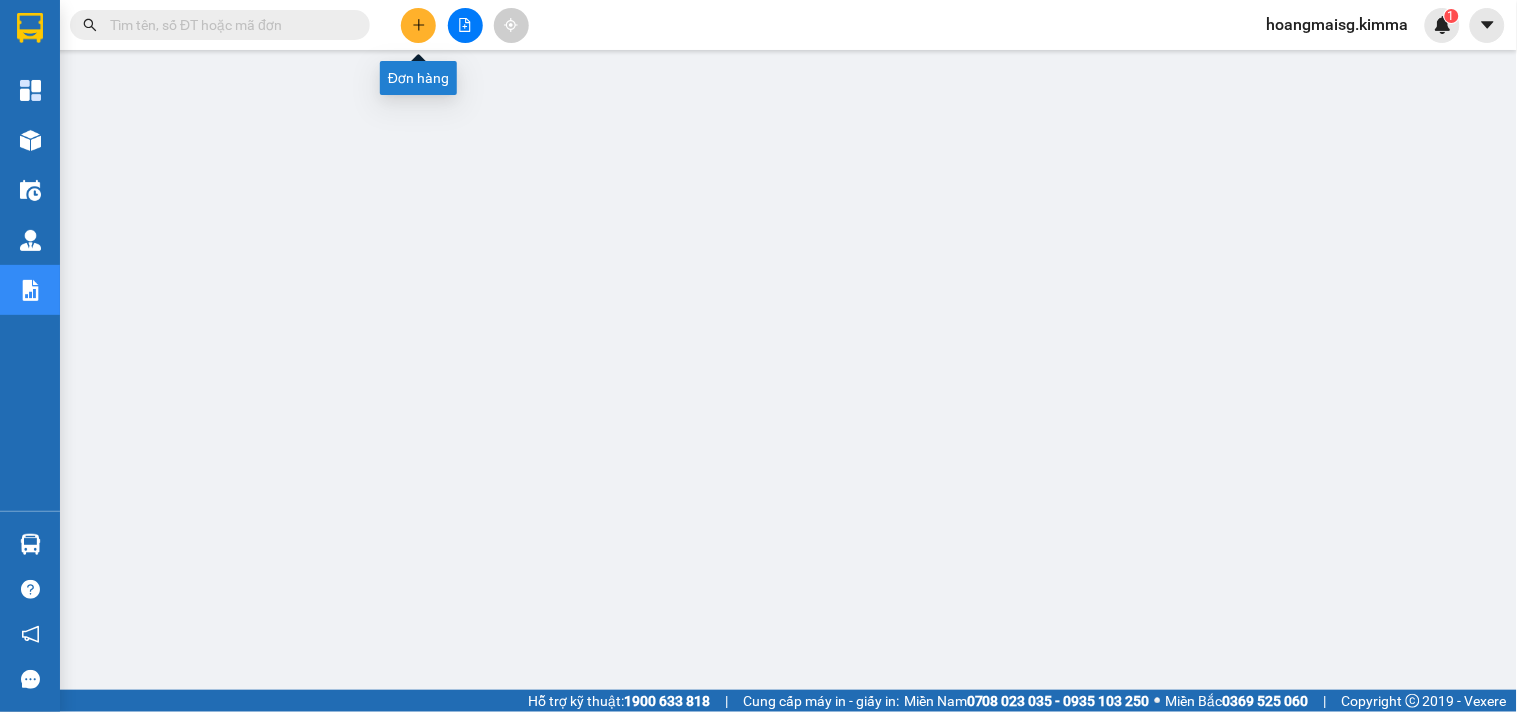 click at bounding box center [418, 25] 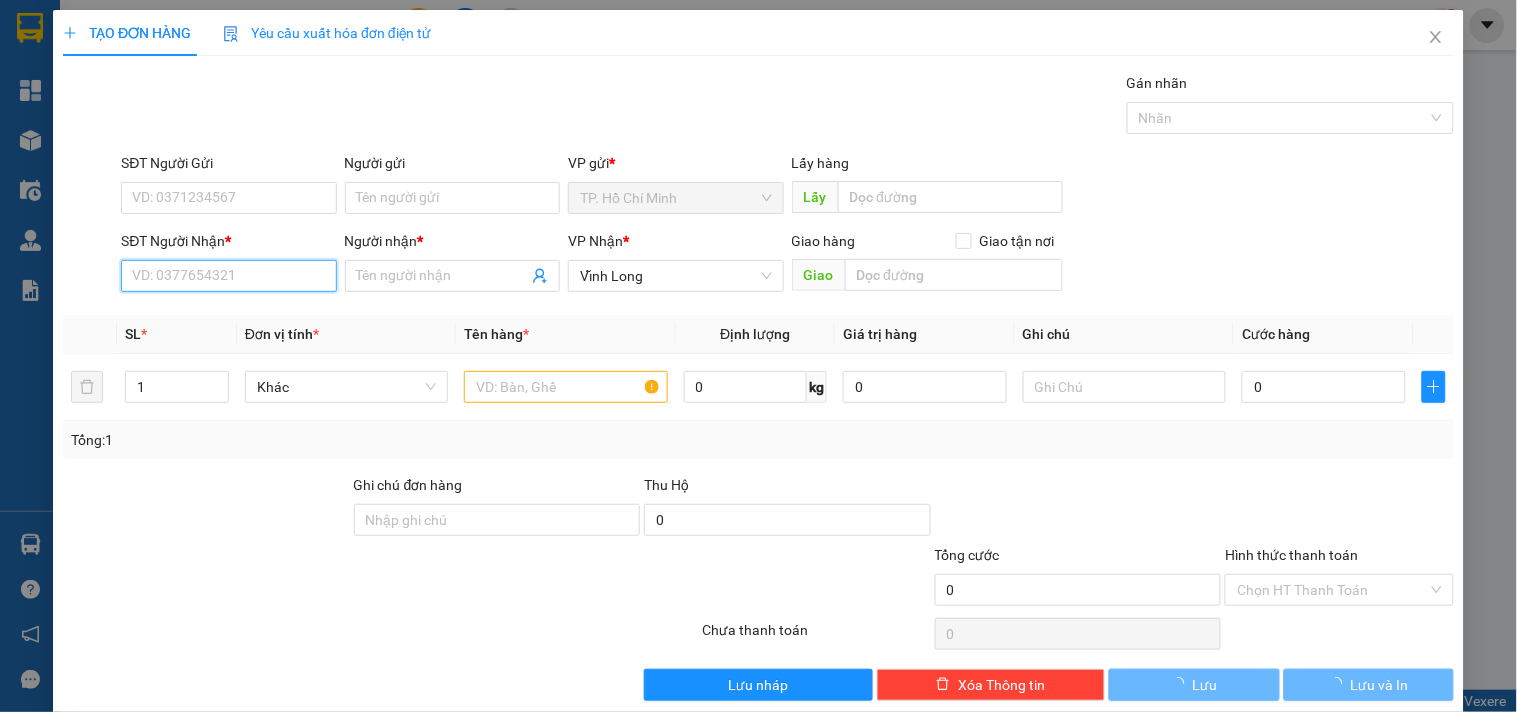 click on "SĐT Người Nhận  *" at bounding box center [228, 276] 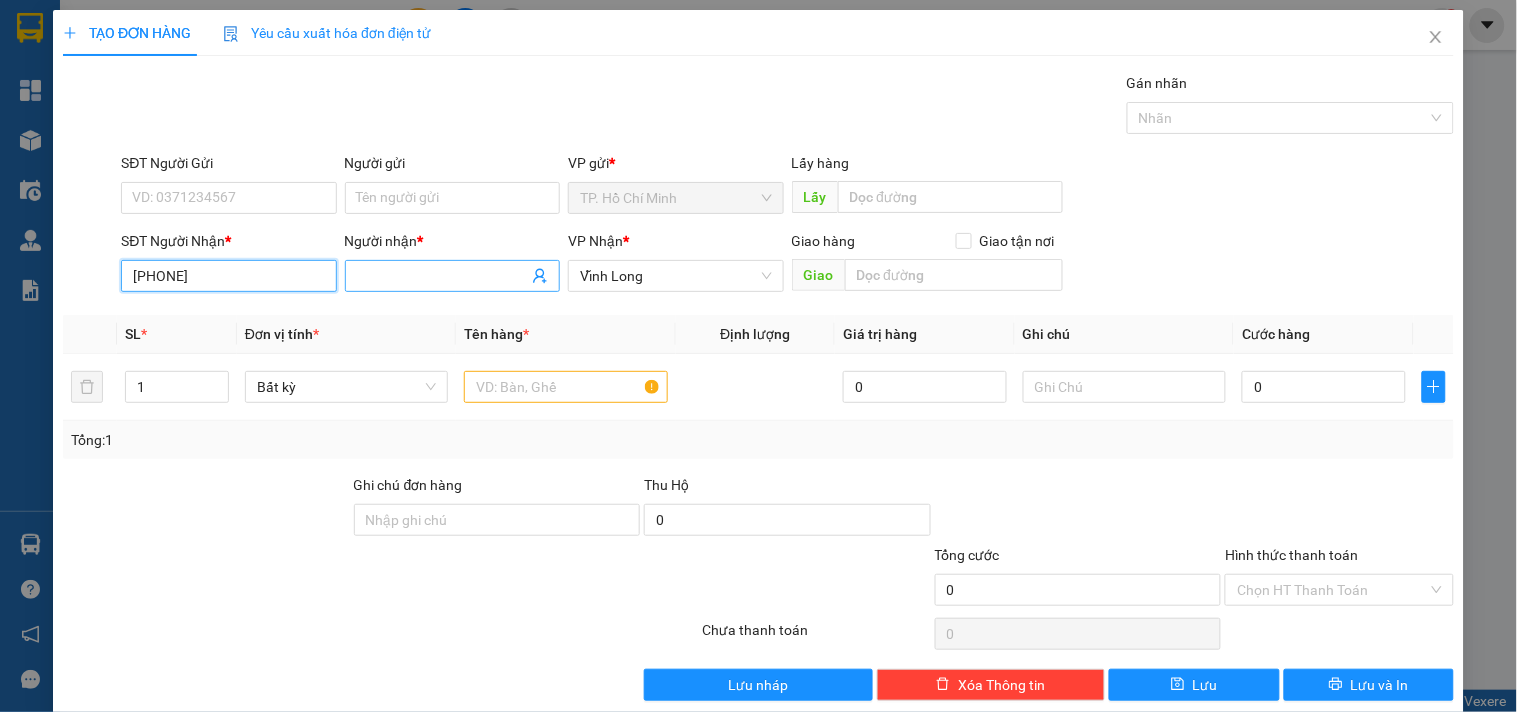 type on "[PHONE]" 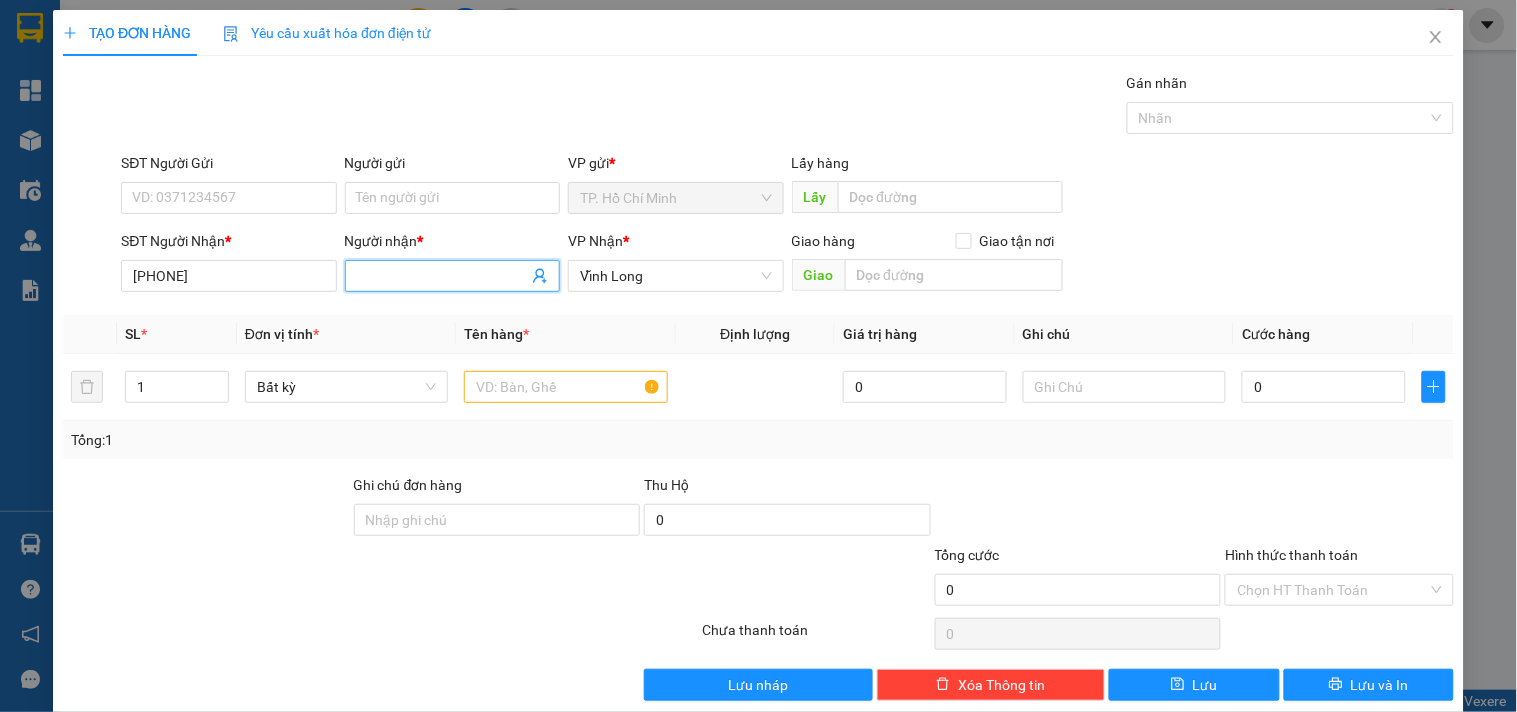 click on "Người nhận  *" at bounding box center [442, 276] 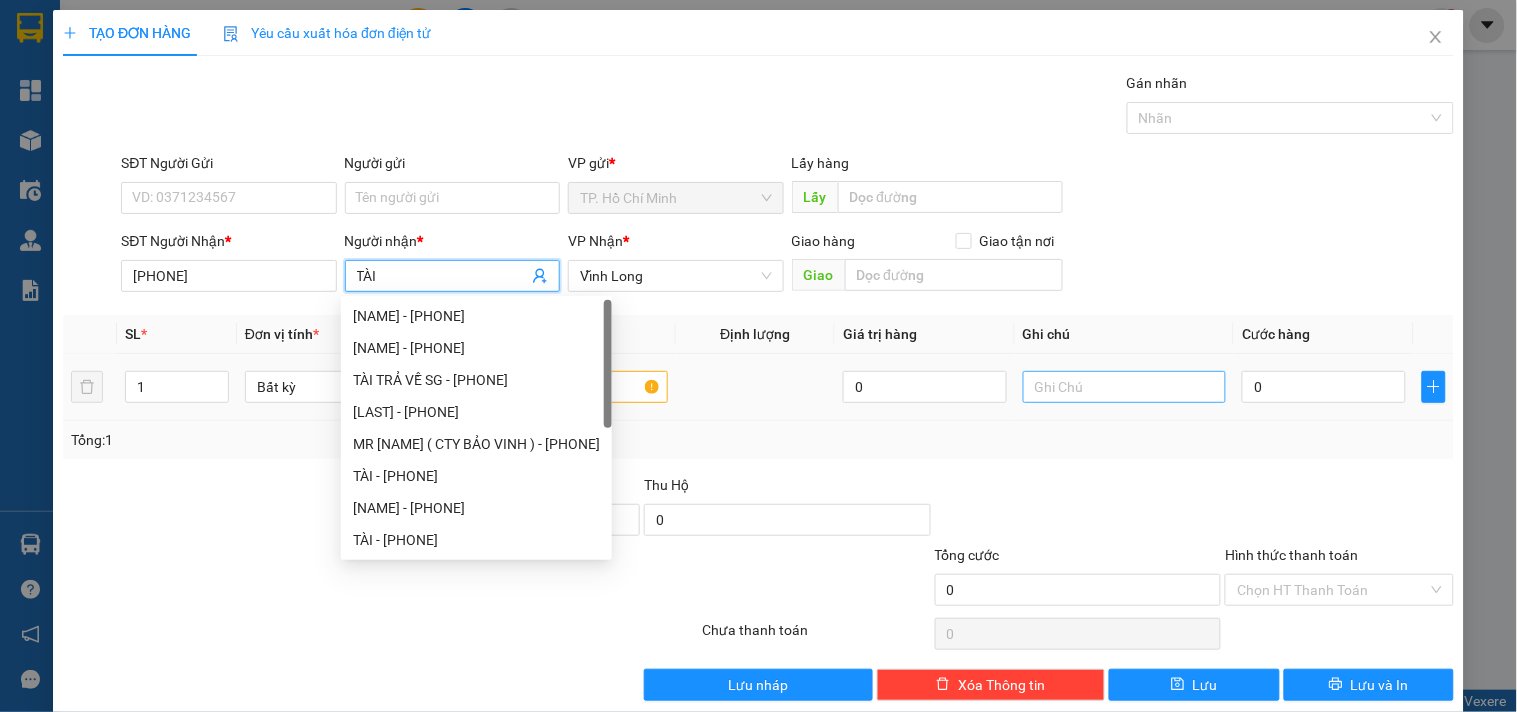 type on "TÀI" 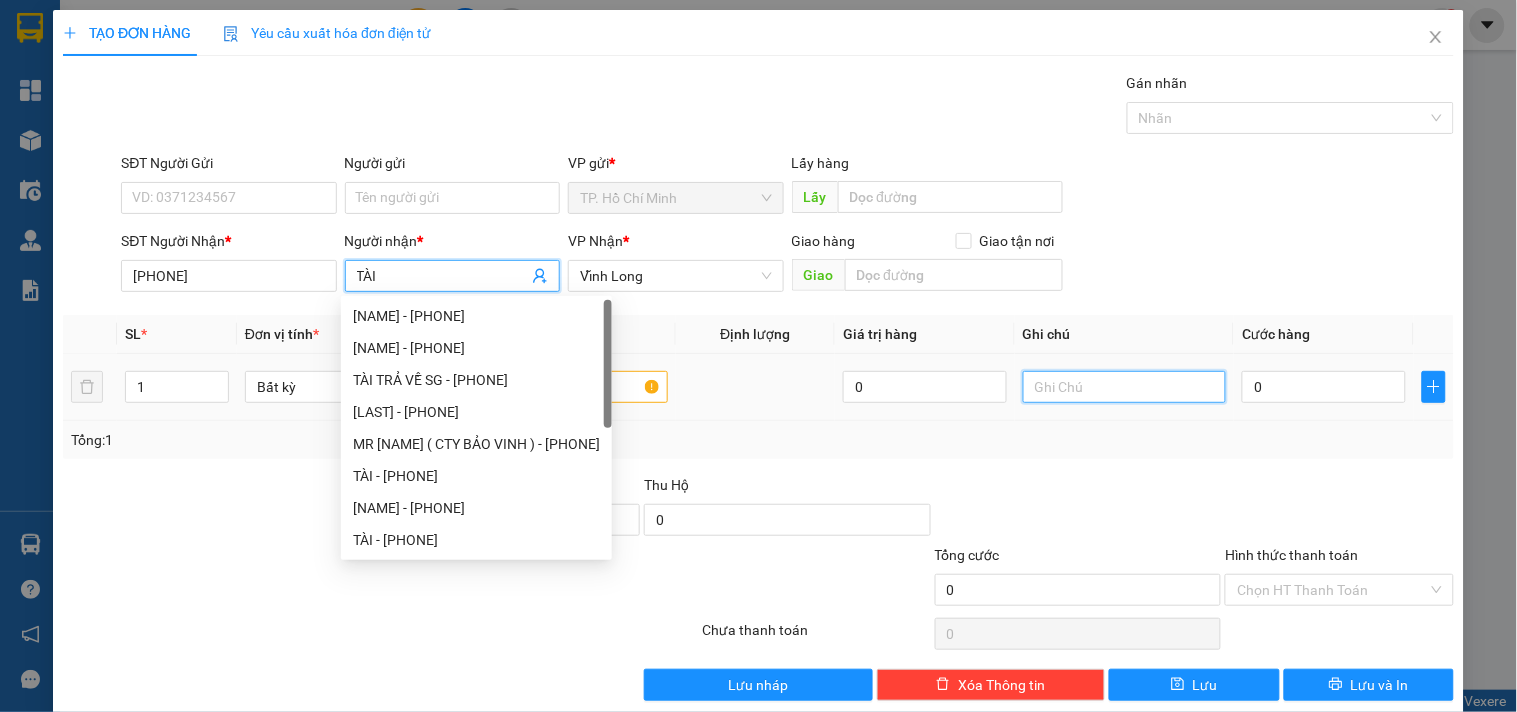 click at bounding box center [1124, 387] 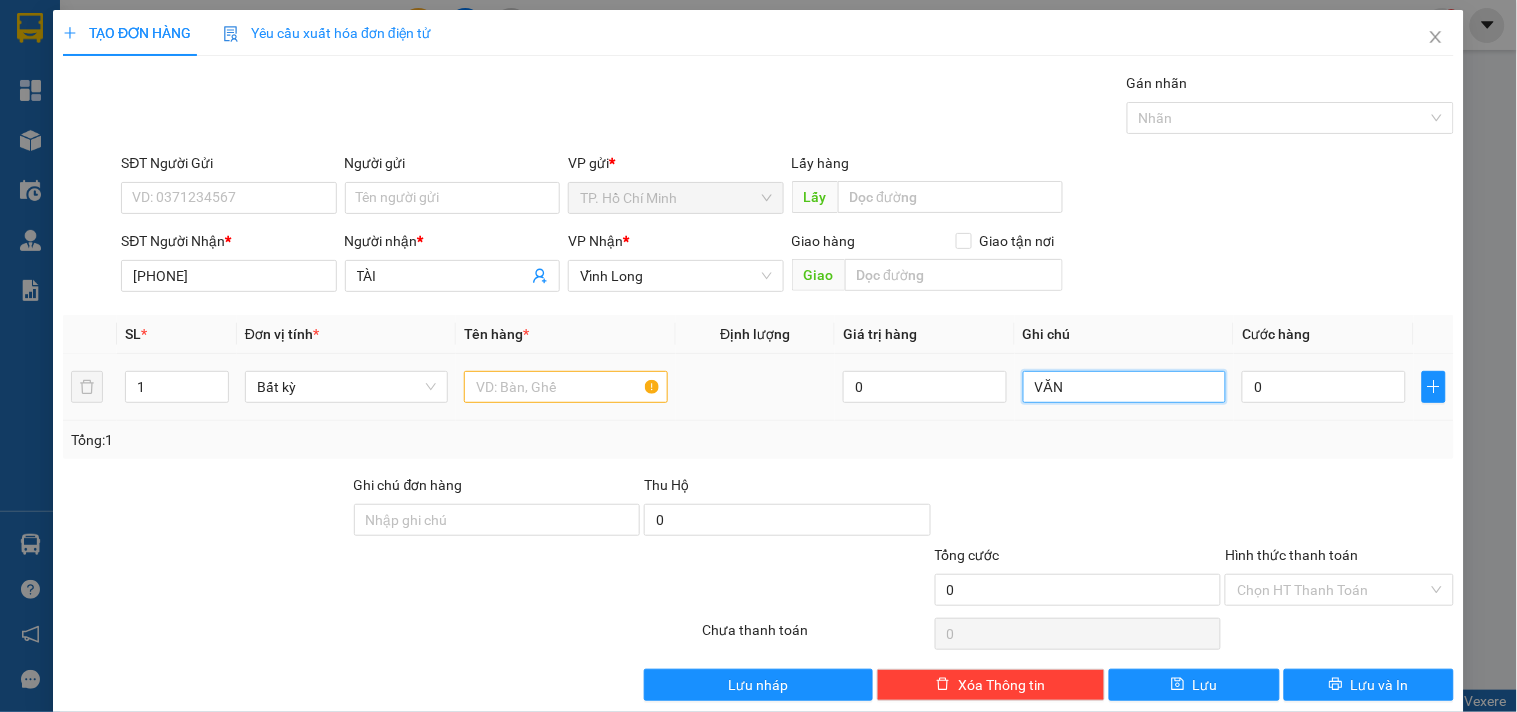 type on "VĂN" 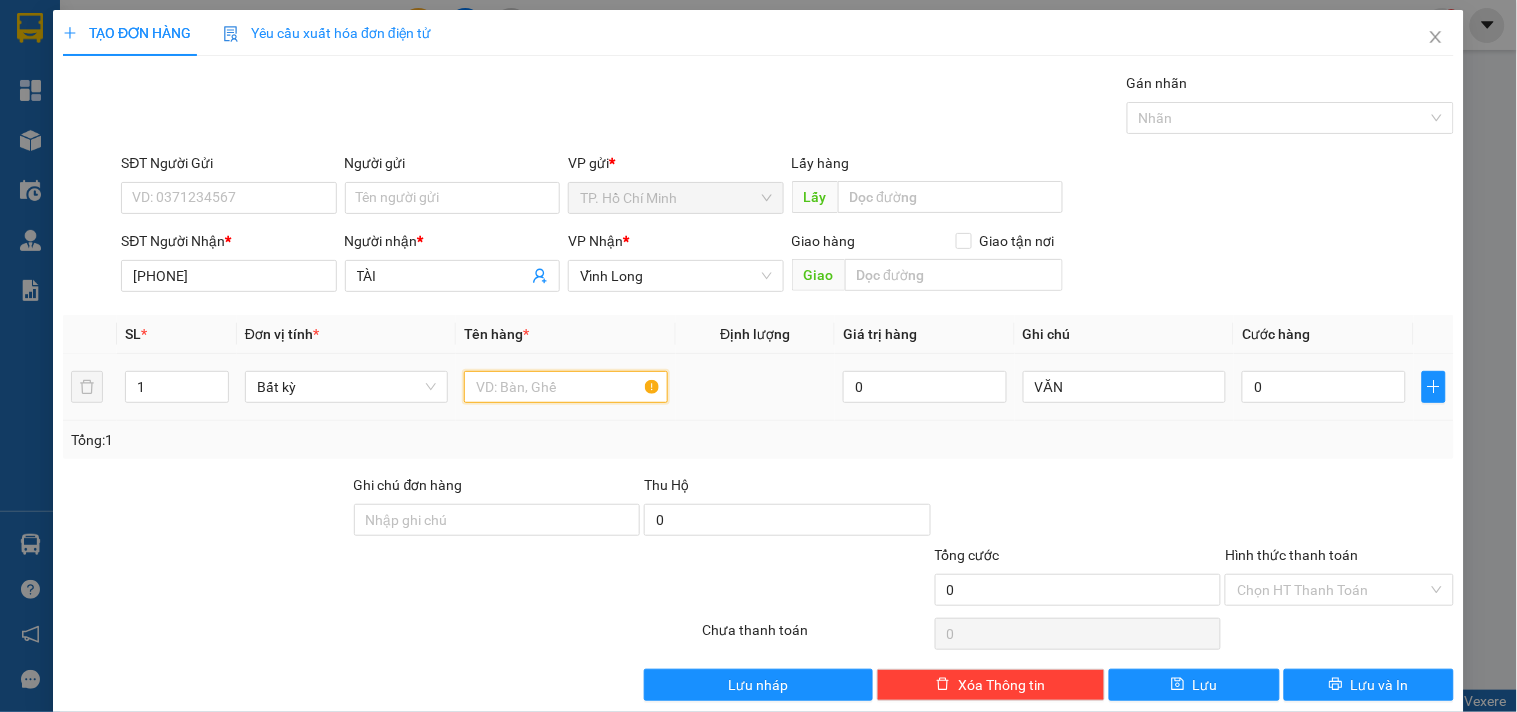 click at bounding box center [565, 387] 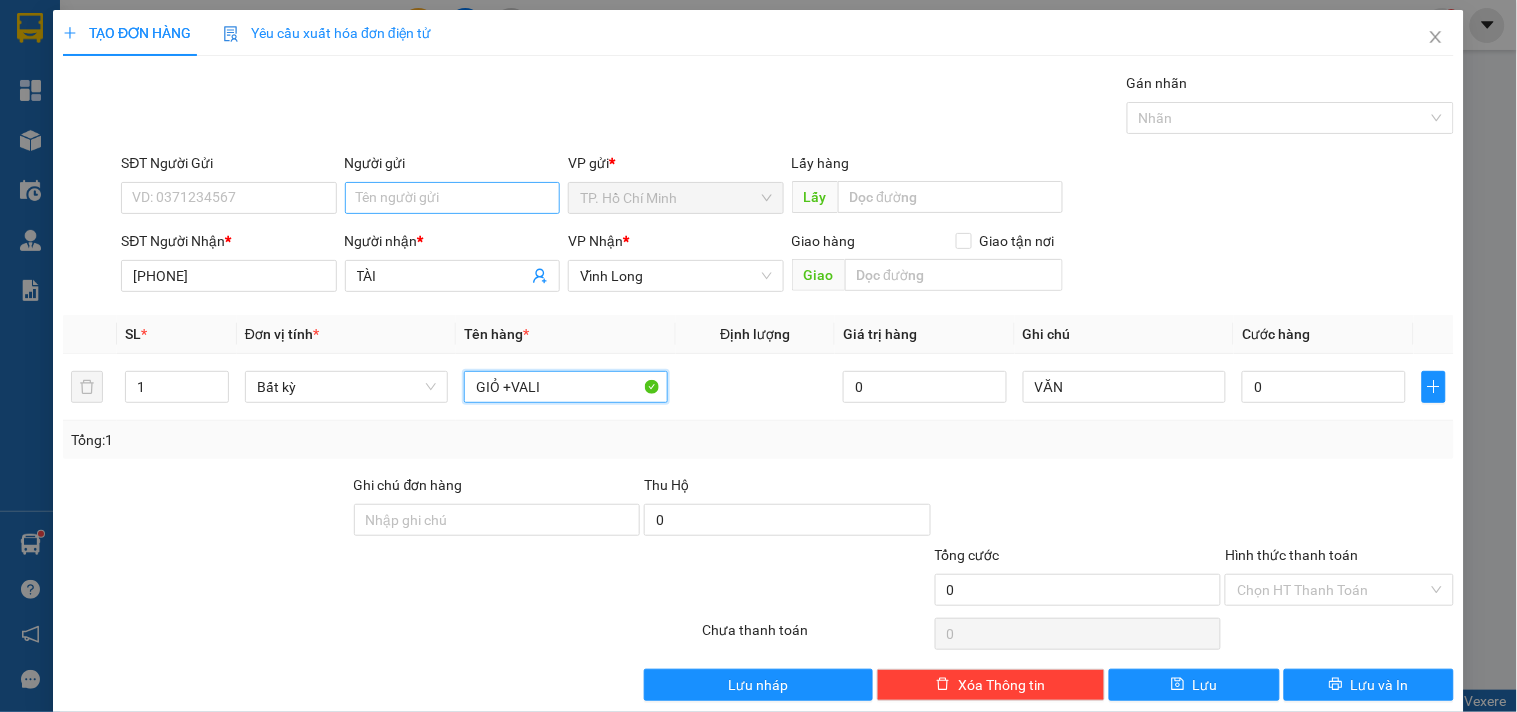 type on "GIỎ +VALI" 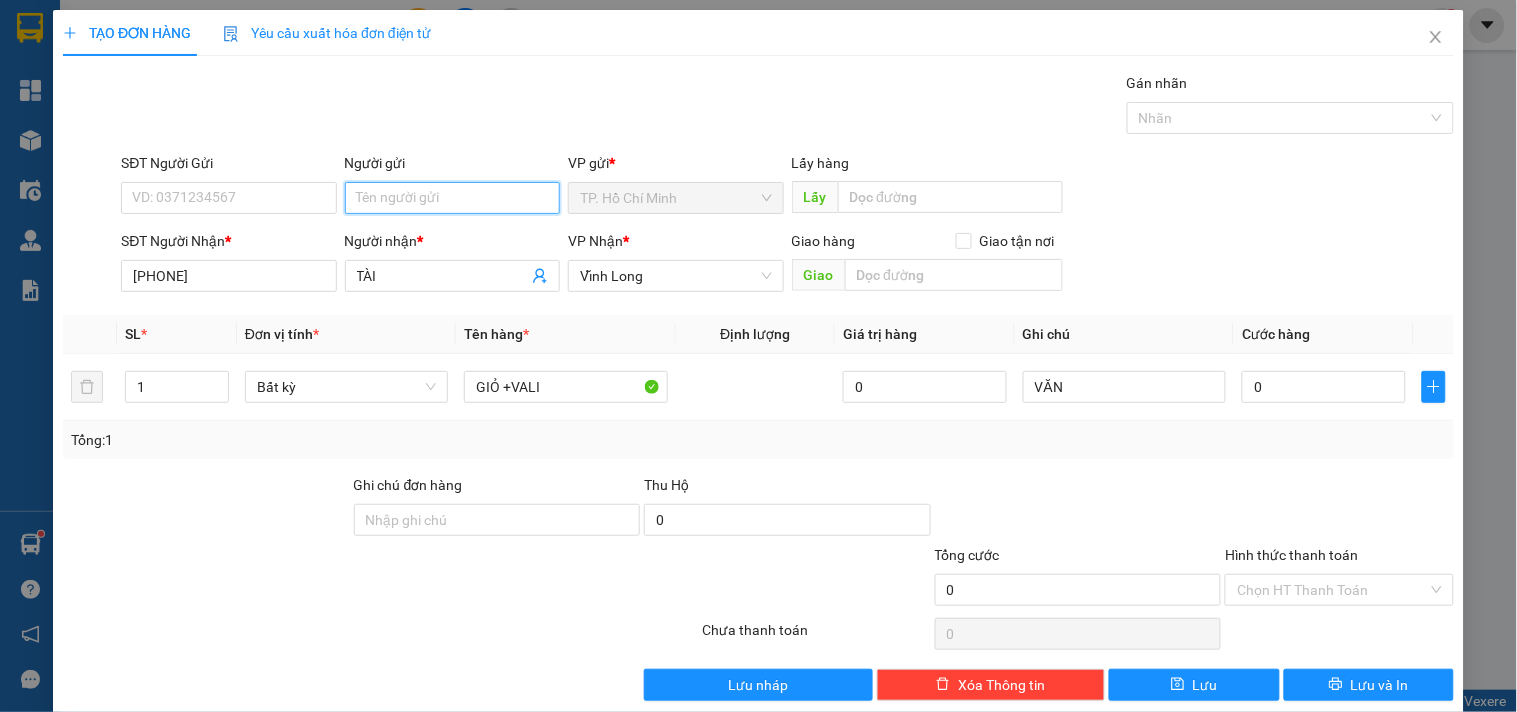 click on "Người gửi" at bounding box center (452, 198) 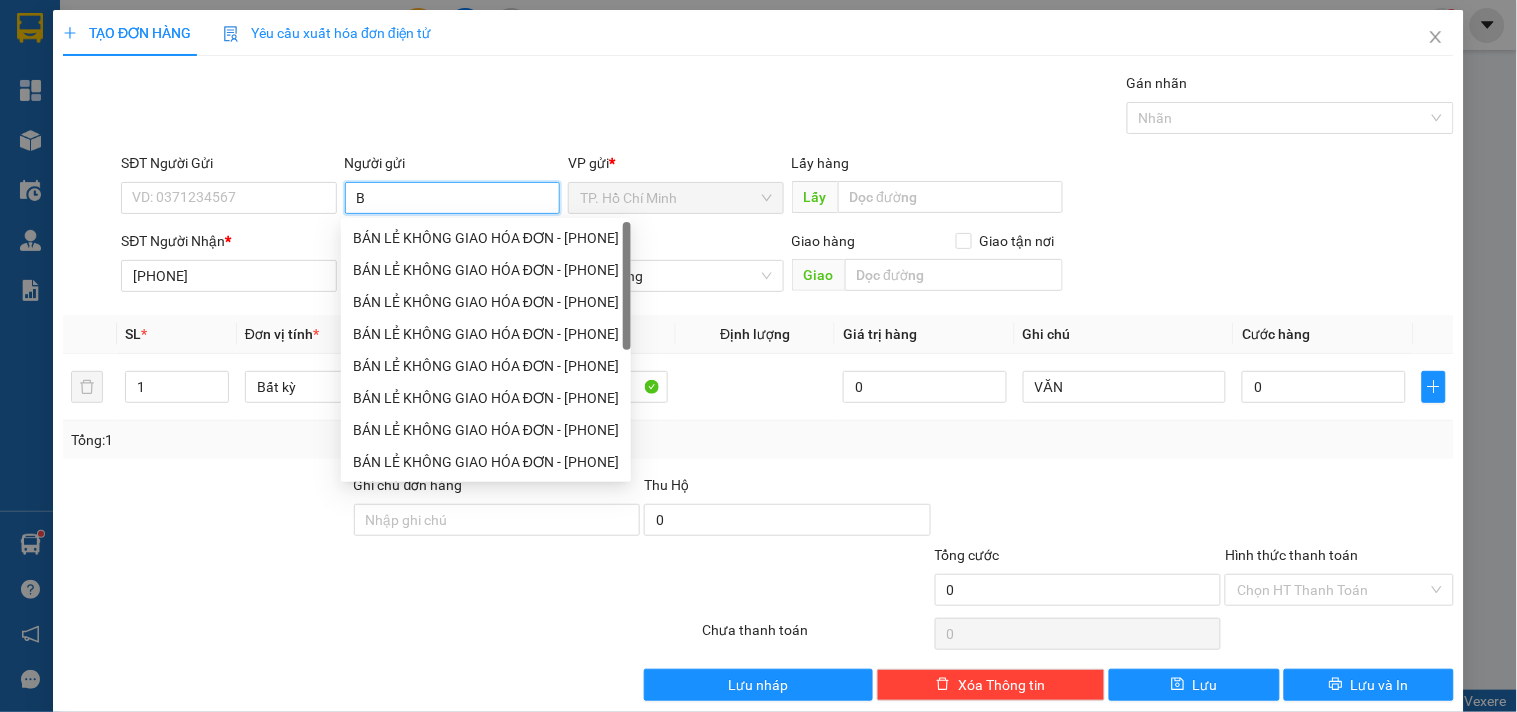 type on "Ba" 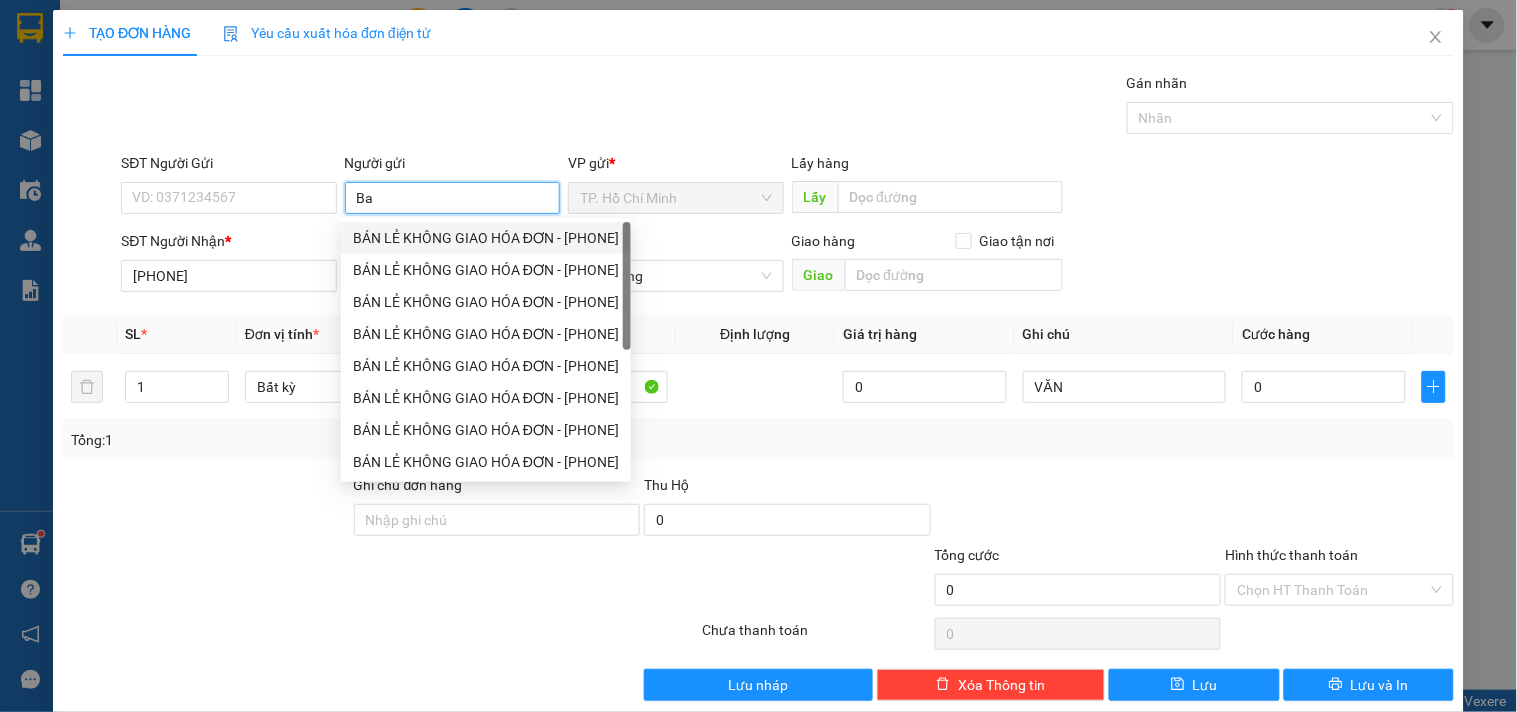 click on "BÁN LẺ KHÔNG GIAO HÓA ĐƠN - [PHONE]" at bounding box center (486, 238) 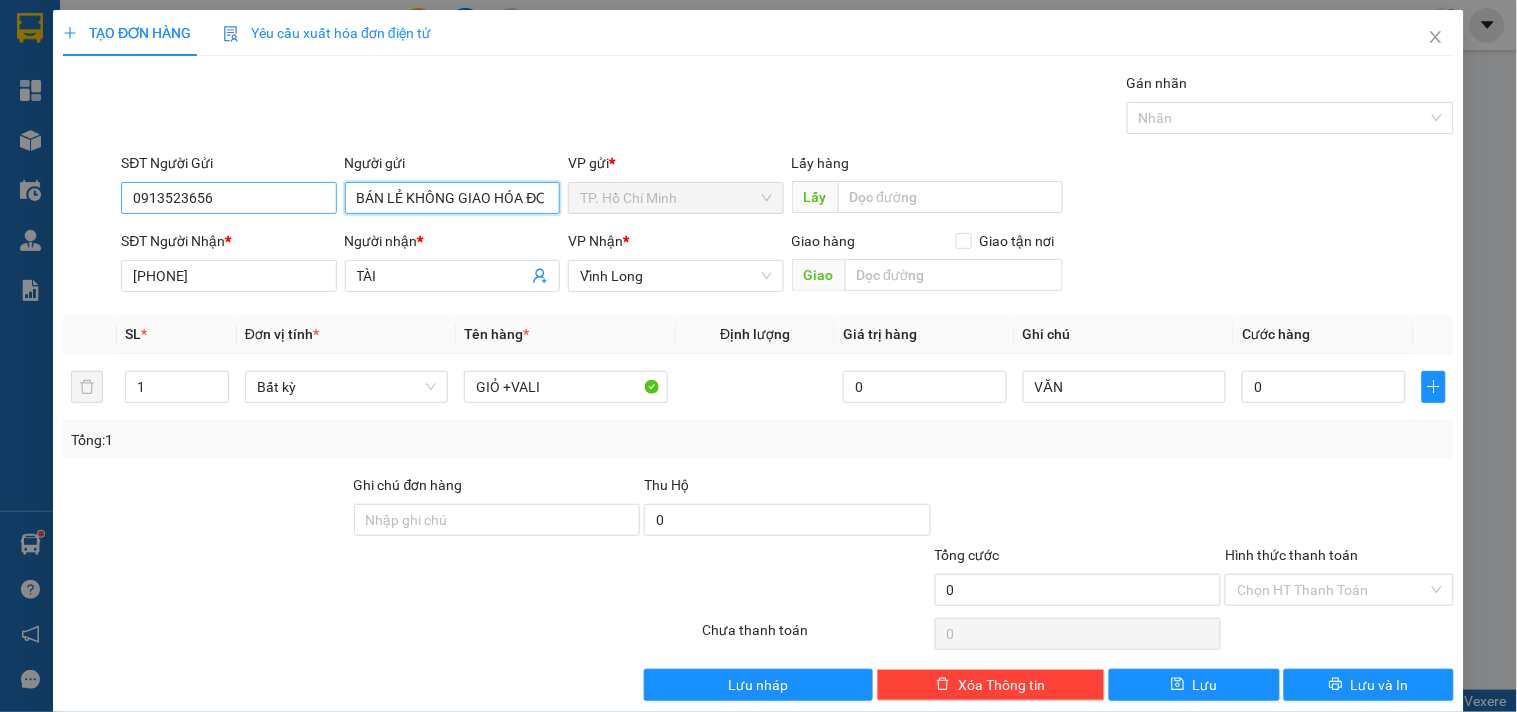 type on "BÁN LẺ KHÔNG GIAO HÓA ĐƠN" 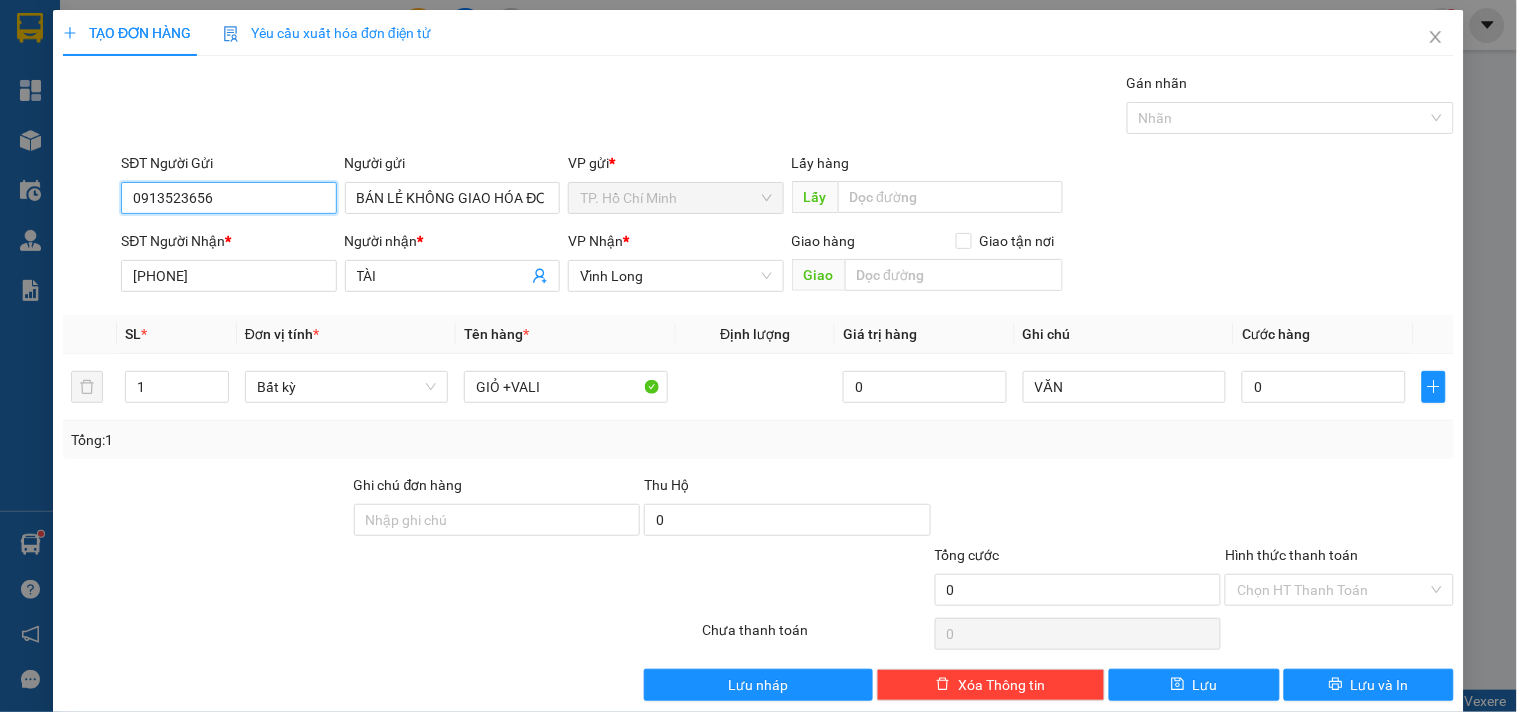 click on "0913523656" at bounding box center (228, 198) 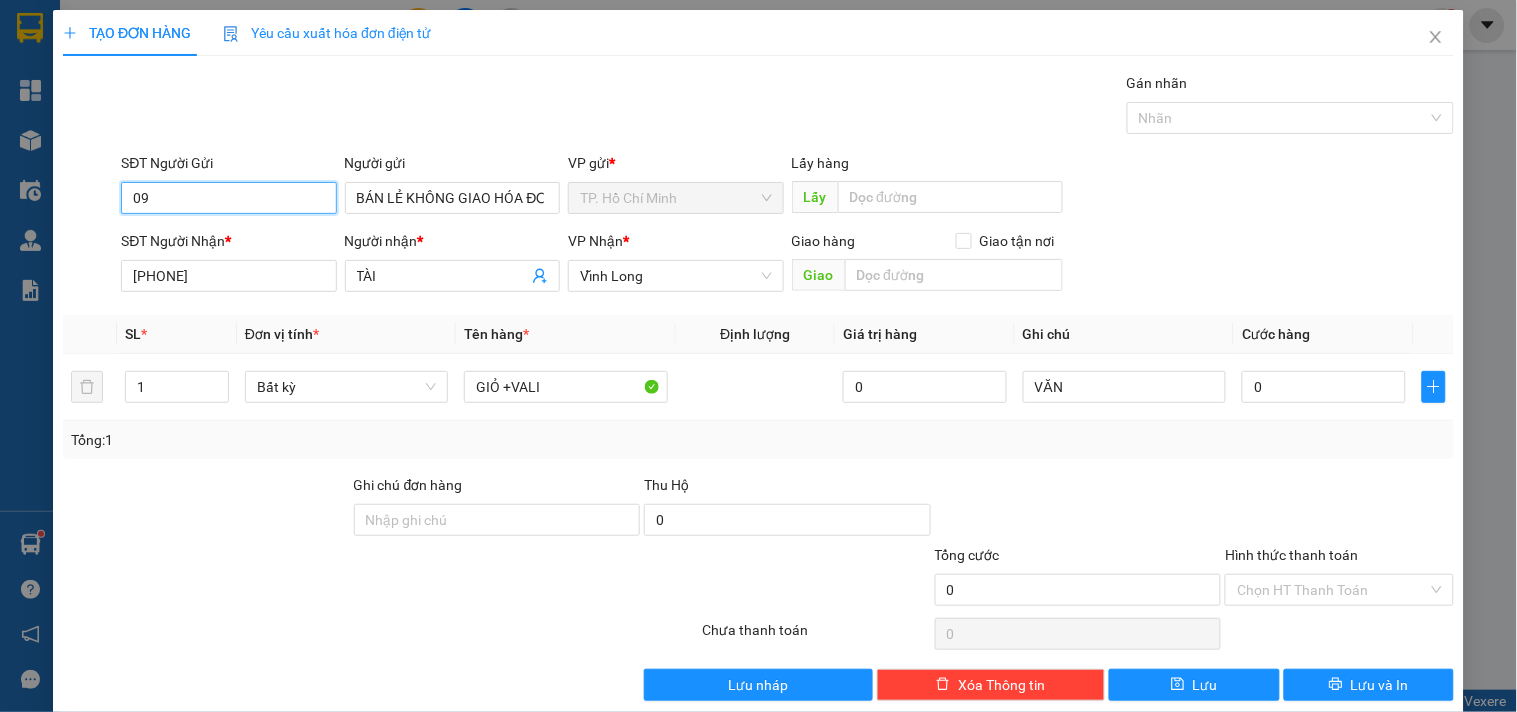 type on "0" 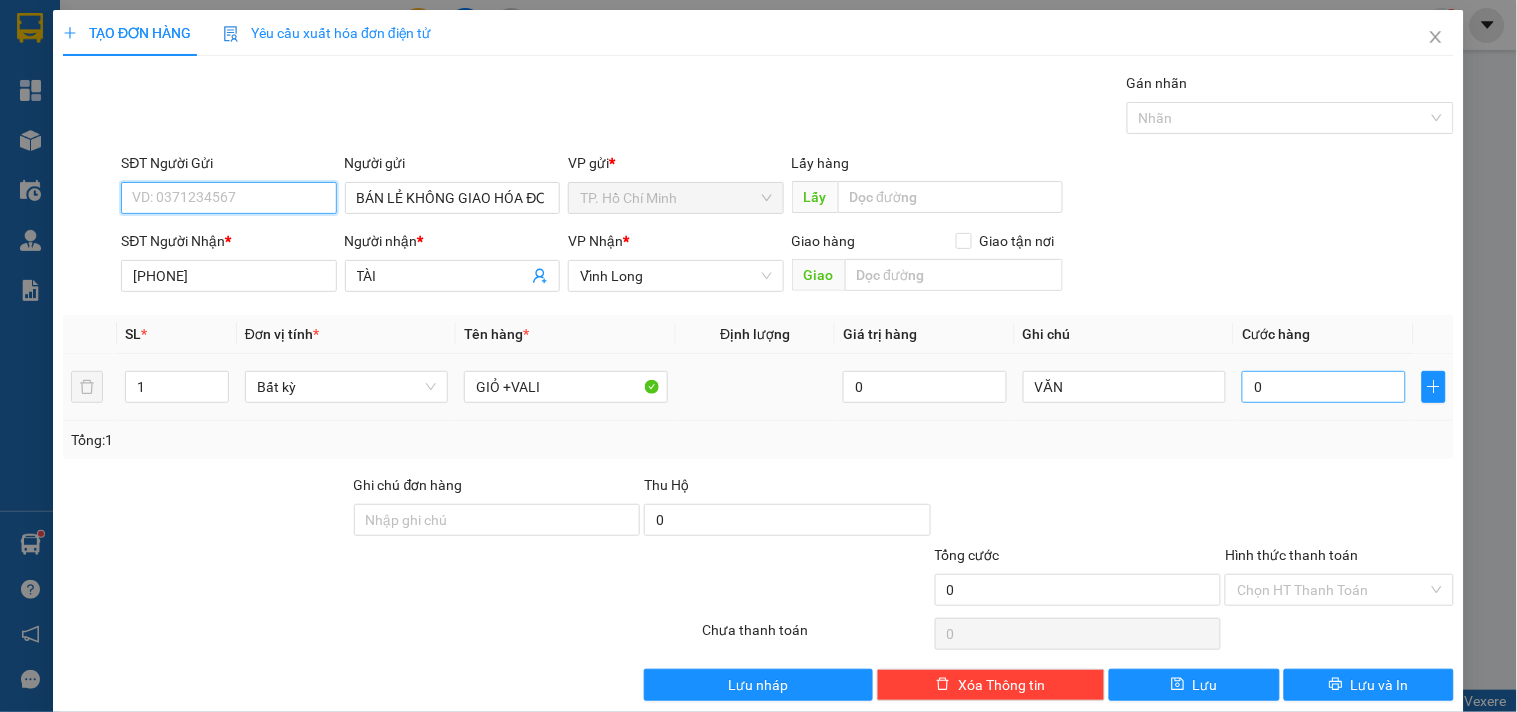 type 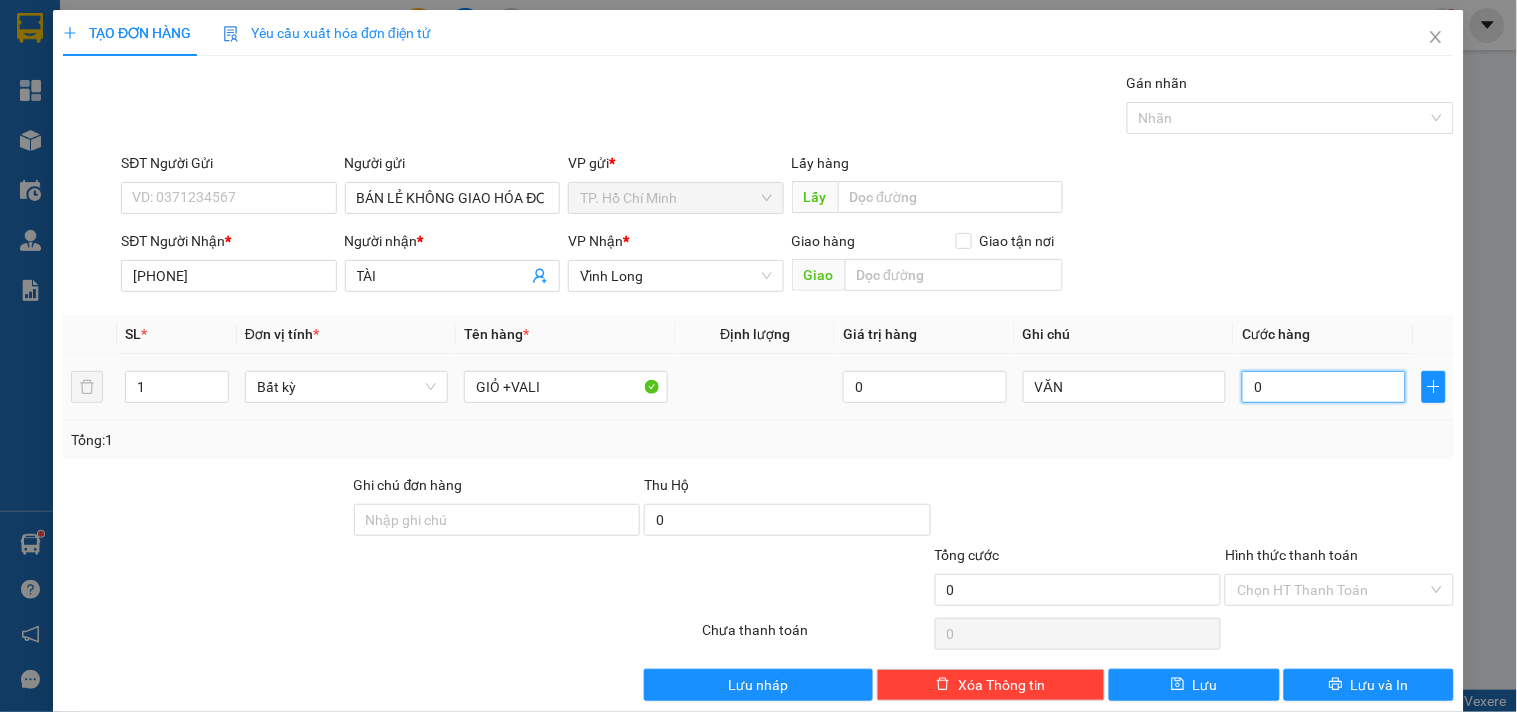 click on "0" at bounding box center (1324, 387) 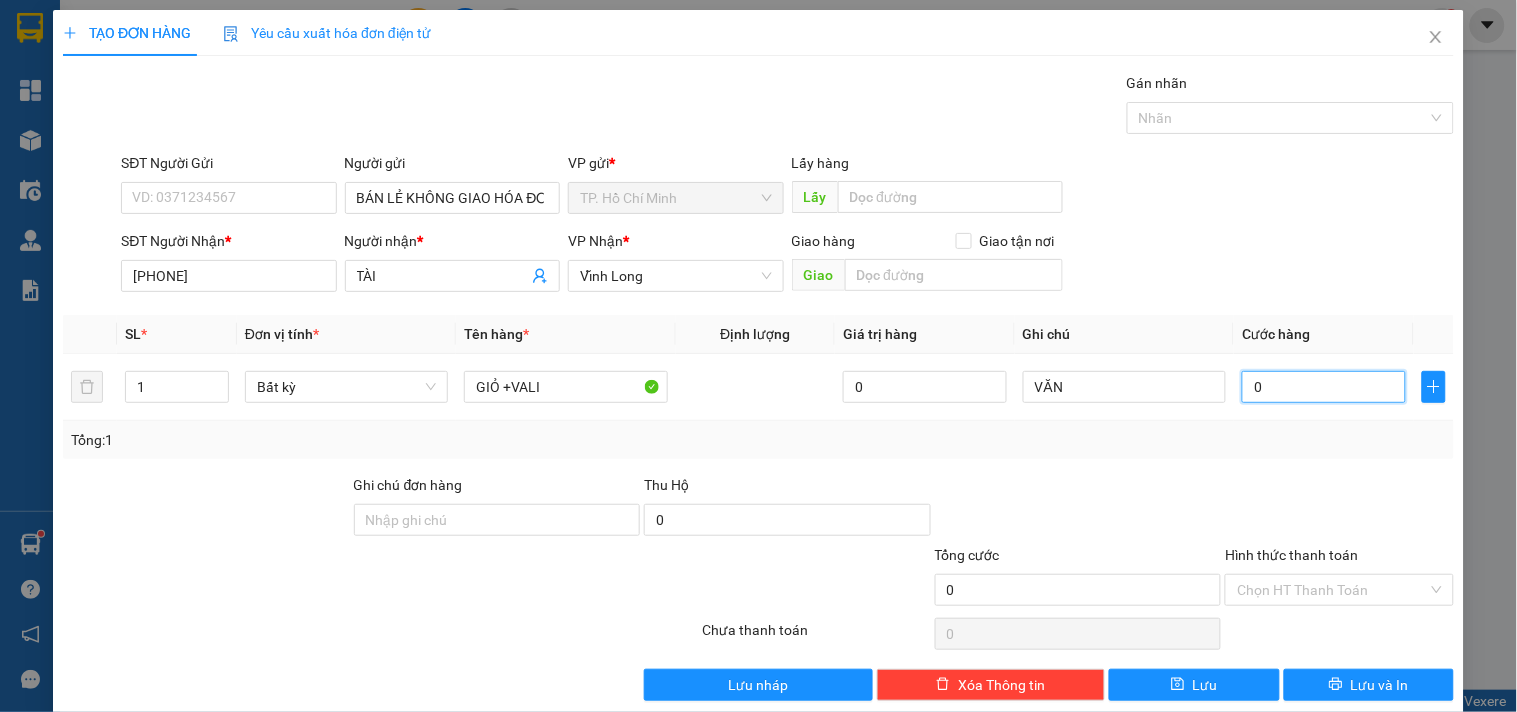 type on "1" 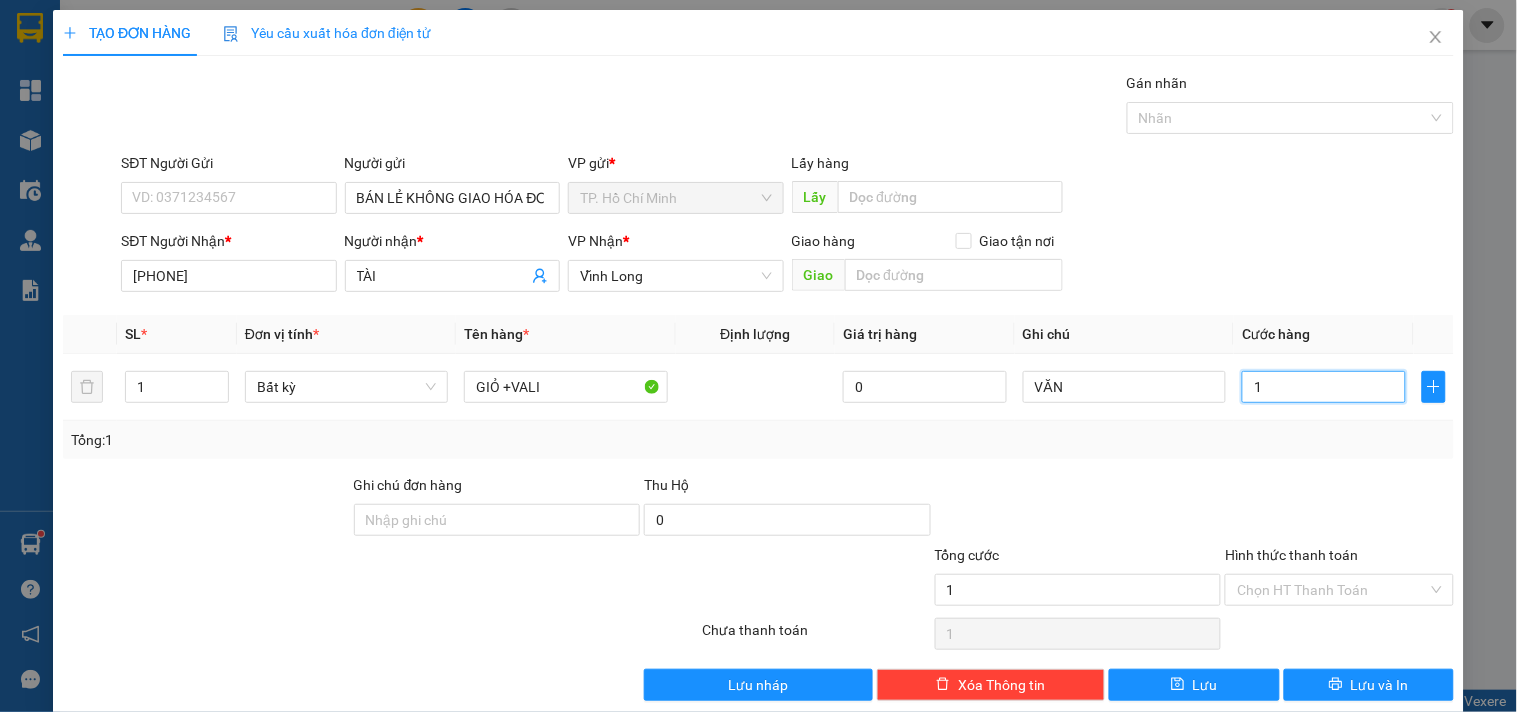 type on "10" 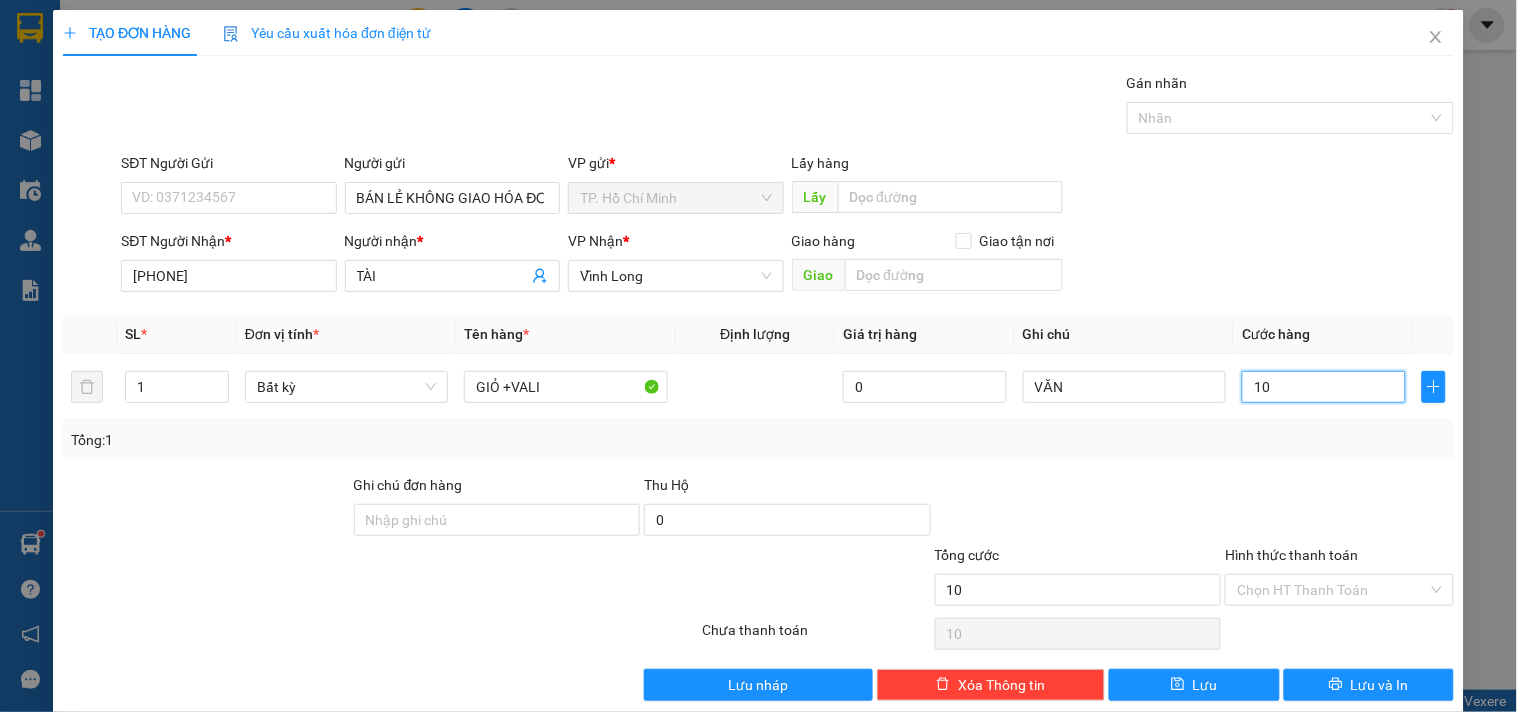 type on "100" 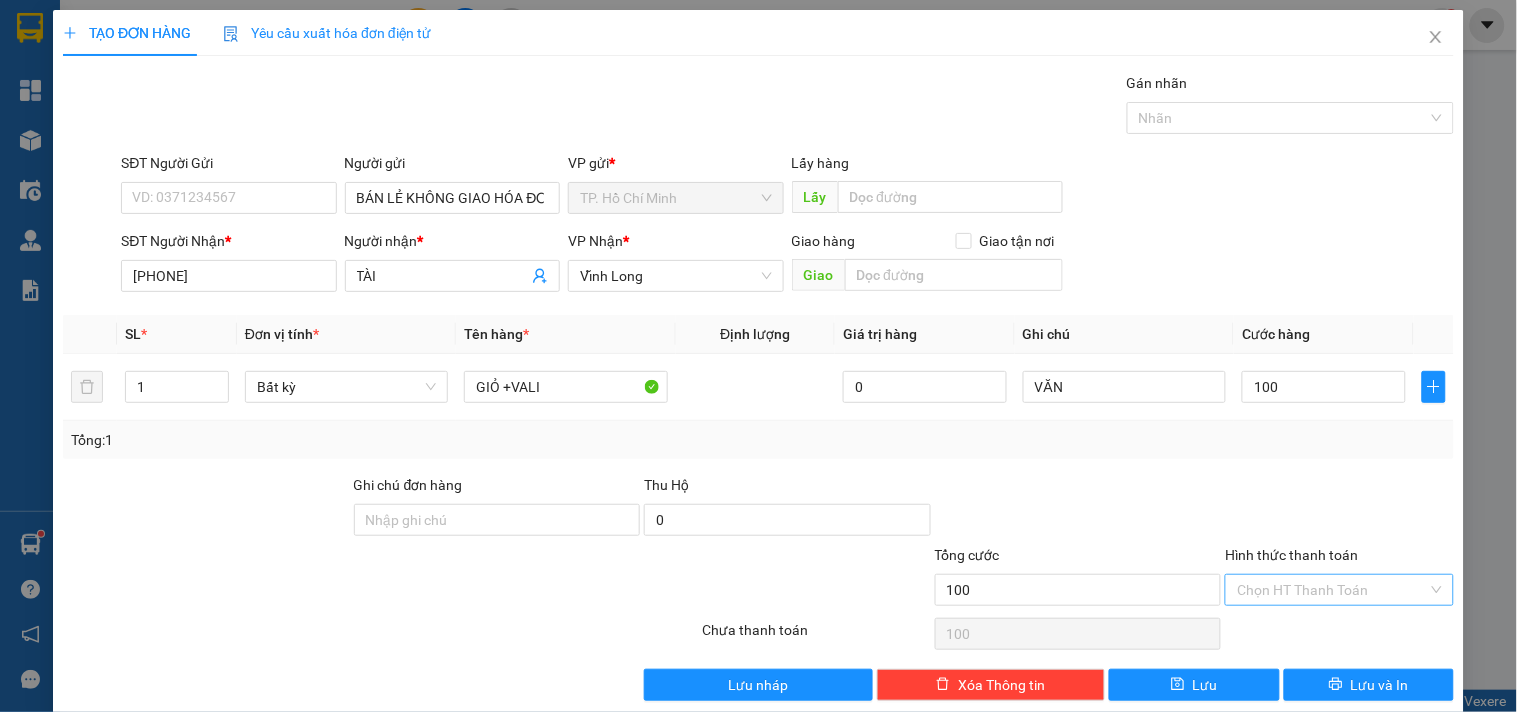 type on "100.000" 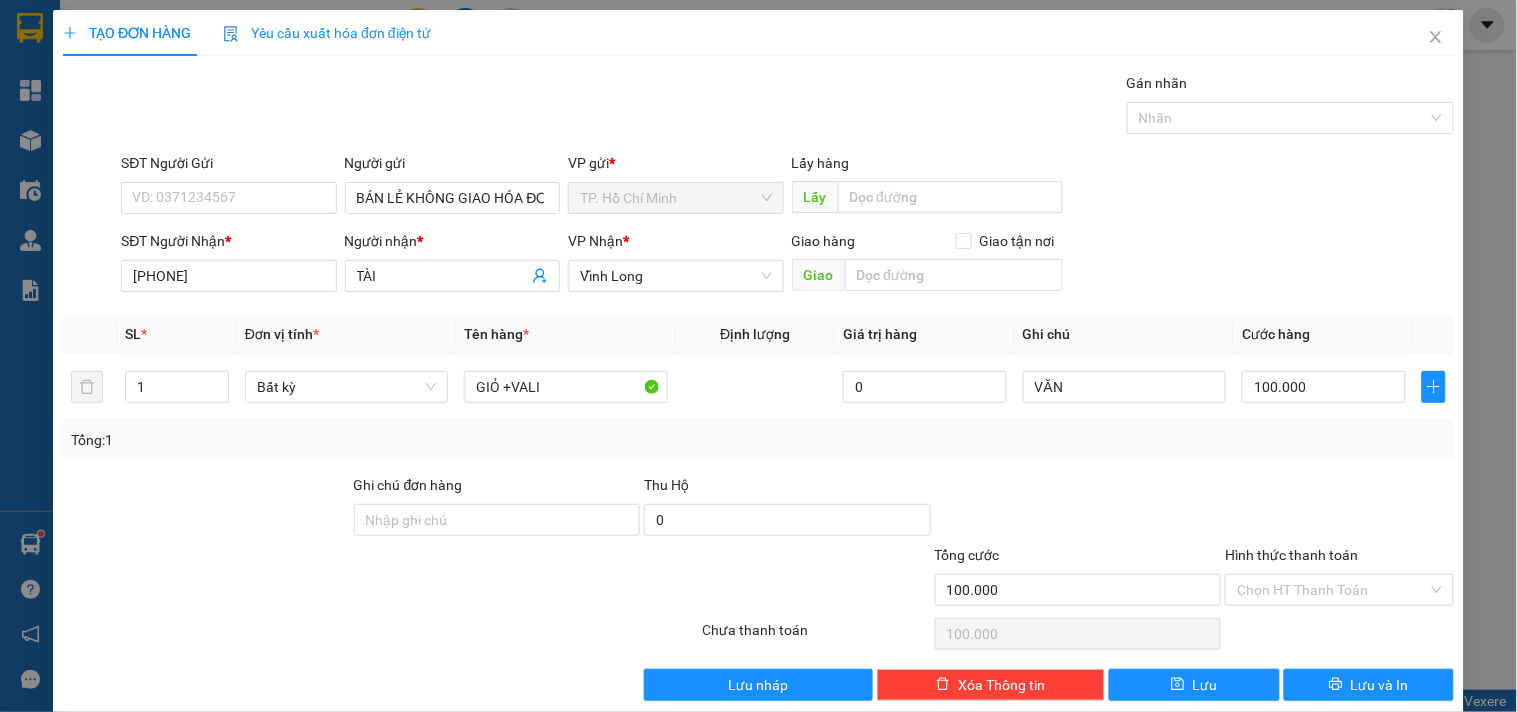 drag, startPoint x: 1305, startPoint y: 601, endPoint x: 1295, endPoint y: 606, distance: 11.18034 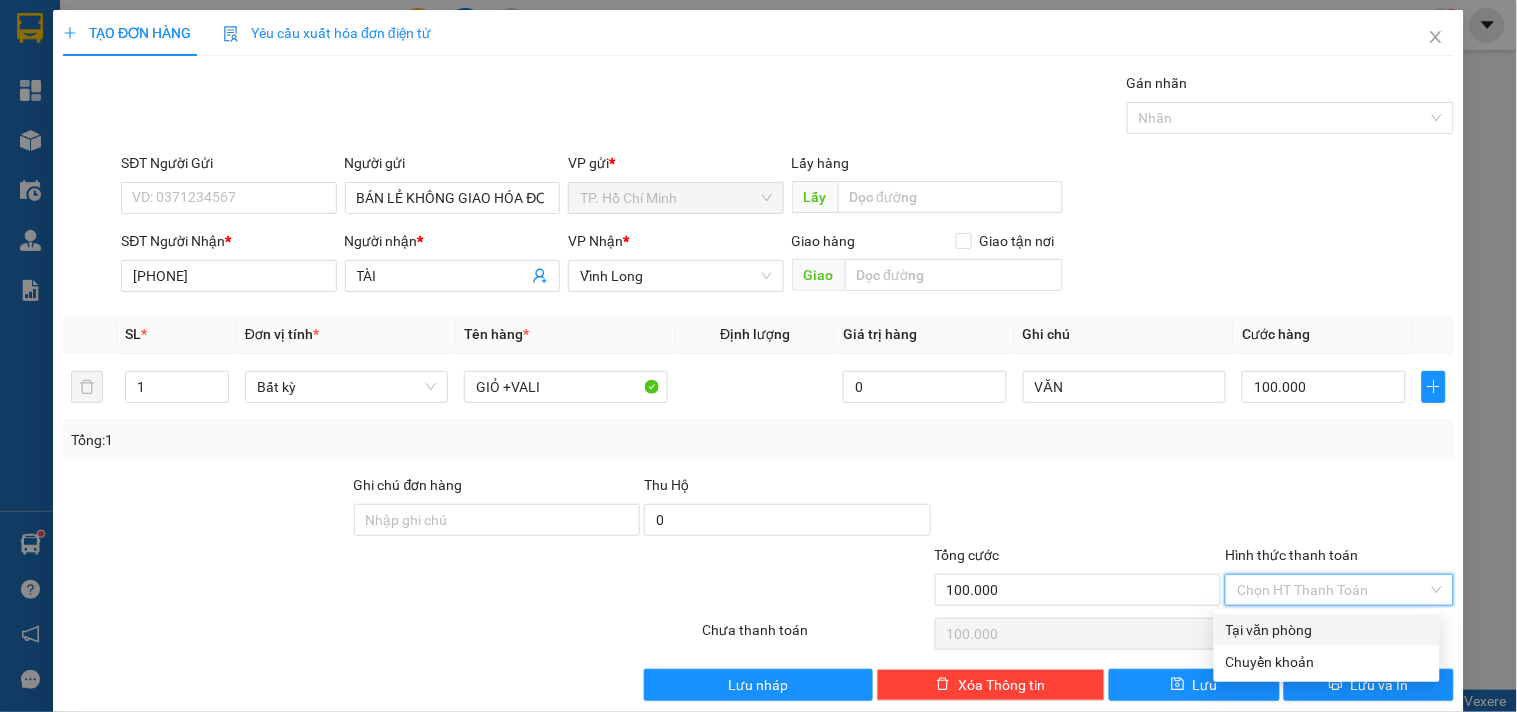 click on "Tại văn phòng" at bounding box center (1327, 630) 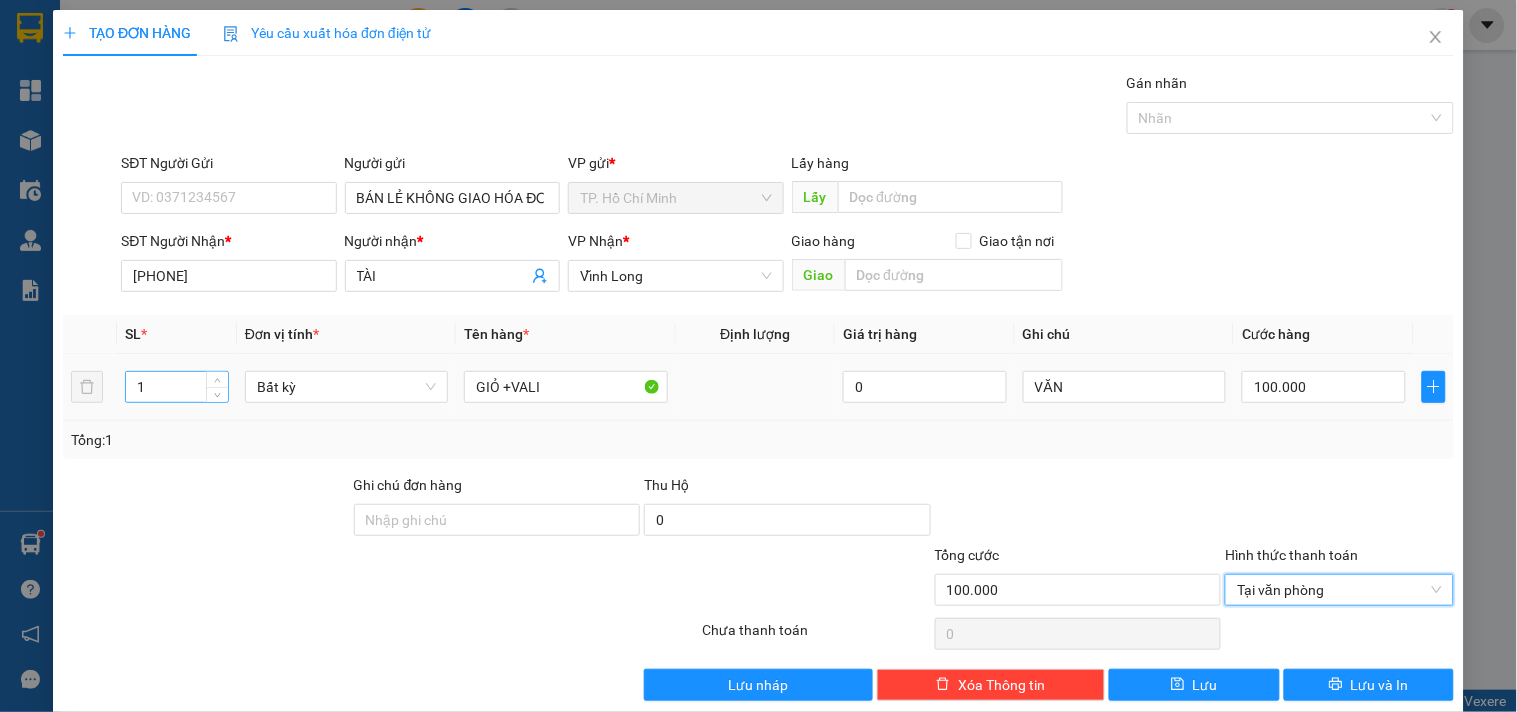 click on "1" at bounding box center [177, 387] 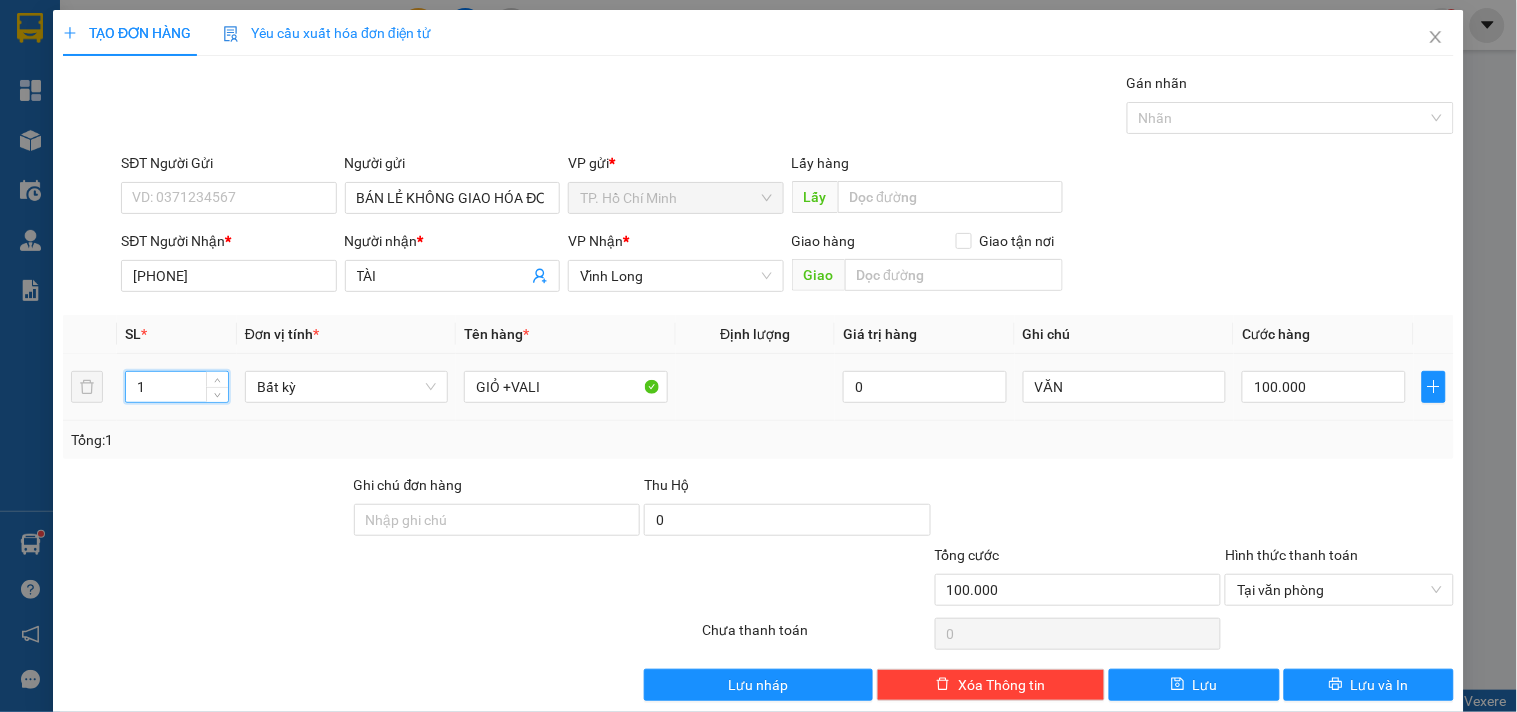 type on "2" 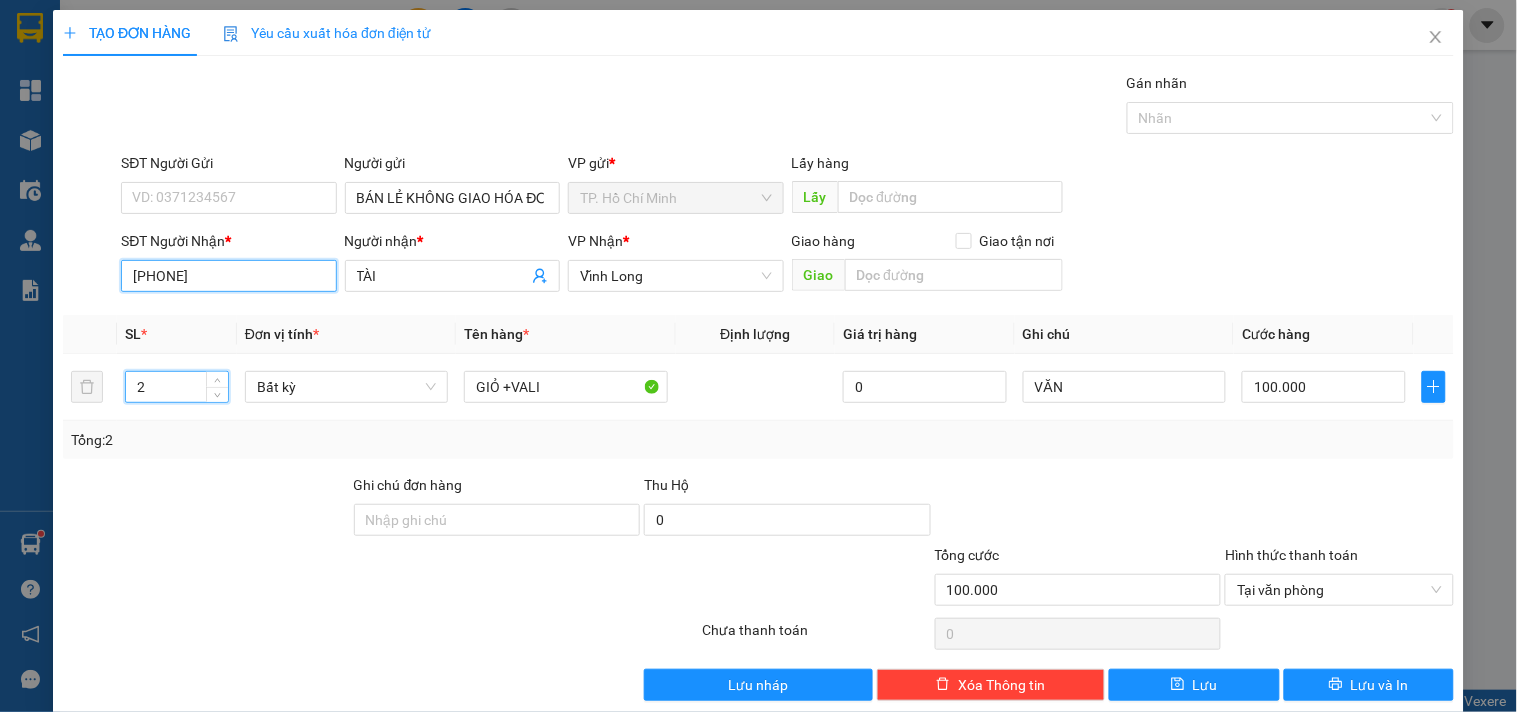 click on "[PHONE]" at bounding box center (228, 276) 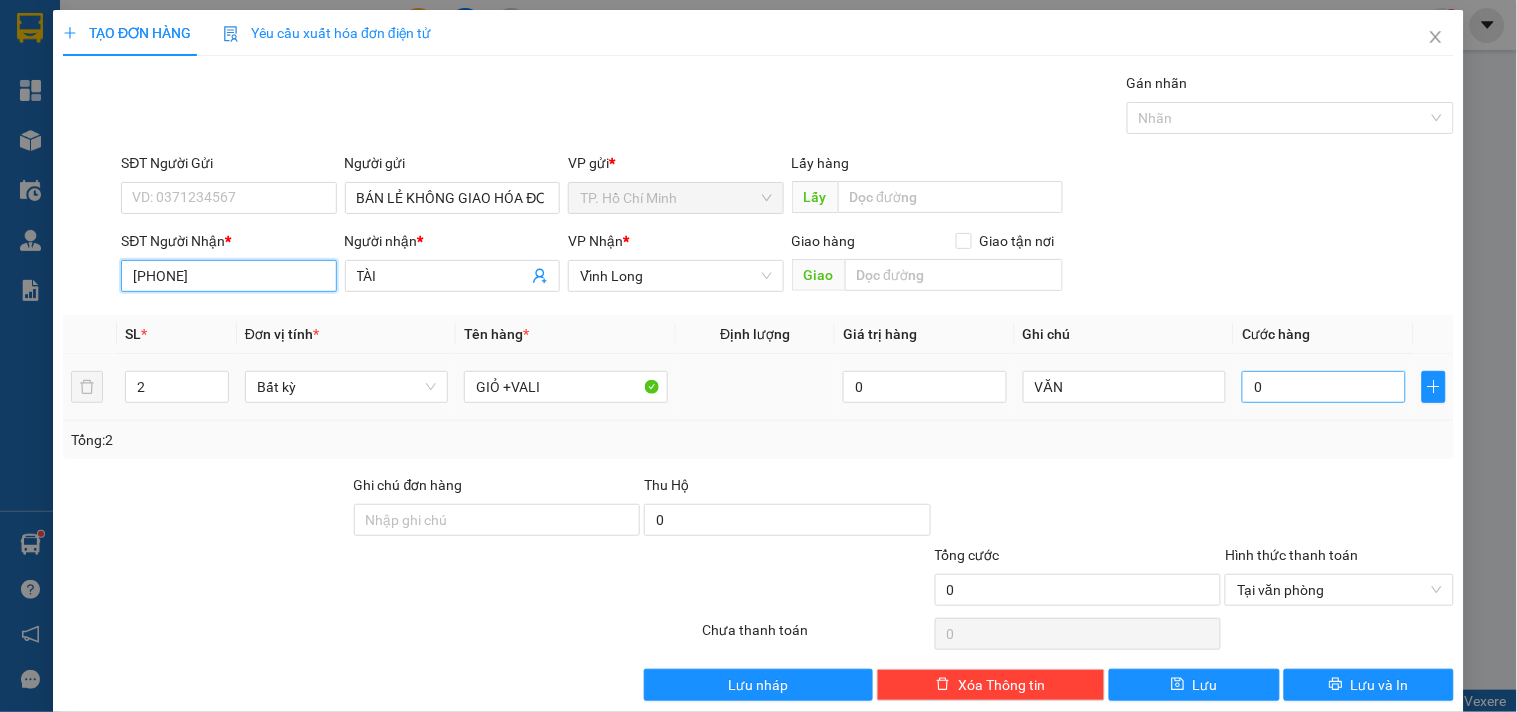 type on "[PHONE]" 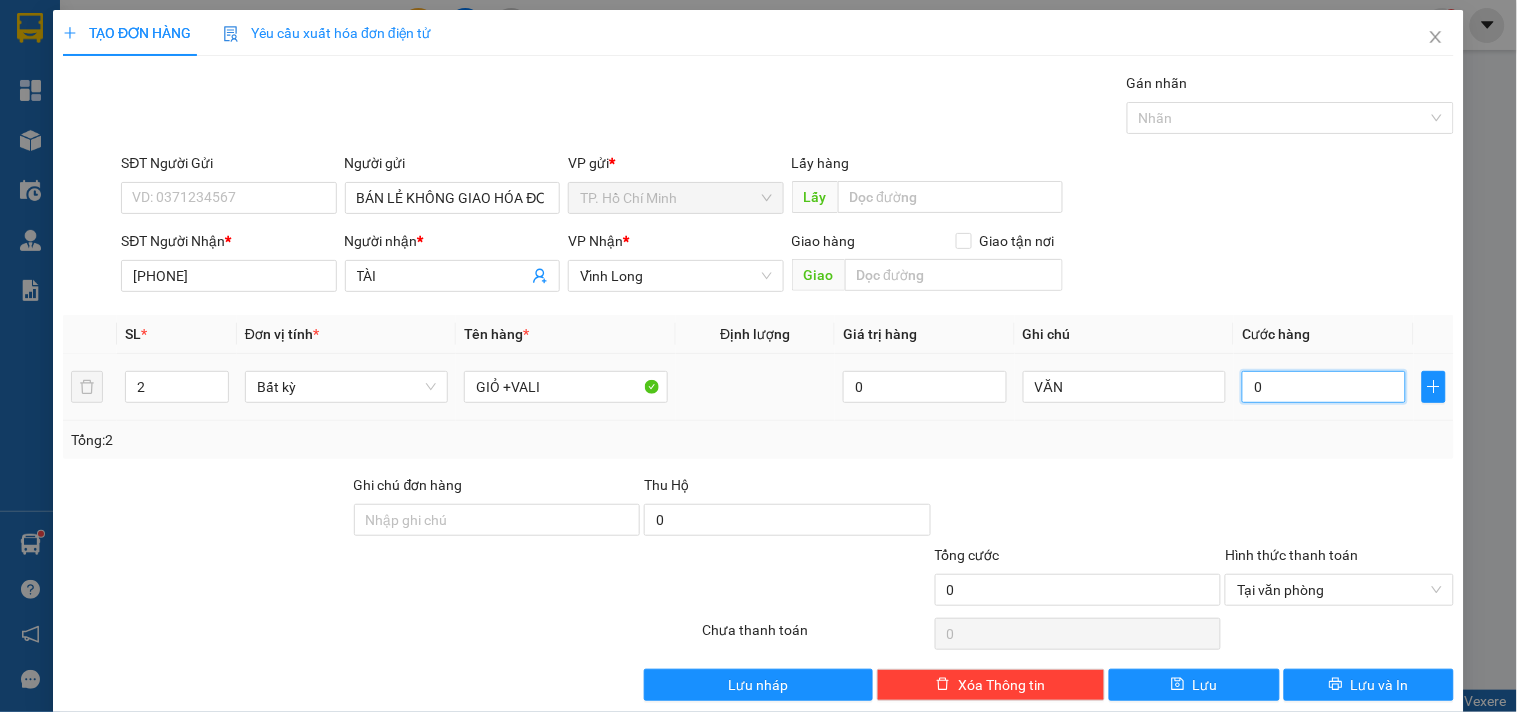 click on "0" at bounding box center [1324, 387] 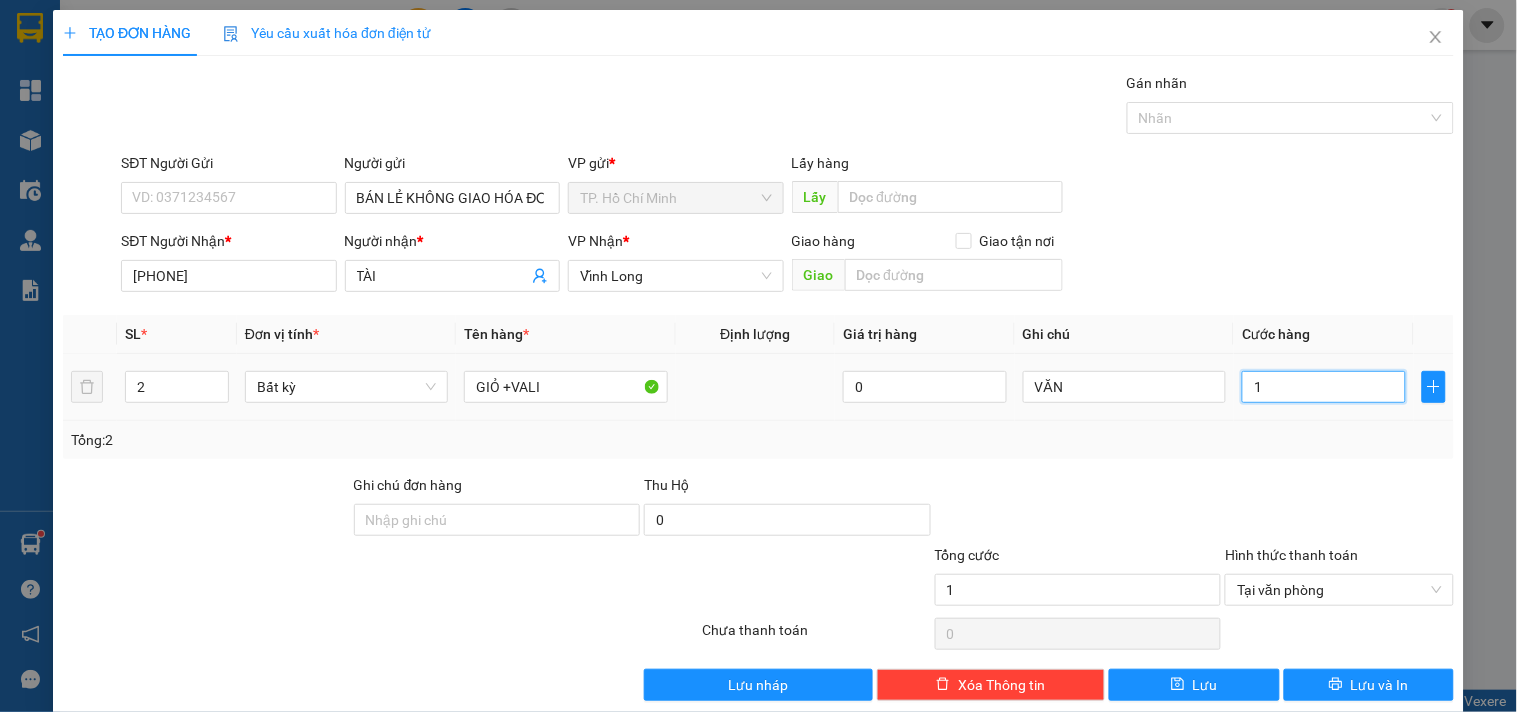 type on "10" 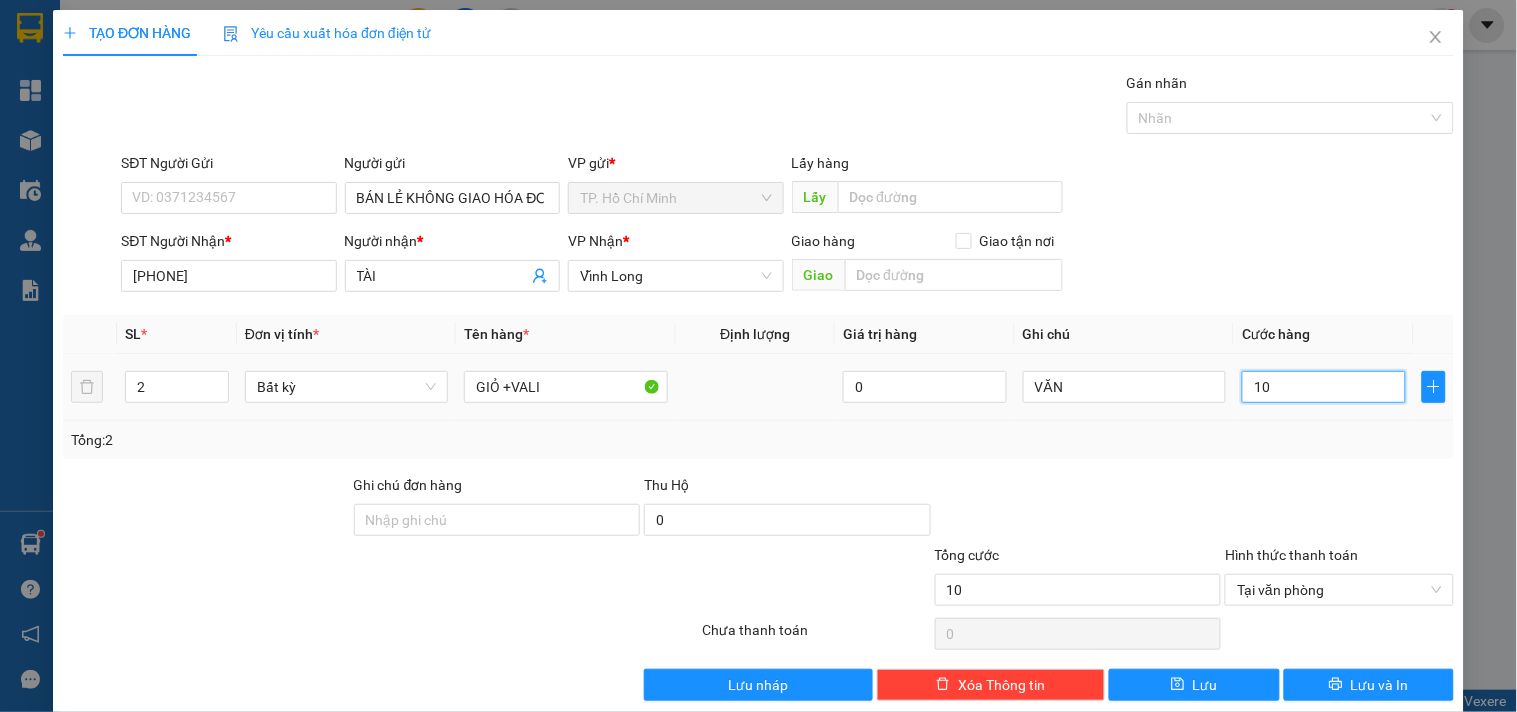 type on "100" 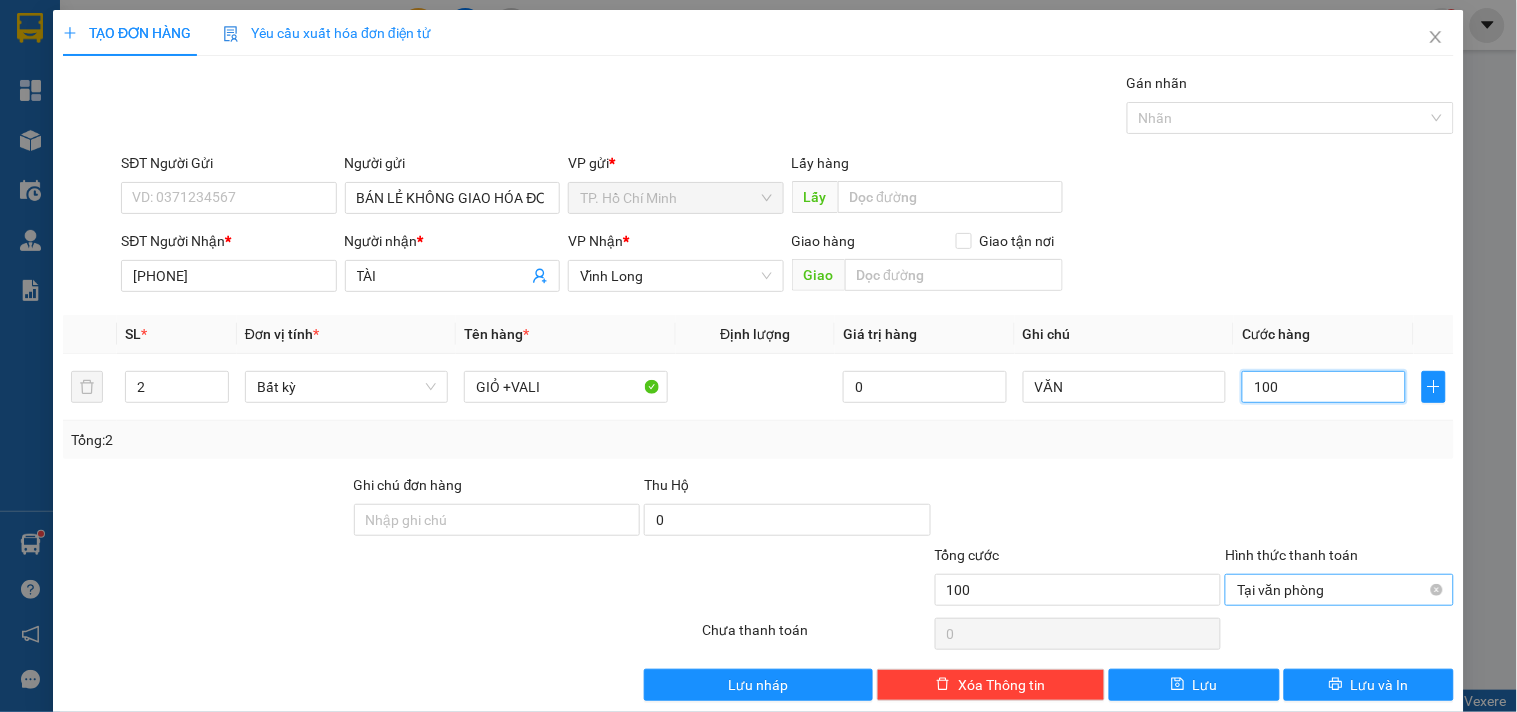 click on "Tại văn phòng" at bounding box center (1339, 590) 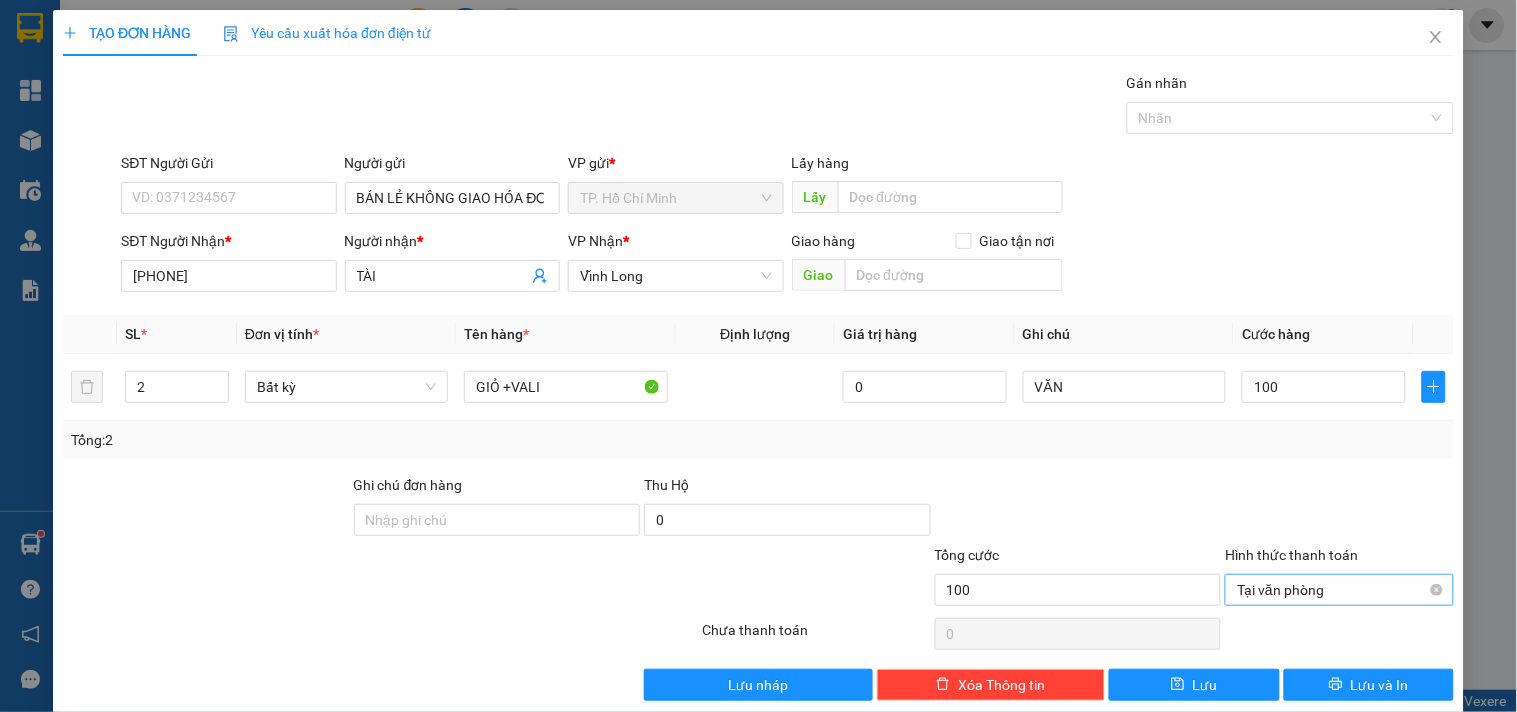 type on "100.000" 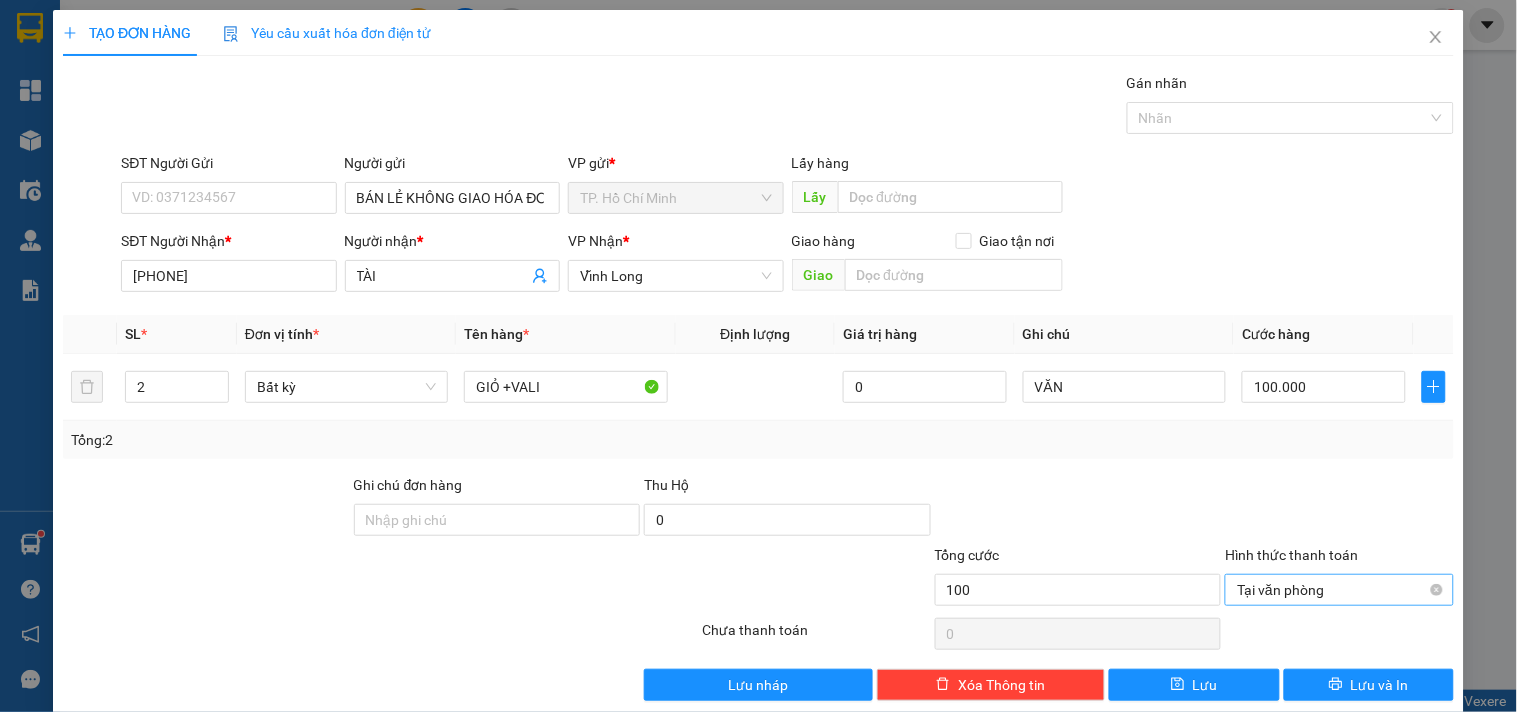 type on "100.000" 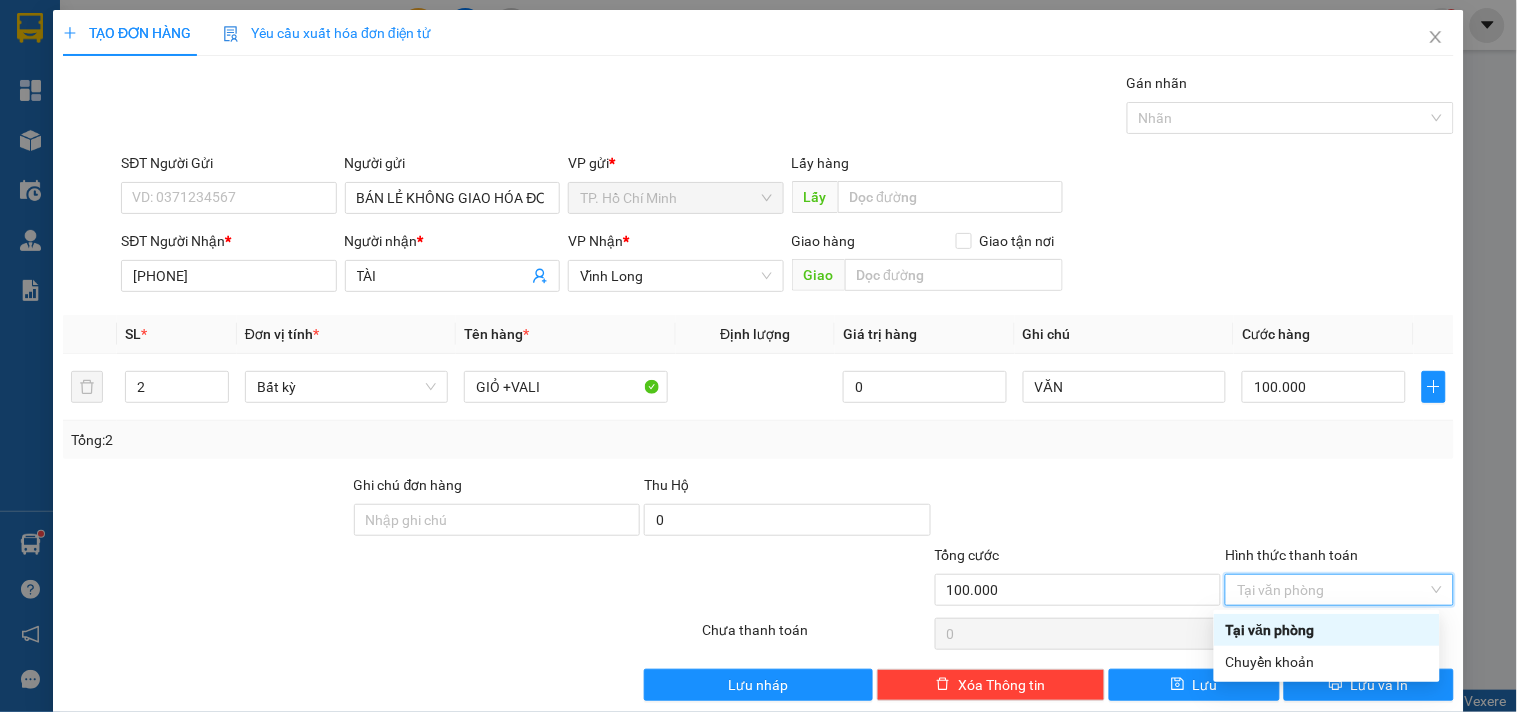 click on "Tại văn phòng" at bounding box center [1327, 630] 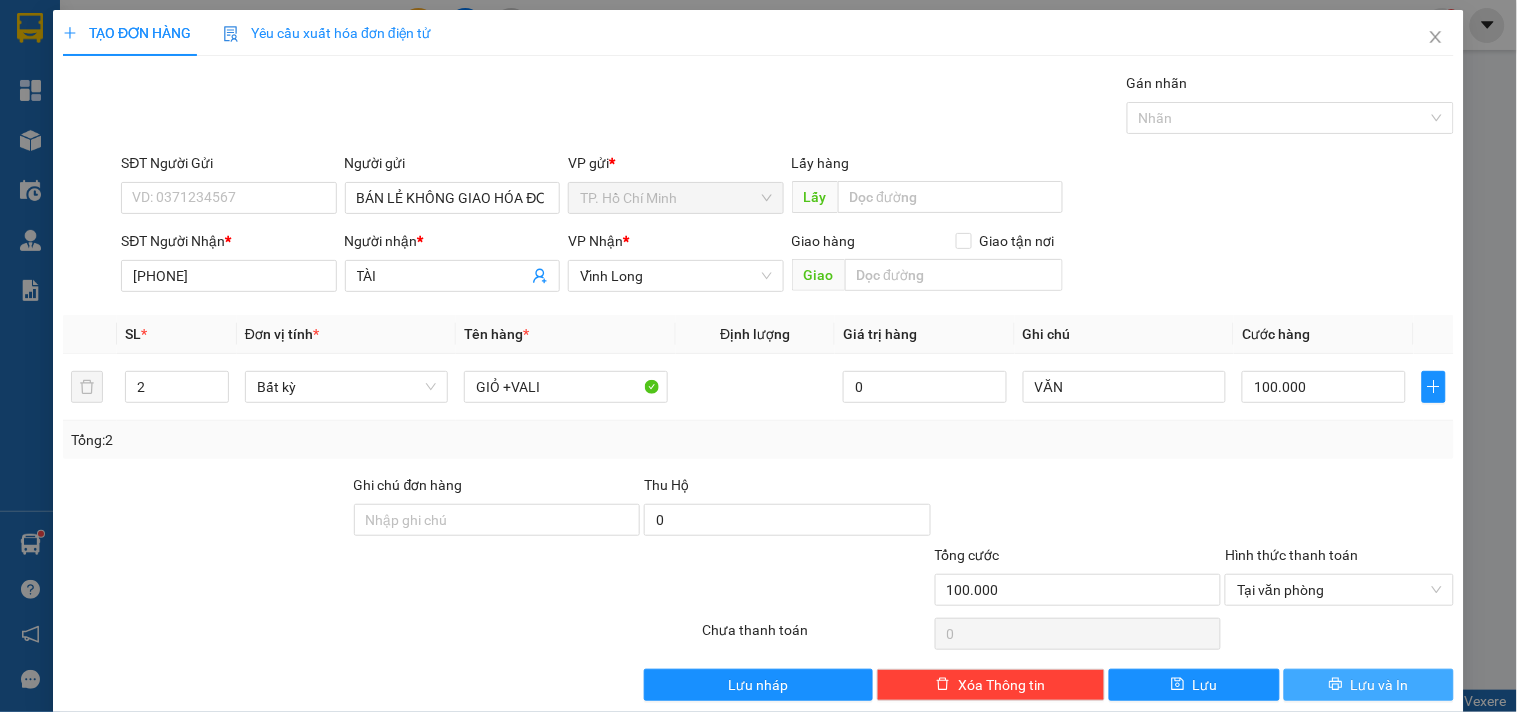 click on "Lưu và In" at bounding box center [1369, 685] 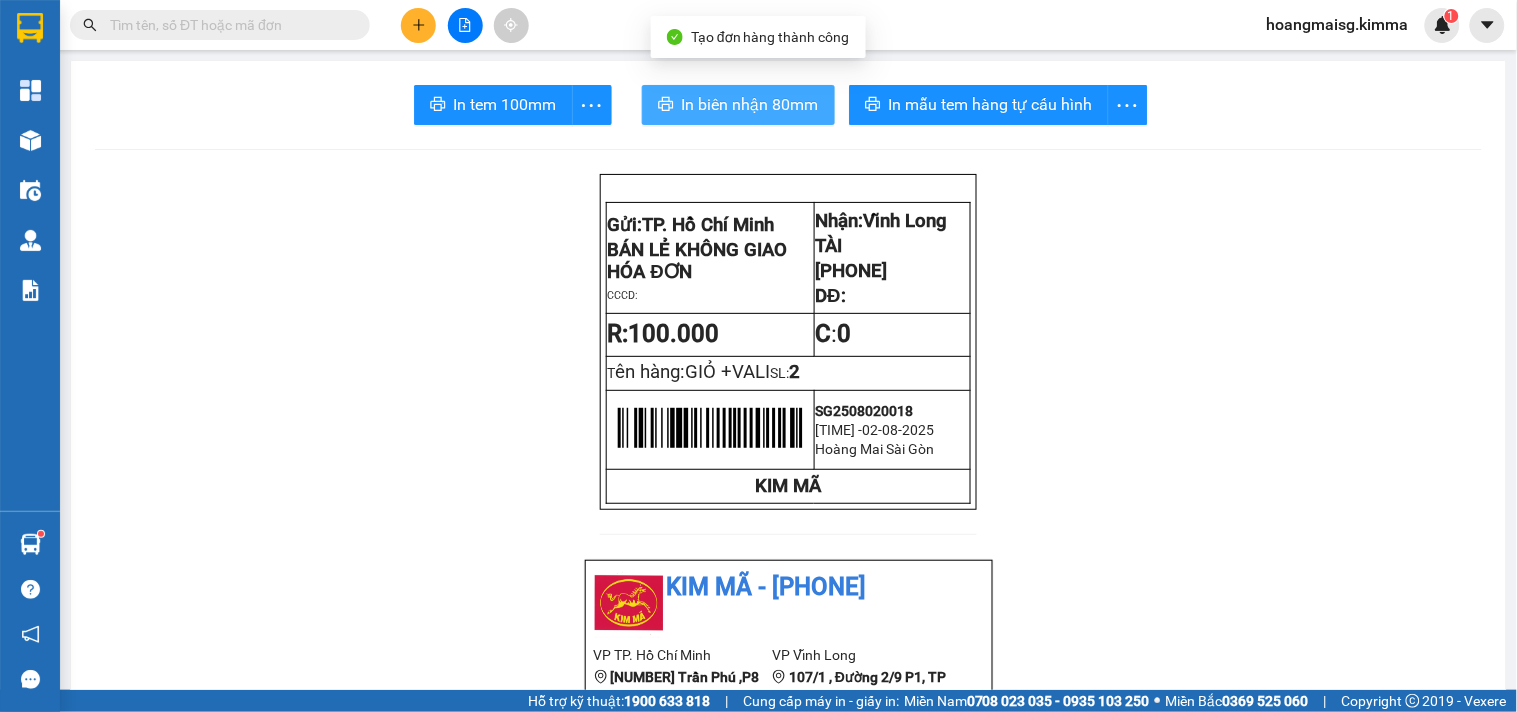 click on "In biên nhận 80mm" at bounding box center [750, 104] 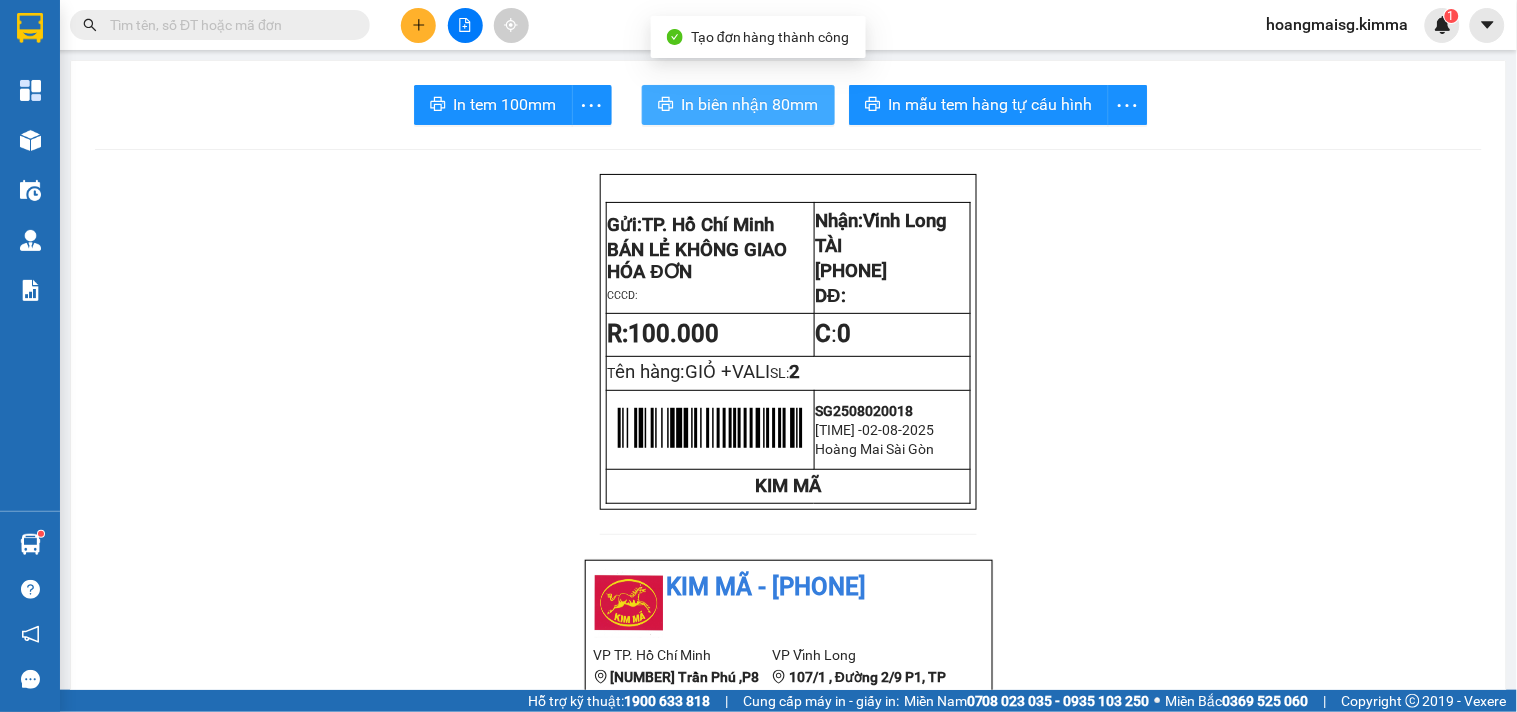 scroll, scrollTop: 0, scrollLeft: 0, axis: both 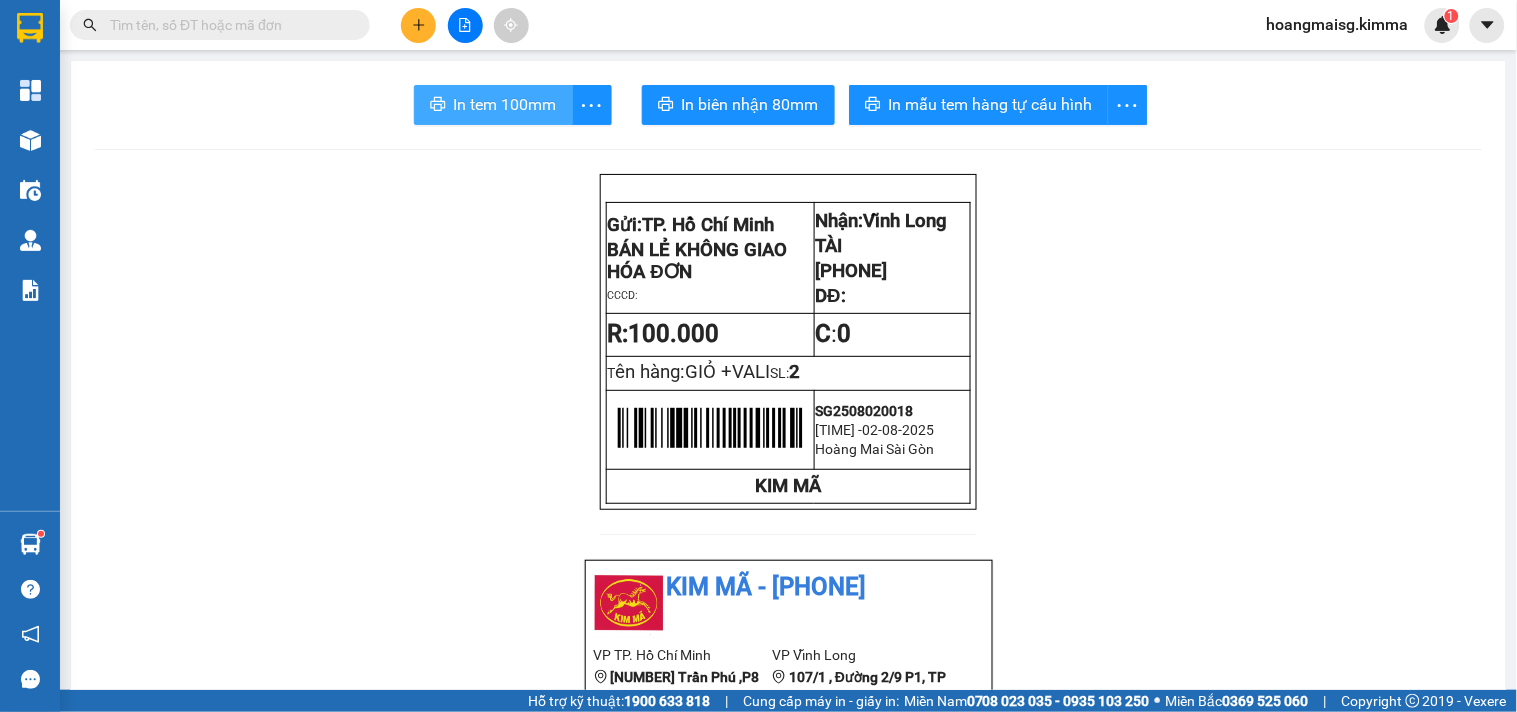 click on "In tem 100mm" at bounding box center [505, 104] 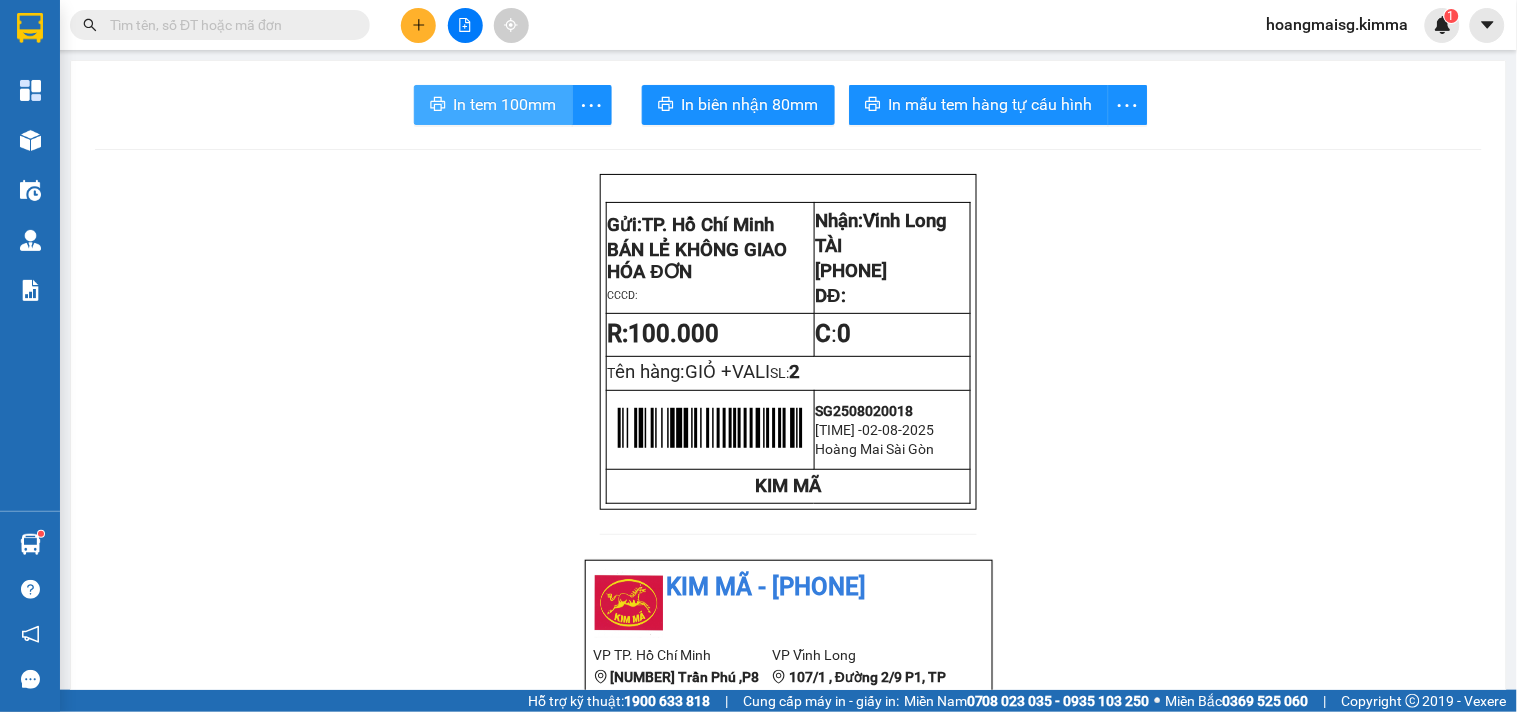 scroll, scrollTop: 0, scrollLeft: 0, axis: both 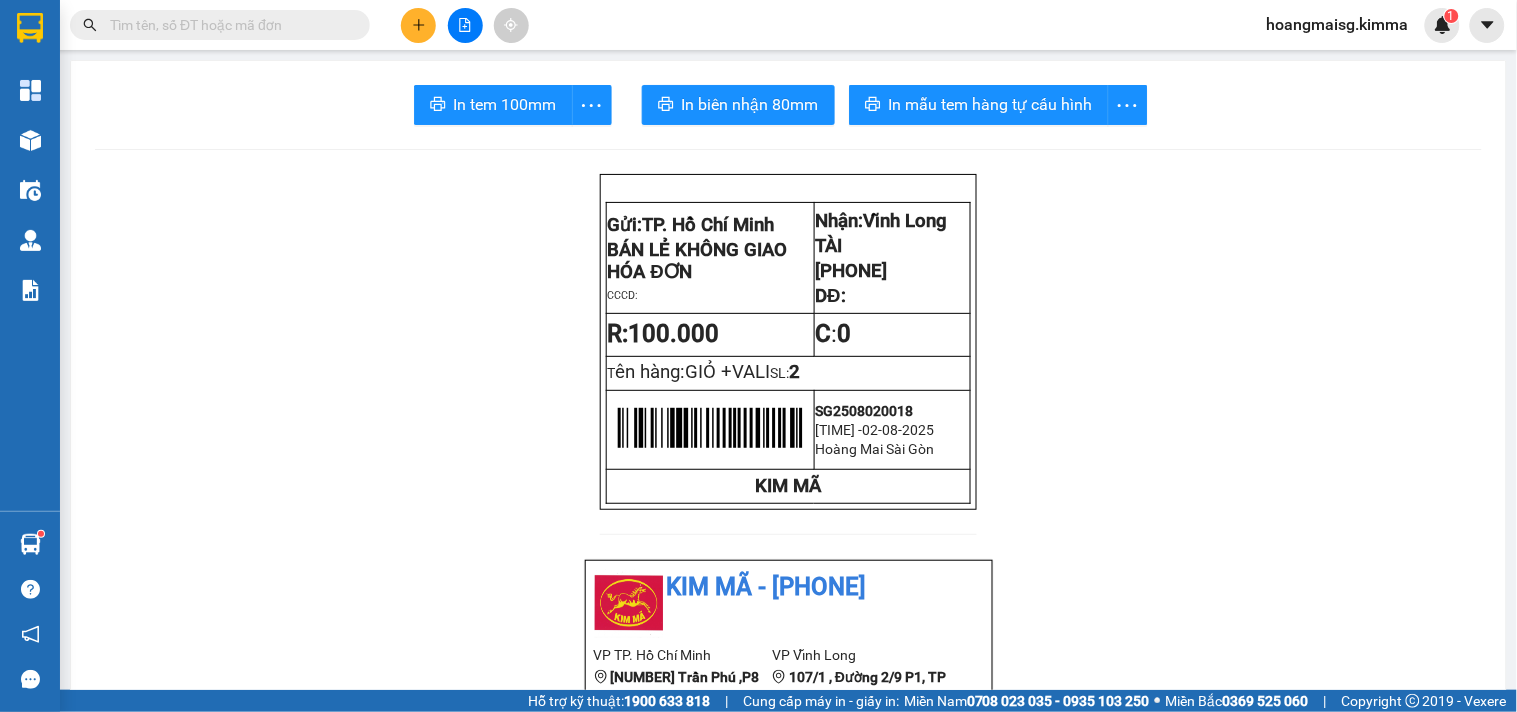 click at bounding box center [228, 25] 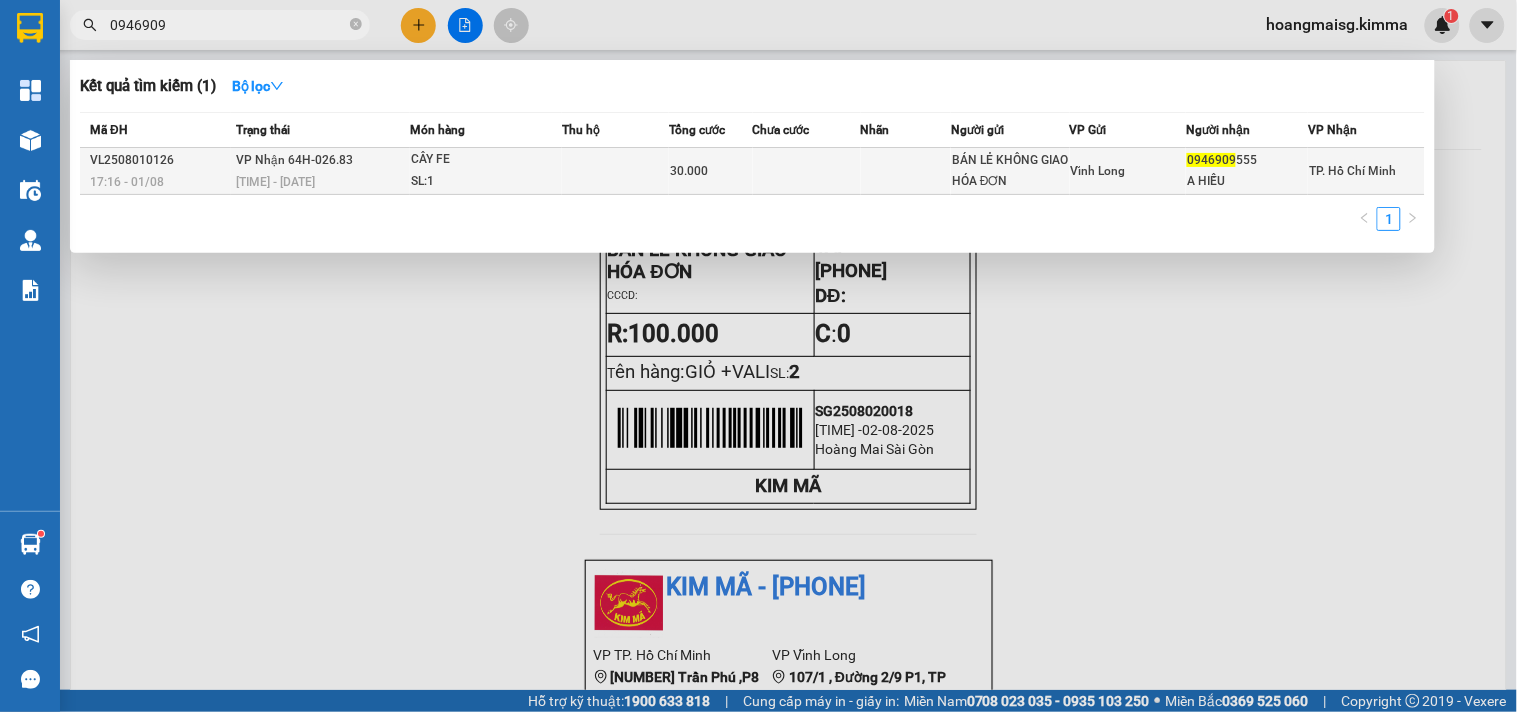 type on "0946909" 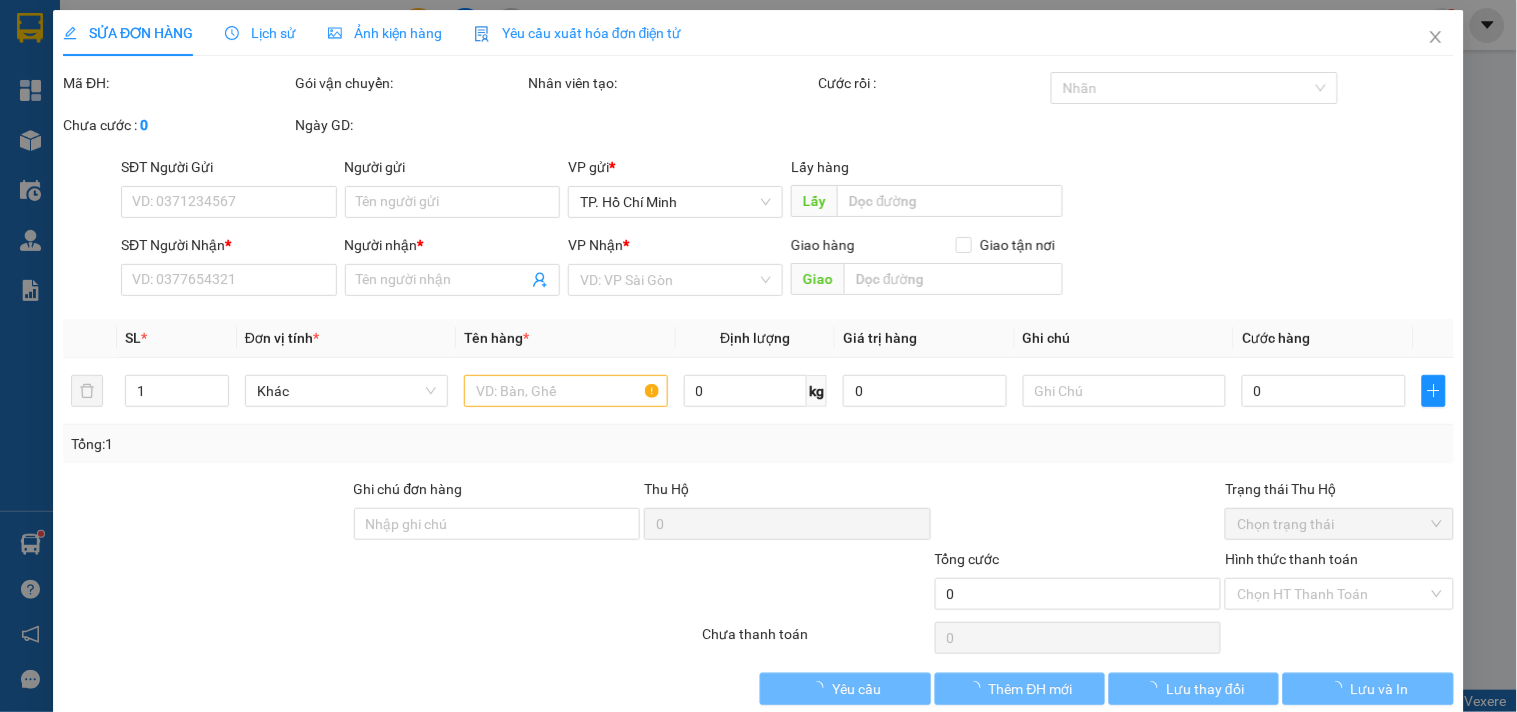 type on "BÁN LẺ KHÔNG GIAO HÓA ĐƠN" 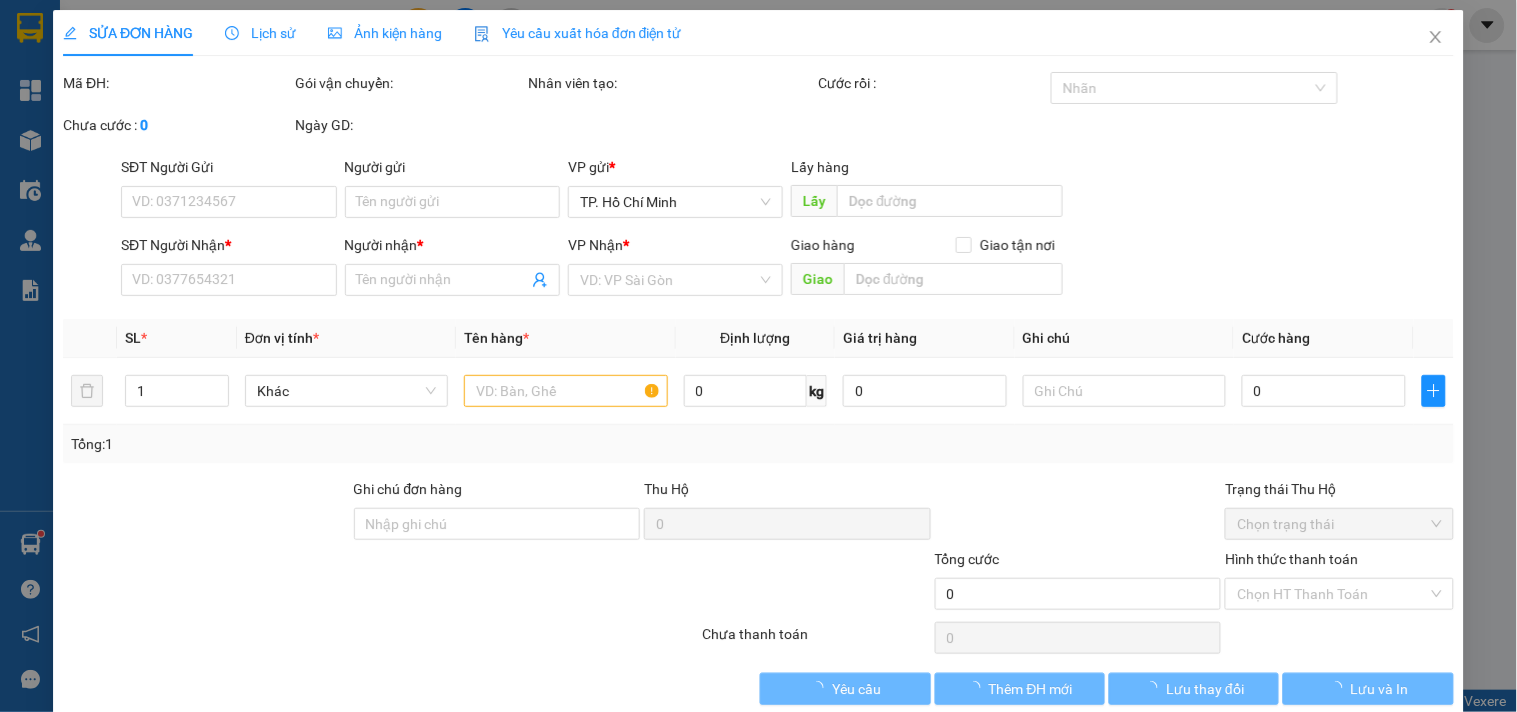 type on "[PHONE]" 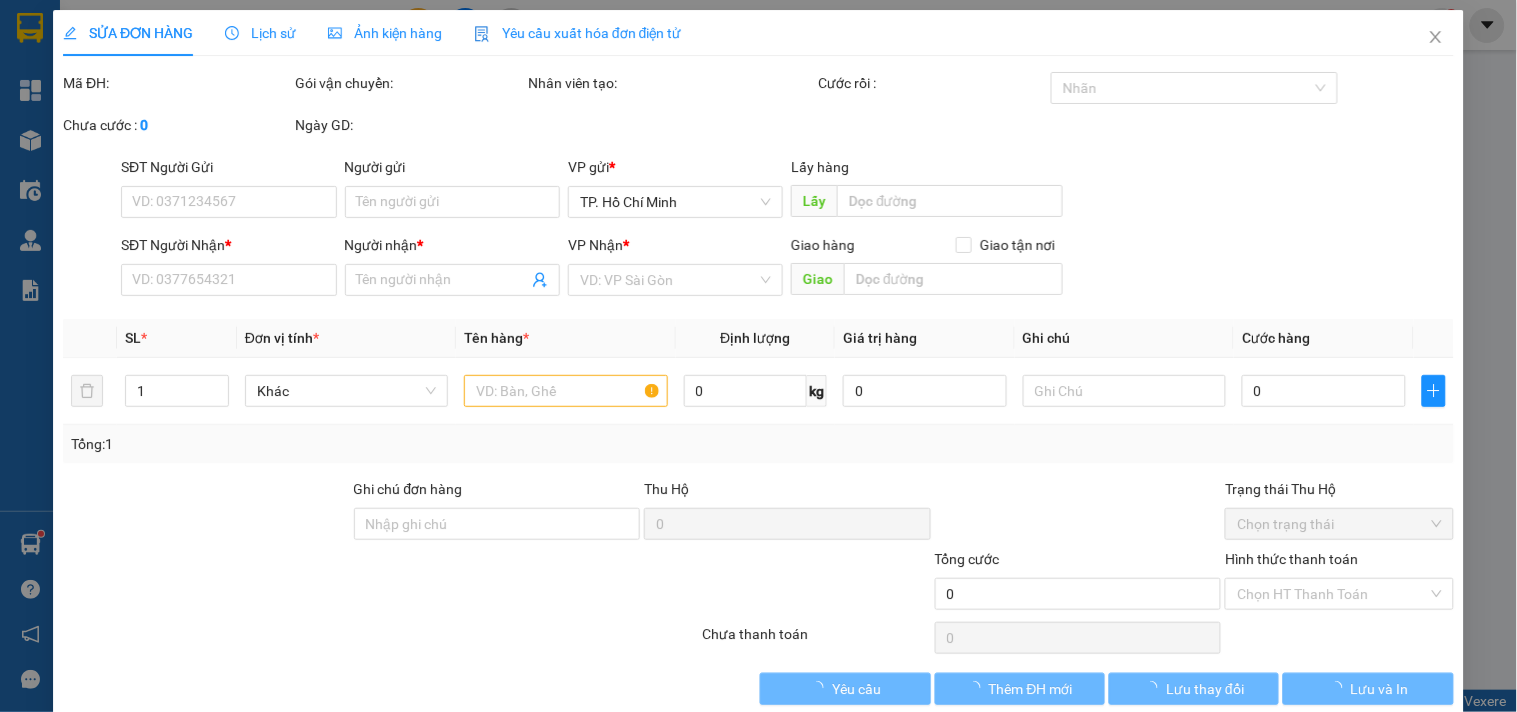 type on "30.000" 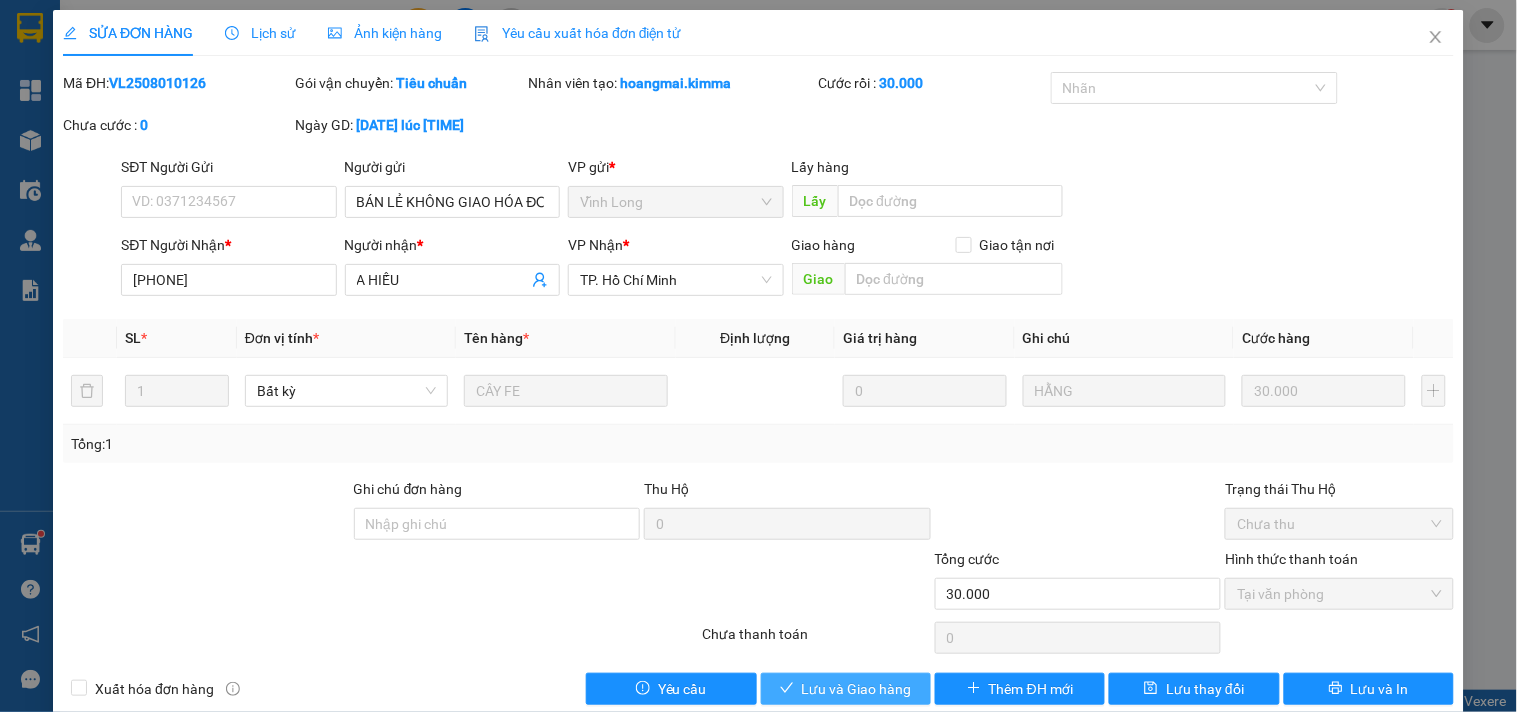 click on "Lưu và Giao hàng" at bounding box center (857, 689) 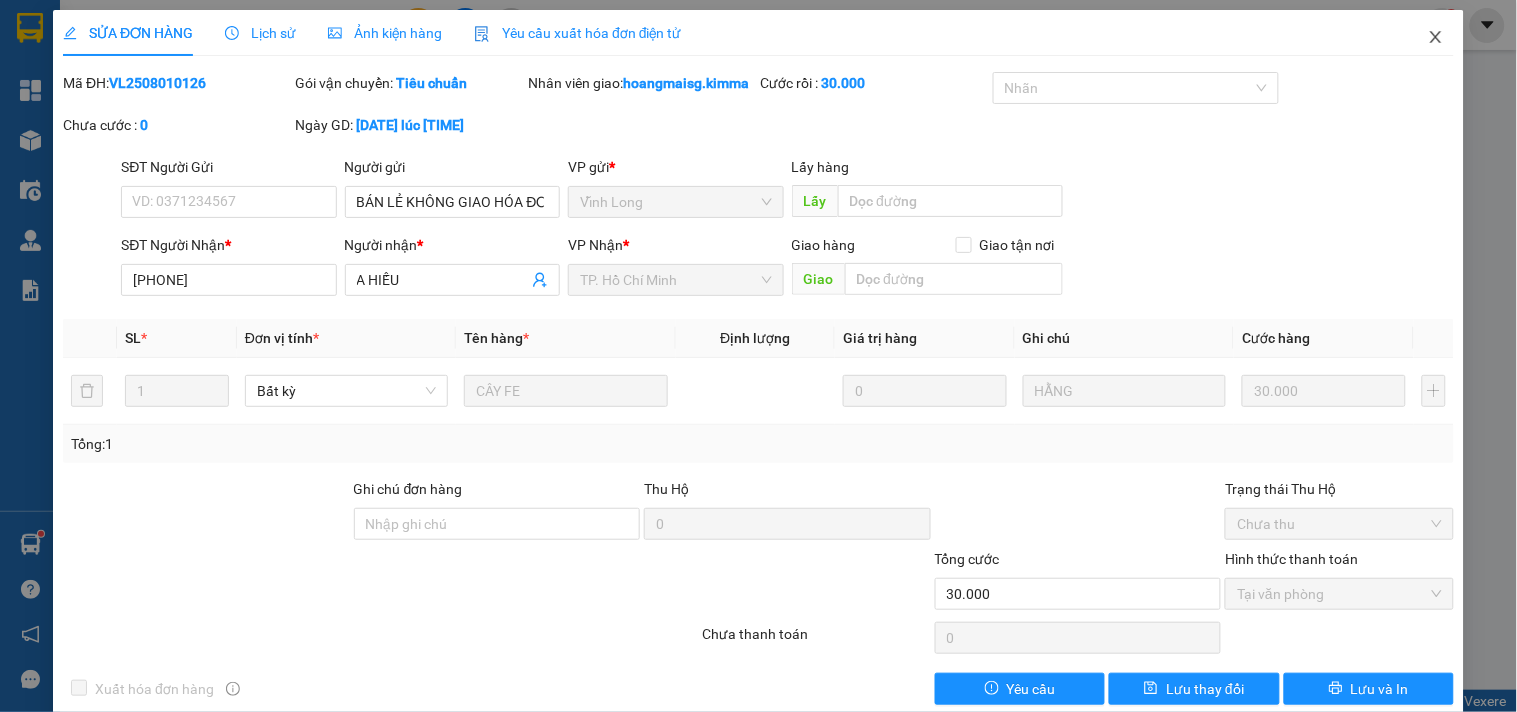 click 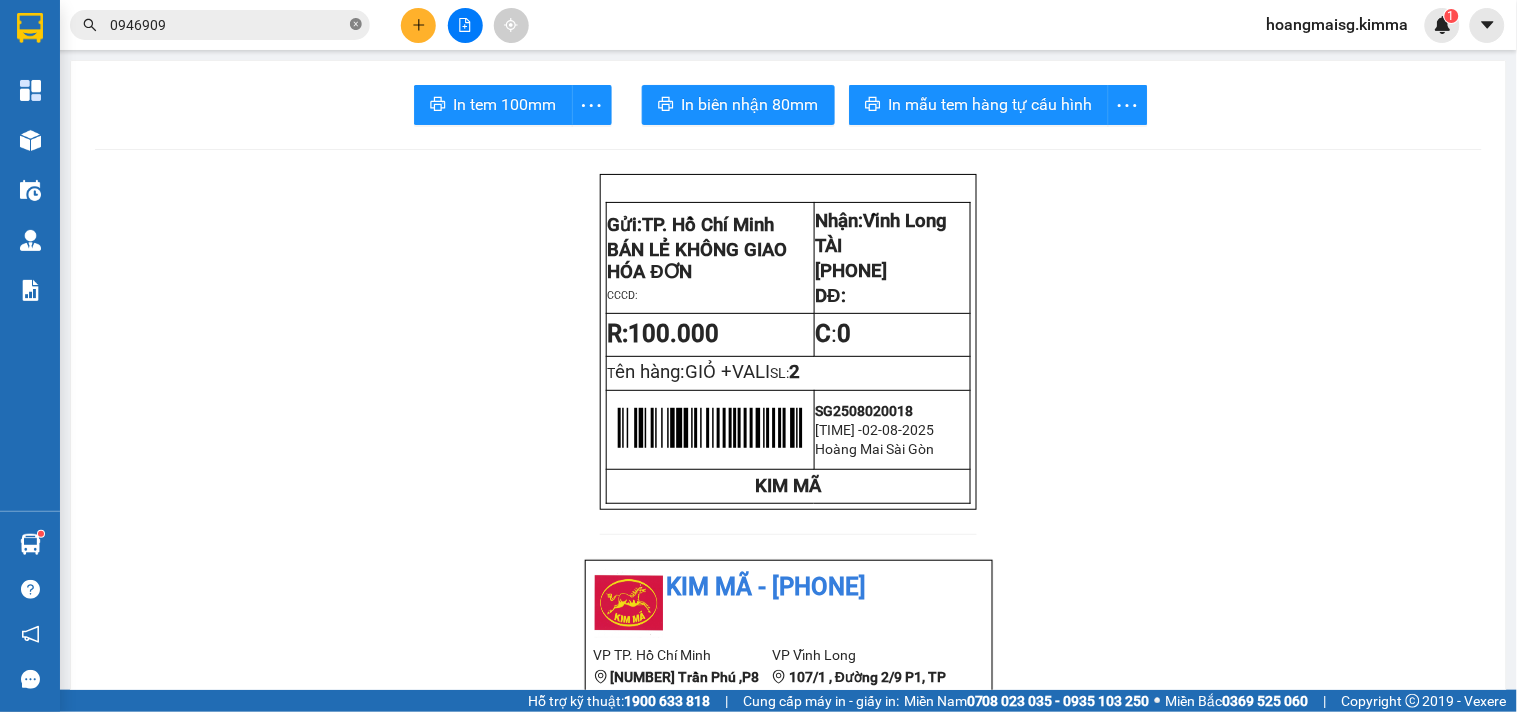click 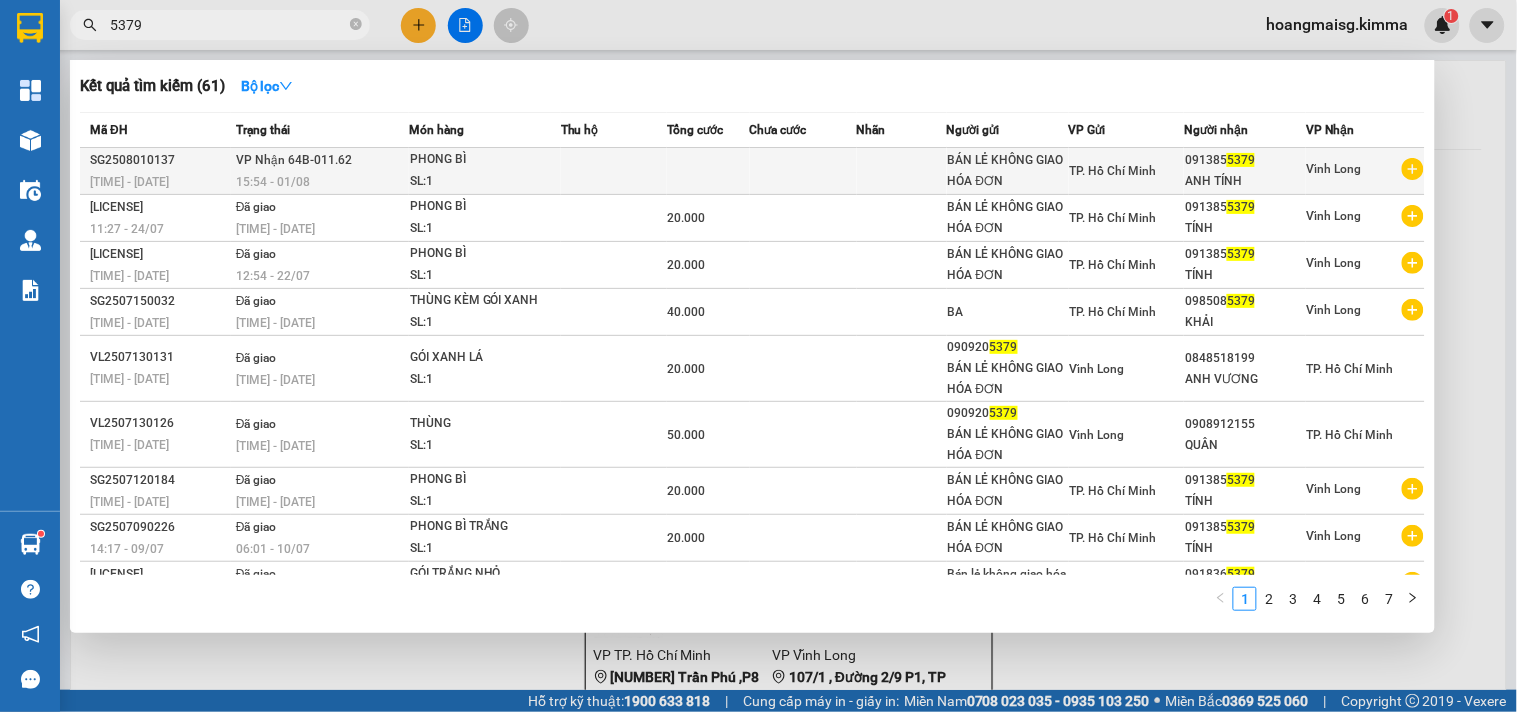 type on "5379" 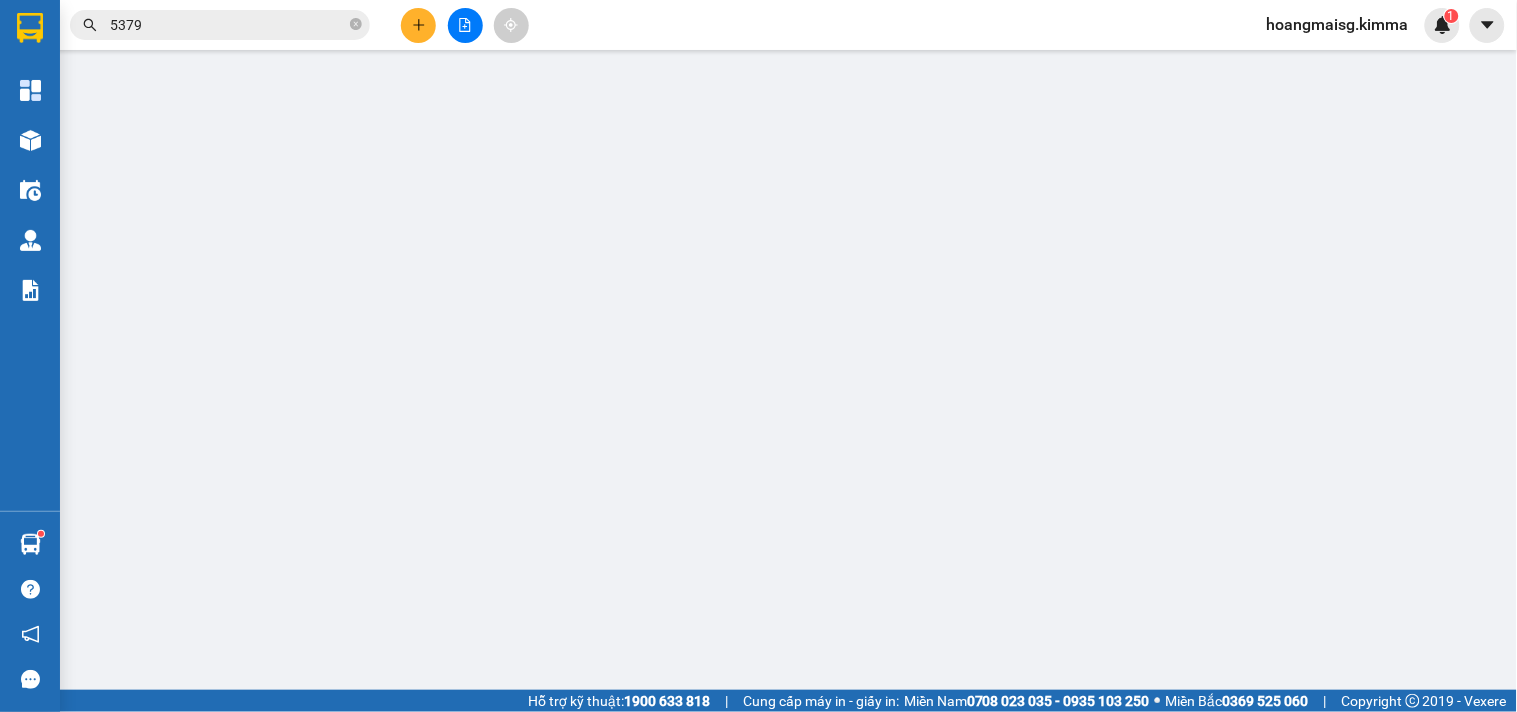 type on "BÁN LẺ KHÔNG GIAO HÓA ĐƠN" 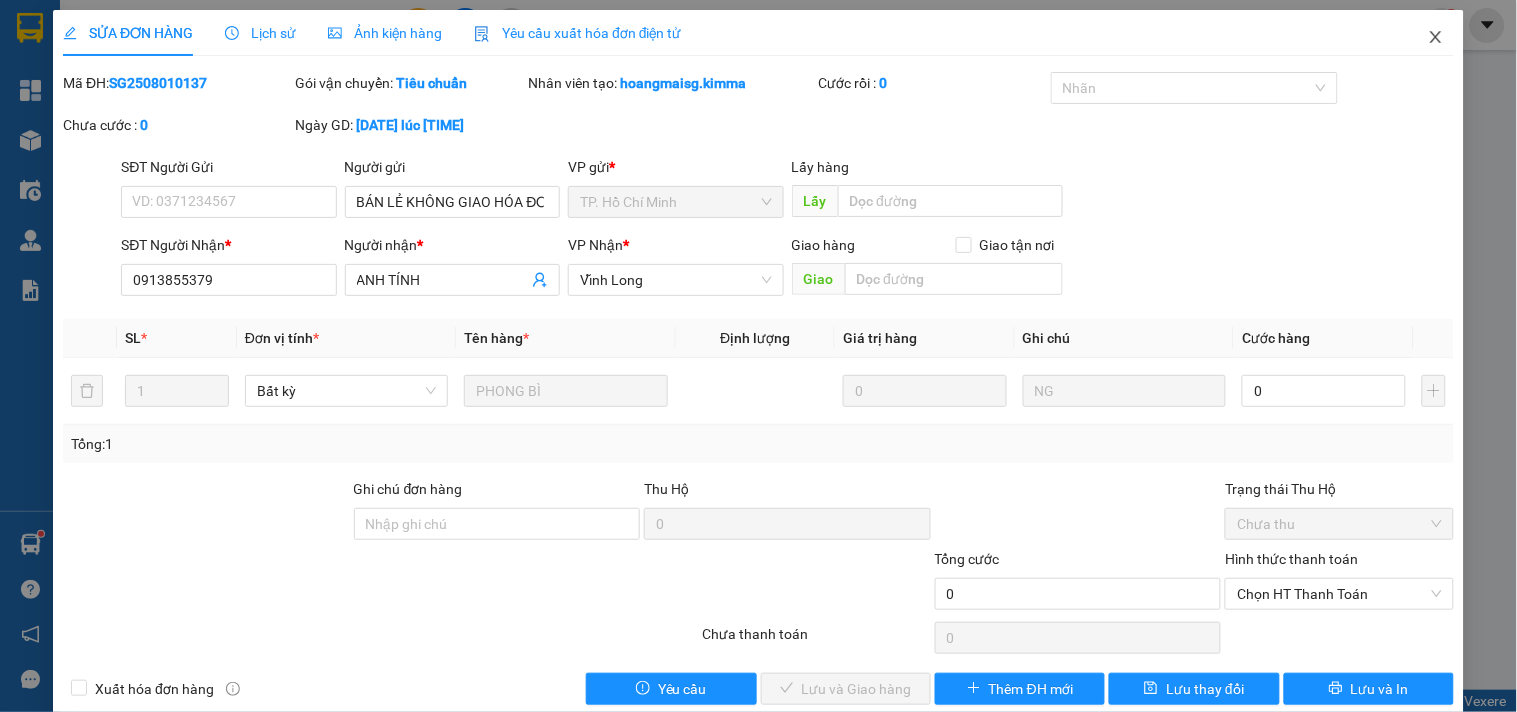 click at bounding box center (1436, 38) 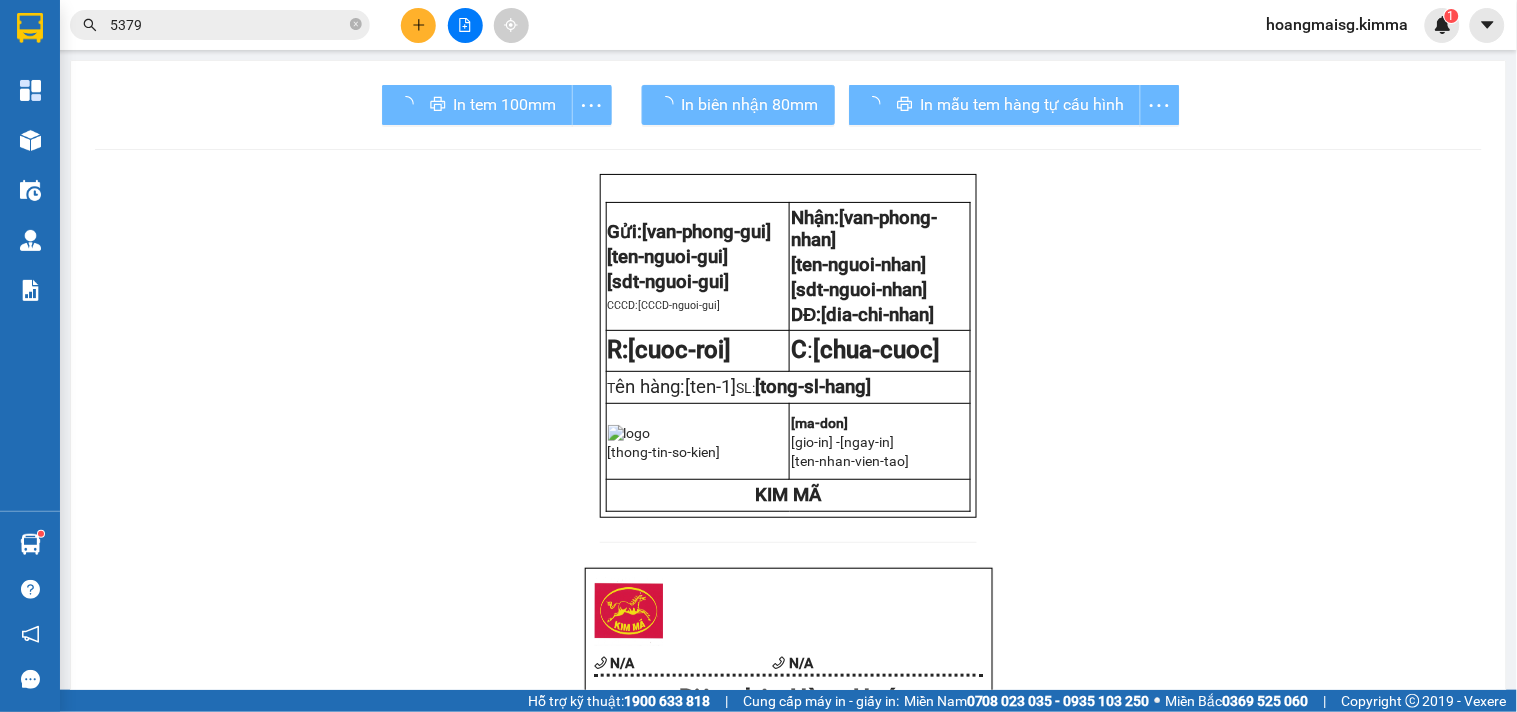click on "5379" at bounding box center [228, 25] 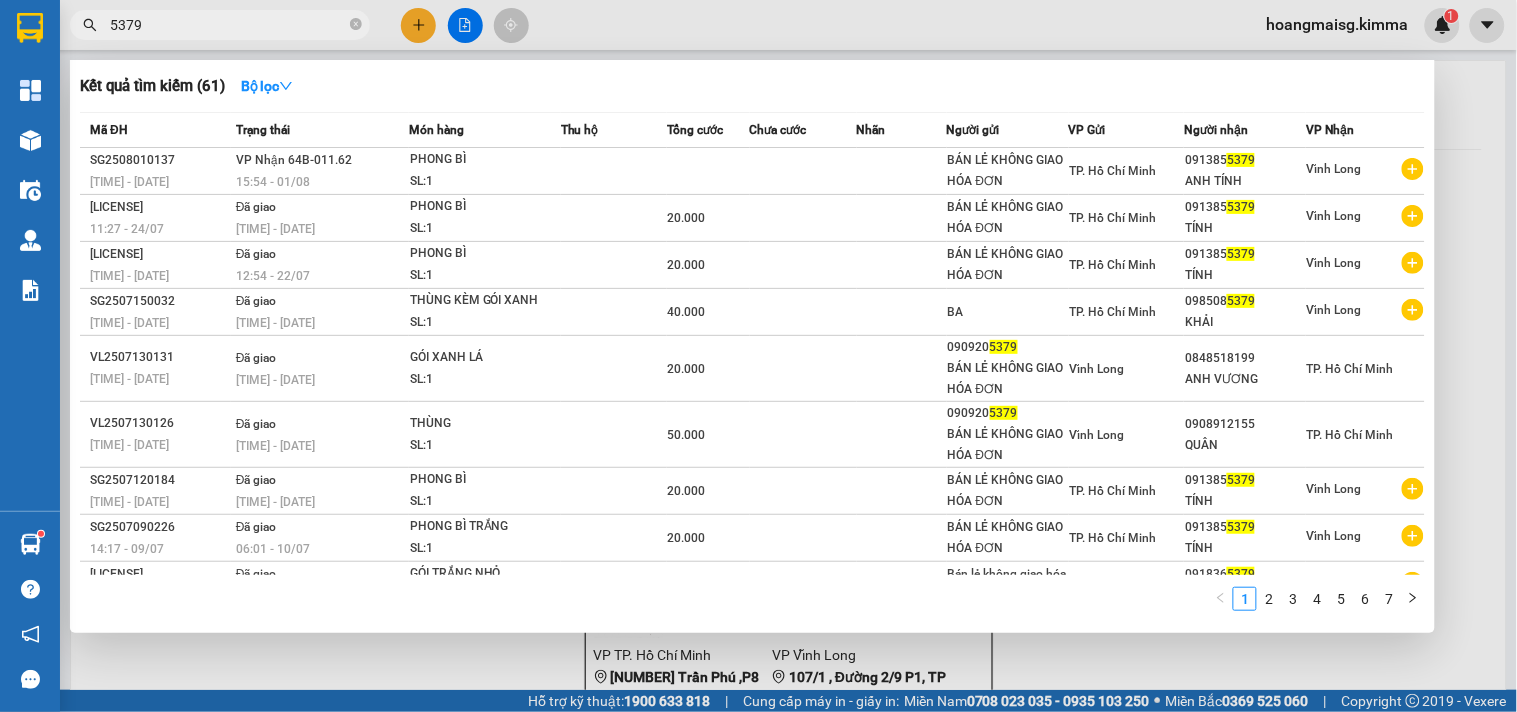 click on "5379" at bounding box center (228, 25) 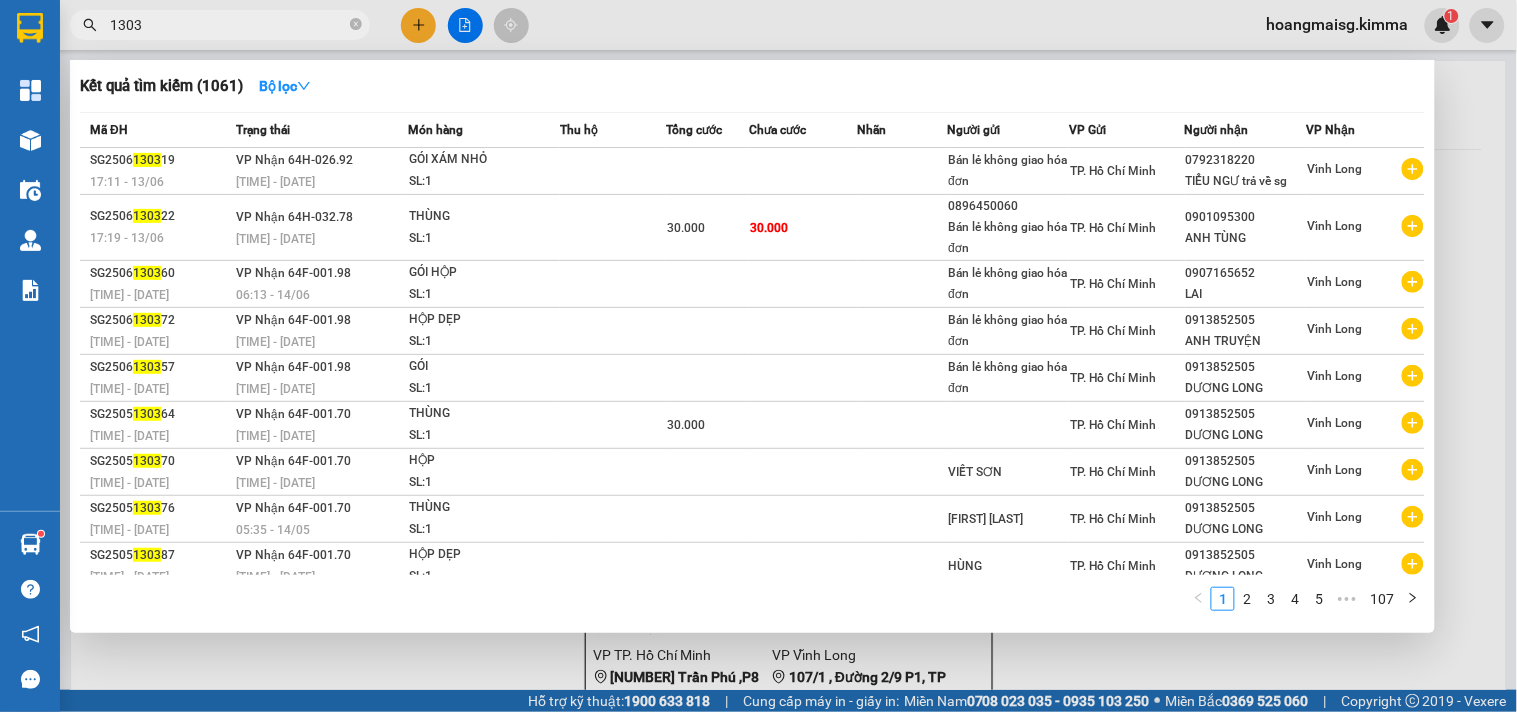type on "1303" 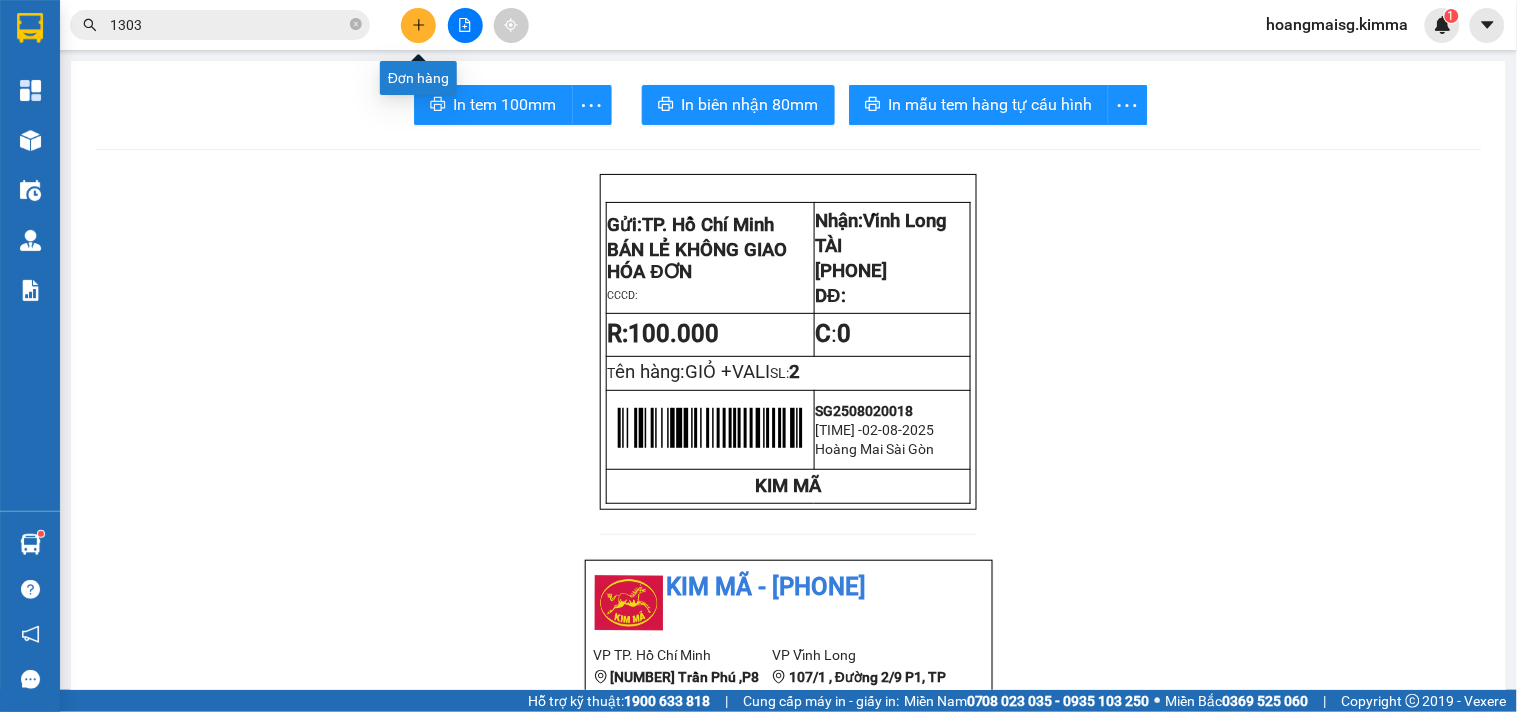 click 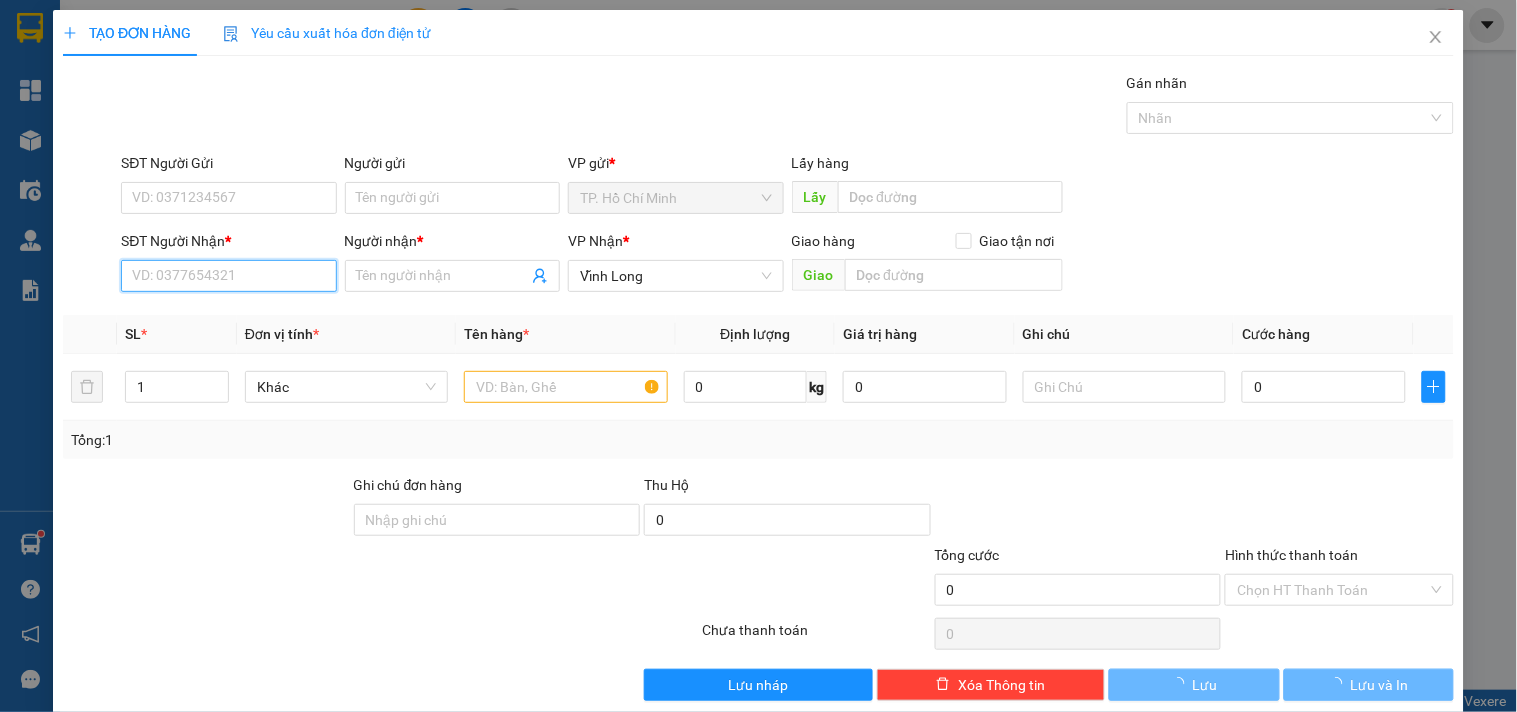 click on "SĐT Người Nhận  *" at bounding box center (228, 276) 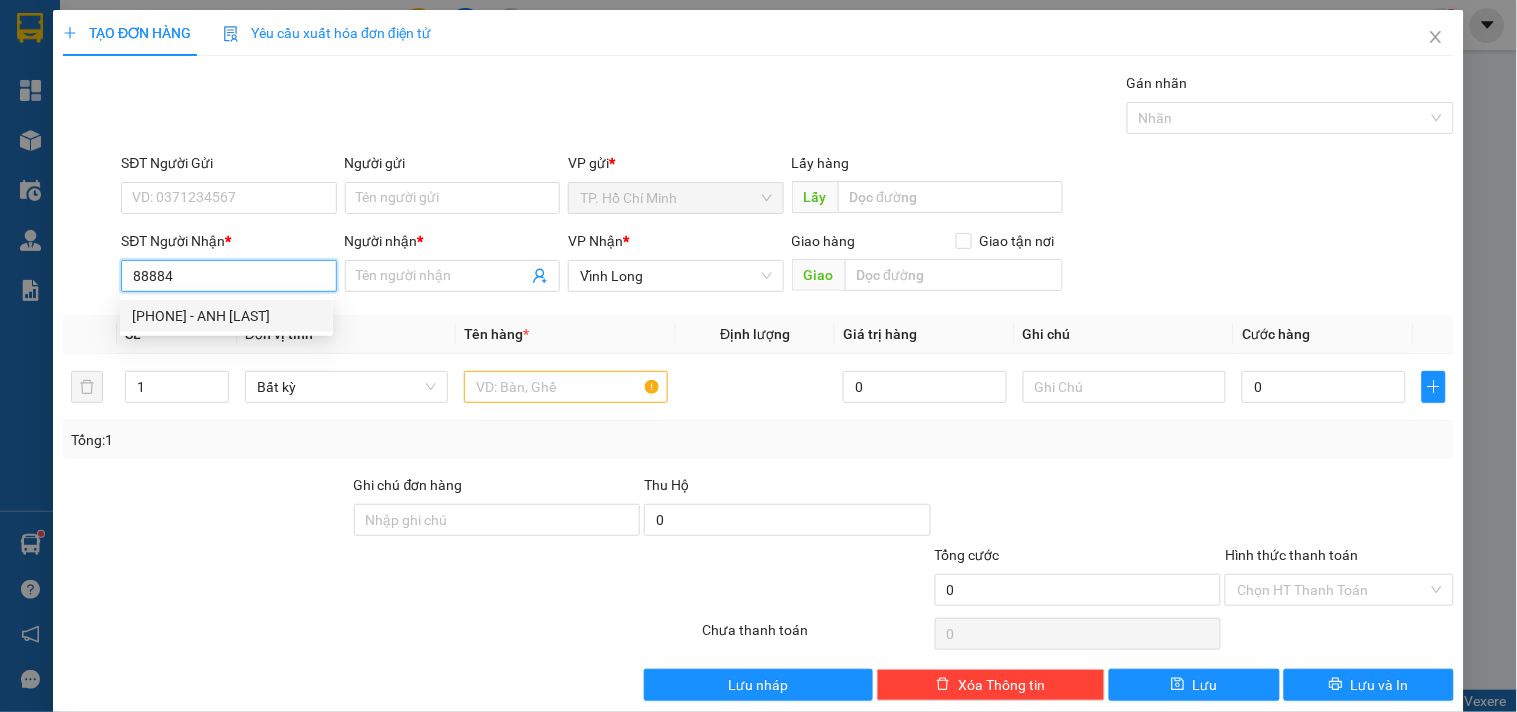 click on "[PHONE] - ANH [LAST]" at bounding box center [226, 316] 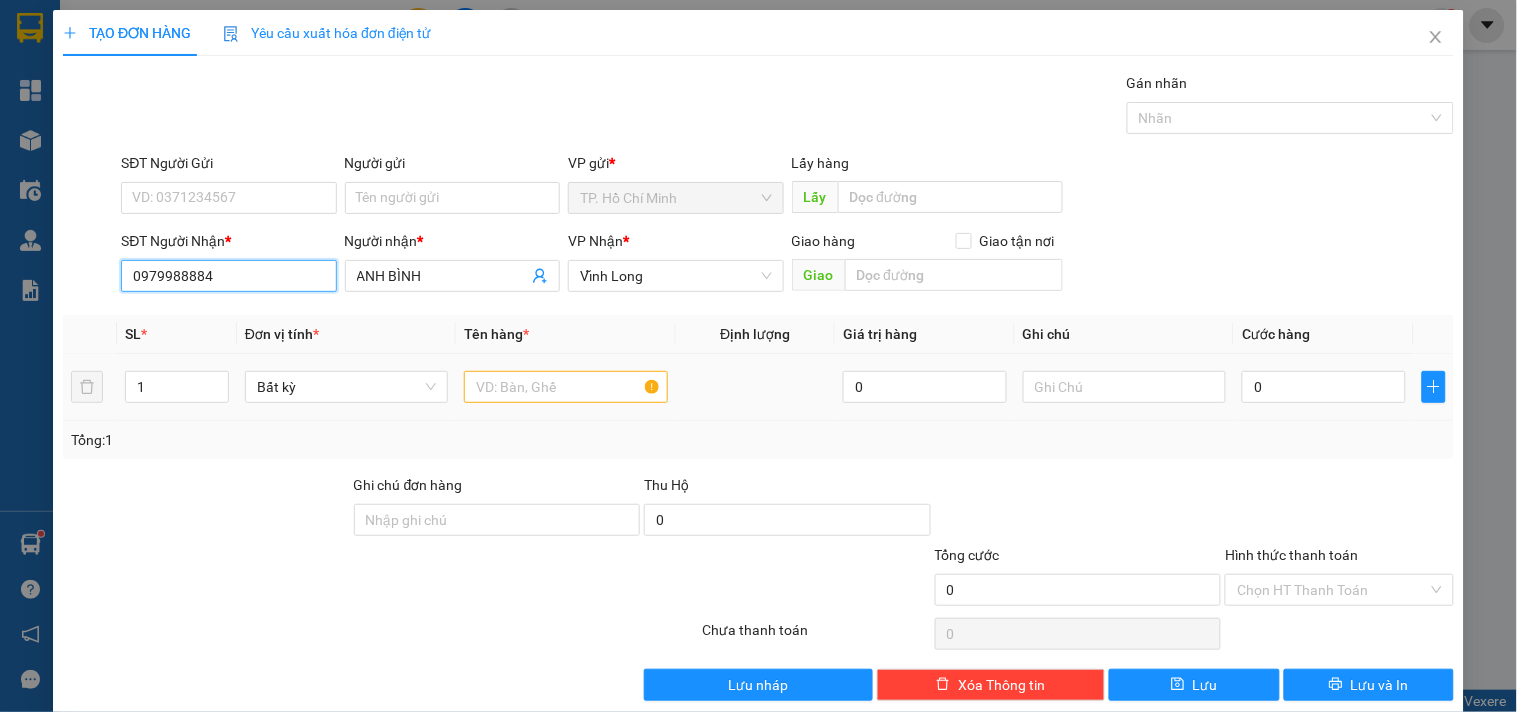 type on "0979988884" 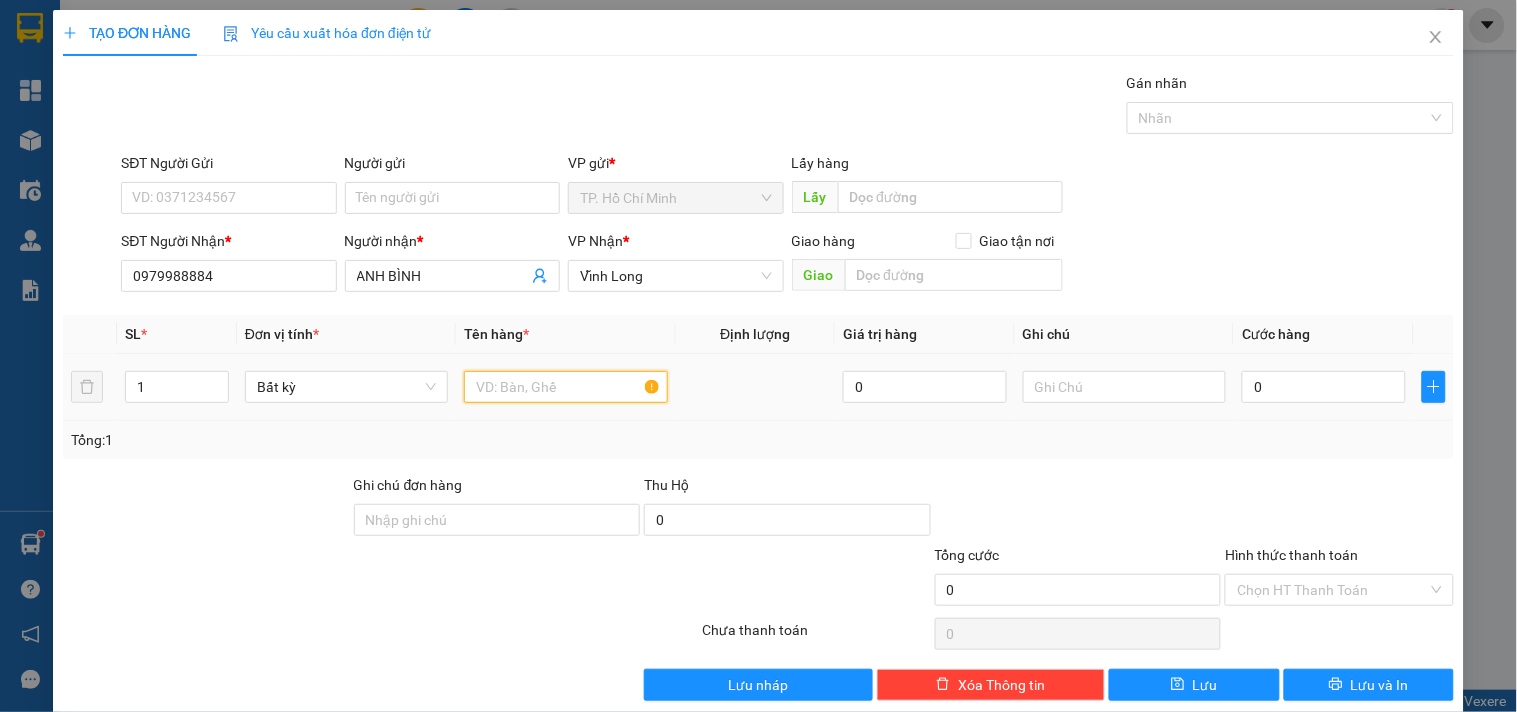 click at bounding box center [565, 387] 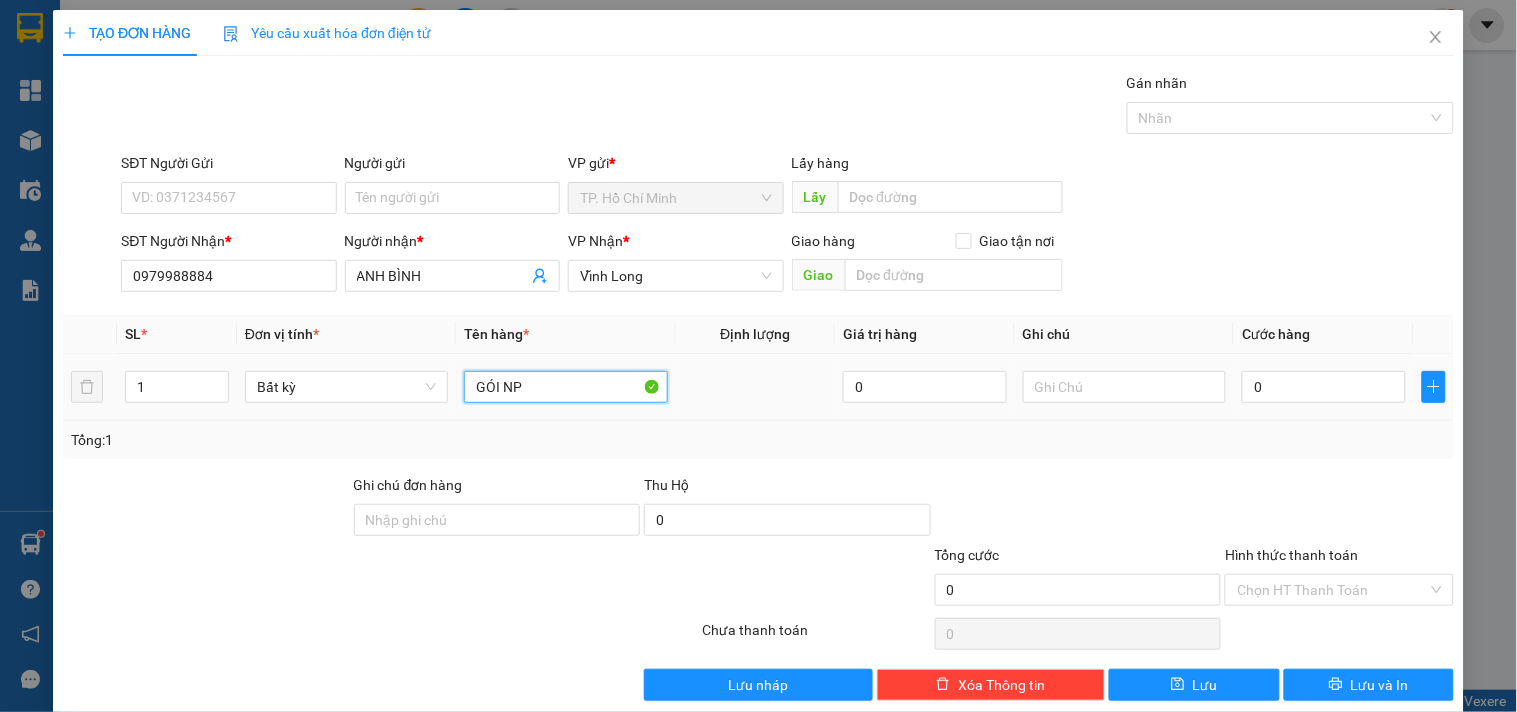 type on "GÓI NP" 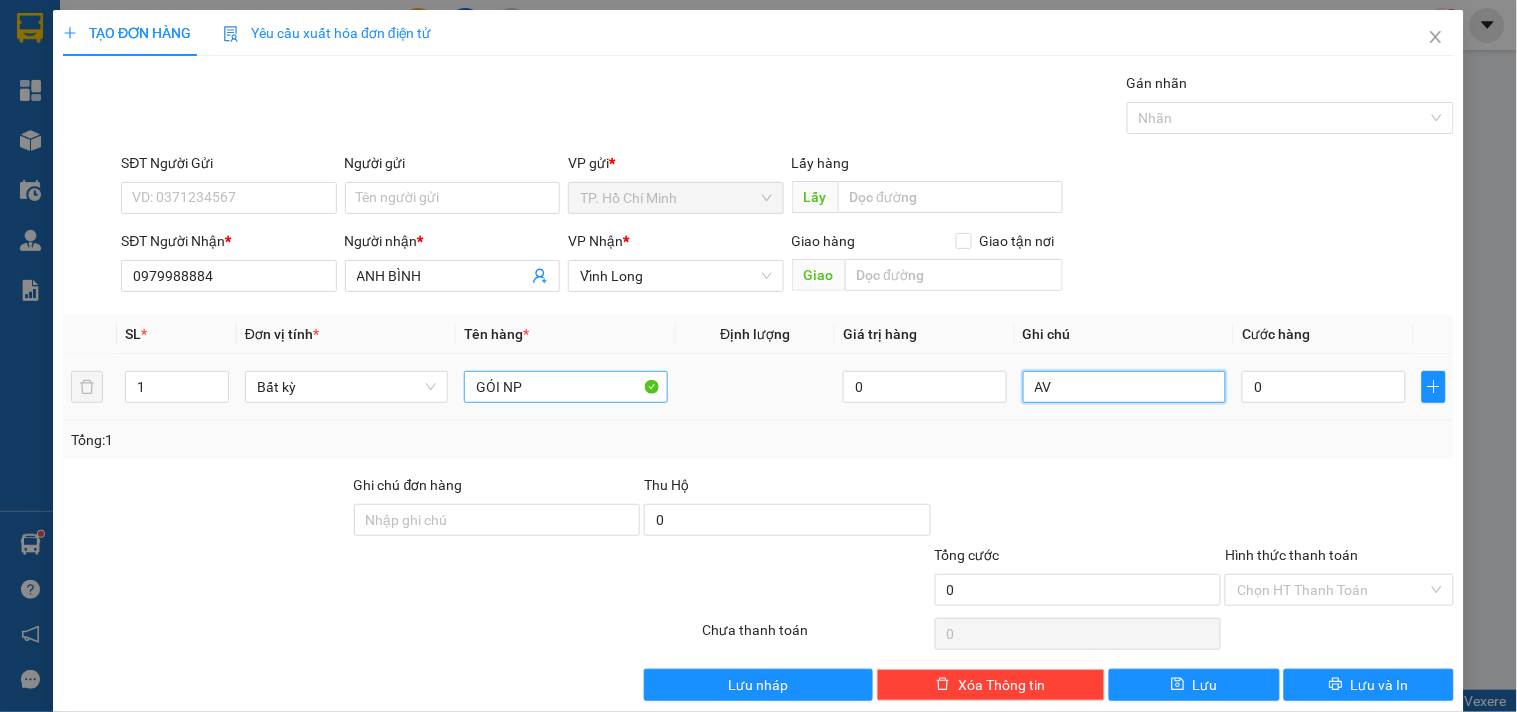 type on "A" 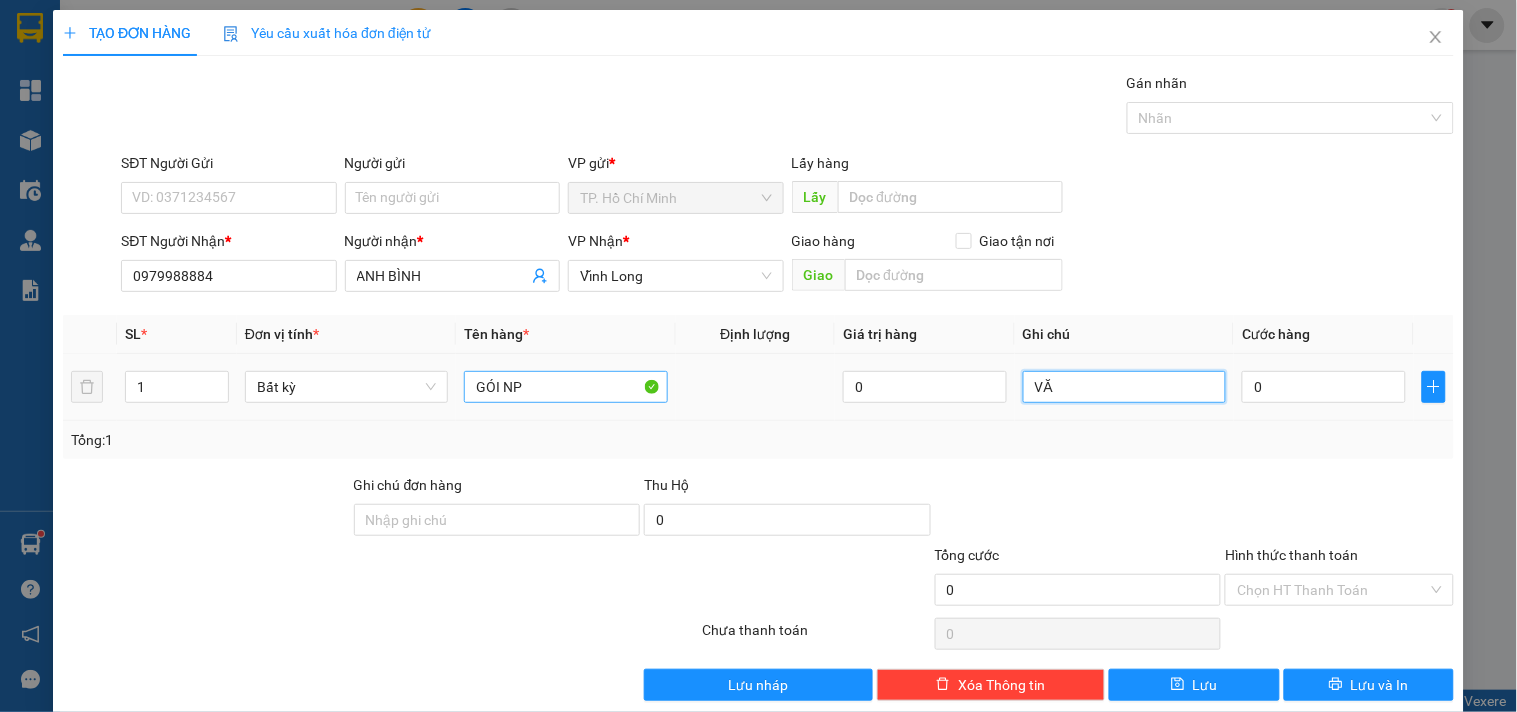 type on "V" 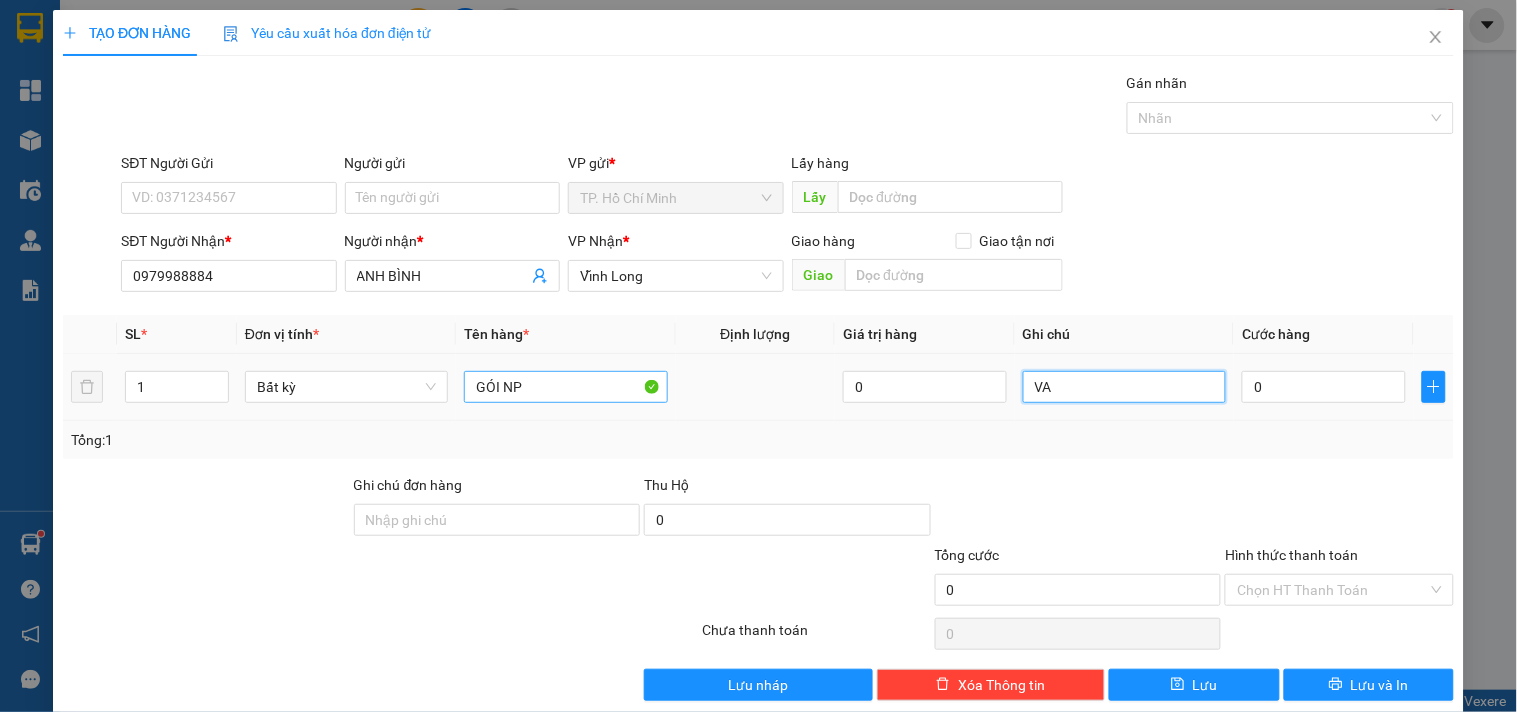 type on "V" 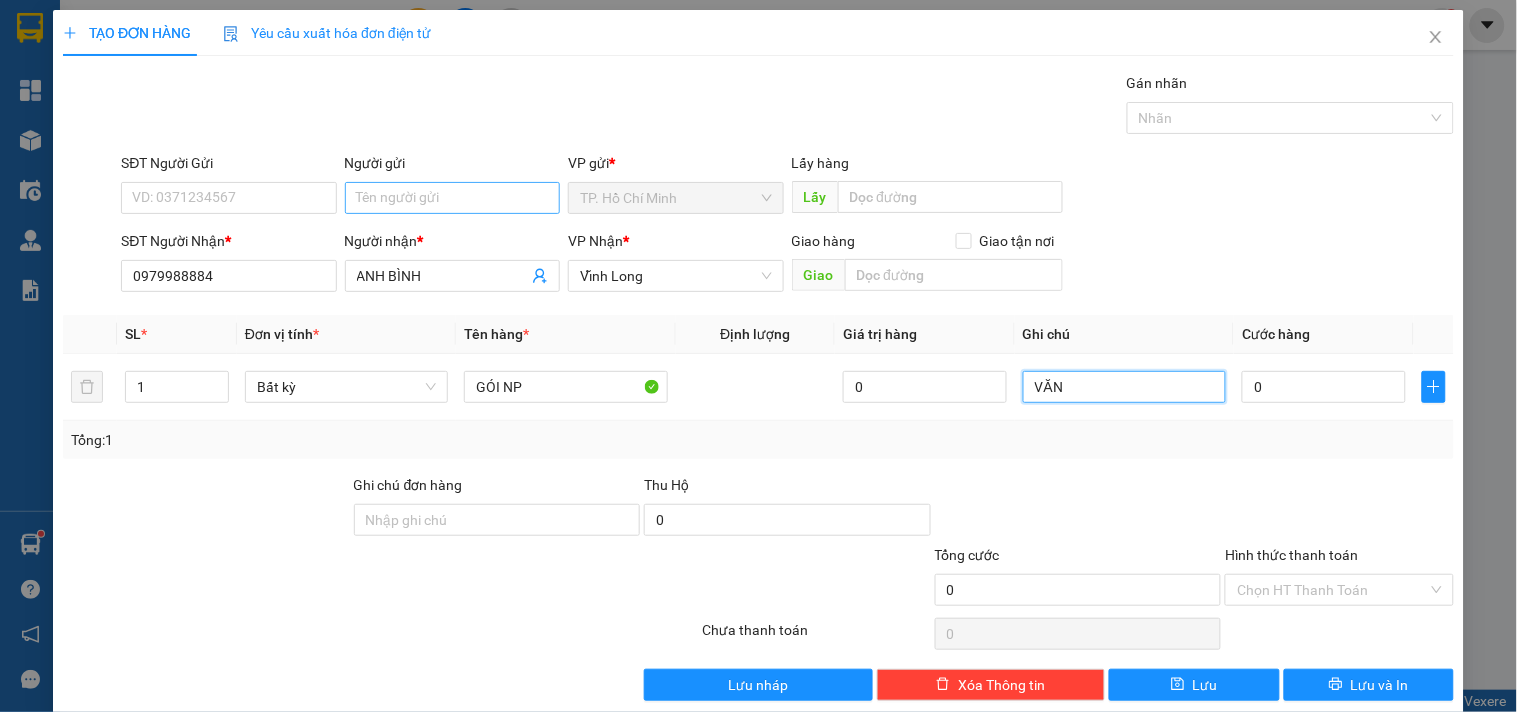 type on "VĂN" 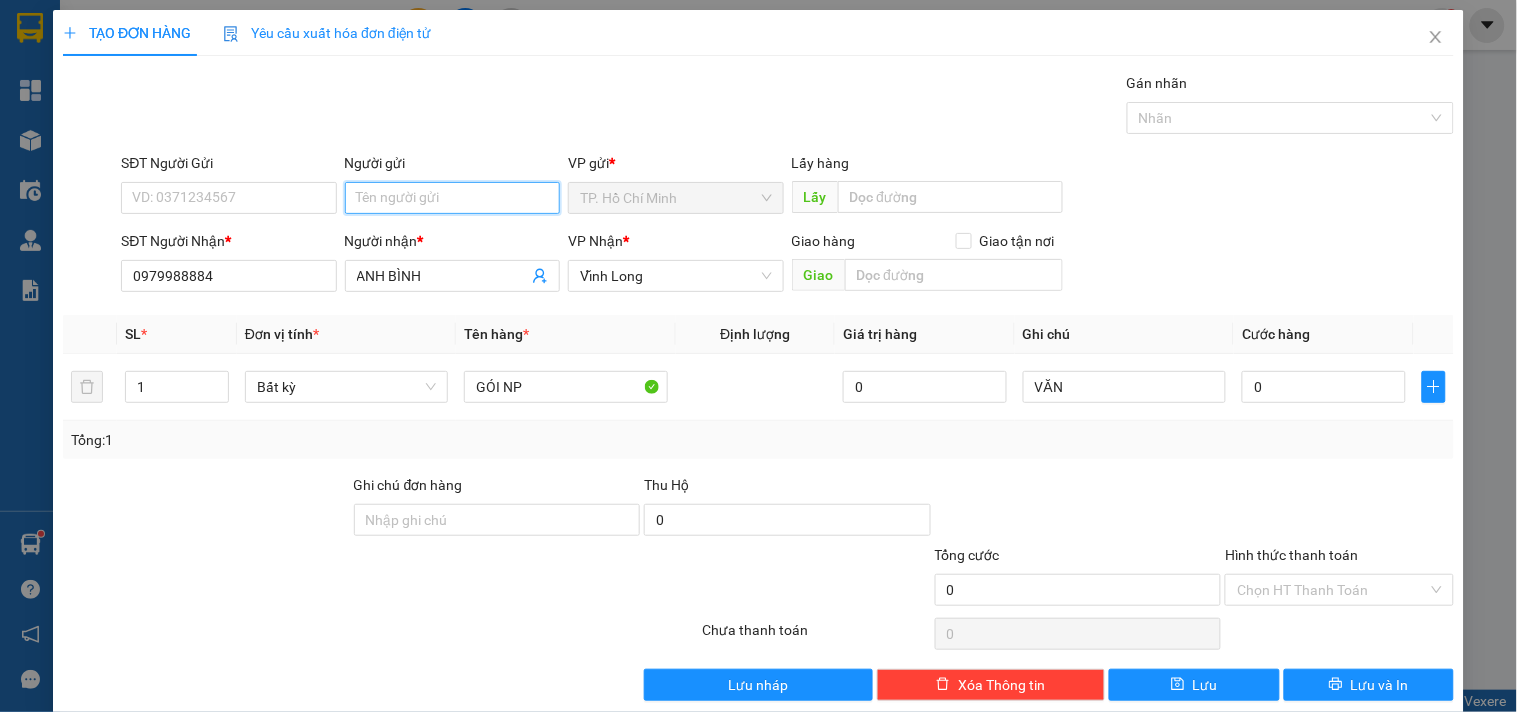 click on "Người gửi" at bounding box center (452, 198) 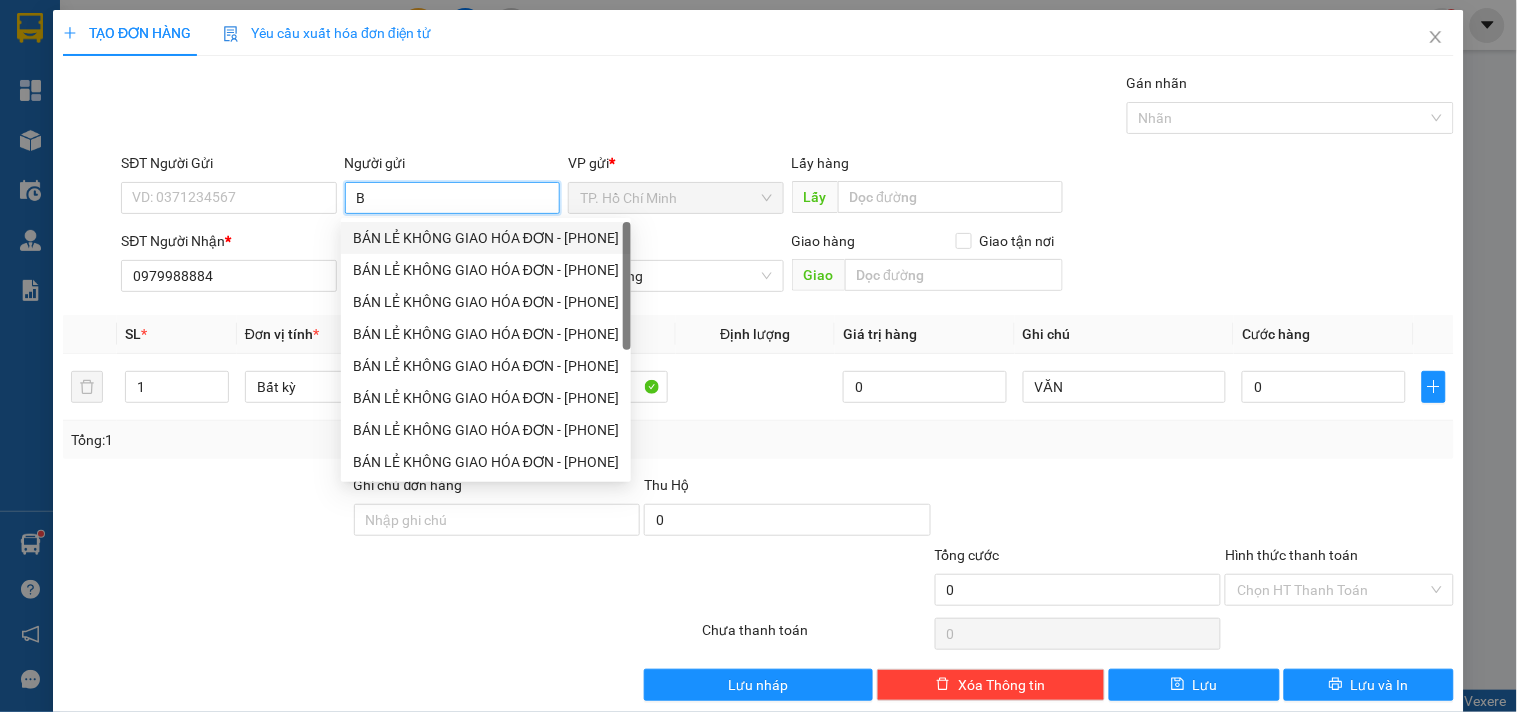 click on "BÁN LẺ KHÔNG GIAO HÓA ĐƠN - [PHONE]" at bounding box center (486, 238) 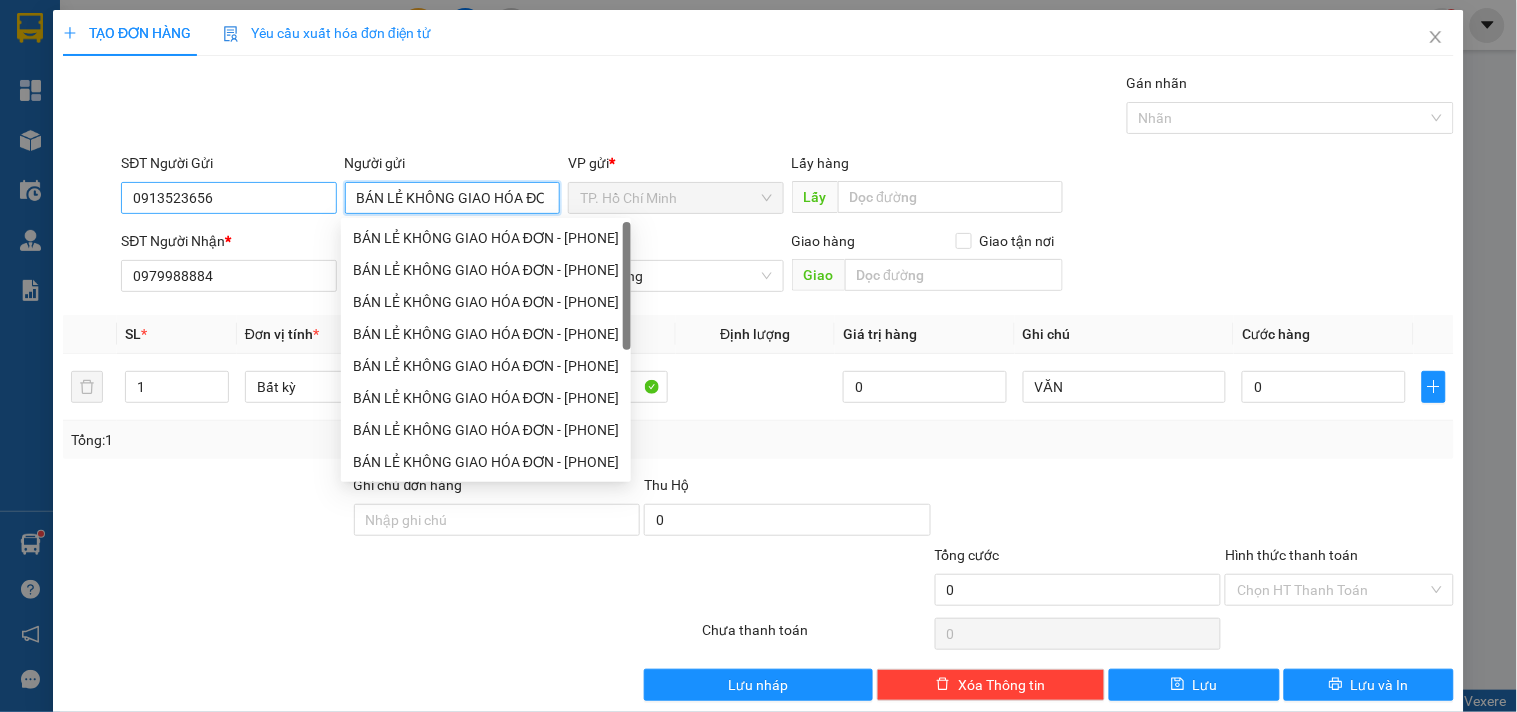 type on "BÁN LẺ KHÔNG GIAO HÓA ĐƠN" 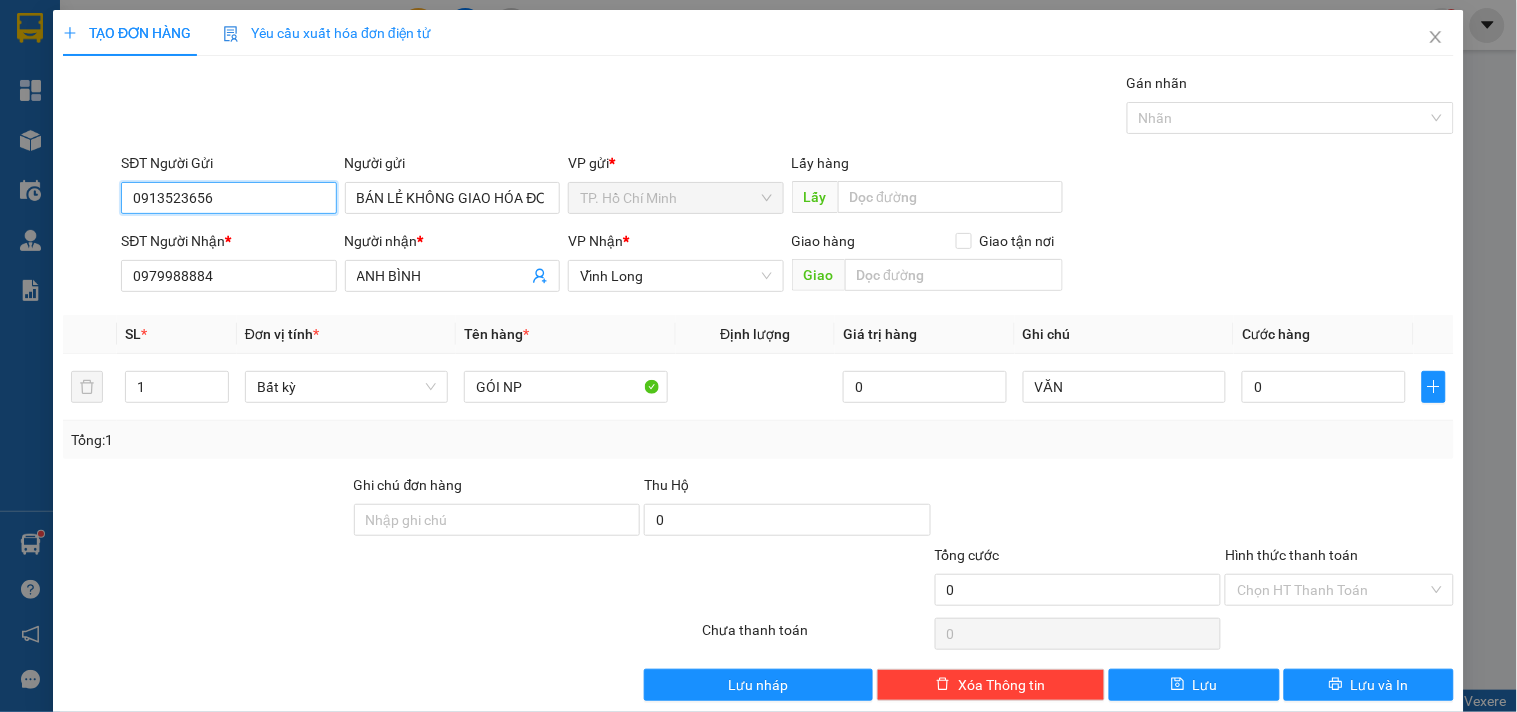 click on "0913523656" at bounding box center [228, 198] 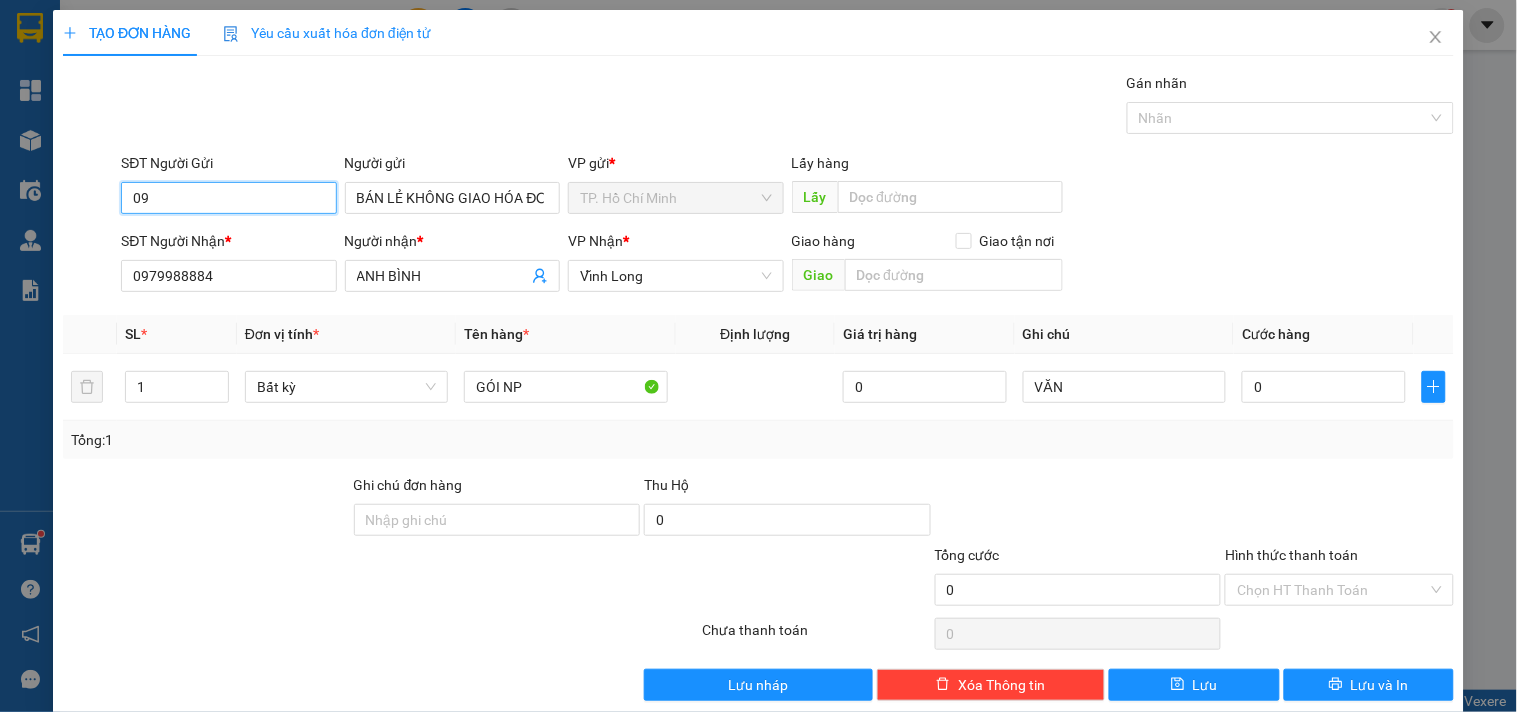type on "0" 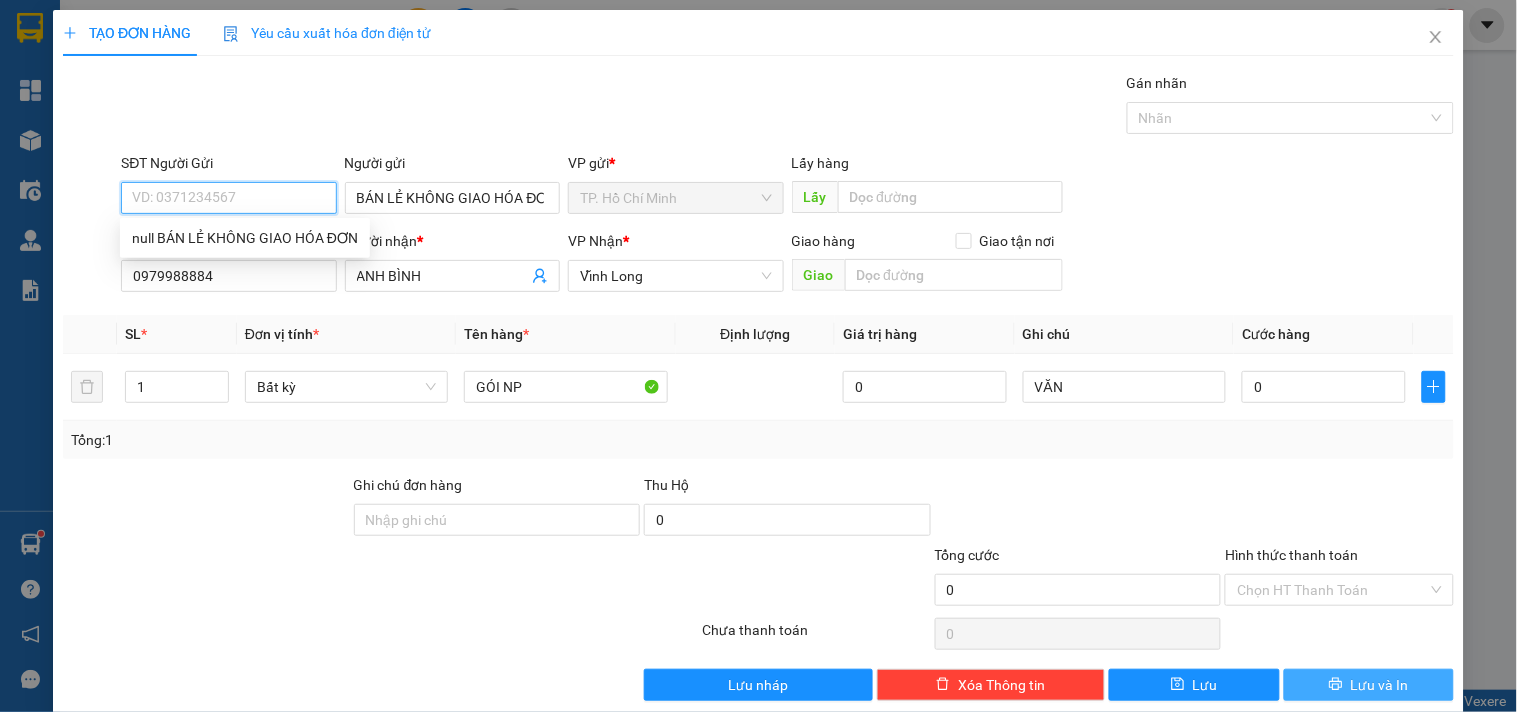 type 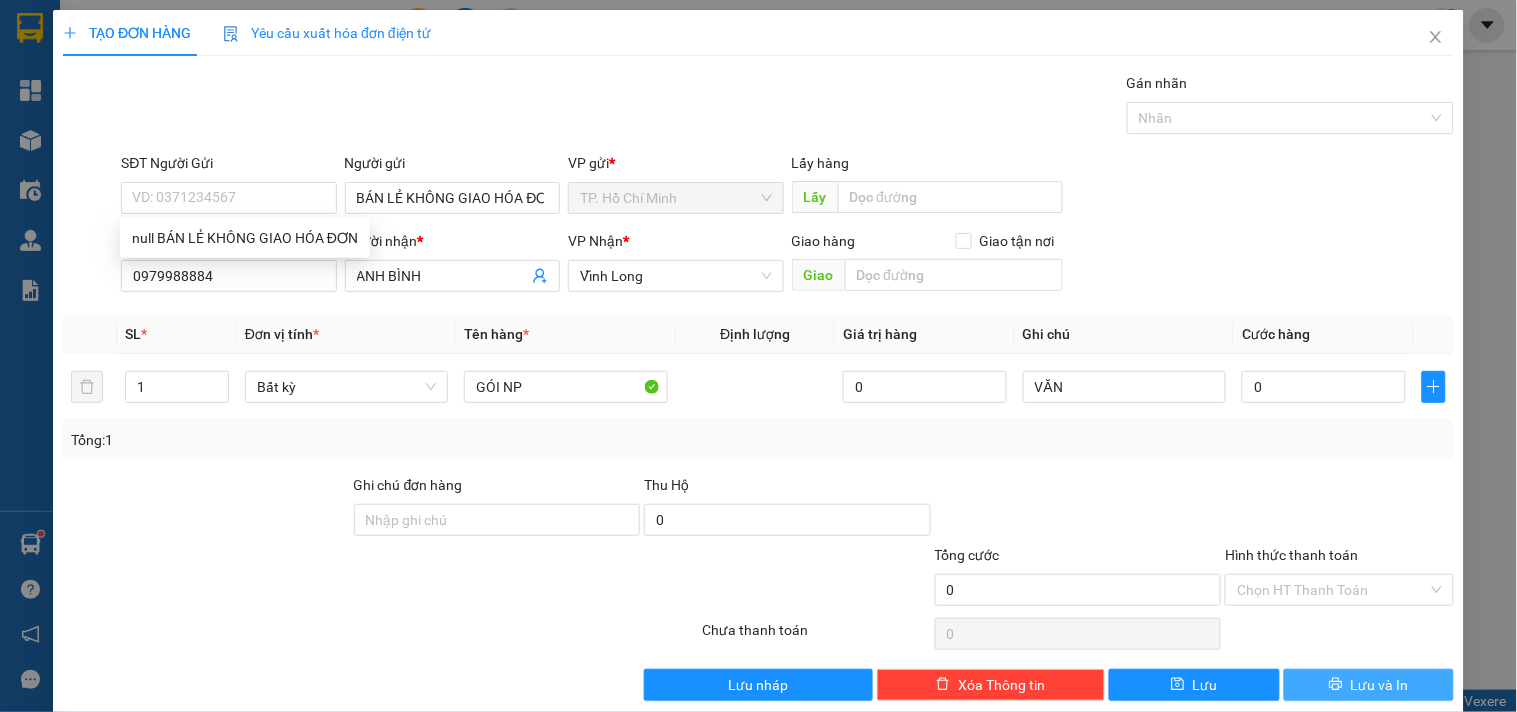 click on "Lưu và In" at bounding box center [1369, 685] 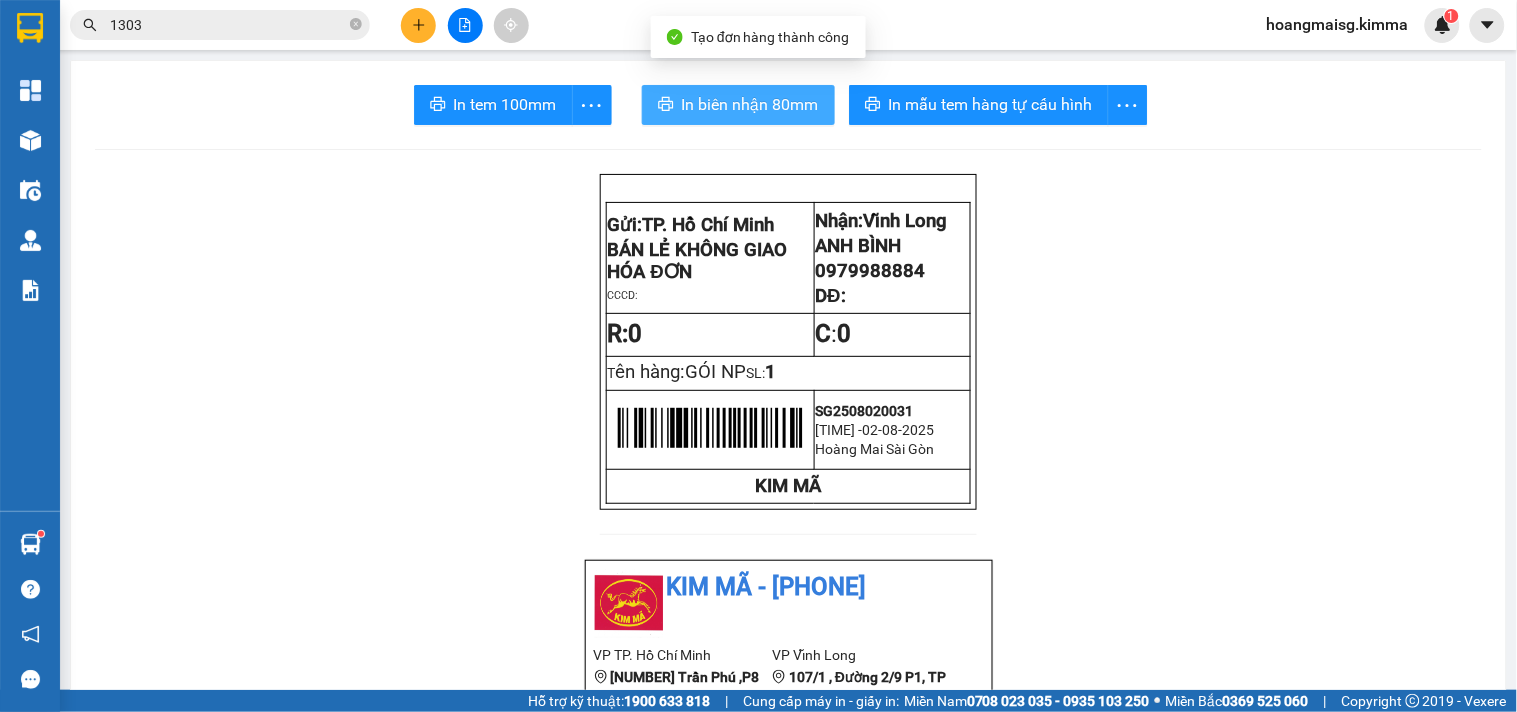 drag, startPoint x: 770, startPoint y: 130, endPoint x: 757, endPoint y: 107, distance: 26.41969 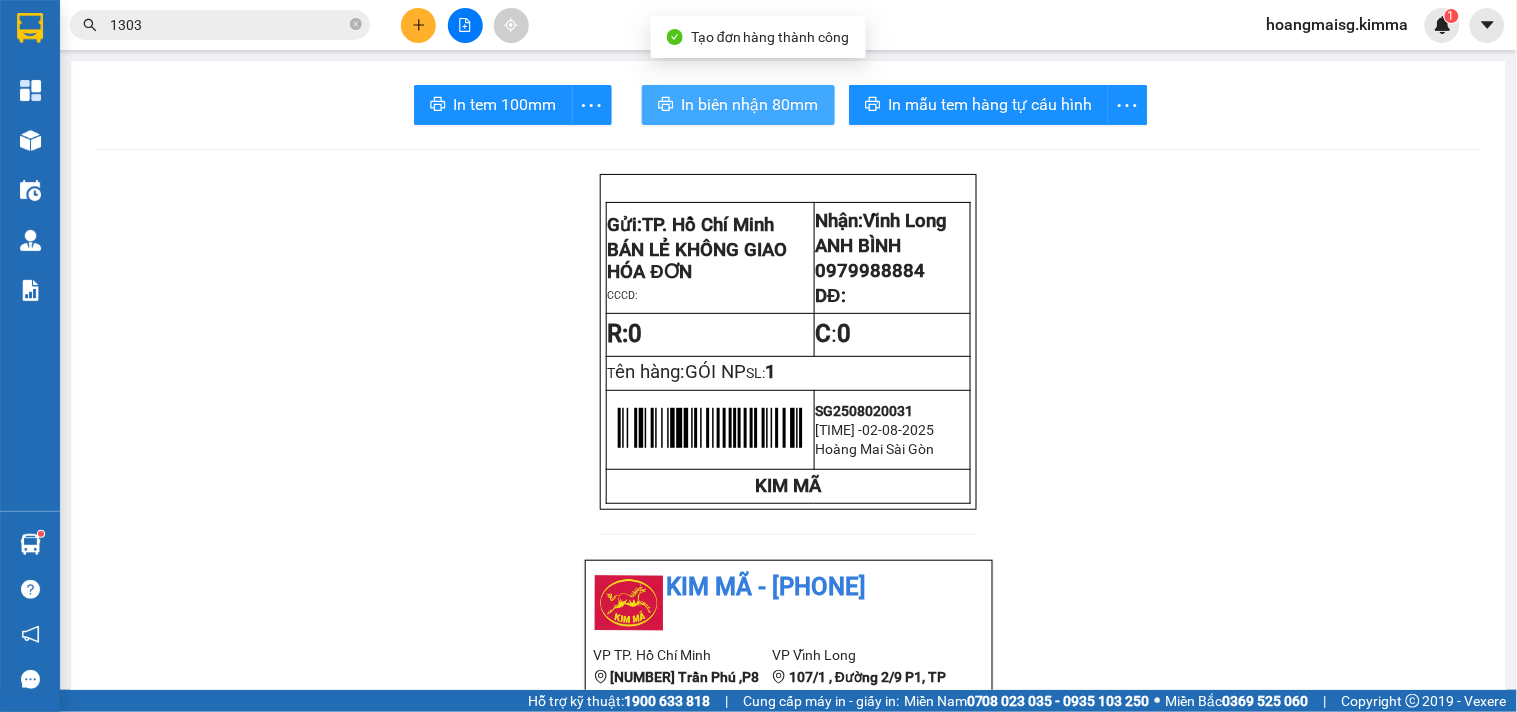 click on "In biên nhận 80mm" at bounding box center (750, 104) 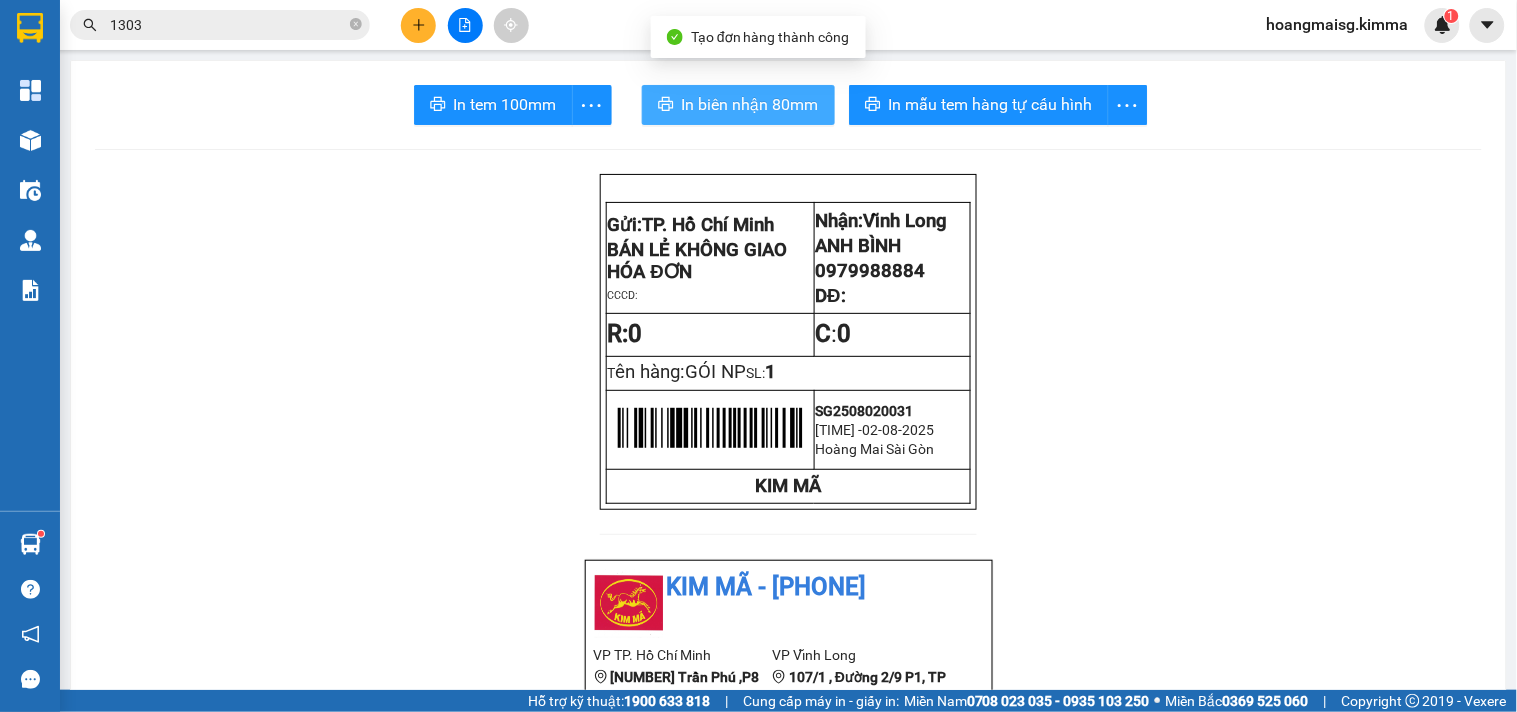 scroll, scrollTop: 0, scrollLeft: 0, axis: both 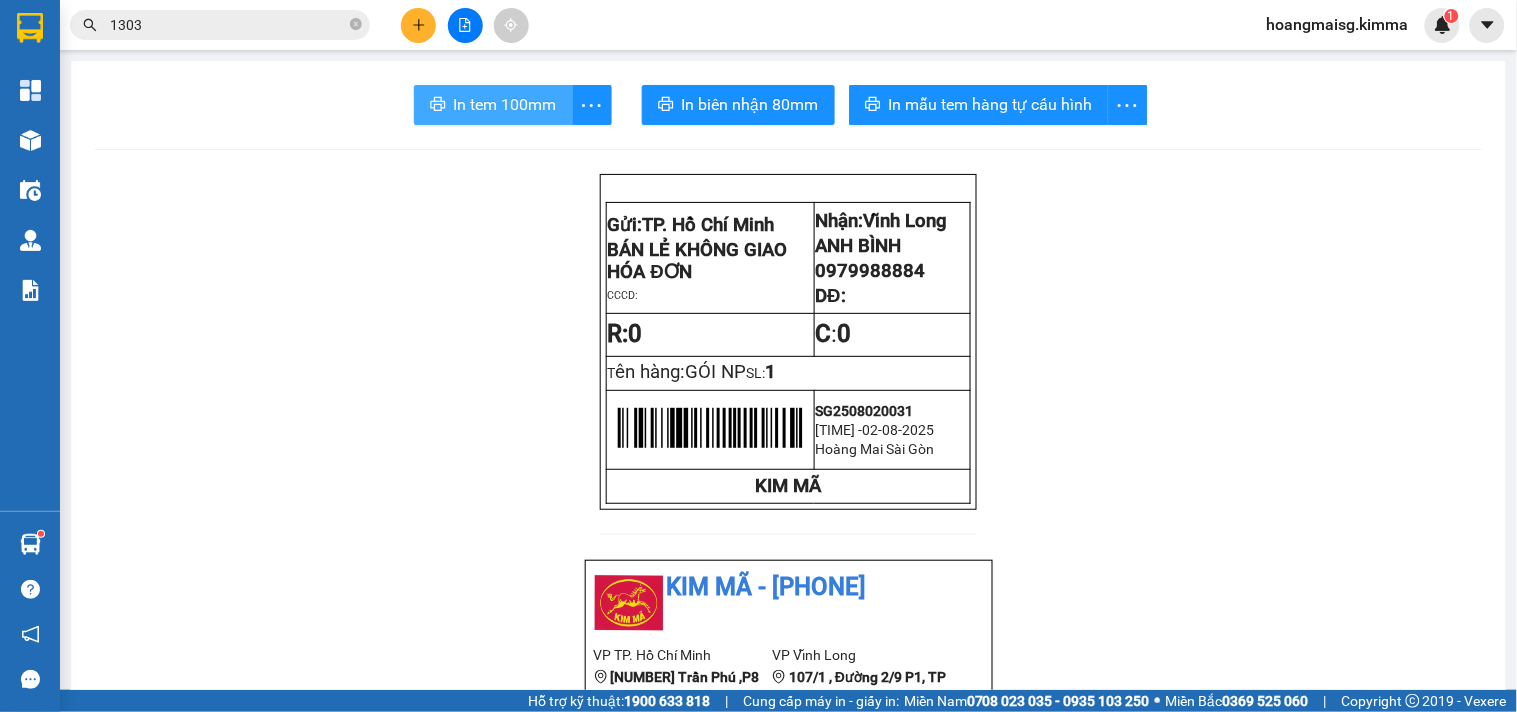 click on "In tem 100mm" at bounding box center (505, 104) 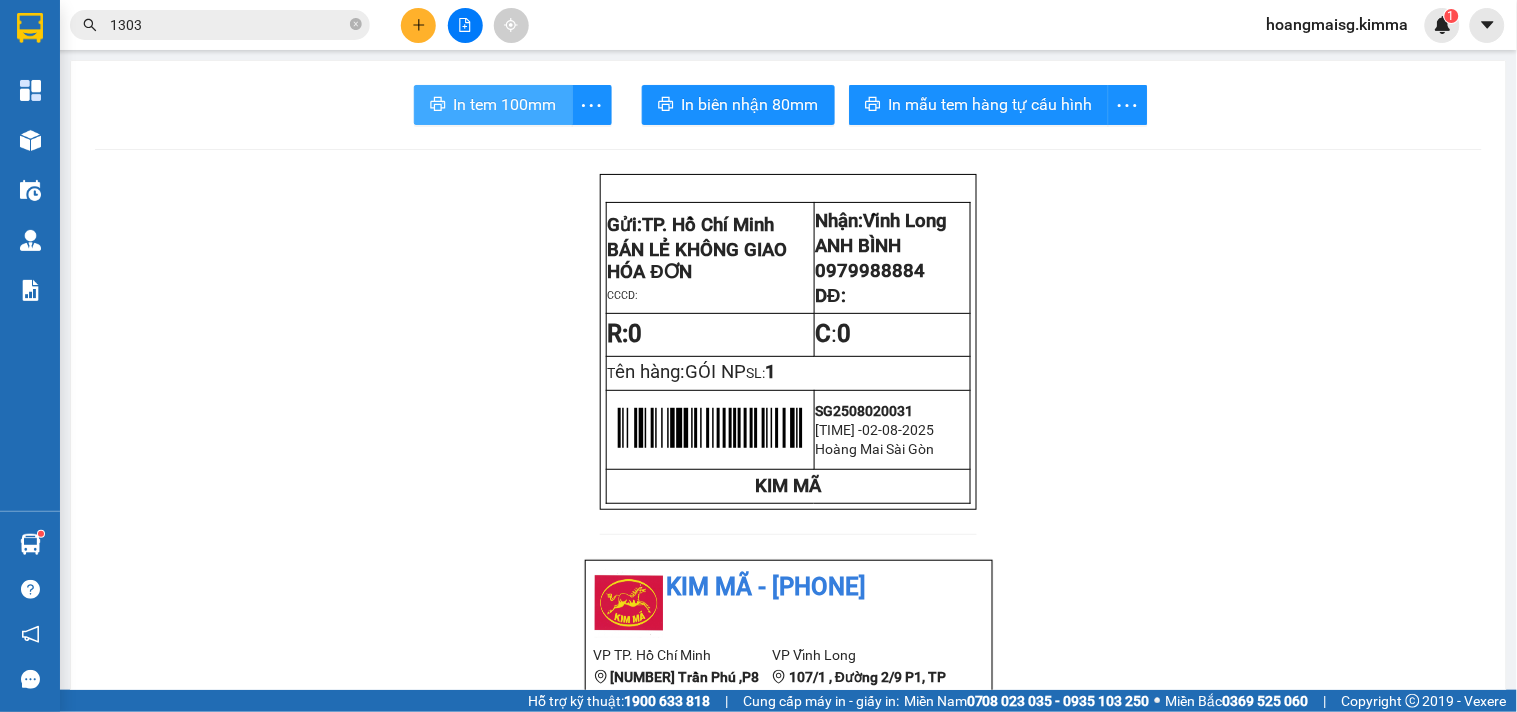 scroll, scrollTop: 0, scrollLeft: 0, axis: both 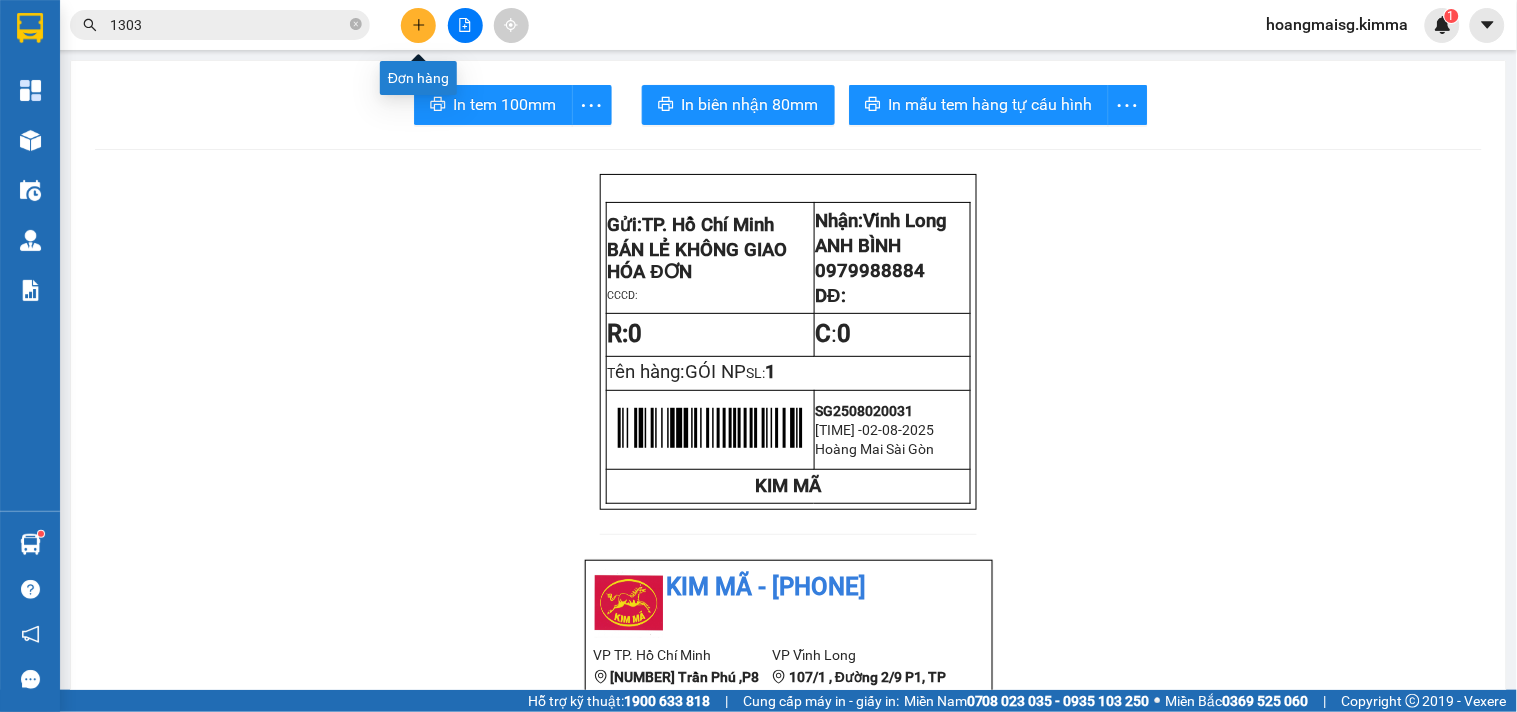 click at bounding box center (418, 25) 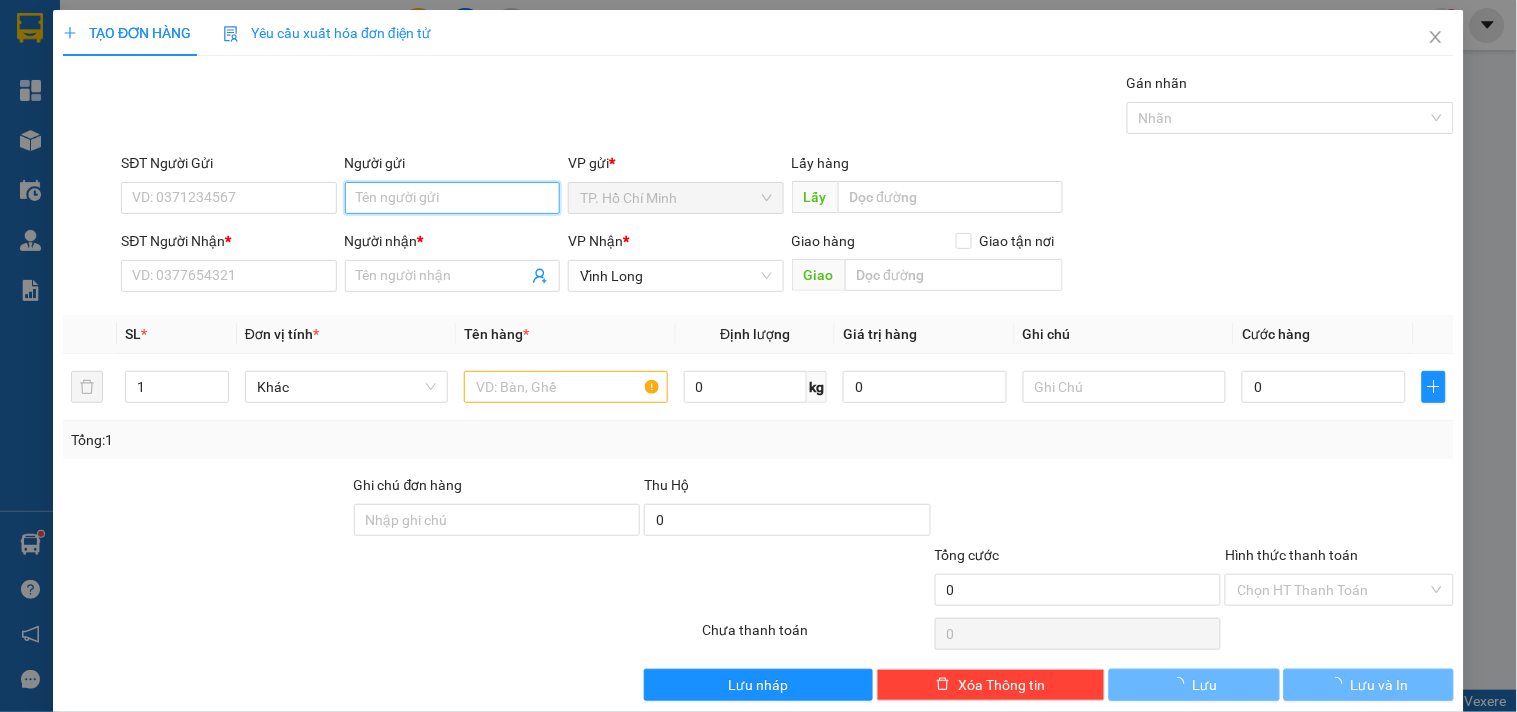 click on "Người gửi" at bounding box center (452, 198) 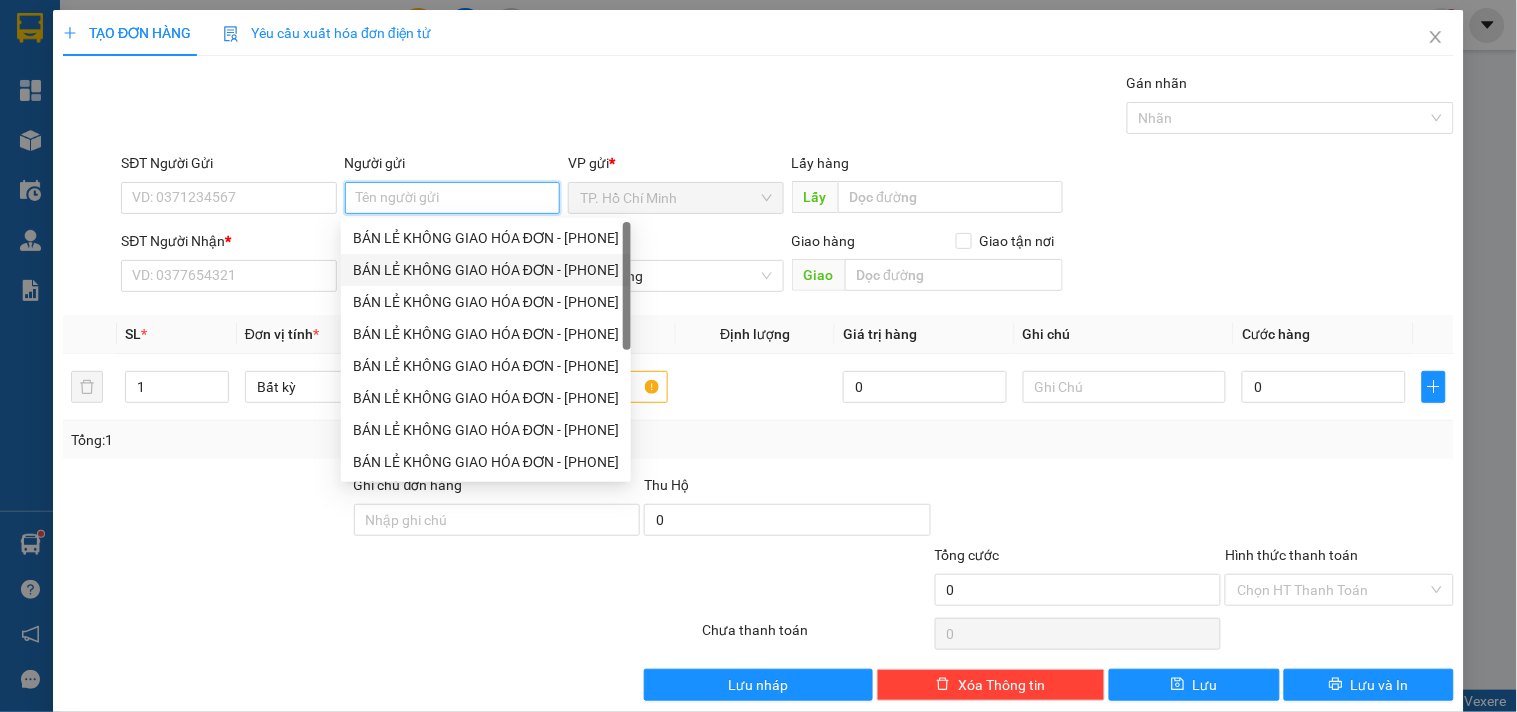 click on "BÁN LẺ KHÔNG GIAO HÓA ĐƠN - [PHONE]" at bounding box center (486, 270) 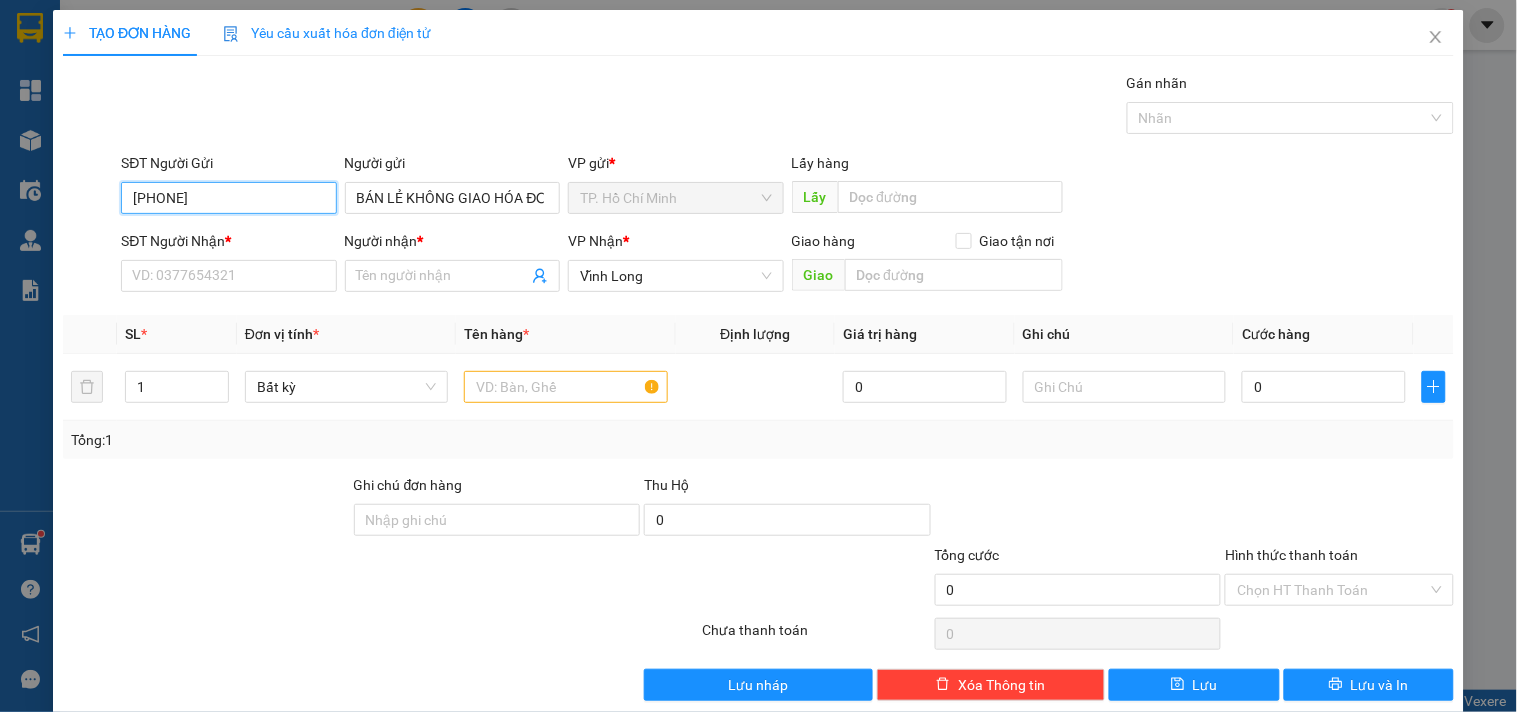 click on "[PHONE]" at bounding box center (228, 198) 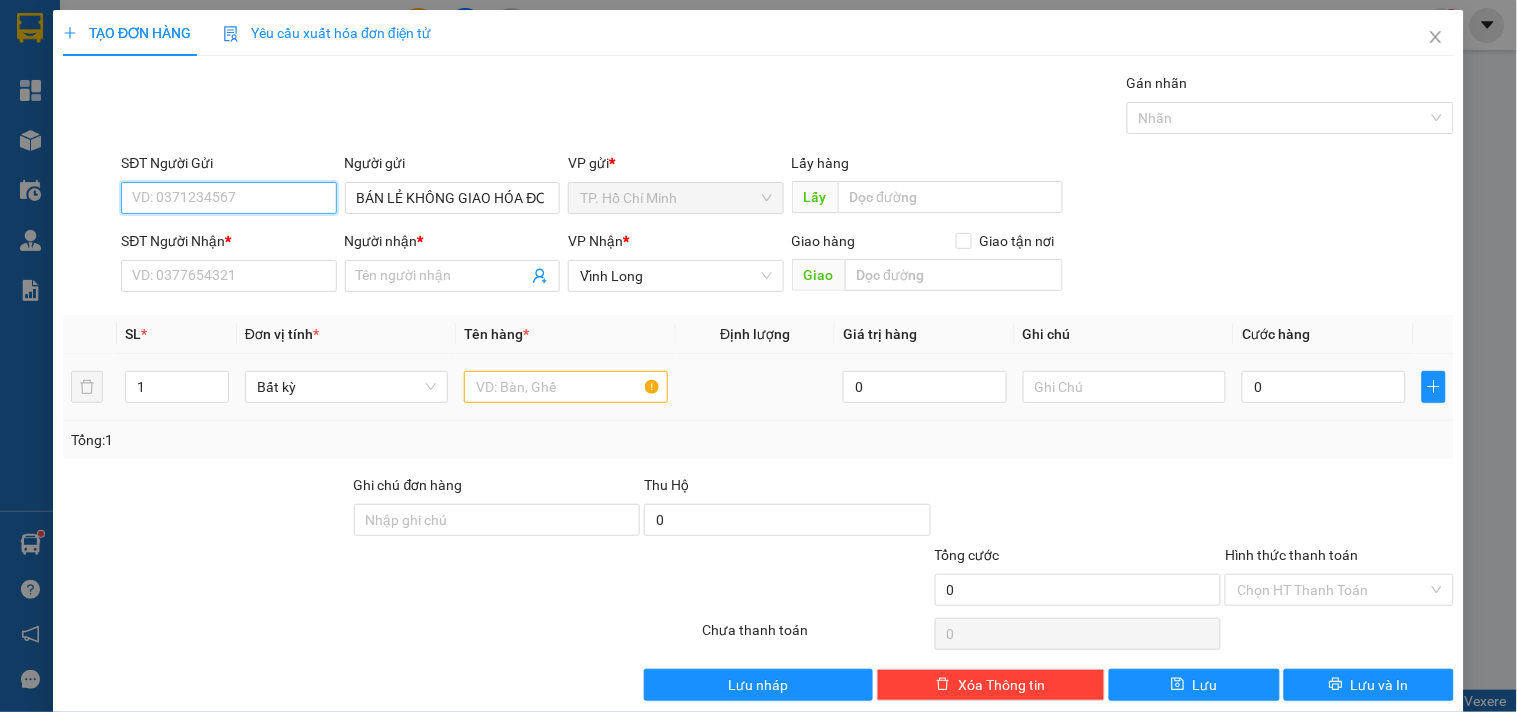 type 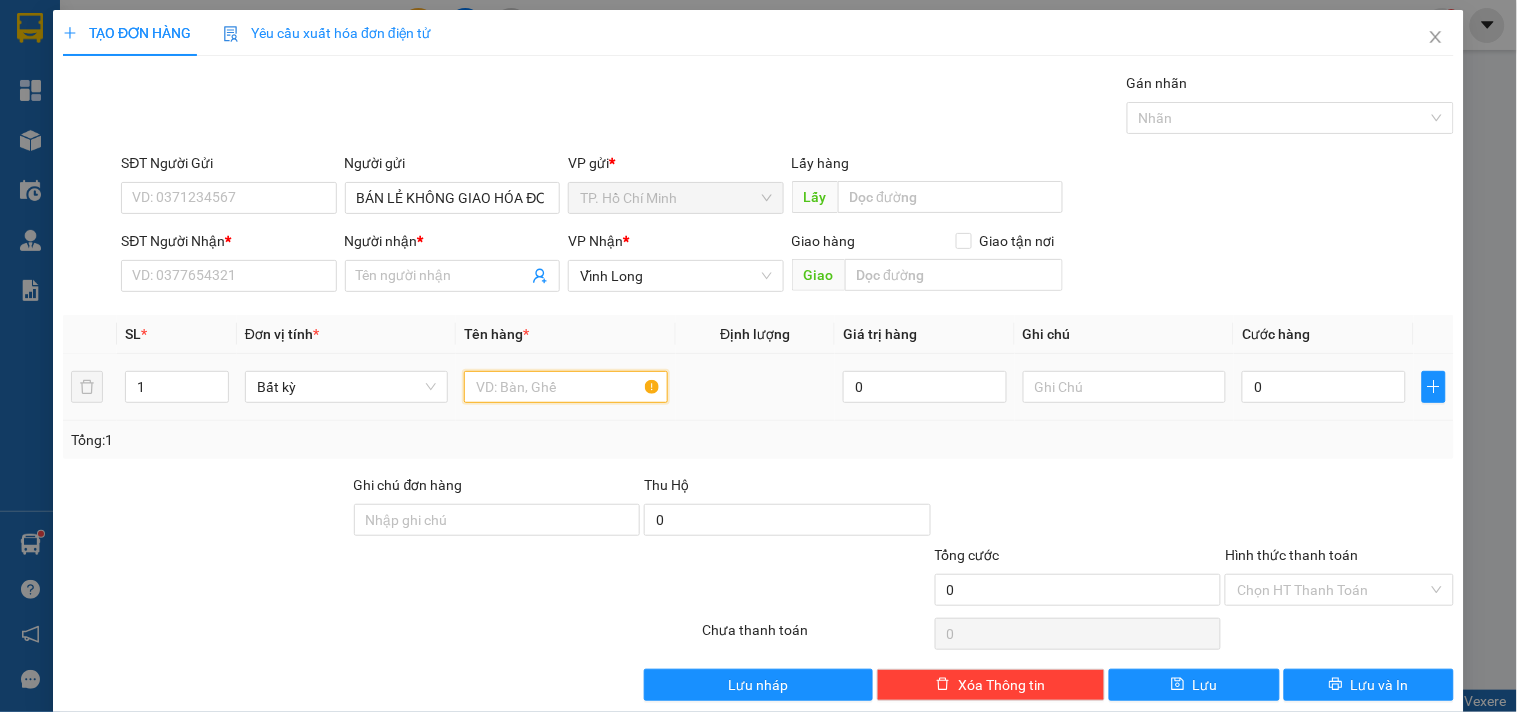 click at bounding box center (565, 387) 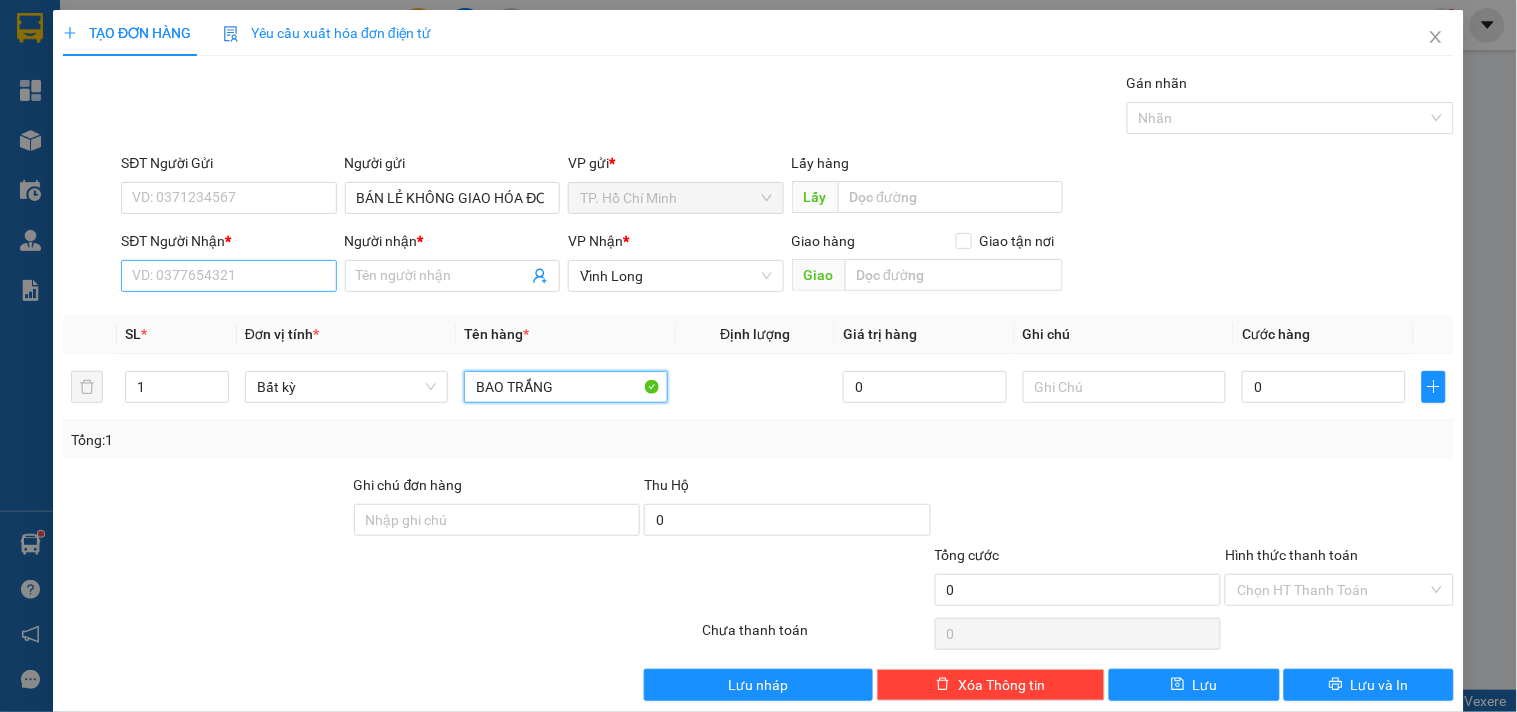 type on "BAO TRẮNG" 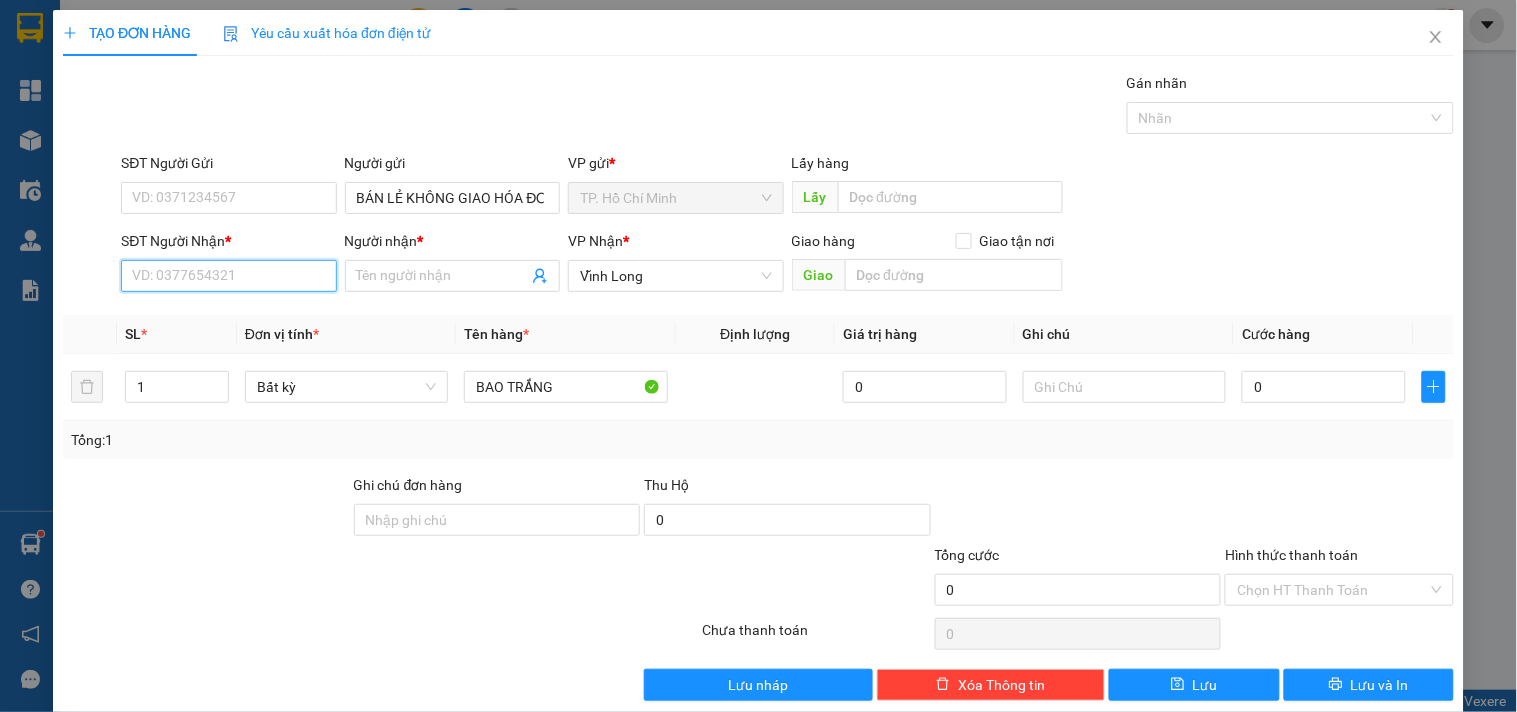 click on "SĐT Người Nhận  *" at bounding box center (228, 276) 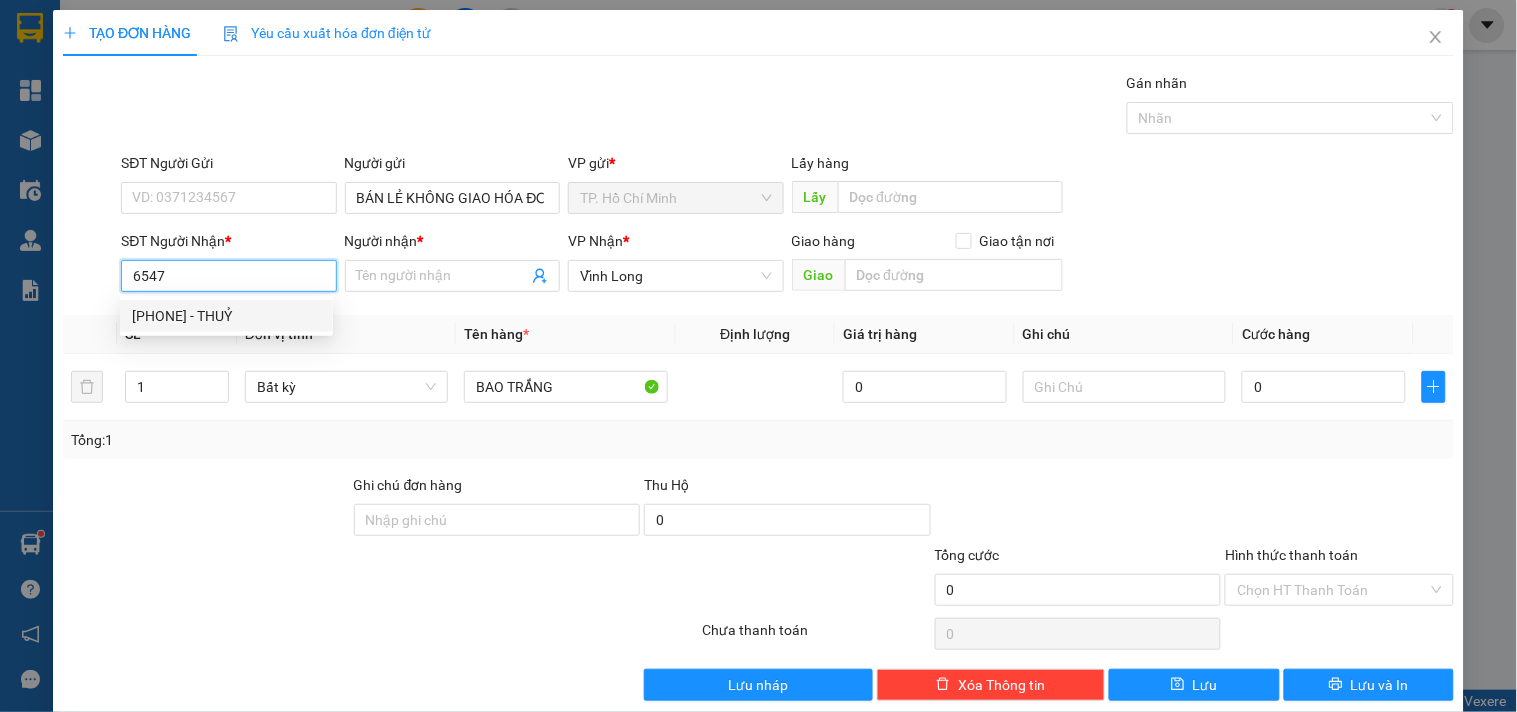 click on "[PHONE] - THUỶ" at bounding box center [226, 316] 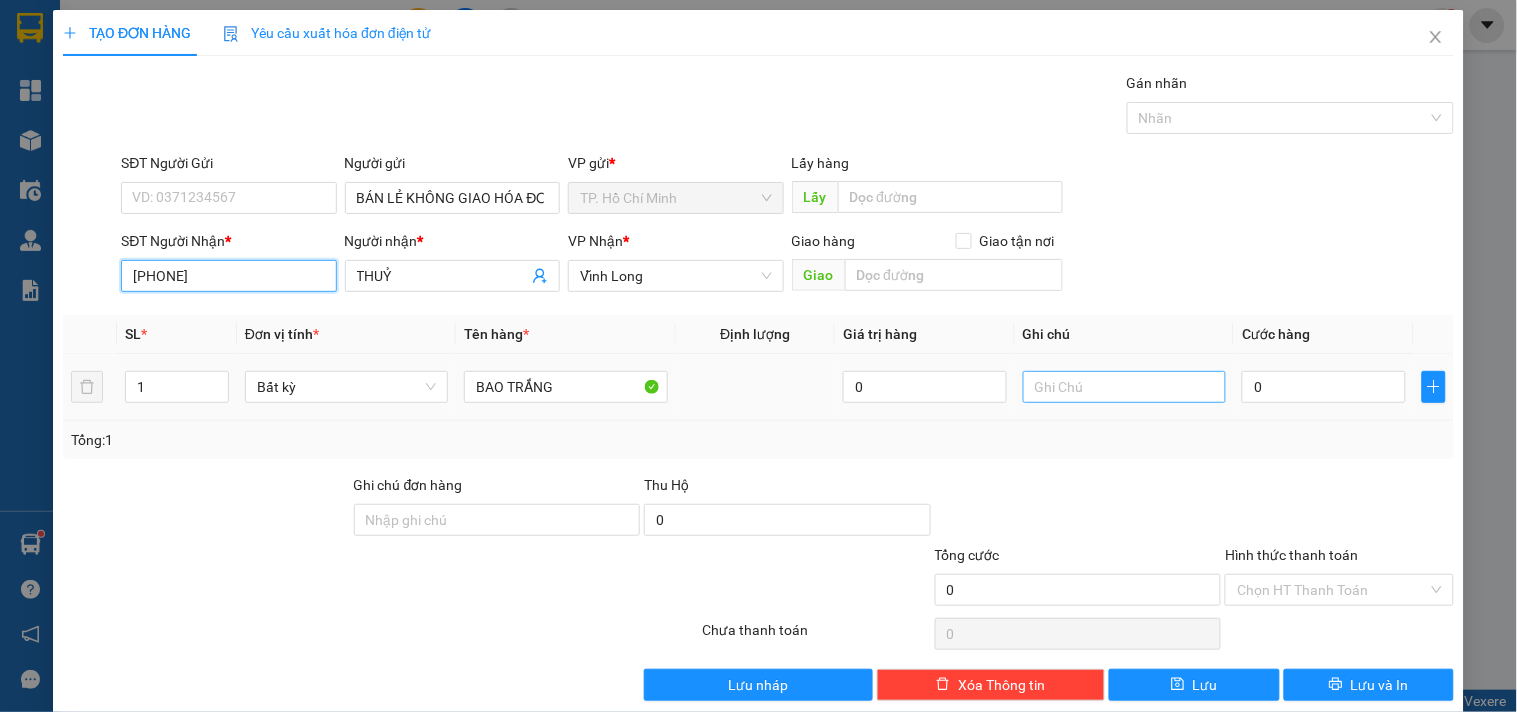 type on "[PHONE]" 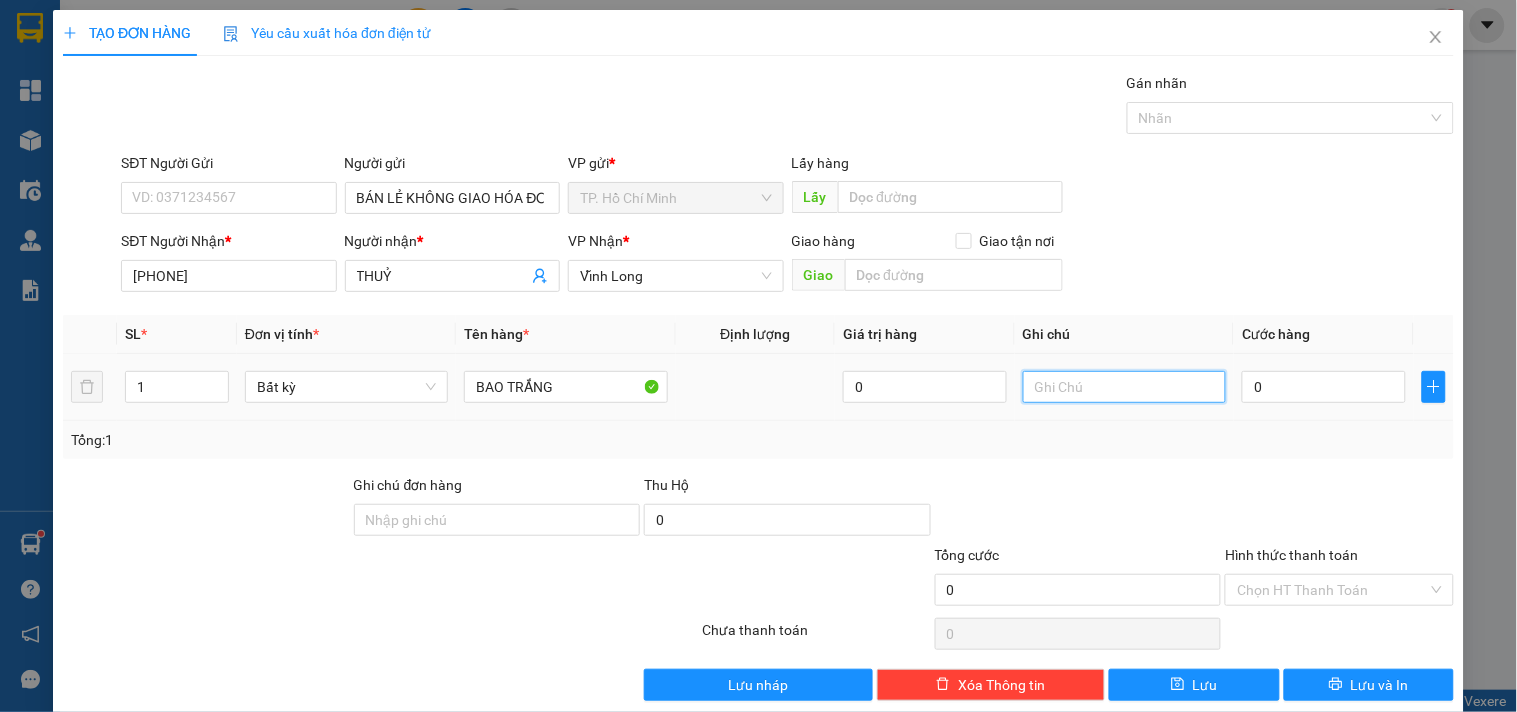 click at bounding box center (1124, 387) 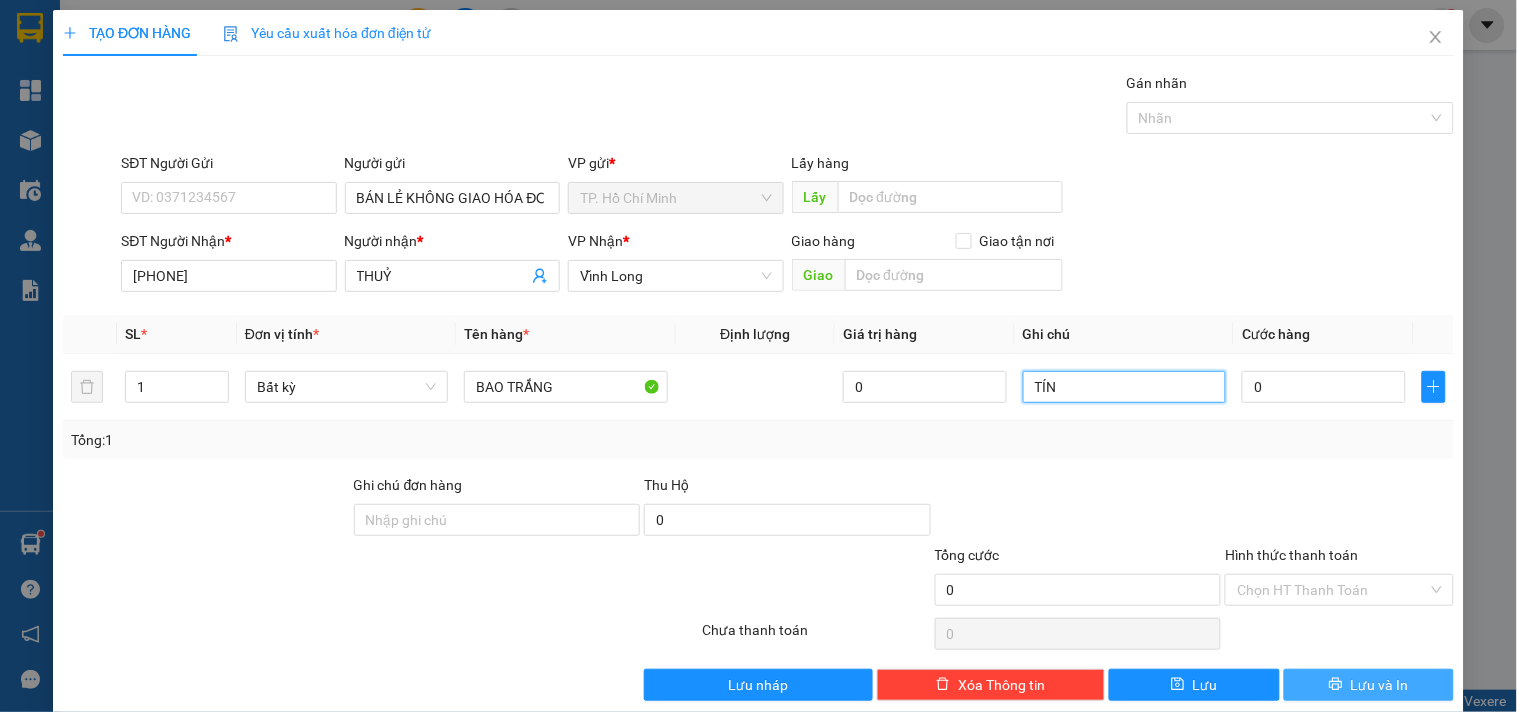 type on "TÍN" 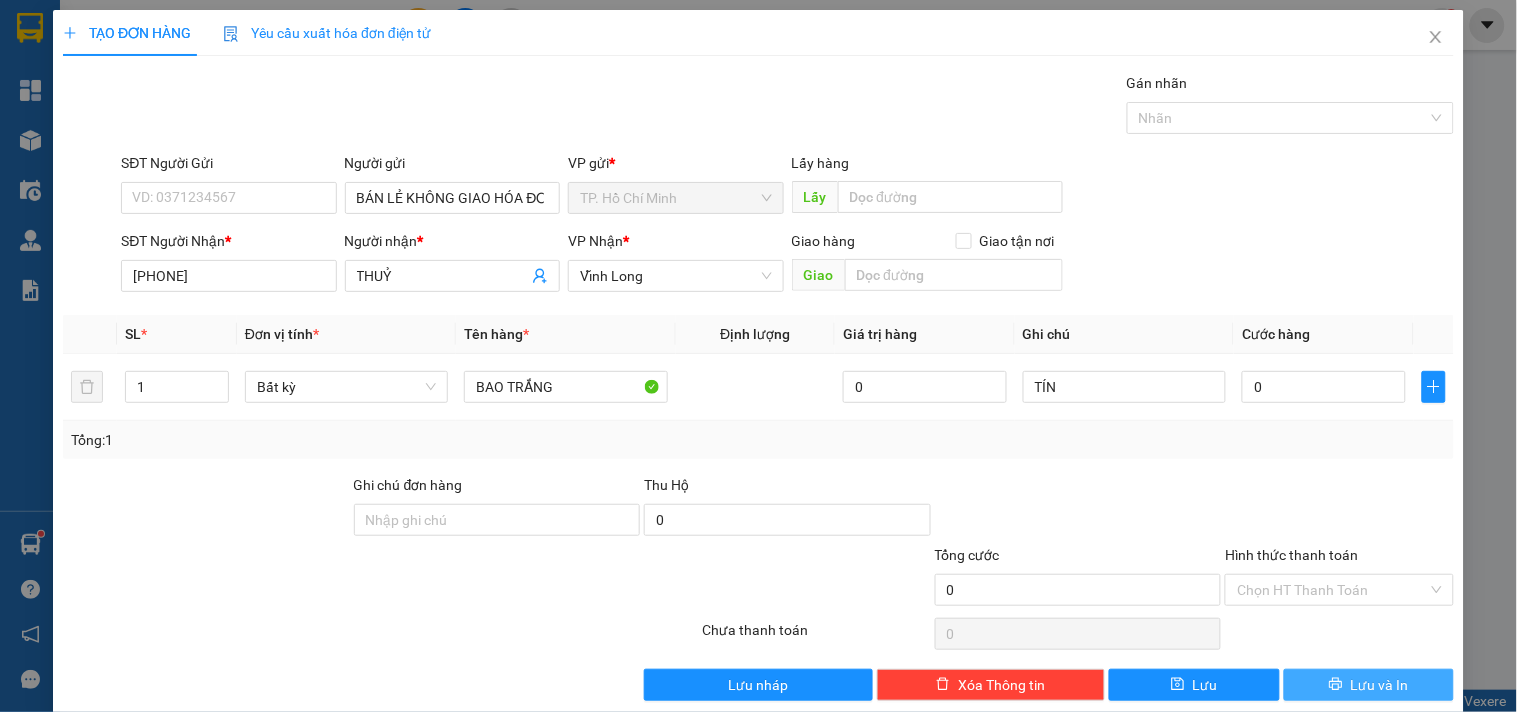 click on "Lưu và In" at bounding box center [1369, 685] 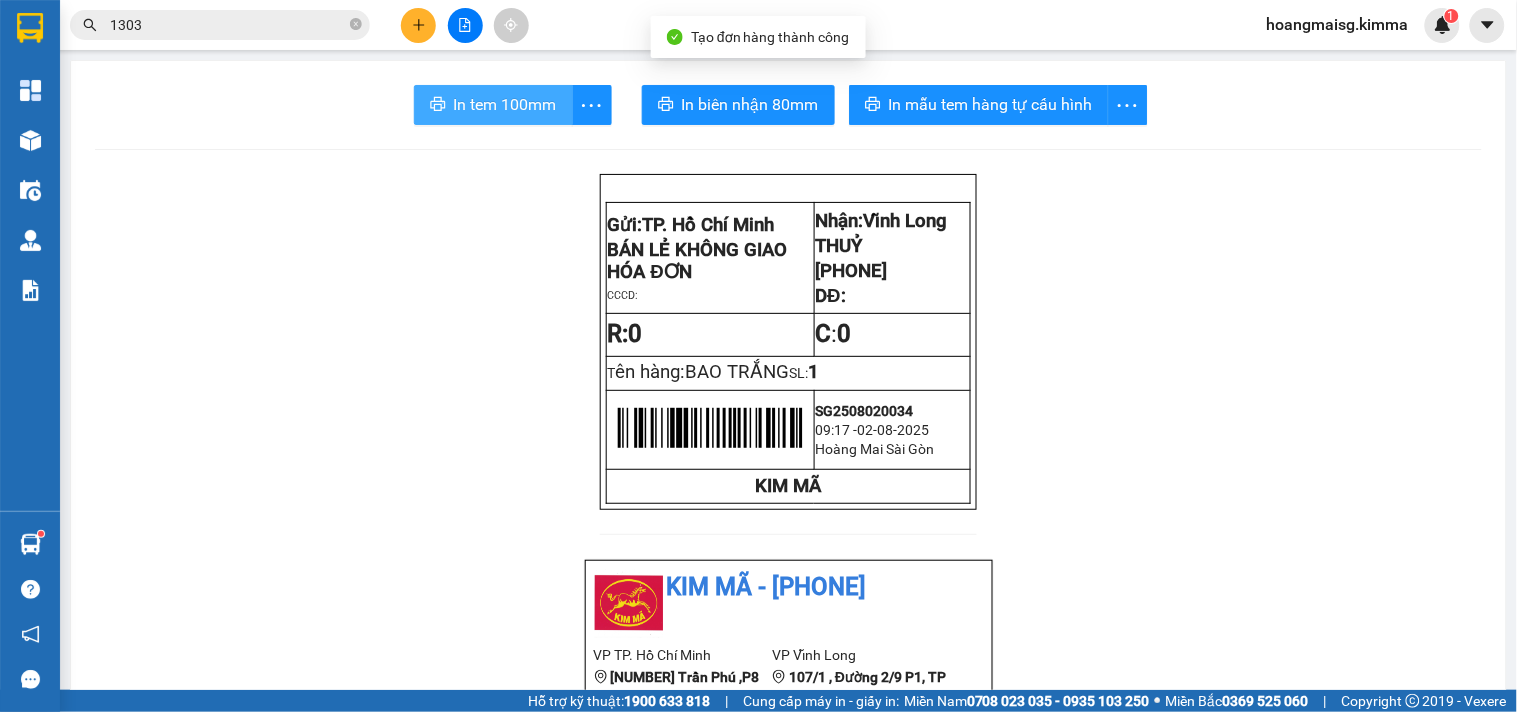 click on "In tem 100mm" at bounding box center [505, 104] 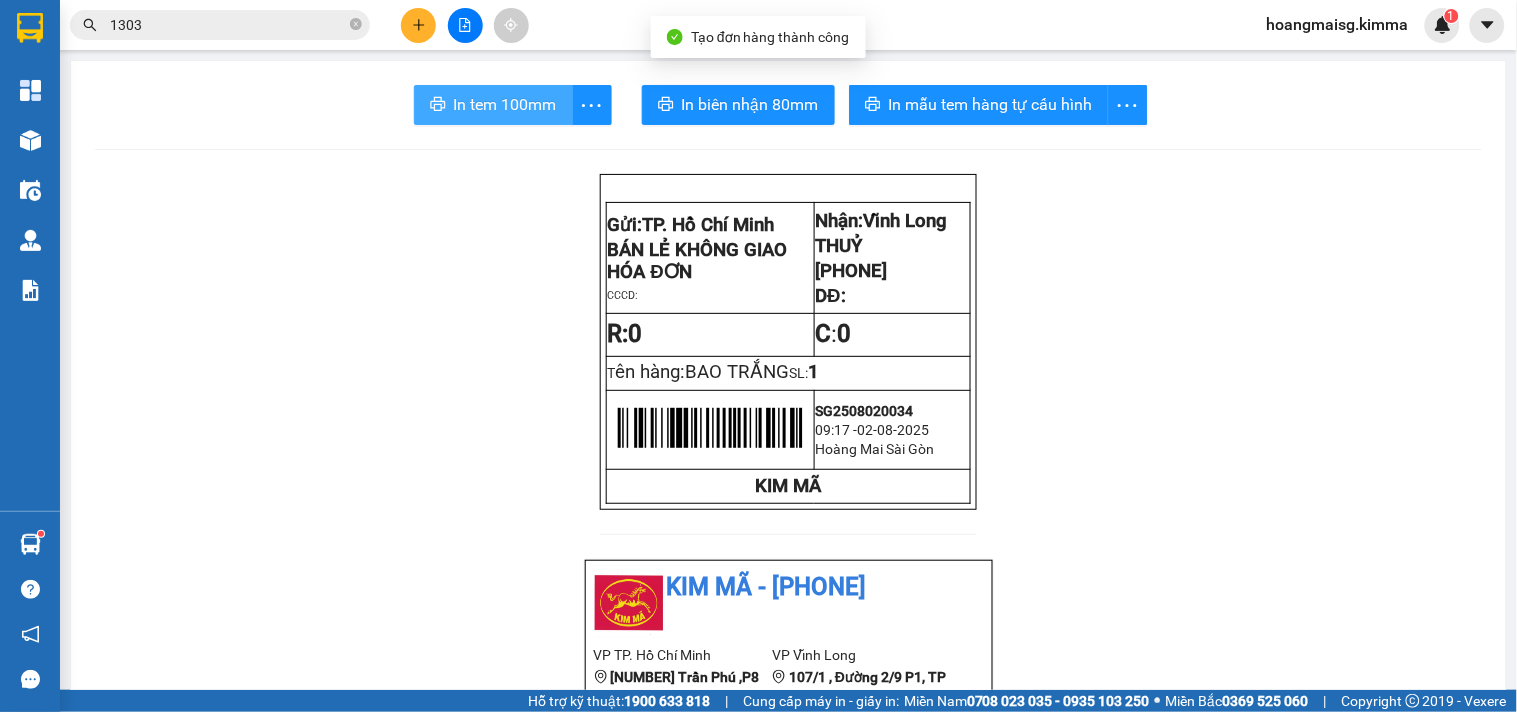 scroll, scrollTop: 0, scrollLeft: 0, axis: both 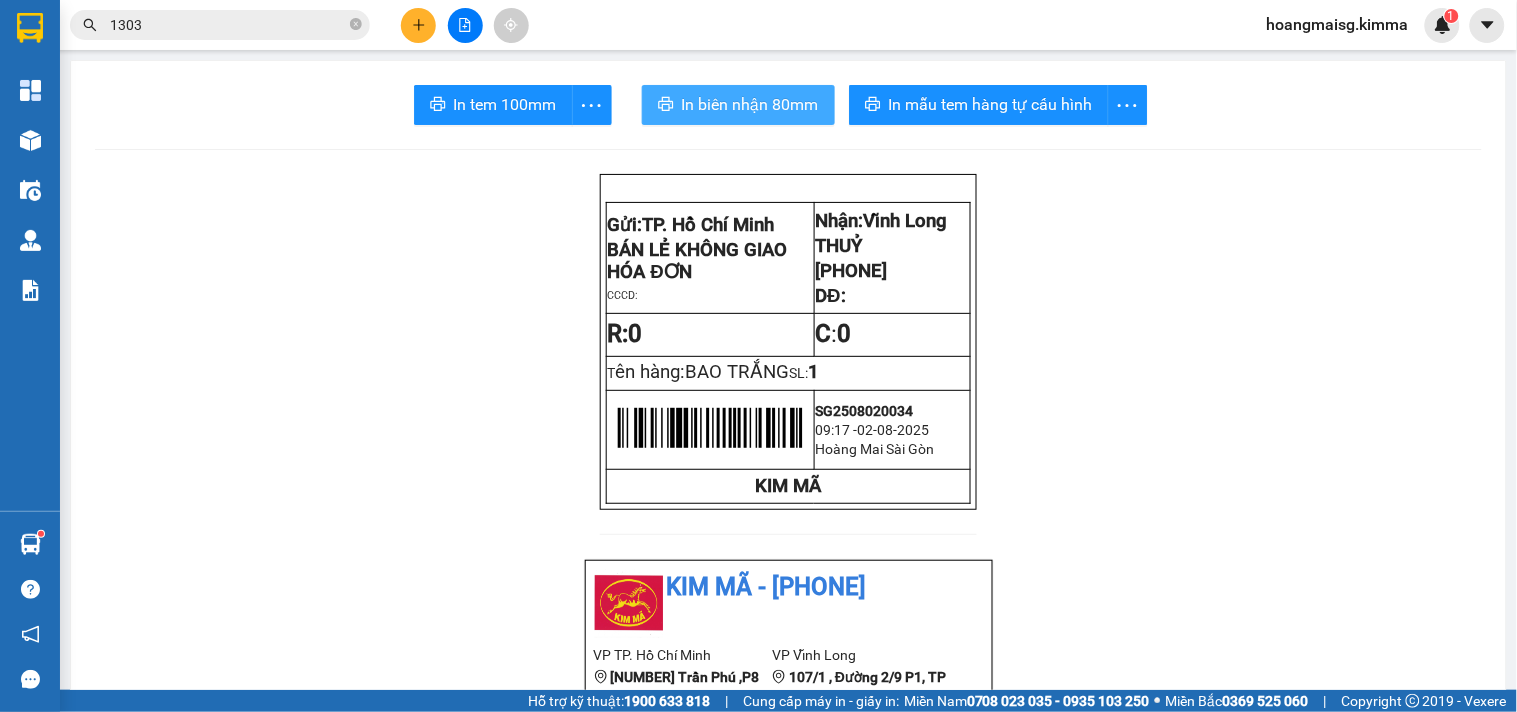 click on "In biên nhận 80mm" at bounding box center [738, 105] 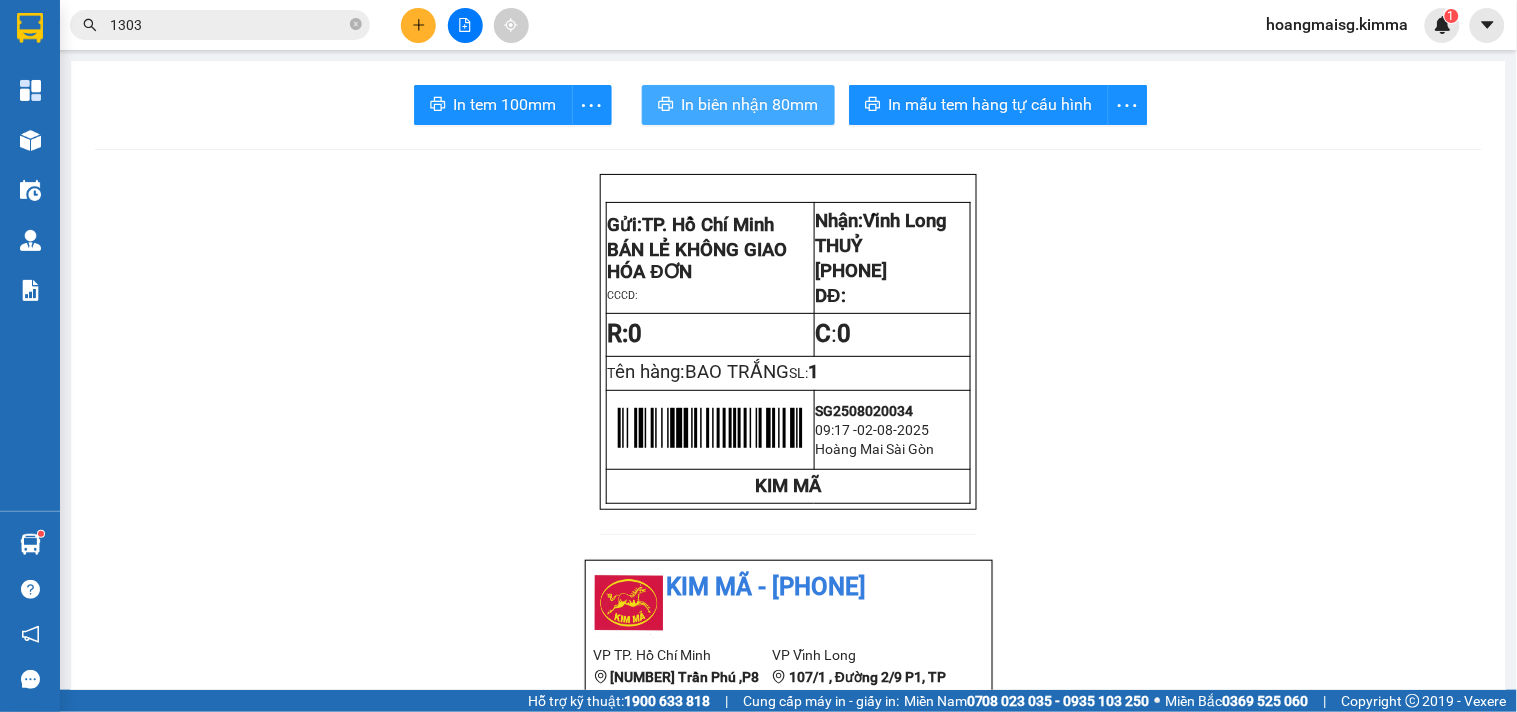 scroll, scrollTop: 0, scrollLeft: 0, axis: both 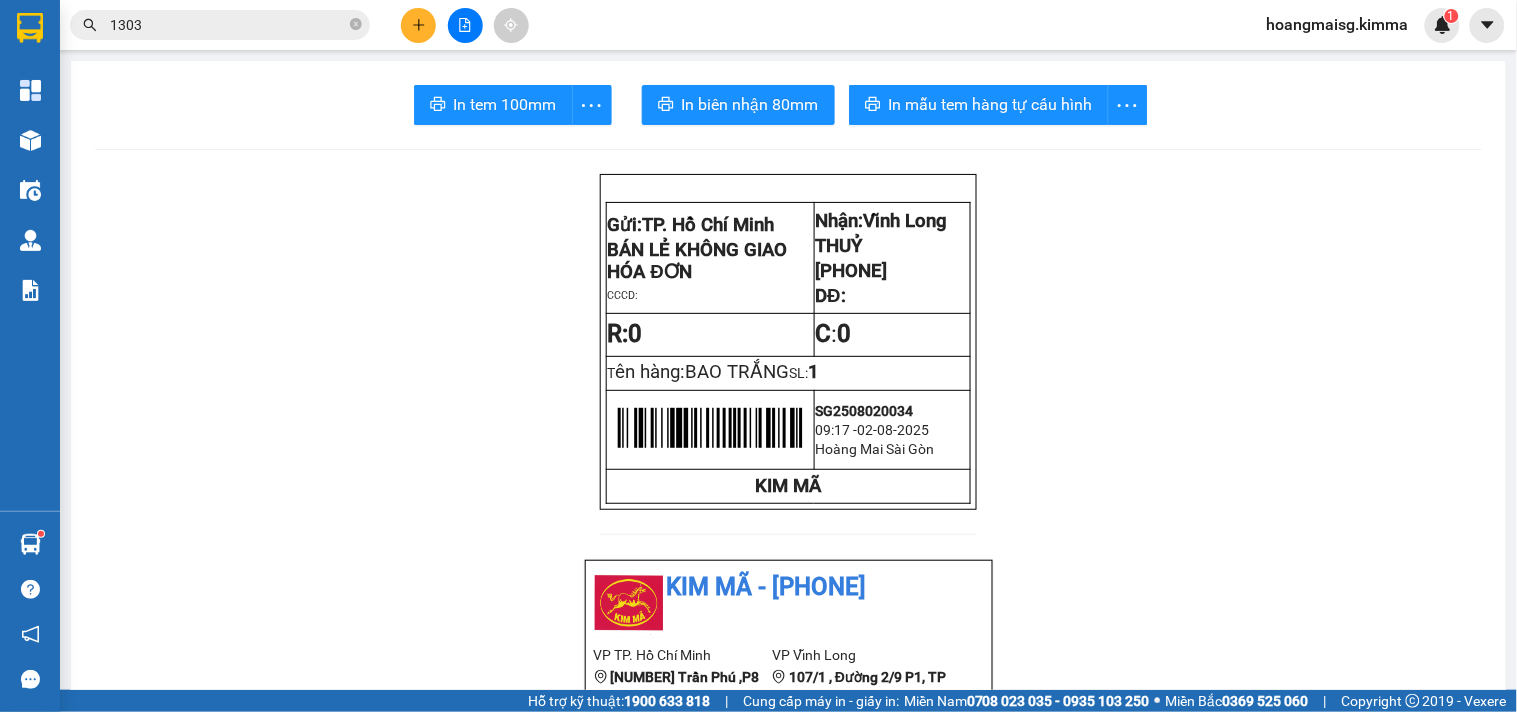 click on "1303" at bounding box center [228, 25] 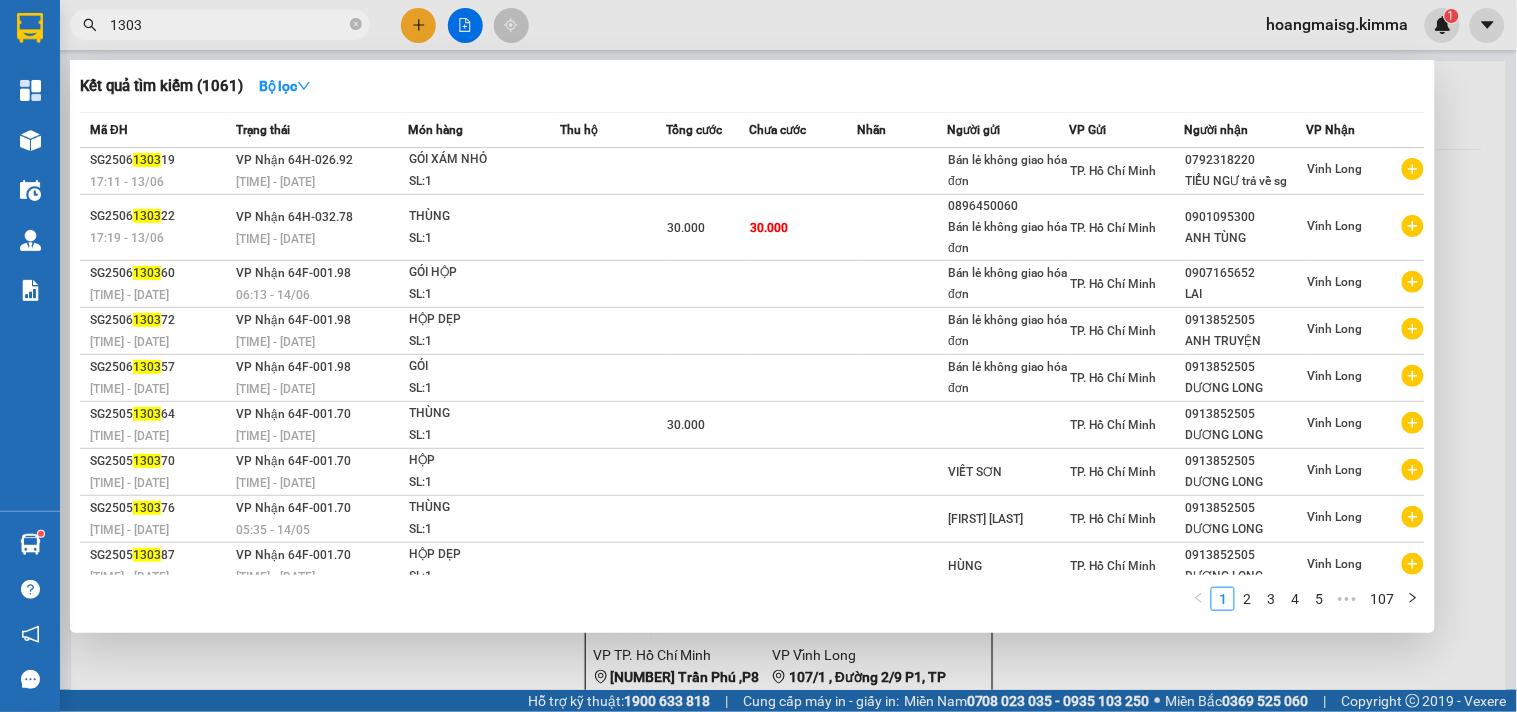 click on "1303" at bounding box center (228, 25) 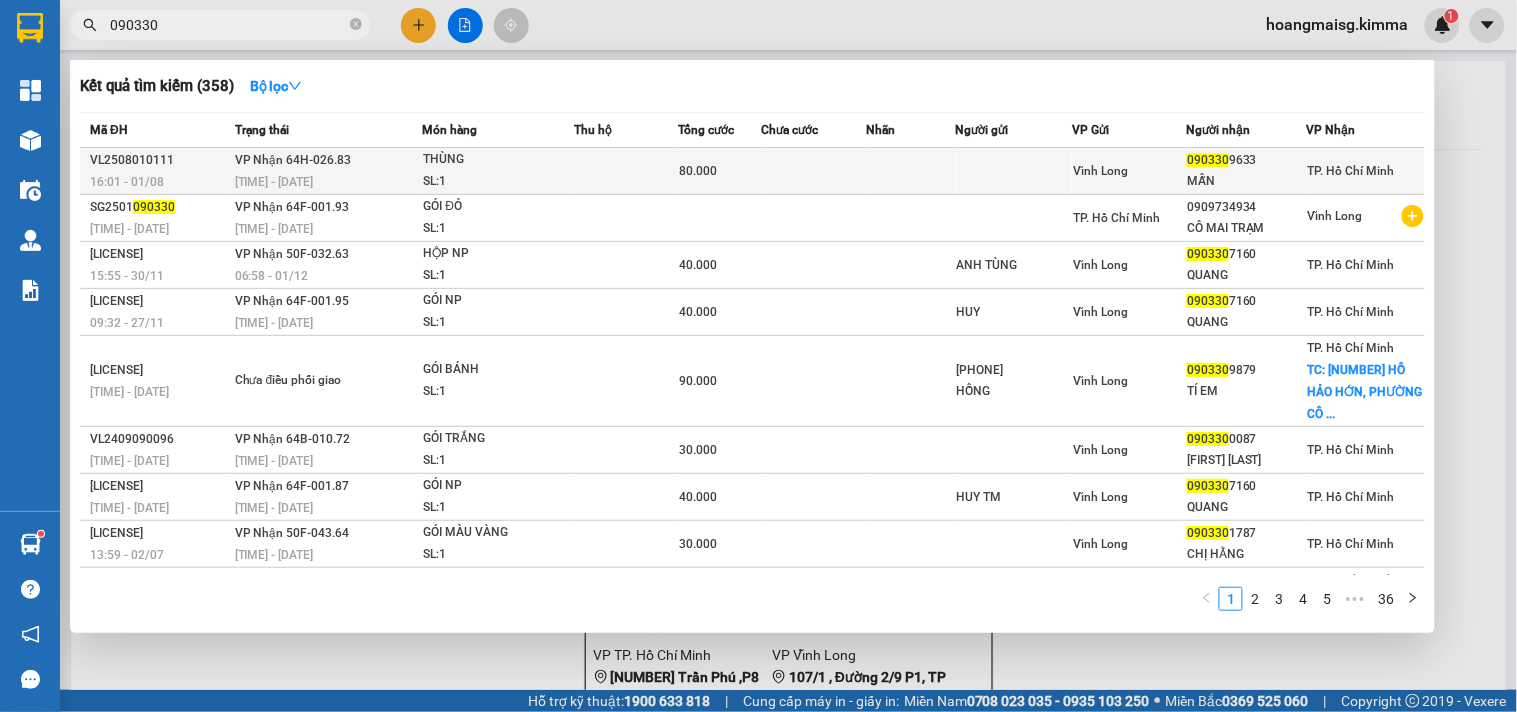 type on "090330" 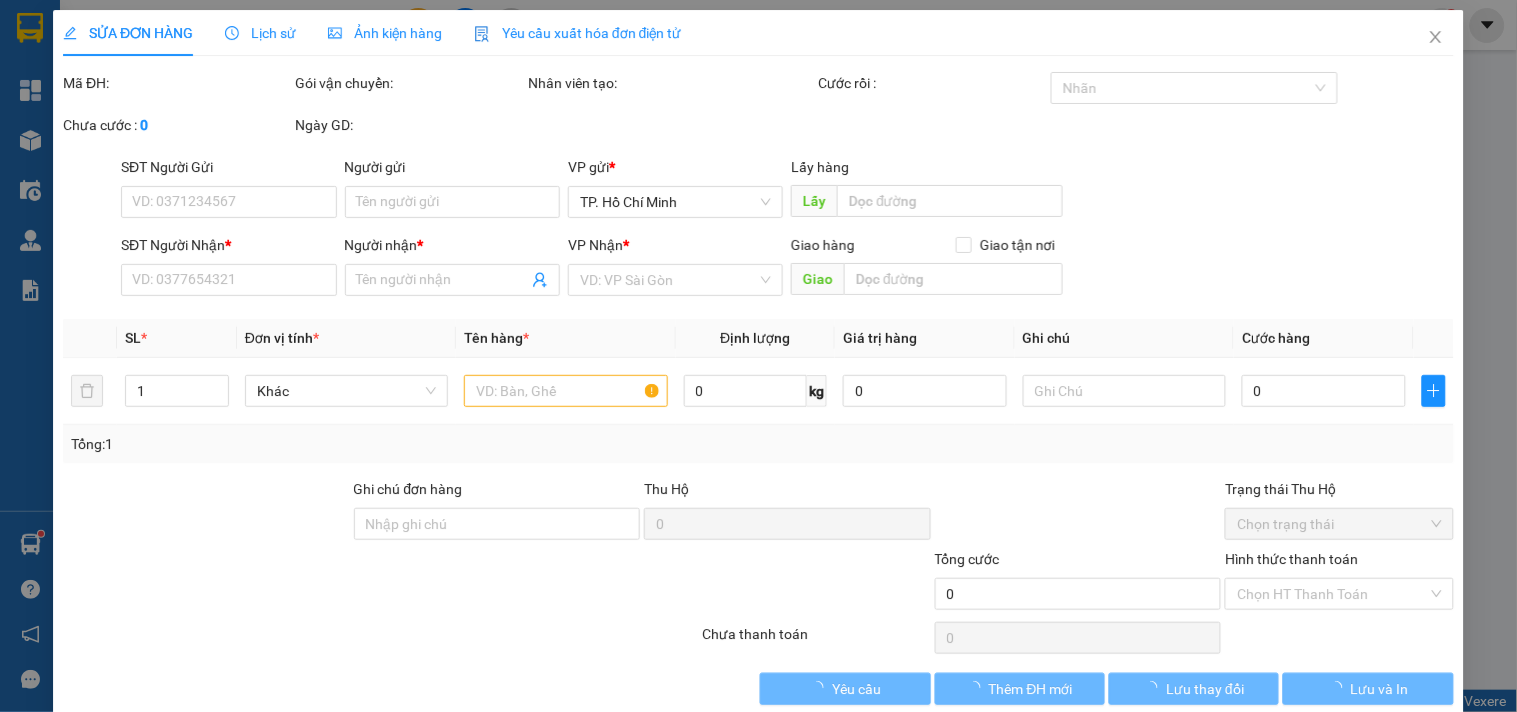 type on "[PHONE]" 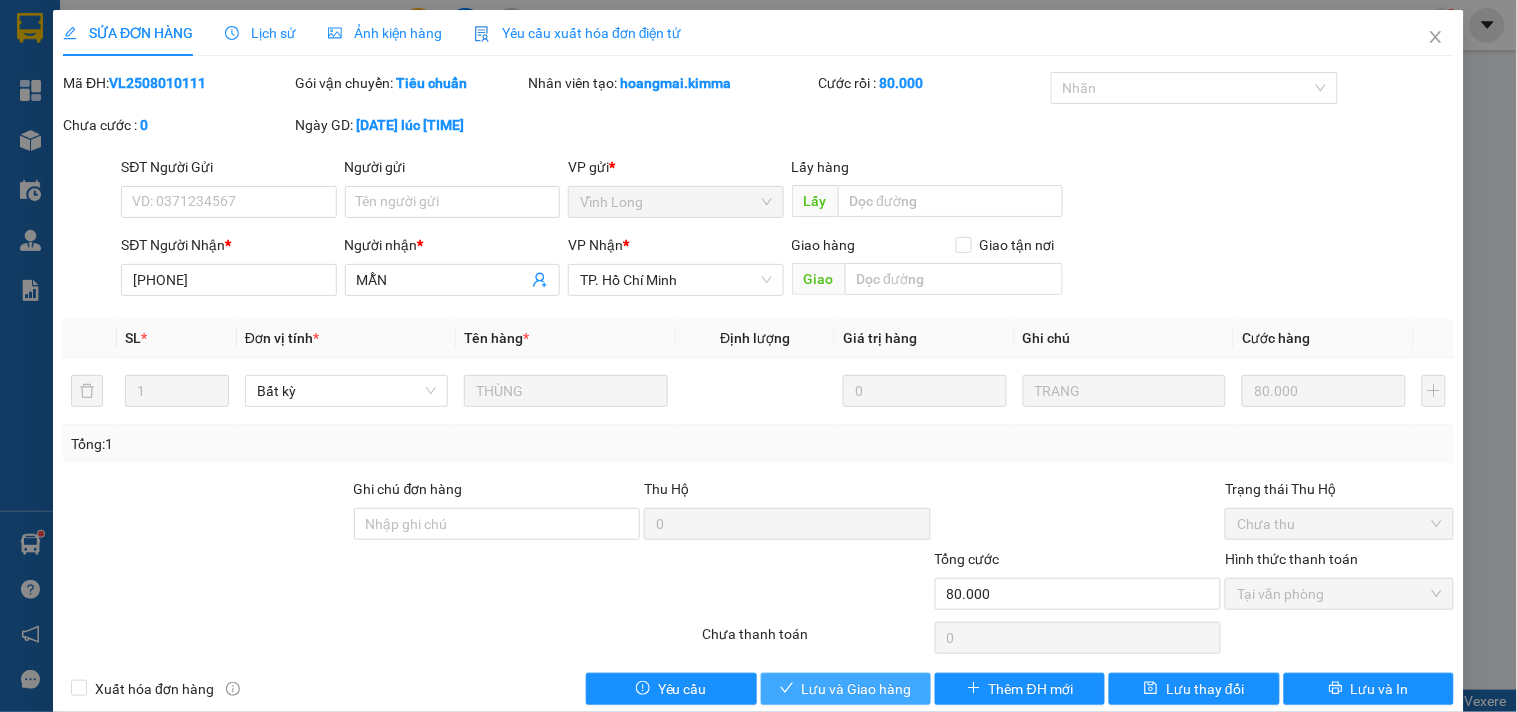 click on "Lưu và Giao hàng" at bounding box center [857, 689] 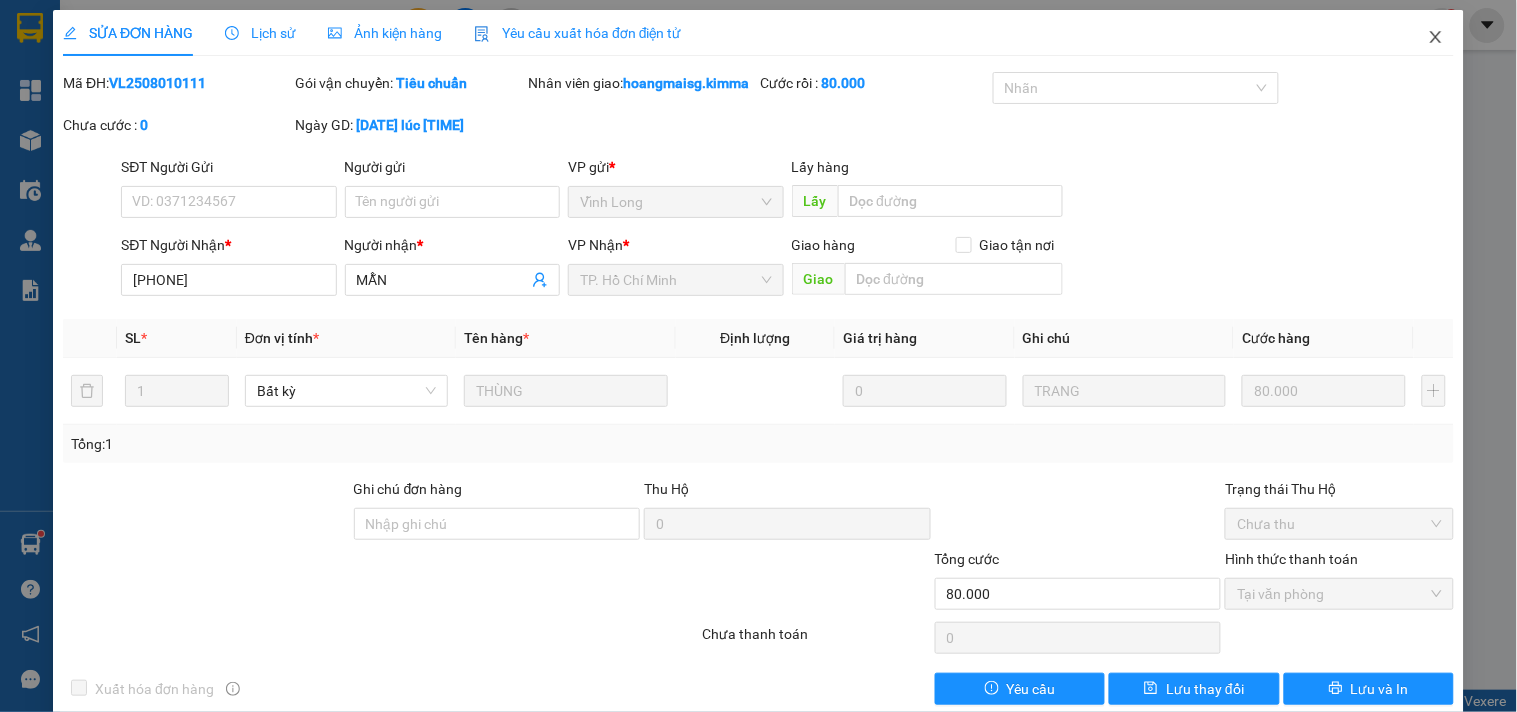 click at bounding box center [1436, 38] 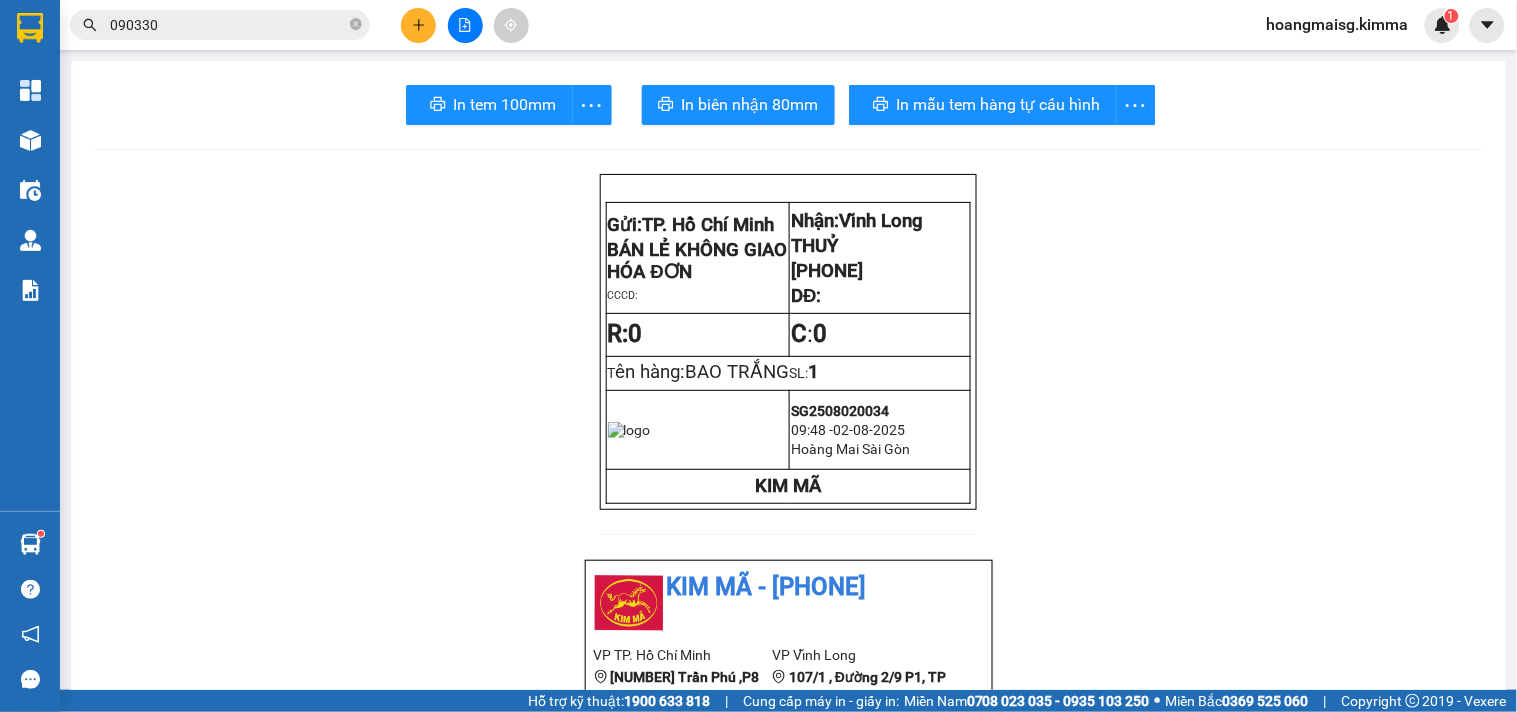 click at bounding box center [465, 25] 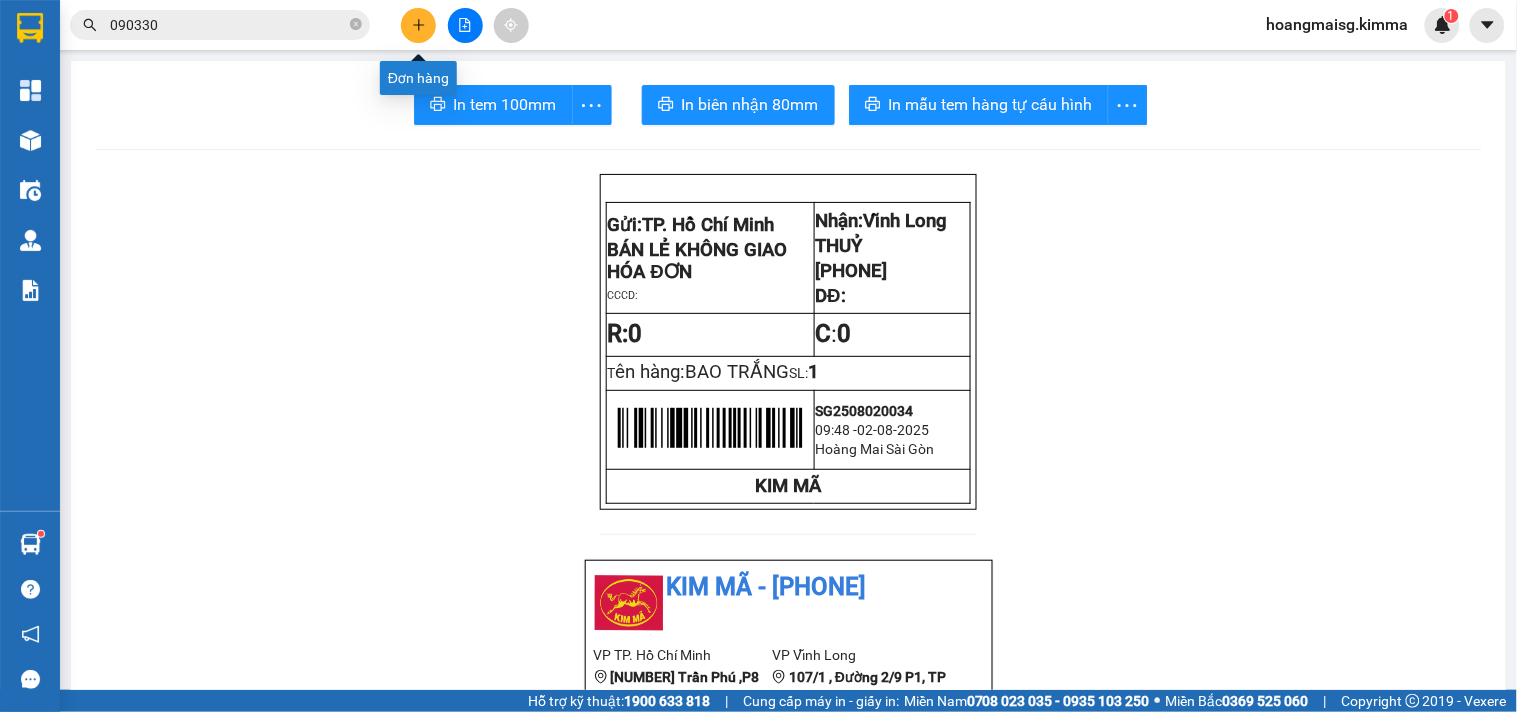 click at bounding box center (418, 25) 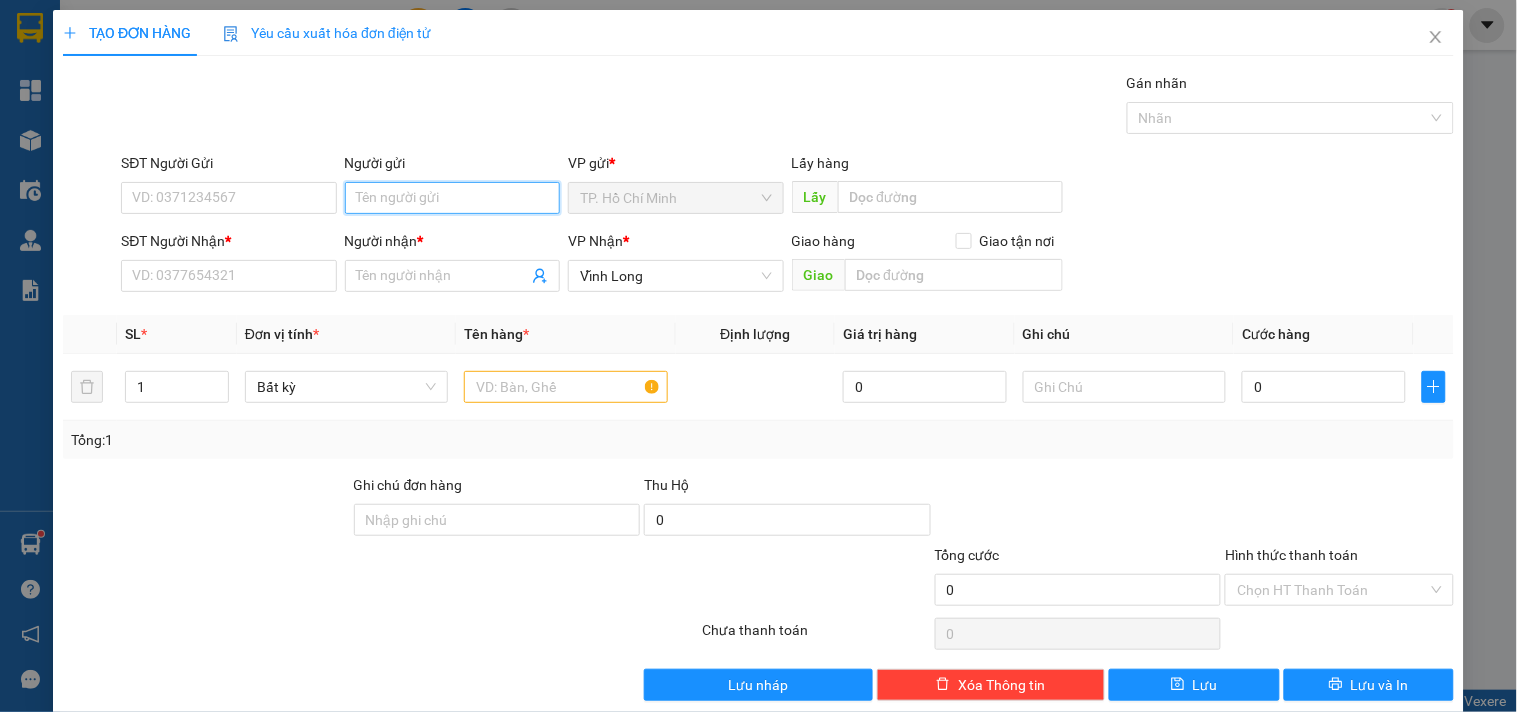 click on "Người gửi" at bounding box center [452, 198] 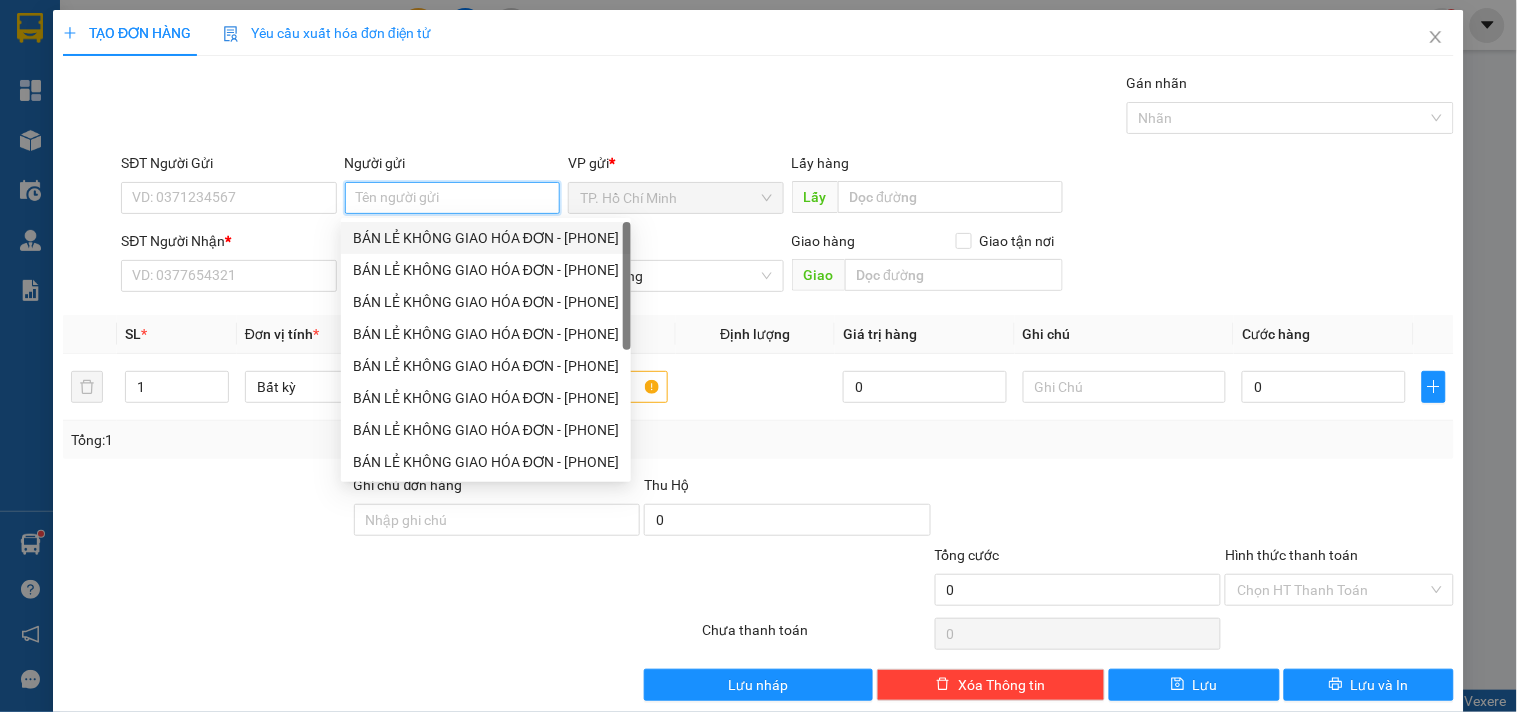 click on "BÁN LẺ KHÔNG GIAO HÓA ĐƠN - [PHONE]" at bounding box center (486, 238) 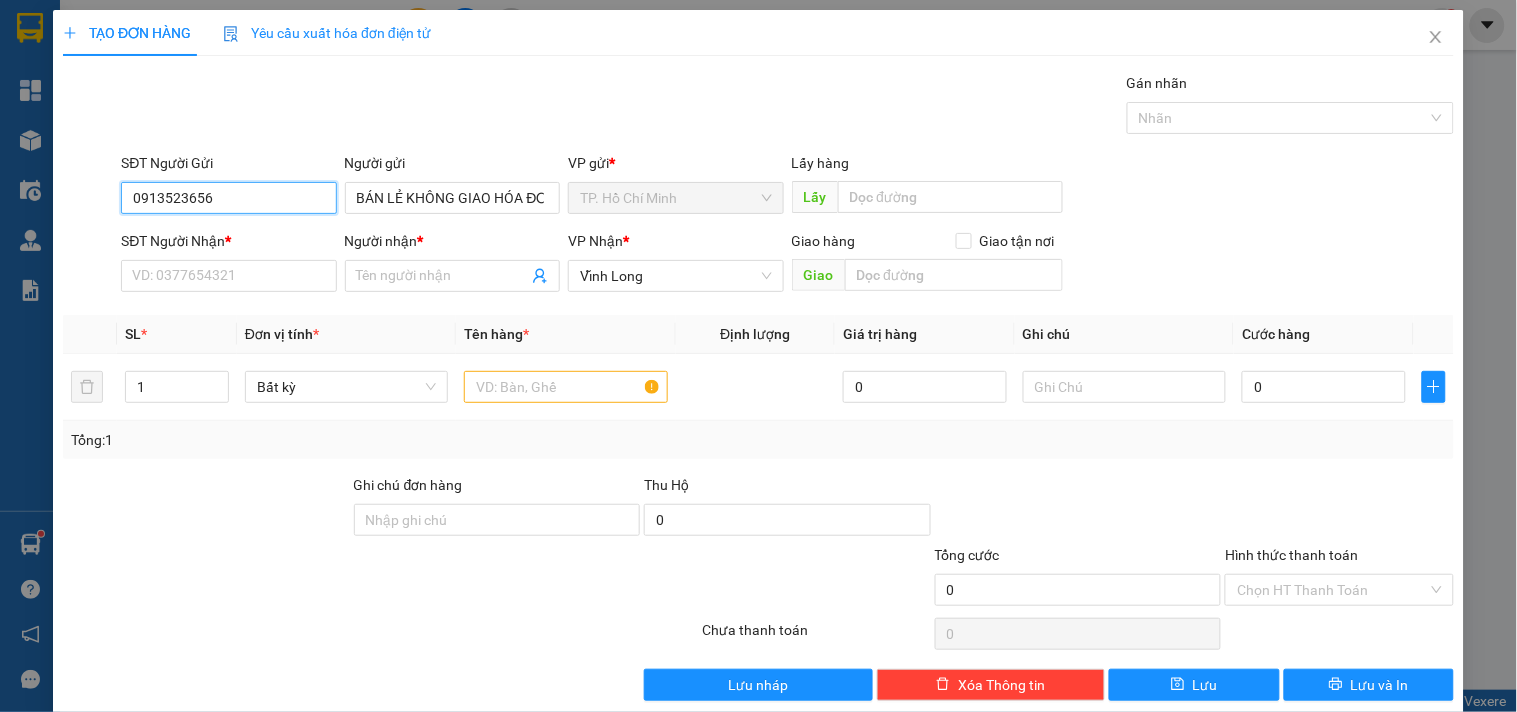 click on "0913523656" at bounding box center (228, 198) 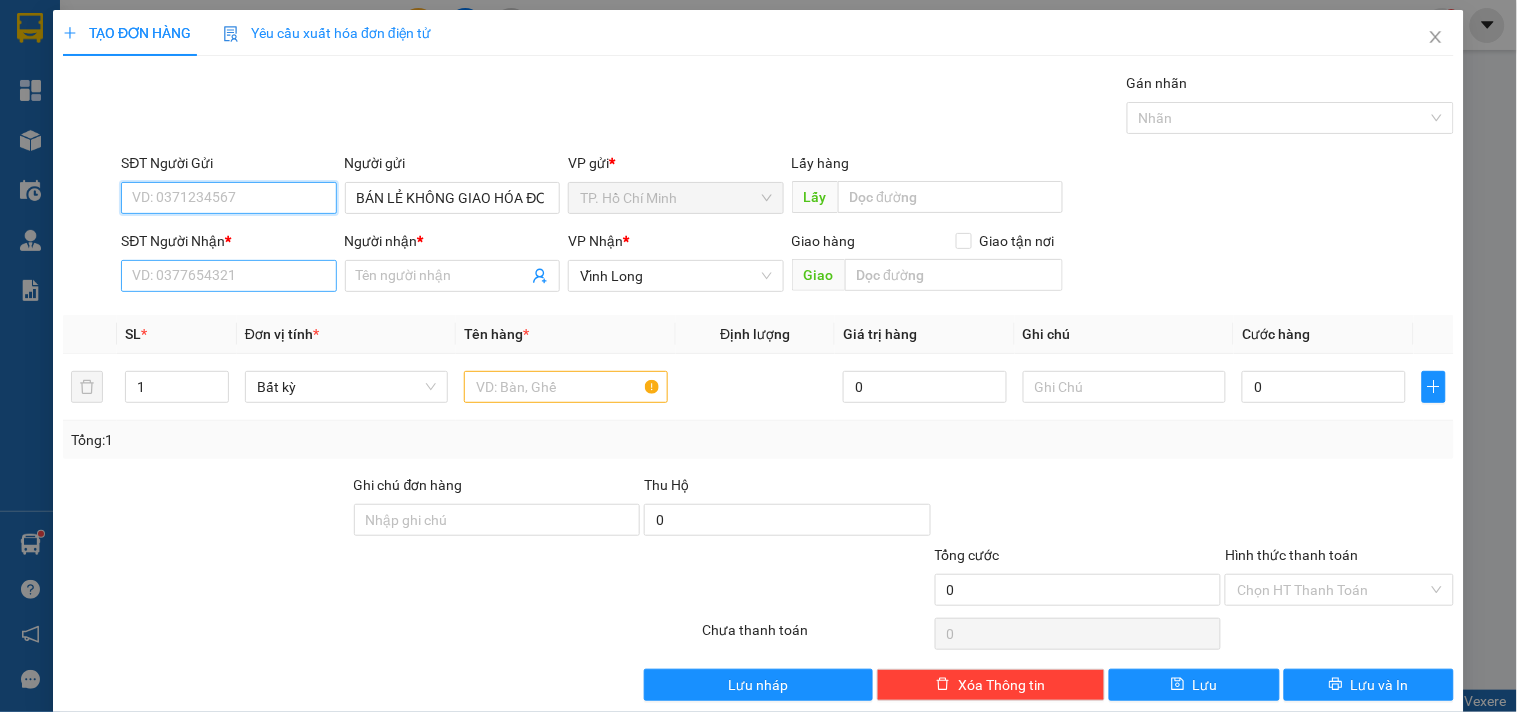 type 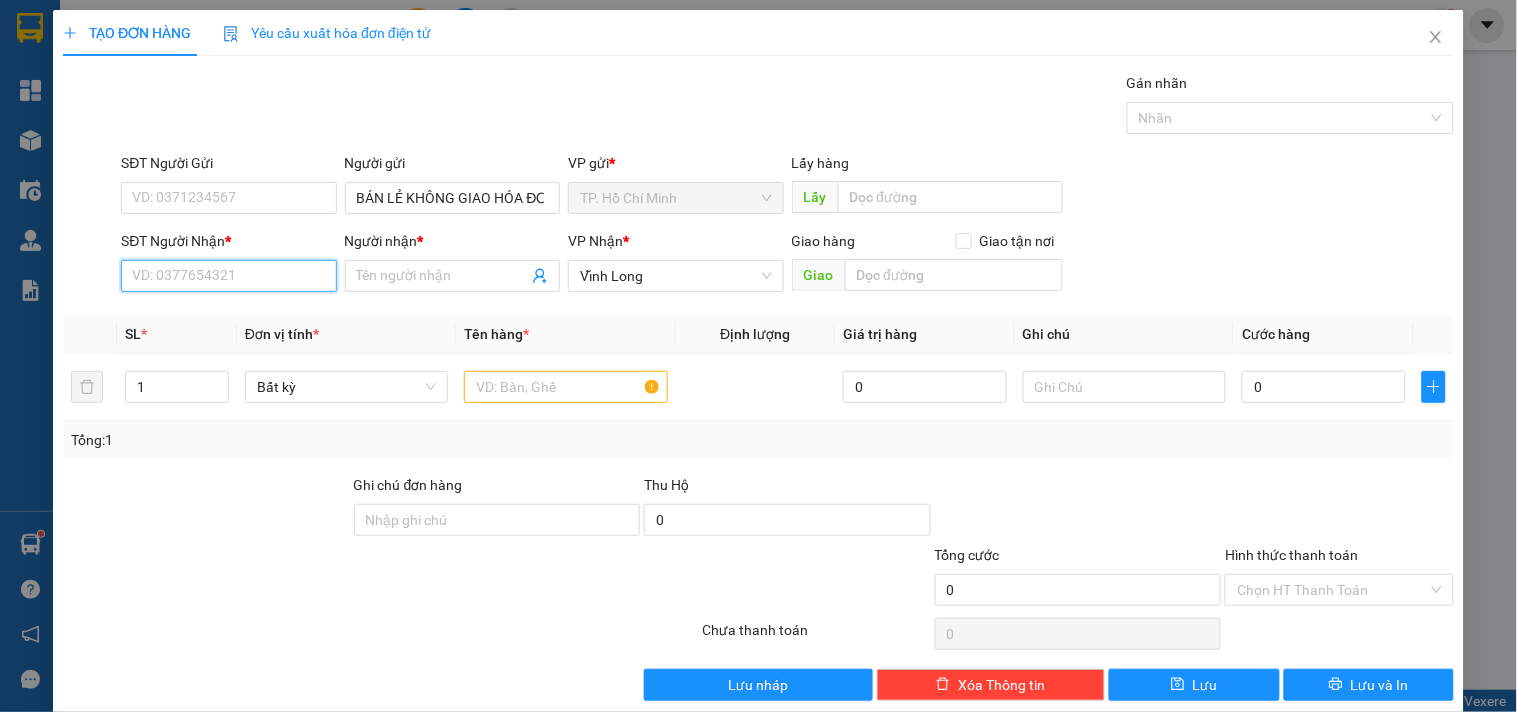 drag, startPoint x: 254, startPoint y: 263, endPoint x: 243, endPoint y: 253, distance: 14.866069 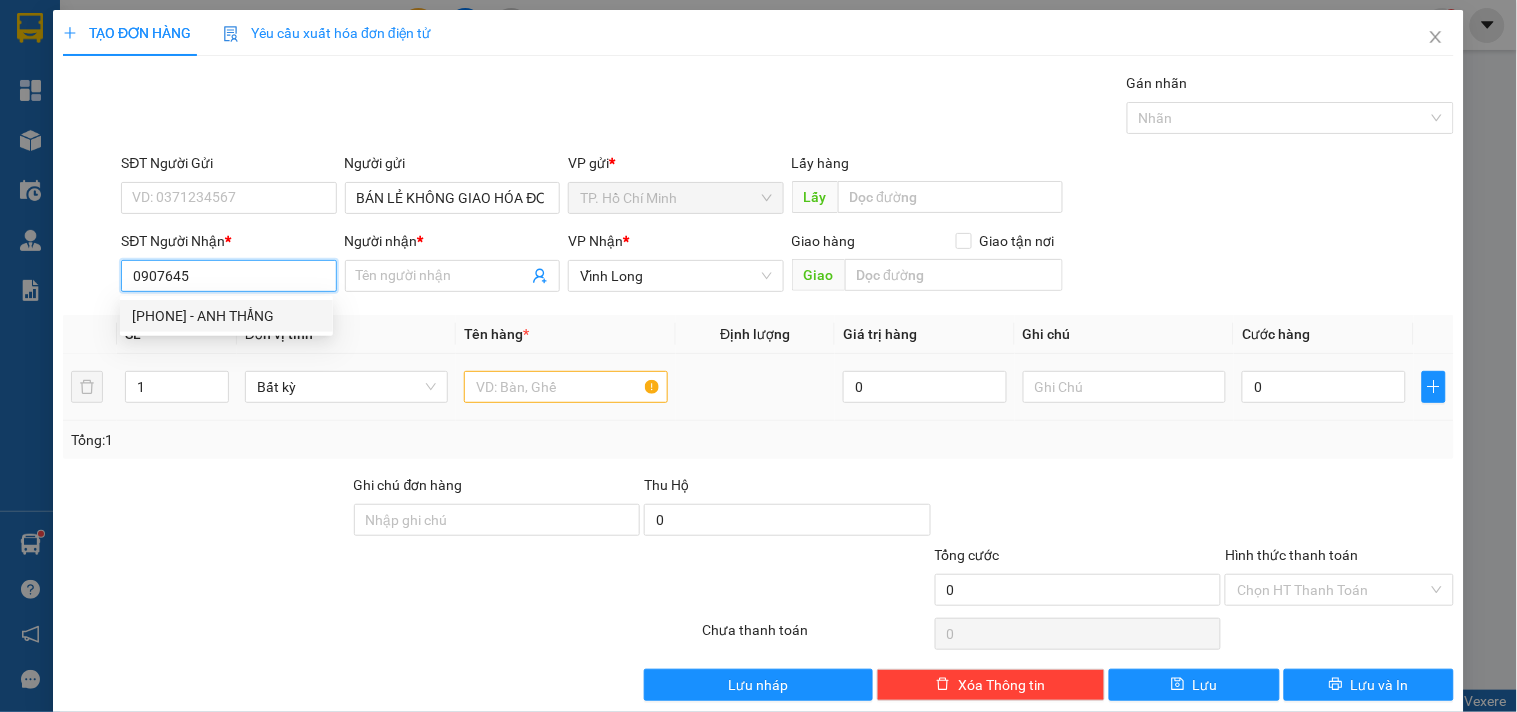 drag, startPoint x: 261, startPoint y: 308, endPoint x: 387, endPoint y: 353, distance: 133.79462 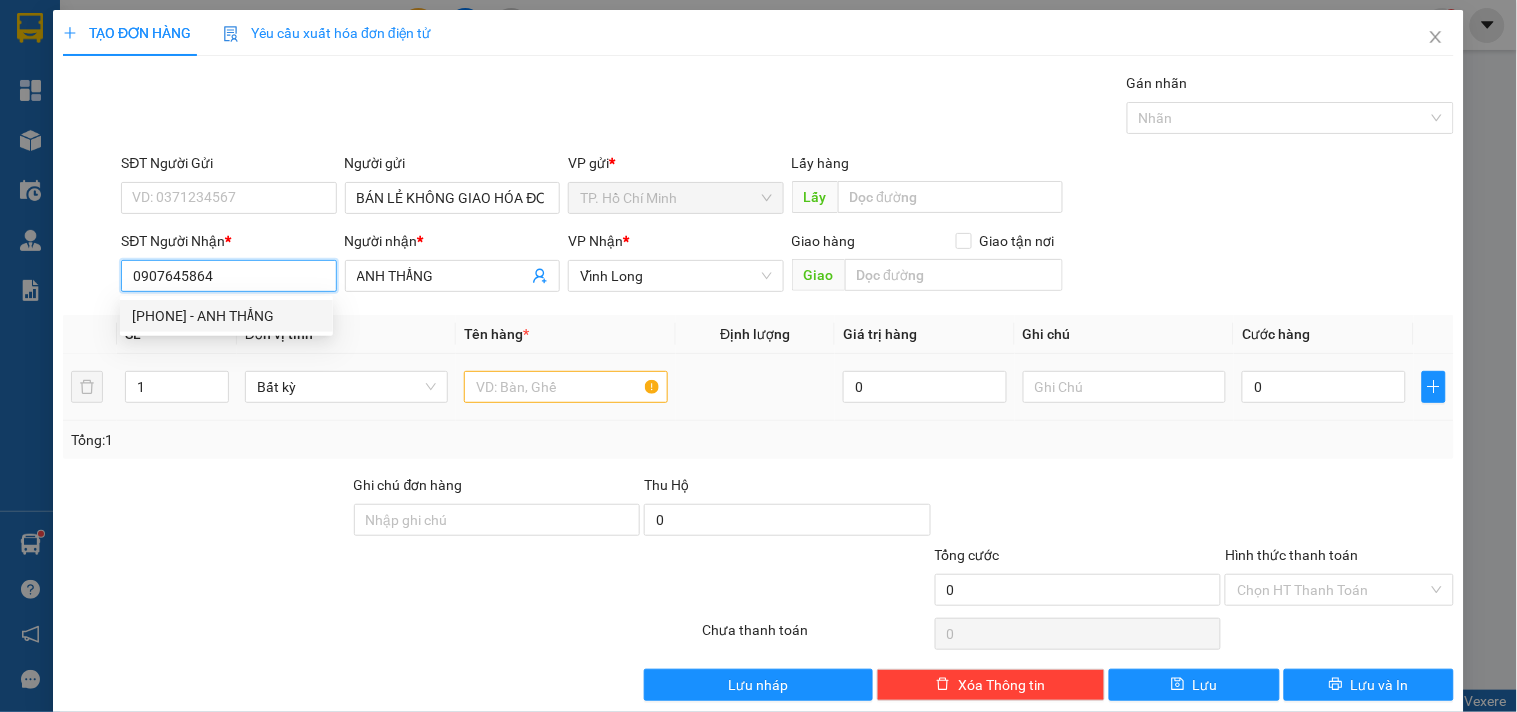 type on "0907645864" 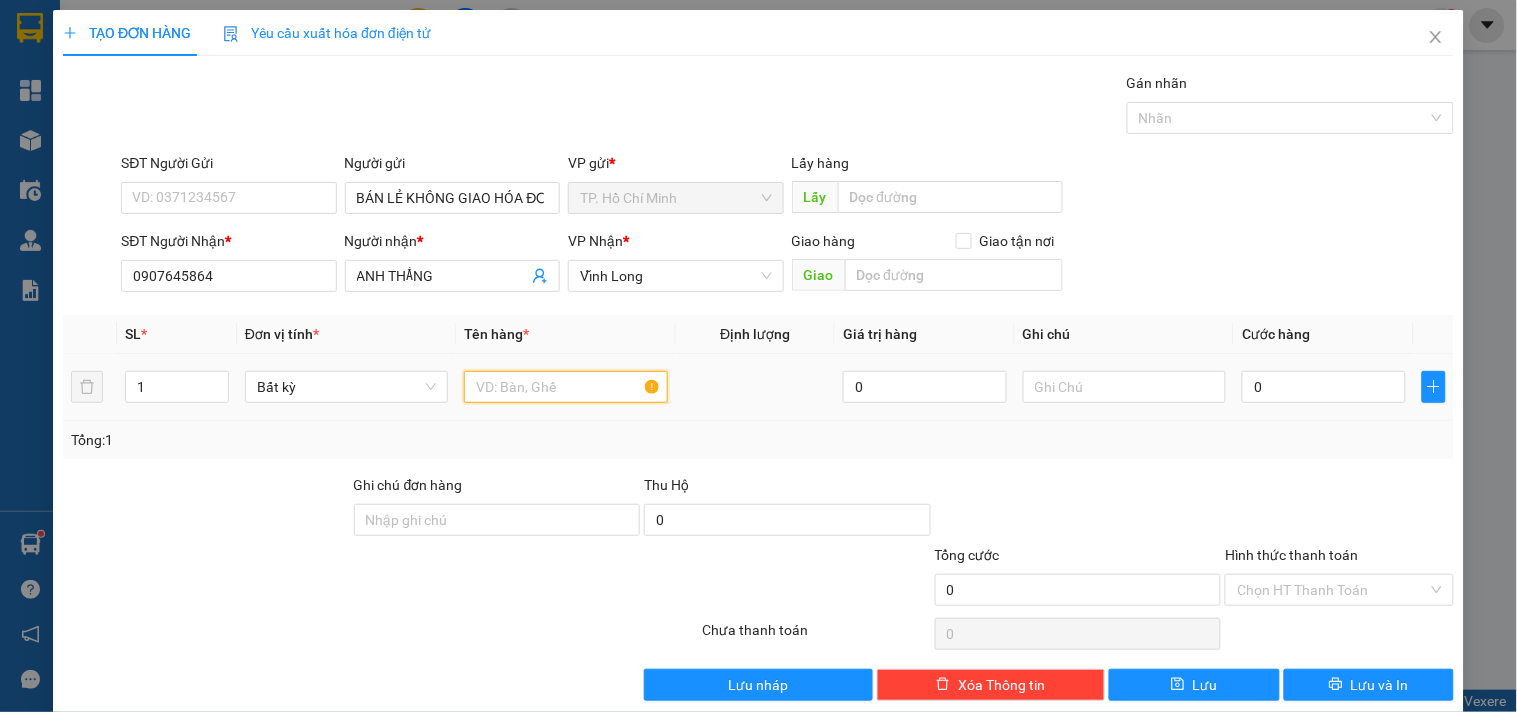 click at bounding box center (565, 387) 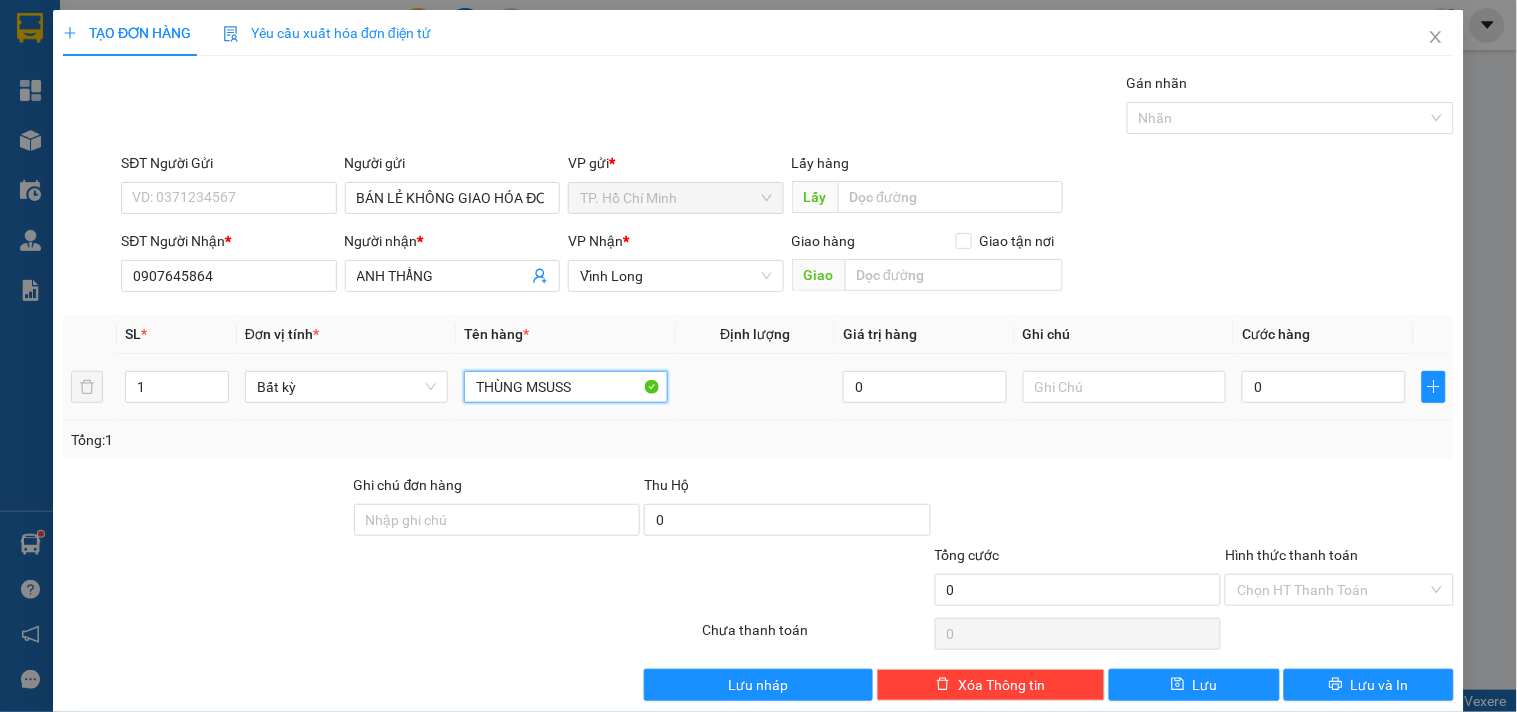 type on "THÙNG MSUSS" 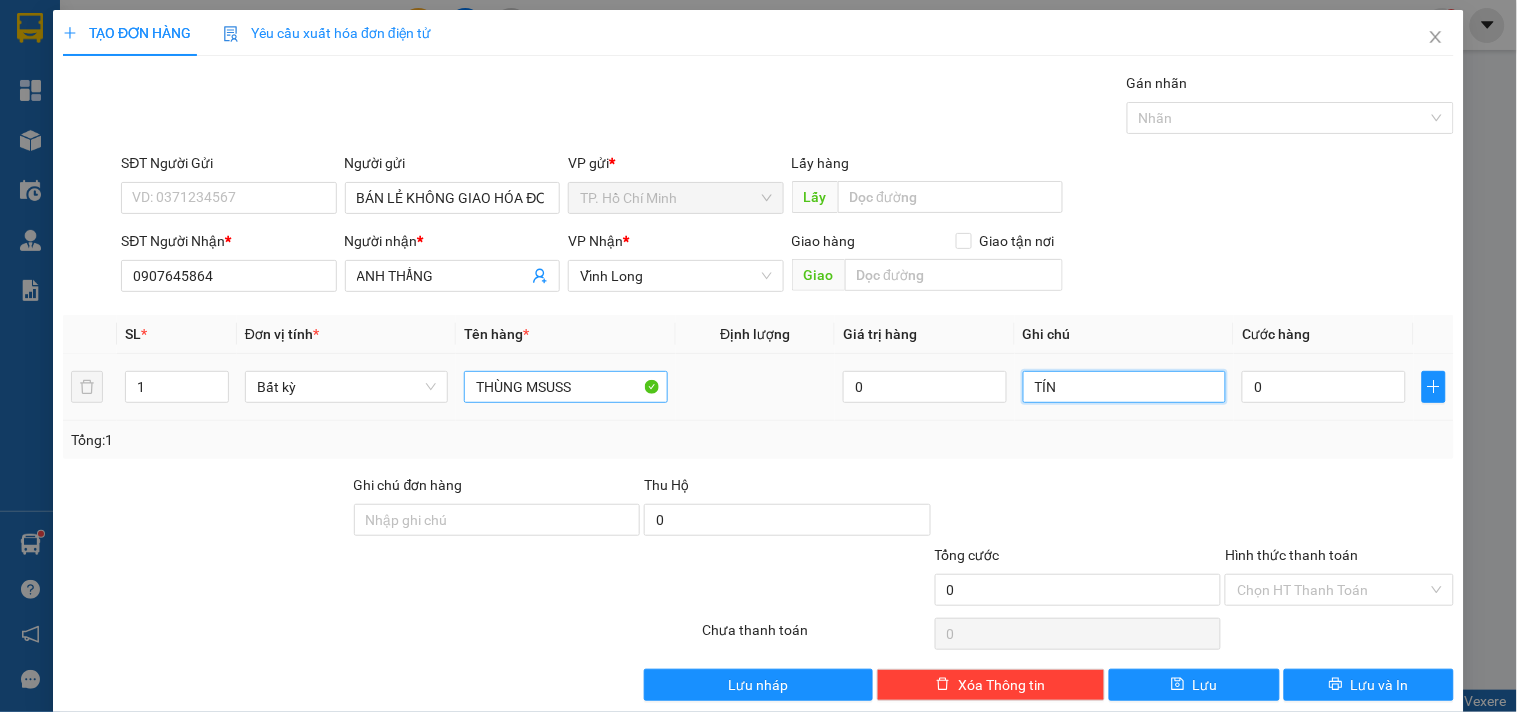 type on "TÍN" 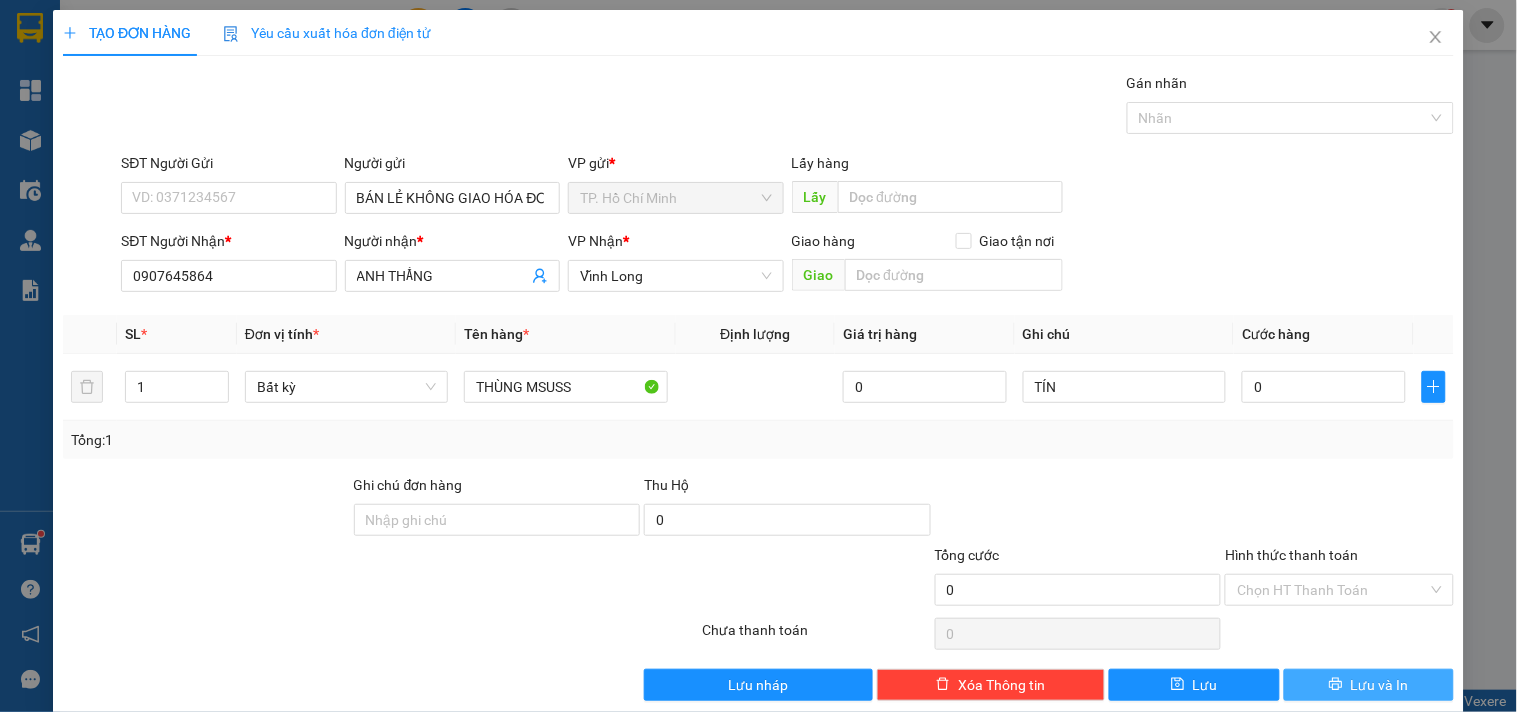 click on "Lưu và In" at bounding box center (1380, 685) 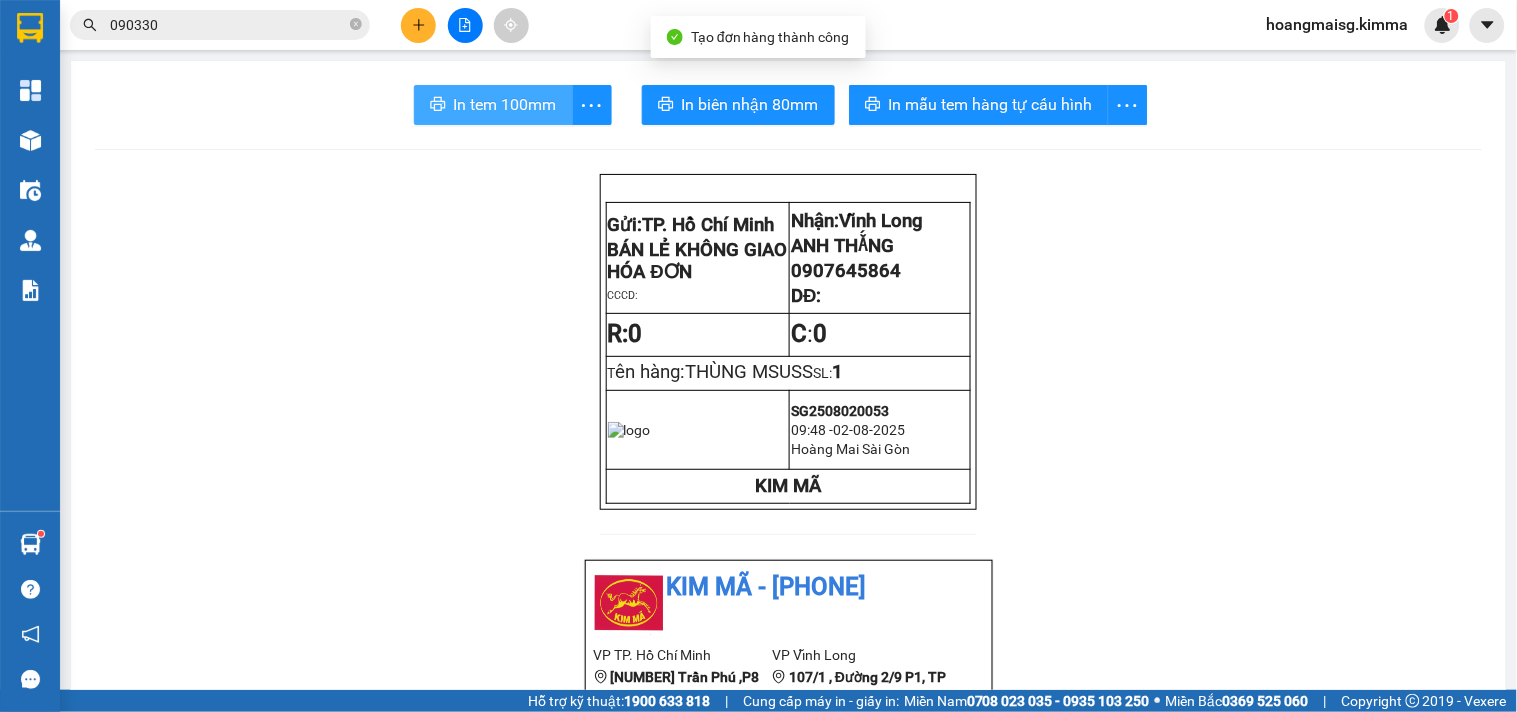 click on "In tem 100mm" at bounding box center (505, 104) 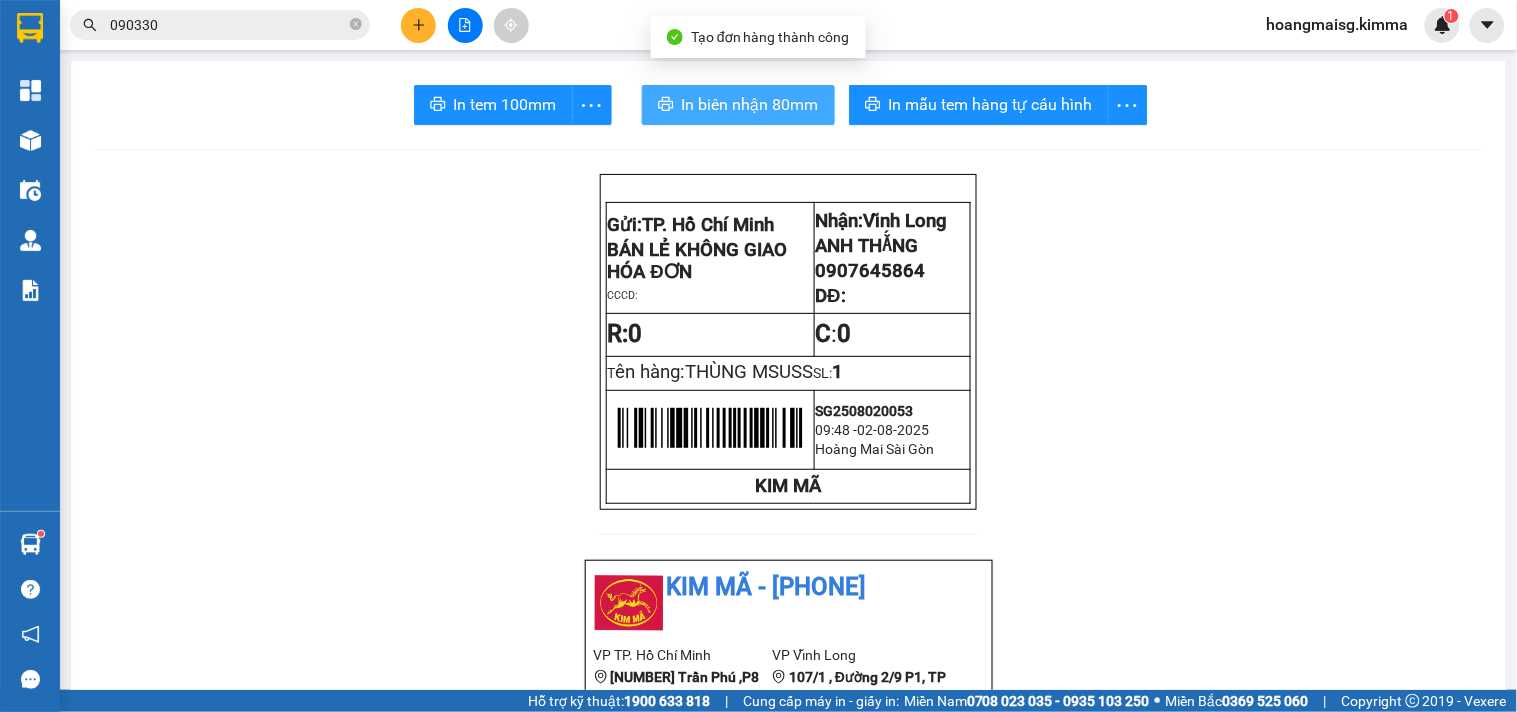 click on "In biên nhận 80mm" at bounding box center (750, 104) 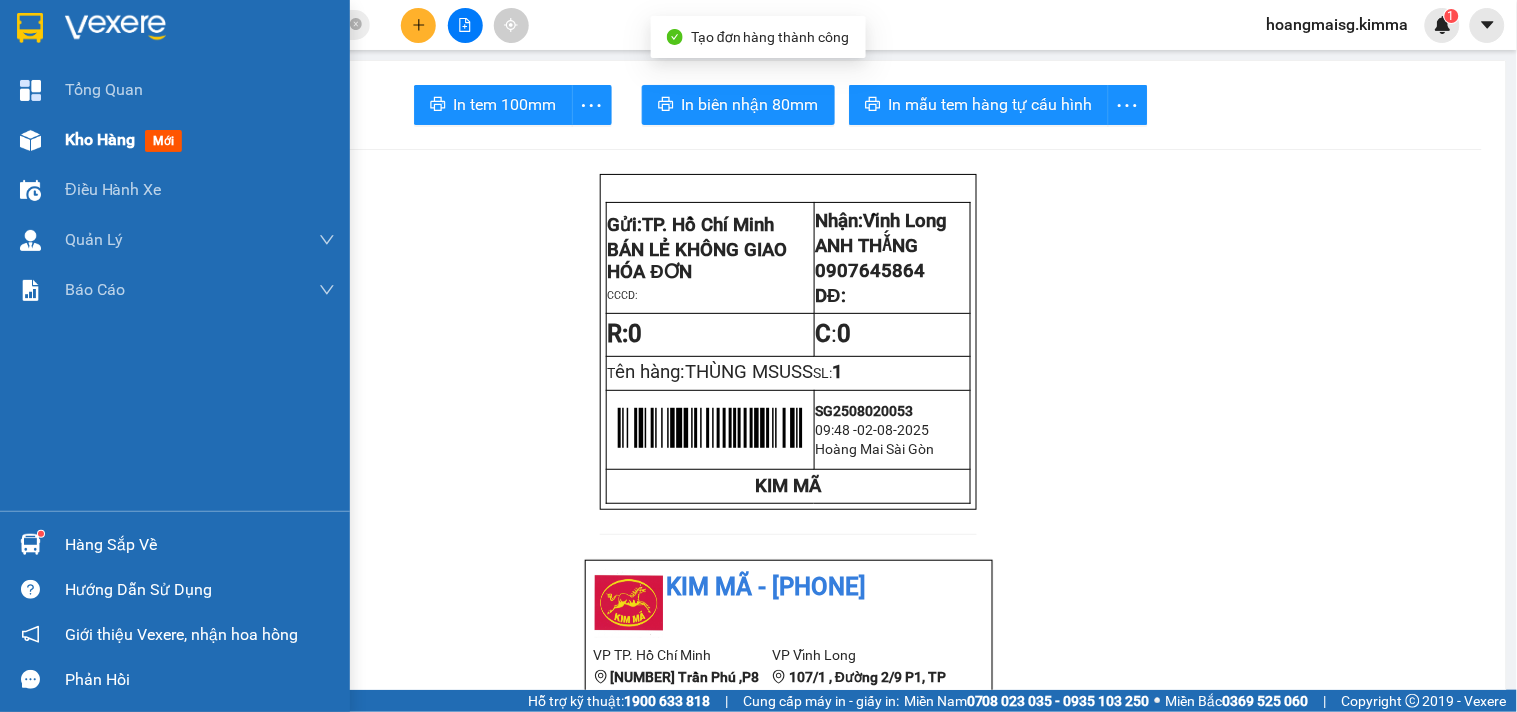 click on "Kho hàng mới" at bounding box center (175, 140) 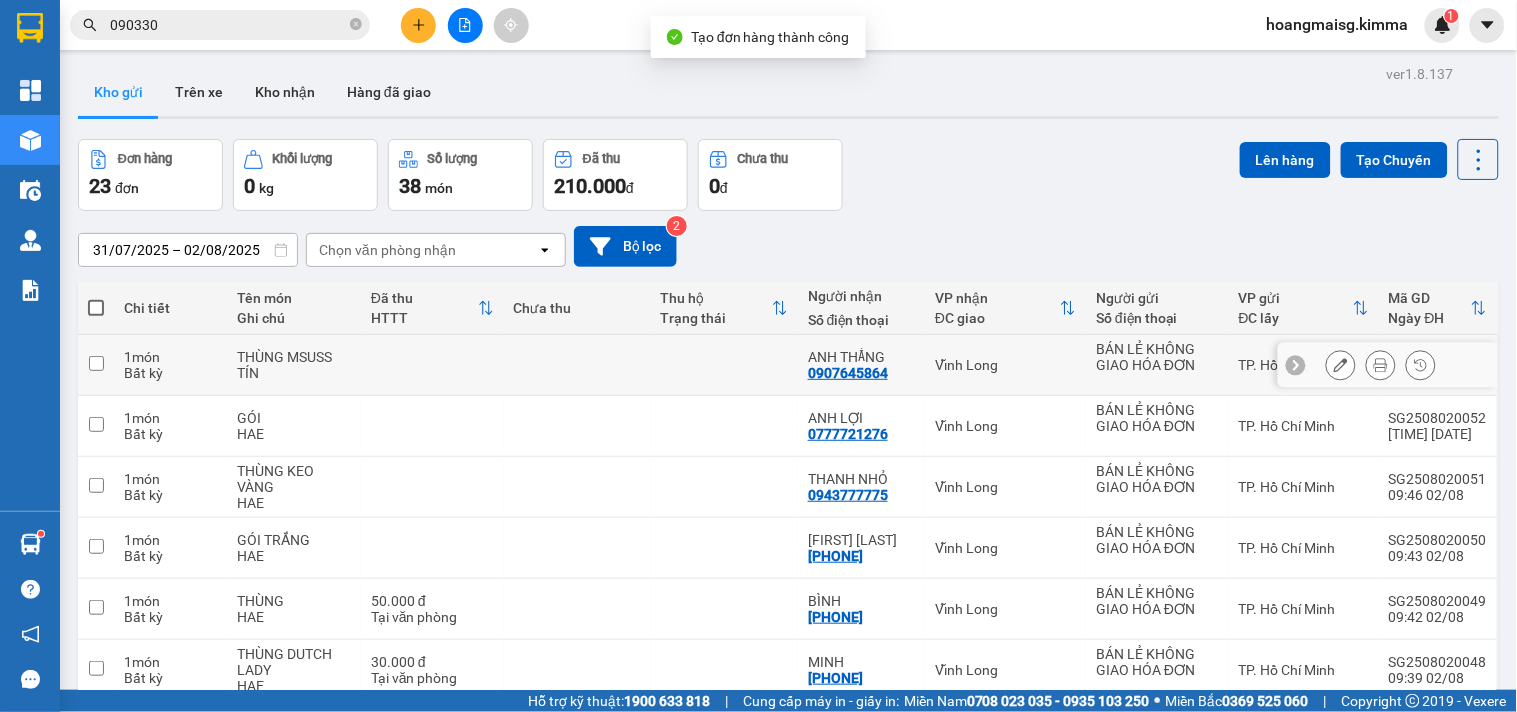 click at bounding box center (1341, 365) 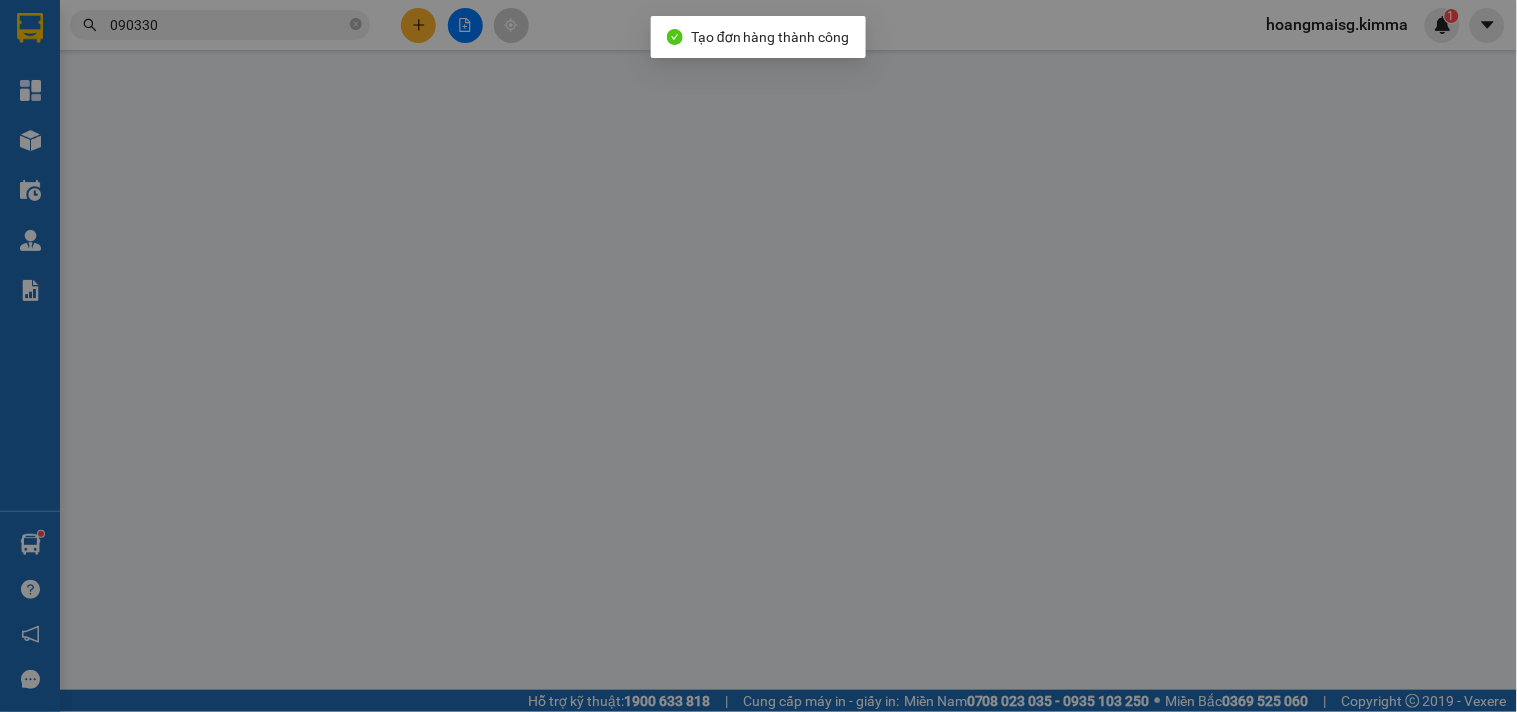 type on "BÁN LẺ KHÔNG GIAO HÓA ĐƠN" 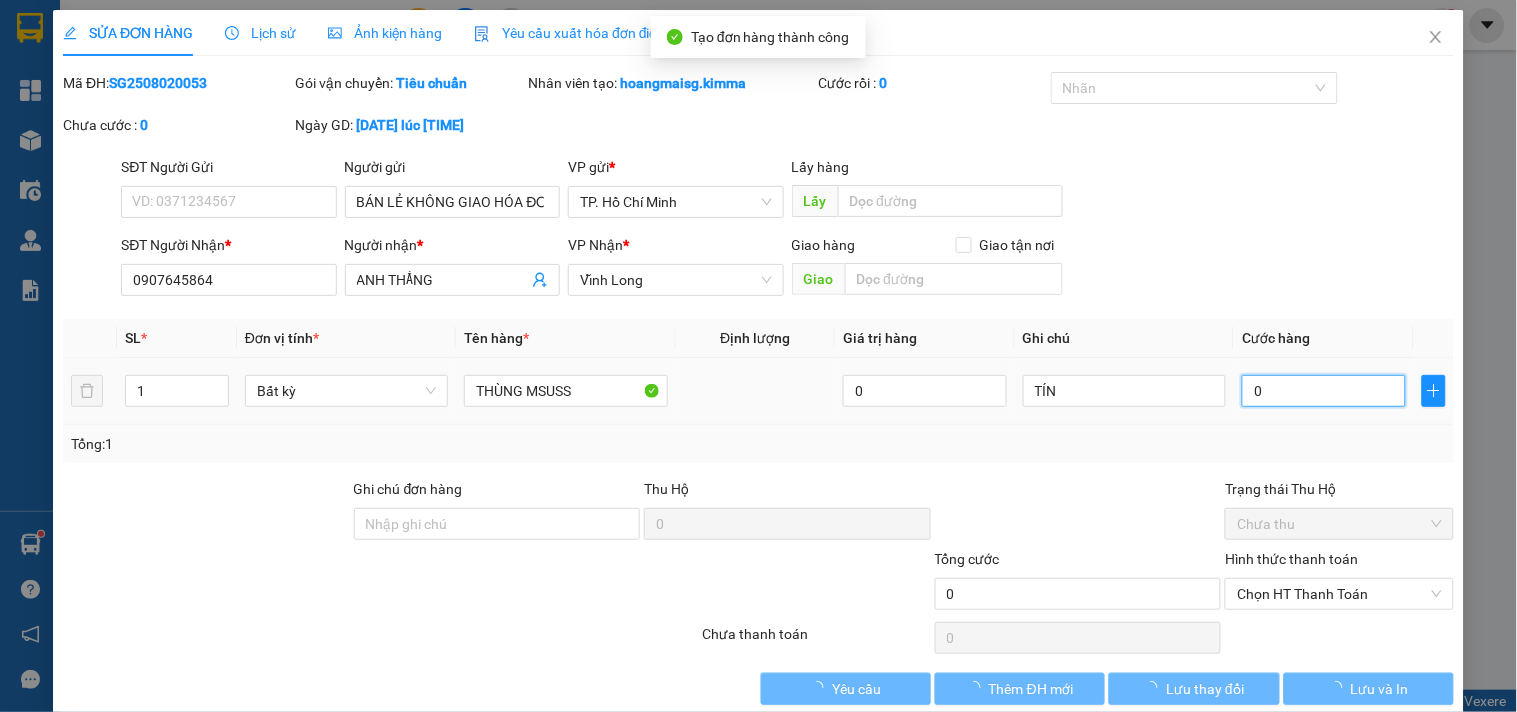 click on "0" at bounding box center [1324, 391] 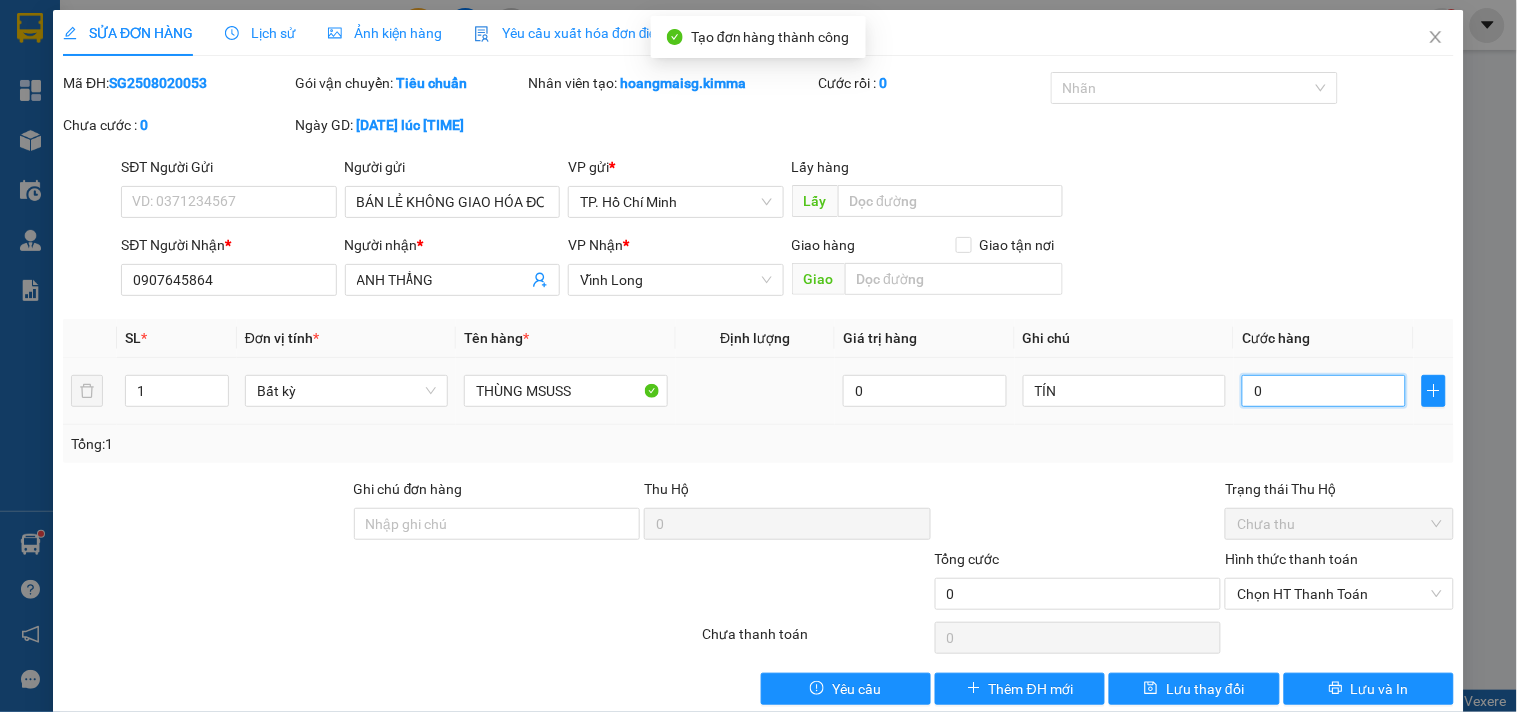 type on "0" 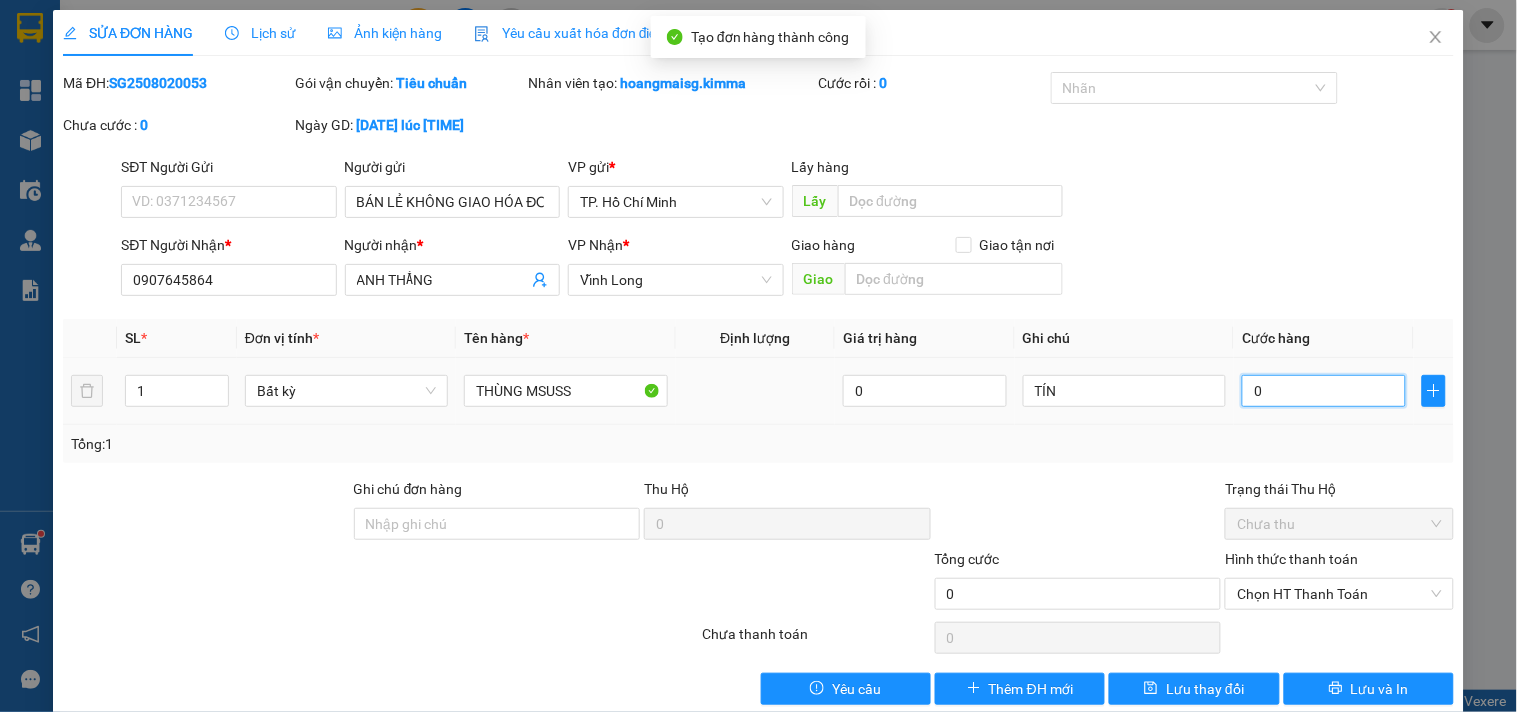 type on "4" 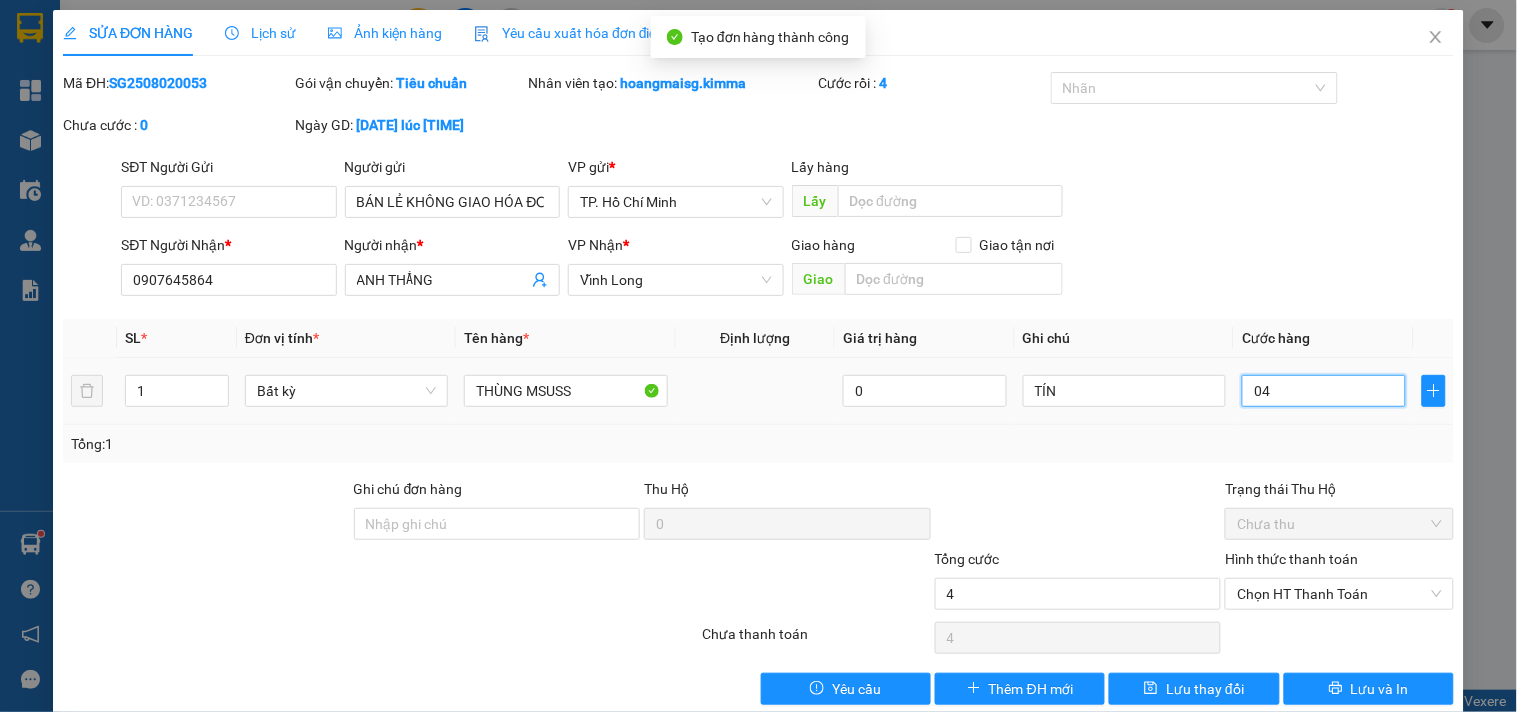 type on "040" 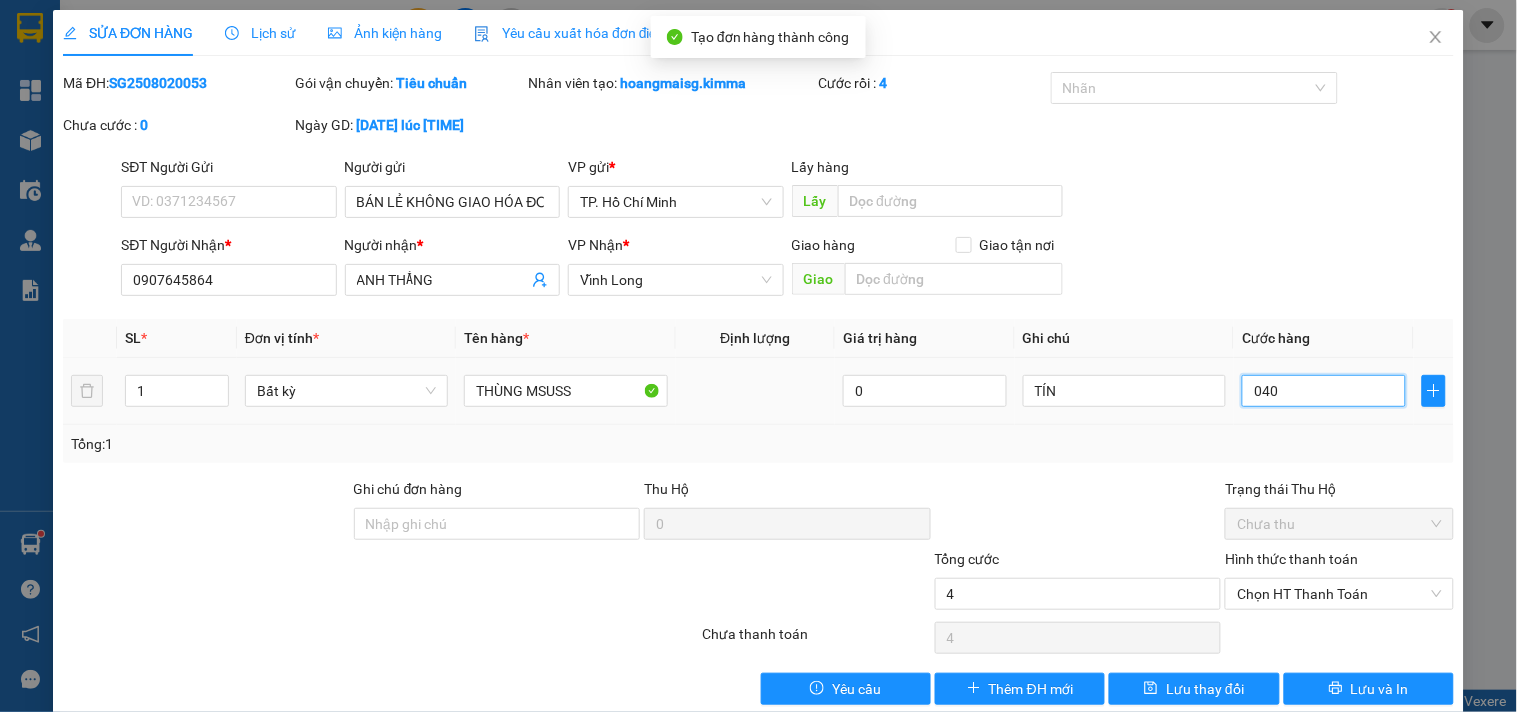 type on "40" 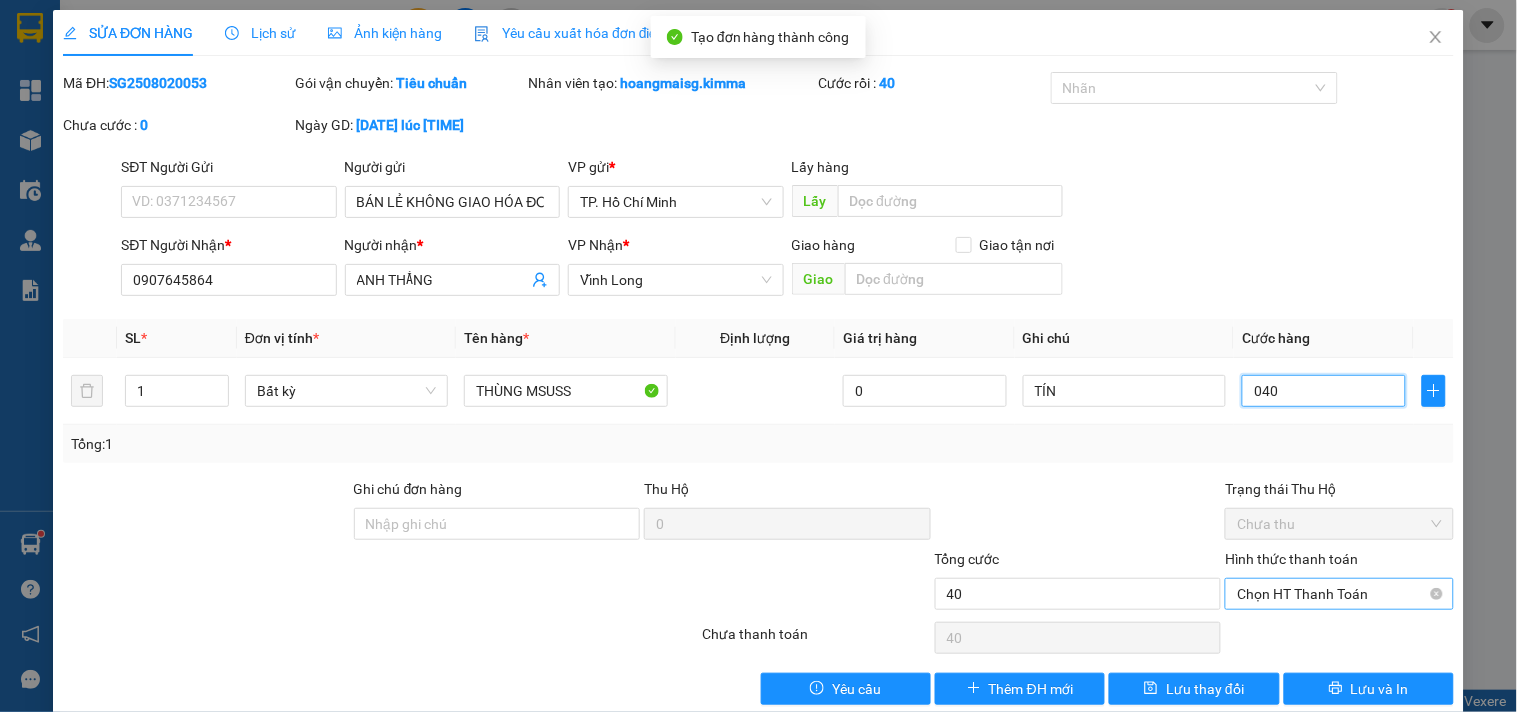 click on "Chọn HT Thanh Toán" at bounding box center (1339, 594) 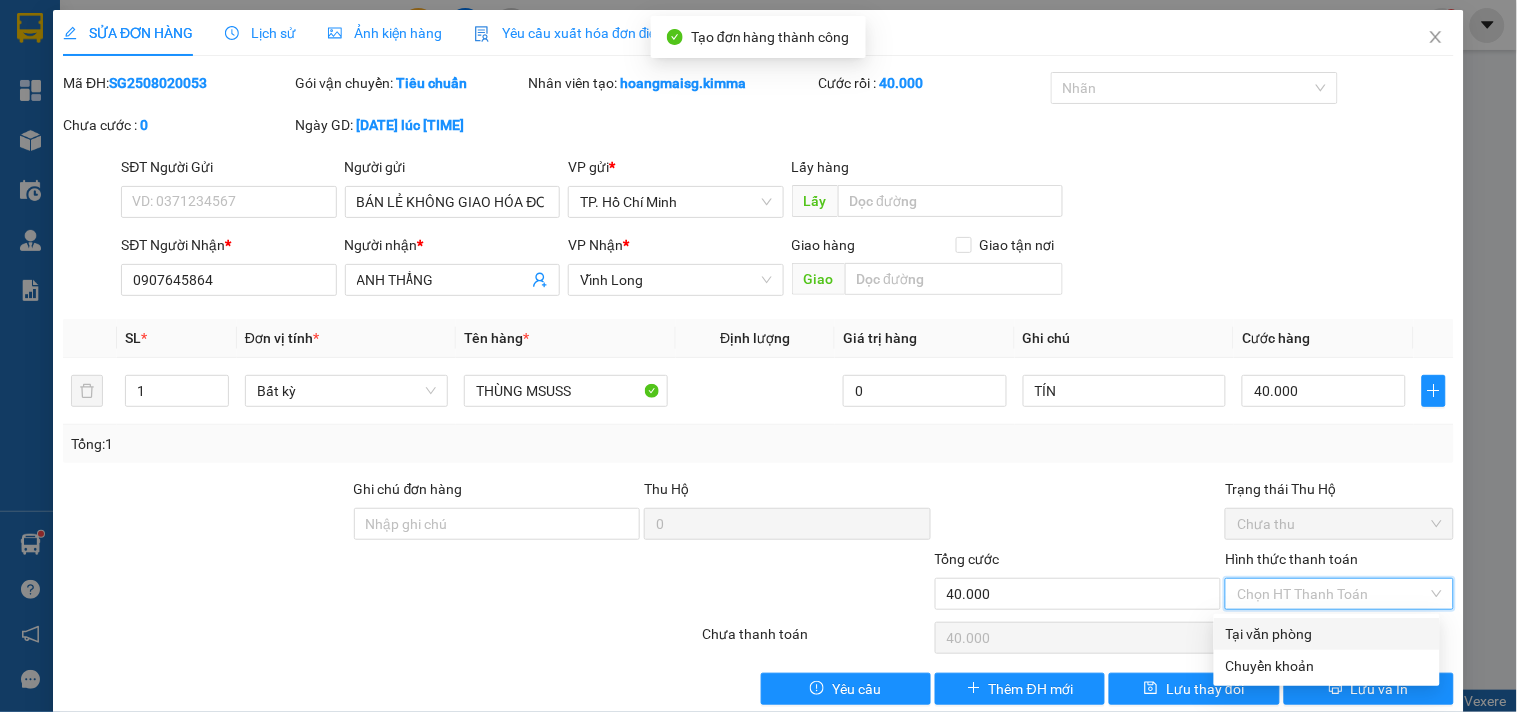 click on "Tại văn phòng" at bounding box center [1327, 634] 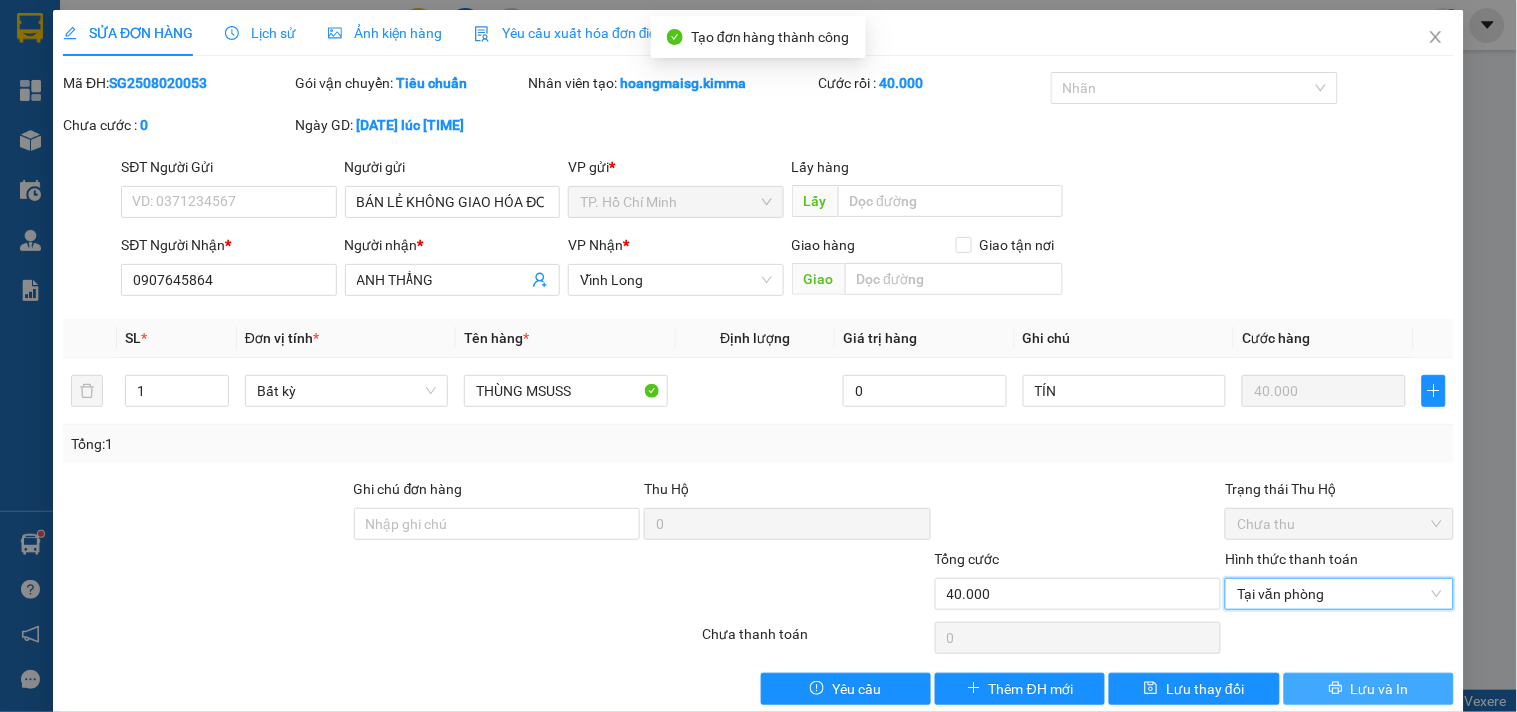 click on "Lưu và In" at bounding box center (1380, 689) 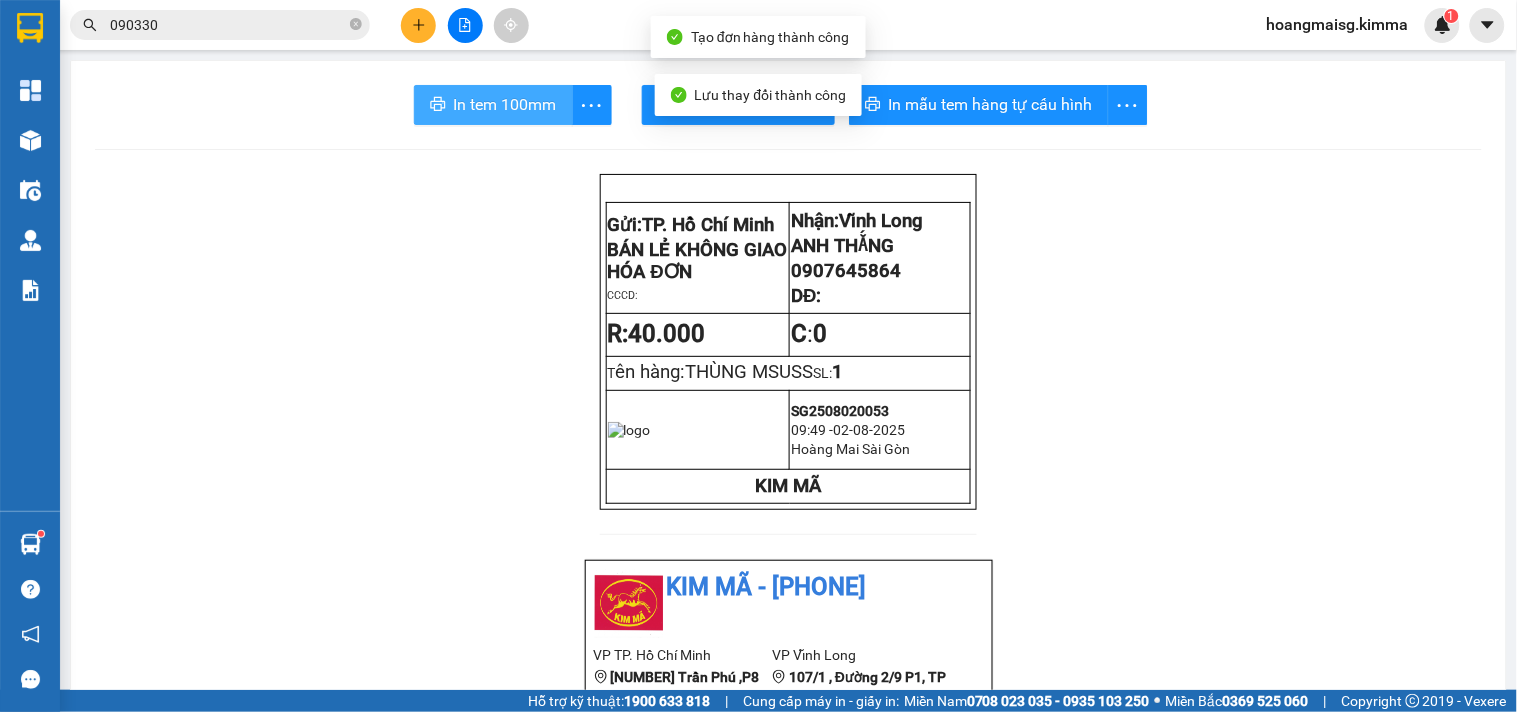 click on "In tem 100mm" at bounding box center [505, 104] 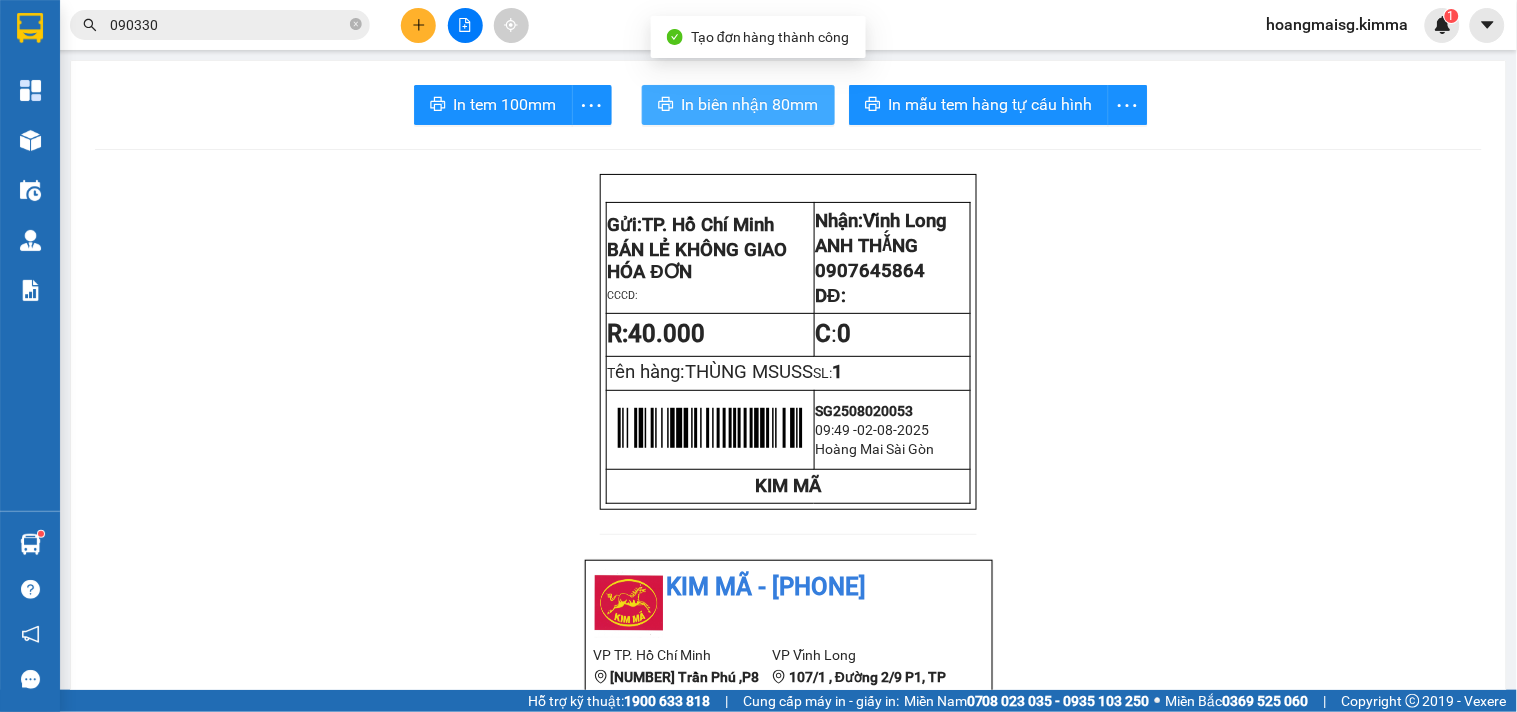 click on "In biên nhận 80mm" at bounding box center [750, 104] 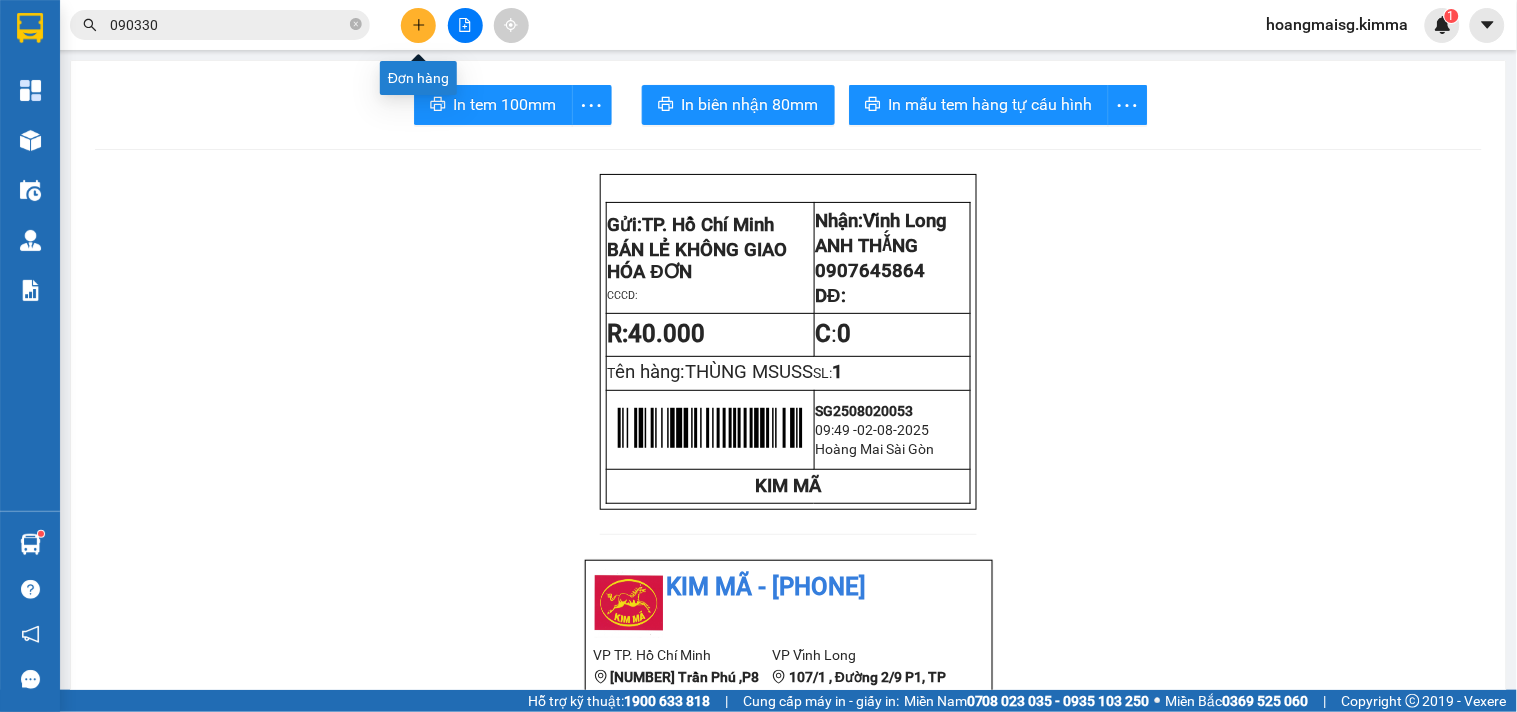 click 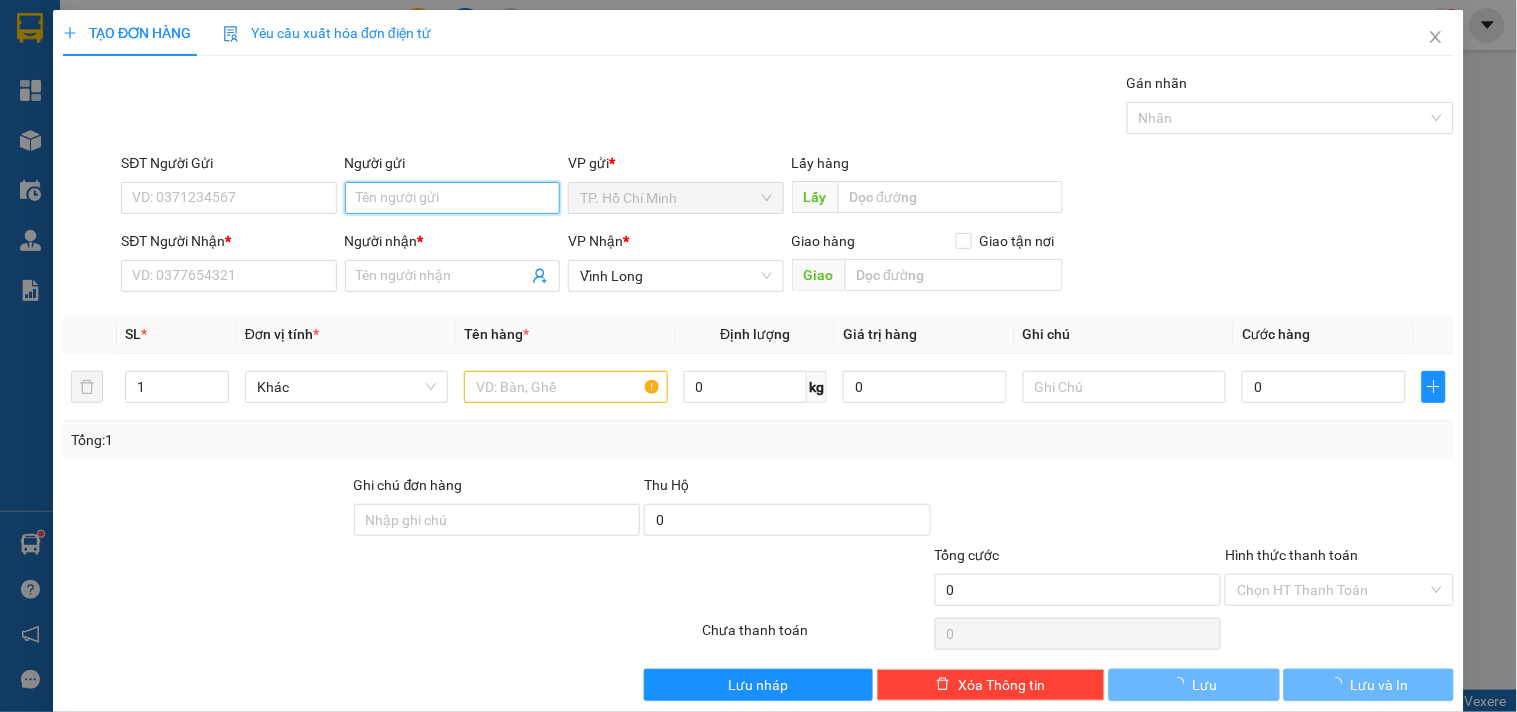 click on "Người gửi" at bounding box center [452, 198] 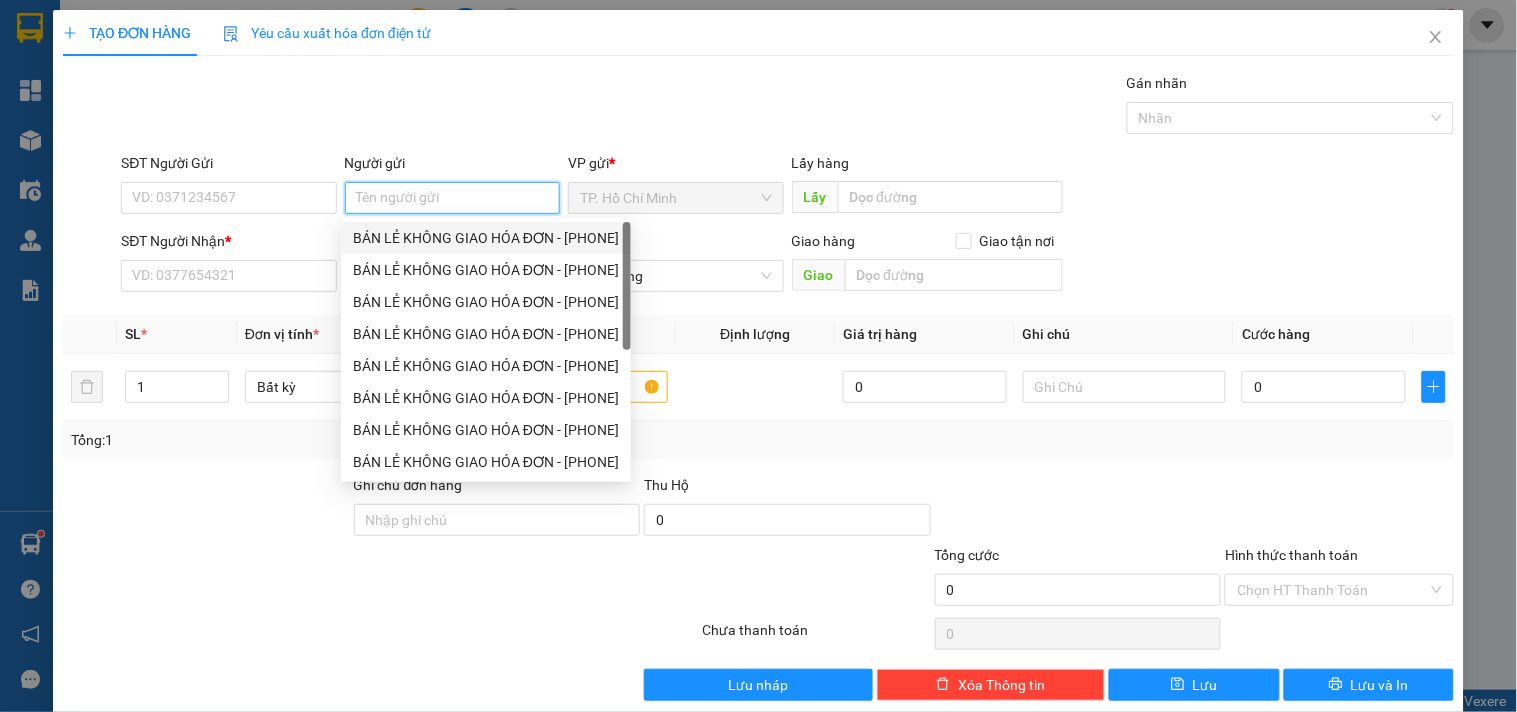 click on "BÁN LẺ KHÔNG GIAO HÓA ĐƠN - [PHONE]" at bounding box center (486, 238) 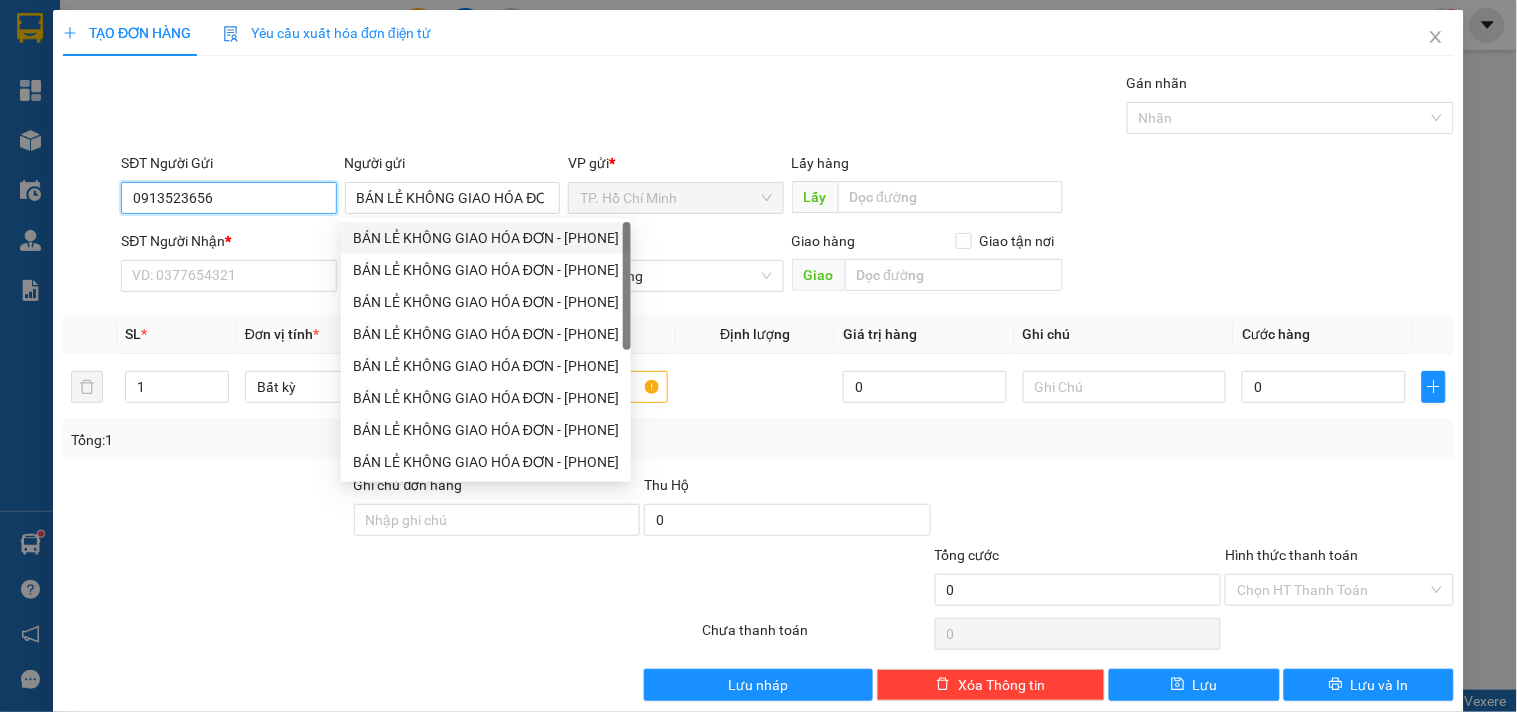 click on "0913523656" at bounding box center (228, 198) 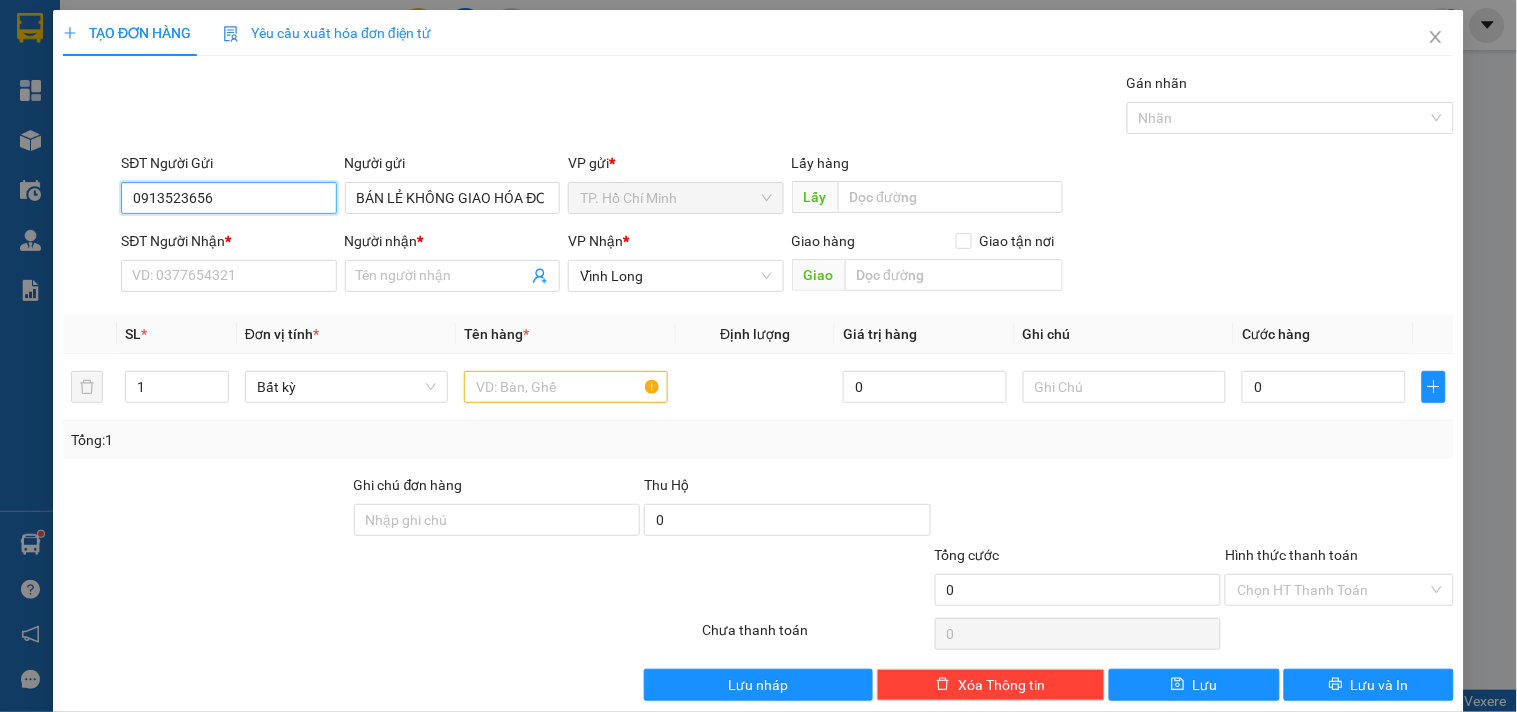 click on "0913523656" at bounding box center (228, 198) 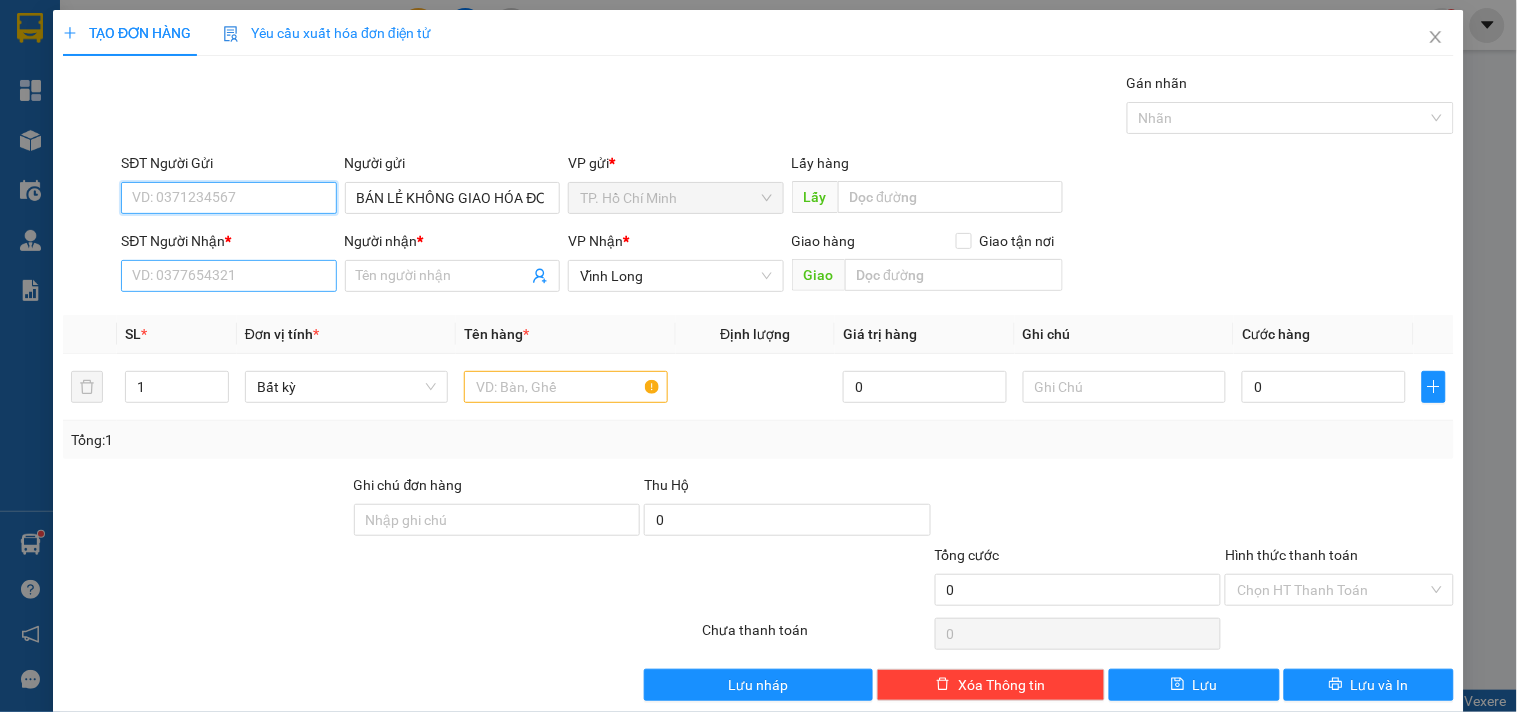 type 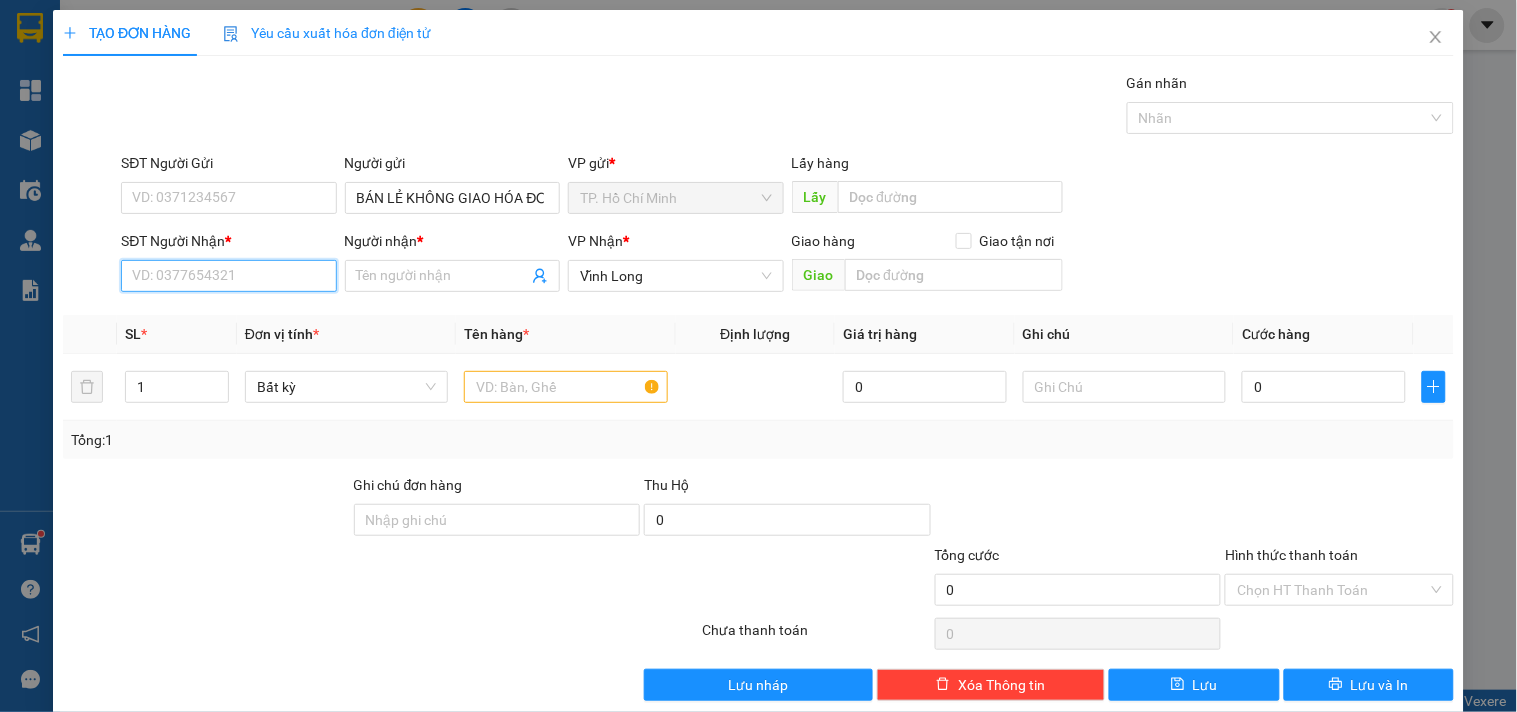 click on "SĐT Người Nhận  *" at bounding box center (228, 276) 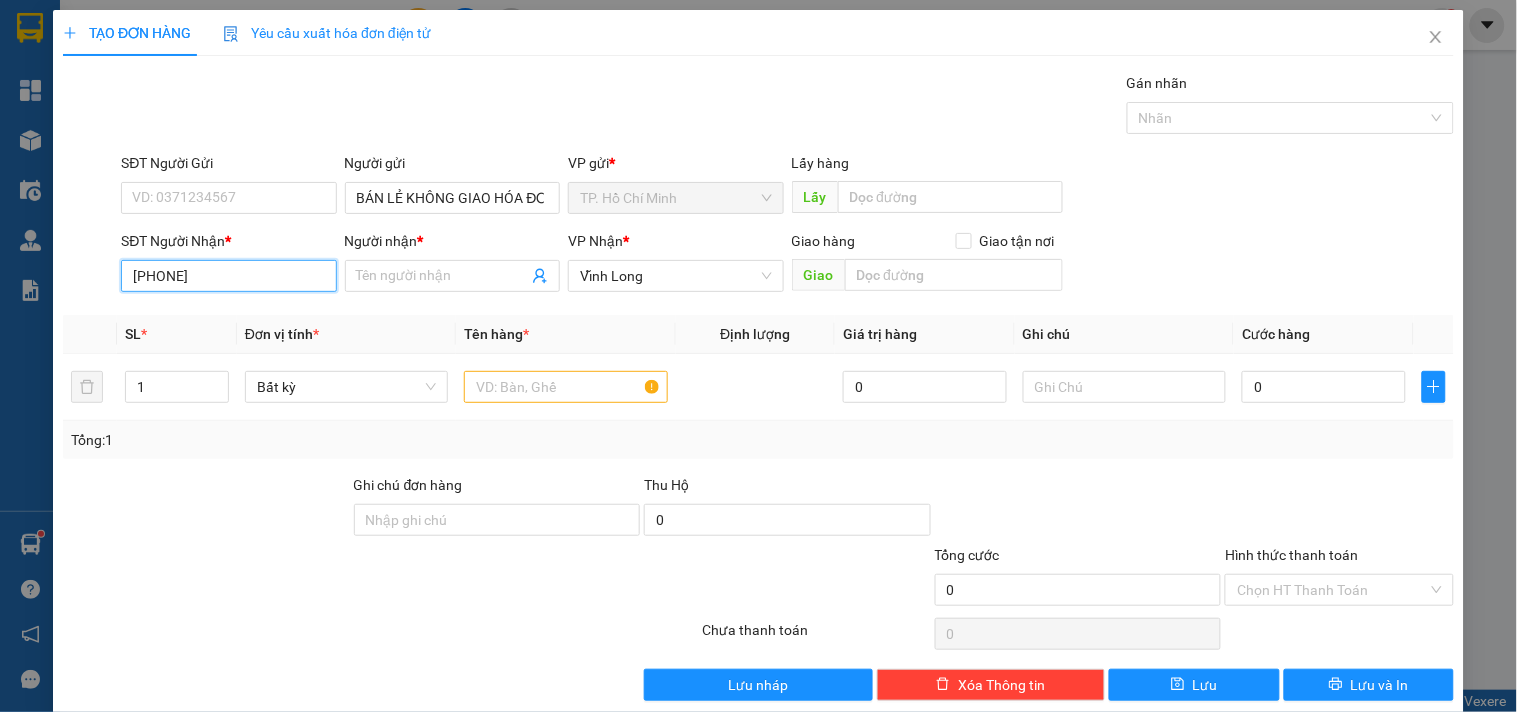 type on "[PHONE]" 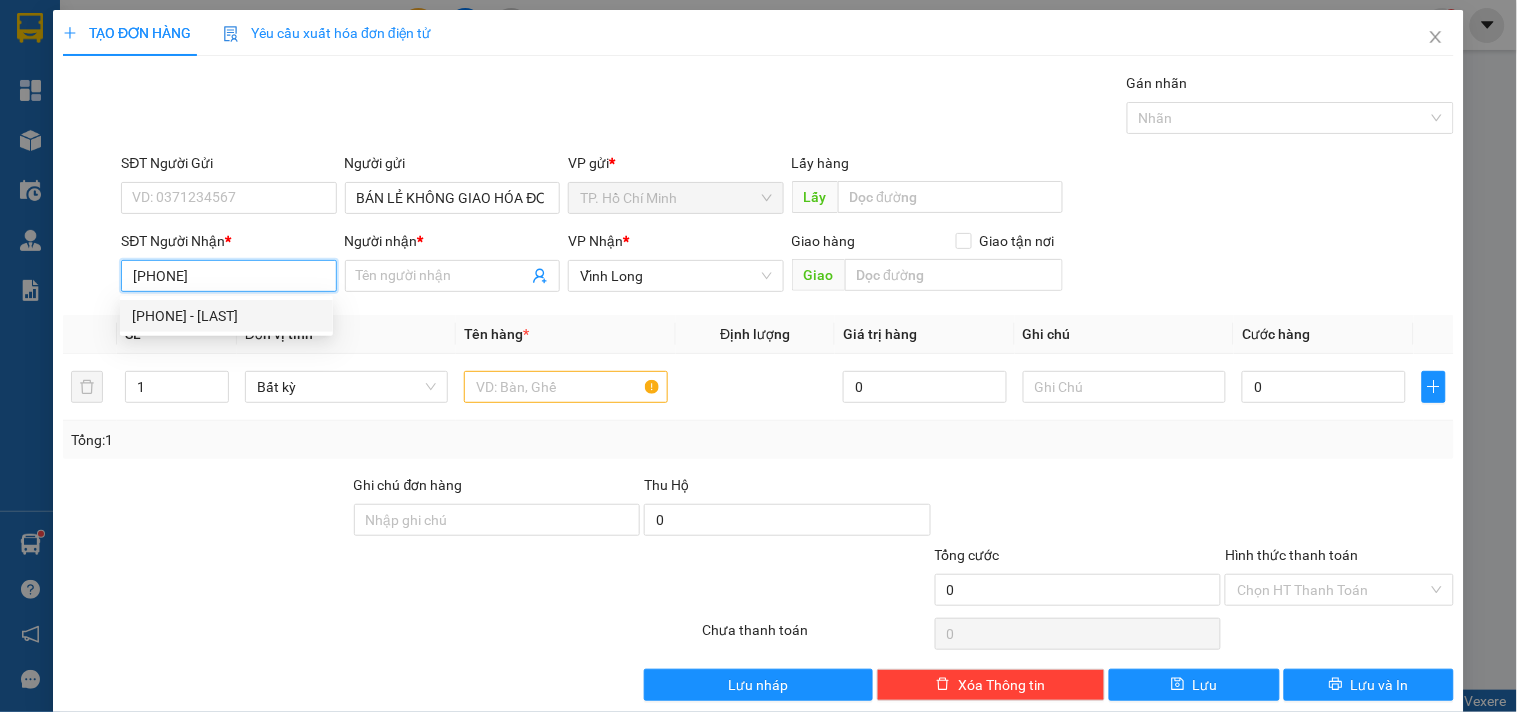 click on "[PHONE] - [LAST]" at bounding box center (226, 316) 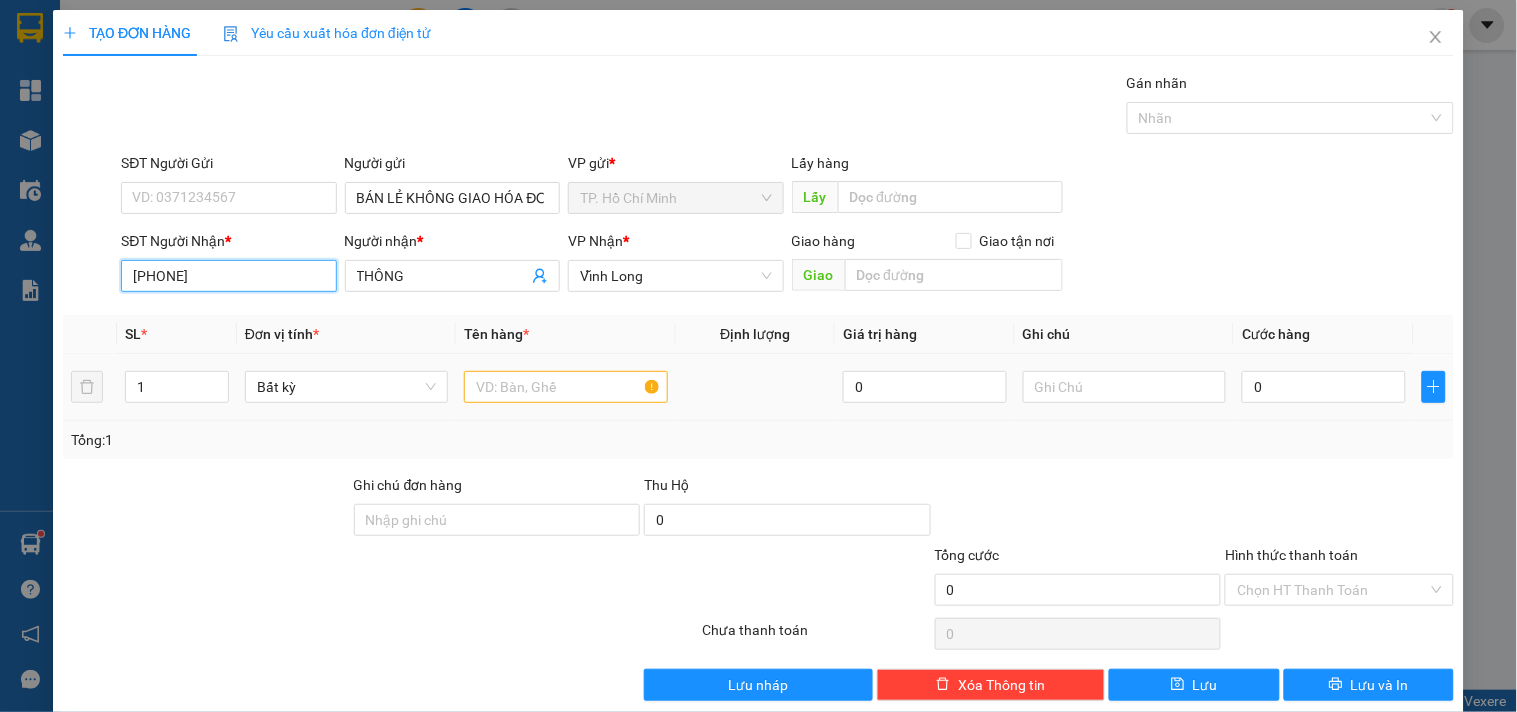 type on "[PHONE]" 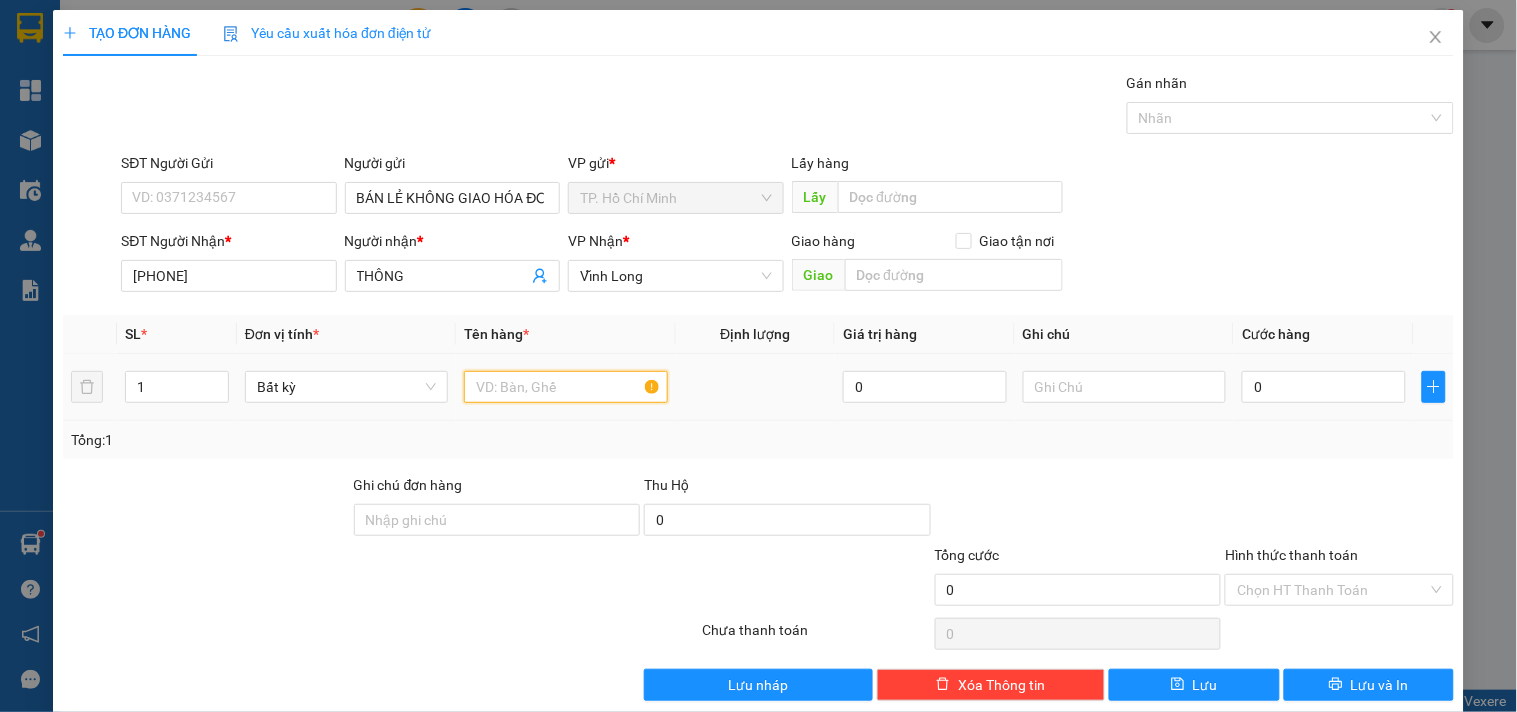 click at bounding box center (565, 387) 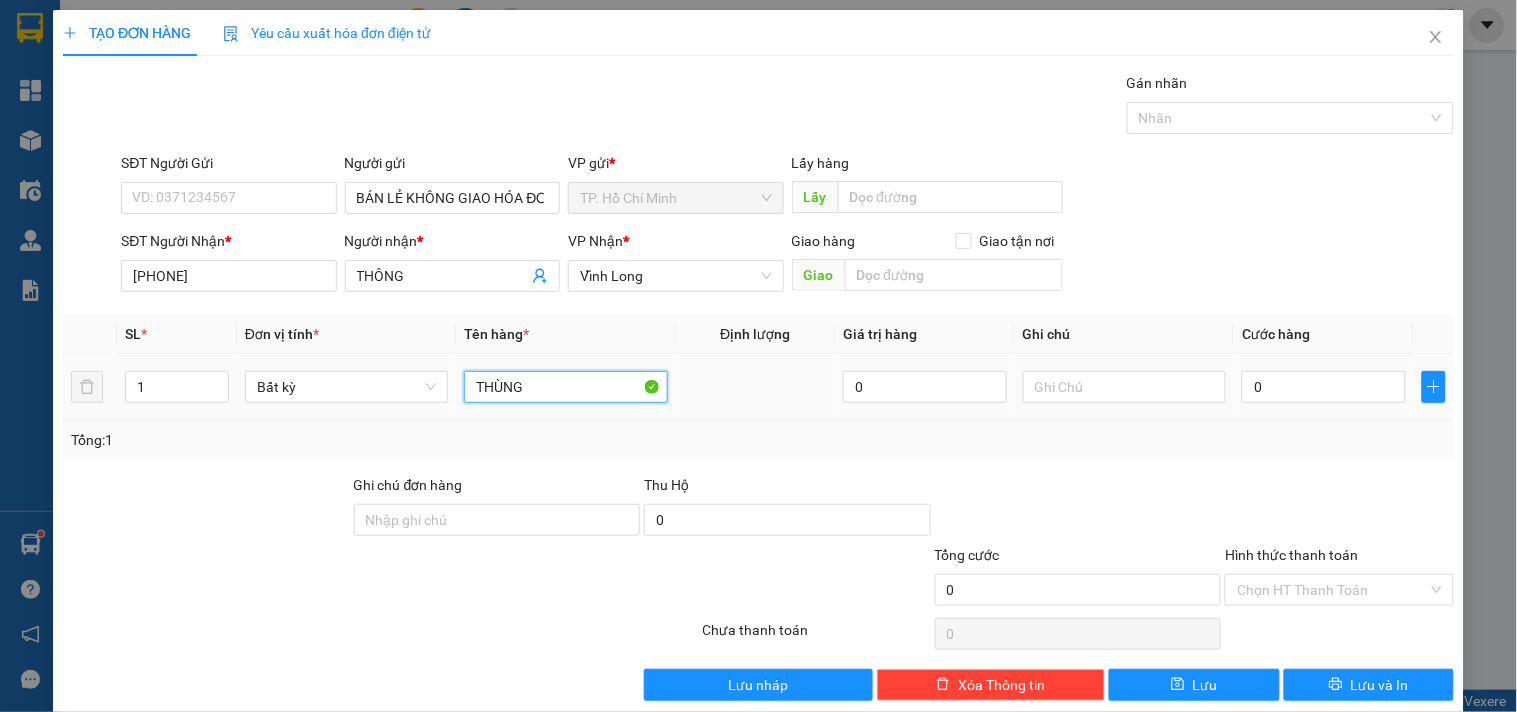 type on "THÙNG" 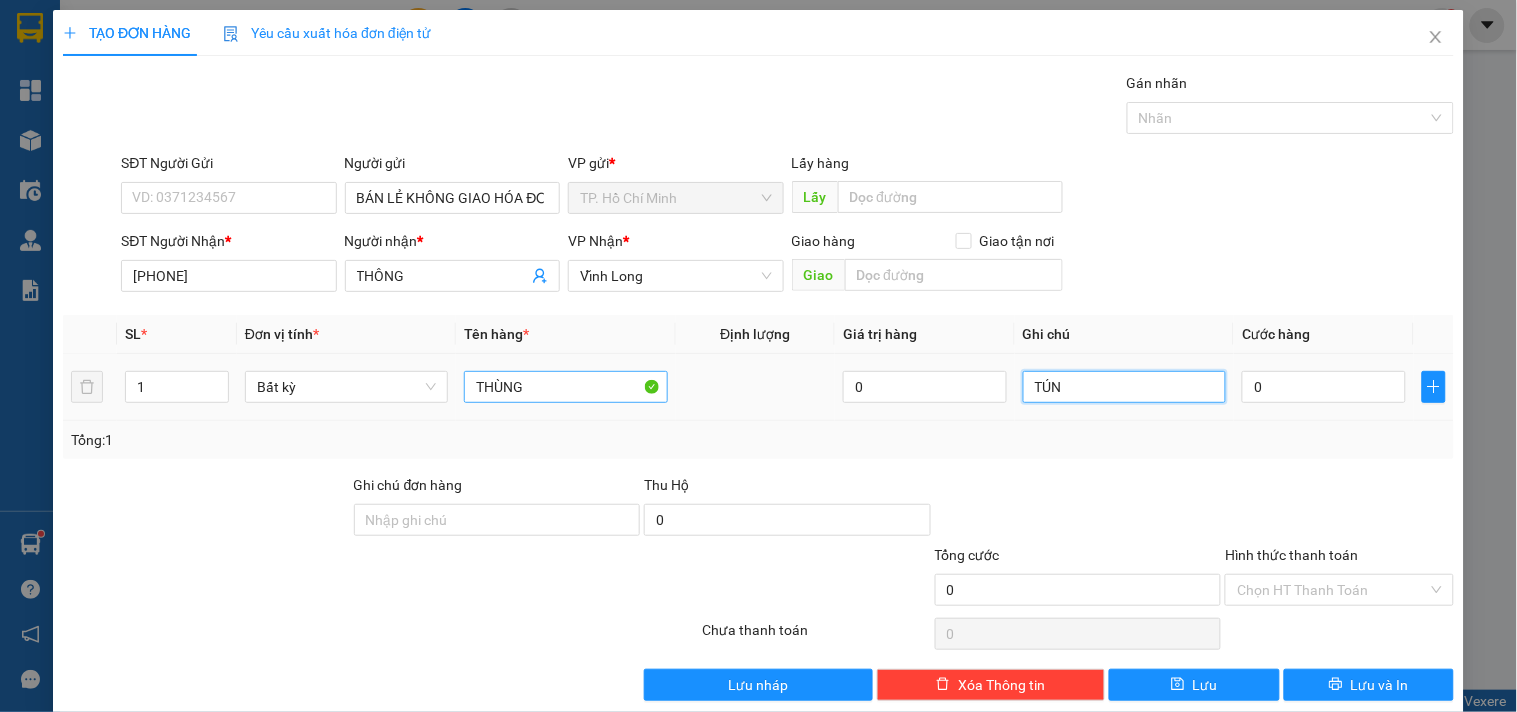 type on "TÚN" 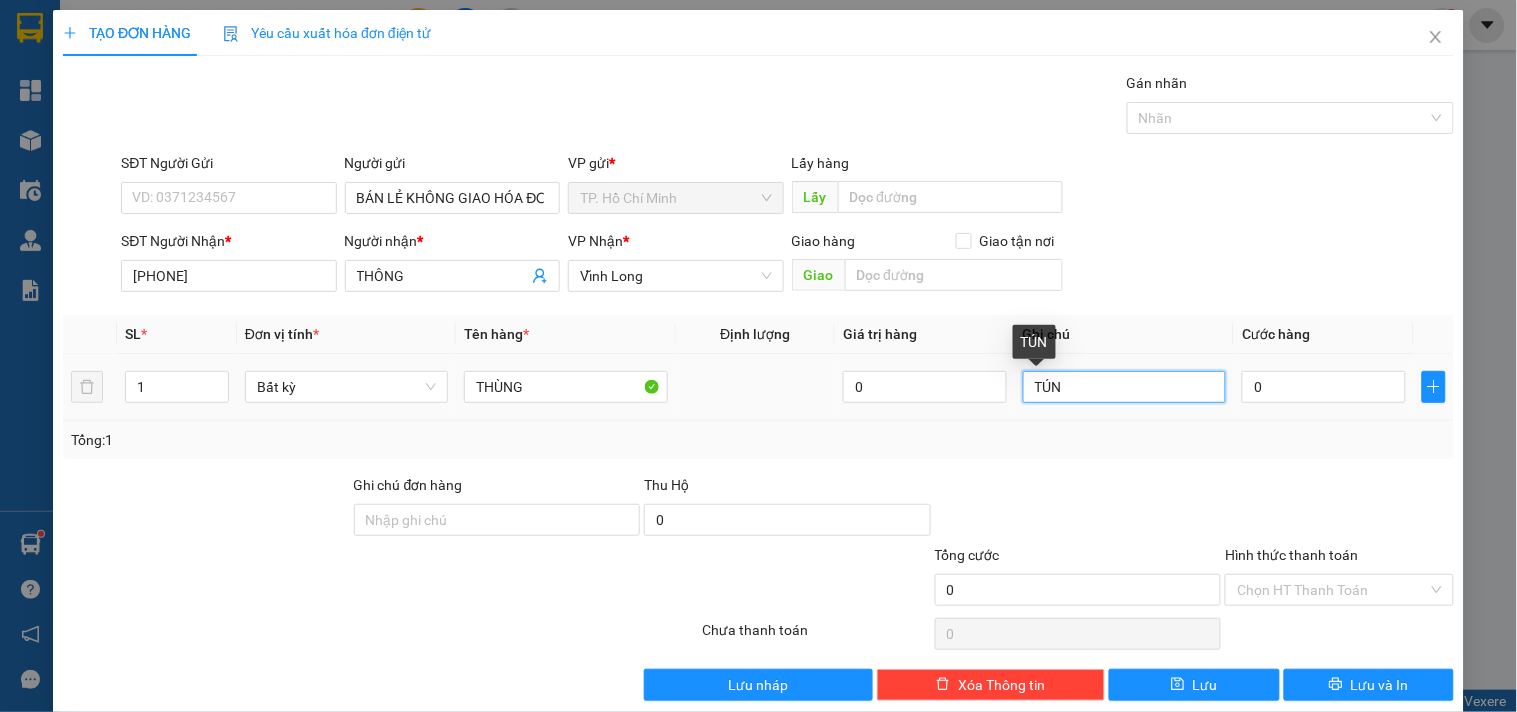 click on "TÚN" at bounding box center [1124, 387] 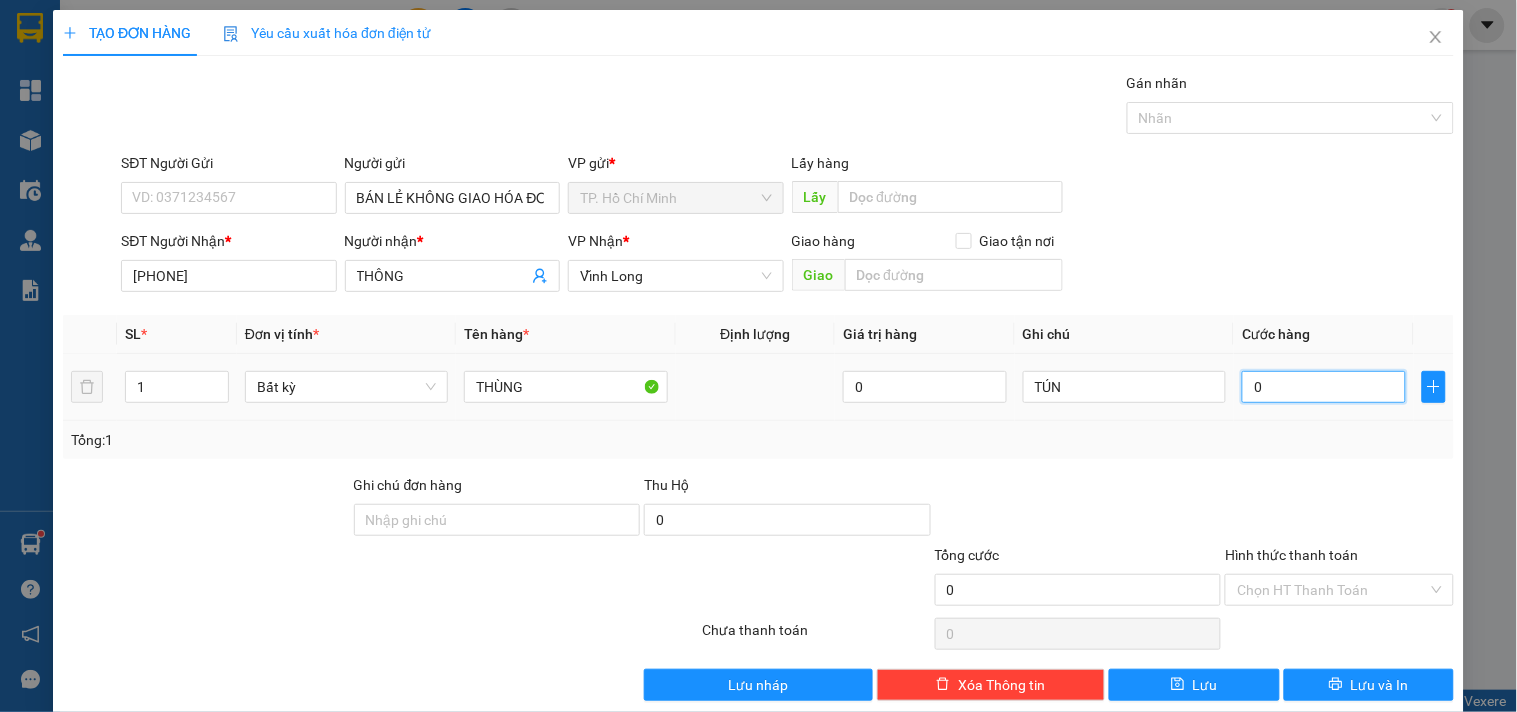 click on "0" at bounding box center (1324, 387) 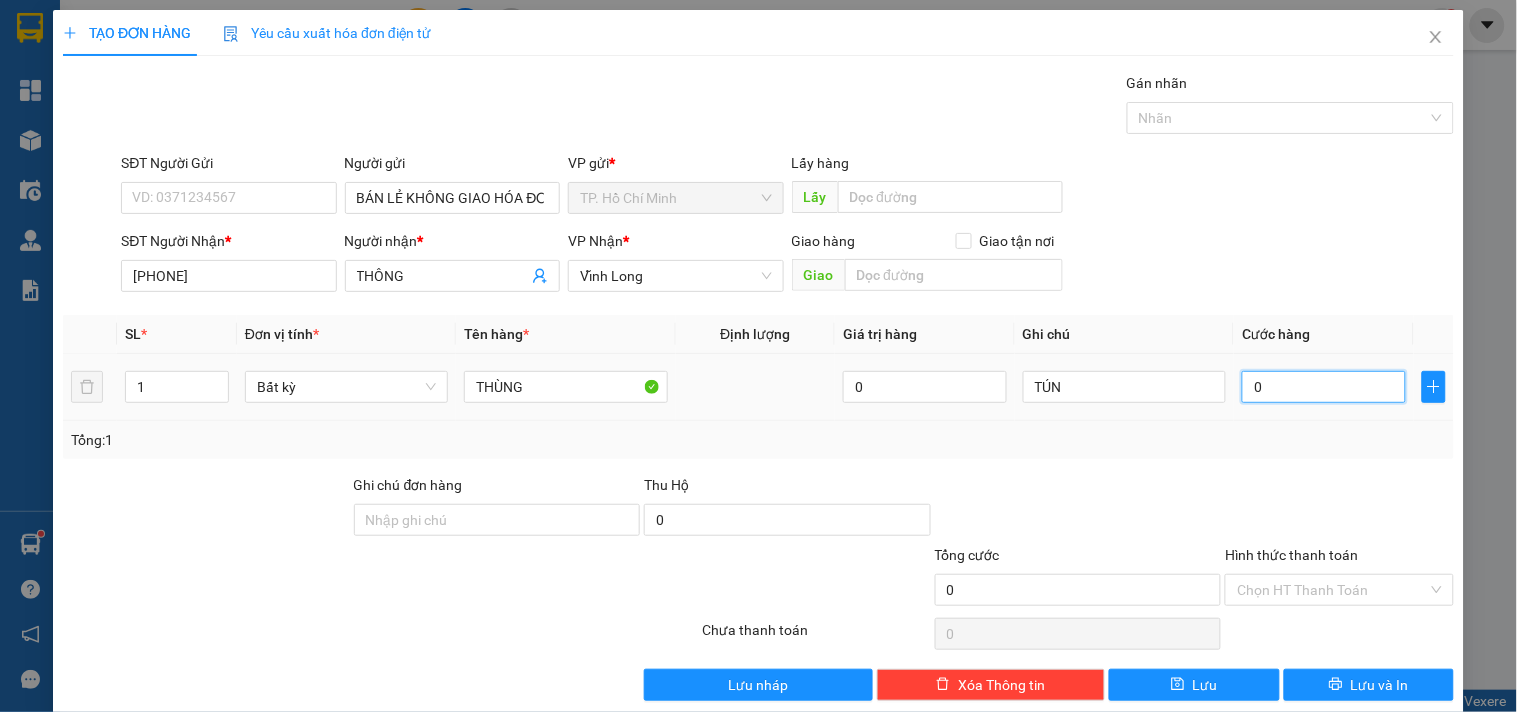 type on "04" 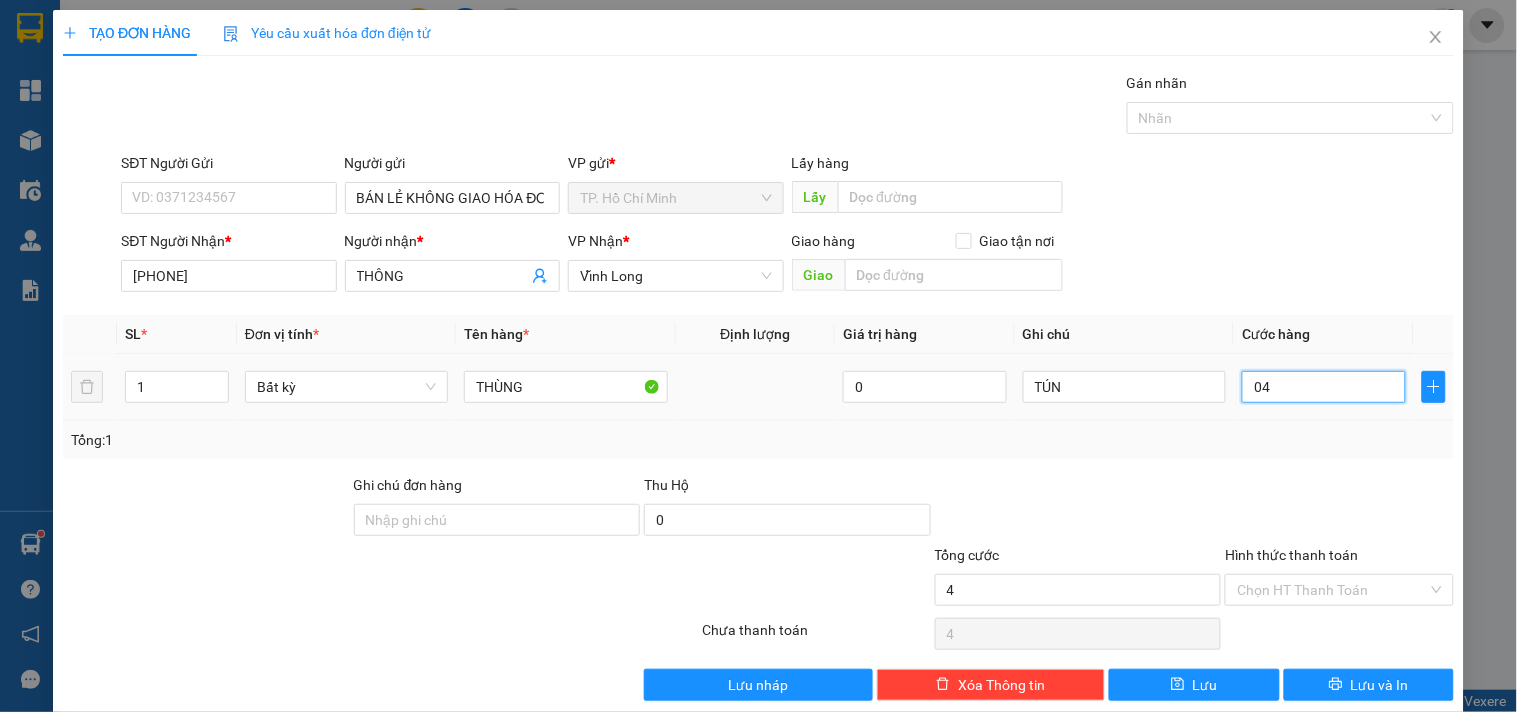type on "040" 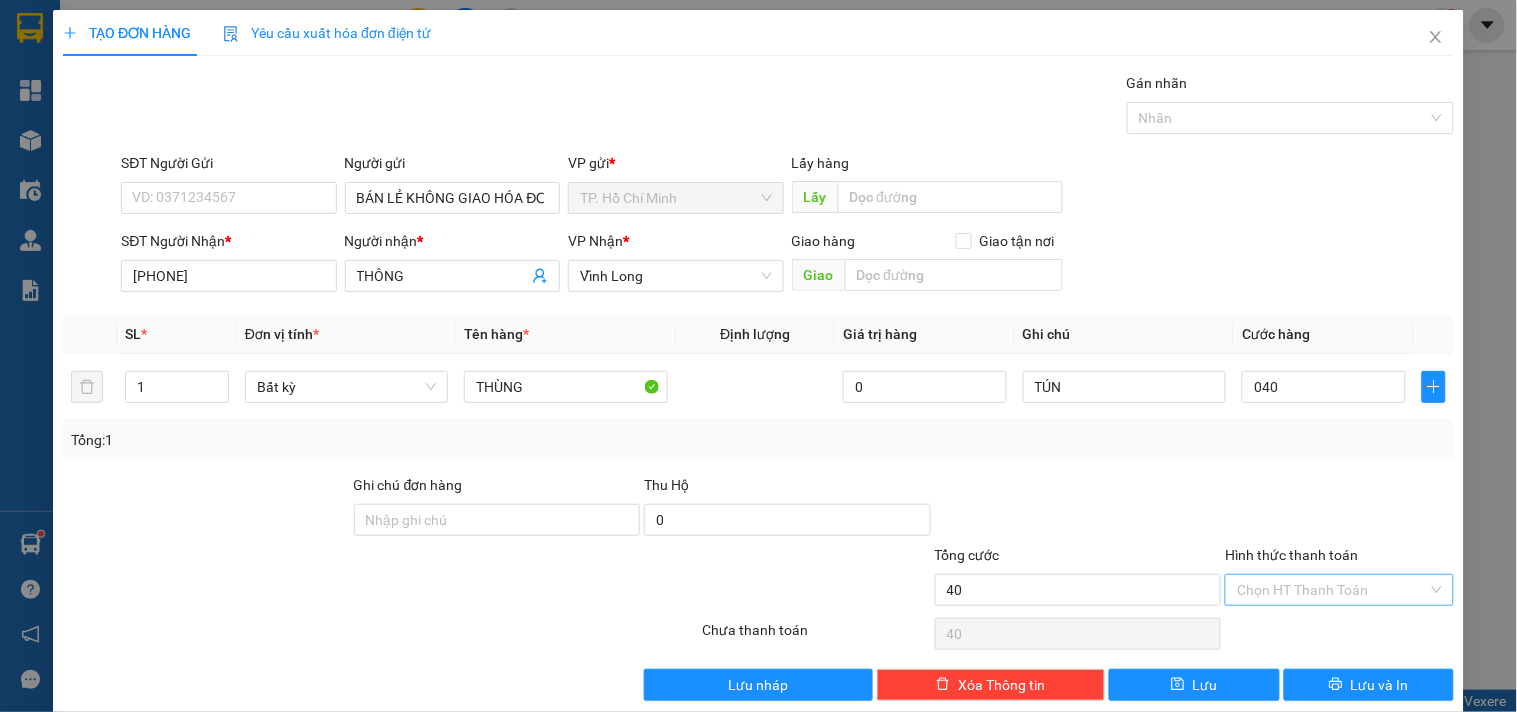type on "40.000" 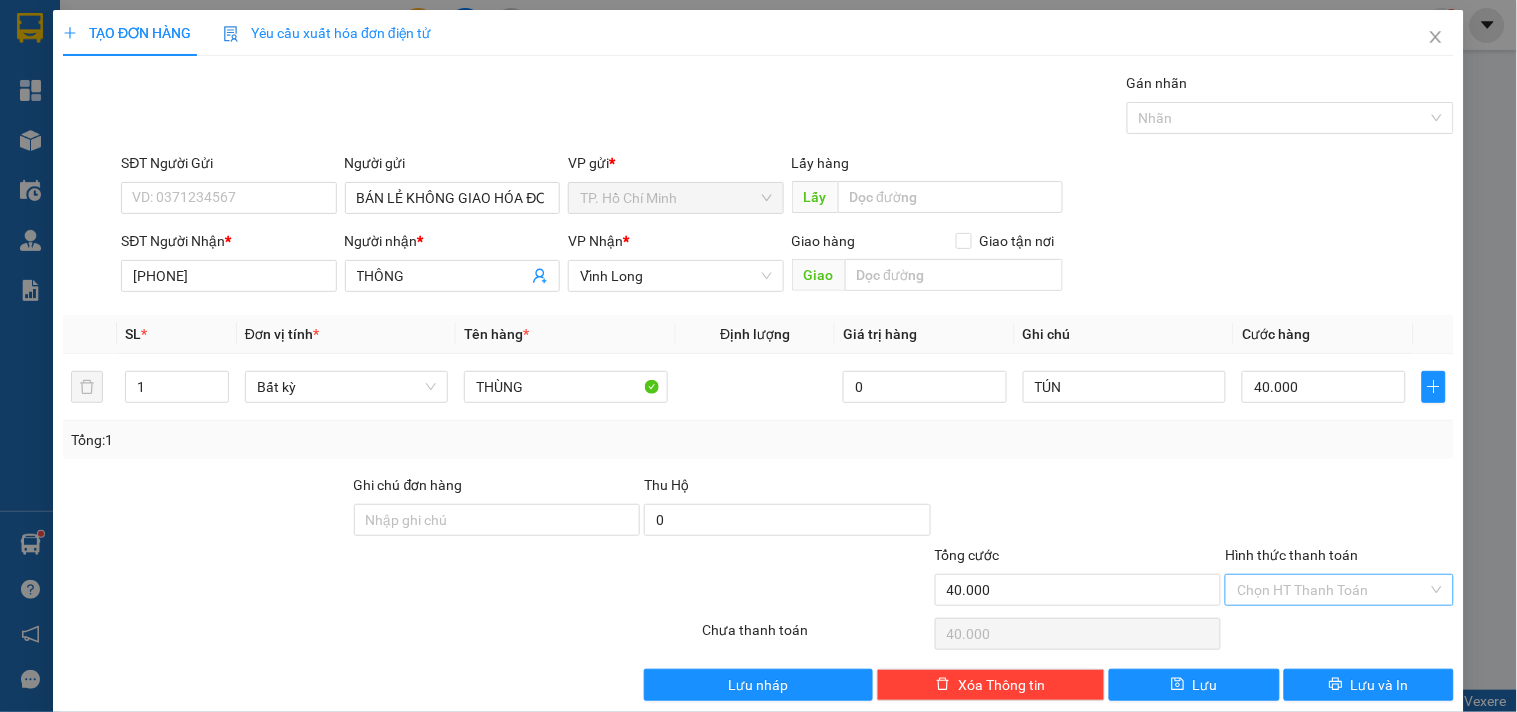 click on "Hình thức thanh toán" at bounding box center [1332, 590] 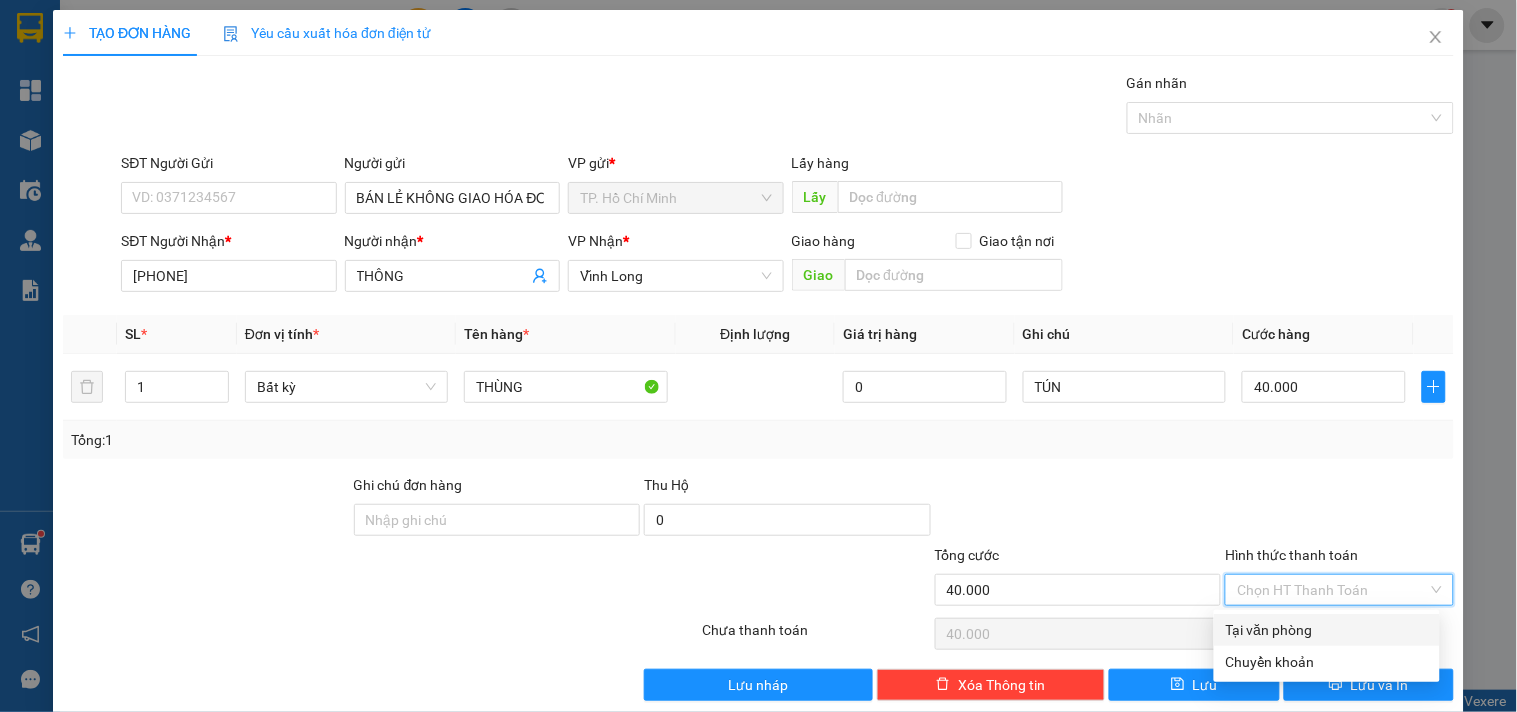 click on "Tại văn phòng" at bounding box center (1327, 630) 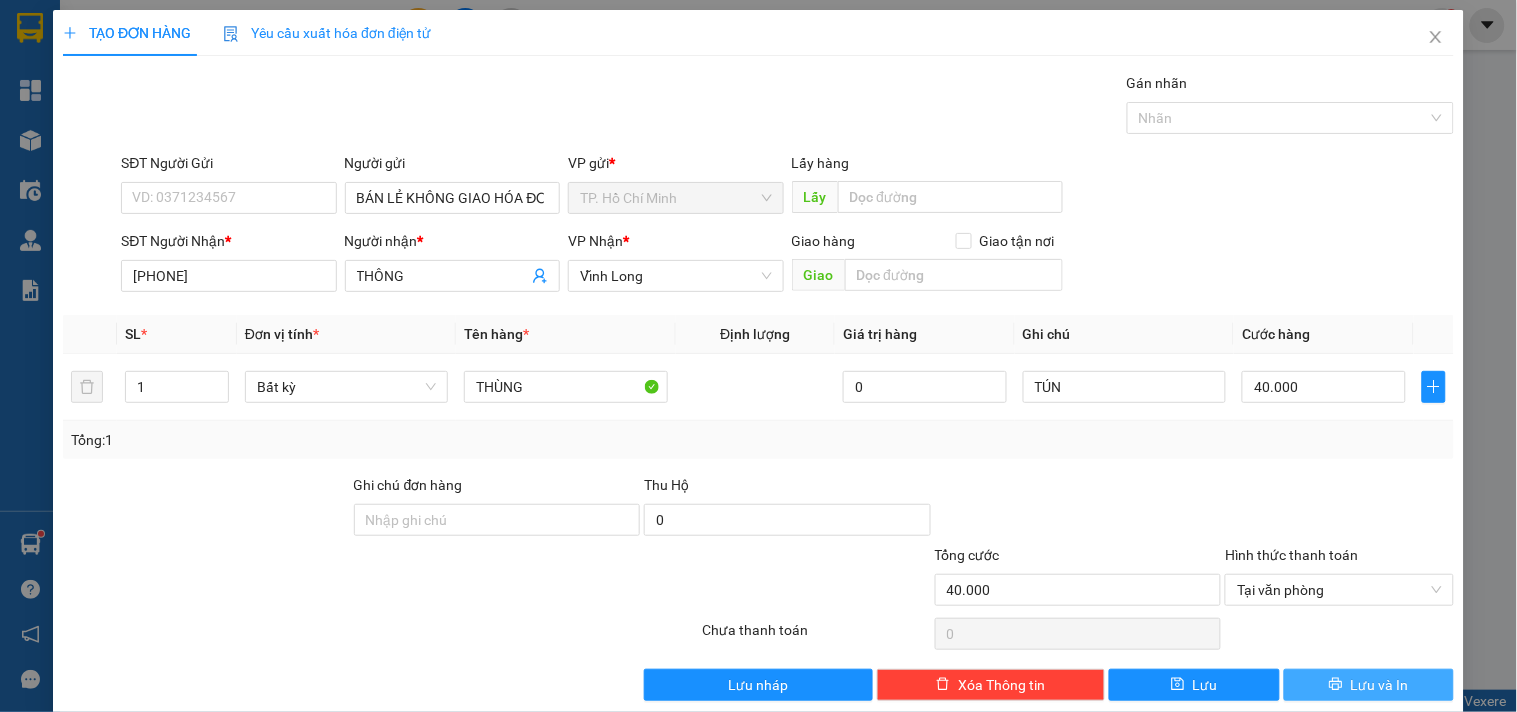 click on "Lưu và In" at bounding box center (1369, 685) 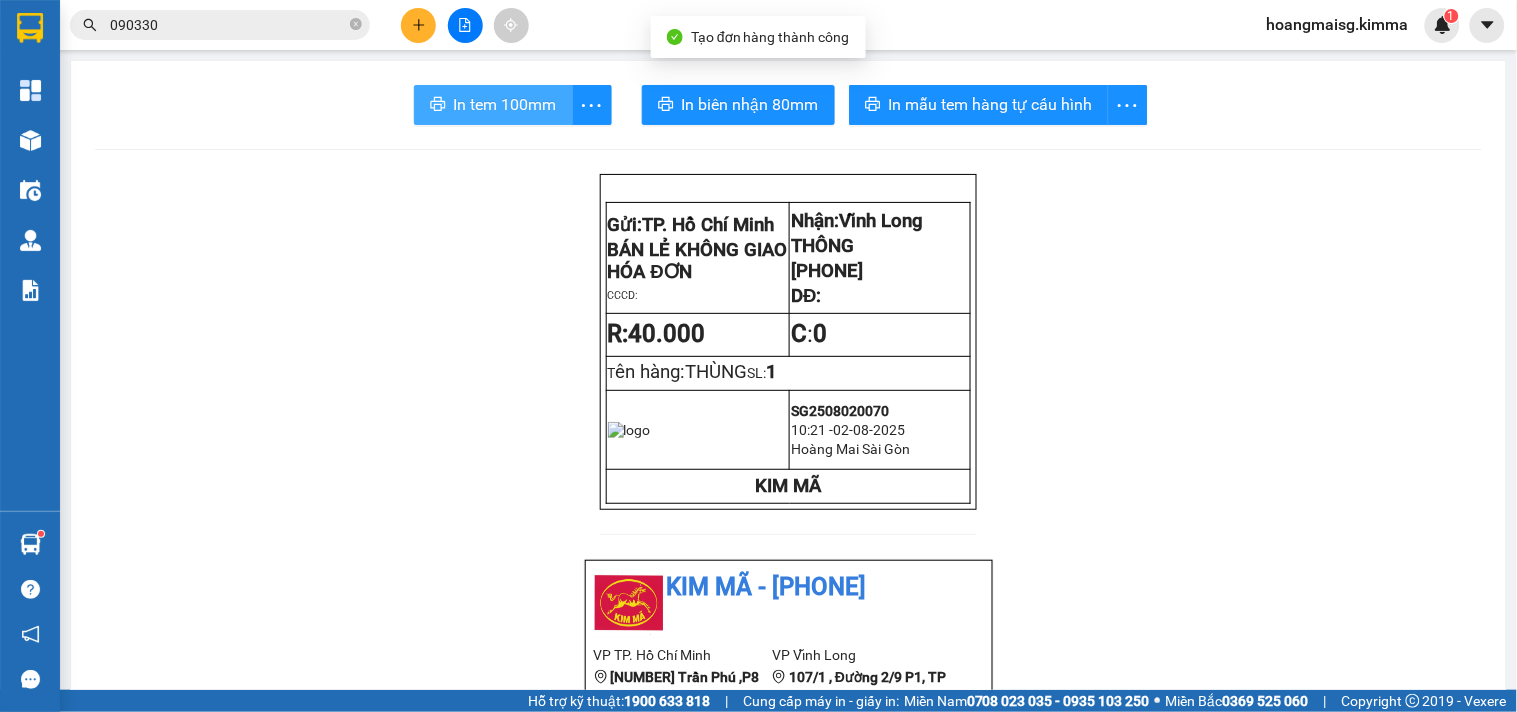 click on "In tem 100mm" at bounding box center [505, 104] 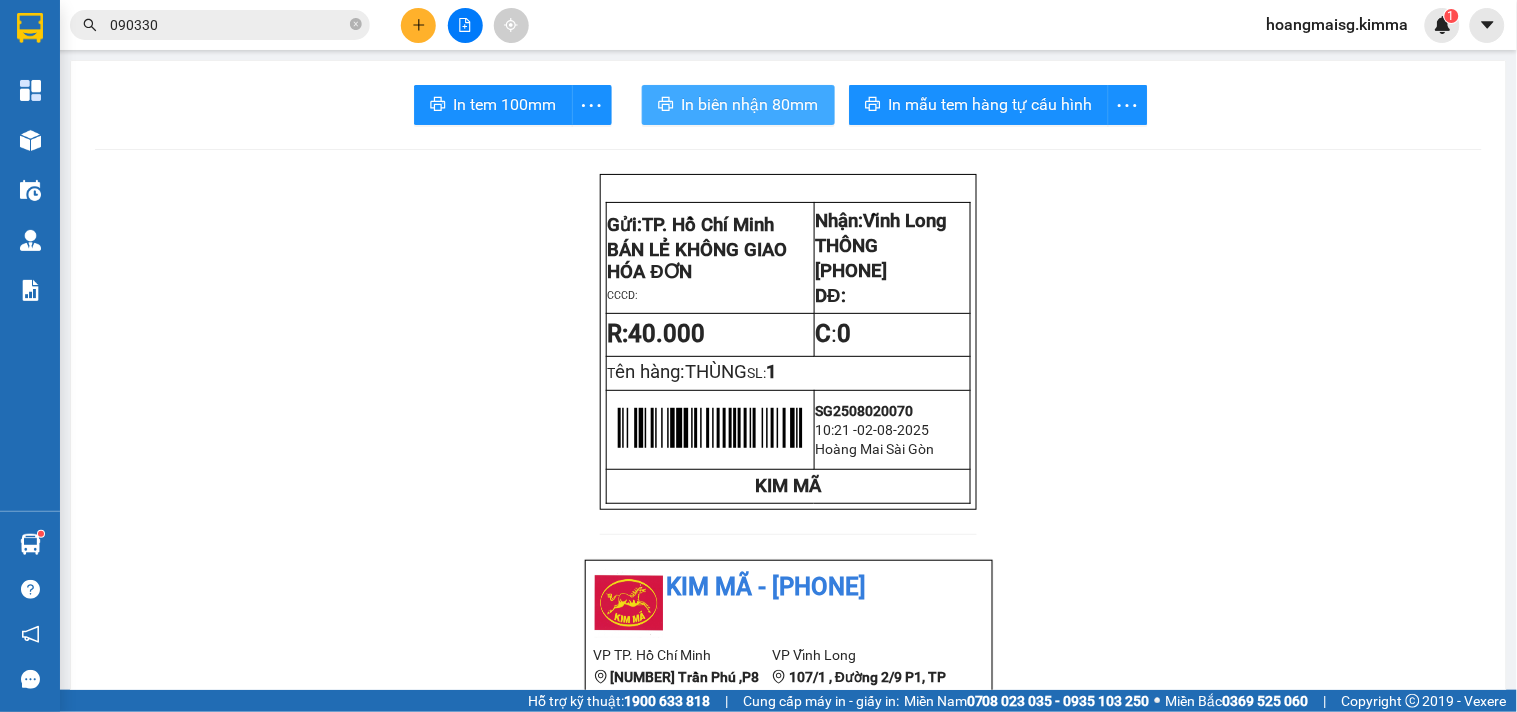 click on "In biên nhận 80mm" at bounding box center (738, 105) 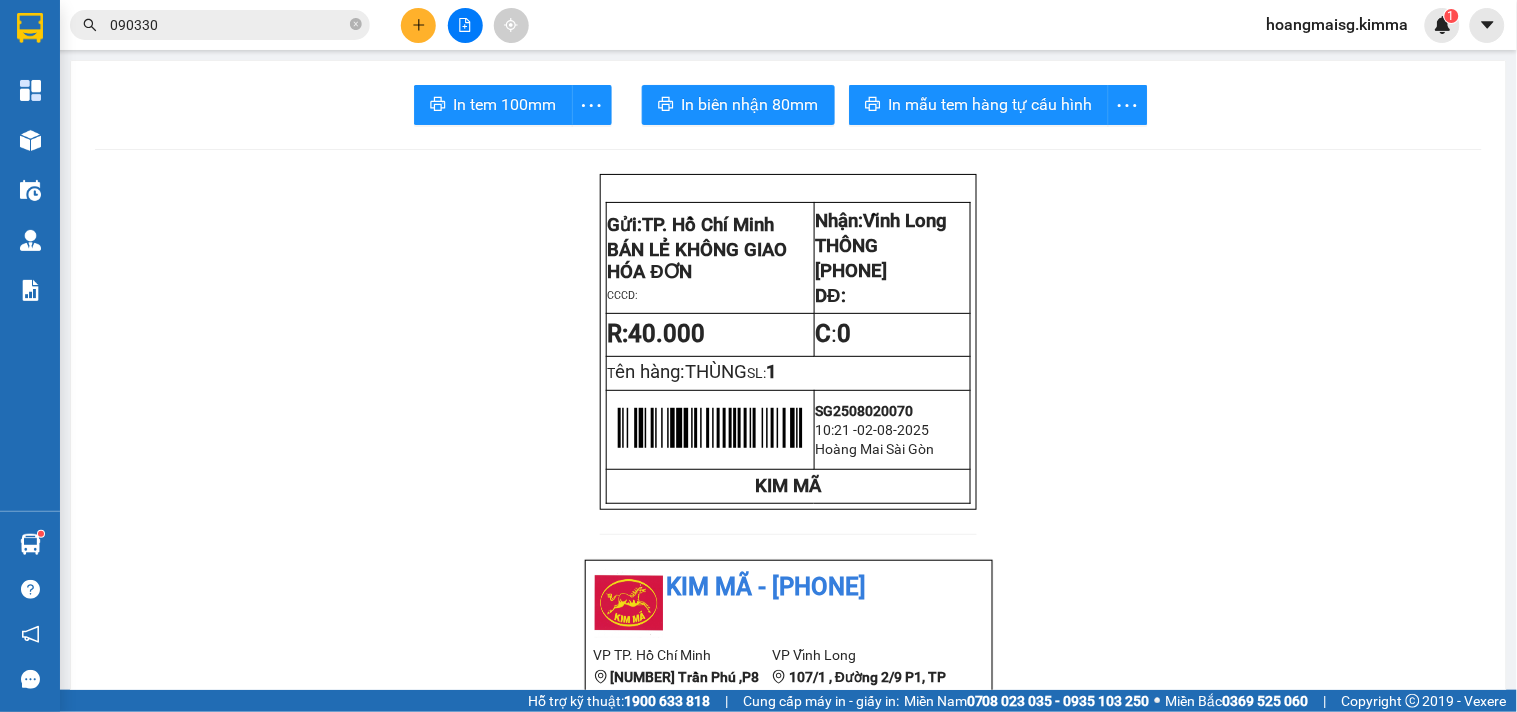click on "In tem 100mm
In biên nhận 80mm  In mẫu tem hàng tự cấu hình
Gửi:  TP. Hồ Chí Minh
BÁN LẺ KHÔNG GIAO HÓA ĐƠN
CCCD:
Nhận:  Vĩnh Long
[LAST]
[PHONE]
DĐ:
R:  40.000
C :  0
T ên hàng:  THÙNG            SL:  1
SG2508020070
10:21 -  02-08-2025
Hoàng Mai Sài Gòn
KIM MÃ
KIM MÃ - [PHONE] VP TP. Hồ Chí Minh   296A Trần Phú ,P8 ,Quận 5   [PHONE] VP Vĩnh Long   107/1 , Đường 2/9 P1, TP Vĩnh Long   02703828818 Biên nhận Hàng Hoá Mã đơn:   SG2508020070 In ngày:  02/08/2025   10:21 Gửi :   BÁN LẺ KHÔNG GIAO HÓA ĐƠN   VP TP. Hồ Chí Minh Nhận :   [LAST] - [PHONE] VP Vĩnh Long Ghi chú:  TÚN   Tên (giá trị hàng) SL Cước món hàng Bất kỳ - THÙNG    (0) 1 40.000 Tổng cộng 1 40.000 Loading... Thu rồi : 40.000 VND Tổng phải thu : 0 VND Khách hàng Quy định nhận/gửi hàng : Gửi:    Nhận:    :" at bounding box center (758, 345) 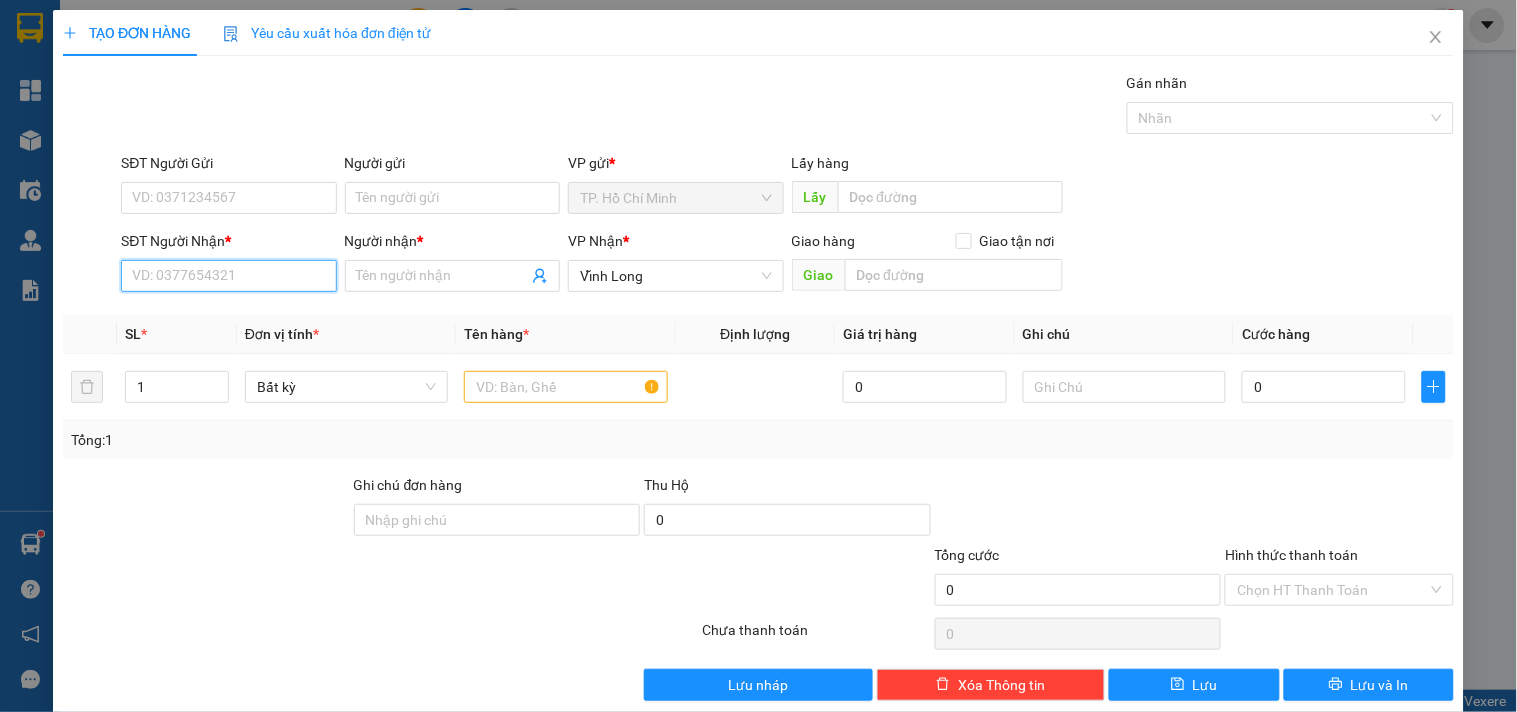click on "SĐT Người Nhận  *" at bounding box center (228, 276) 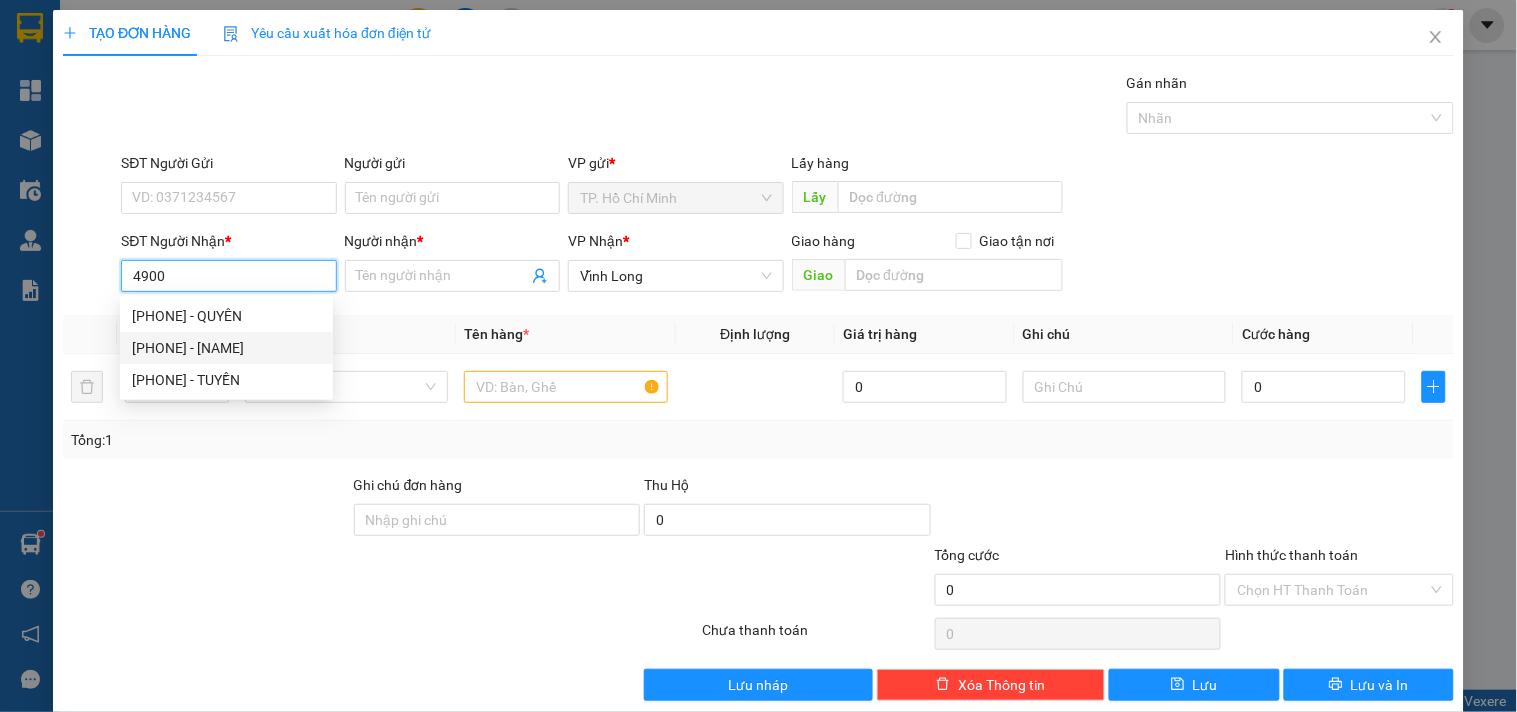 click on "[PHONE] - [NAME]" at bounding box center (226, 348) 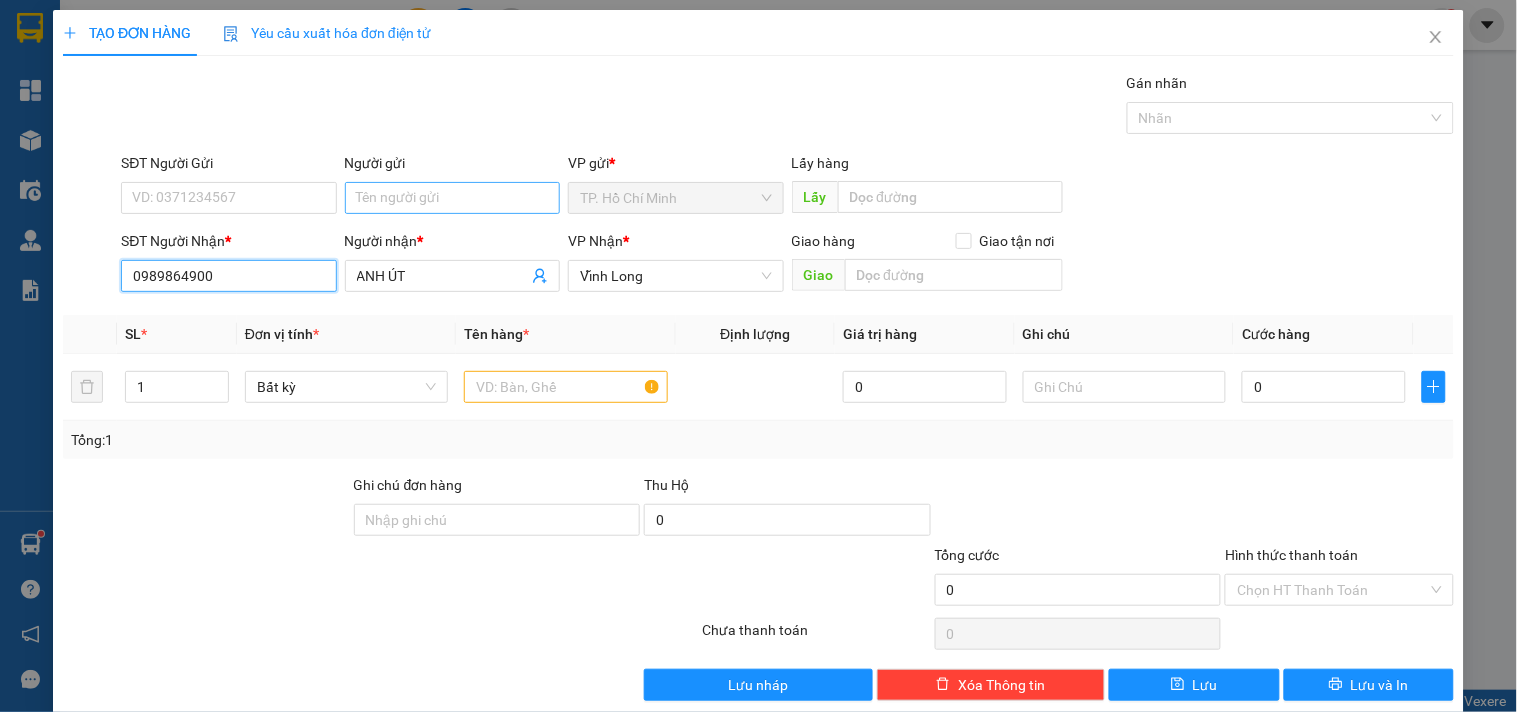 type on "0989864900" 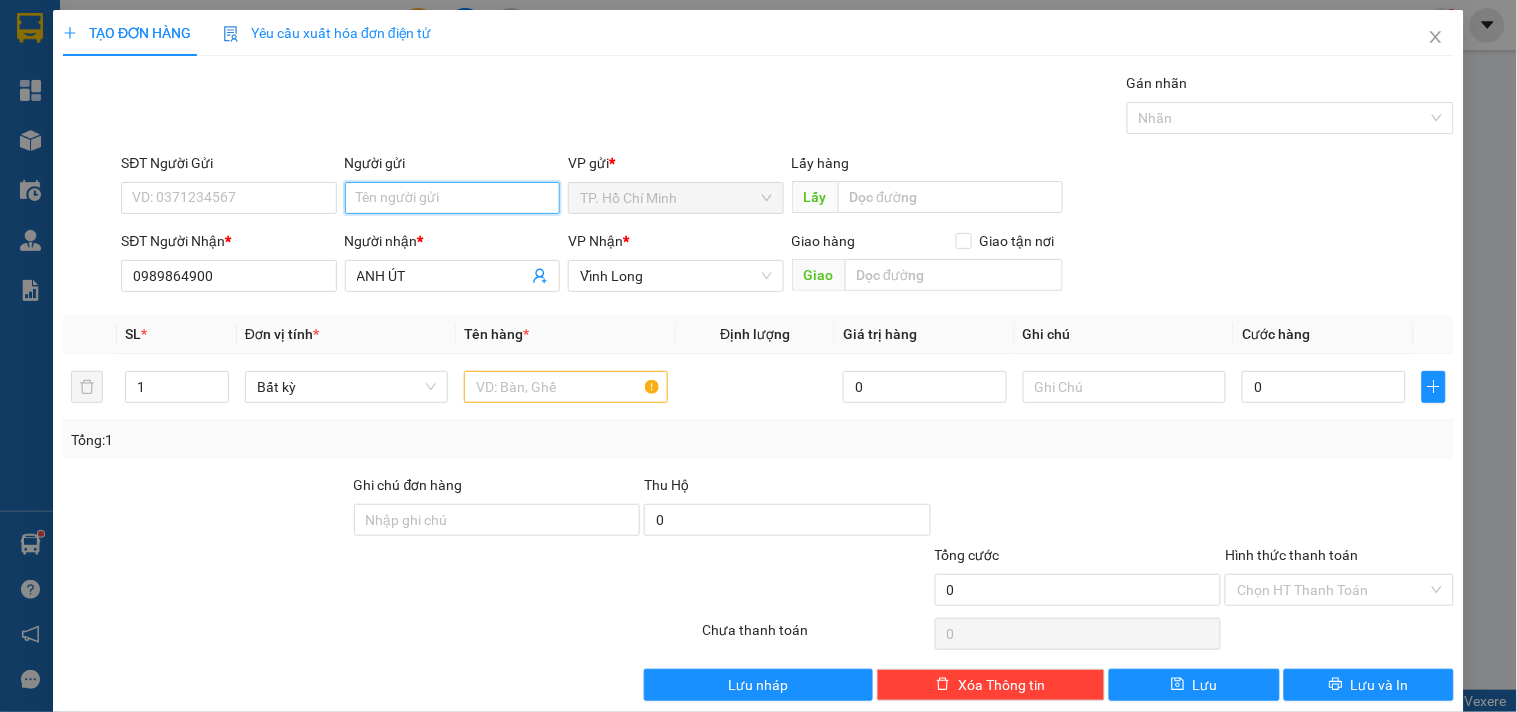 click on "Người gửi" at bounding box center [452, 198] 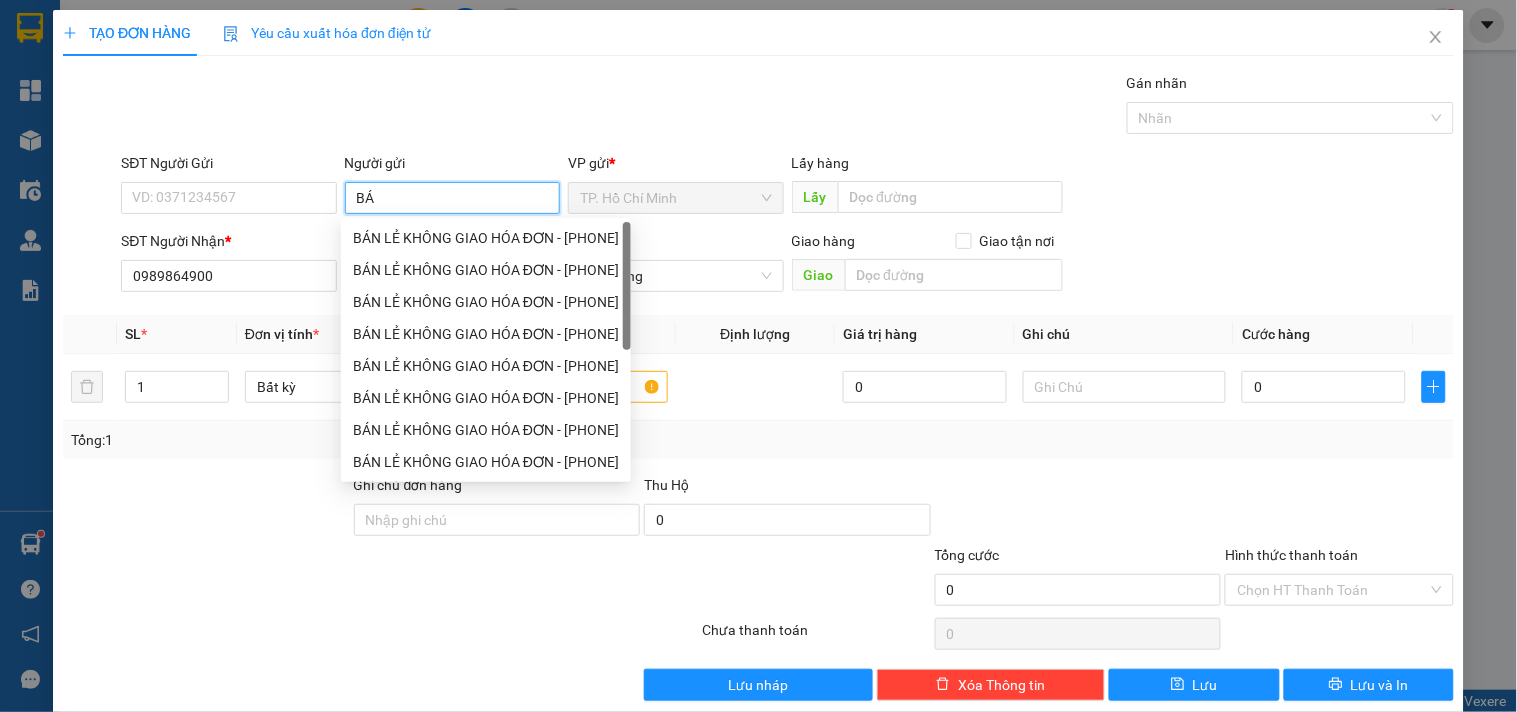 type on "BÁN" 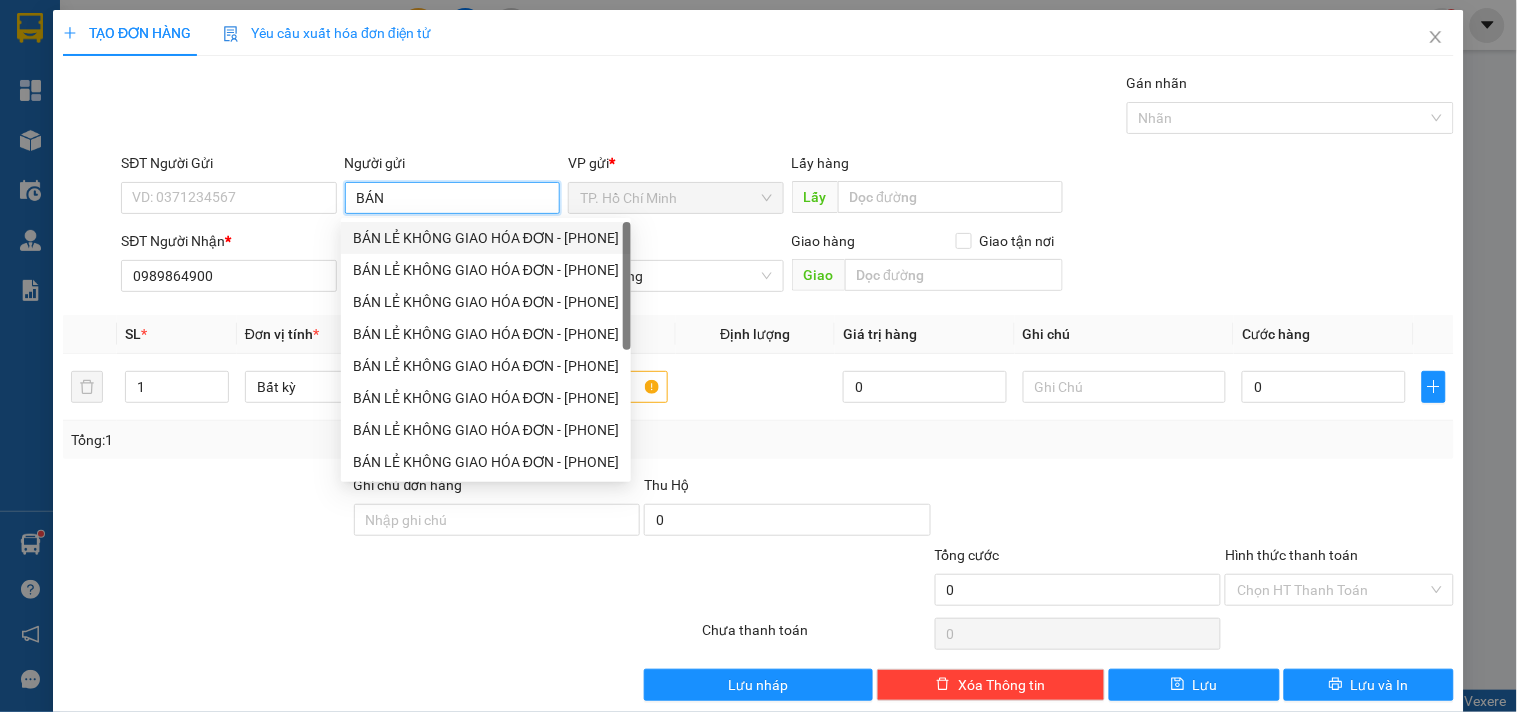 click on "BÁN LẺ KHÔNG GIAO HÓA ĐƠN - [PHONE]" at bounding box center (486, 238) 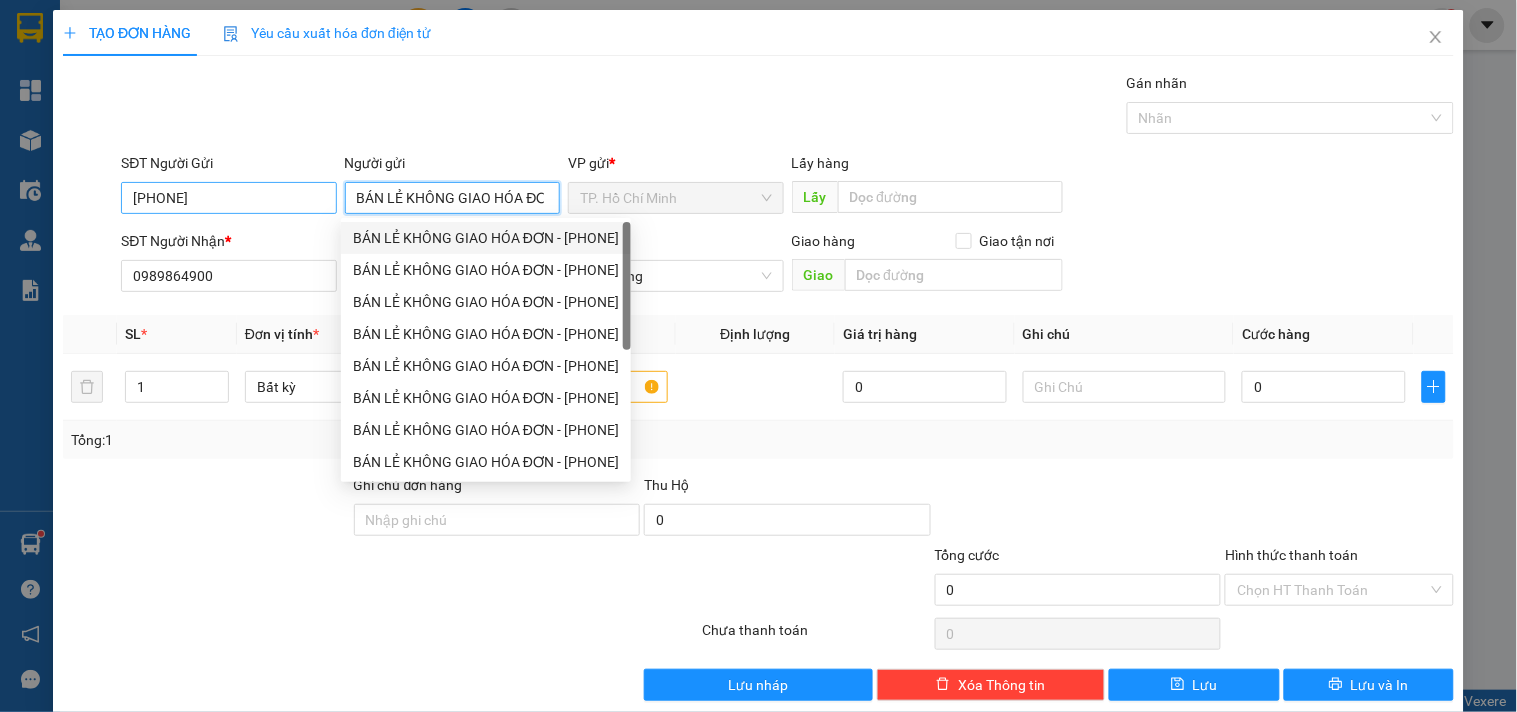 type on "BÁN LẺ KHÔNG GIAO HÓA ĐƠN" 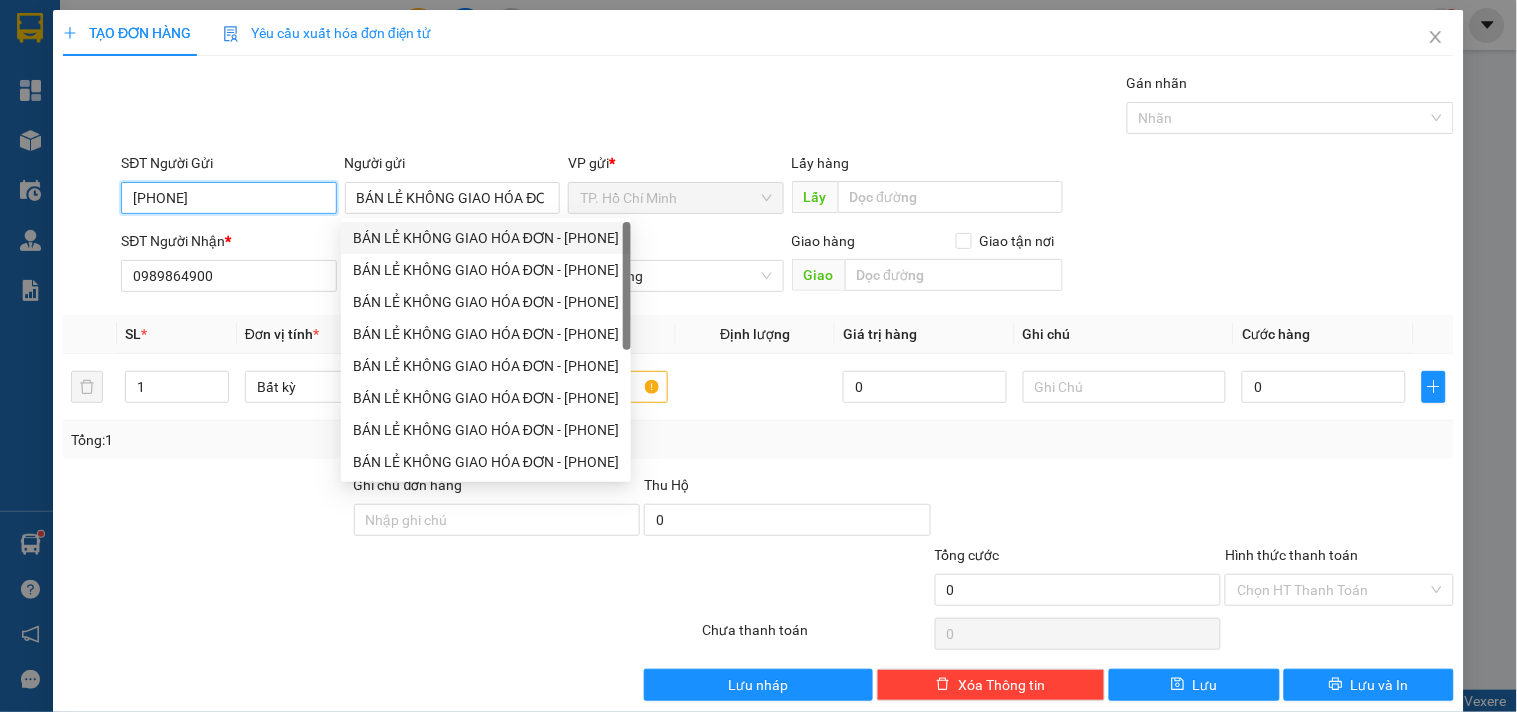 click on "[PHONE]" at bounding box center [228, 198] 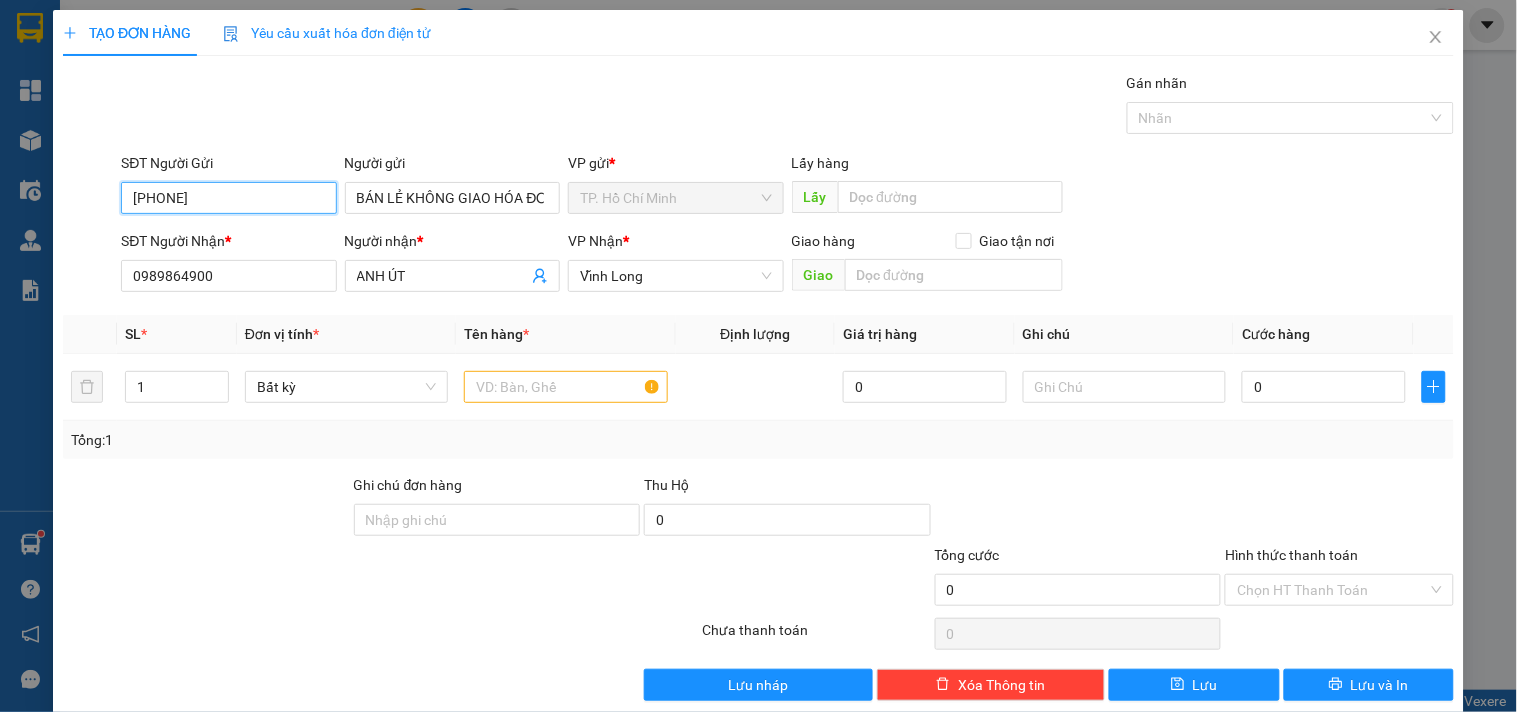 click on "[PHONE]" at bounding box center [228, 198] 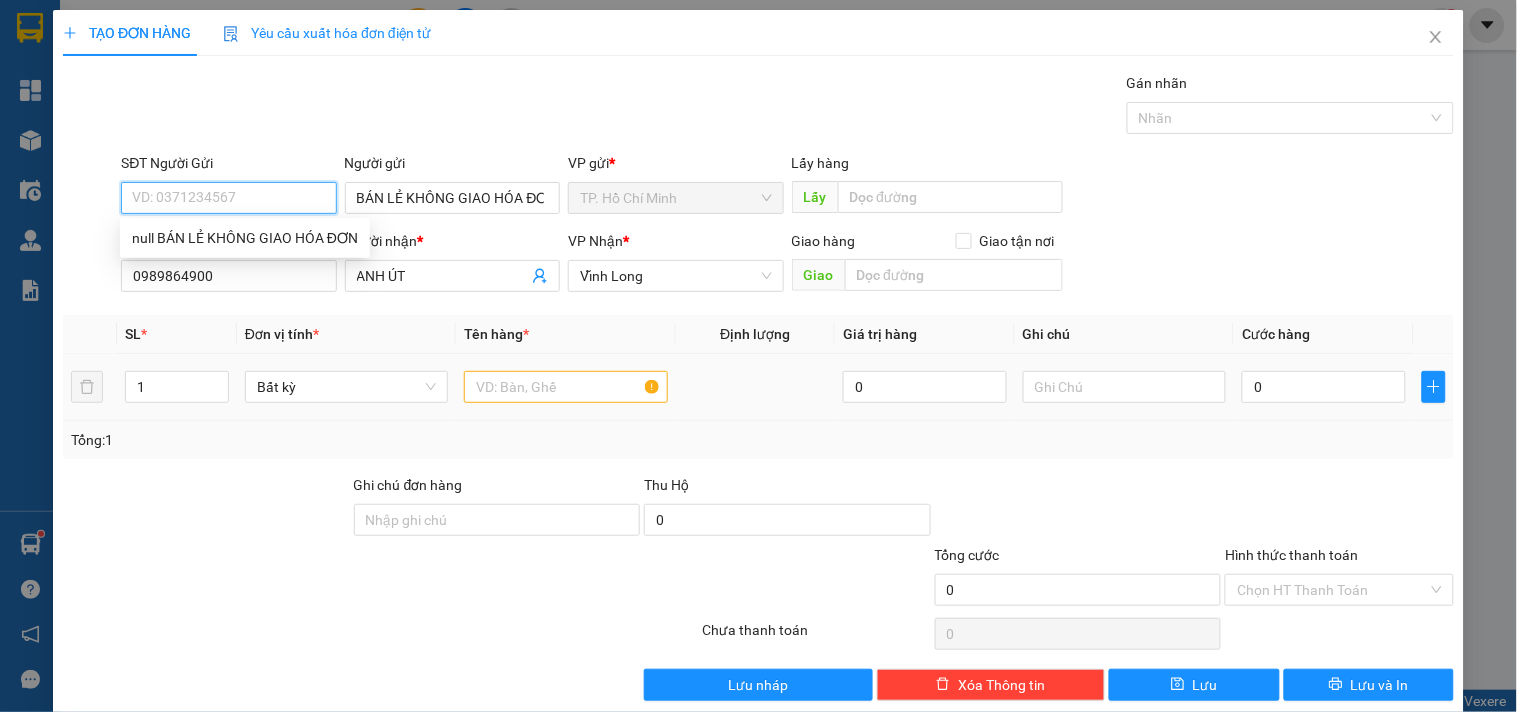 type 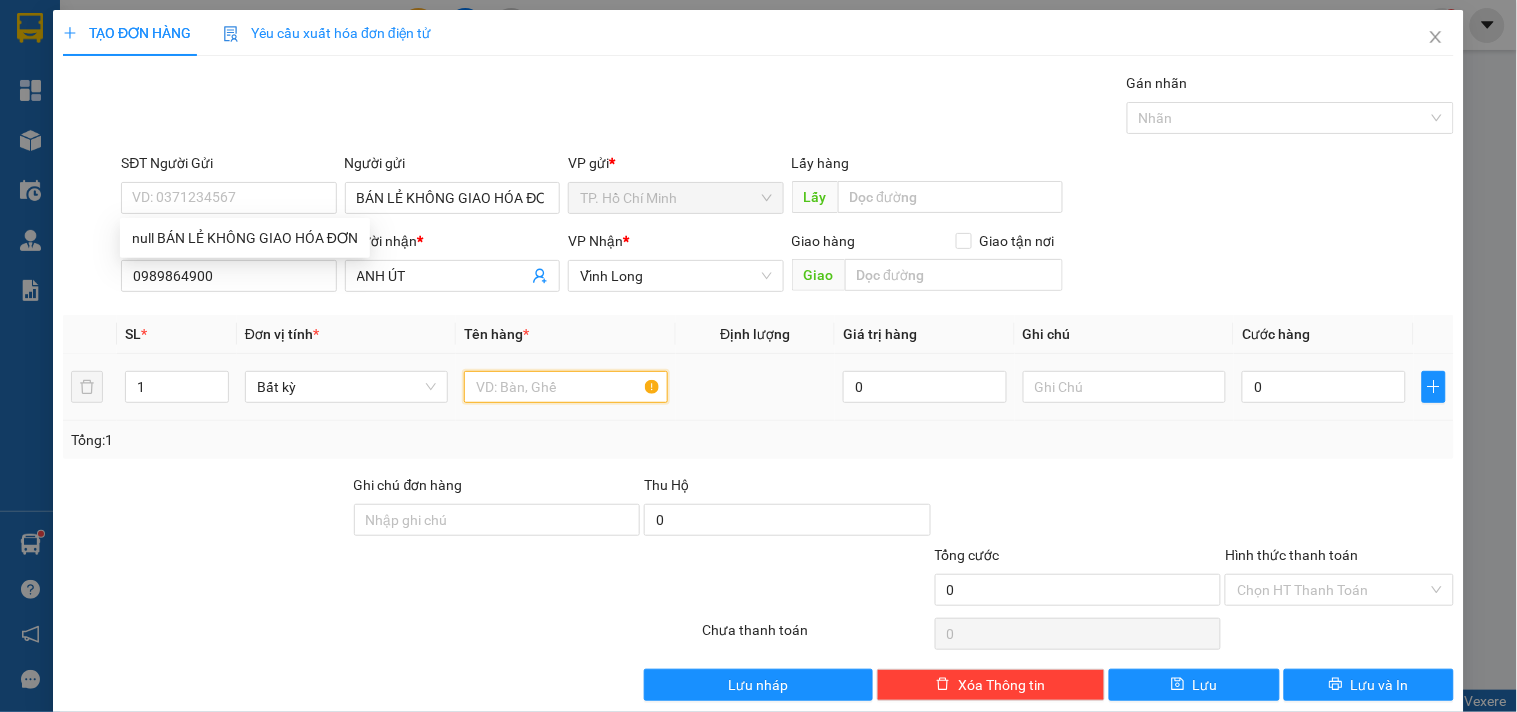 click at bounding box center [565, 387] 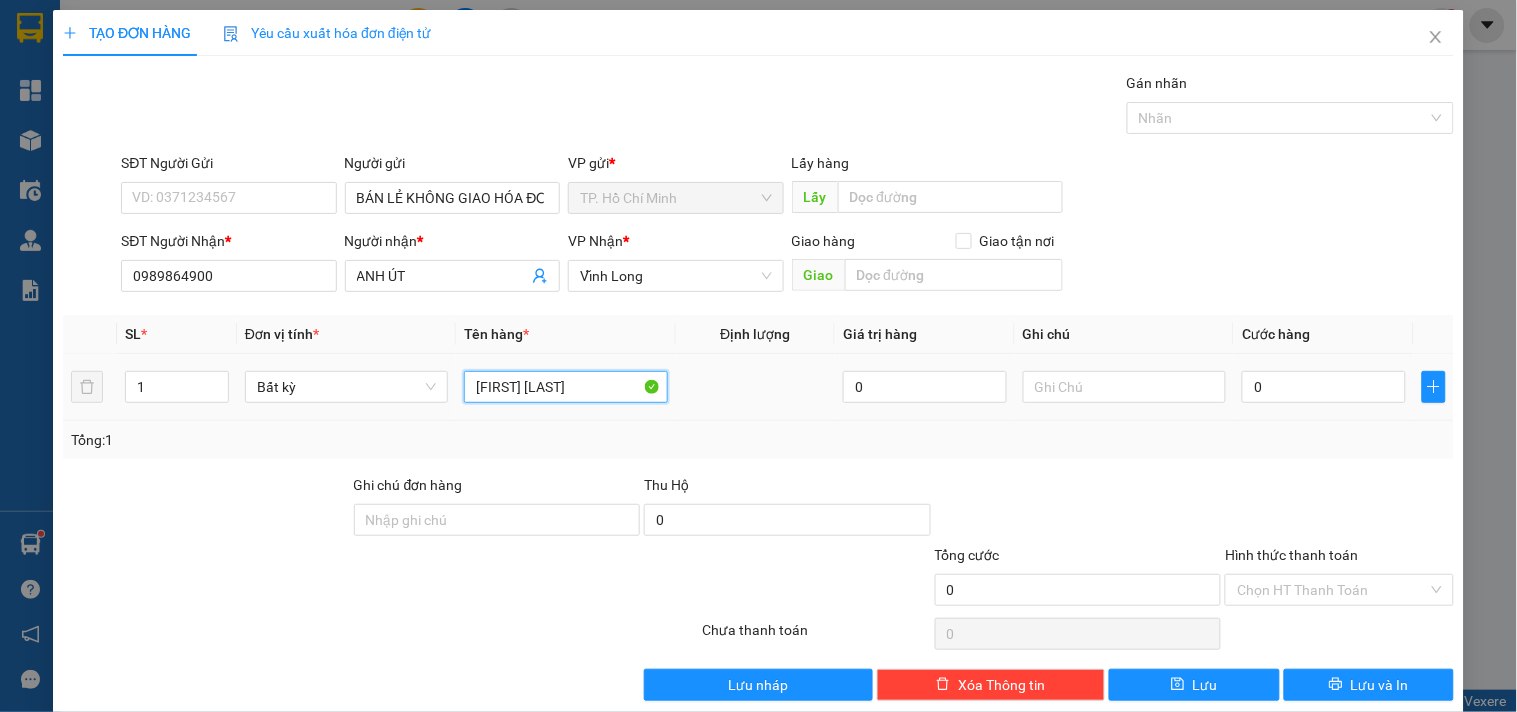 type on "[FIRST] [LAST]" 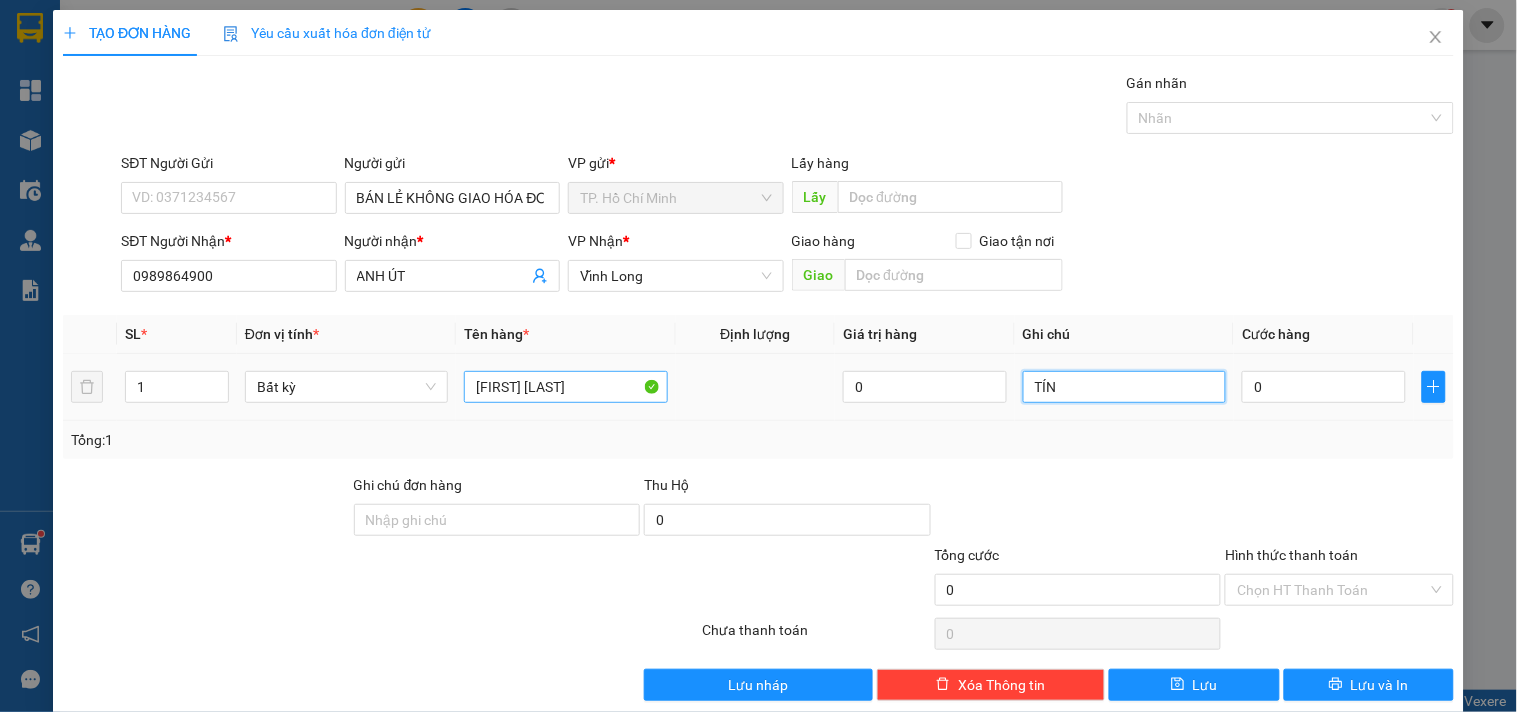type on "TÍN" 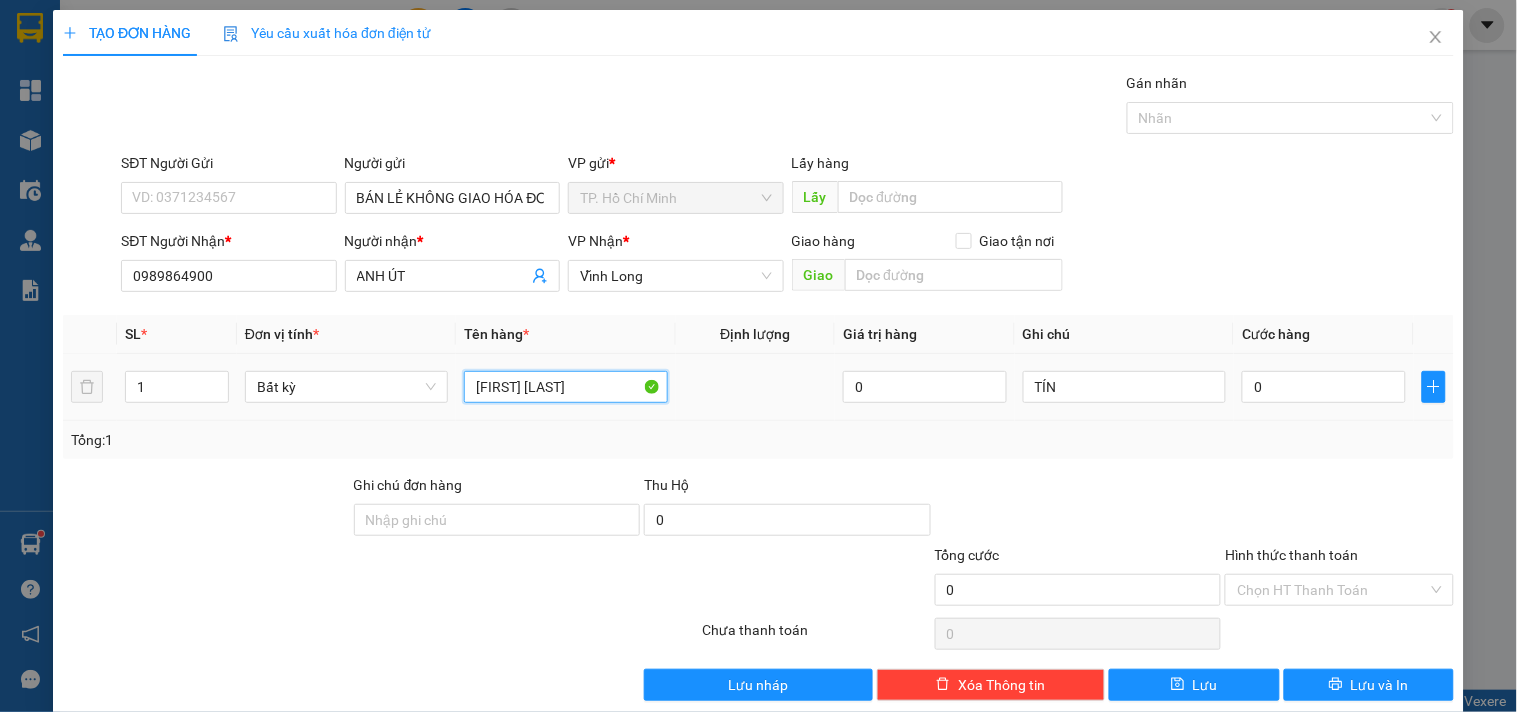 click on "[FIRST] [LAST]" at bounding box center (565, 387) 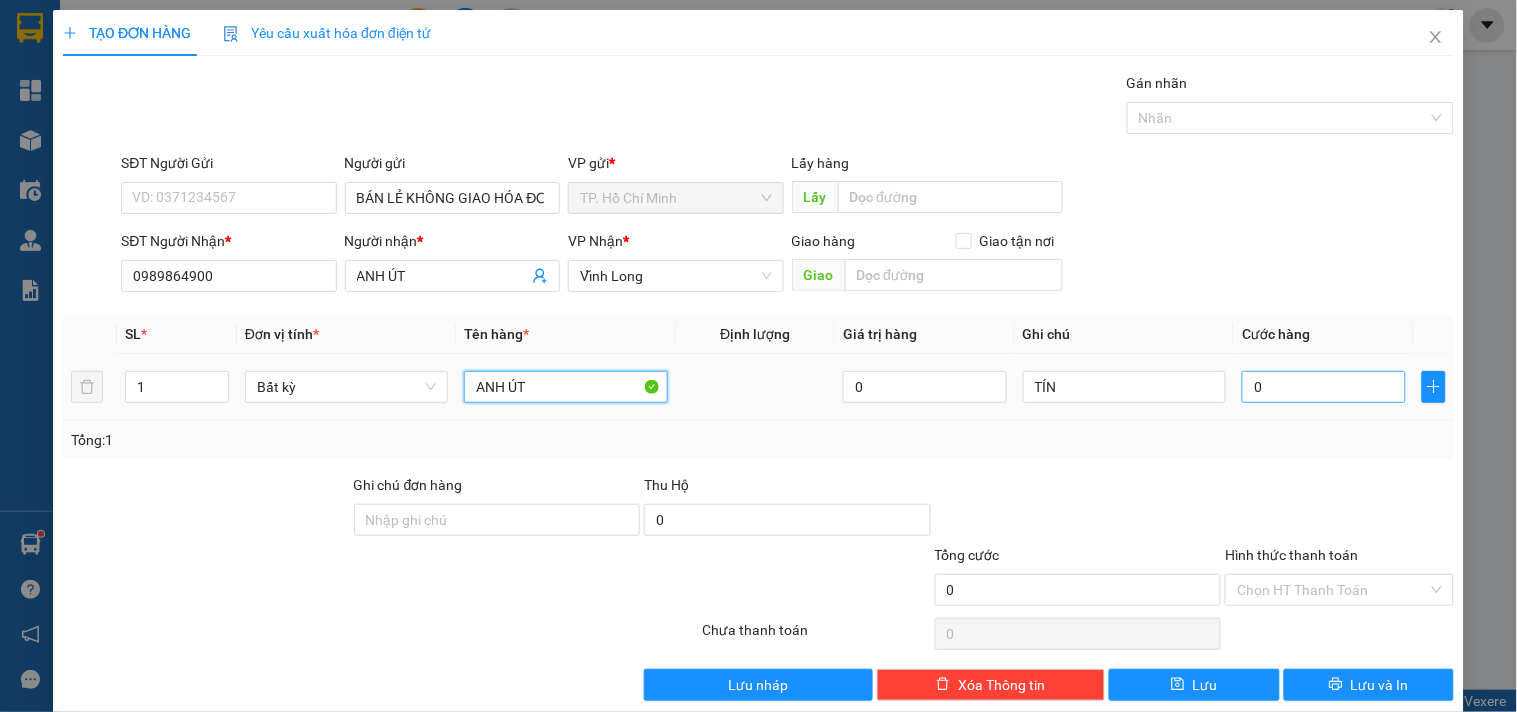 type on "ANH ÚT" 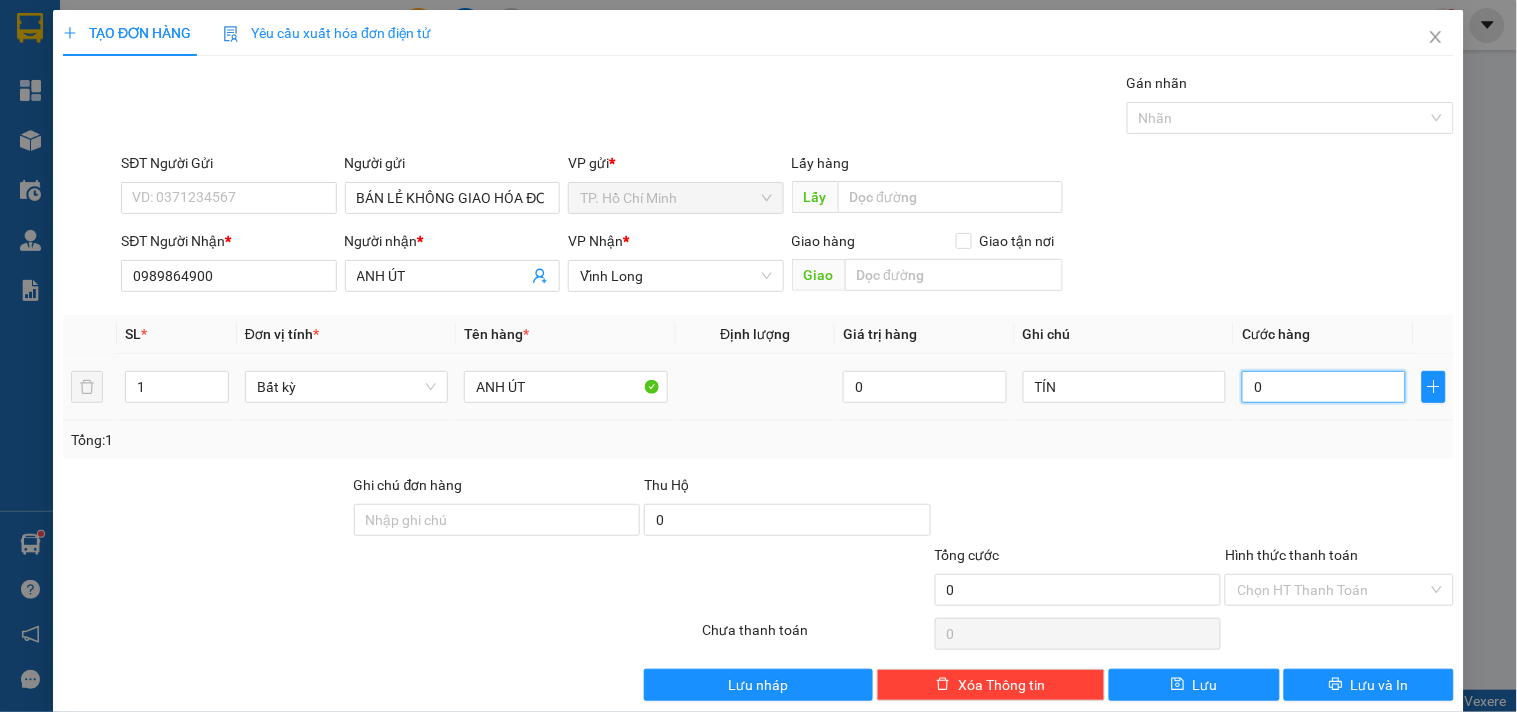 click on "0" at bounding box center [1324, 387] 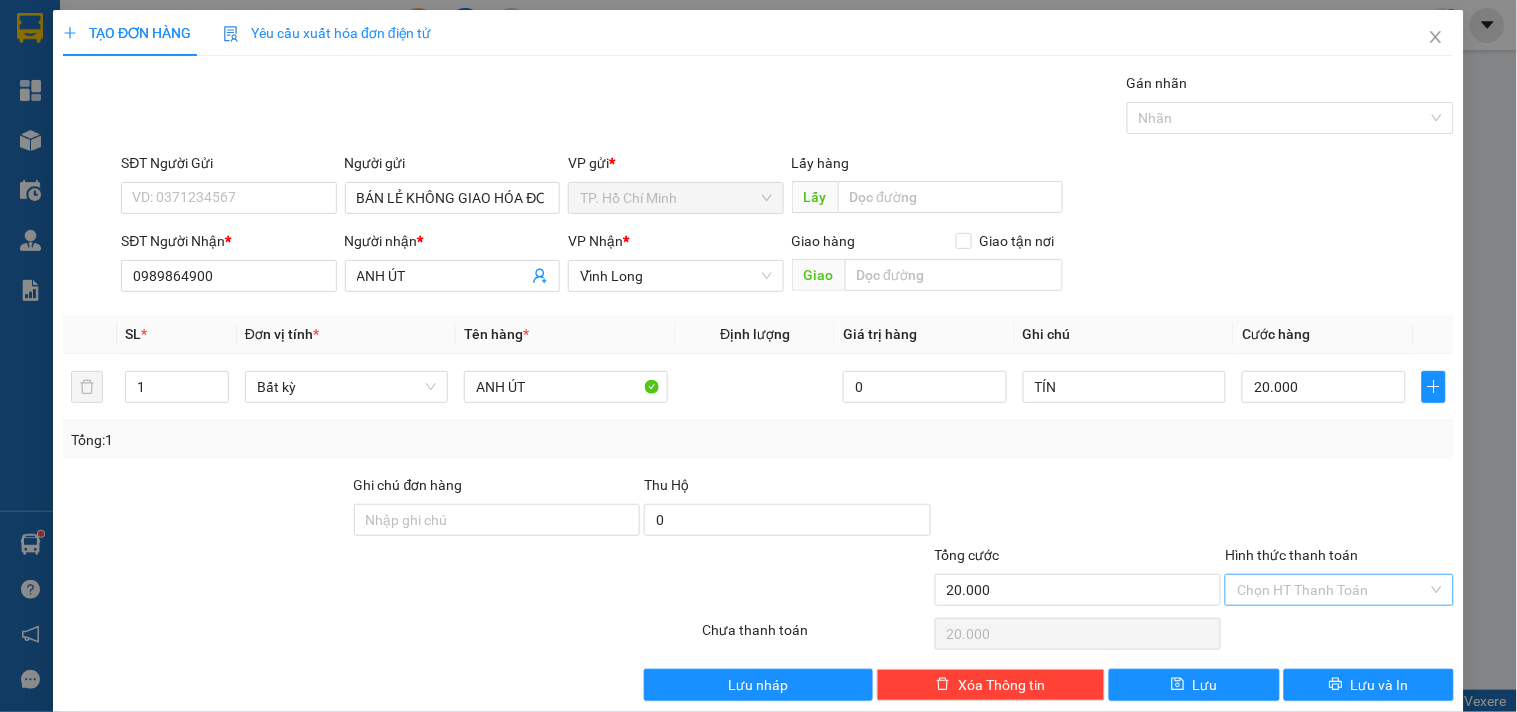 click on "Hình thức thanh toán" at bounding box center [1332, 590] 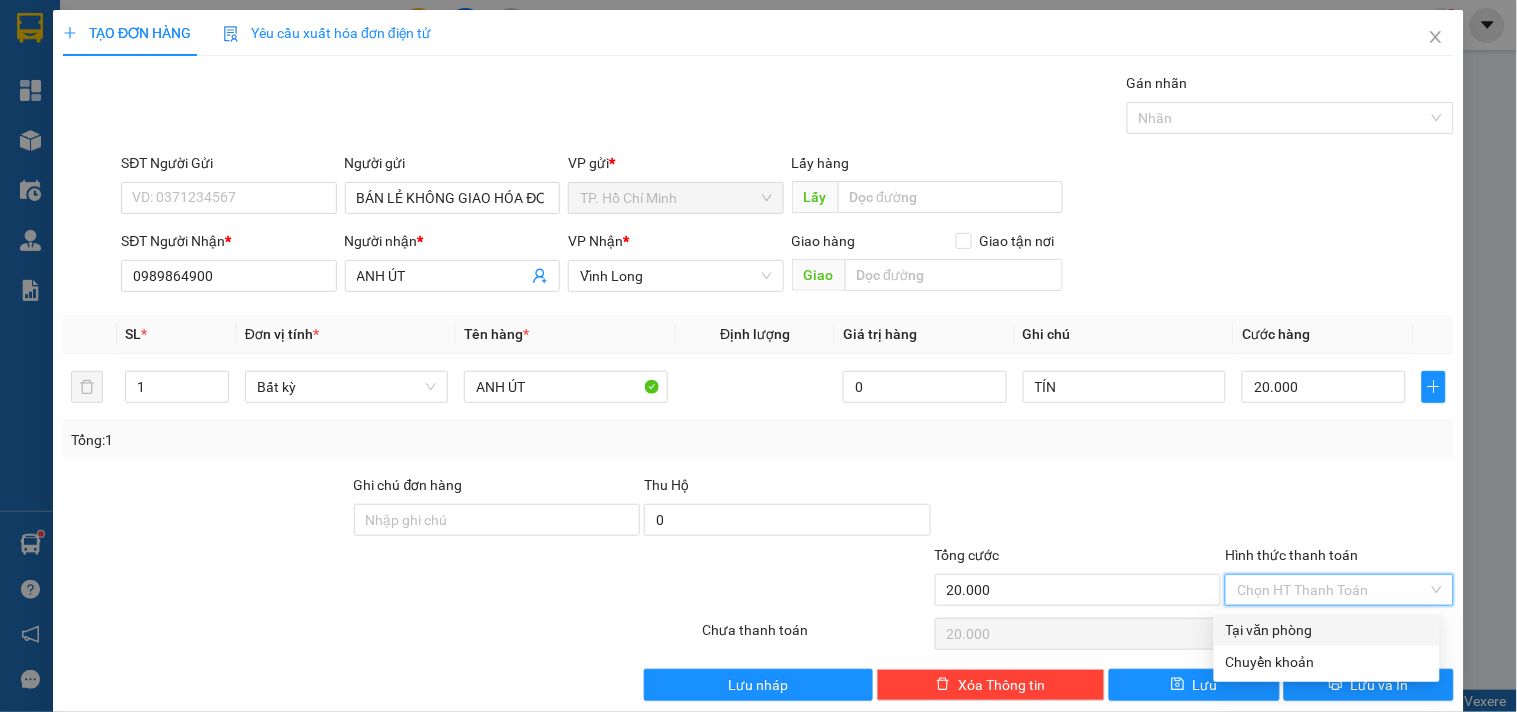 click on "Transit Pickup Surcharge Ids Transit Deliver Surcharge Ids Transit Deliver Surcharge Transit Deliver Surcharge Gói vận chuyển  * Tiêu chuẩn Gán nhãn   Nhãn SĐT Người Gửi VD: [PHONE] Người gửi BÁN LẺ KHÔNG GIAO HÓA ĐƠN VP gửi  * TP. Hồ Chí Minh Lấy hàng Lấy SĐT Người Nhận  * [PHONE] Người nhận  * [NAME] VP Nhận  * Vĩnh Long Giao hàng Giao tận nơi Giao SL  * Đơn vị tính  * Tên hàng  * Định lượng Giá trị hàng Ghi chú Cước hàng                   1 Bất kỳ [NAME] 0 TÍN 20.000 Tổng:  1 Ghi chú đơn hàng Thu Hộ 0 Tổng cước 20.000 Hình thức thanh toán Chọn HT Thanh ToánSố tiền thu trước 0 Chưa thanh toán 20.000 Chọn HT Thanh Toán Lưu nháp Xóa Thông tin Lưu Lưu và In [NAME] Tại văn phòng Chuyển khoản Tại văn phòng Chuyển khoản" at bounding box center [758, 386] 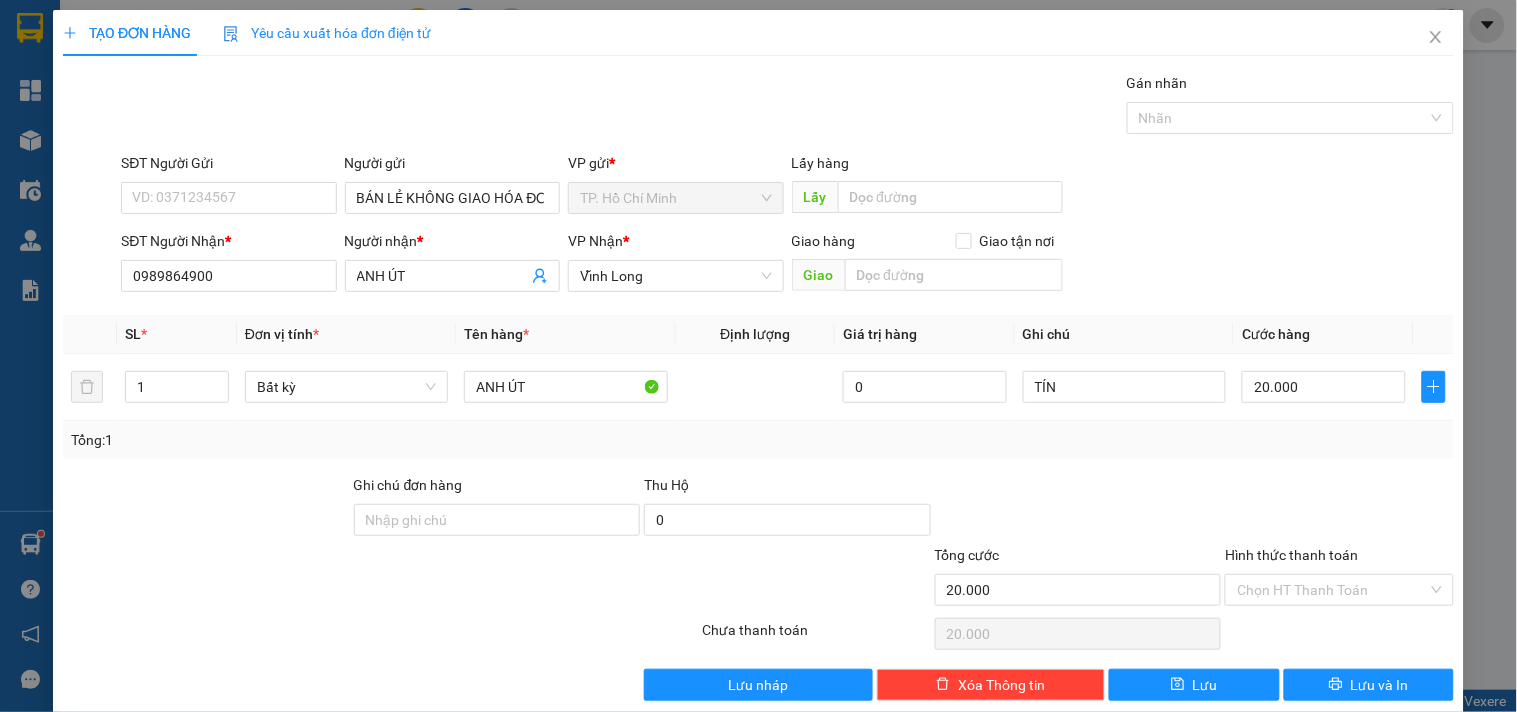 click on "Chọn HT Thanh Toán" at bounding box center (1339, 634) 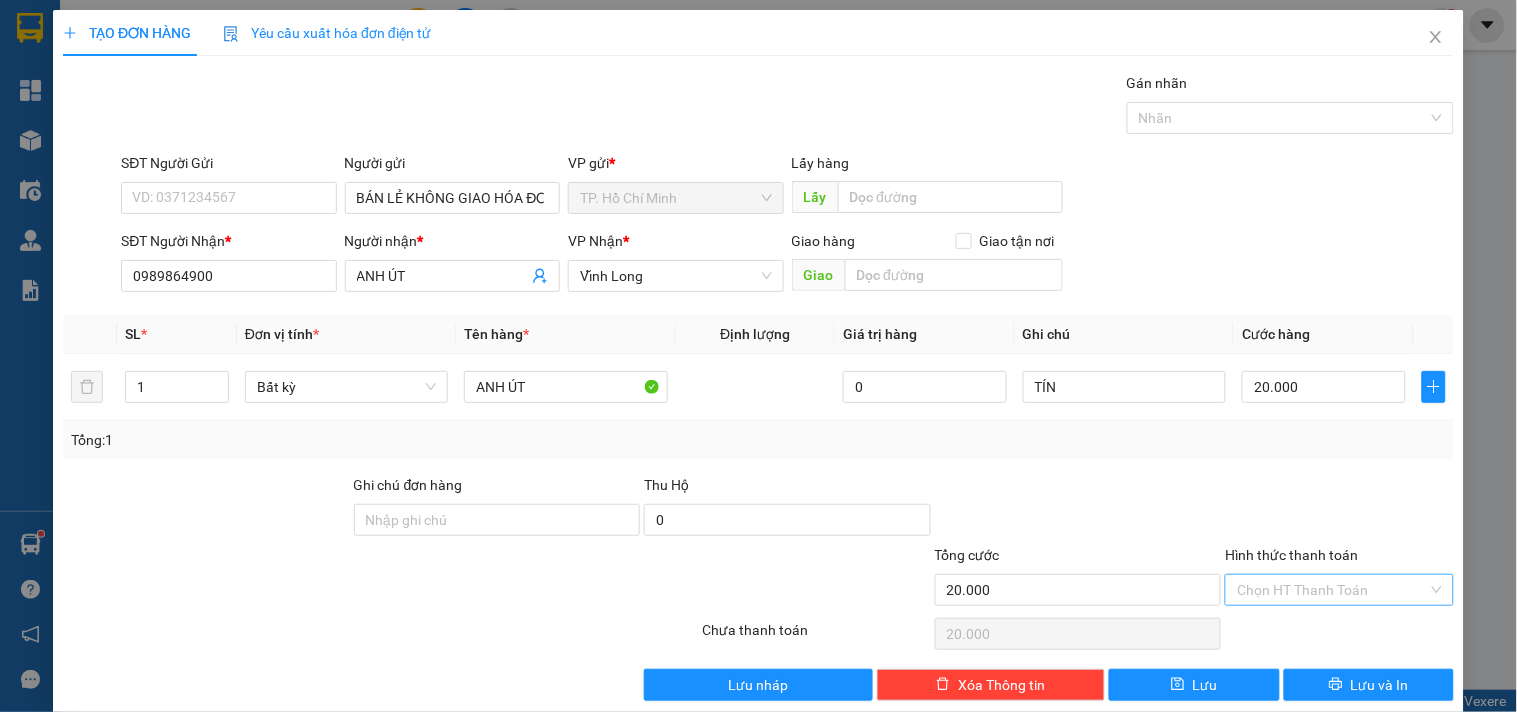 click on "Hình thức thanh toán" at bounding box center (1332, 590) 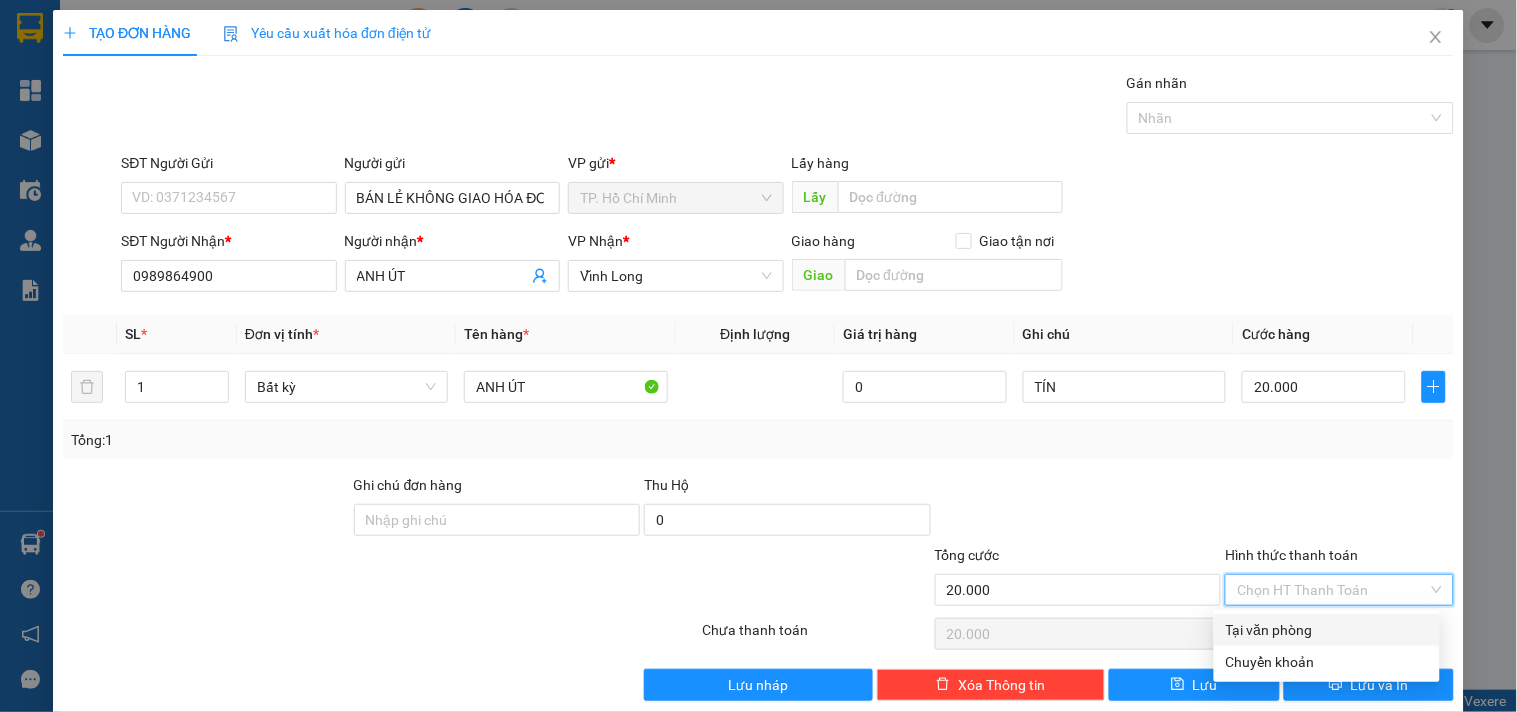 click on "Tại văn phòng" at bounding box center [1327, 630] 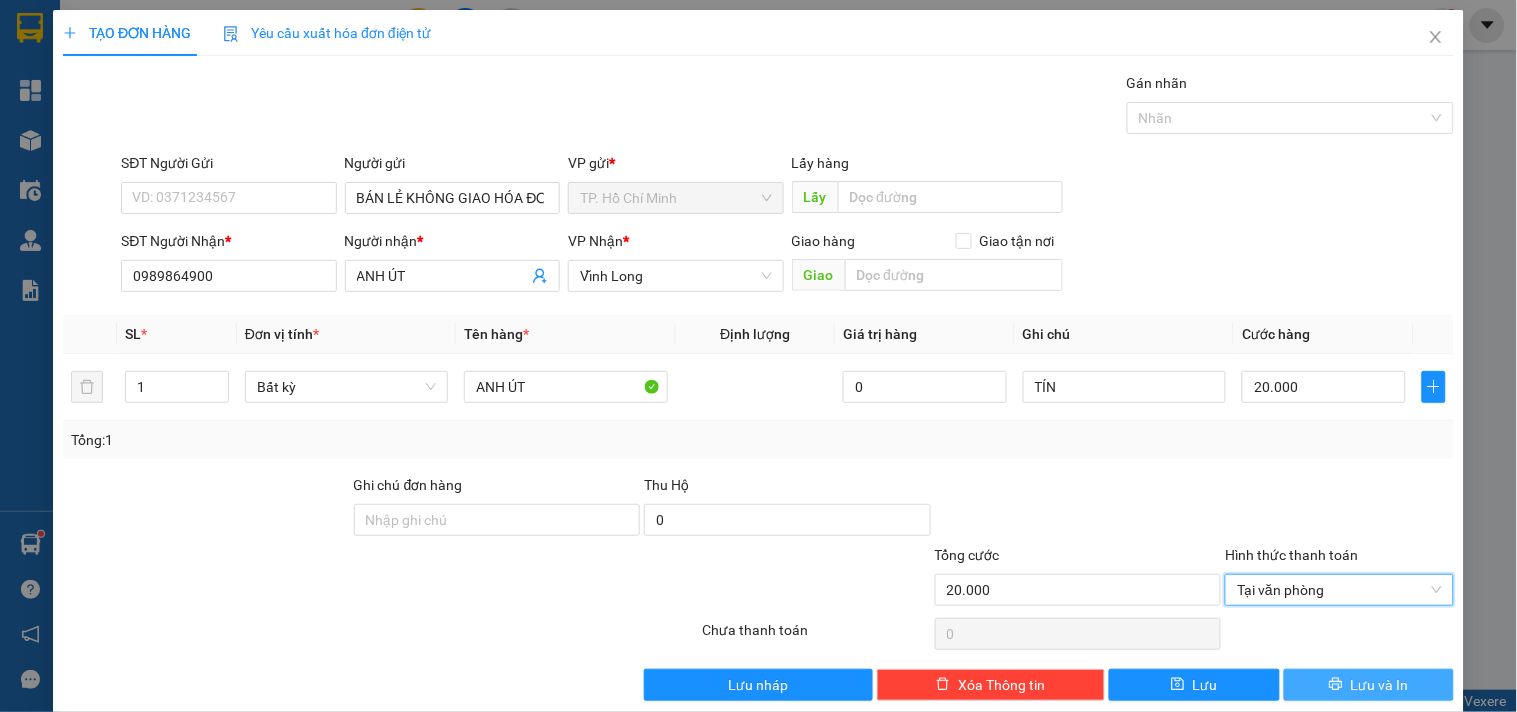 click on "Lưu và In" at bounding box center (1369, 685) 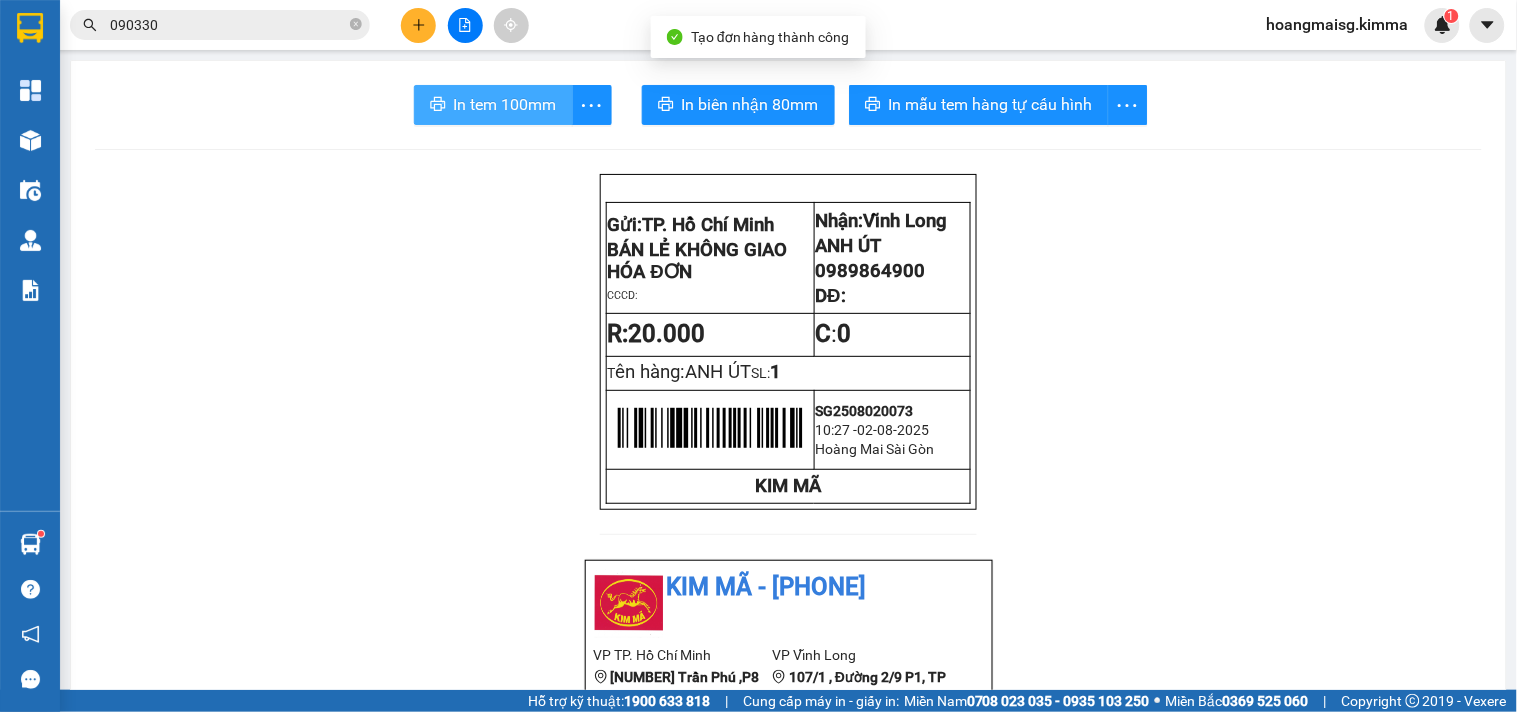 click on "In tem 100mm" at bounding box center [505, 104] 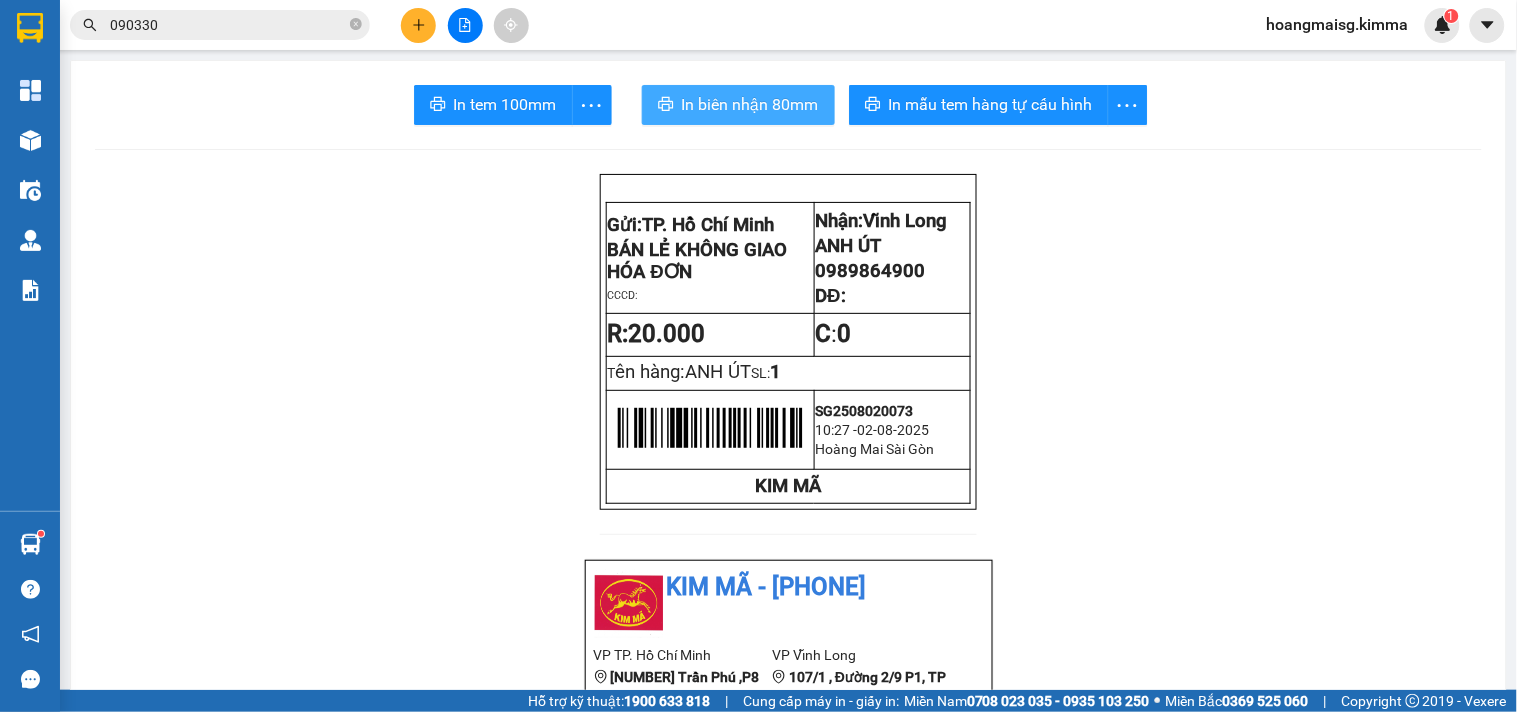 click on "In biên nhận 80mm" at bounding box center (750, 104) 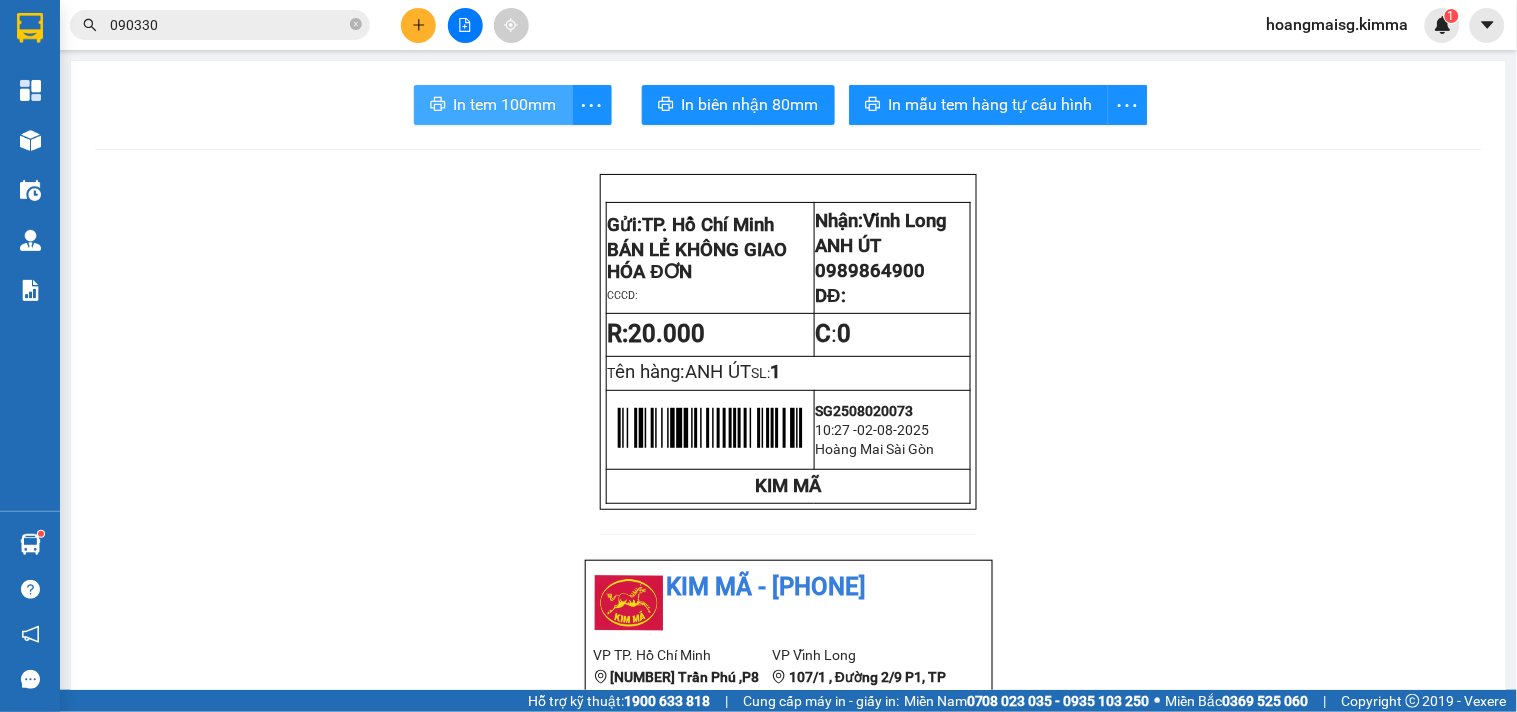 click on "In tem 100mm" at bounding box center (505, 104) 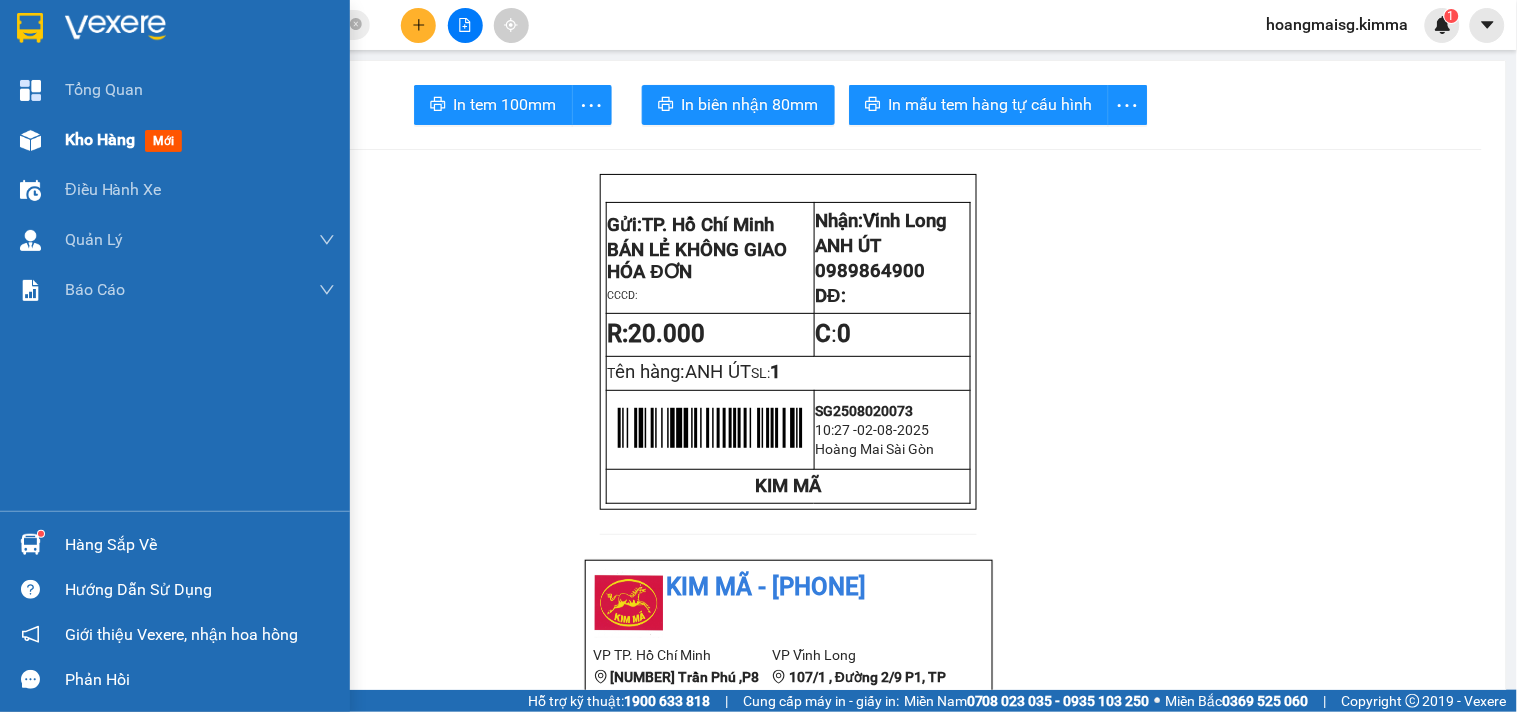 click on "Kho hàng" at bounding box center (100, 139) 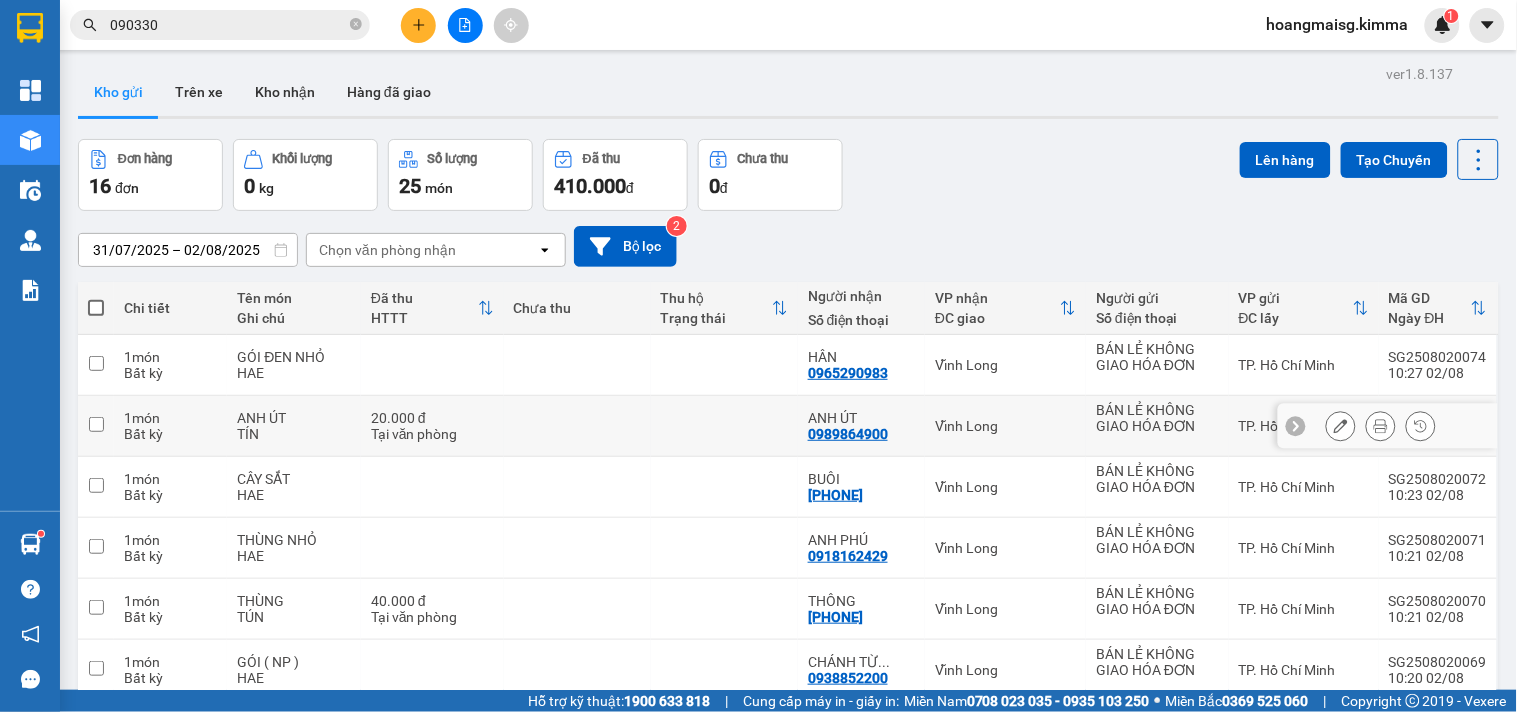 click at bounding box center (1341, 426) 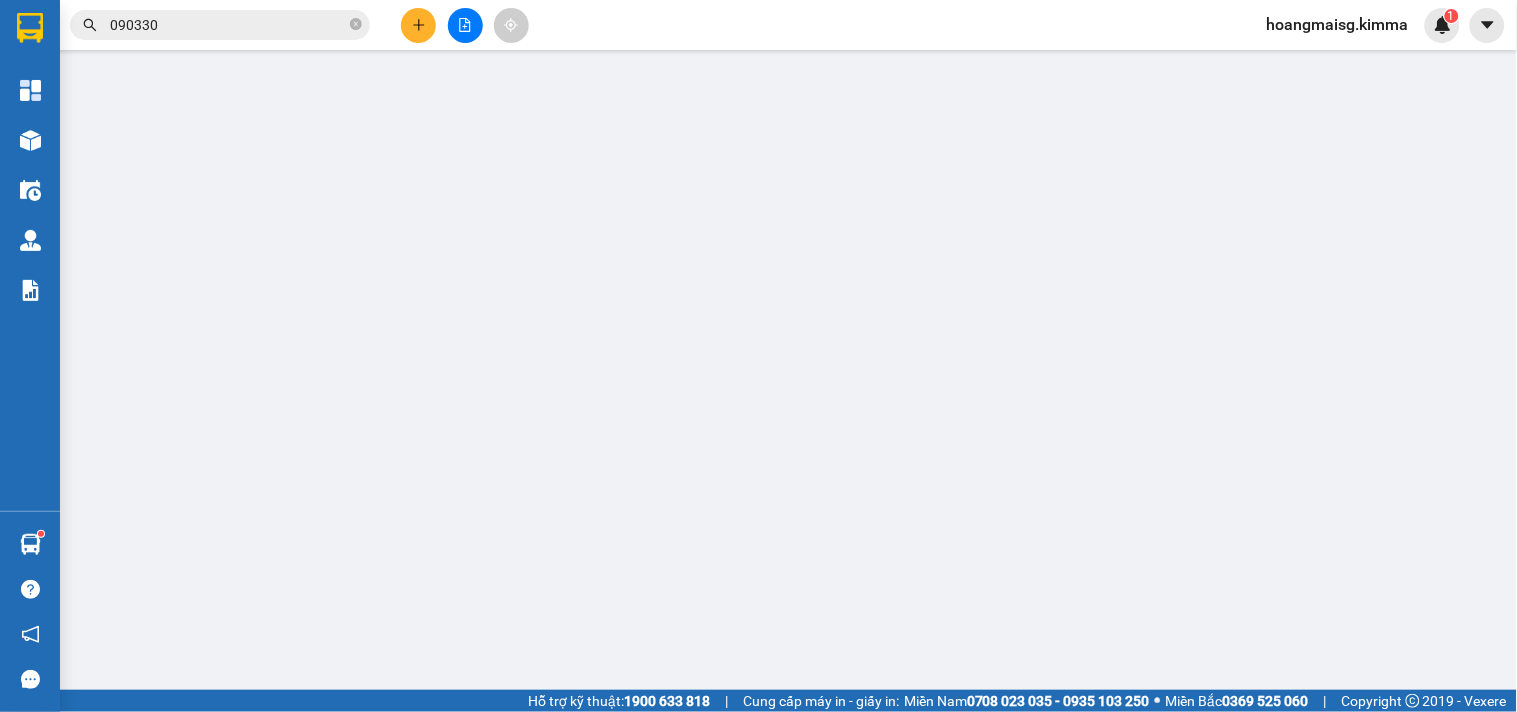 type on "BÁN LẺ KHÔNG GIAO HÓA ĐƠN" 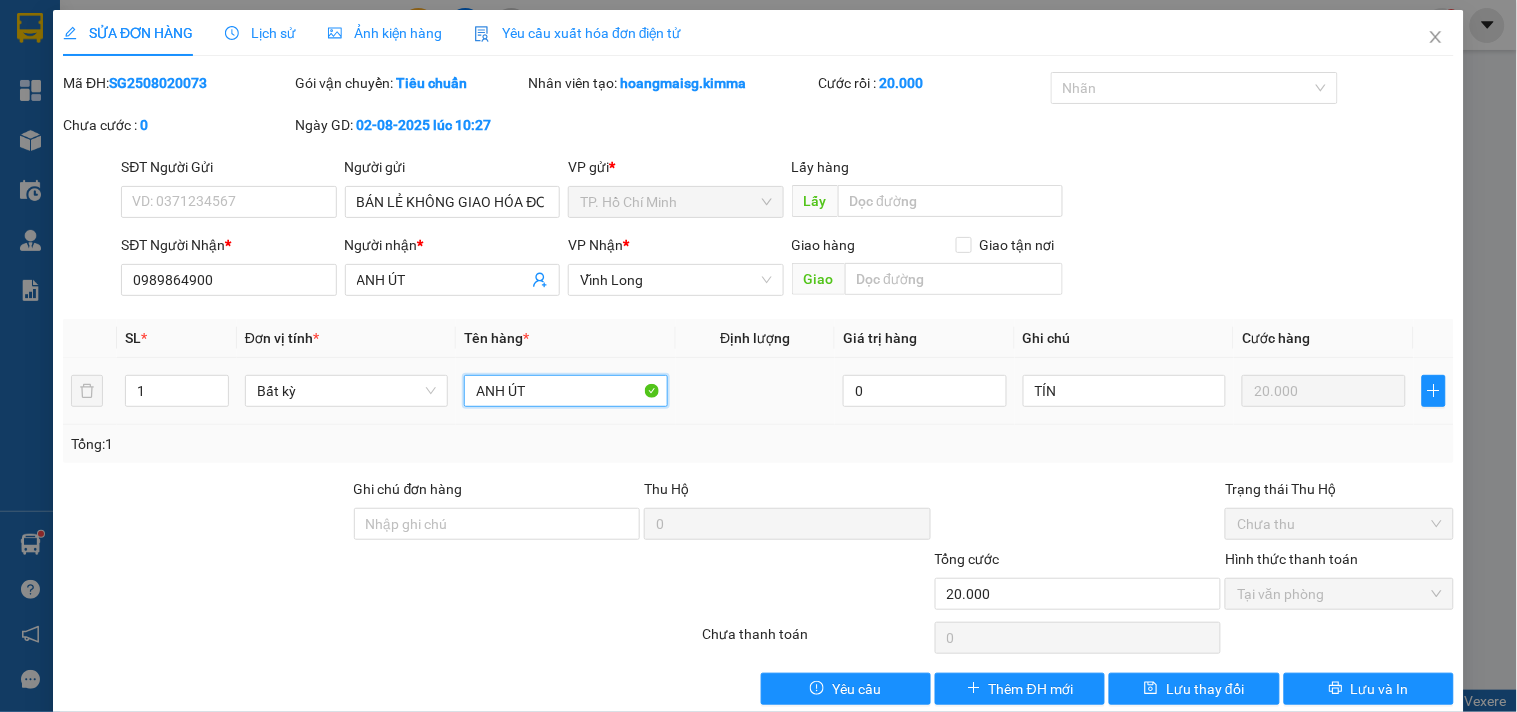 click on "ANH ÚT" at bounding box center [565, 391] 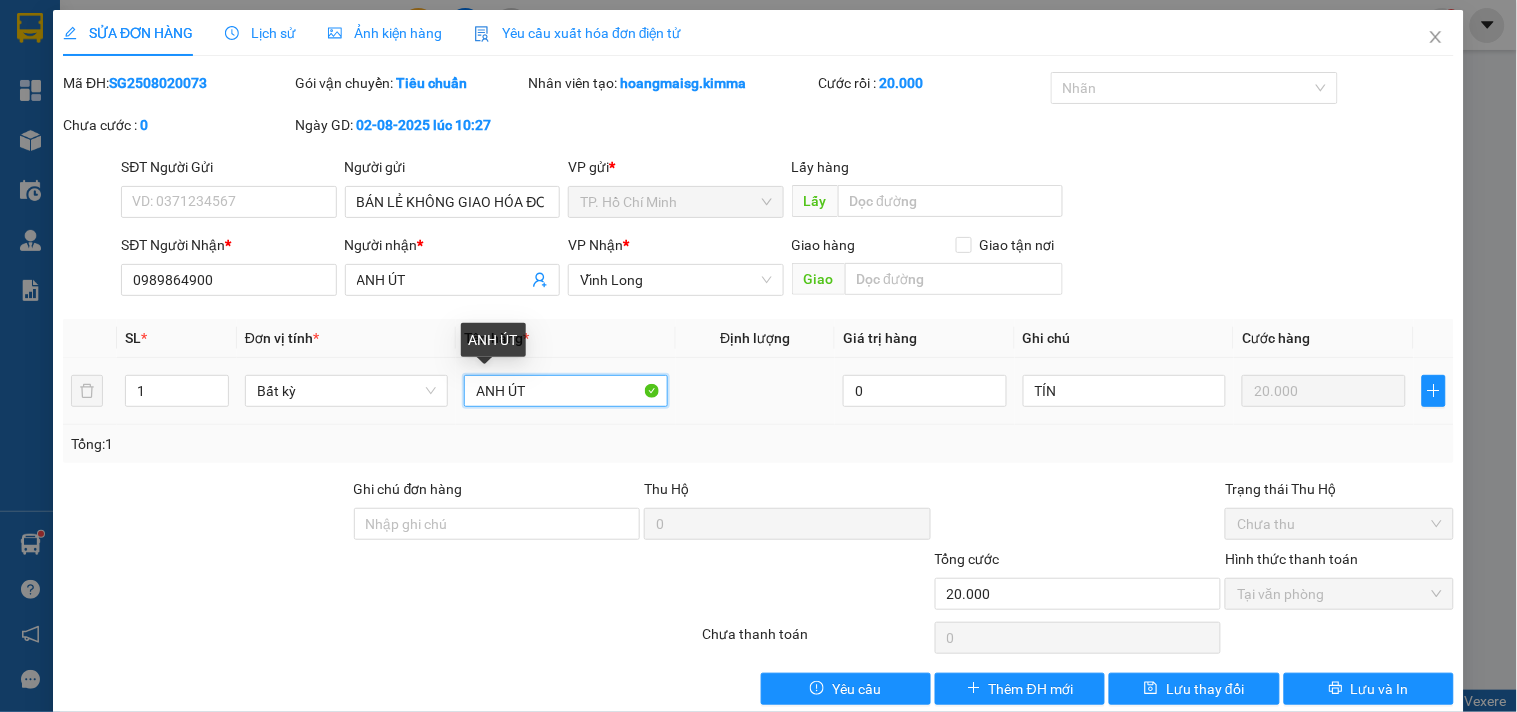 click on "ANH ÚT" at bounding box center (565, 391) 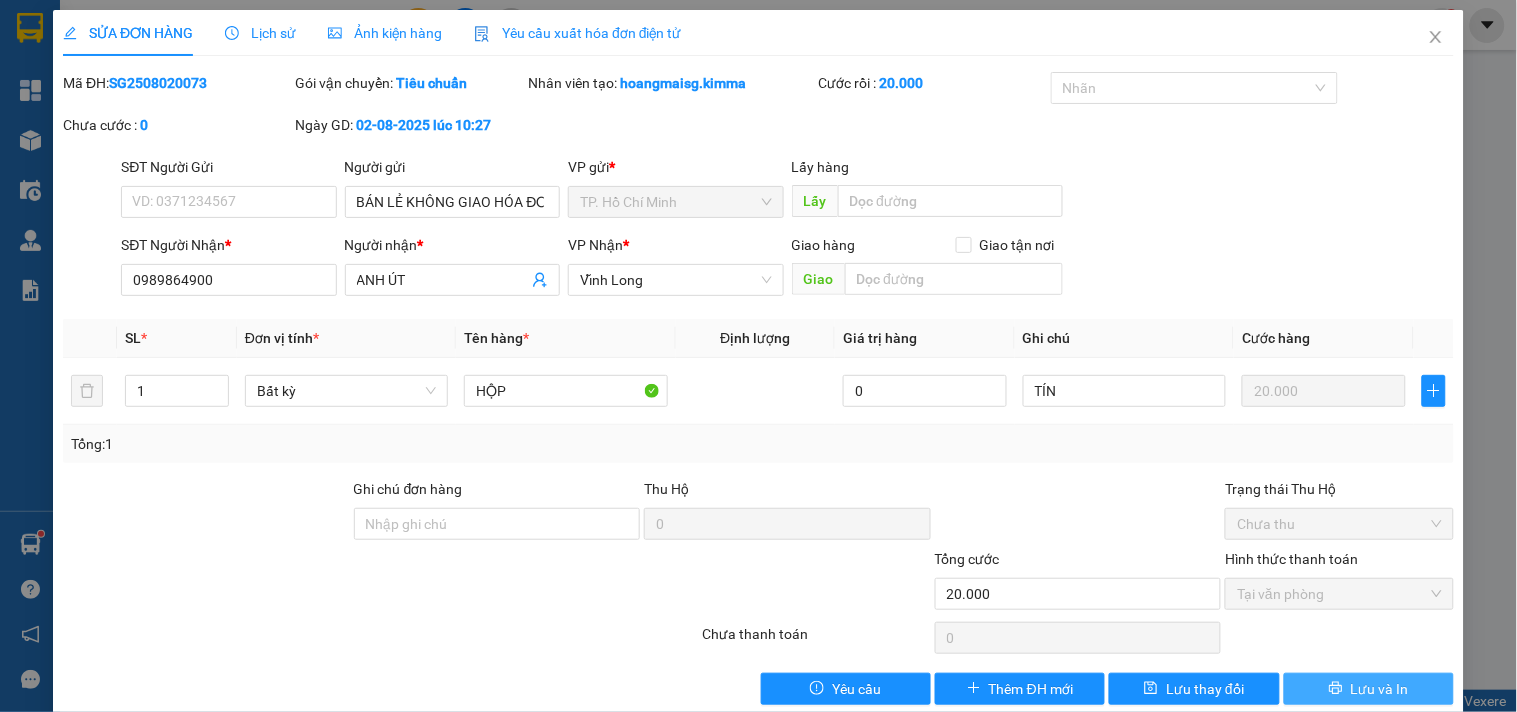 click on "Lưu và In" at bounding box center [1380, 689] 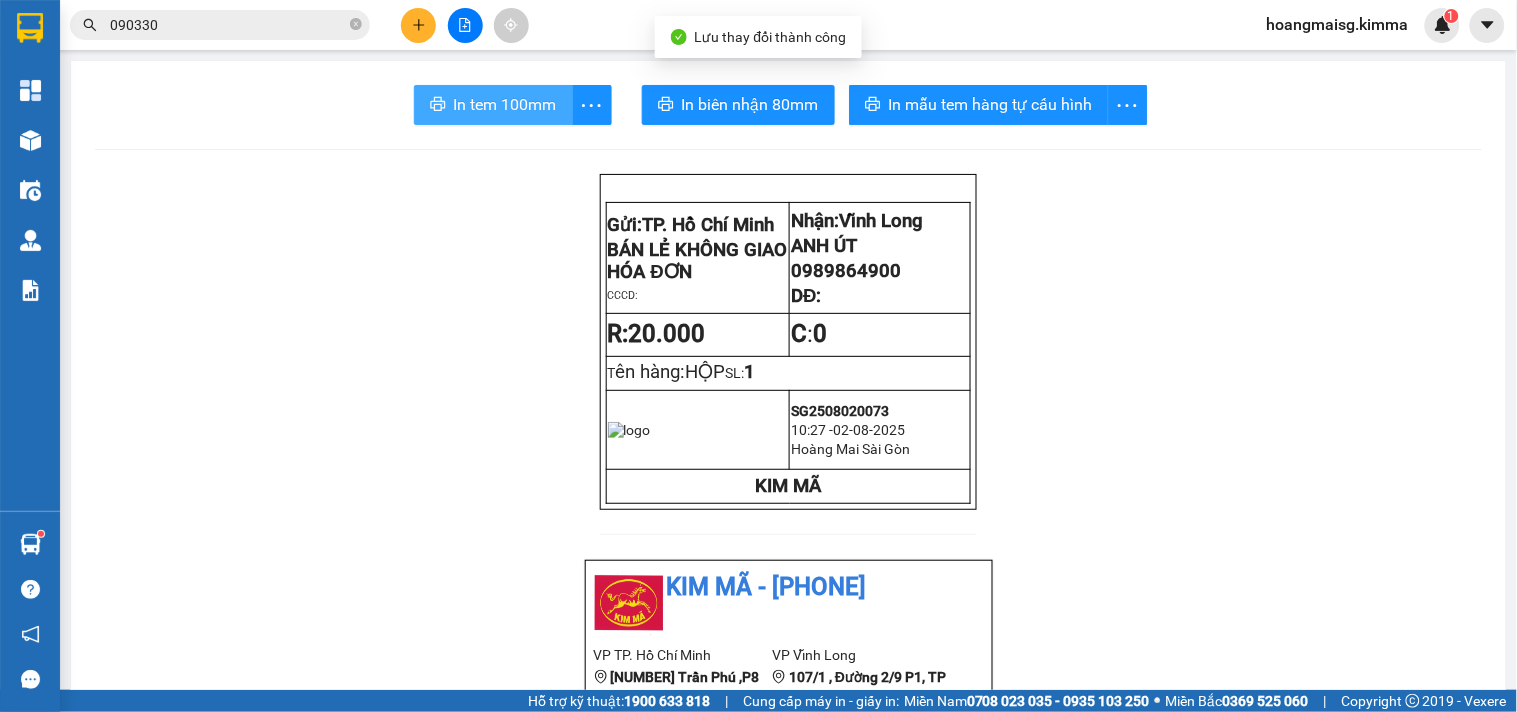 click on "In tem 100mm" at bounding box center (505, 104) 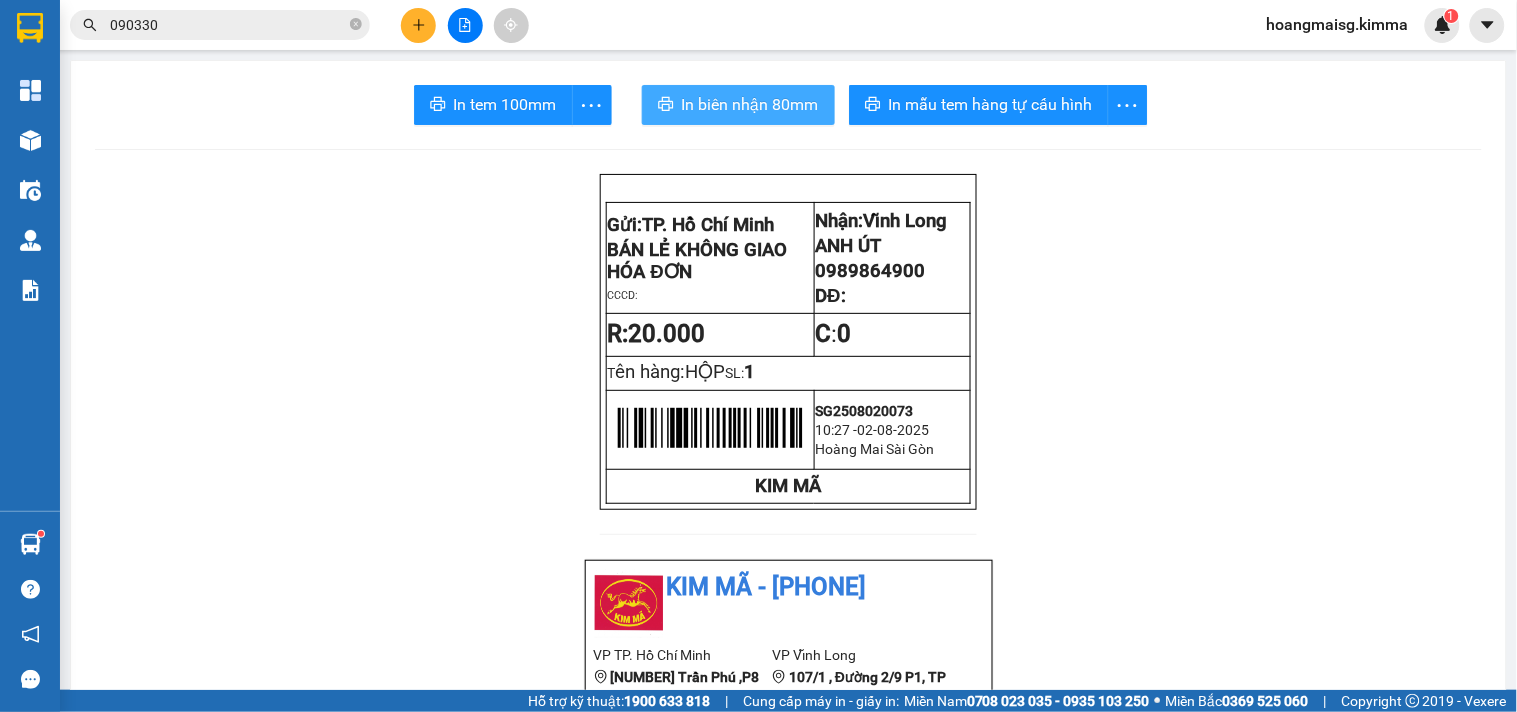 click on "In biên nhận 80mm" at bounding box center (750, 104) 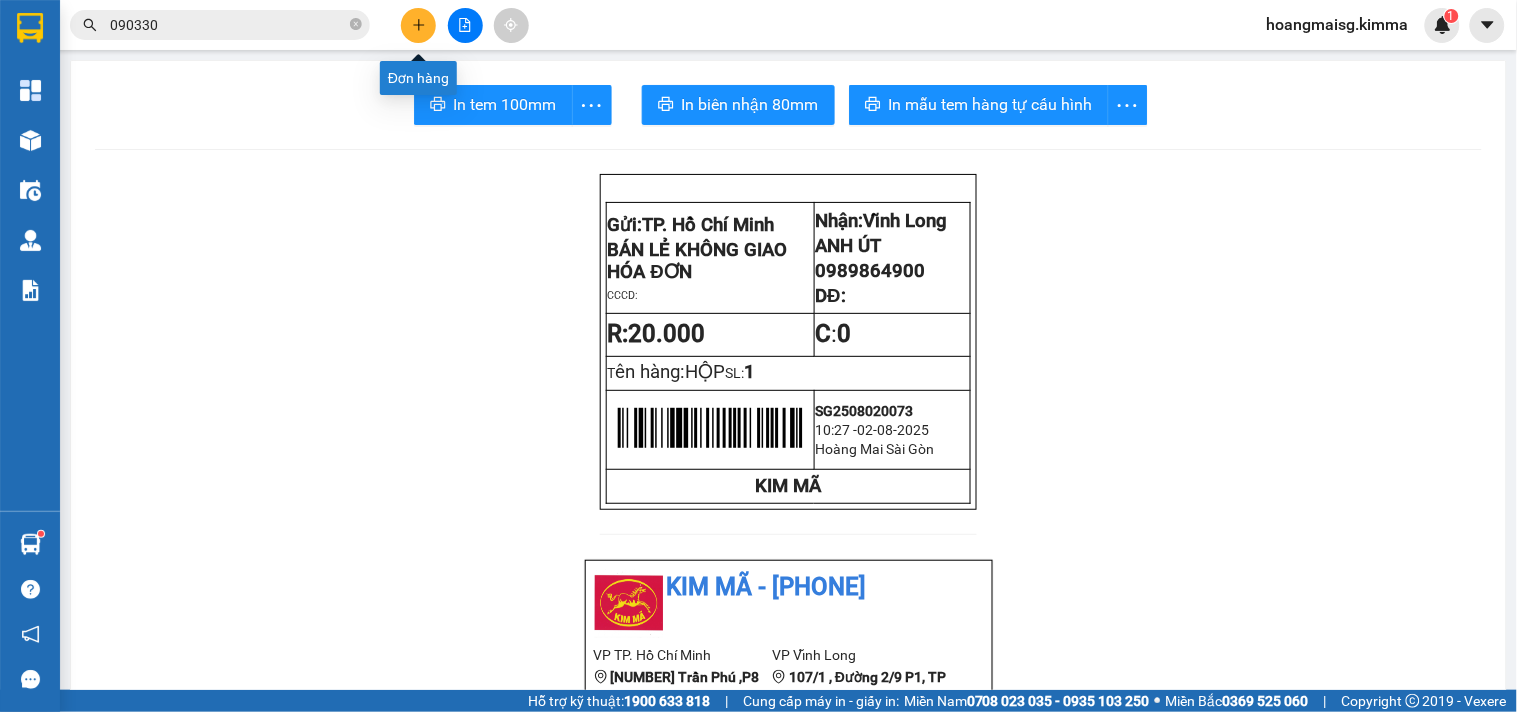 click at bounding box center [418, 25] 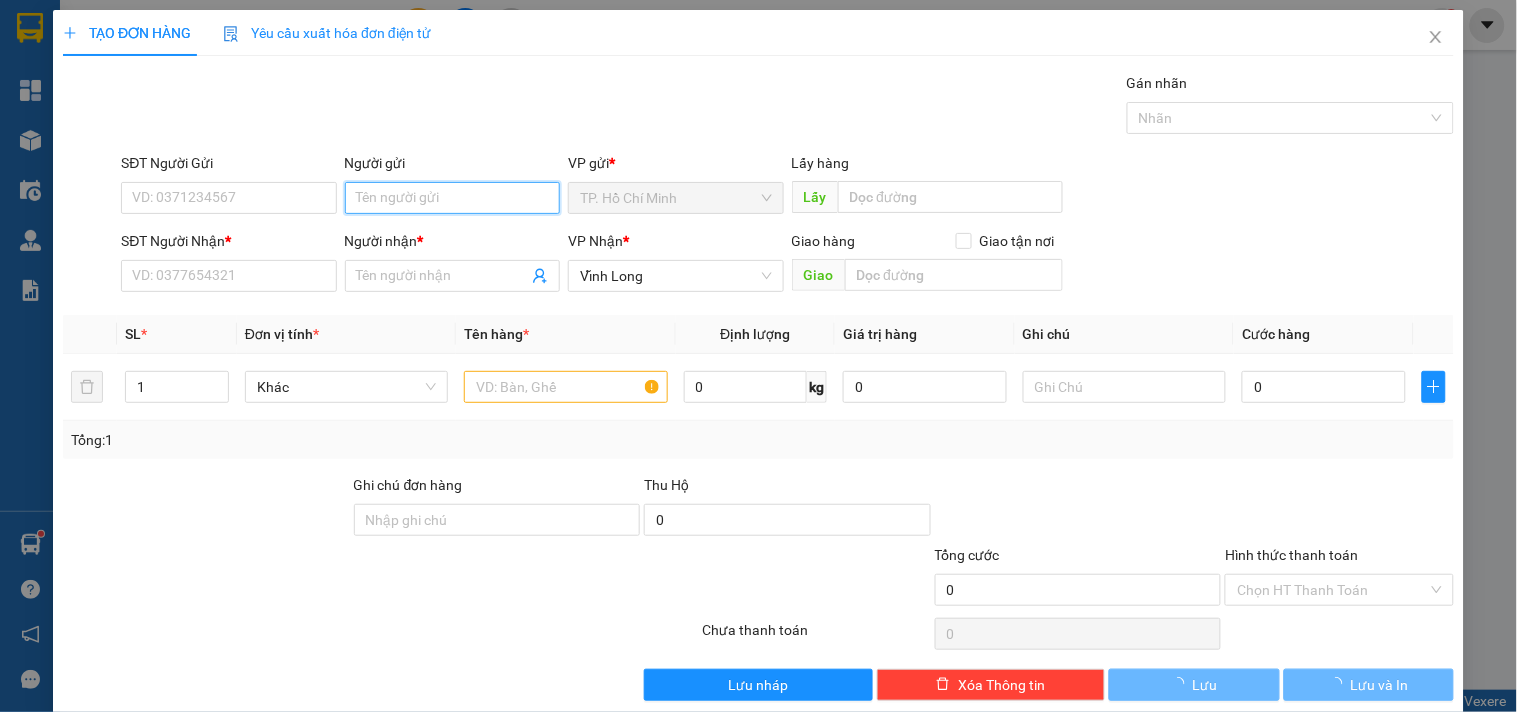 click on "Người gửi" at bounding box center [452, 198] 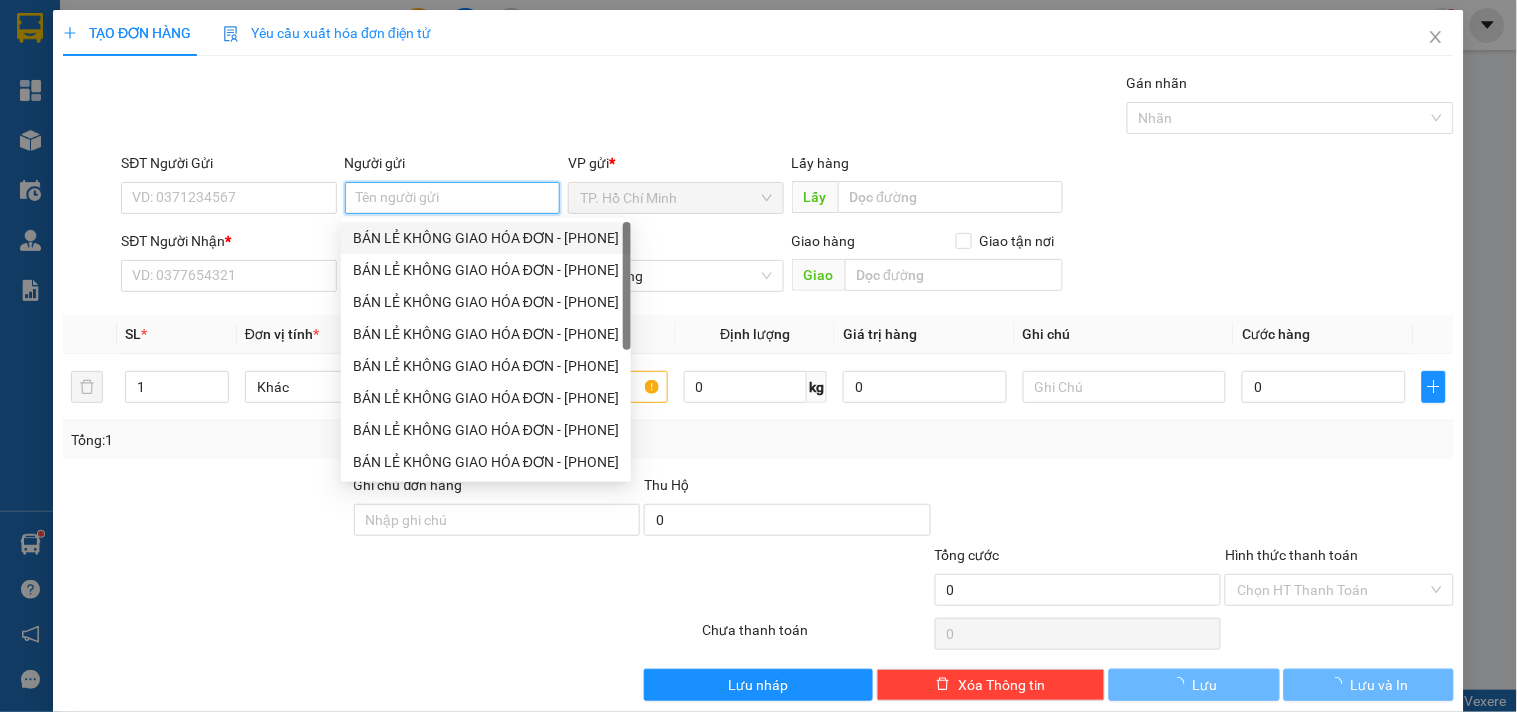 click on "BÁN LẺ KHÔNG GIAO HÓA ĐƠN - [PHONE]" at bounding box center (486, 238) 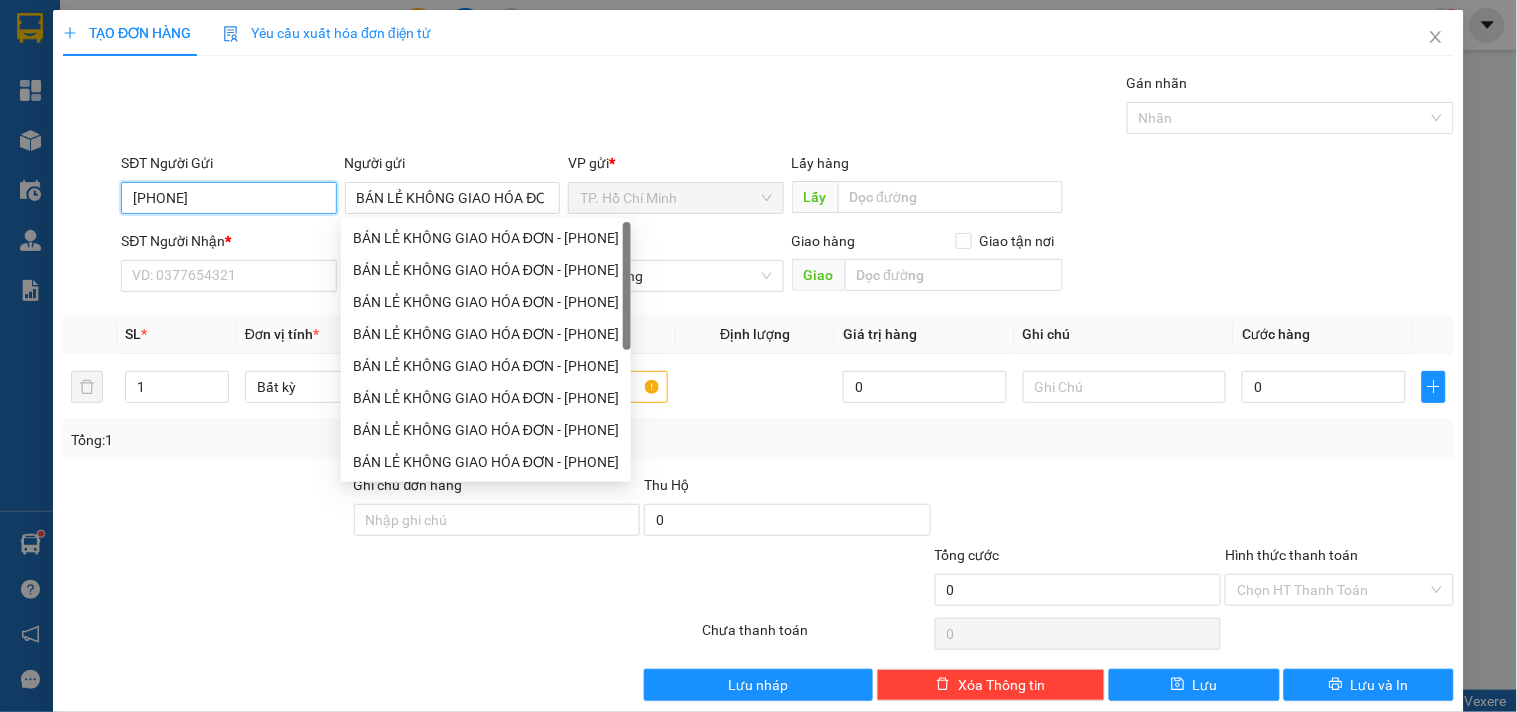 click on "[PHONE]" at bounding box center [228, 198] 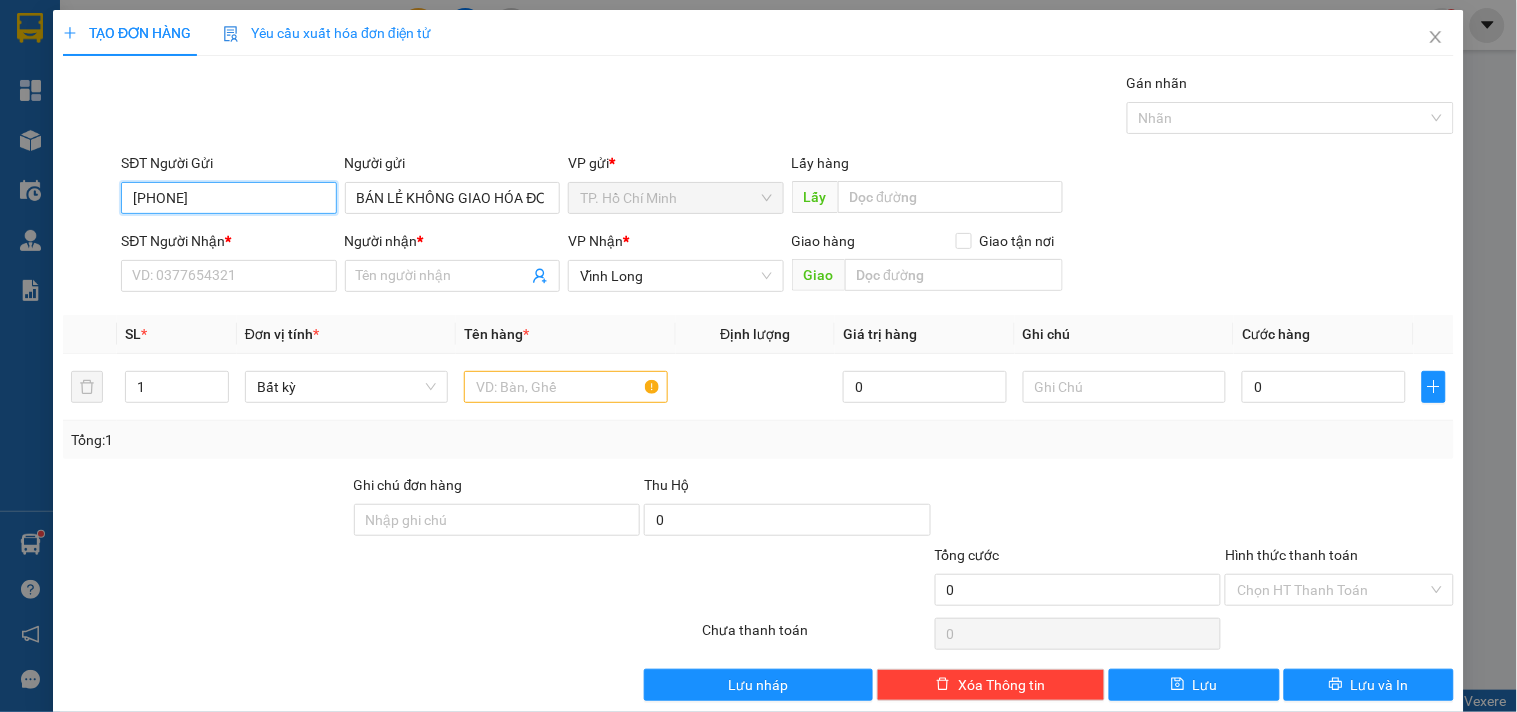 click on "[PHONE]" at bounding box center (228, 198) 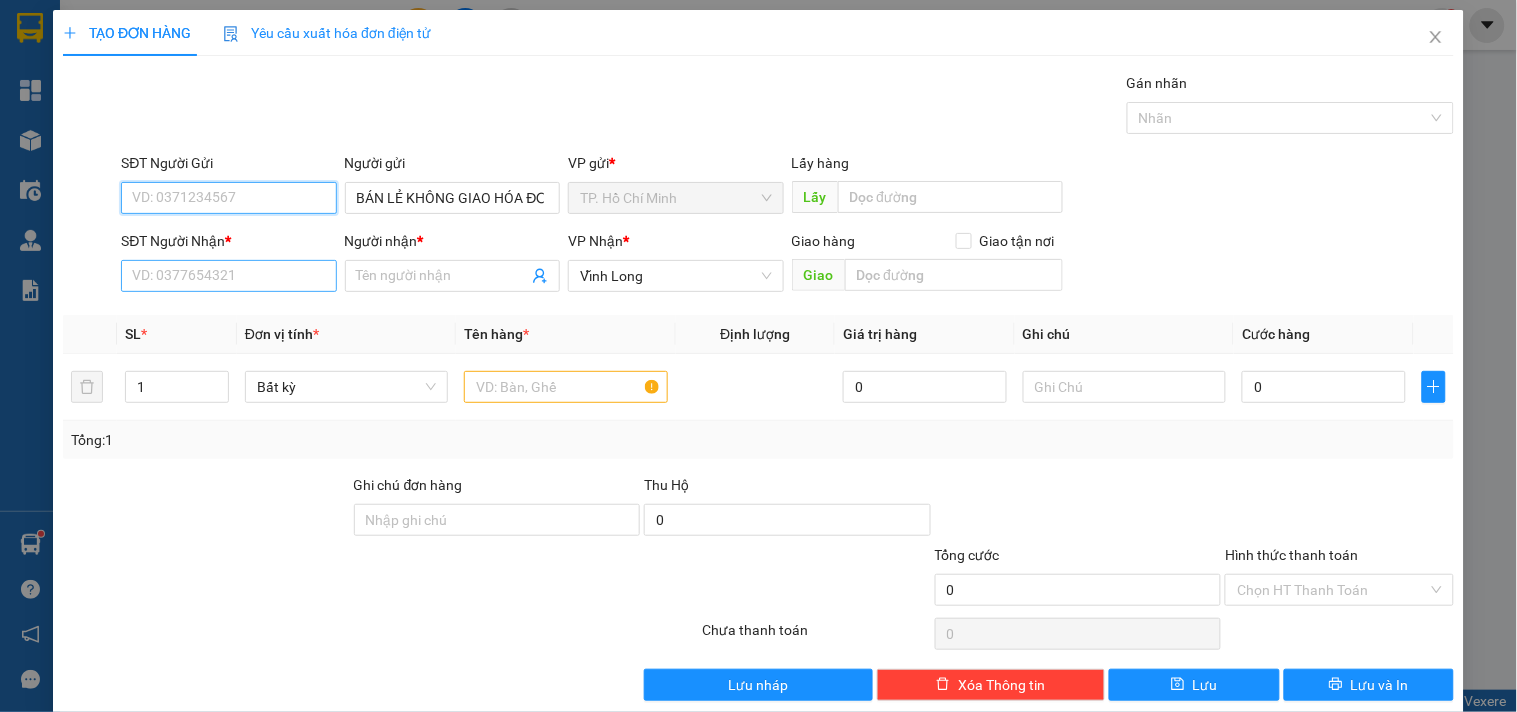 type 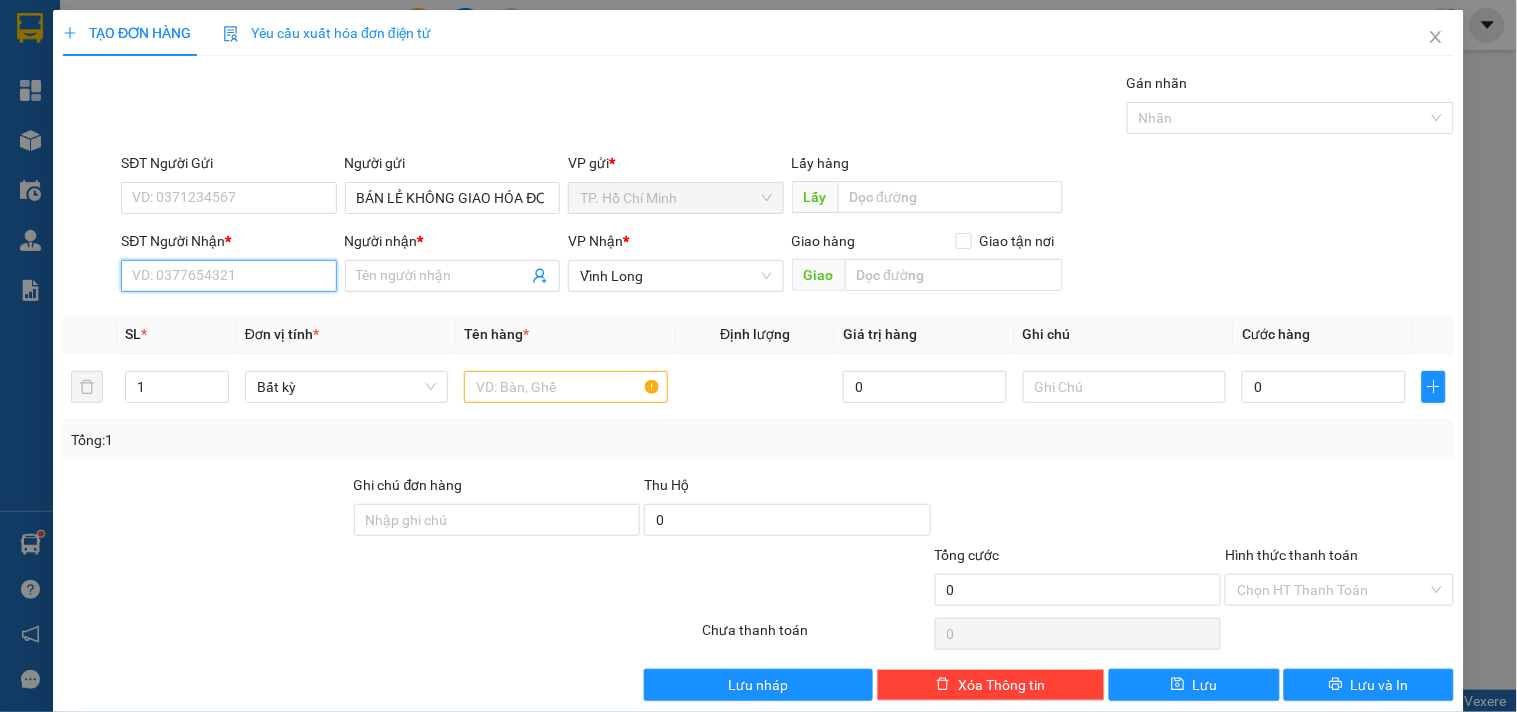 click on "SĐT Người Nhận  *" at bounding box center (228, 276) 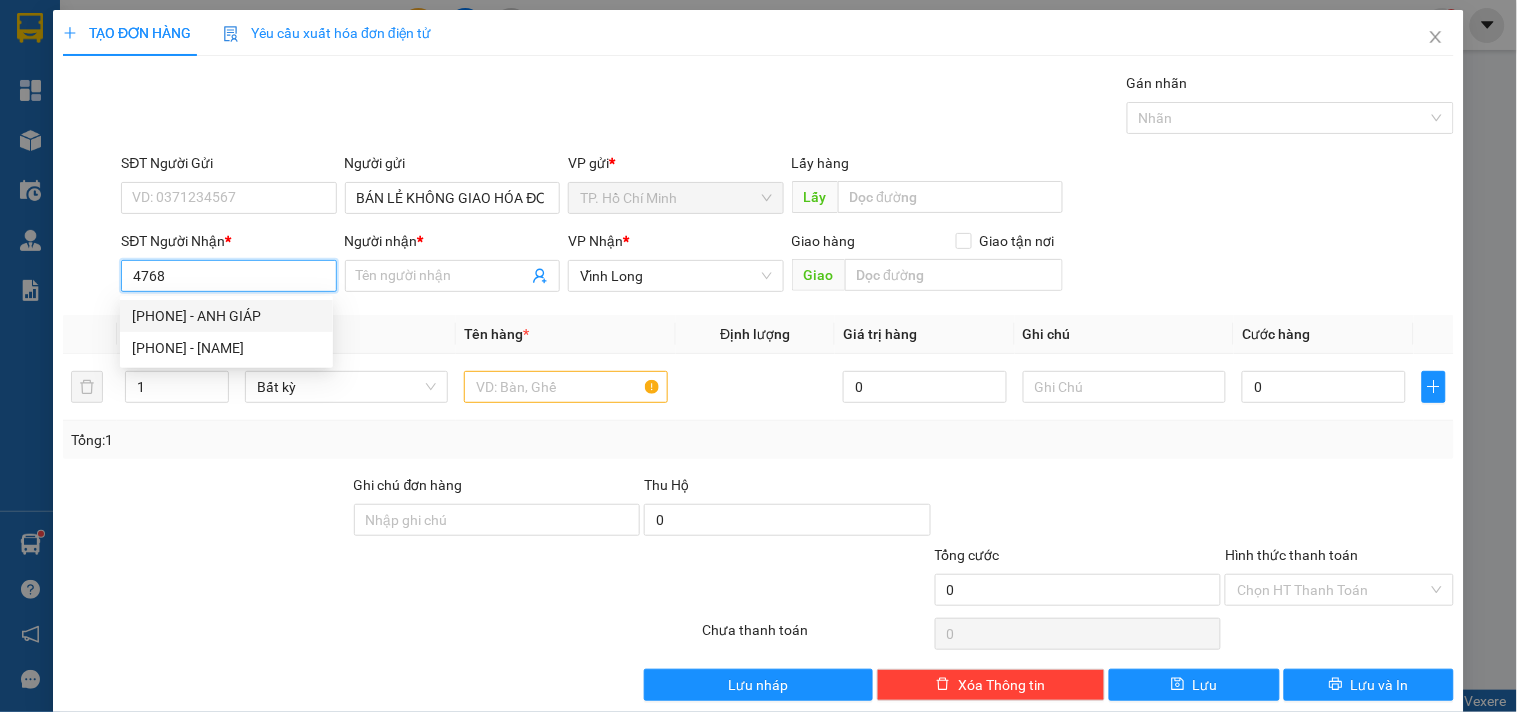 click on "[PHONE] - ANH GIÁP" at bounding box center [226, 316] 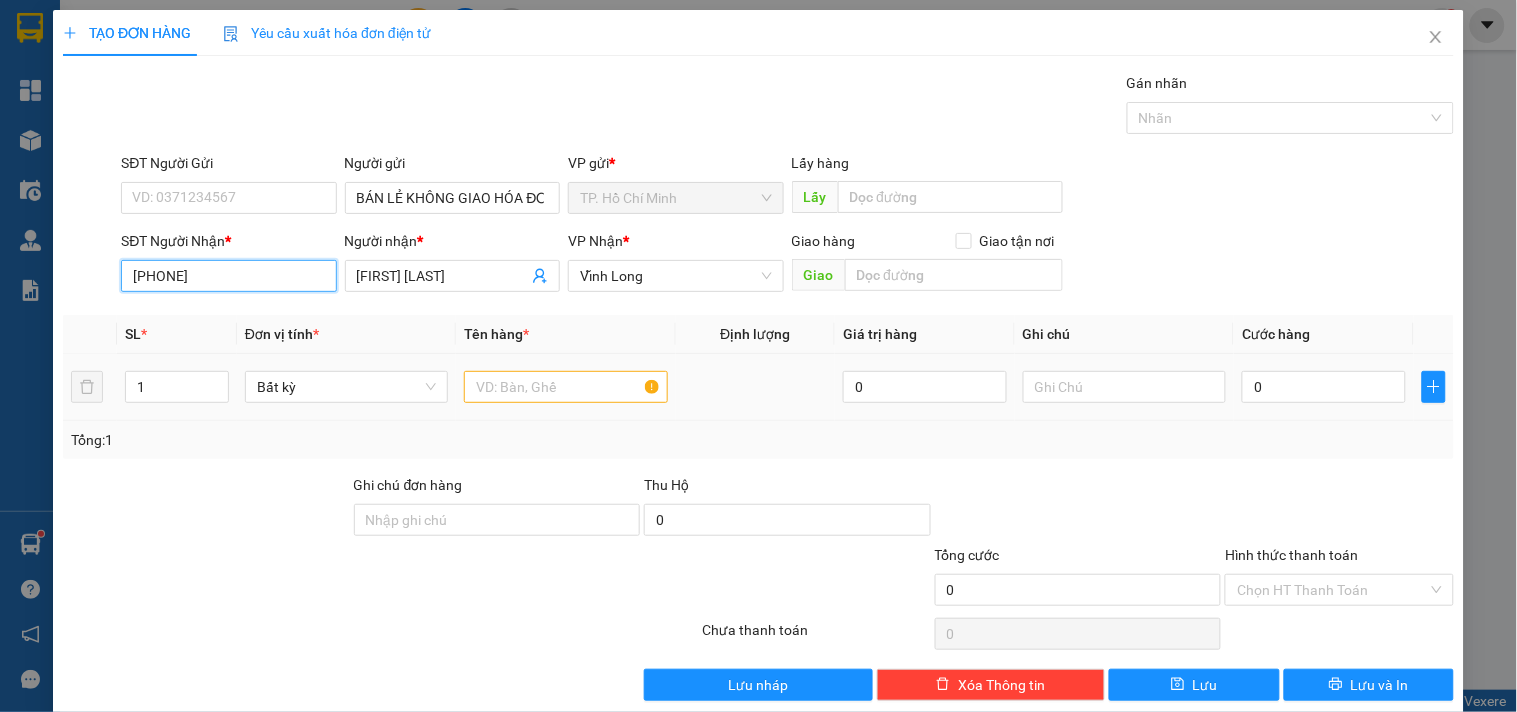 type on "[PHONE]" 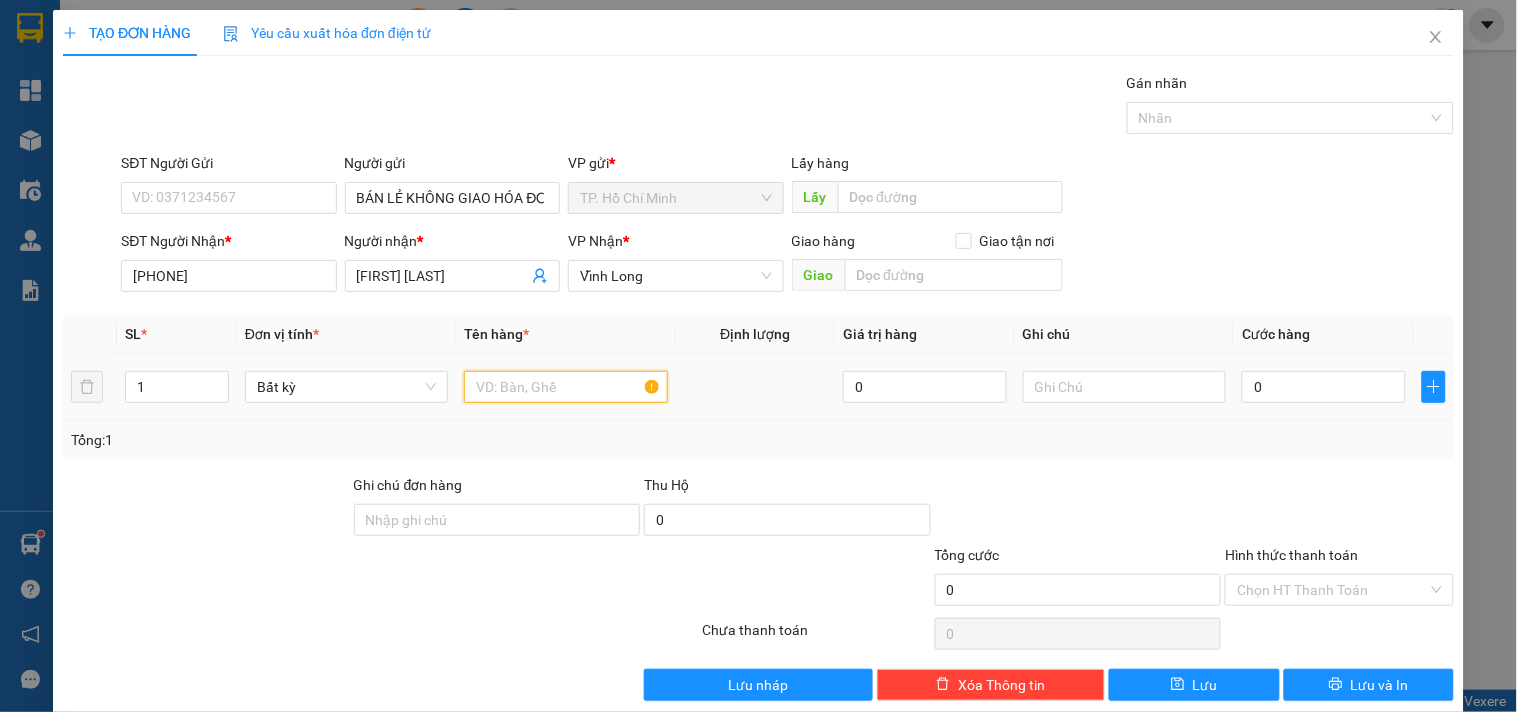 click at bounding box center (565, 387) 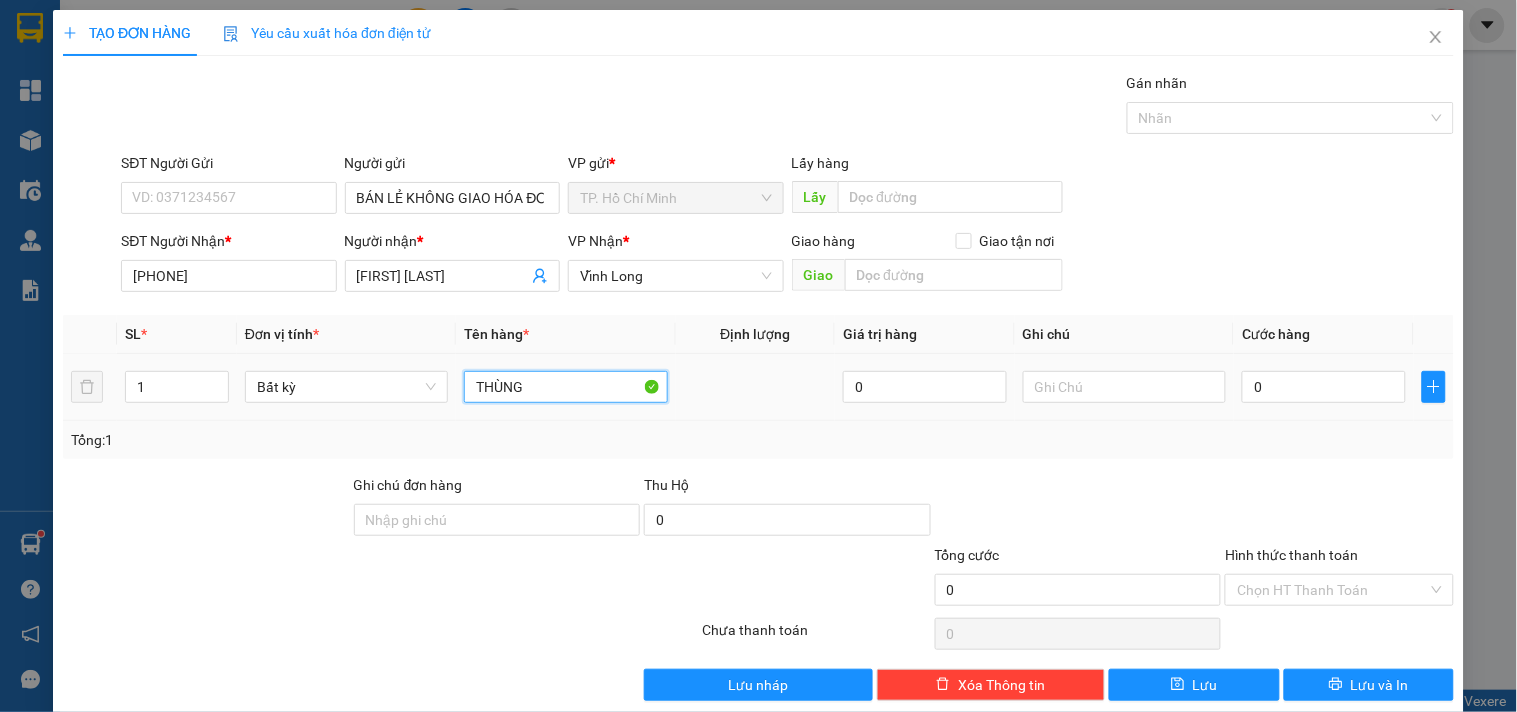 type on "THÙNG" 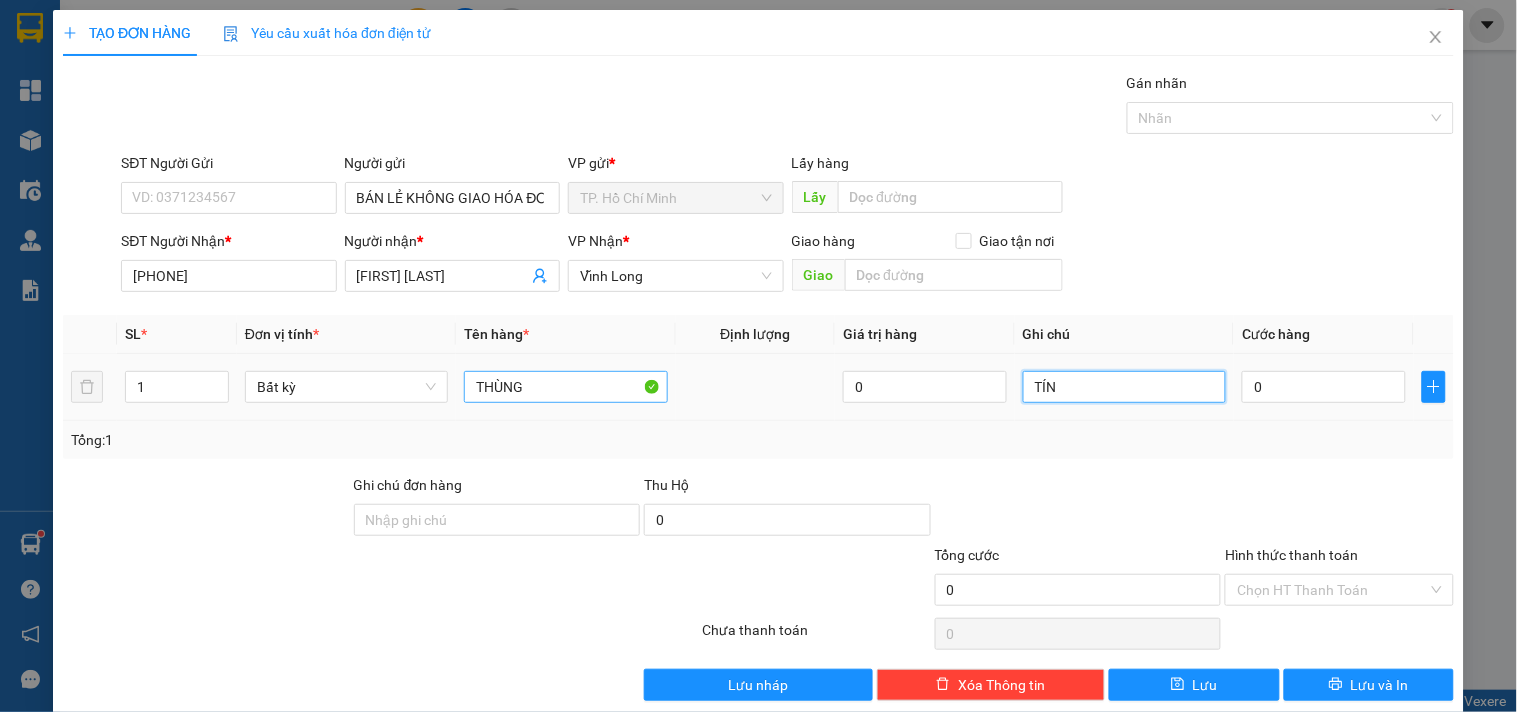 type on "TÍN" 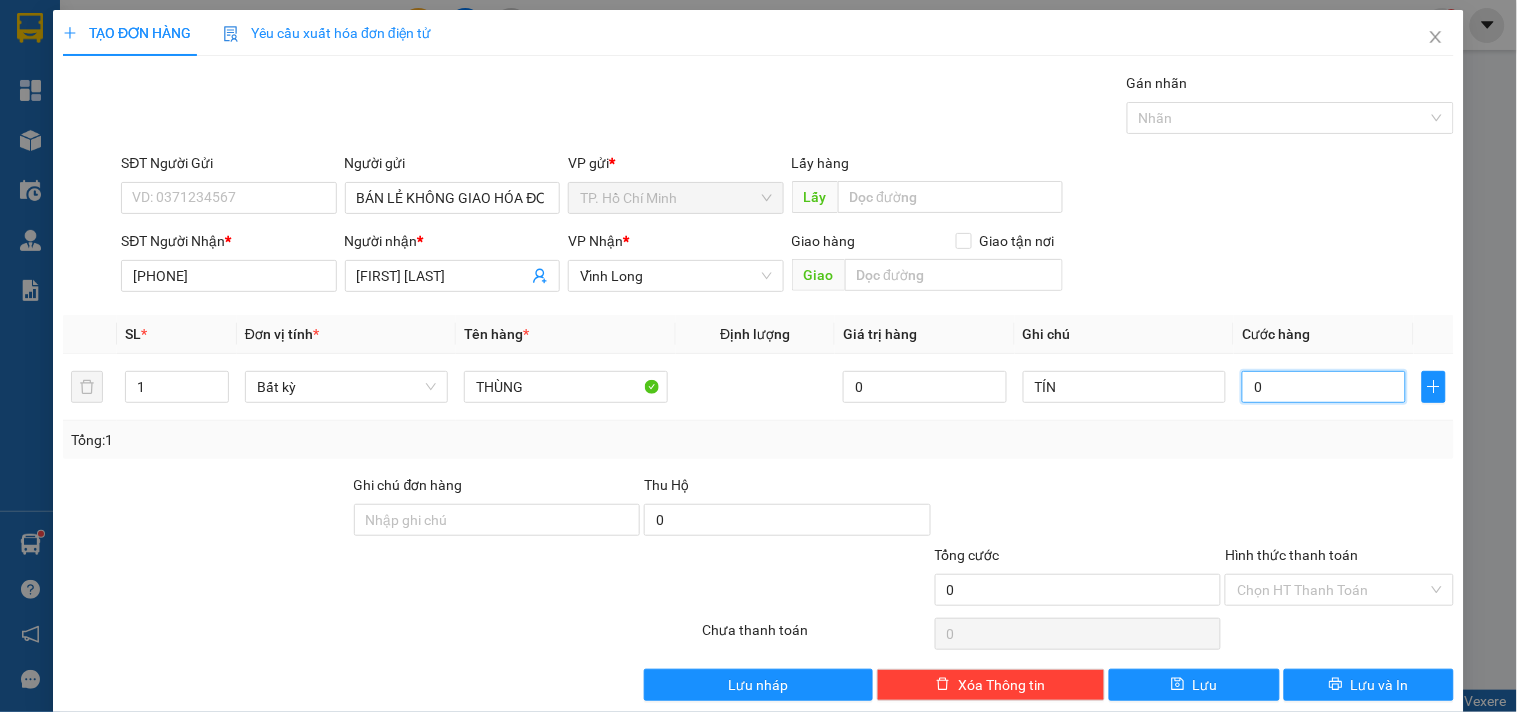 type on "03" 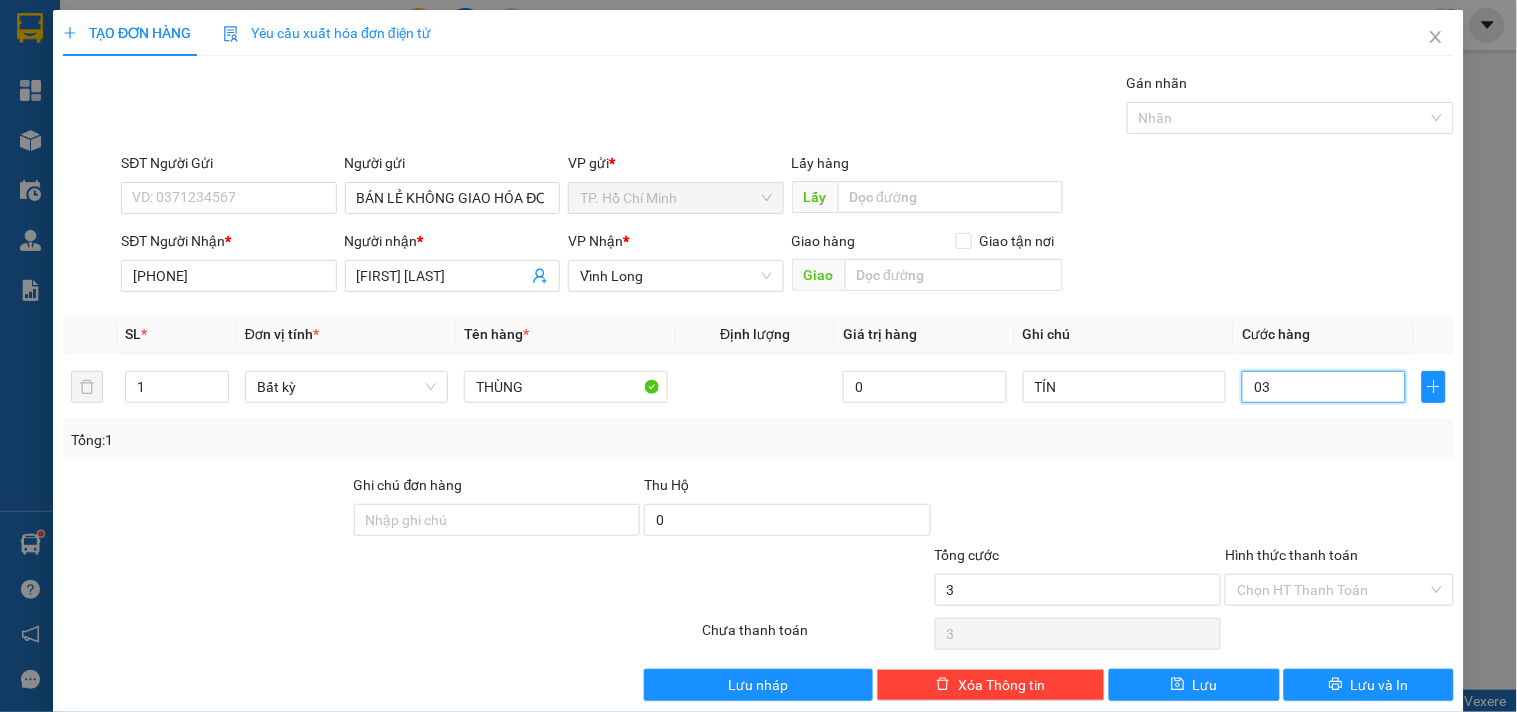 type on "030" 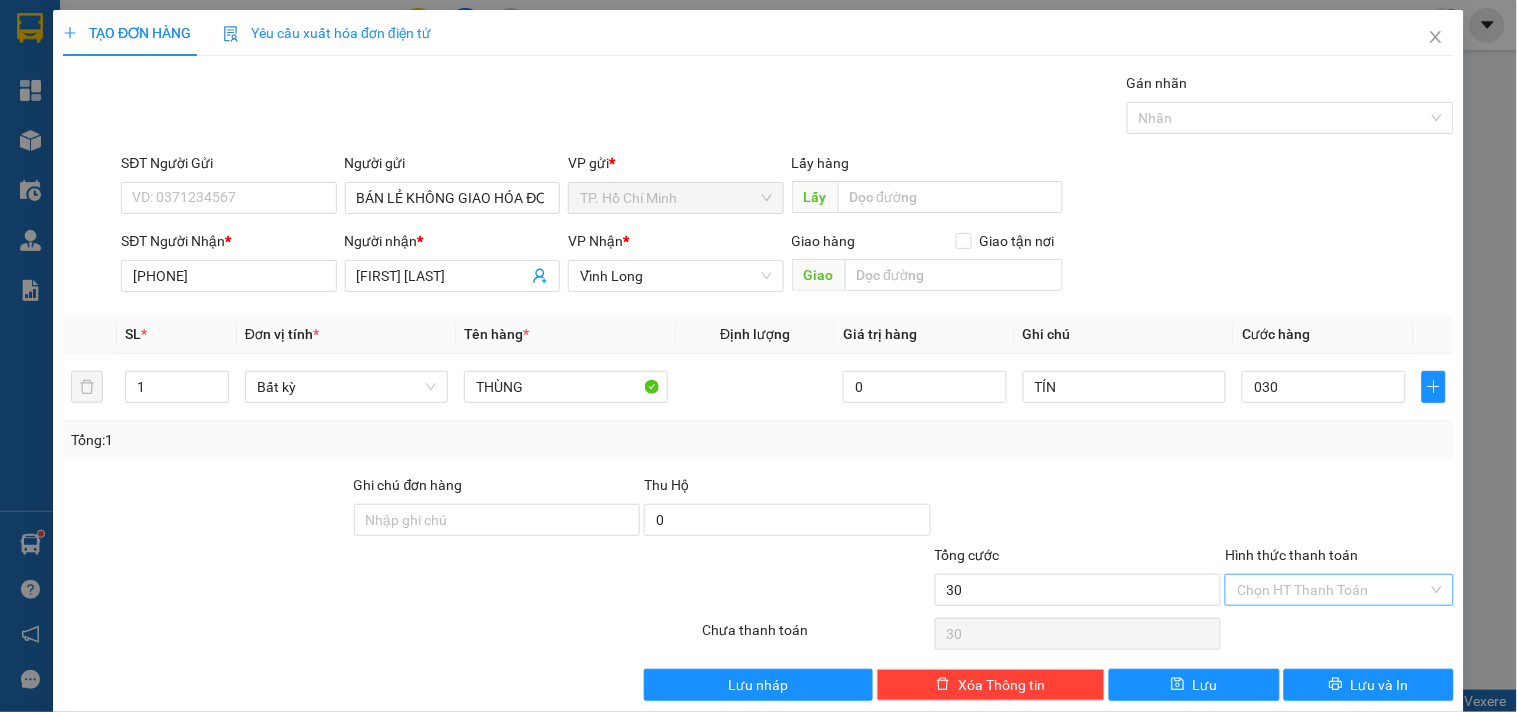 type on "30.000" 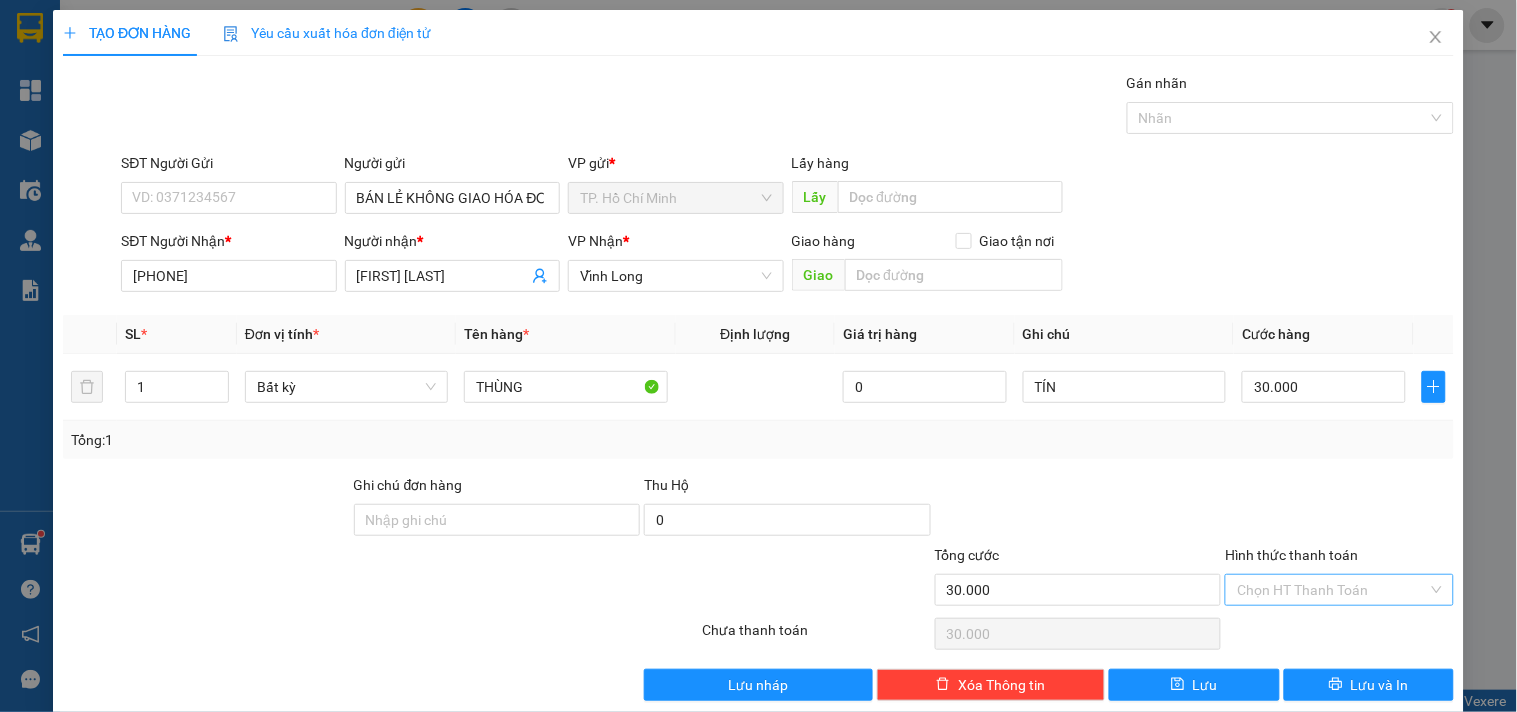 click on "Hình thức thanh toán" at bounding box center (1332, 590) 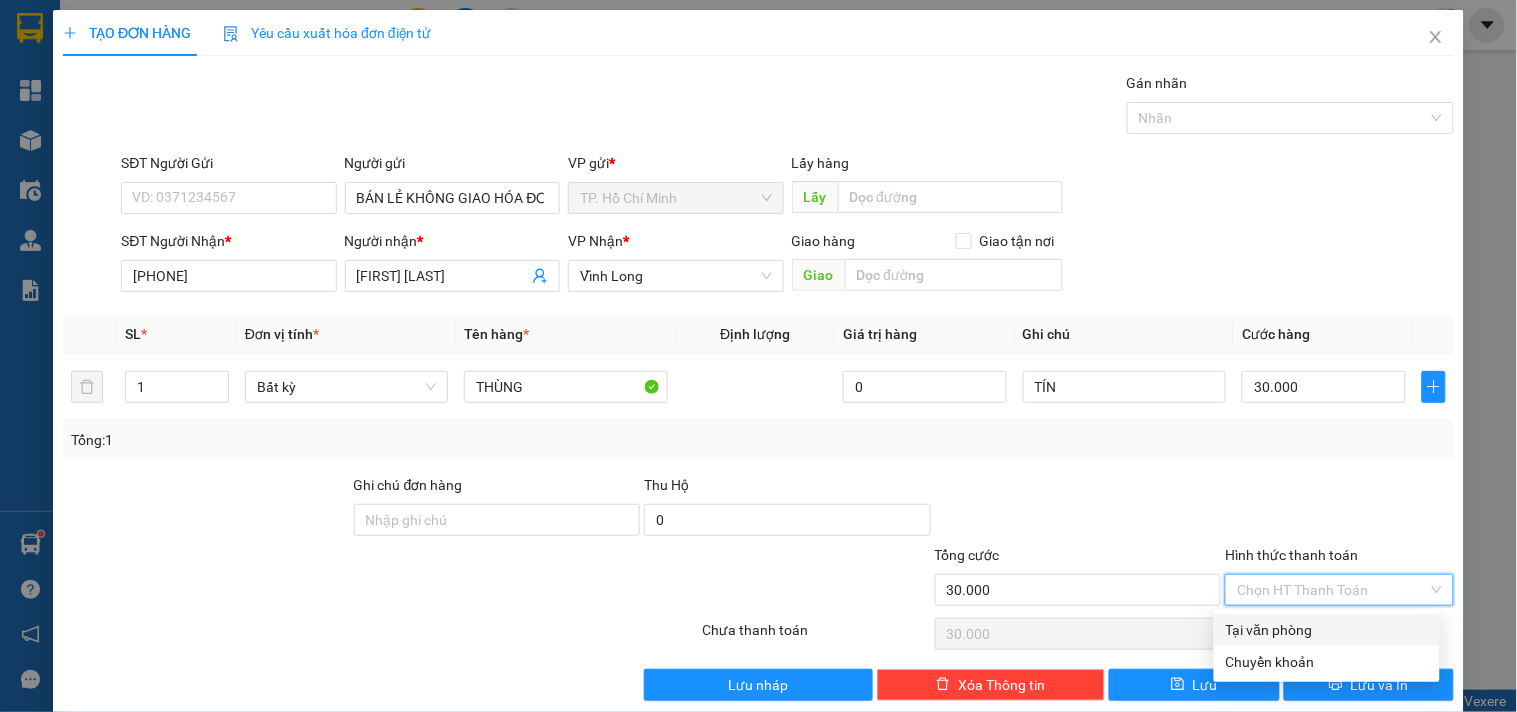 click on "Tại văn phòng" at bounding box center (1327, 630) 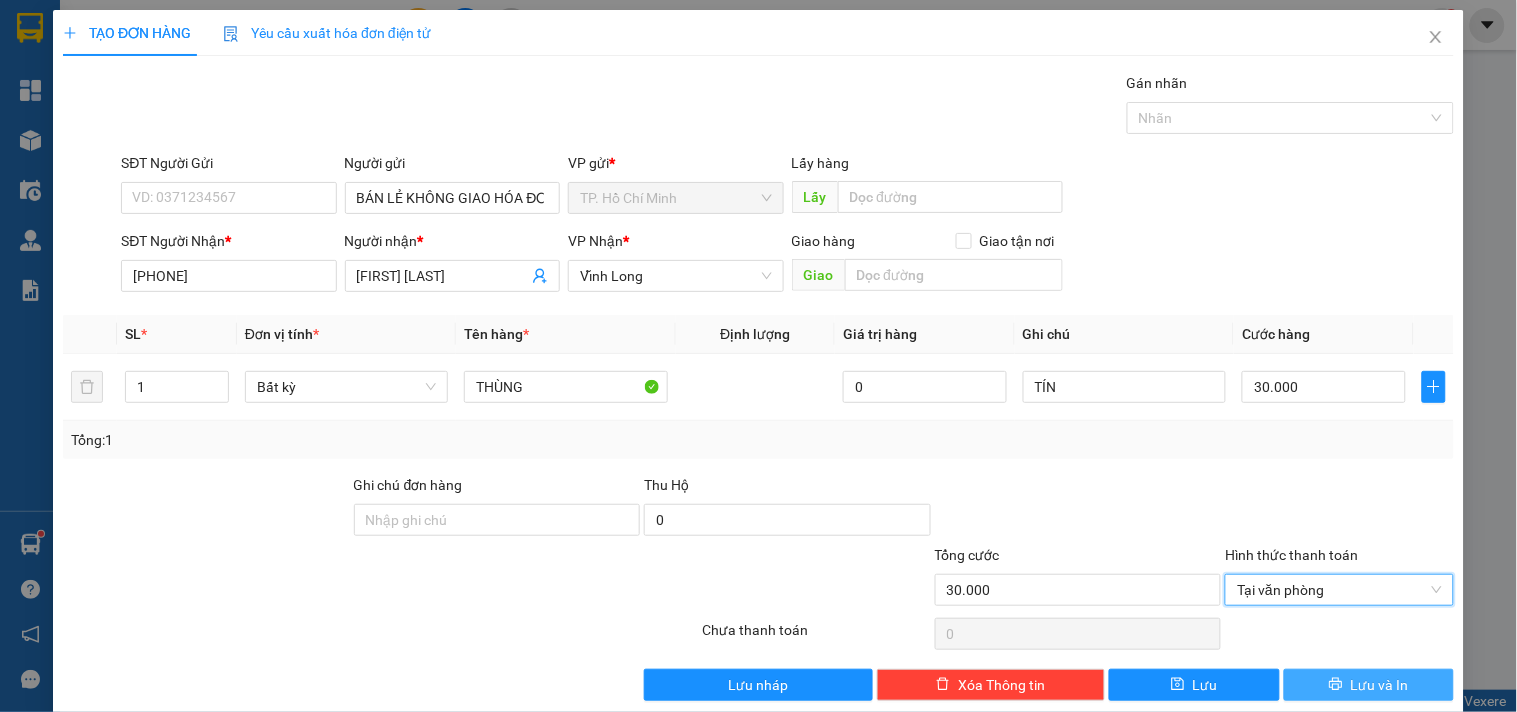 click on "Lưu và In" at bounding box center [1380, 685] 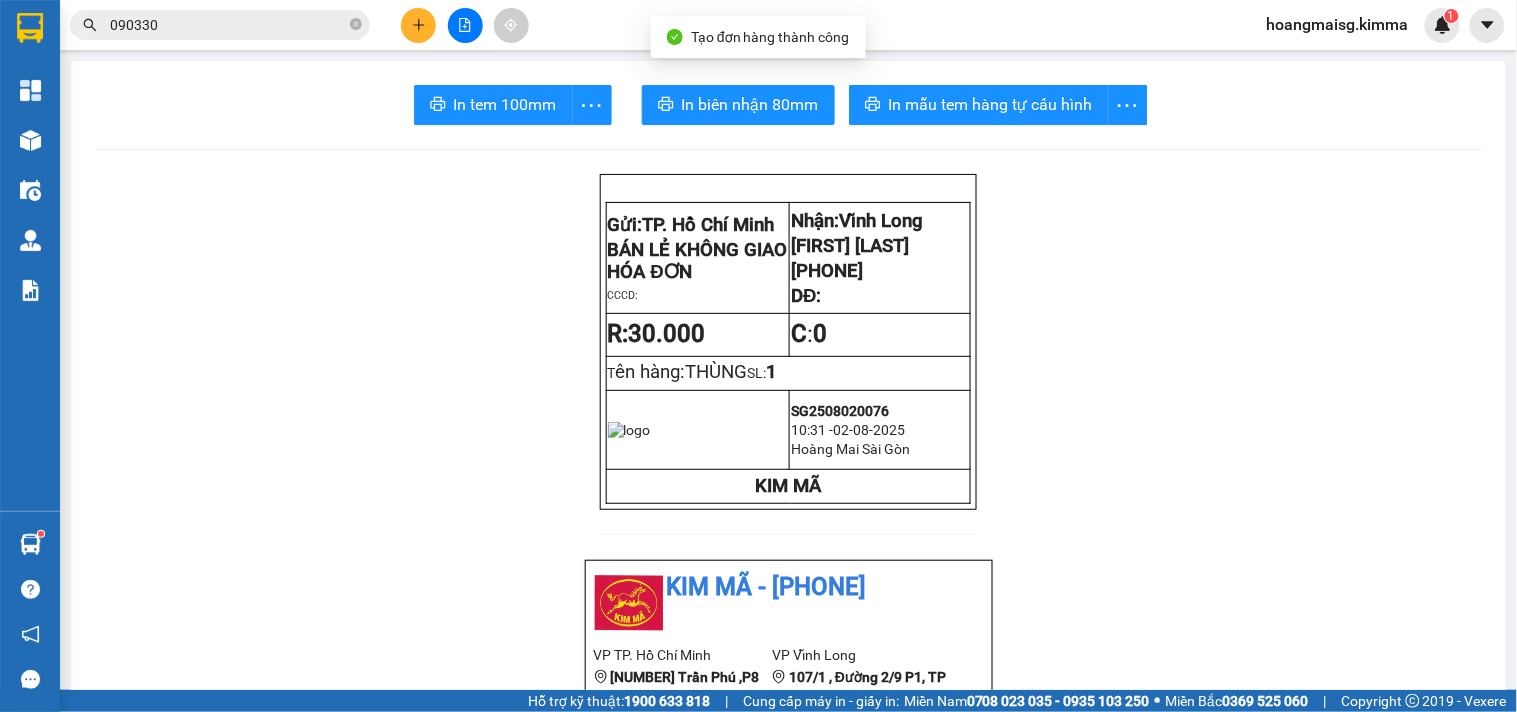 click on "In tem 100mm
In biên nhận 80mm  In mẫu tem hàng tự cấu hình
Gửi:  TP. Hồ Chí Minh
BÁN LẺ KHÔNG GIAO HÓA ĐƠN
CCCD:
Nhận:  Vĩnh Long
ANH [LAST]
[PHONE]
DĐ:
R:  30.000
C :  0
T ên hàng:  THÙNG            SL:  1
SG2508020076
10:31 -  02-08-2025
Hoàng Mai Sài Gòn
KIM MÃ
KIM MÃ - [PHONE] VP TP. Hồ Chí Minh   296A Trần Phú ,P8 ,Quận 5   [PHONE] VP Vĩnh Long   107/1 , Đường 2/9 P1, TP Vĩnh Long   02703828818 Biên nhận Hàng Hoá Mã đơn:   SG2508020076 In ngày:  02/08/2025   10:31 Gửi :   BÁN LẺ KHÔNG GIAO HÓA ĐƠN   VP TP. Hồ Chí Minh Nhận :   ANH [LAST] - [PHONE] VP Vĩnh Long Ghi chú:  TÍN   Tên (giá trị hàng) SL Cước món hàng Bất kỳ - THÙNG    (0) 1 30.000 Tổng cộng 1 30.000 Loading... Thu rồi : 30.000 VND Tổng phải thu : 0 VND Khách hàng Quy định nhận/gửi hàng : Gửi:    Nhận:" at bounding box center [788, 1055] 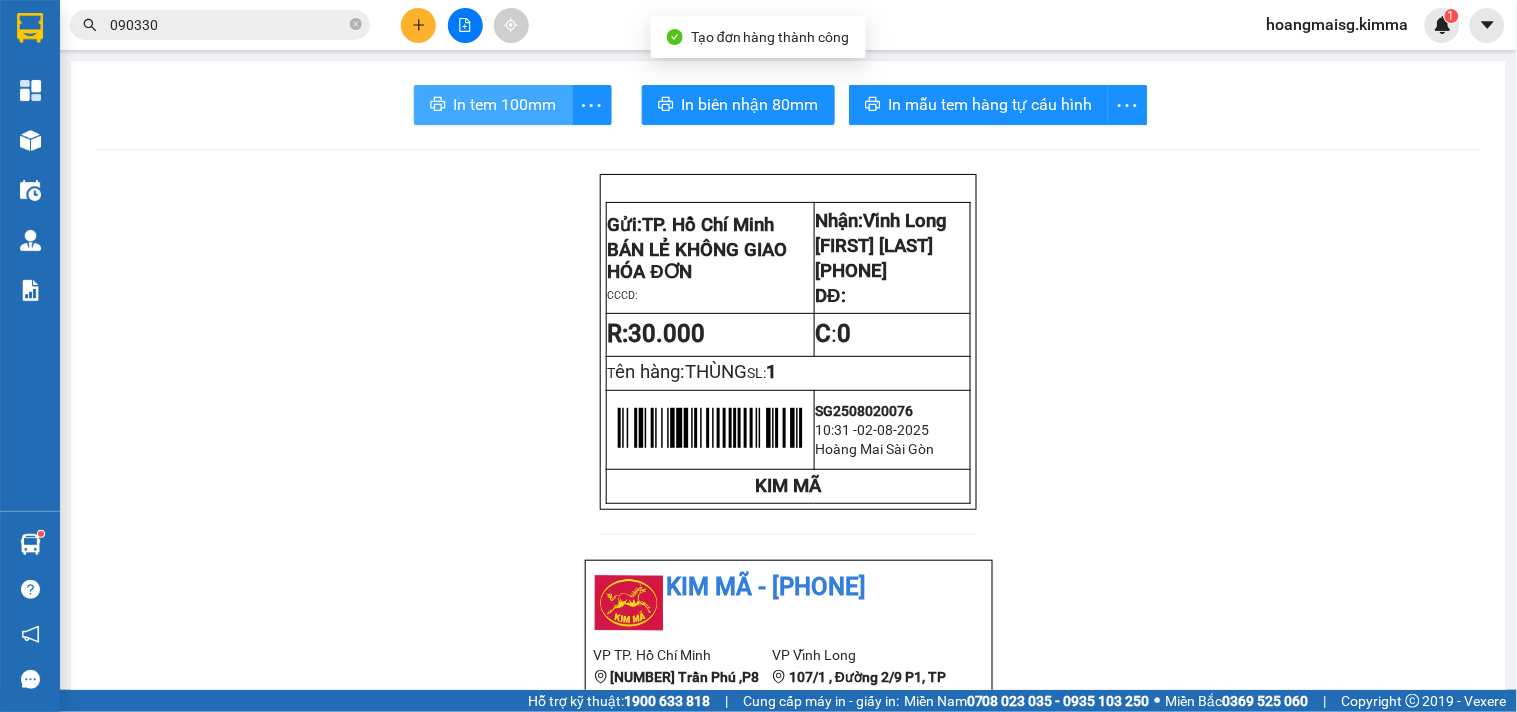 click on "In tem 100mm" at bounding box center [493, 105] 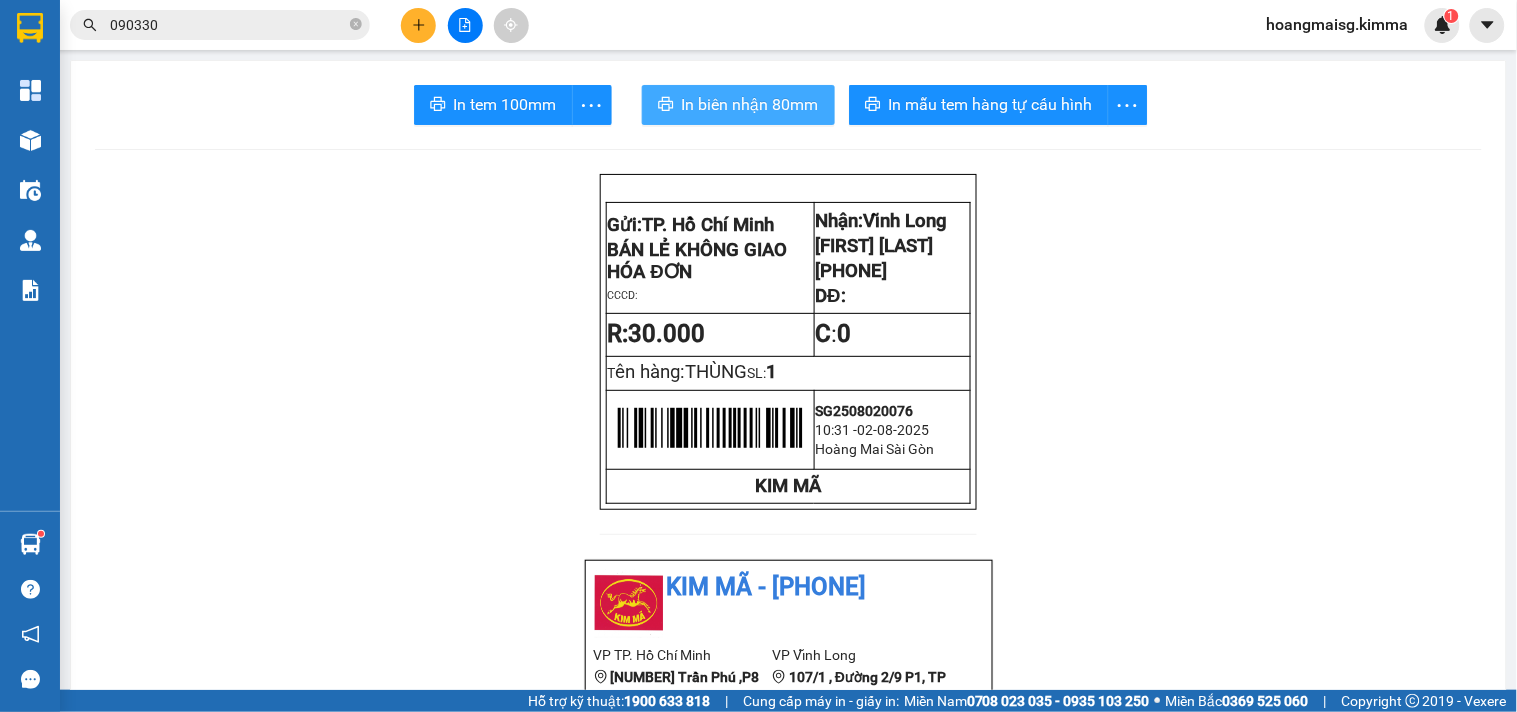 click on "In biên nhận 80mm" at bounding box center [750, 104] 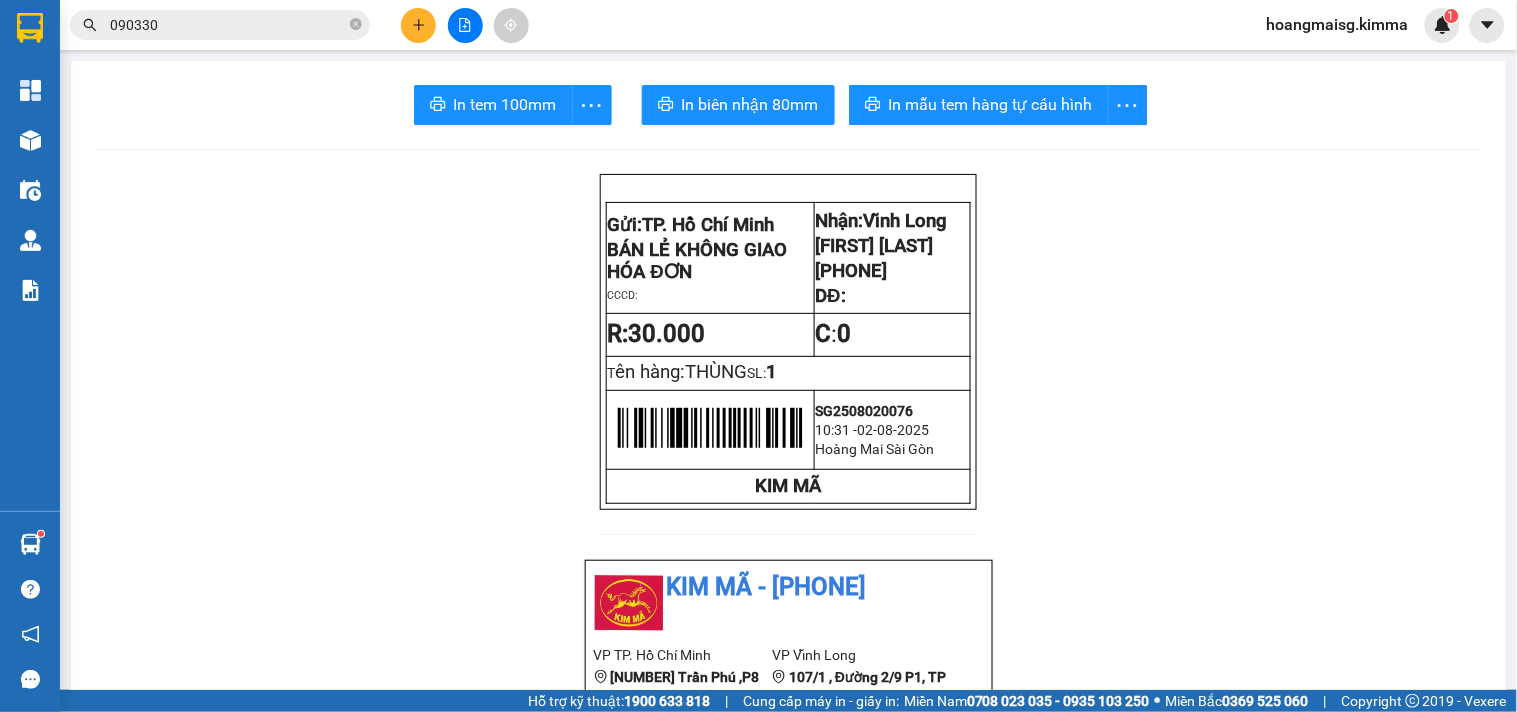 click on "090330" at bounding box center [228, 25] 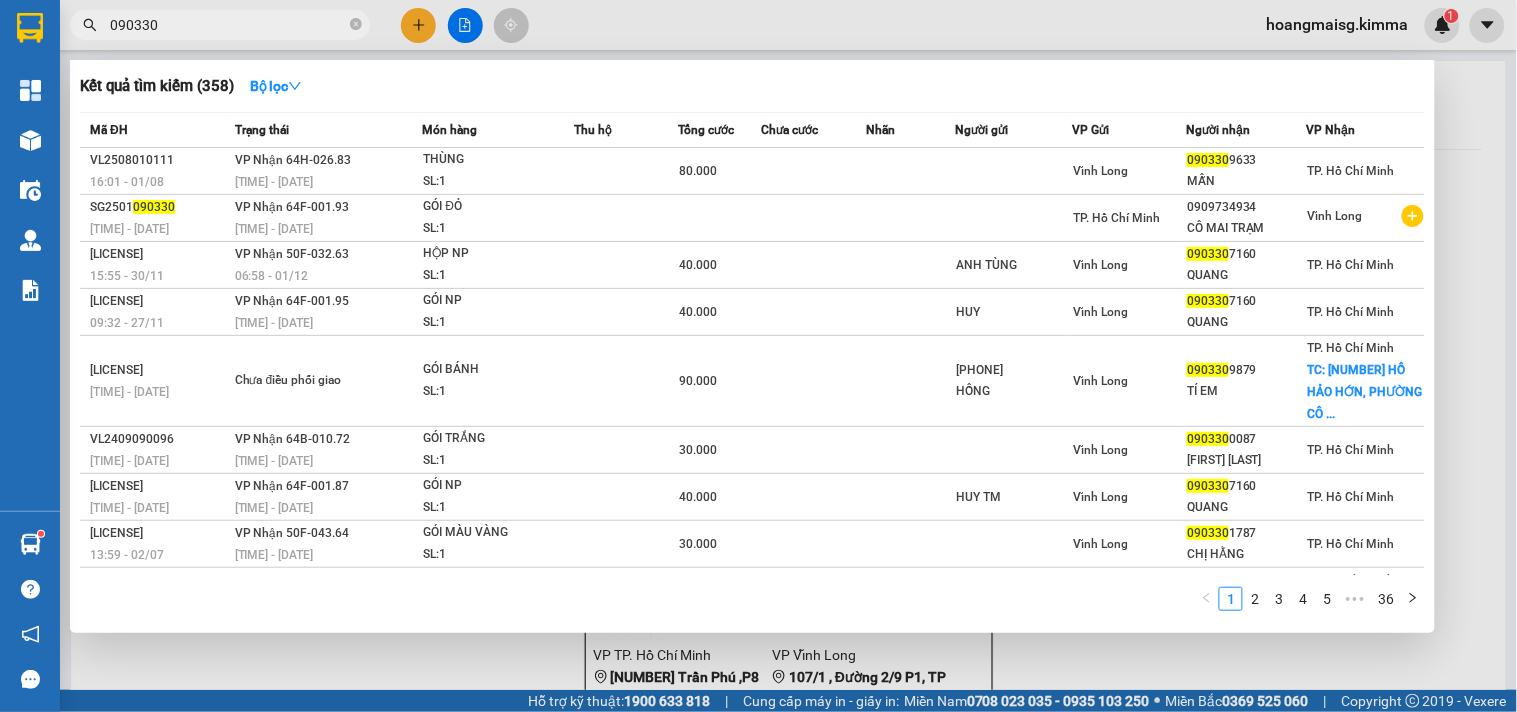 click on "090330" at bounding box center [228, 25] 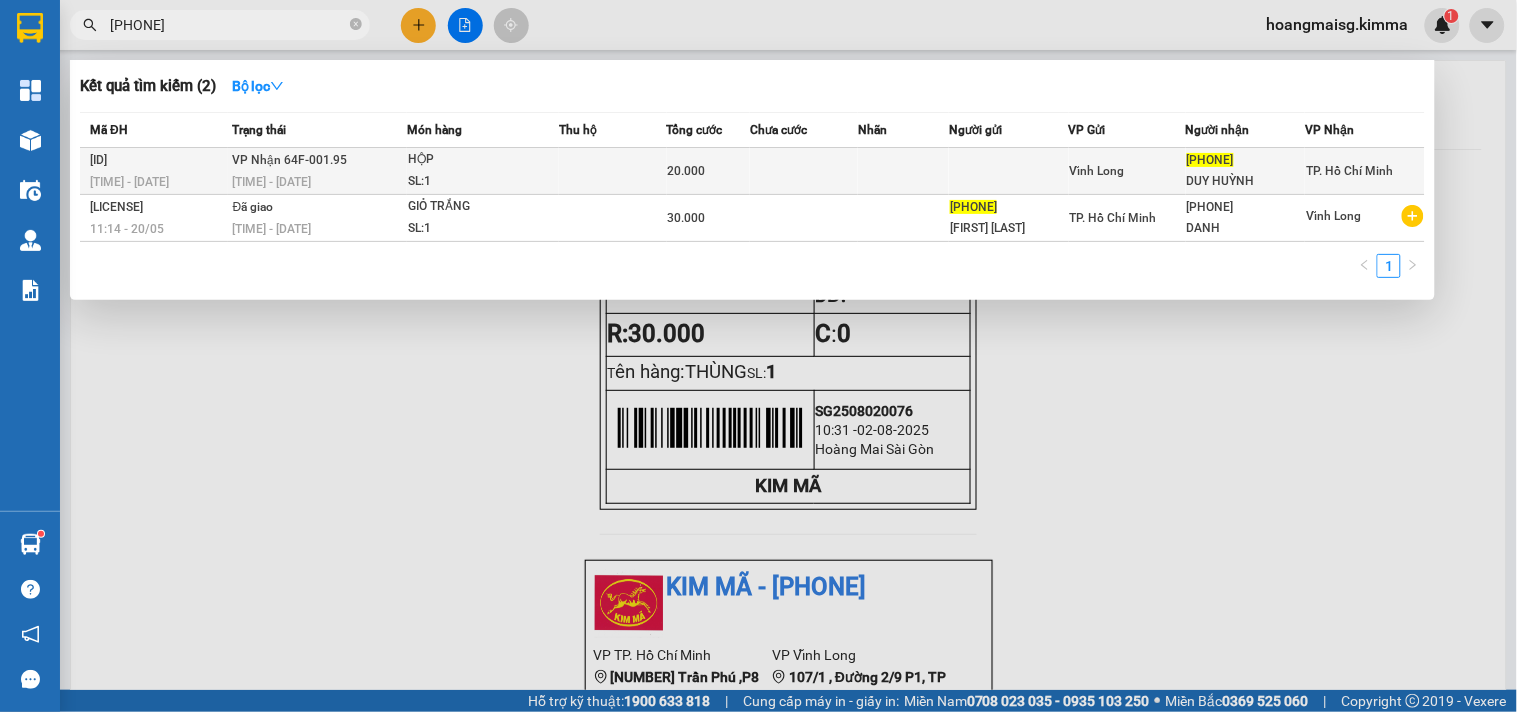 type on "[PHONE]" 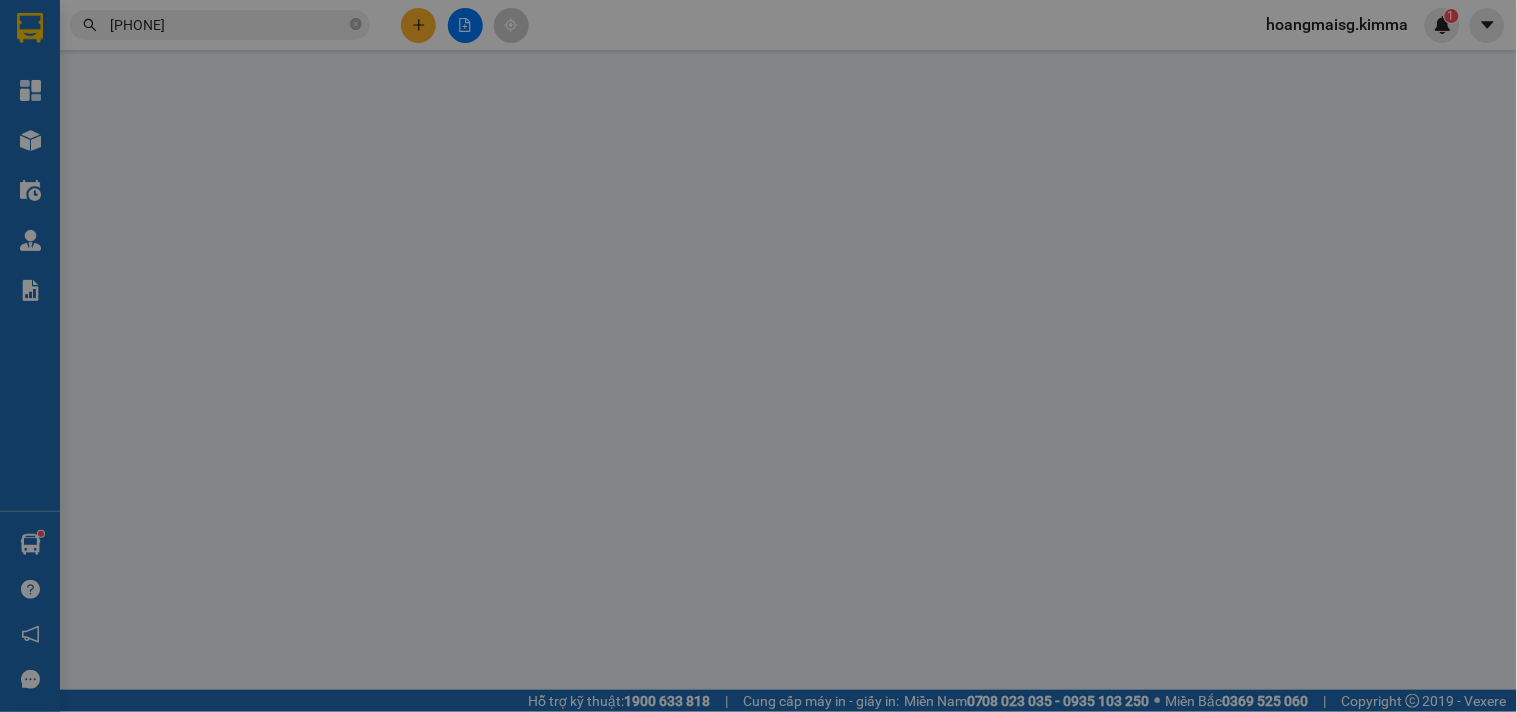 type on "[PHONE]" 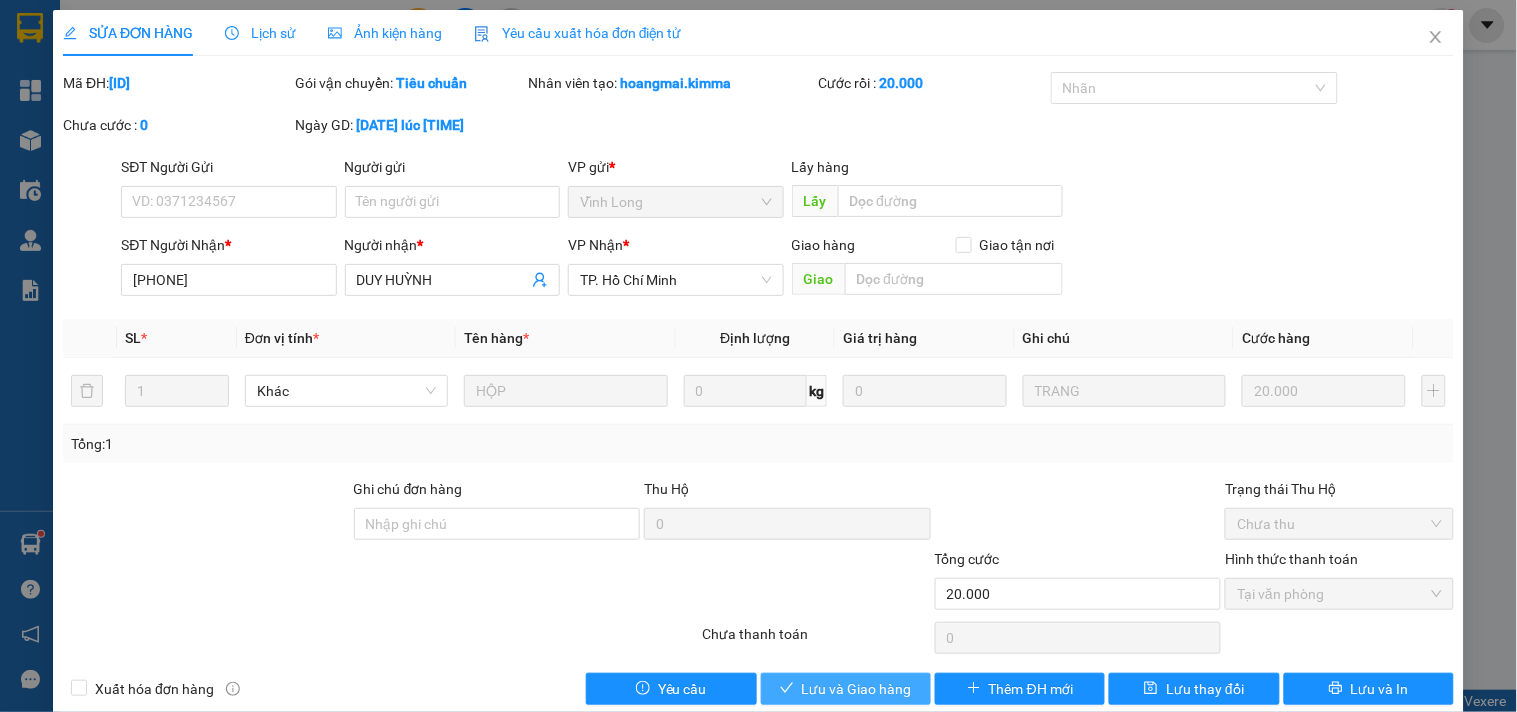 click on "Lưu và Giao hàng" at bounding box center [857, 689] 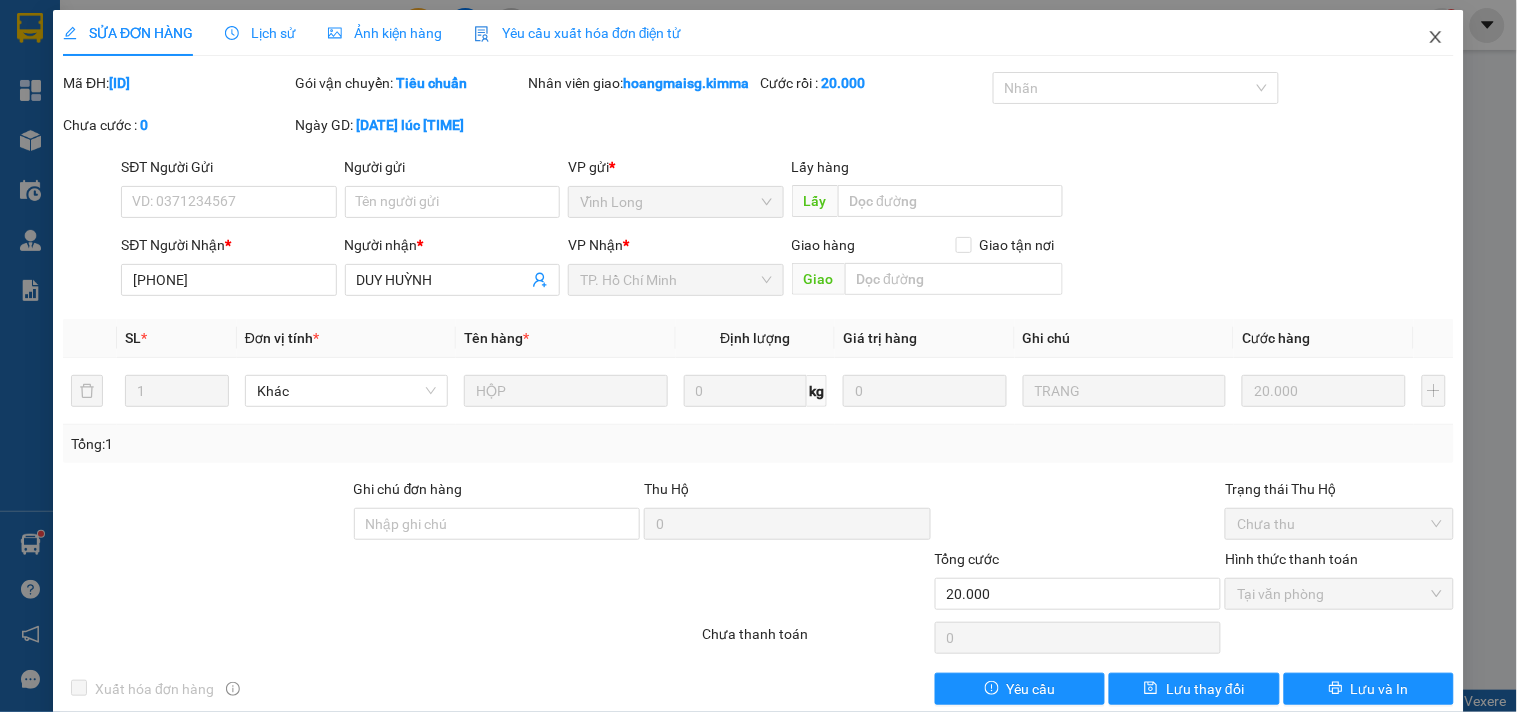 click at bounding box center [1436, 38] 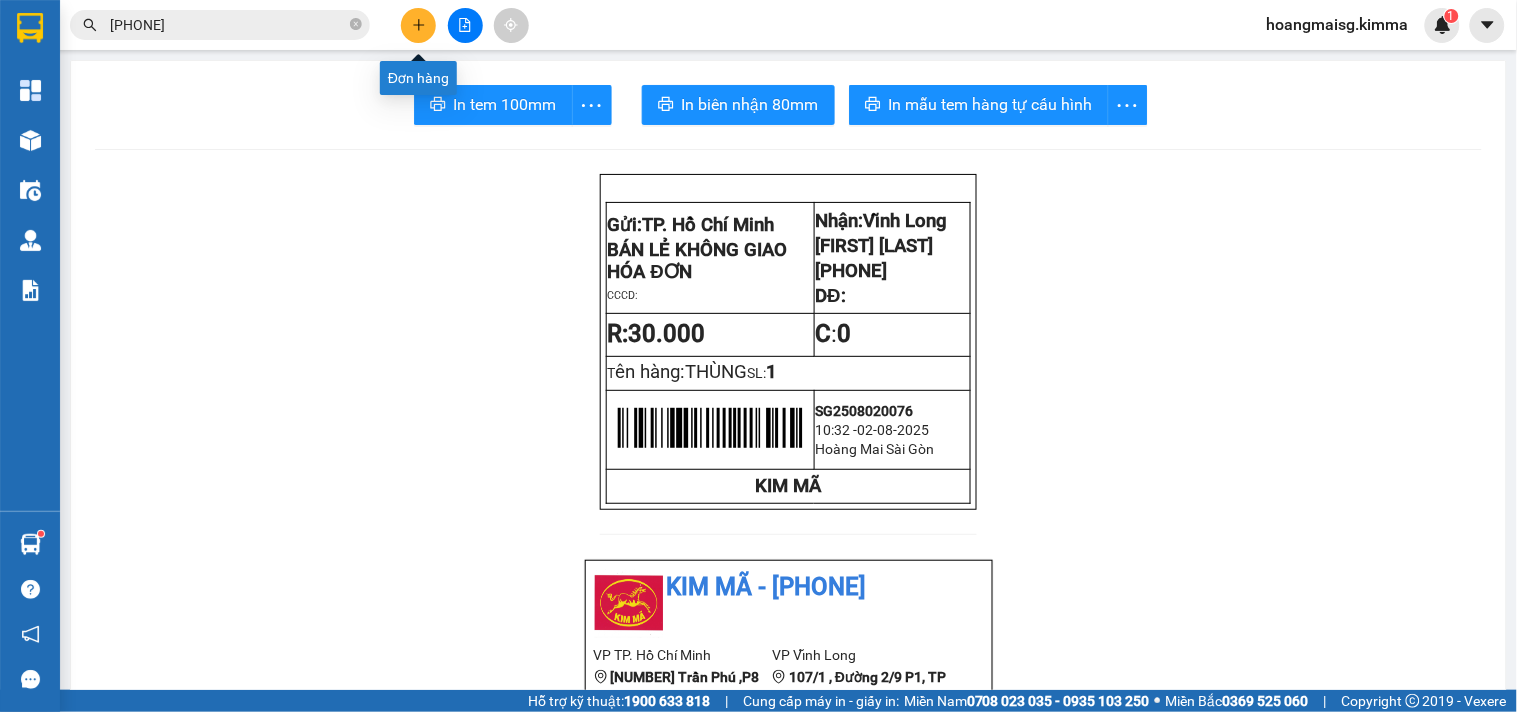 click 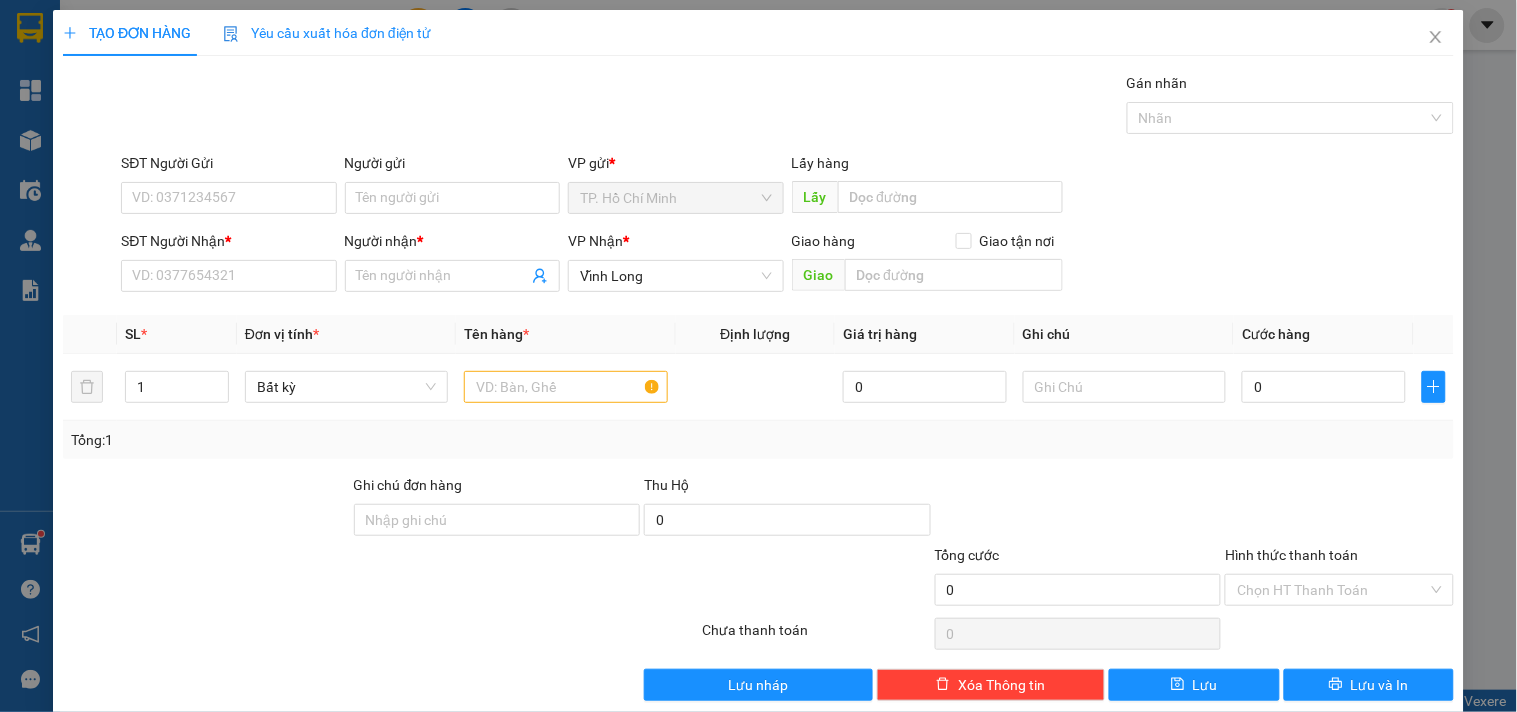 click on "Người gửi" at bounding box center (452, 167) 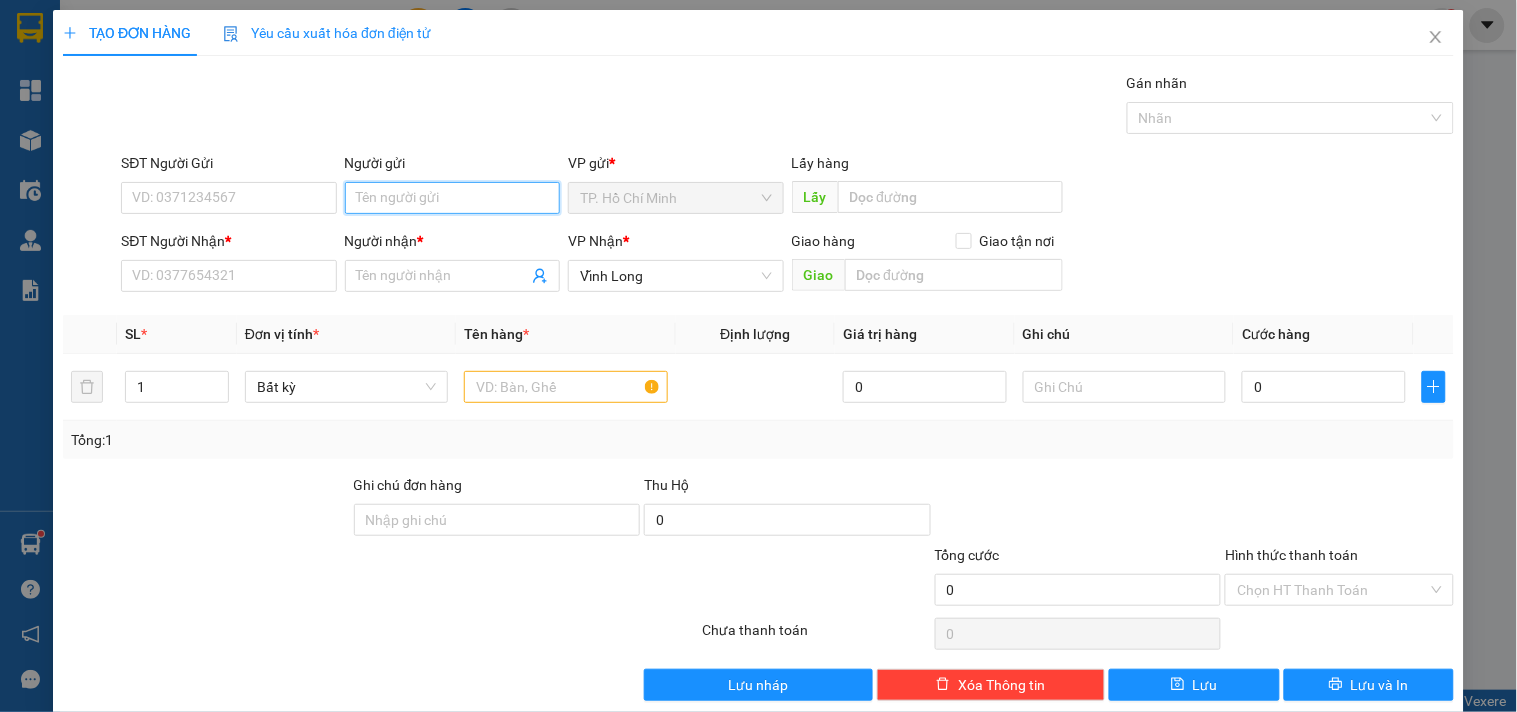 click on "Người gửi" at bounding box center (452, 198) 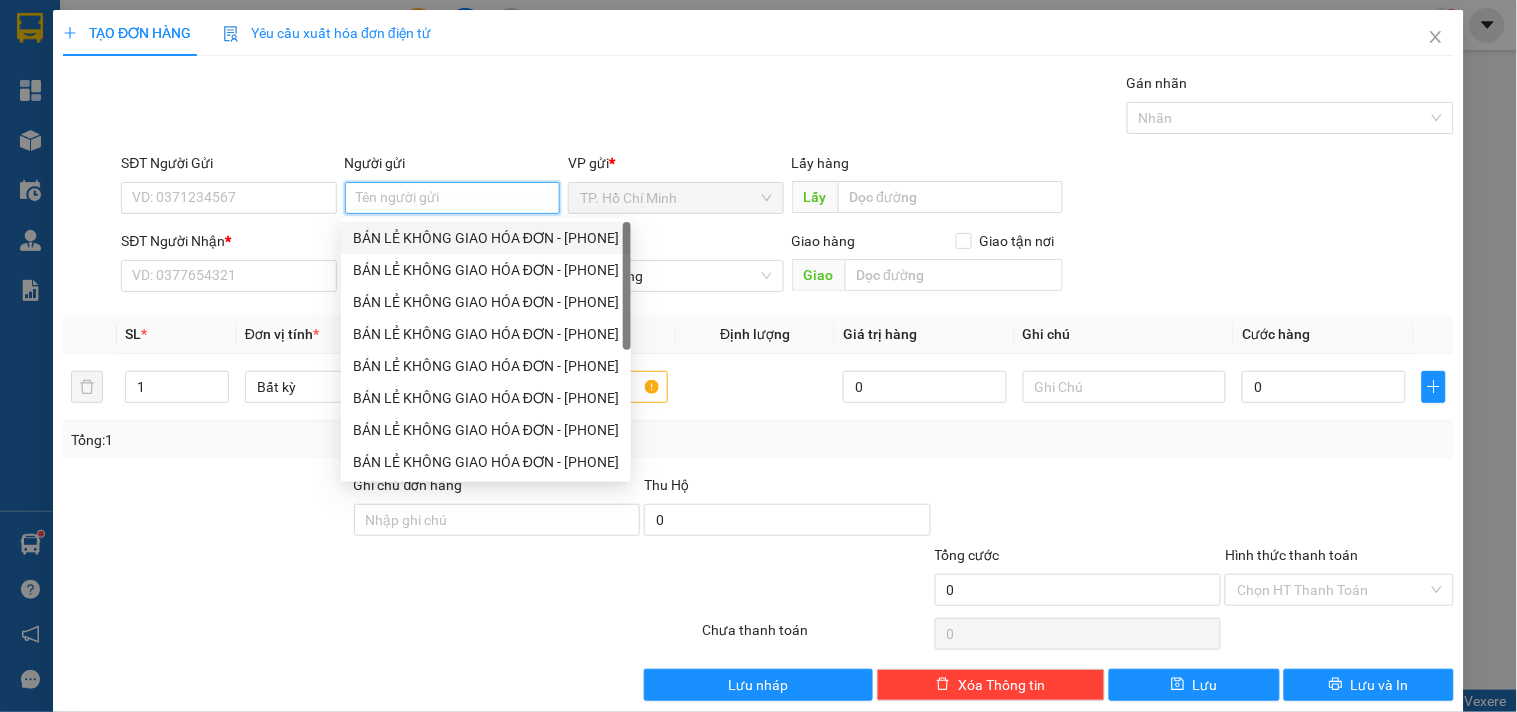 click on "BÁN LẺ KHÔNG GIAO HÓA ĐƠN - [PHONE]" at bounding box center [486, 238] 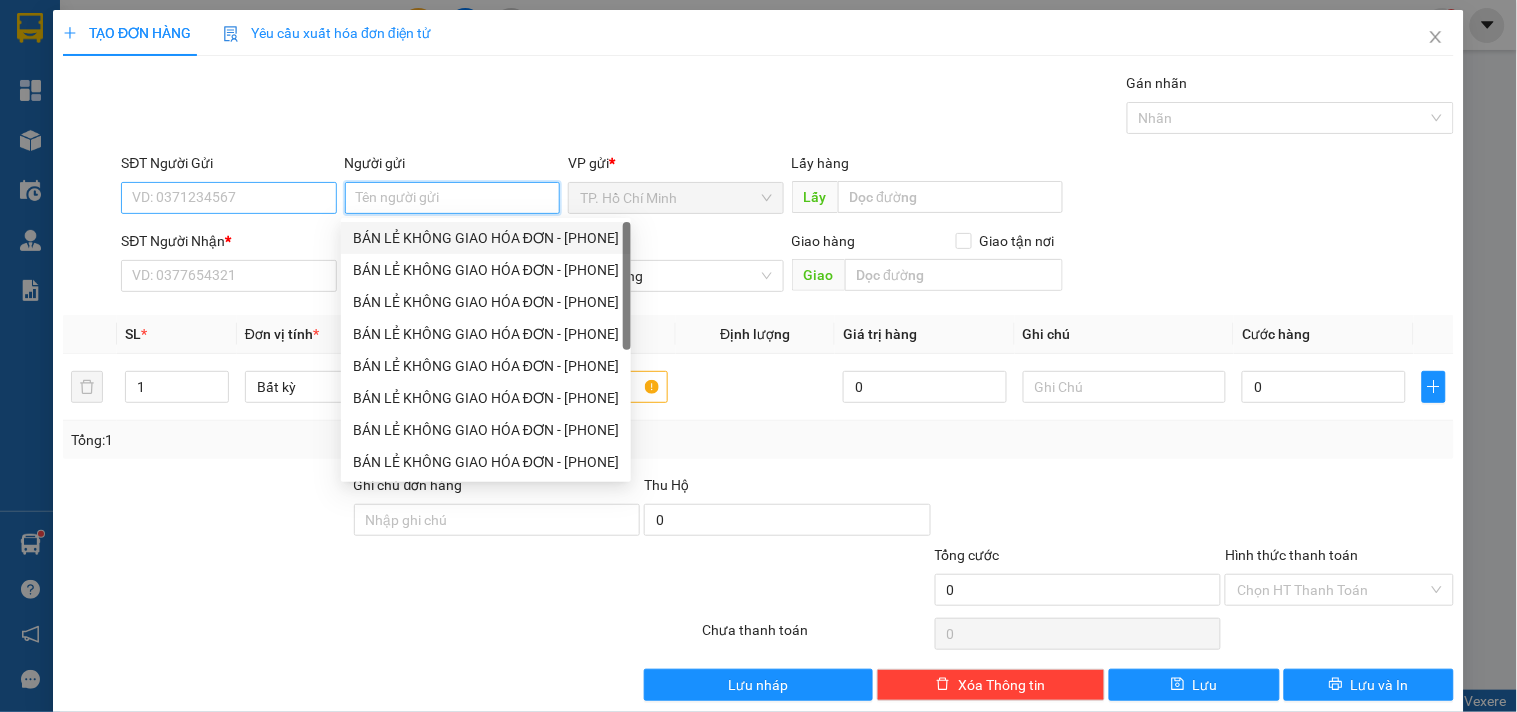 type on "[PHONE]" 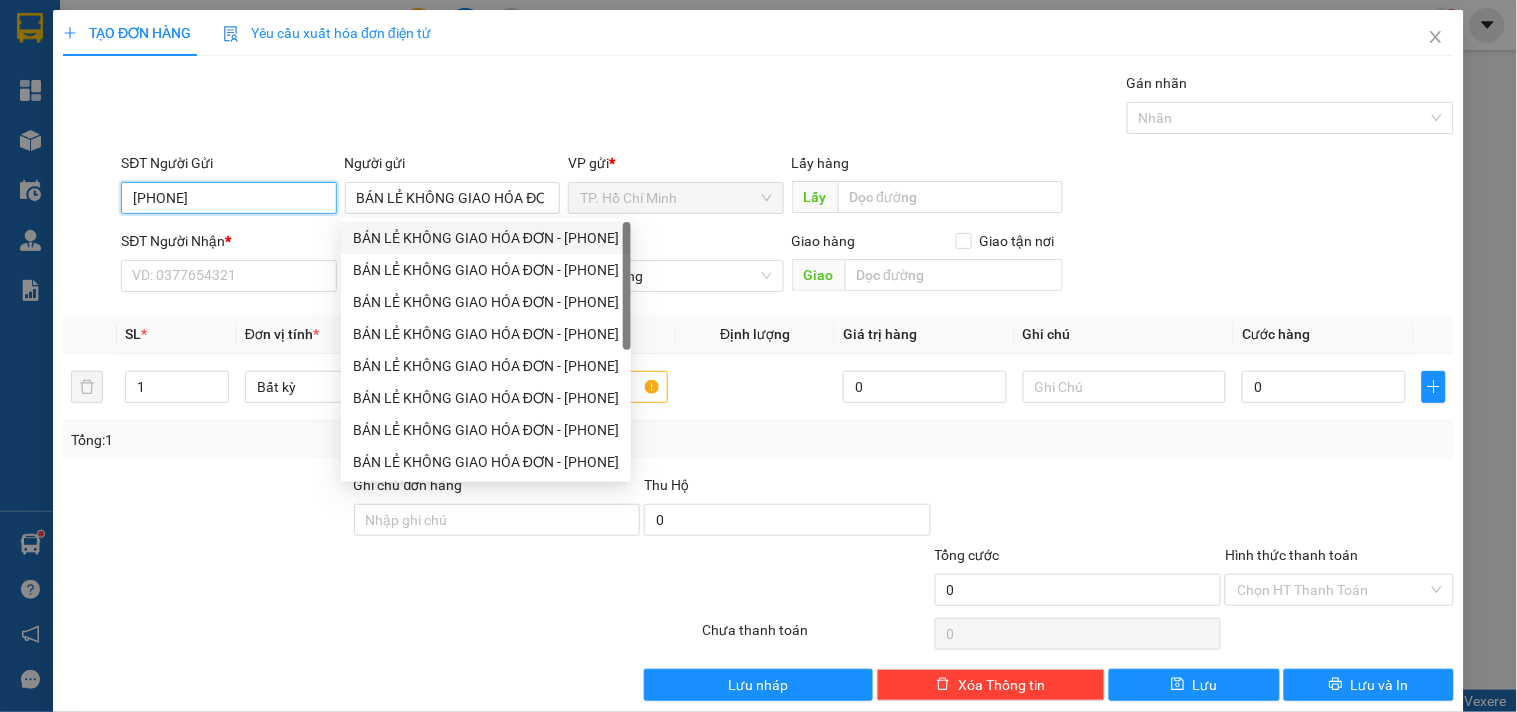 click on "[PHONE]" at bounding box center (228, 198) 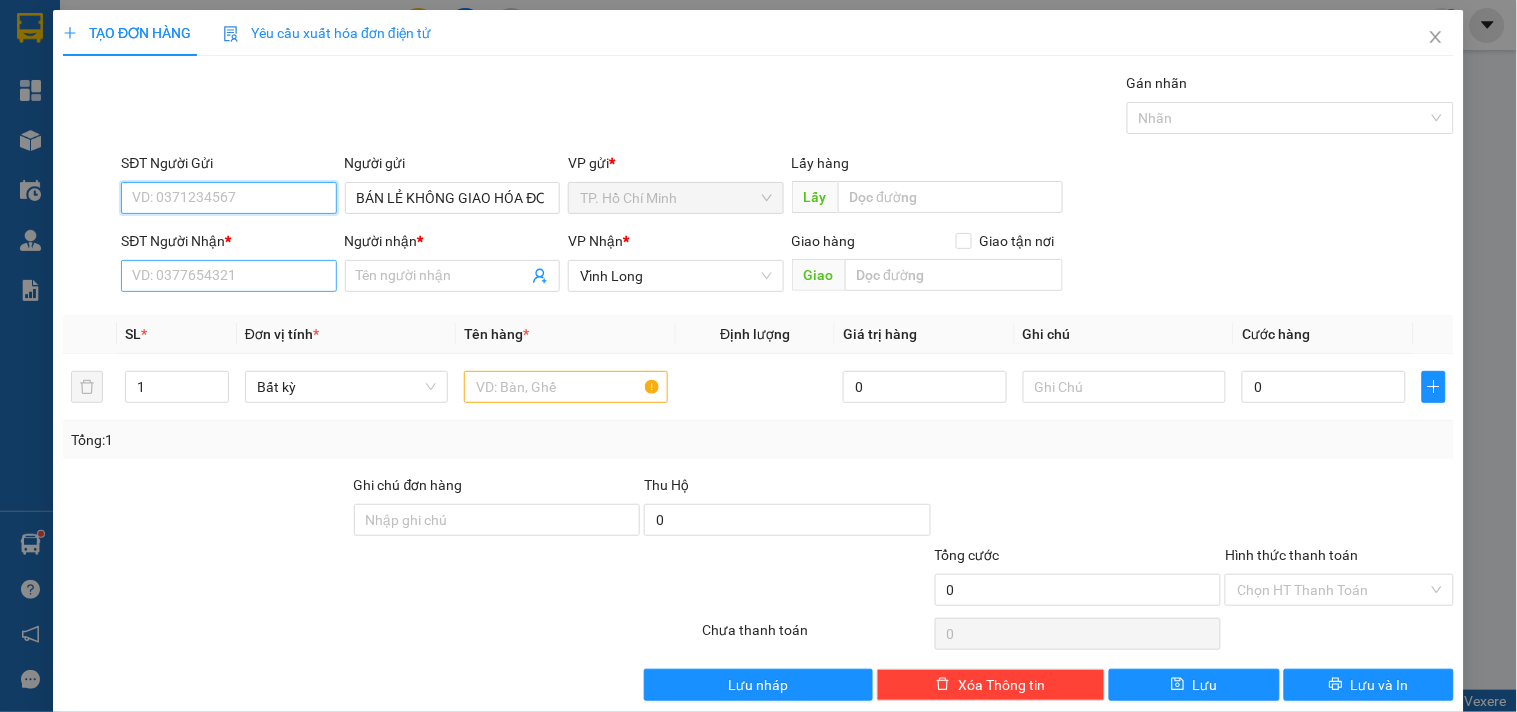 type 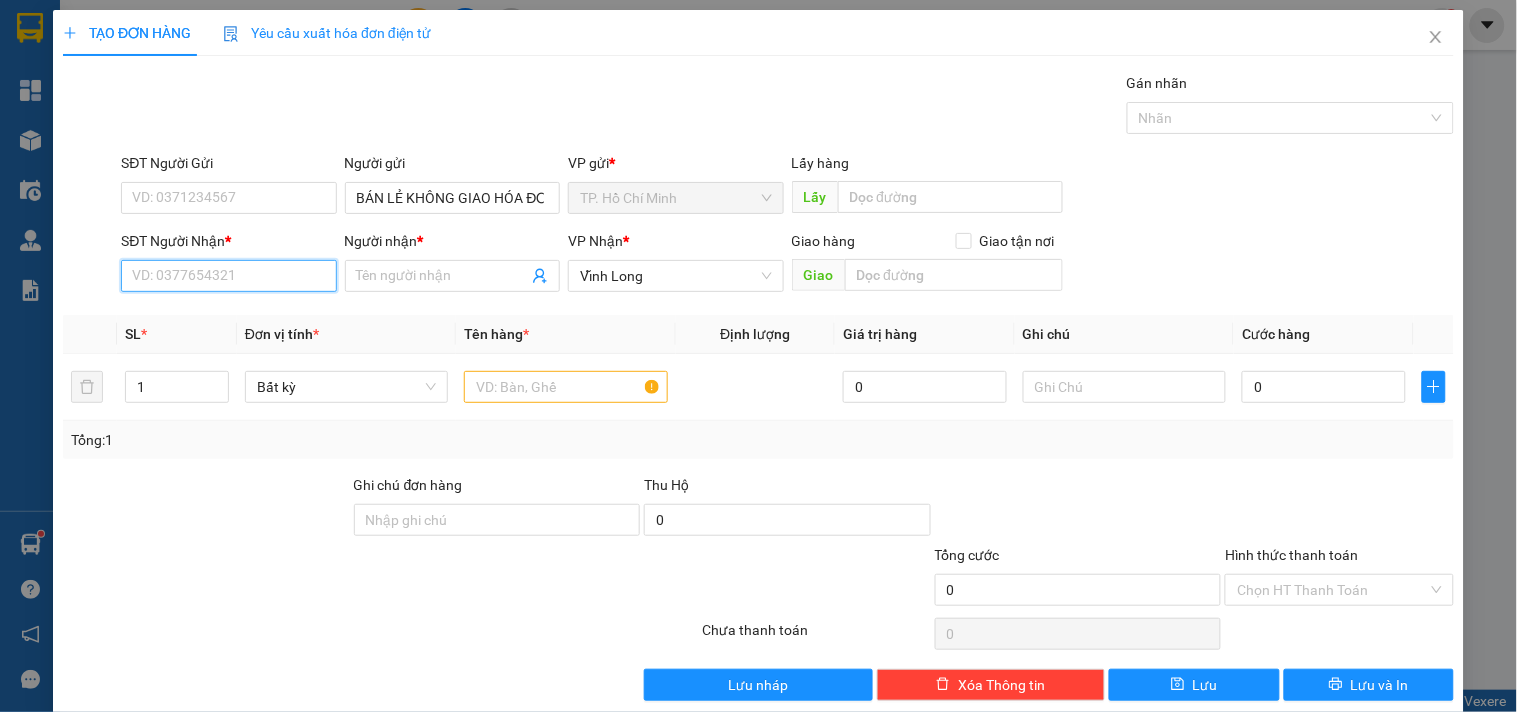 click on "SĐT Người Nhận  *" at bounding box center (228, 276) 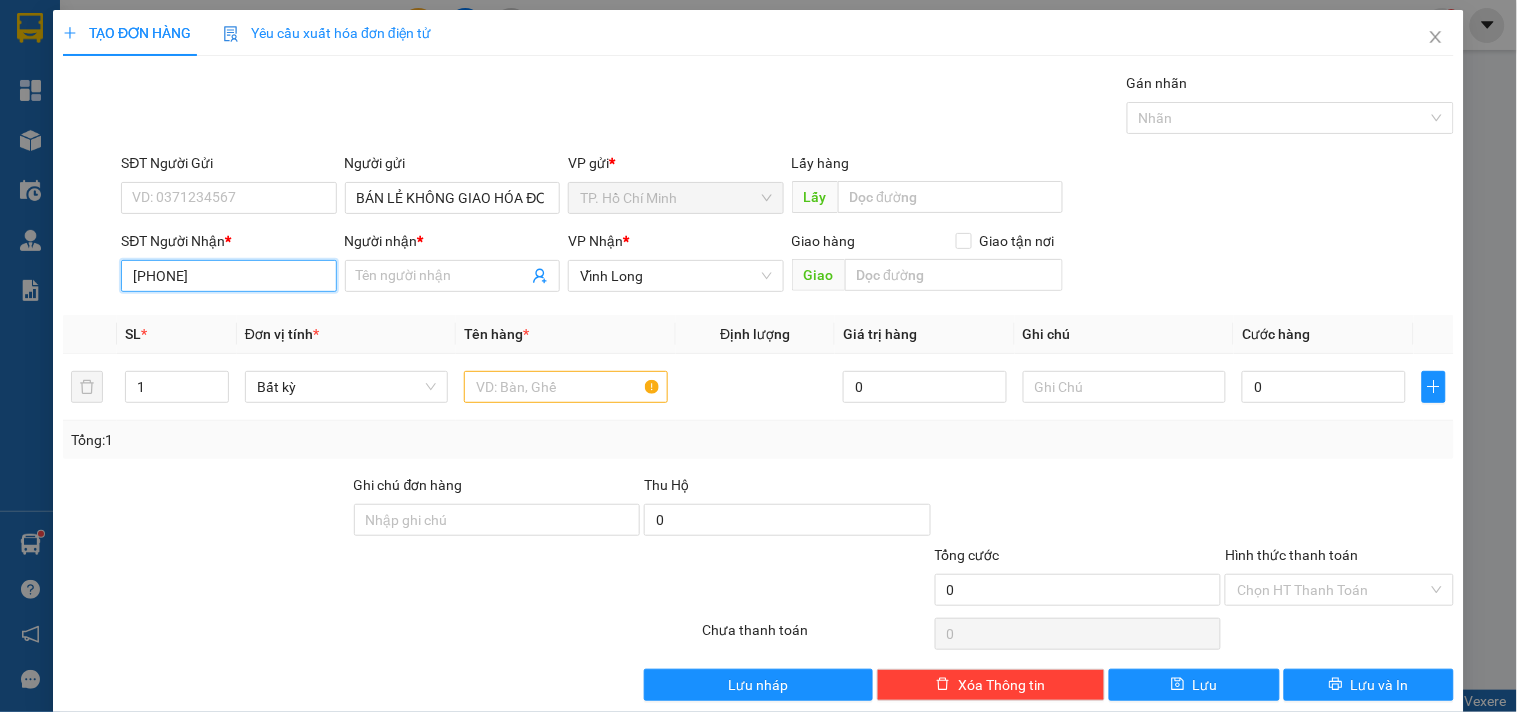 type on "0901002591" 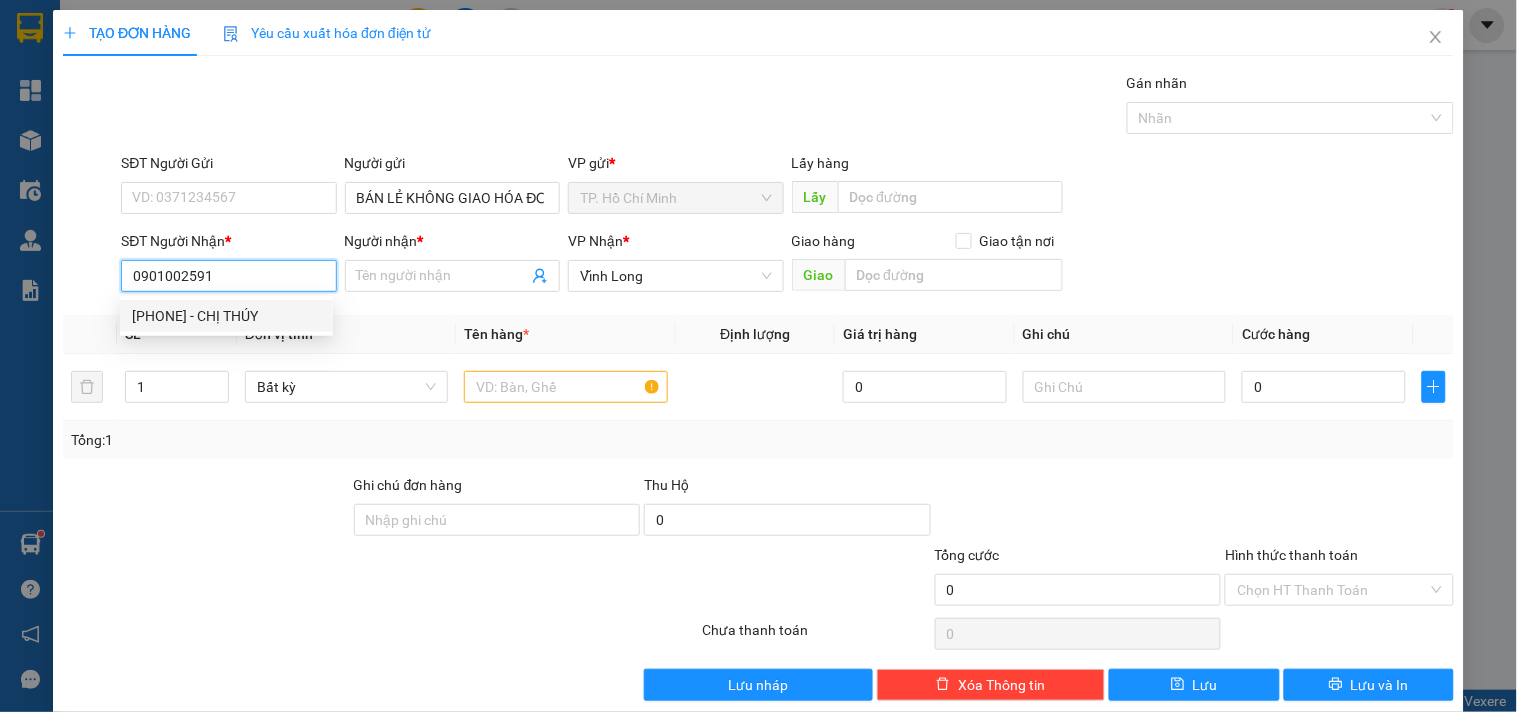 click on "[PHONE] - CHỊ THÚY" at bounding box center [226, 316] 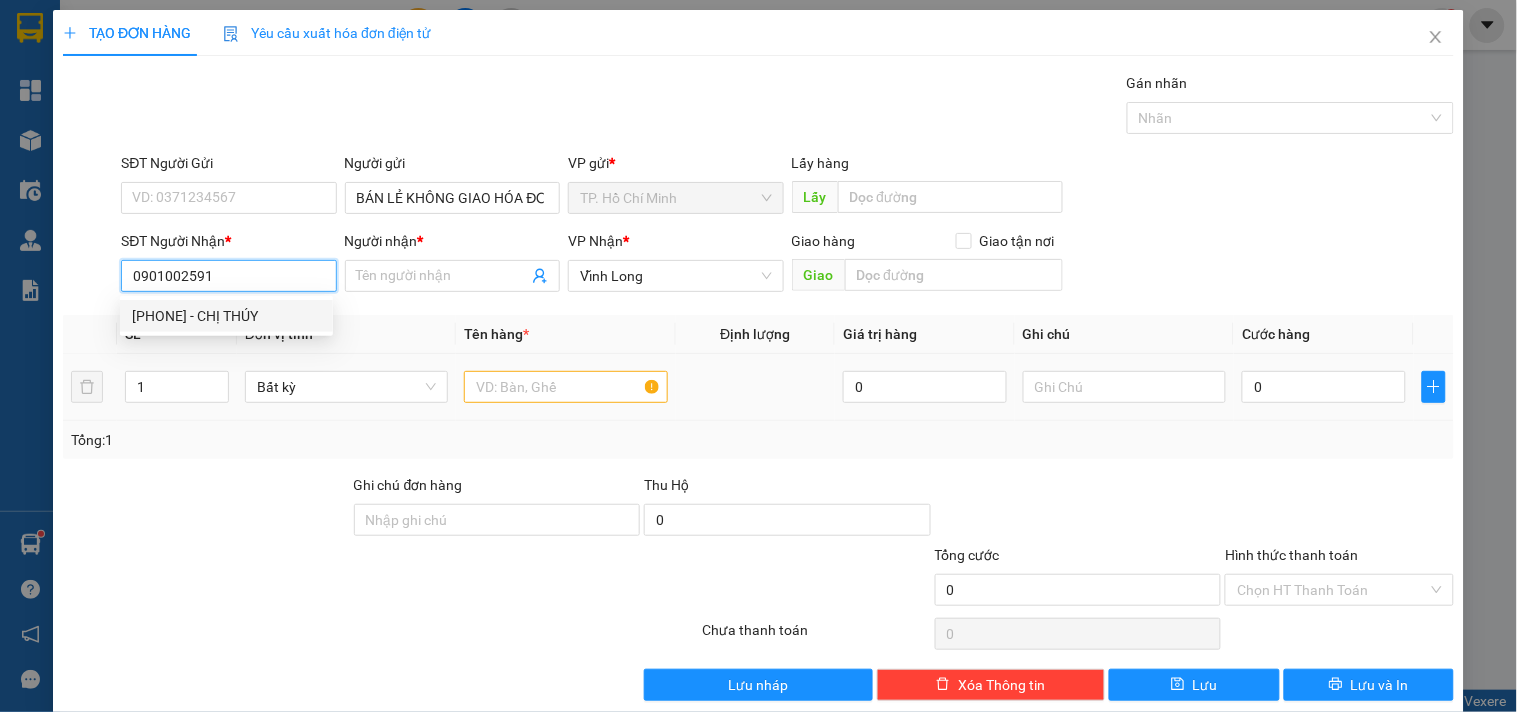 type on "CHỊ THÚY" 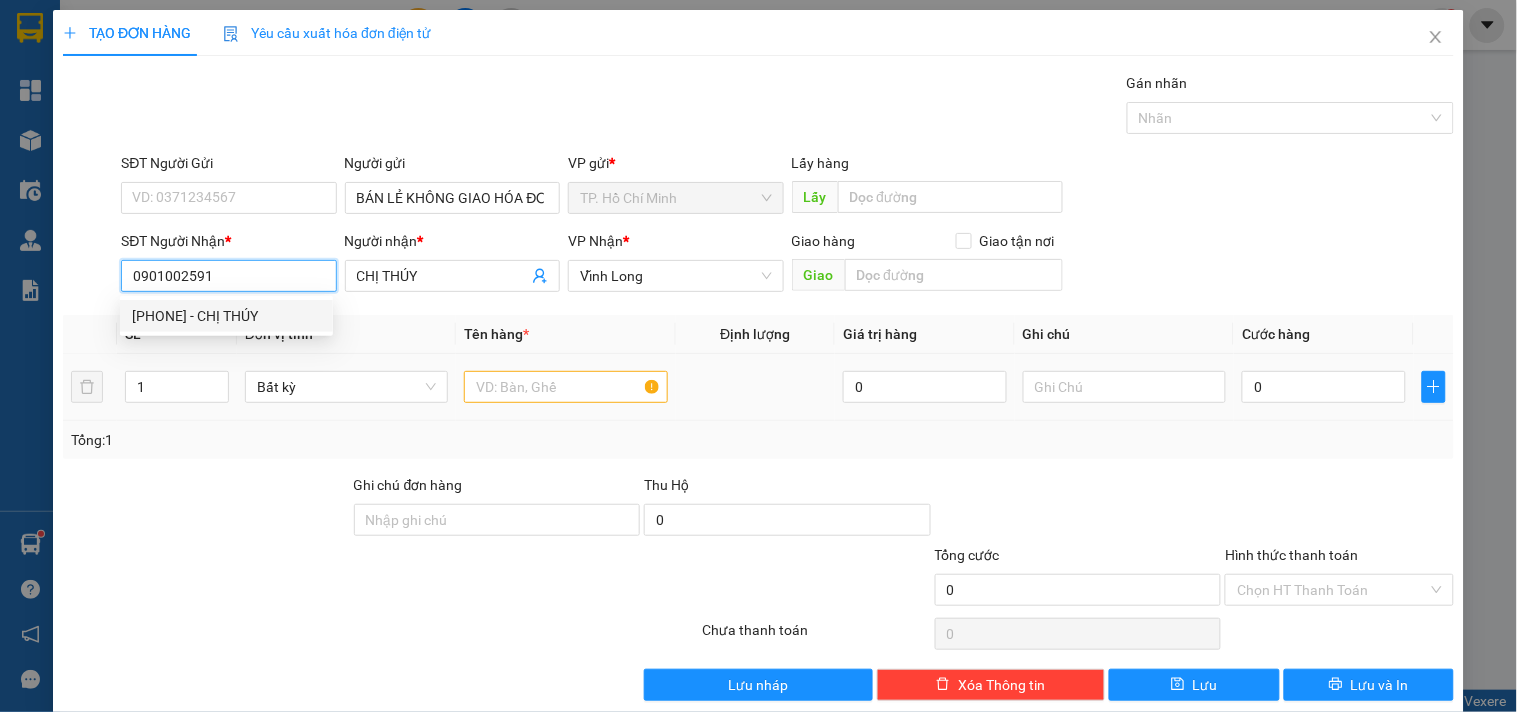 type on "0901002591" 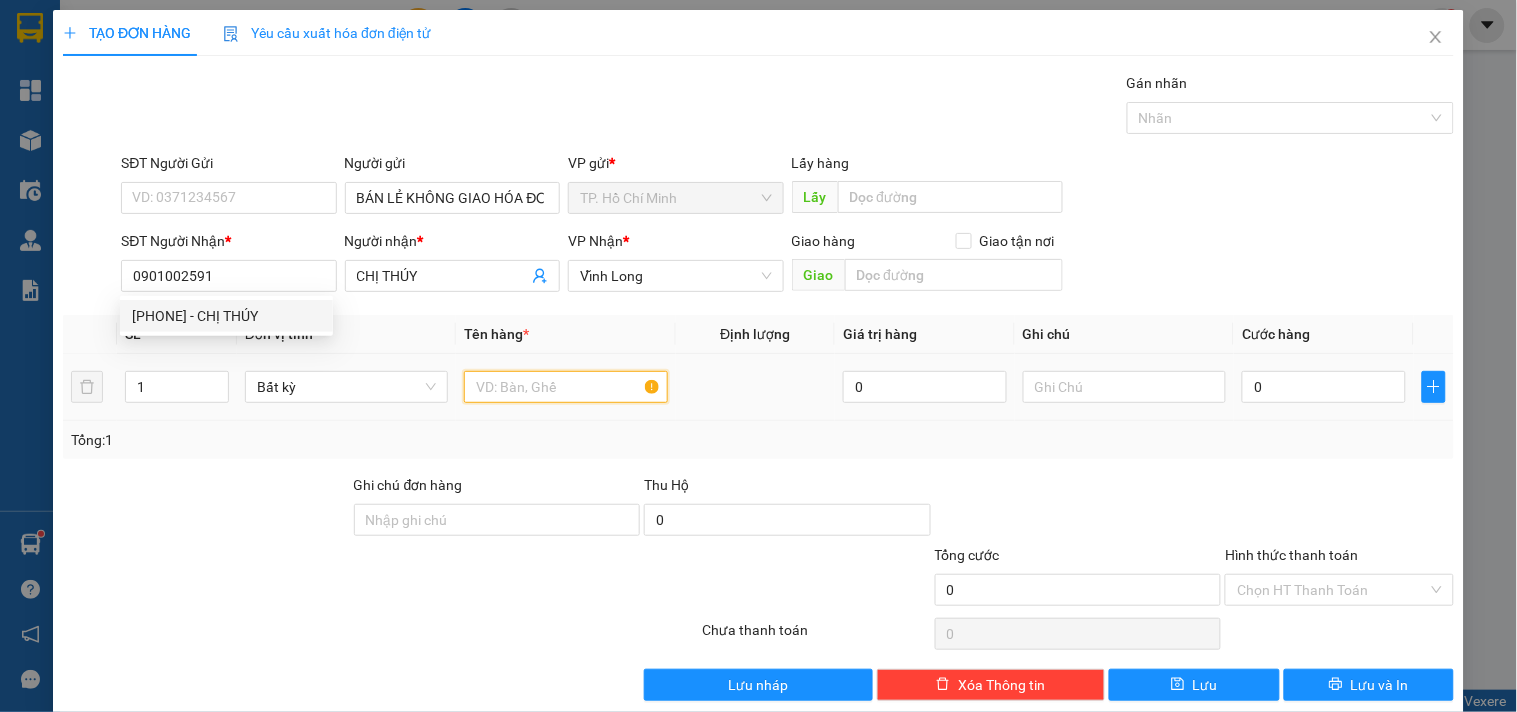 click at bounding box center (565, 387) 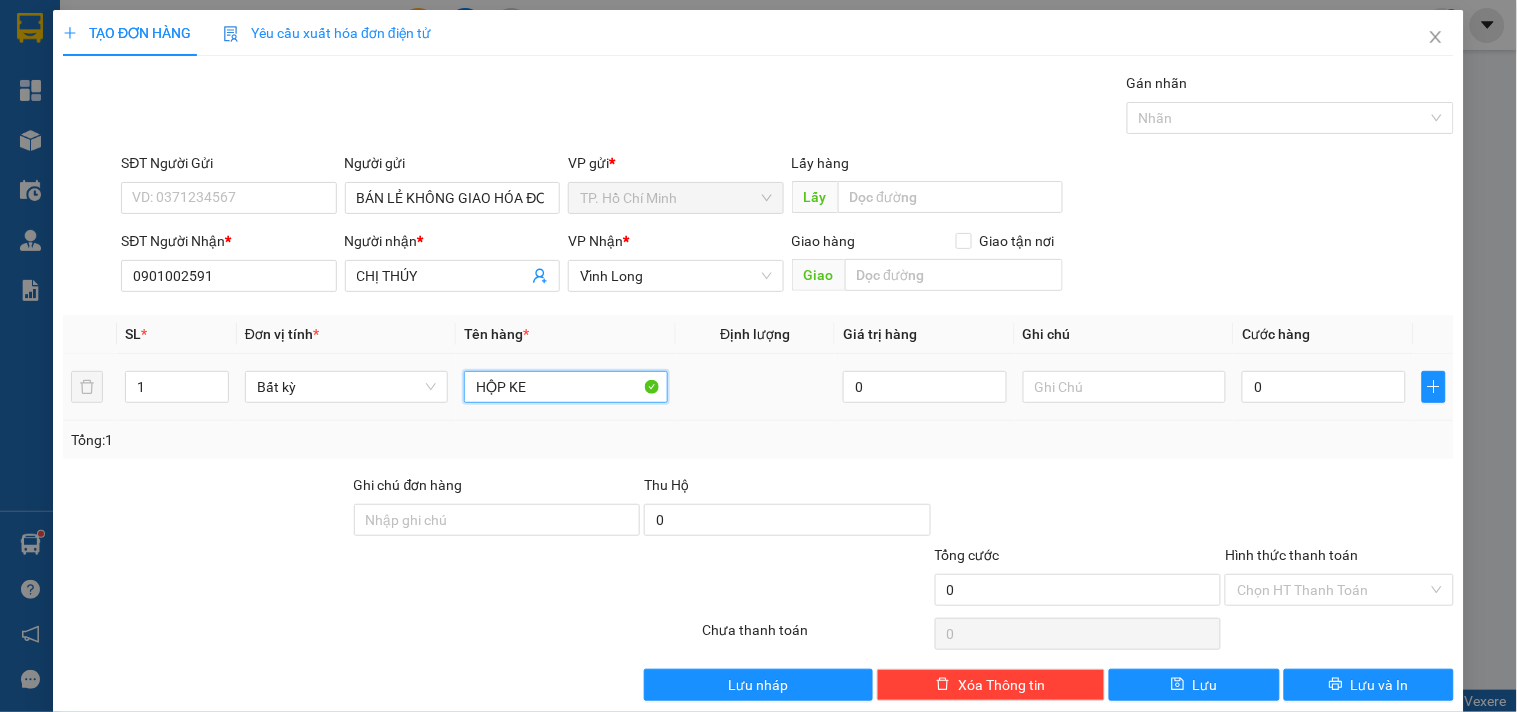 type on "HỘP KEO" 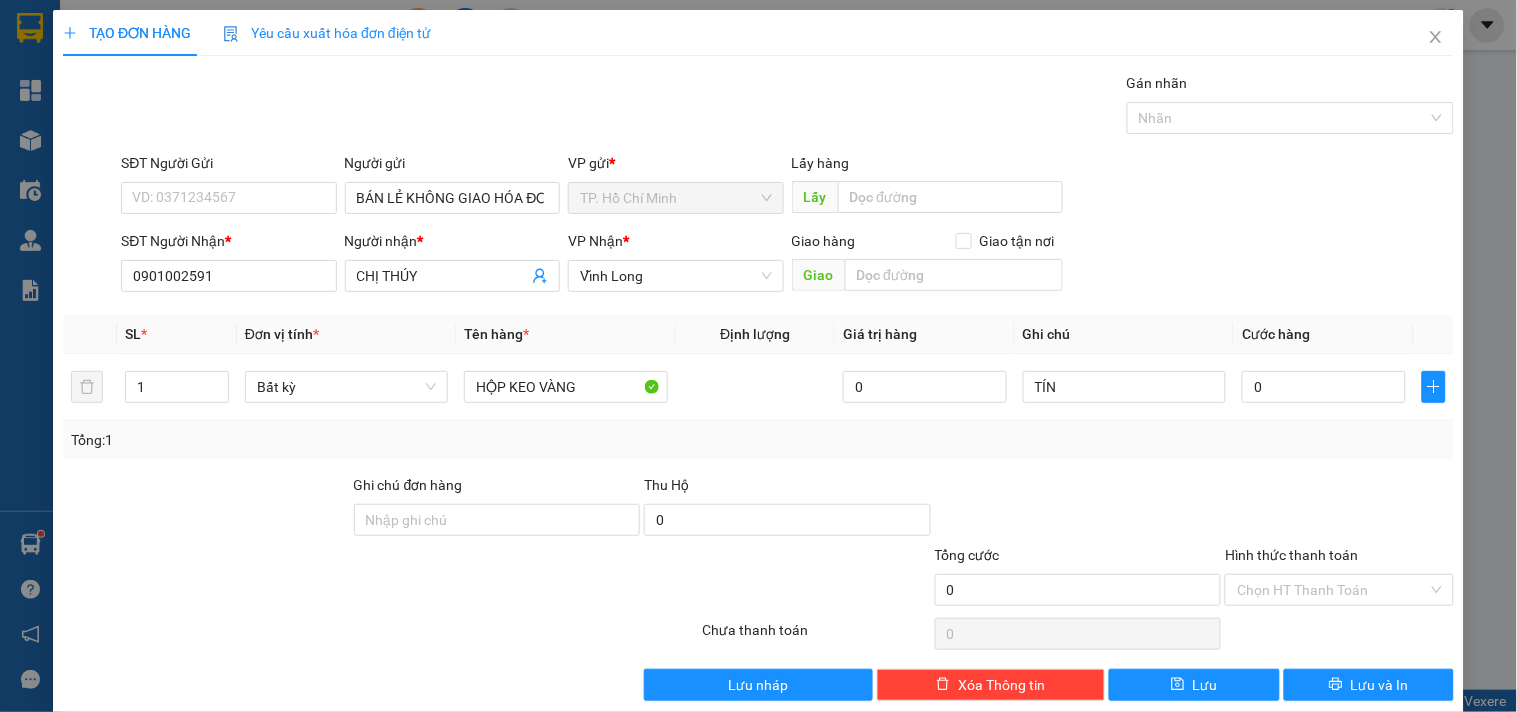 click on "Gói vận chuyển * Tiêu chuẩn Gán nhãn Nhãn SĐT Người Gửi VD: [PHONE] Người gửi BÁN LẺ KHÔNG GIAO HÓA ĐƠN VP gửi * TP. Hồ Chí Minh Lấy hàng Lấy SĐT Người Nhận * [PHONE] Người nhận * CHỊ THÚY VP Nhận * Vĩnh Long Giao hàng Giao tận nơi Giao SL * Đơn vị tính * Tên hàng * Định lượng Giá trị hàng Ghi chú Cước hàng 1 Bất kỳ HỘP KEO VÀNG 0 TÍN 0 Tổng: 1 Ghi chú đơn hàng Thu Hộ 0 Tổng cước 0 Hình thức thanh toán Chọn HT Thanh ToánSố tiền thu trước 0 Chưa thanh toán 0 Chọn HT Thanh Toán Lưu nháp Xóa Thông tin Lưu Lưu và In" at bounding box center (758, 386) 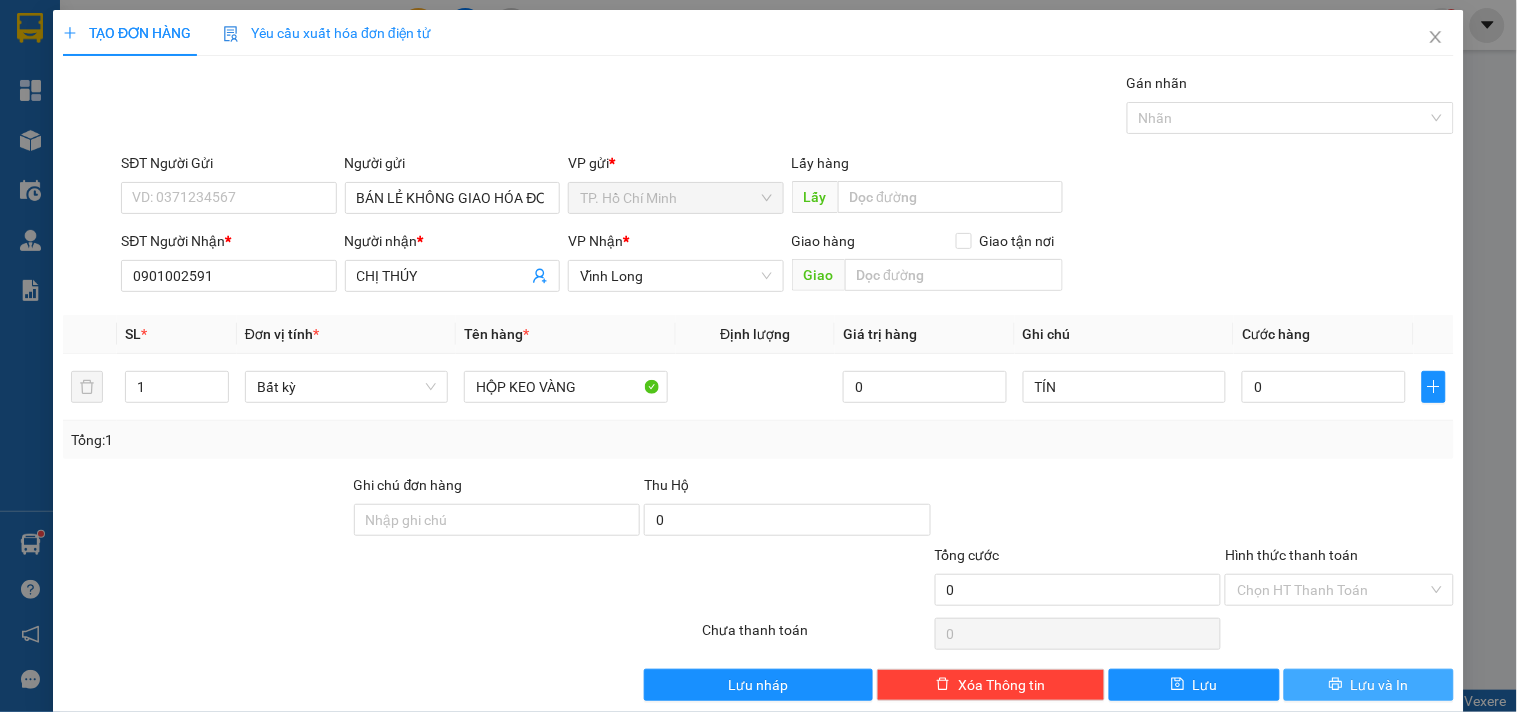 click on "Lưu và In" at bounding box center (1369, 685) 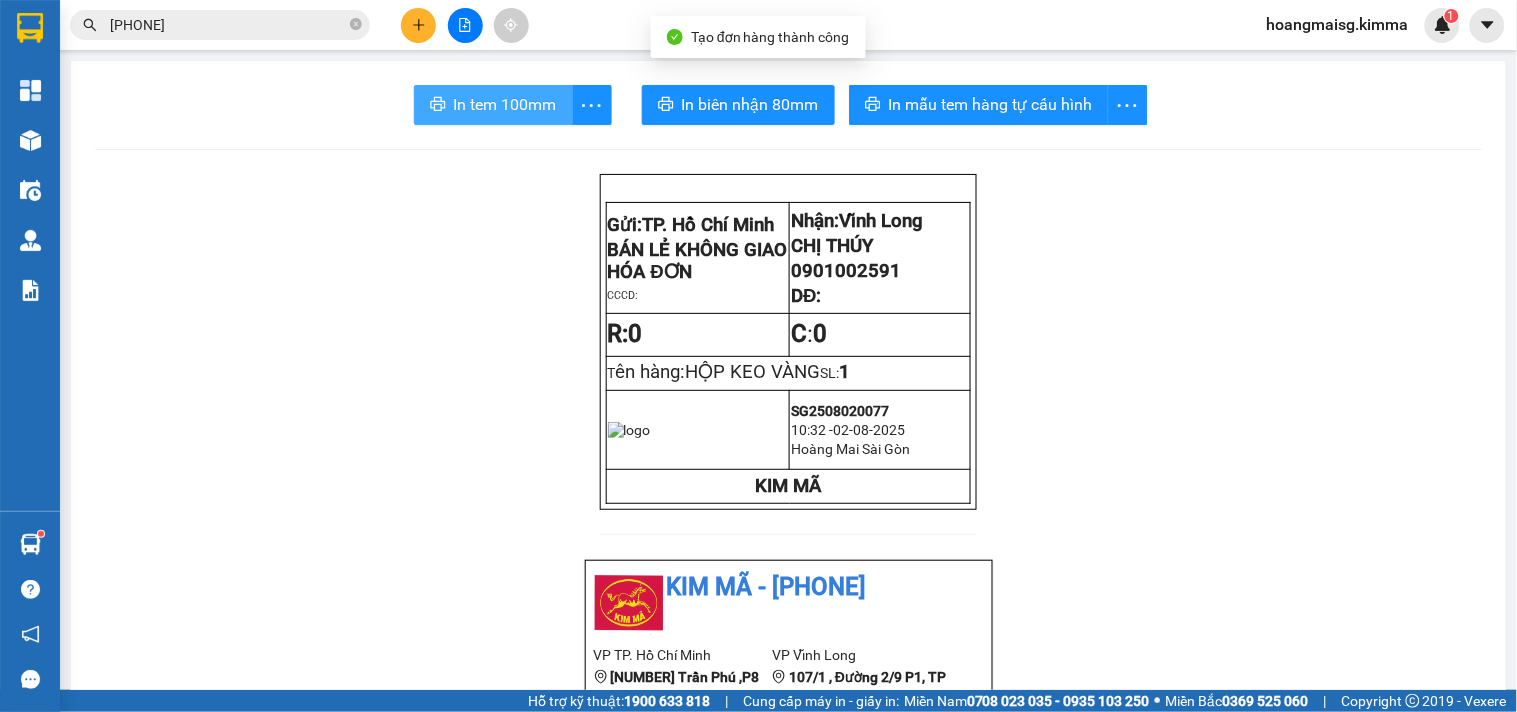 click on "In tem 100mm" at bounding box center [505, 104] 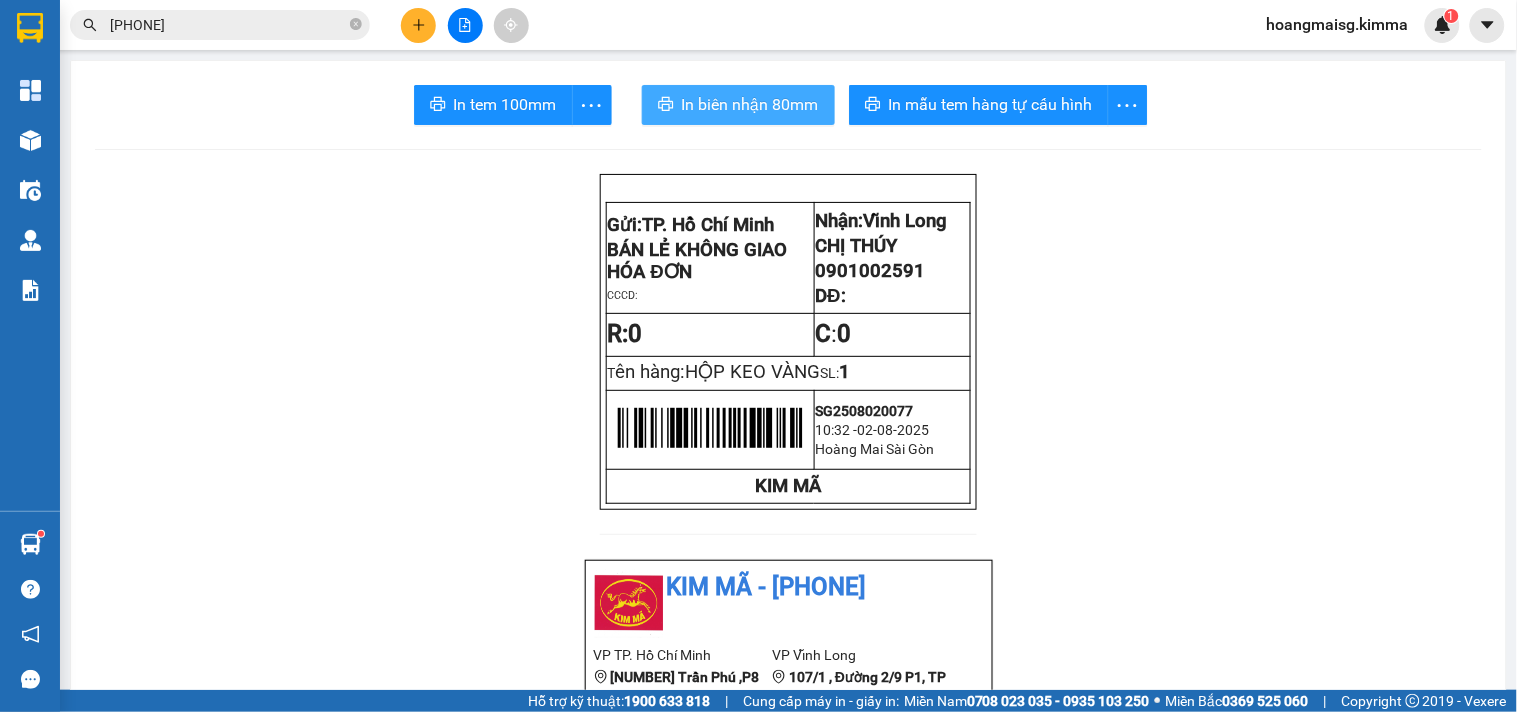click on "In biên nhận 80mm" at bounding box center (750, 104) 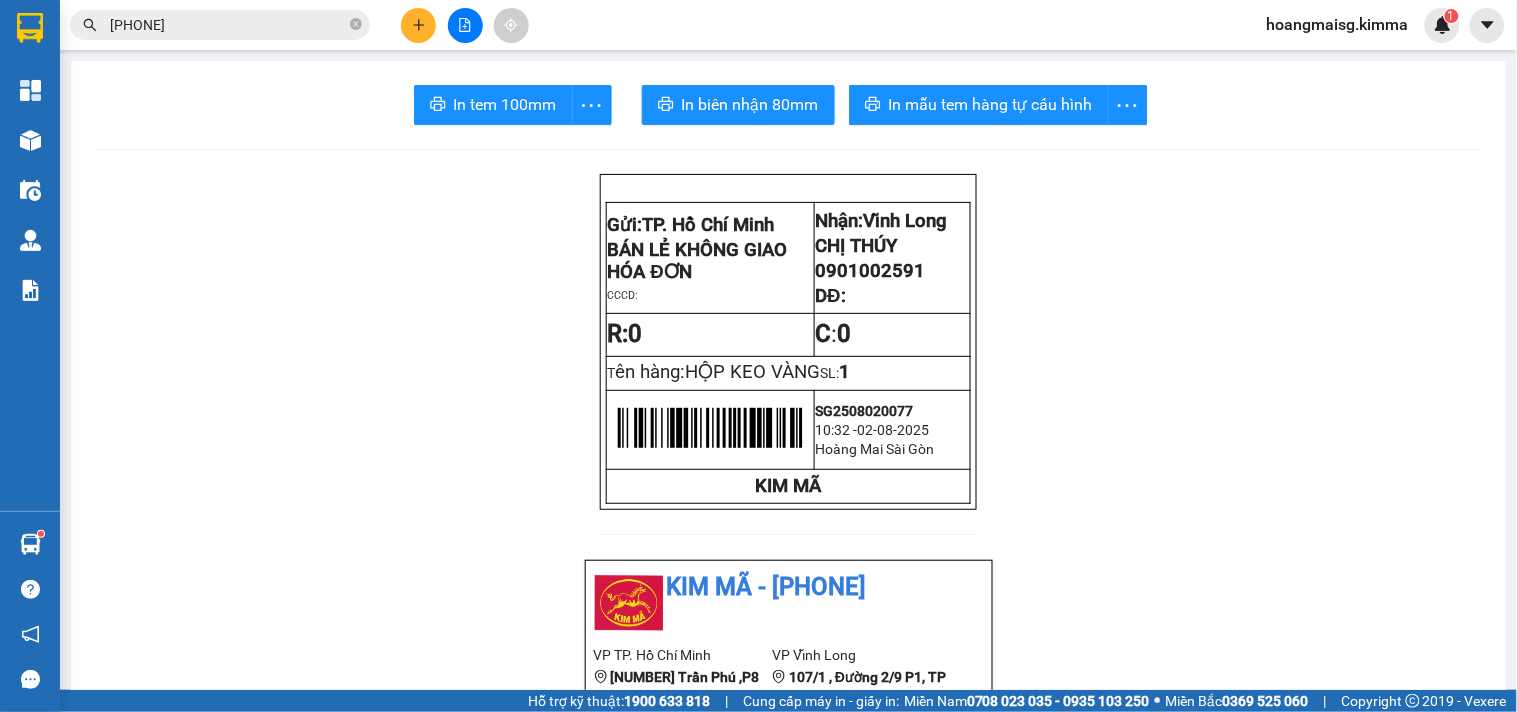 click on "[PHONE]" at bounding box center (228, 25) 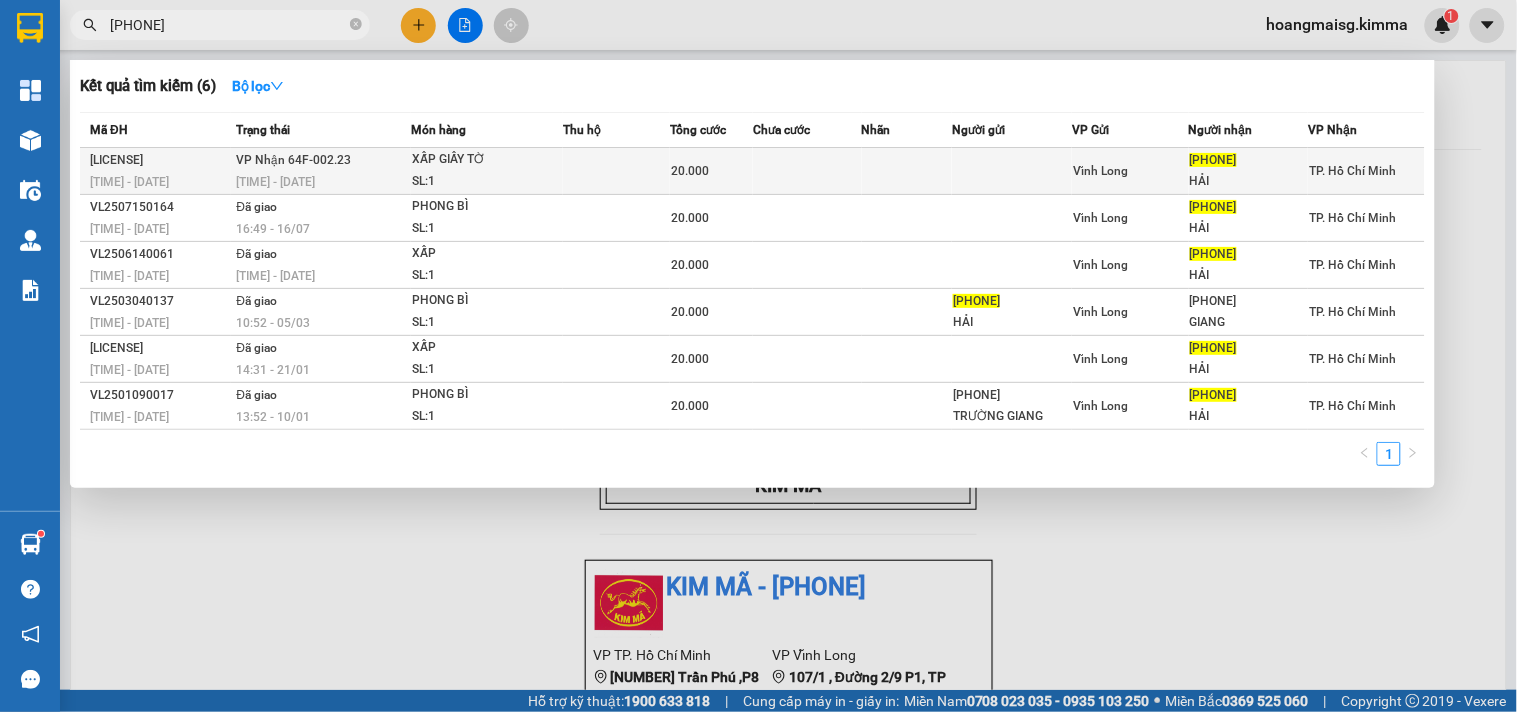 type on "[PHONE]" 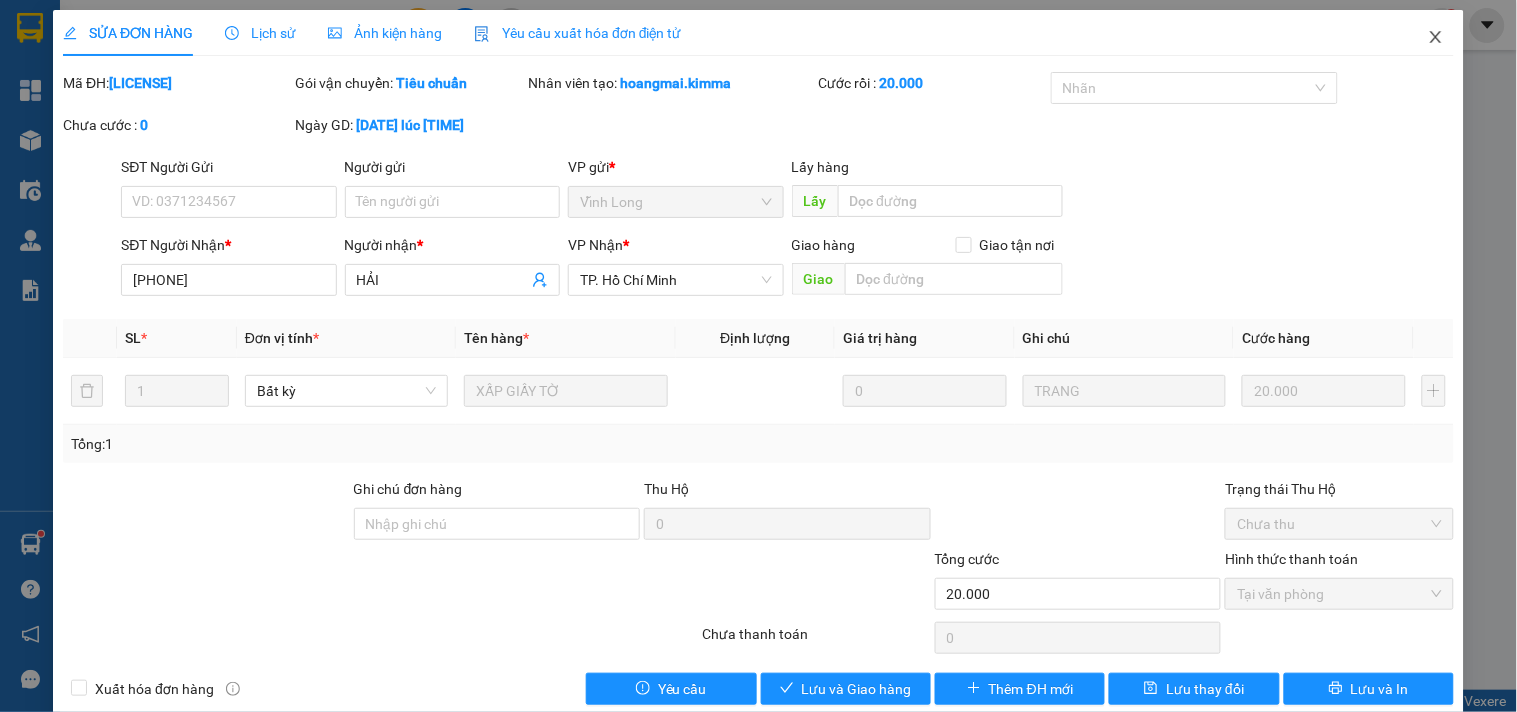 click 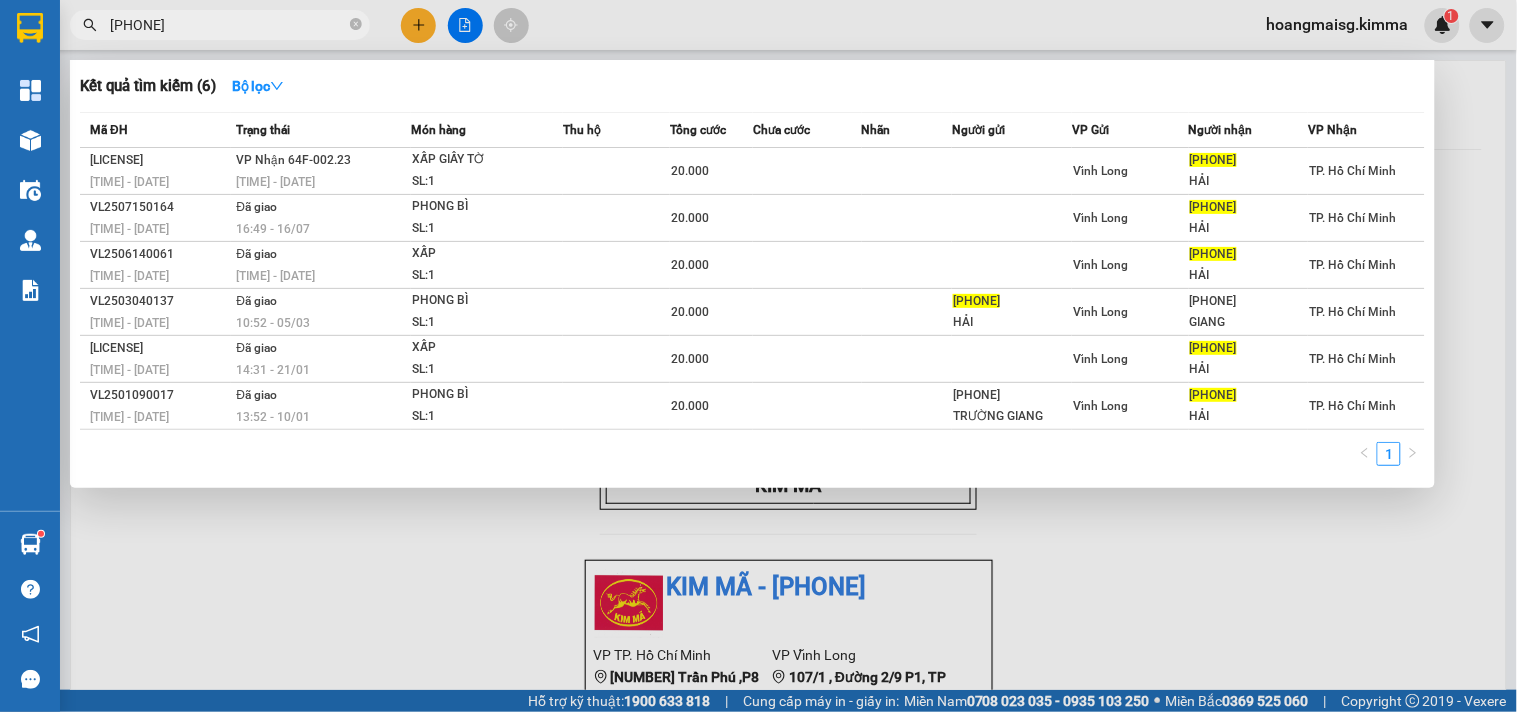click on "[PHONE]" at bounding box center (228, 25) 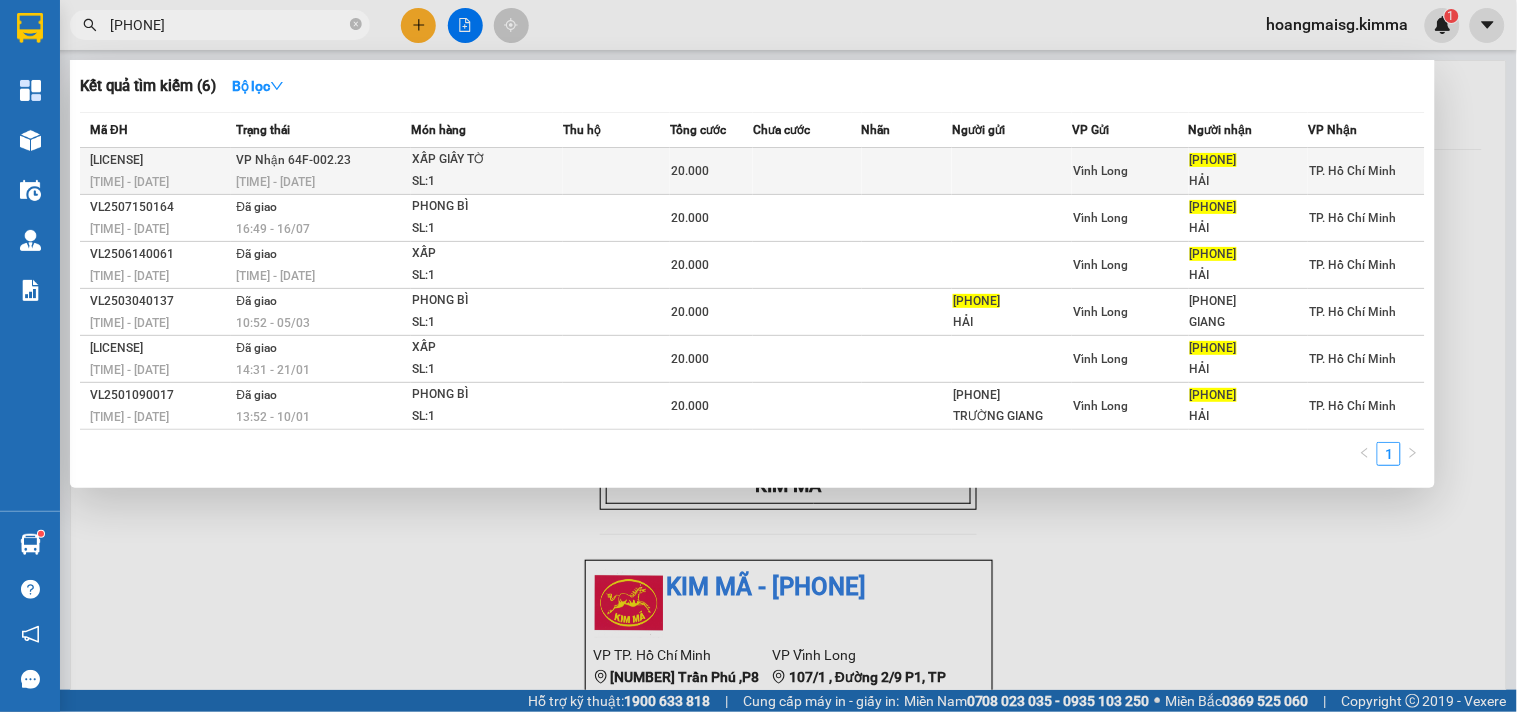 click on "VP Nhận [CODE] [TIME] - [DATE]" at bounding box center (320, 171) 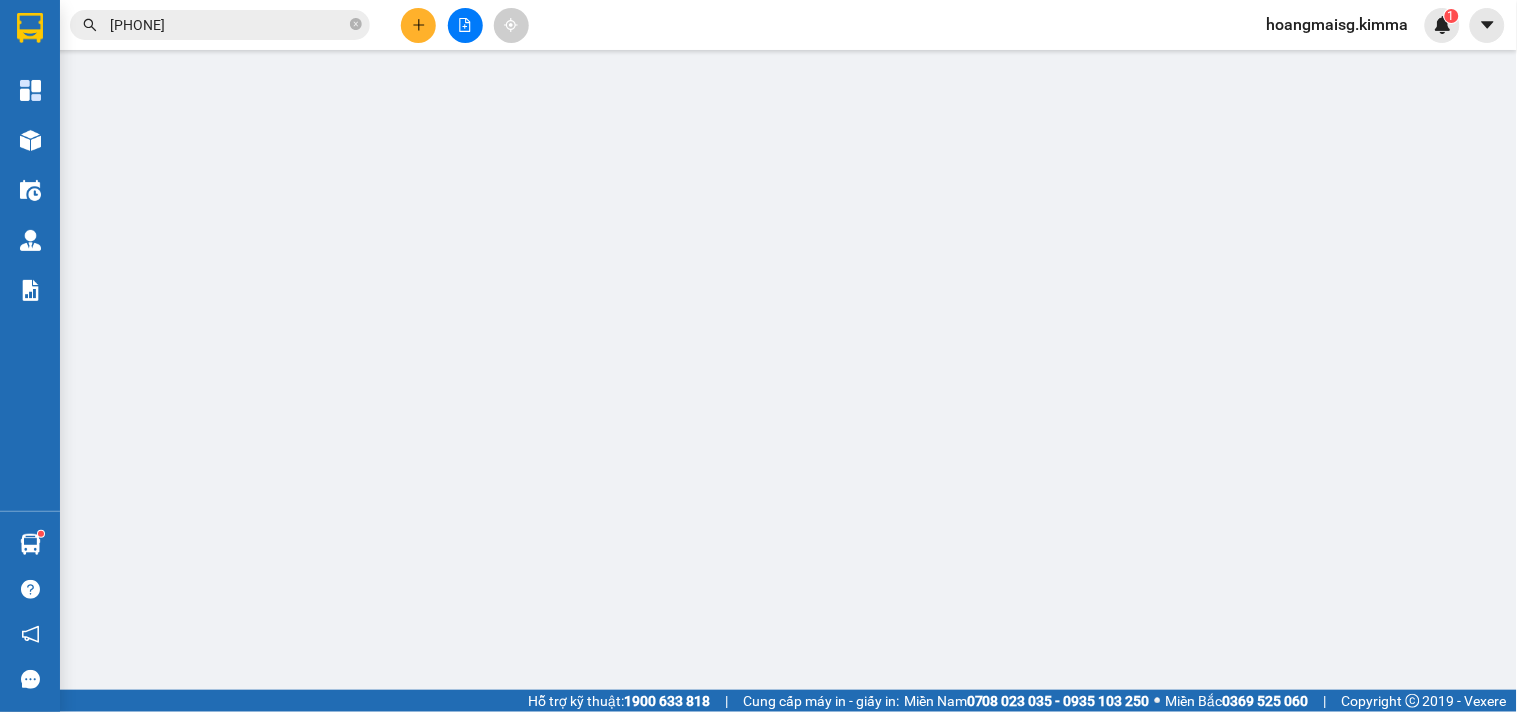 type on "[PHONE]" 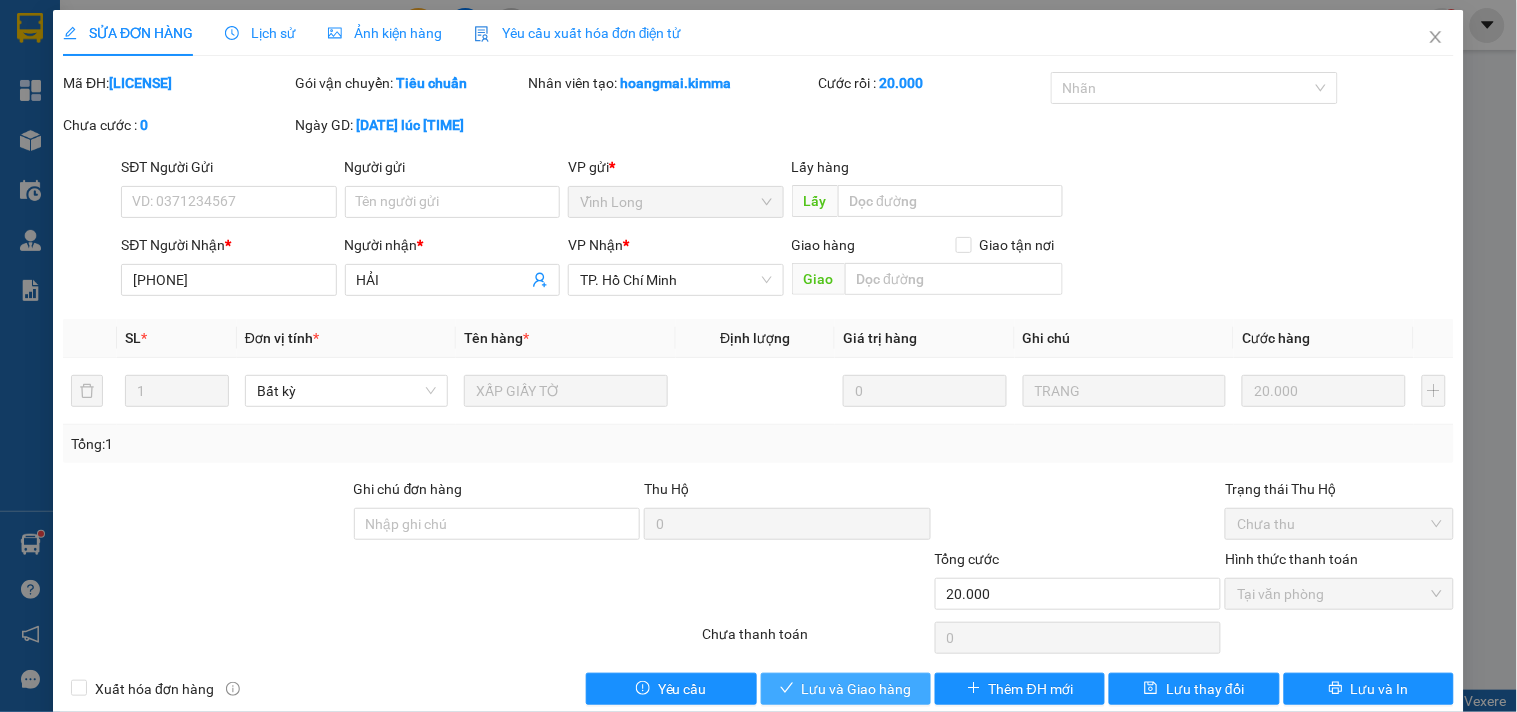 click on "Lưu và Giao hàng" at bounding box center (857, 689) 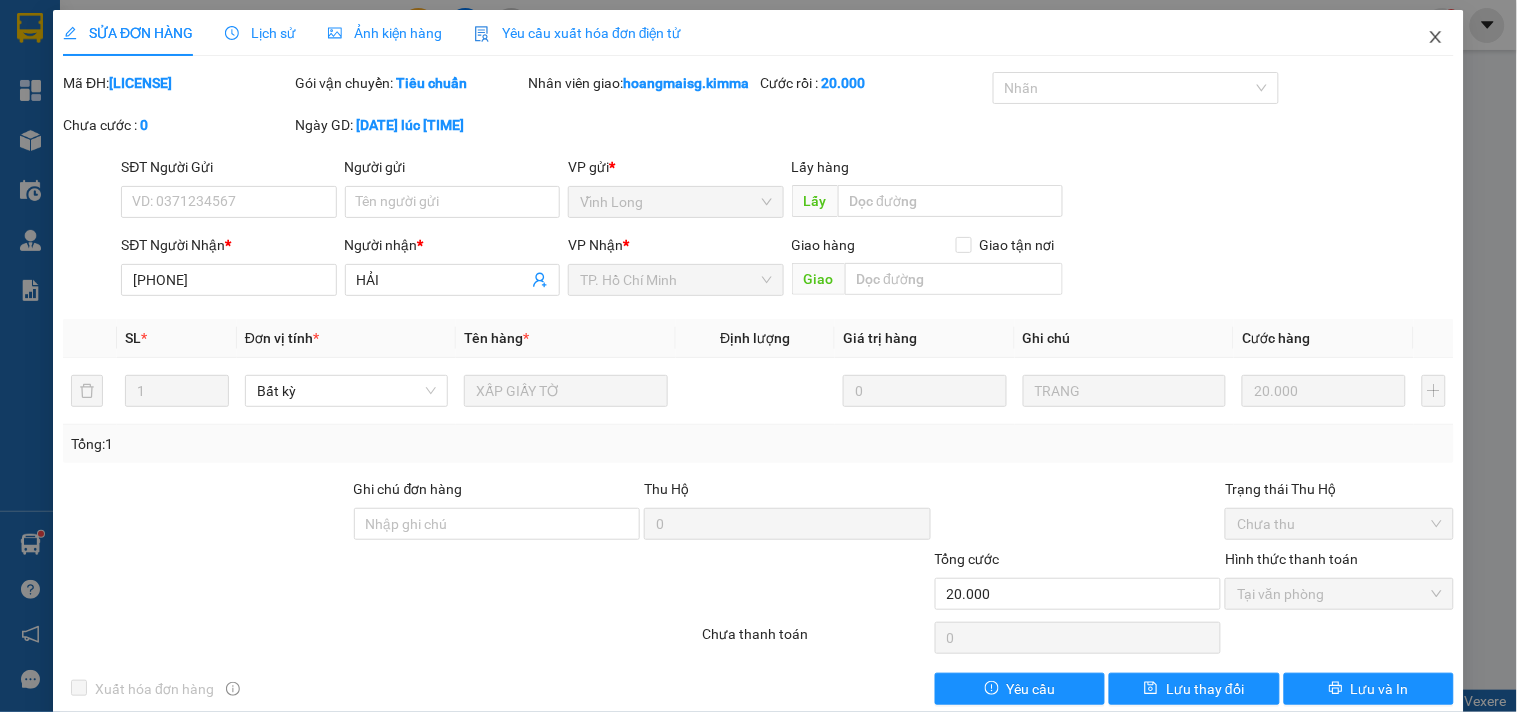 drag, startPoint x: 1422, startPoint y: 53, endPoint x: 1126, endPoint y: 51, distance: 296.00674 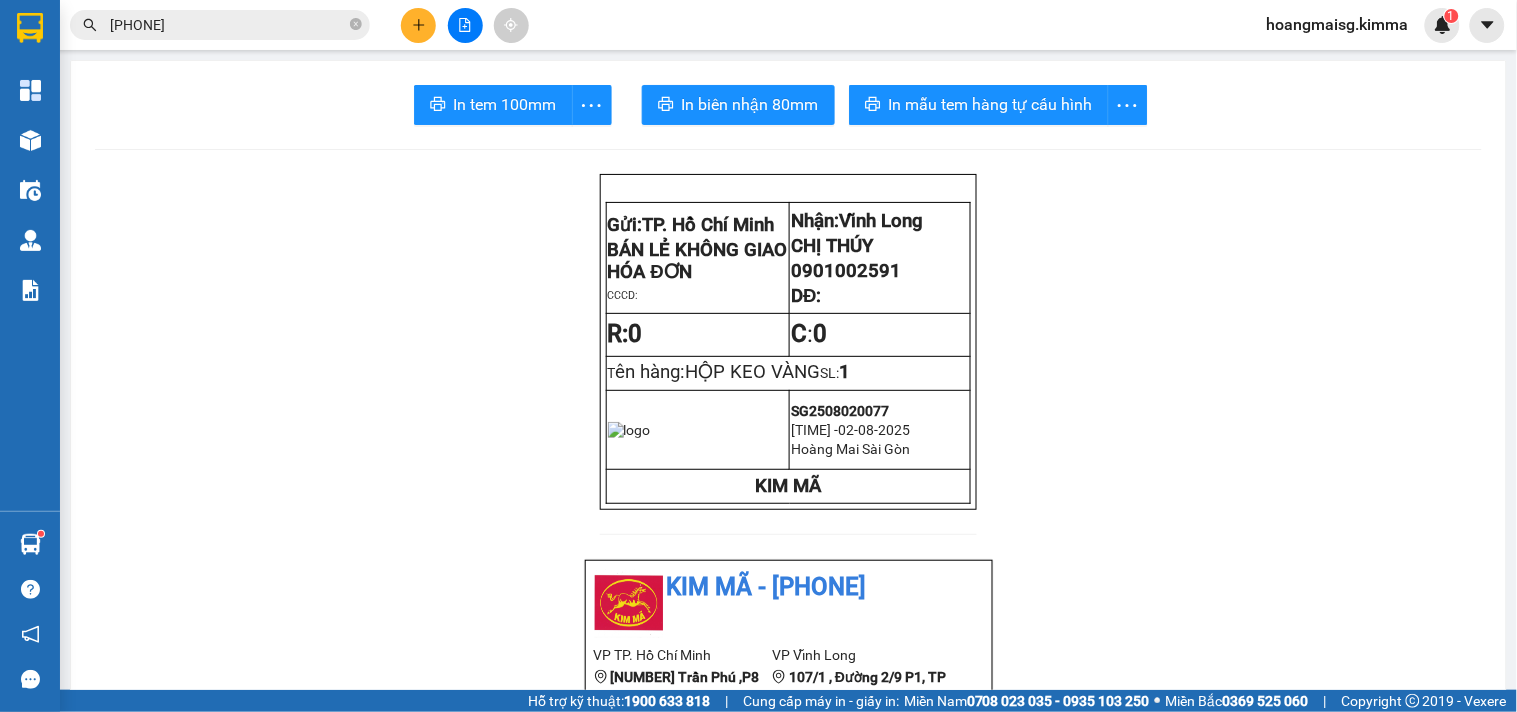 click 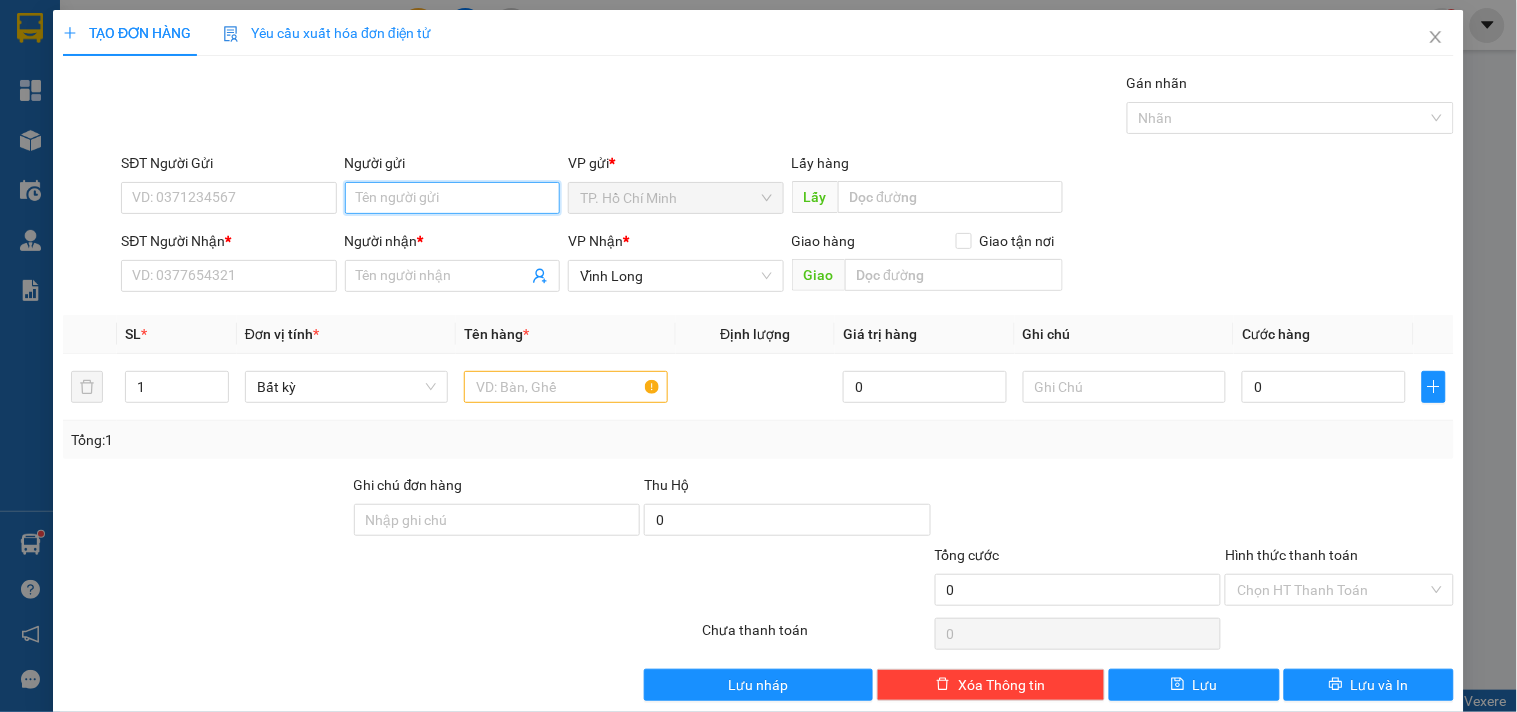 click on "Người gửi" at bounding box center [452, 198] 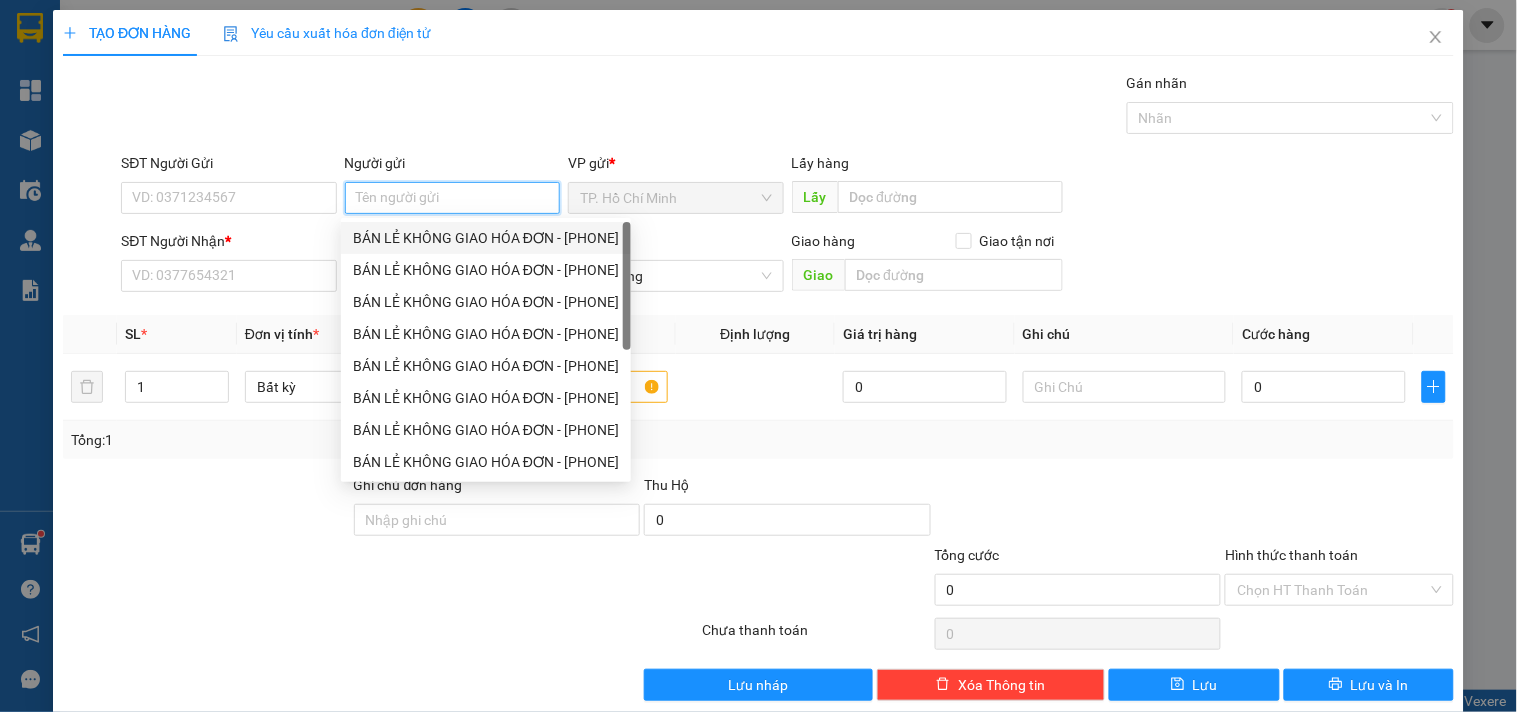 click on "BÁN LẺ KHÔNG GIAO HÓA ĐƠN - [PHONE]" at bounding box center (486, 238) 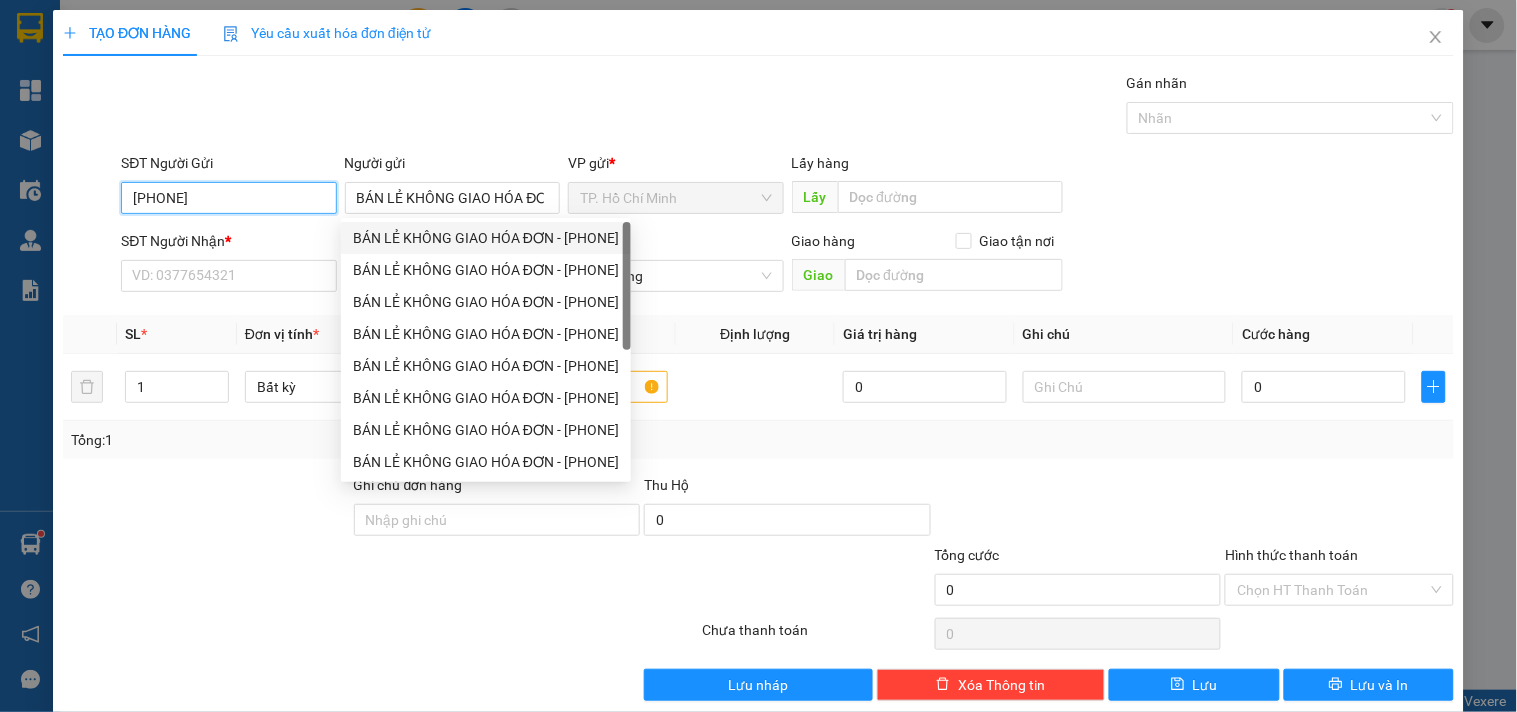 click on "[PHONE]" at bounding box center [228, 198] 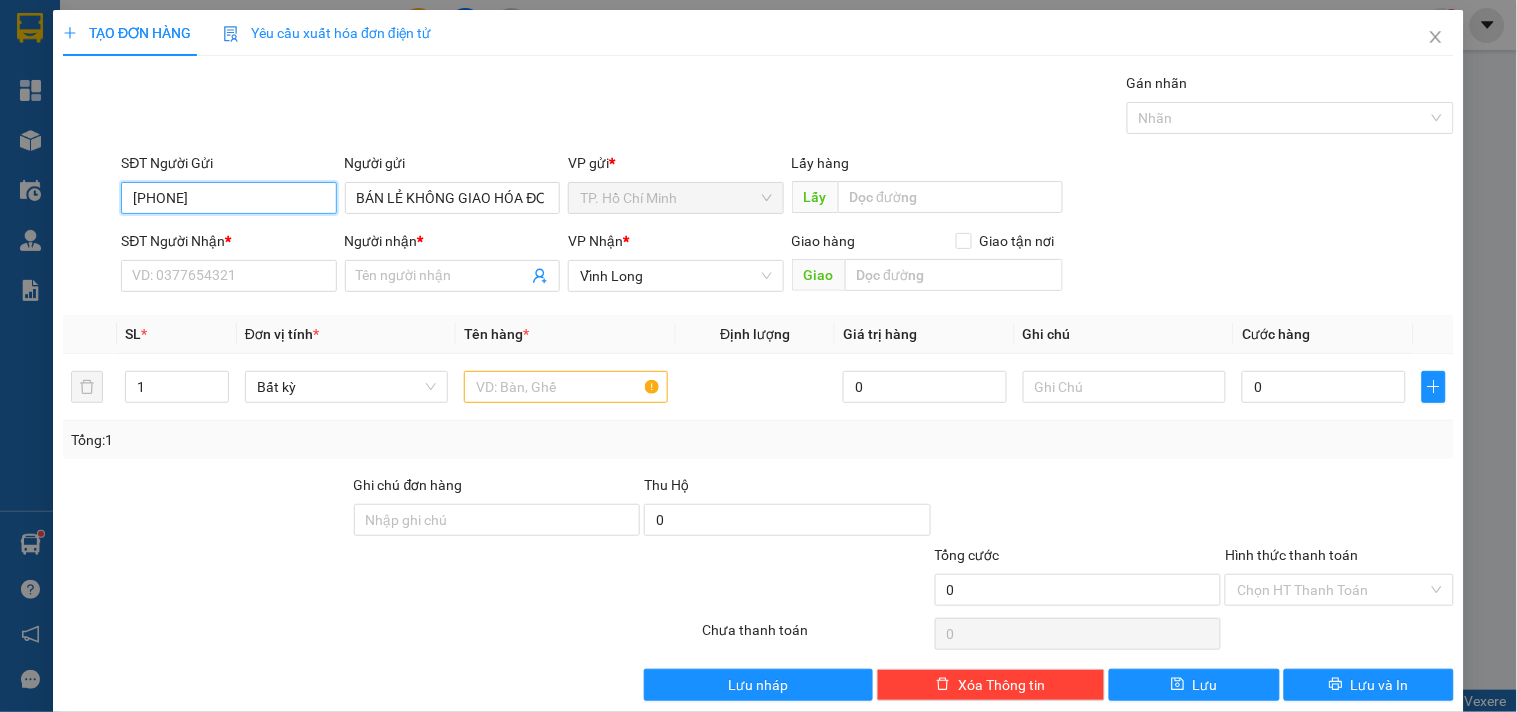 click on "[PHONE]" at bounding box center (228, 198) 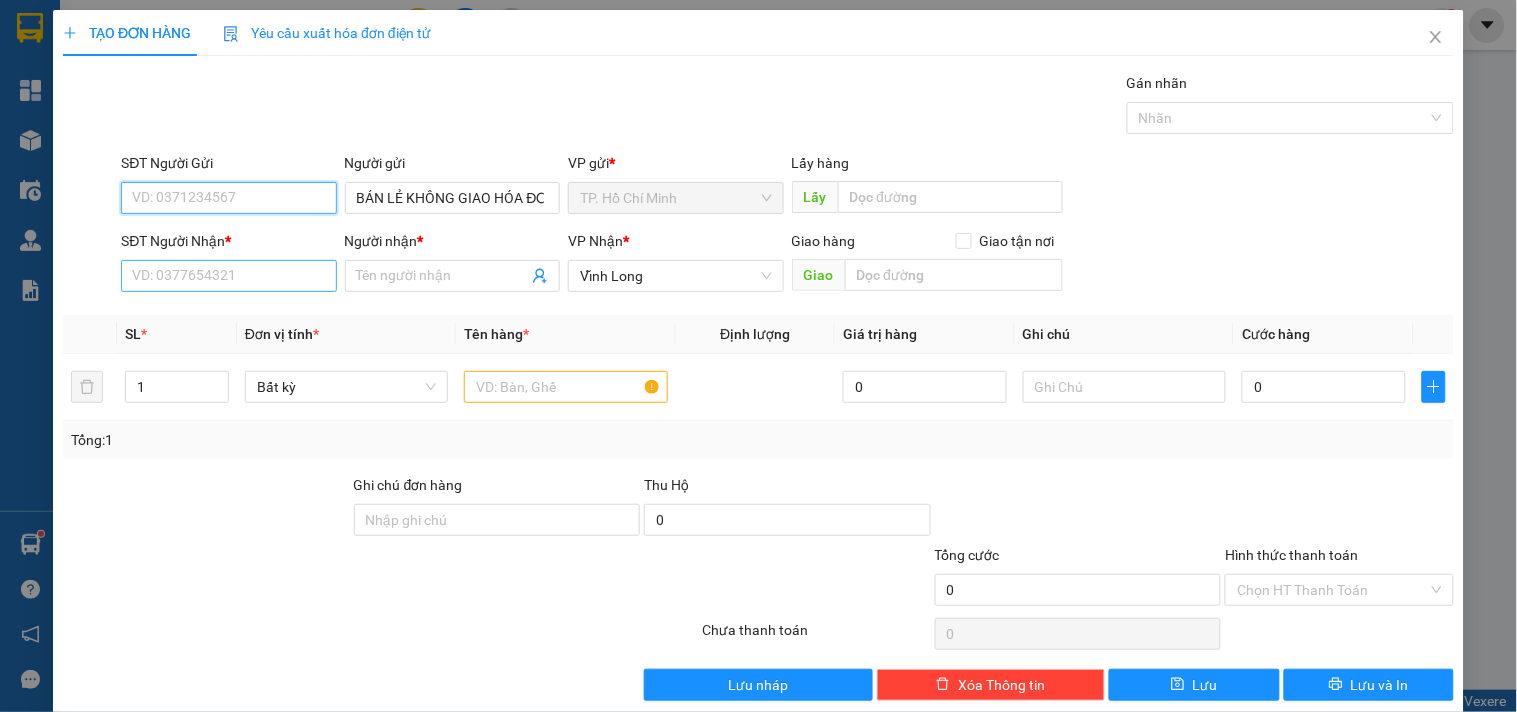 type 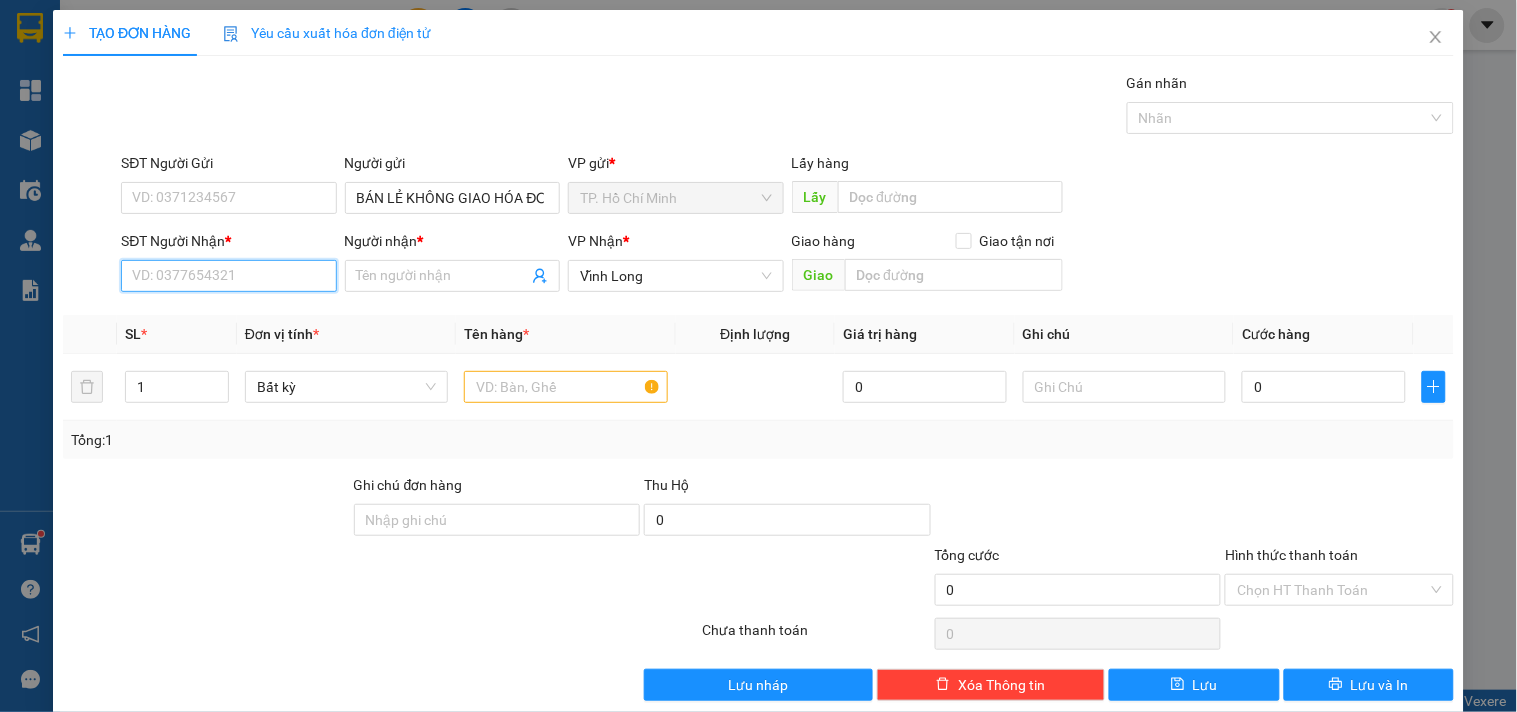 click on "SĐT Người Nhận  *" at bounding box center [228, 276] 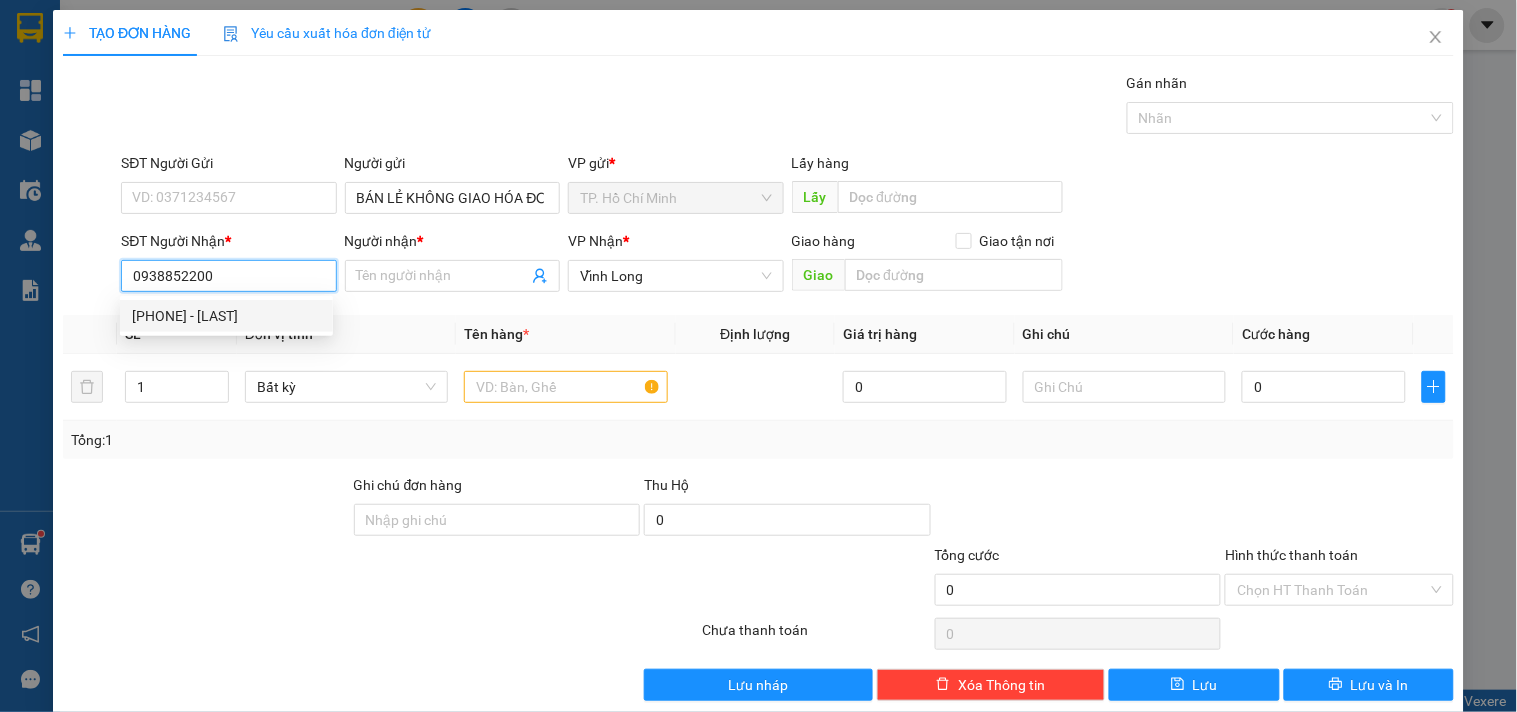 type on "0938852200" 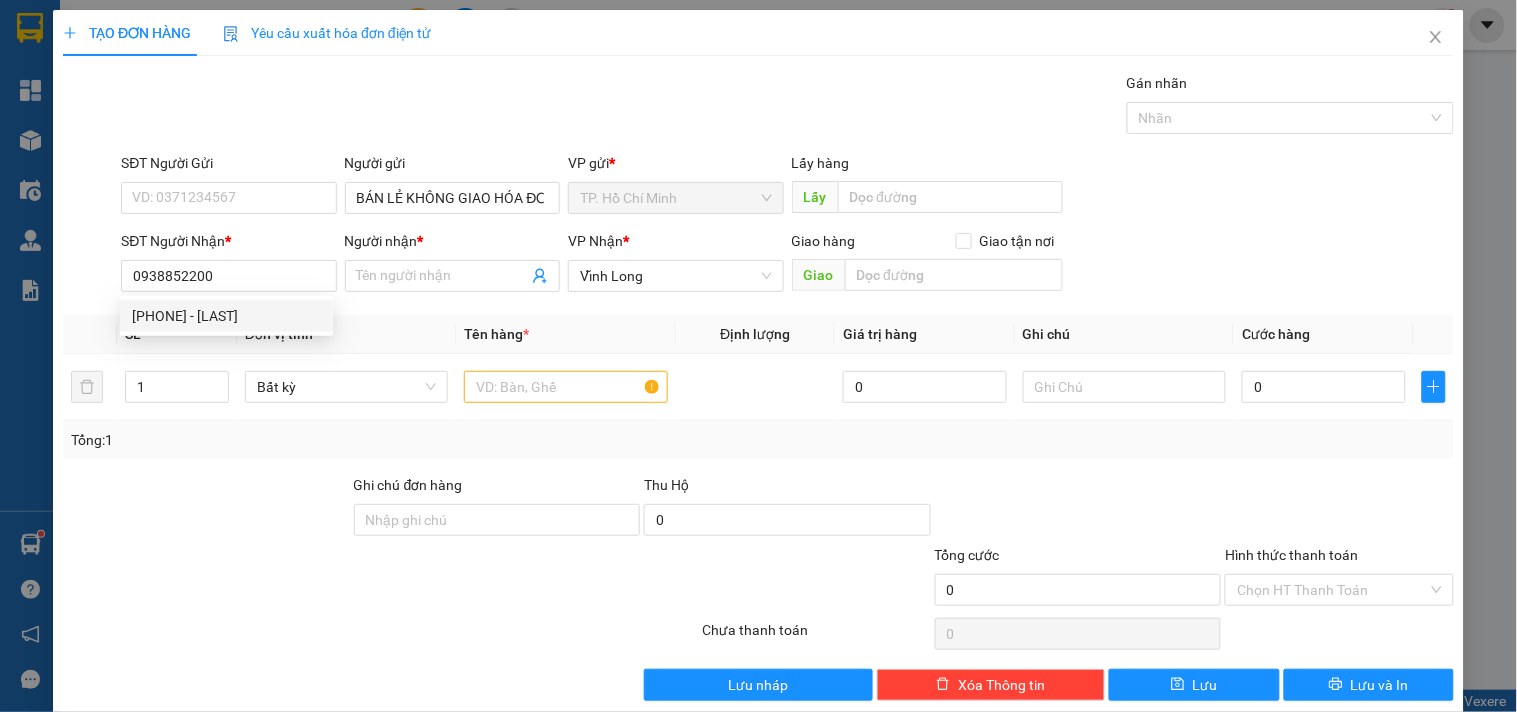 click on "[PHONE] [PHONE] - [LAST]" at bounding box center [226, 316] 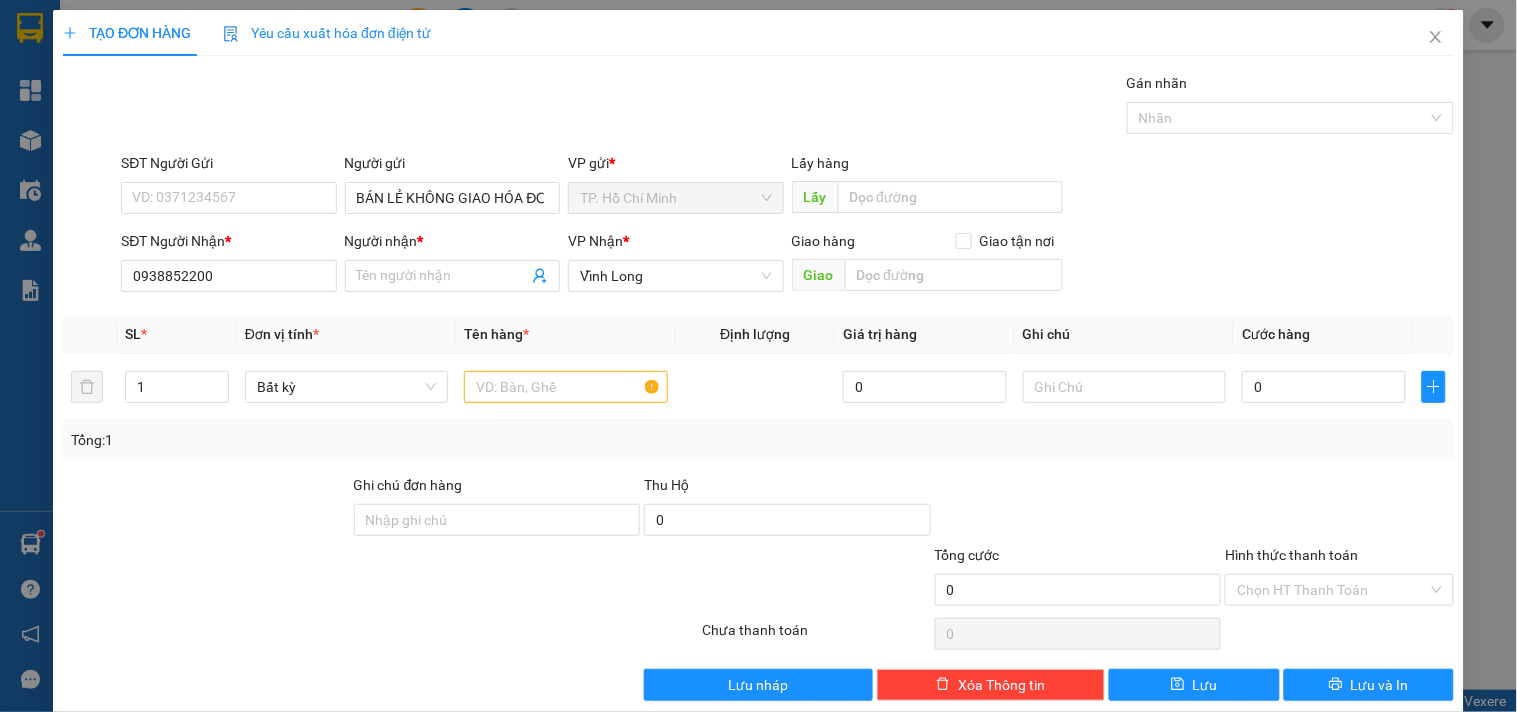 click on "Gói vận chuyển * Tiêu chuẩn Gán nhãn Nhãn SĐT Người Gửi VD: [PHONE] Người gửi BÁN LẺ KHÔNG GIAO HÓA ĐƠN VP gửi * TP. Hồ Chí Minh Lấy hàng Lấy SĐT Người Nhận * [PHONE] Người nhận * Tên người nhận VP Nhận * Vĩnh Long Giao hàng Giao tận nơi Giao SL * Đơn vị tính * Tên hàng * Định lượng Giá trị hàng Ghi chú Cước hàng 1 Bất kỳ 0 0 Tổng: 1 Ghi chú đơn hàng Thu Hộ 0 Tổng cước 0 Hình thức thanh toán Chọn HT Thanh Toán Số tiền thu trước 0 Chưa thanh toán 0 Chọn HT Thanh Toán Lưu nháp Xóa Thông tin Lưu Lưu và In" at bounding box center [758, 386] 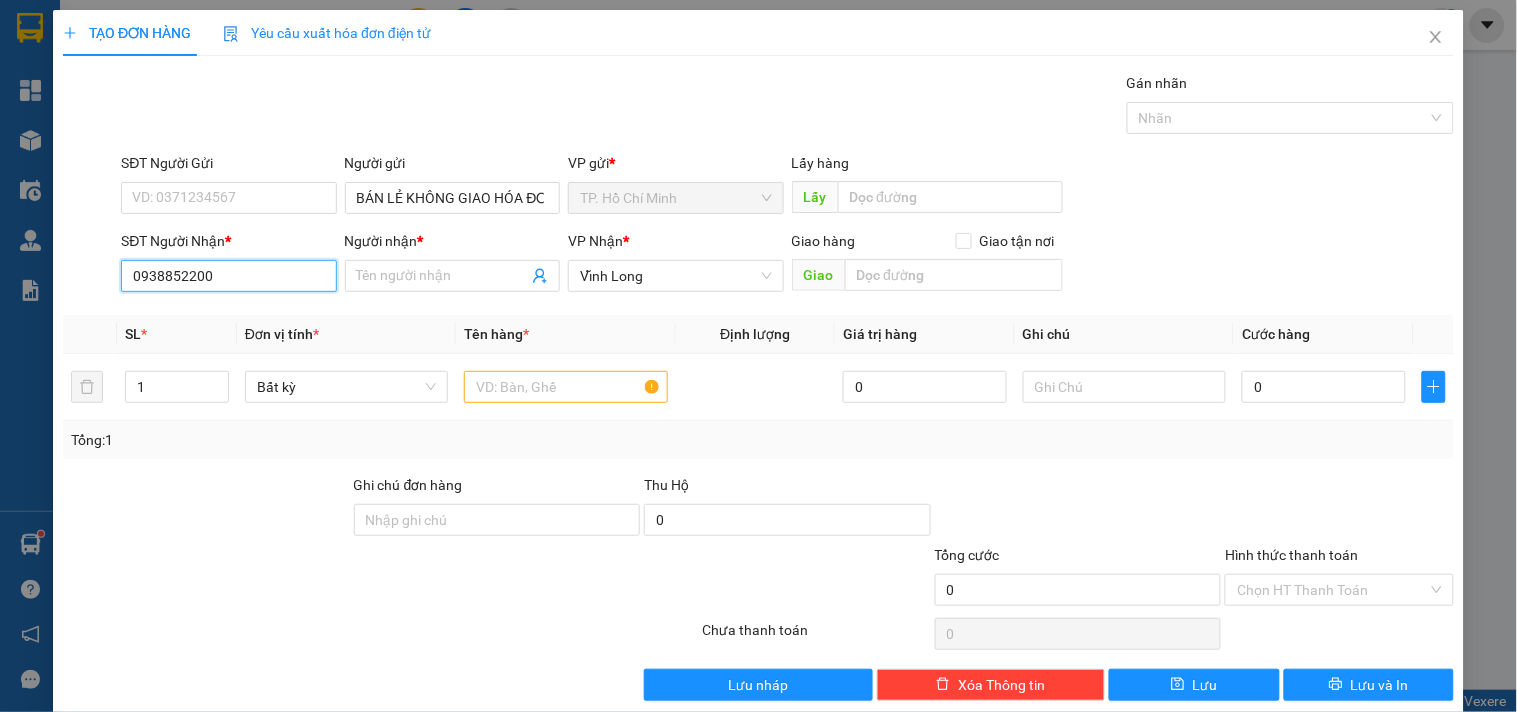 click on "0938852200" at bounding box center (228, 276) 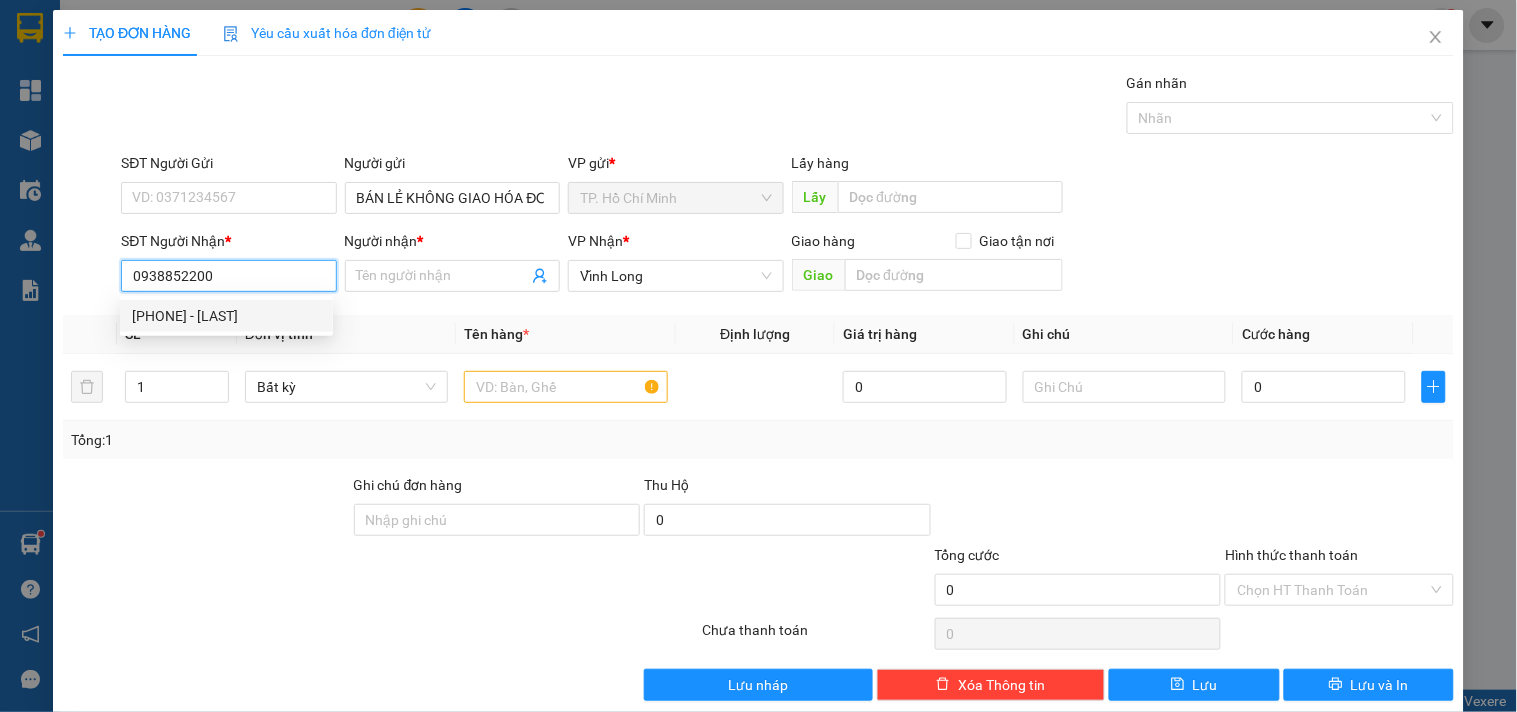 click on "[PHONE] - [LAST]" at bounding box center (226, 316) 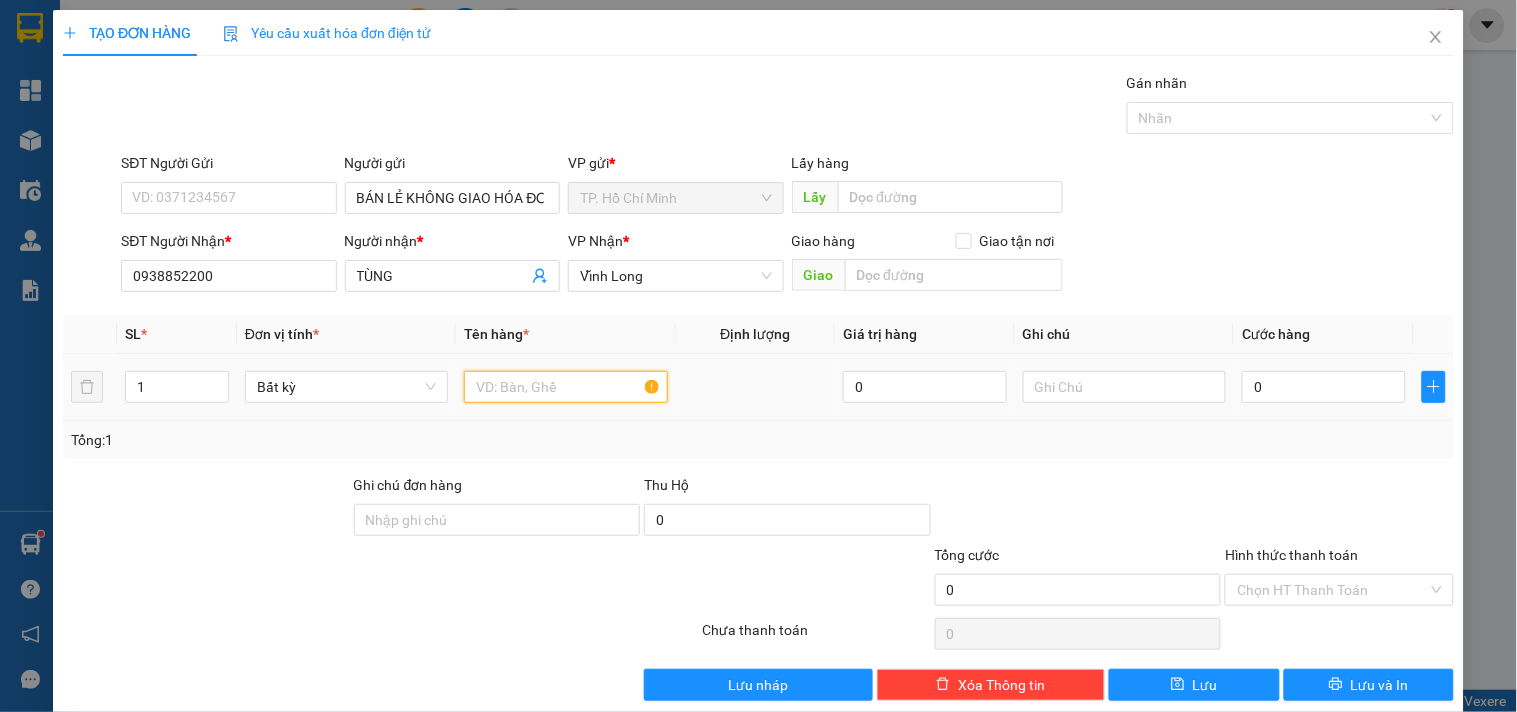 click at bounding box center [565, 387] 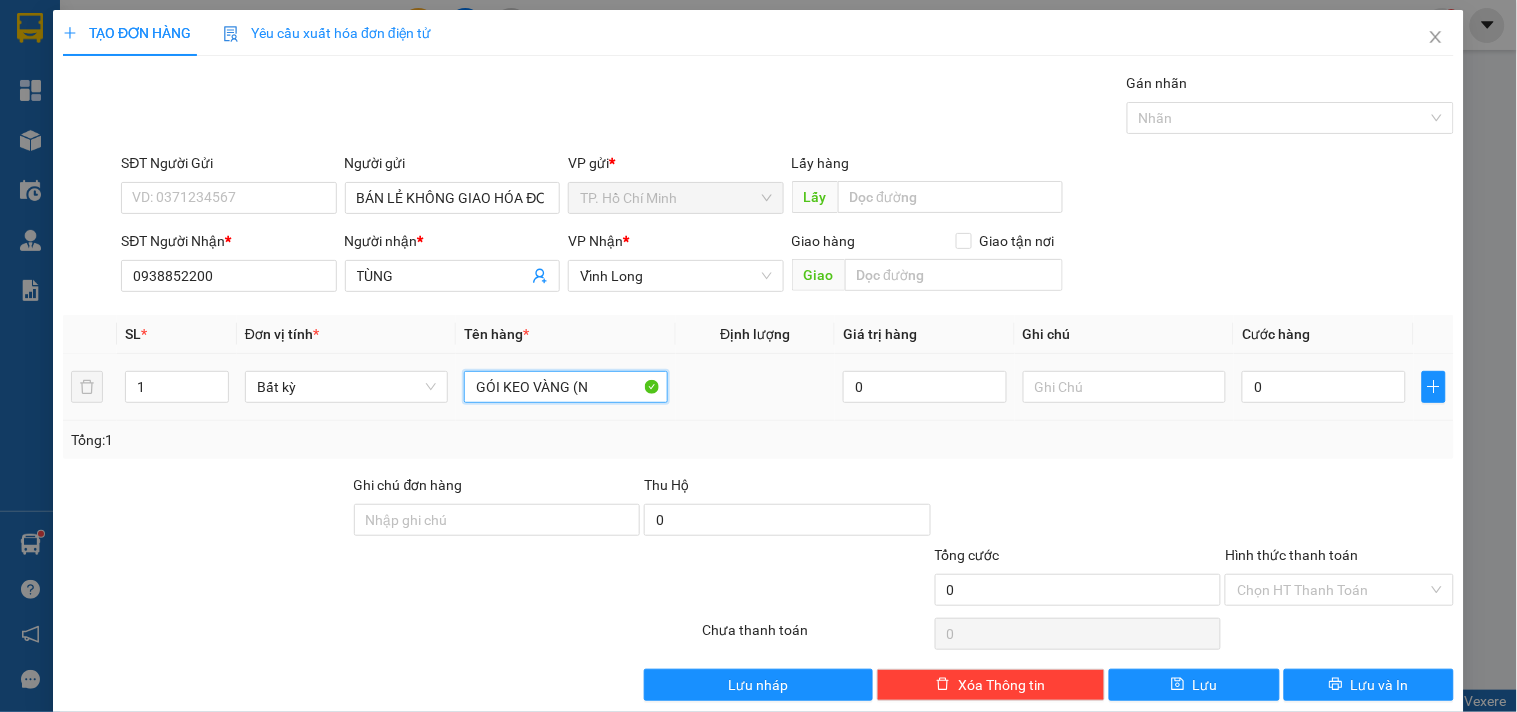 type on "GÓI KEO VÀNG (NP" 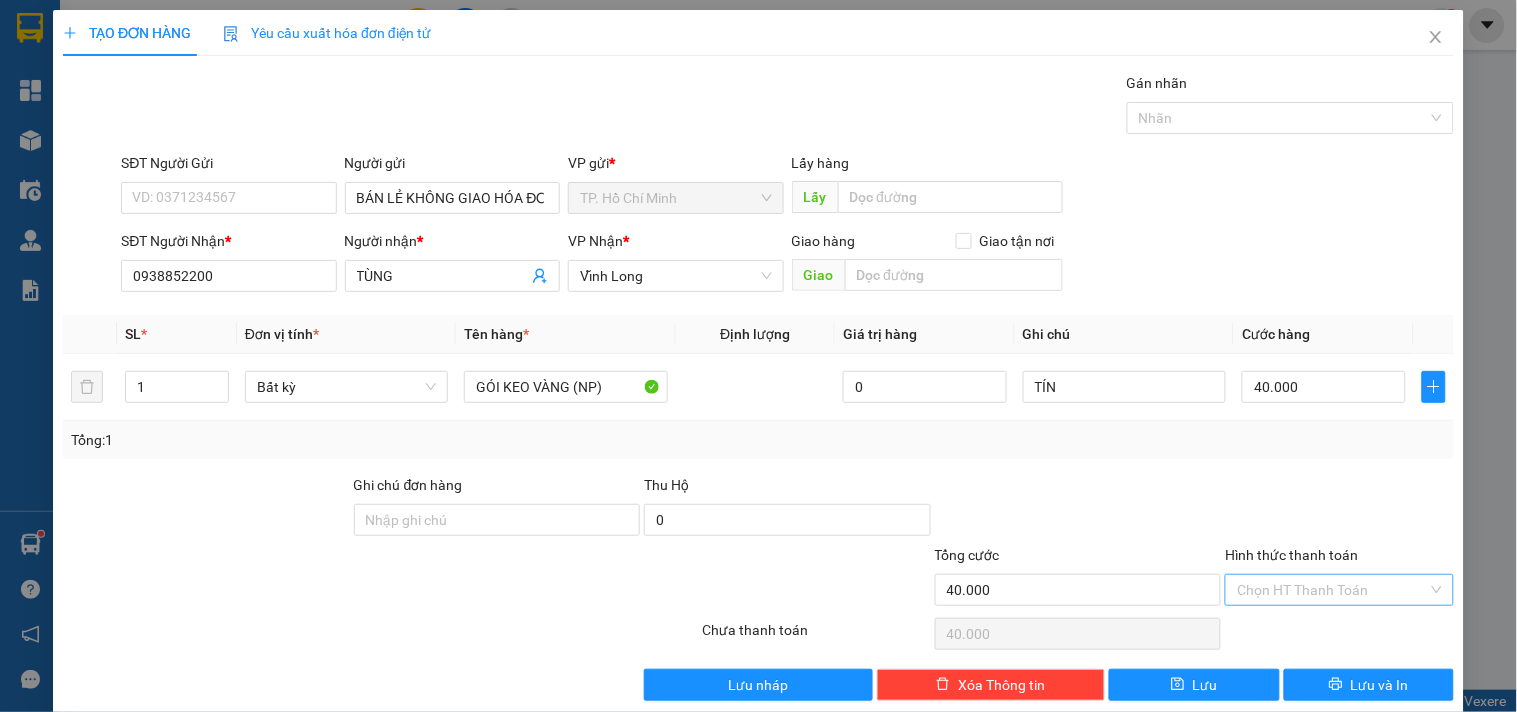 click on "Hình thức thanh toán" at bounding box center (1332, 590) 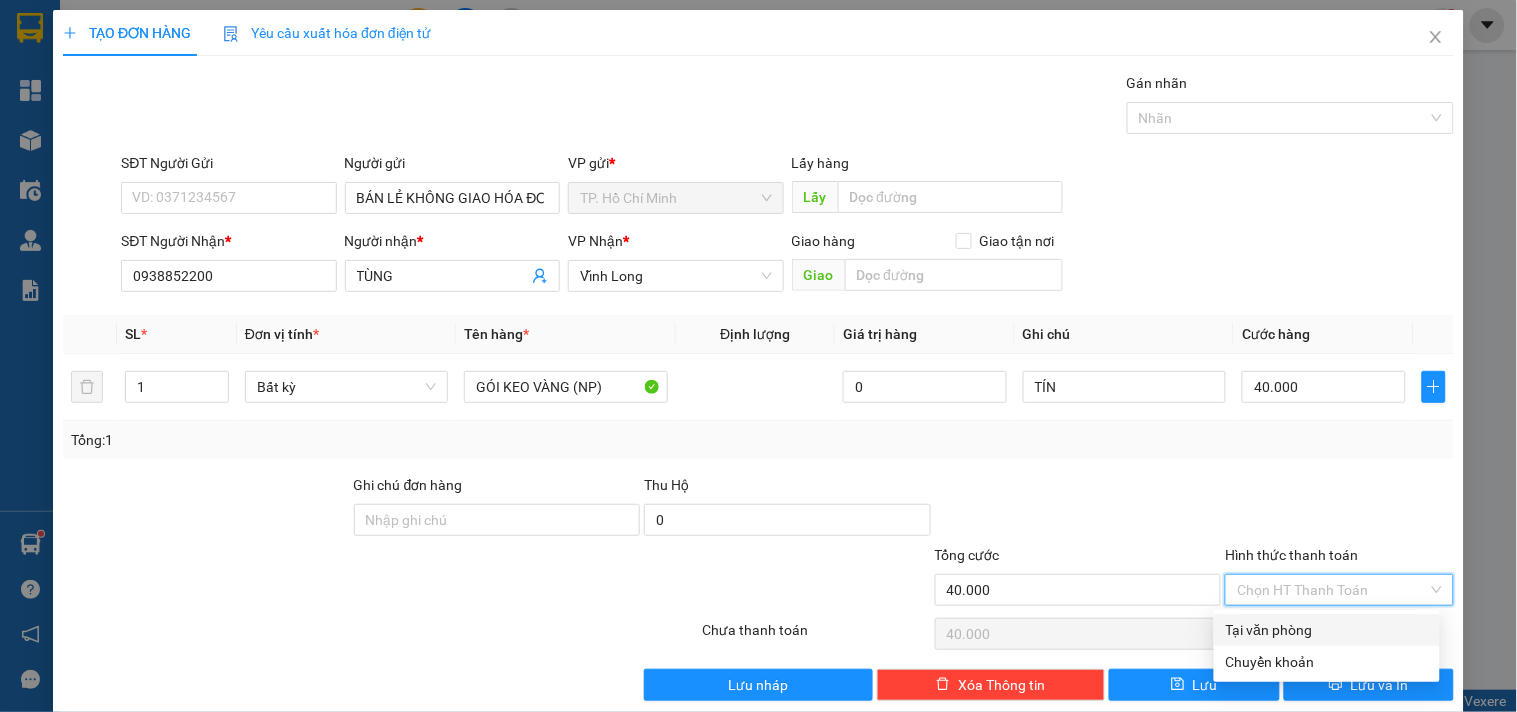 click on "Tại văn phòng" at bounding box center [1327, 630] 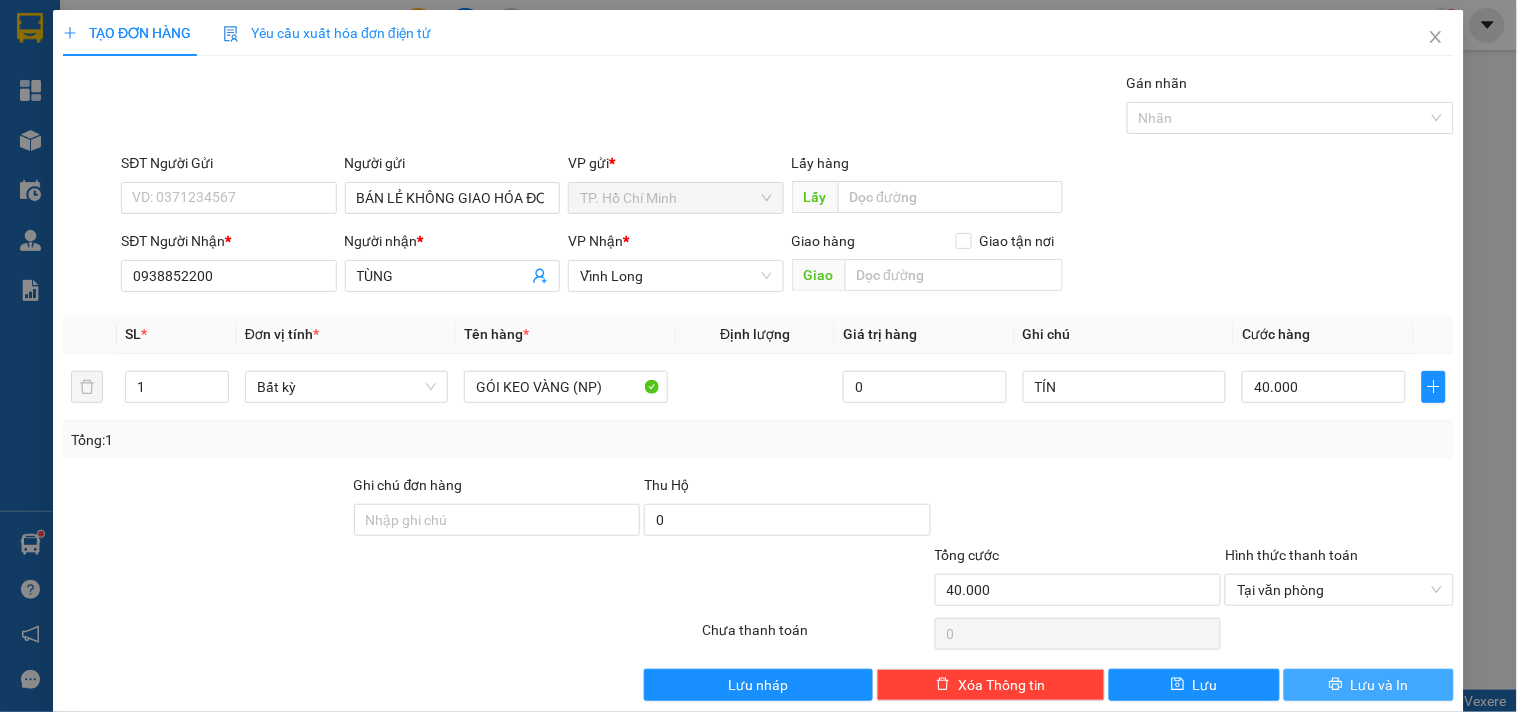 click on "Lưu và In" at bounding box center [1380, 685] 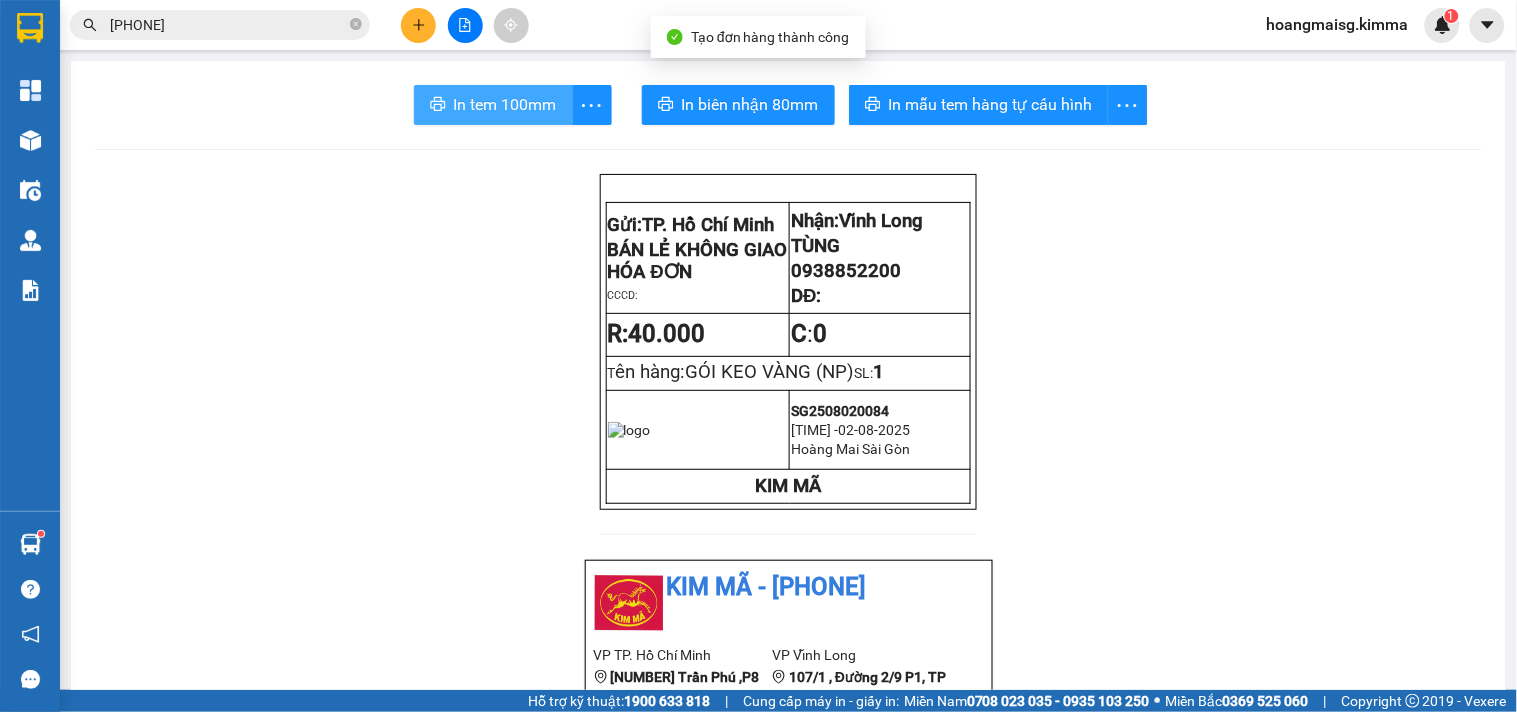 click on "In tem 100mm" at bounding box center (505, 104) 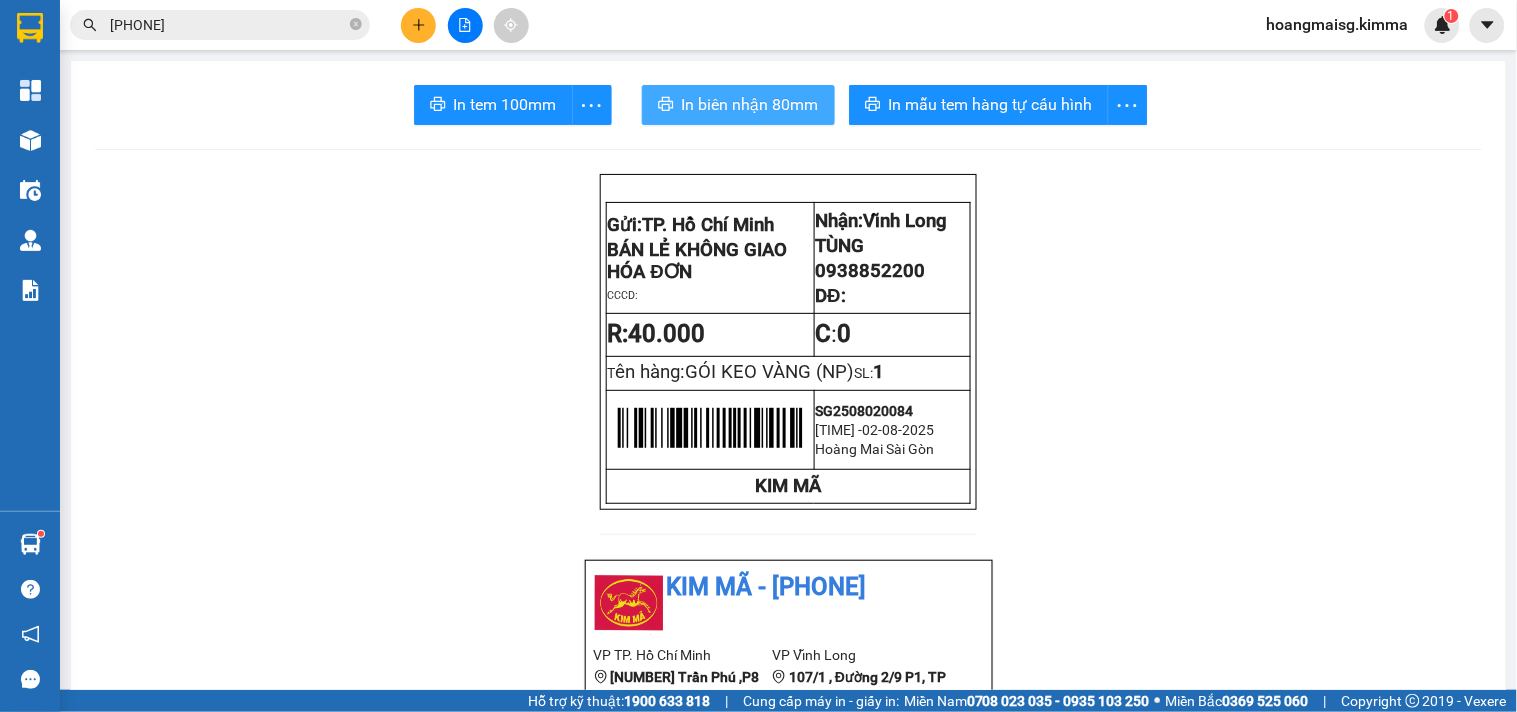 click on "In biên nhận 80mm" at bounding box center [750, 104] 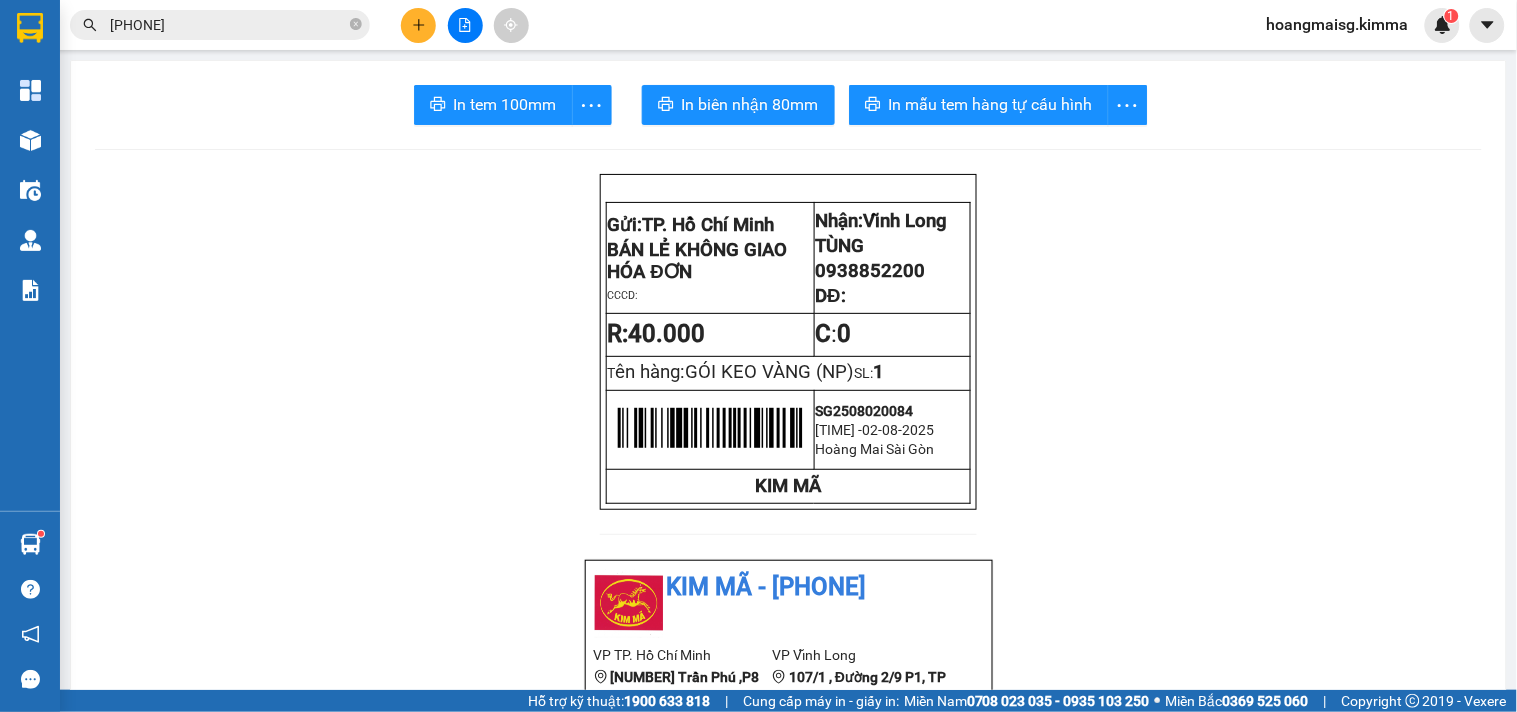 click at bounding box center [465, 25] 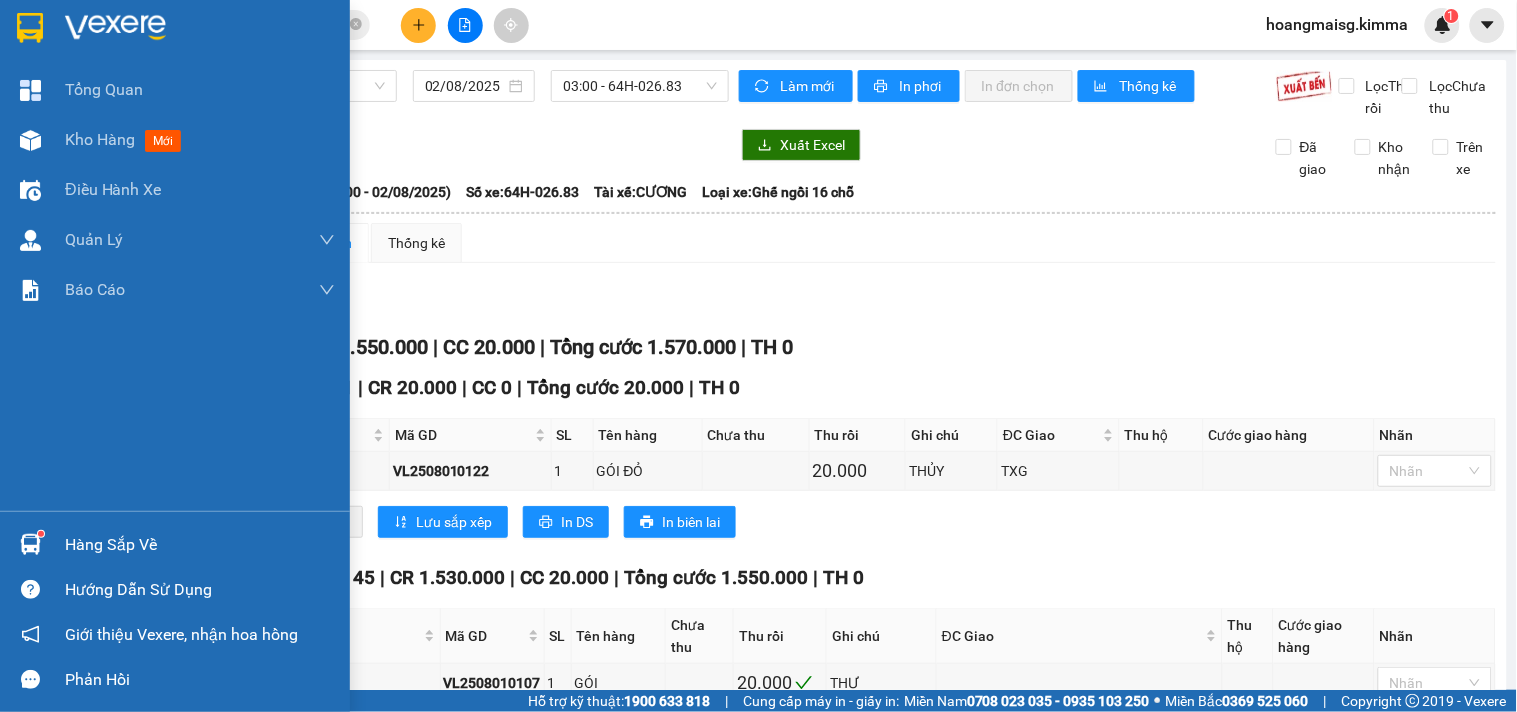 click at bounding box center [30, 140] 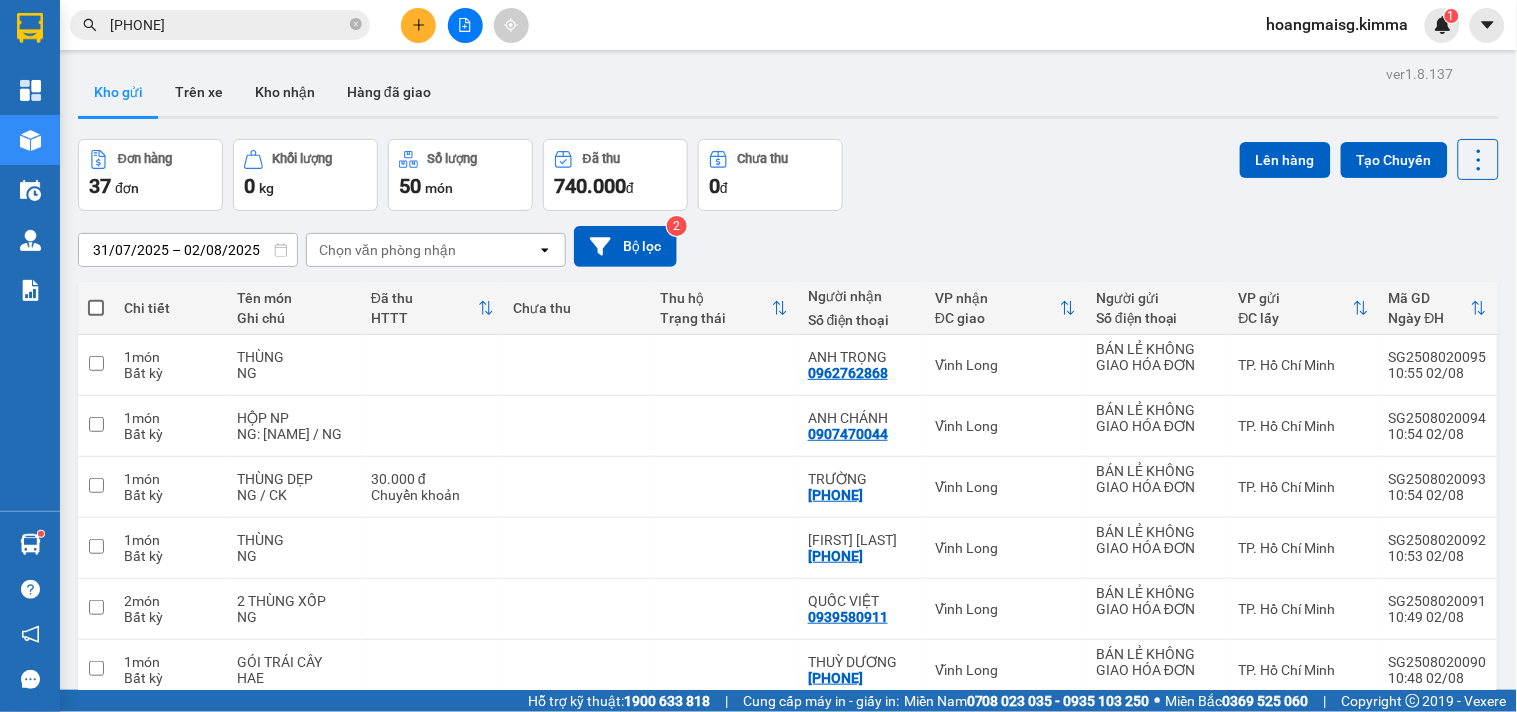 click at bounding box center (96, 308) 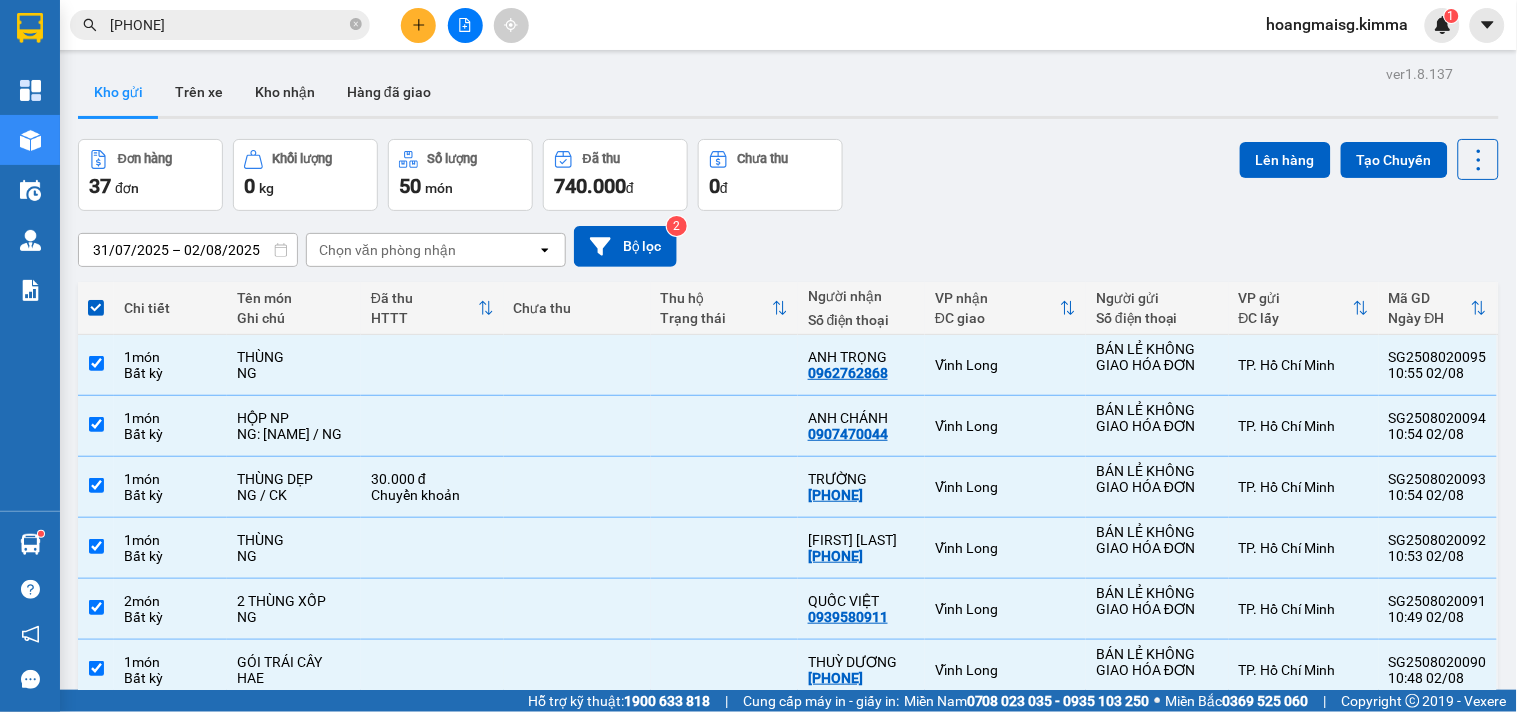 click on "10 / trang" at bounding box center [1417, 977] 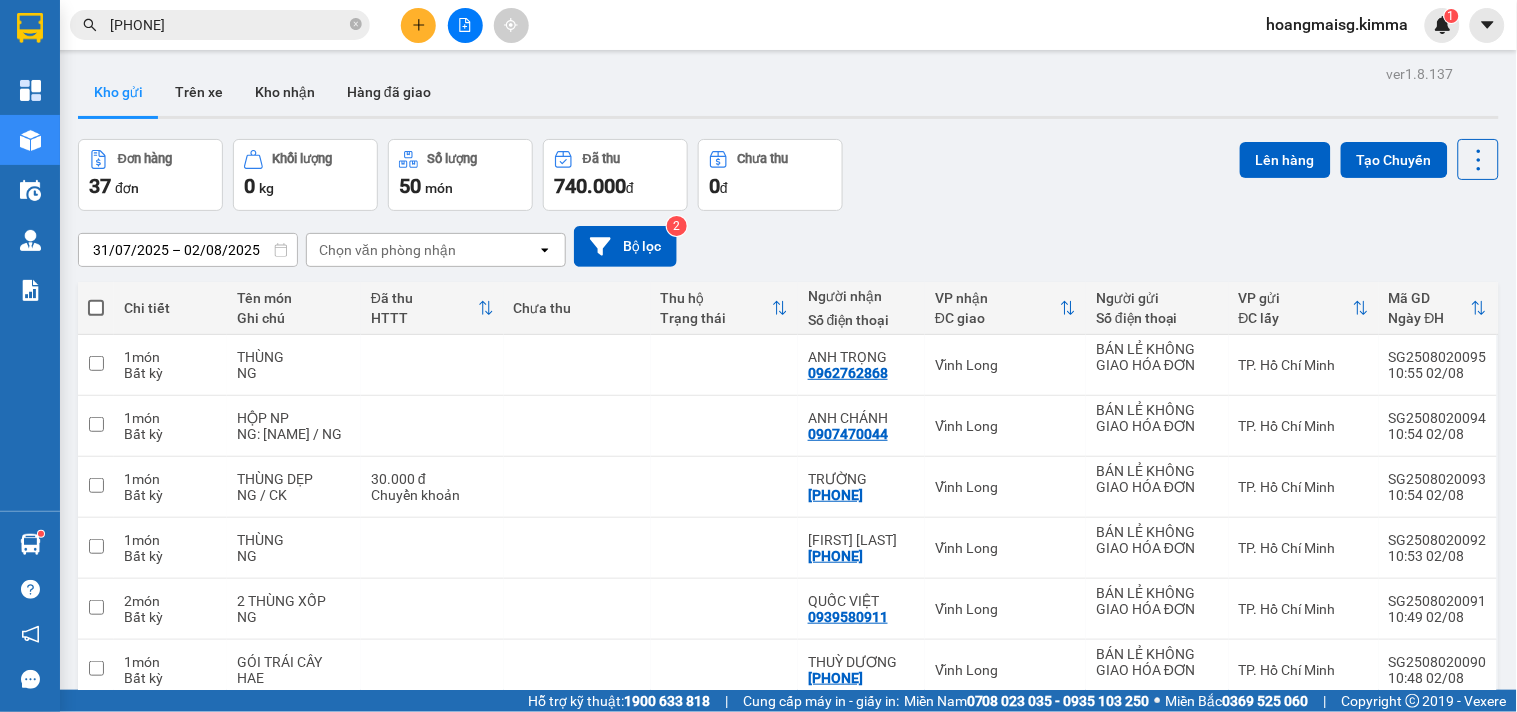 click at bounding box center (96, 308) 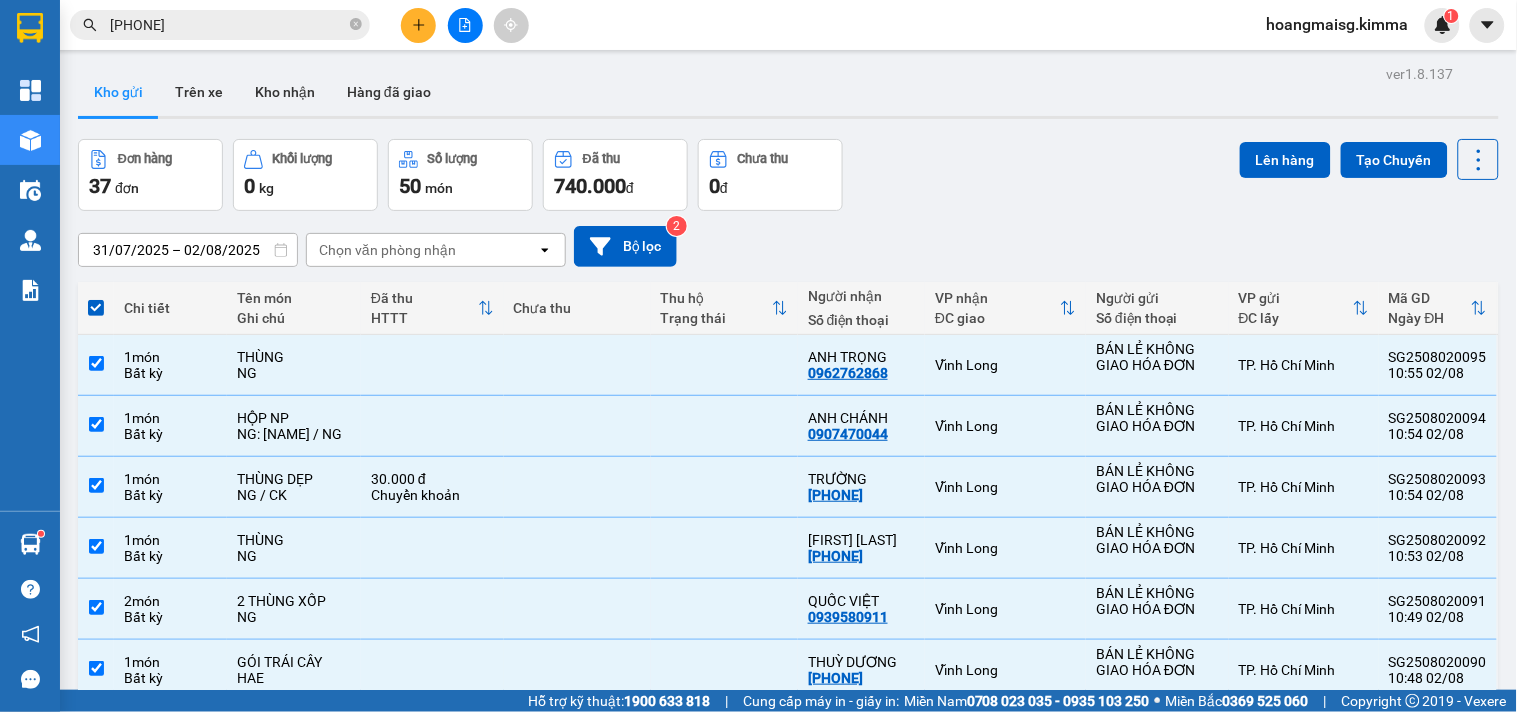 click on "Lên hàng Tạo Chuyến" at bounding box center (1369, 159) 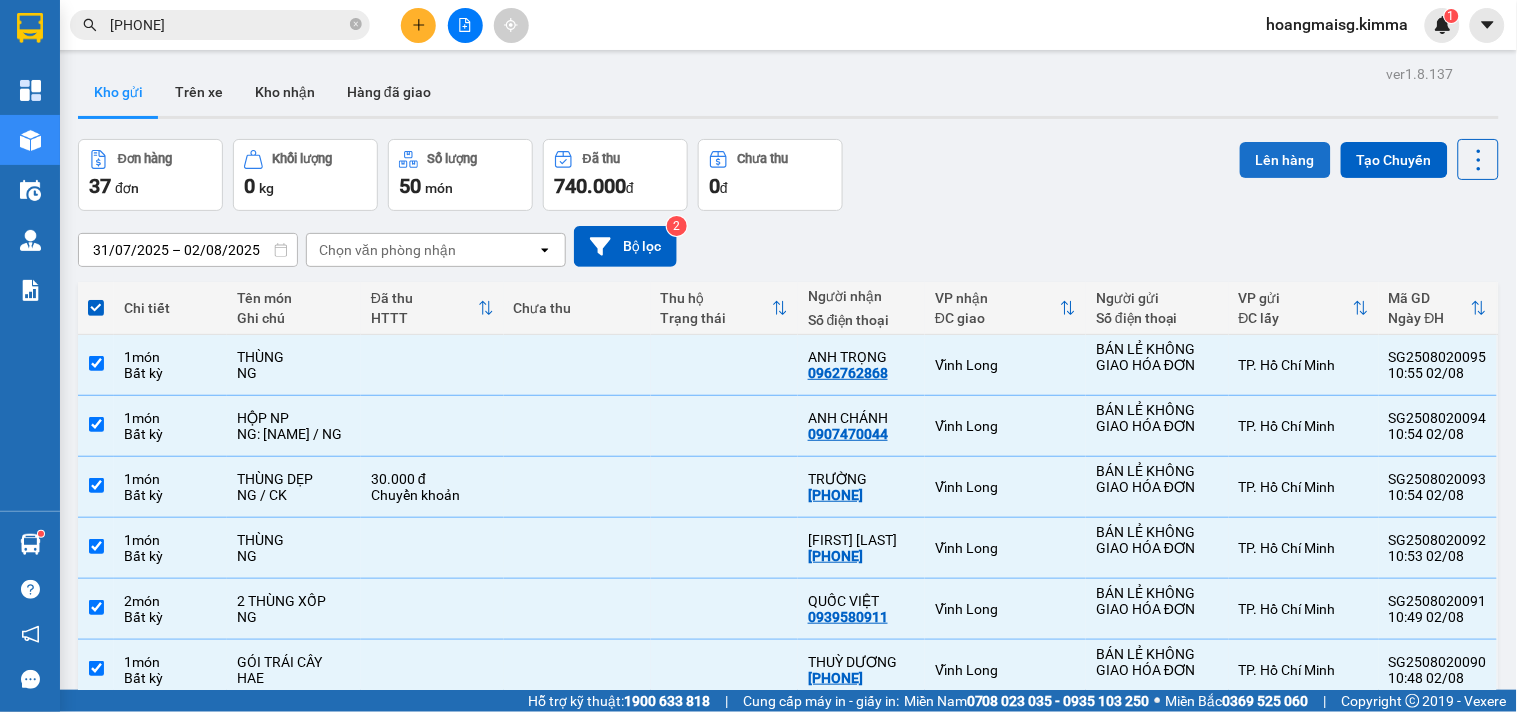 click on "Lên hàng" at bounding box center [1285, 160] 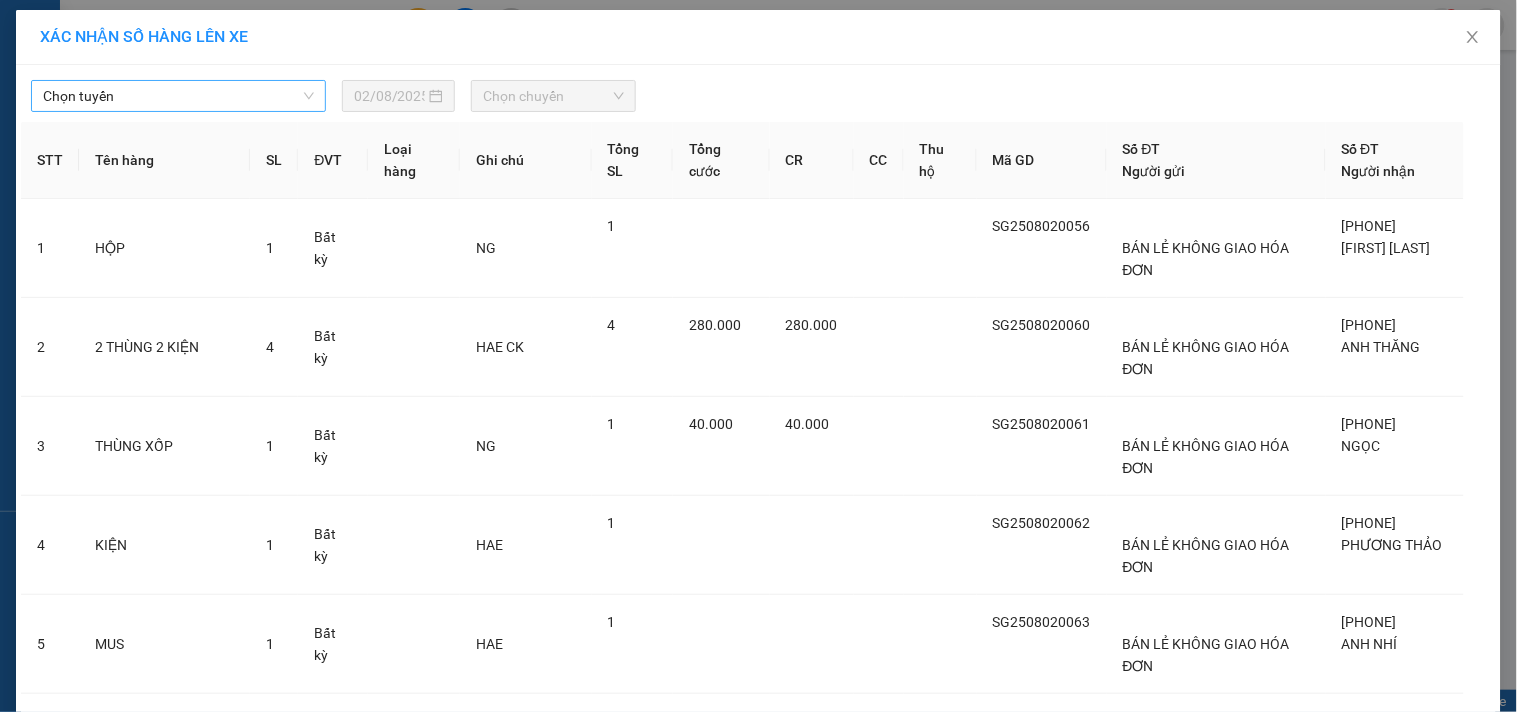 click on "Chọn tuyến" at bounding box center (178, 96) 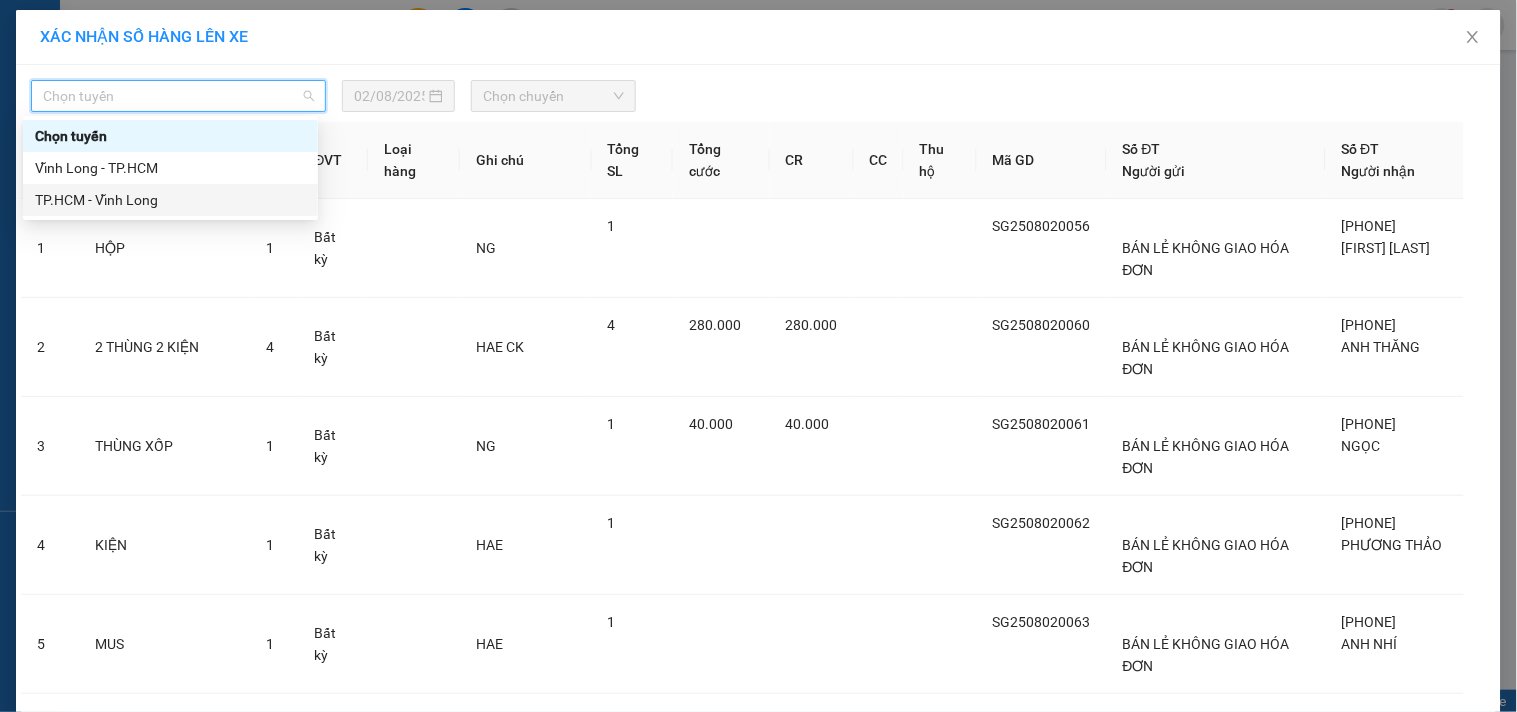 click on "TP.HCM - Vĩnh Long" at bounding box center [170, 200] 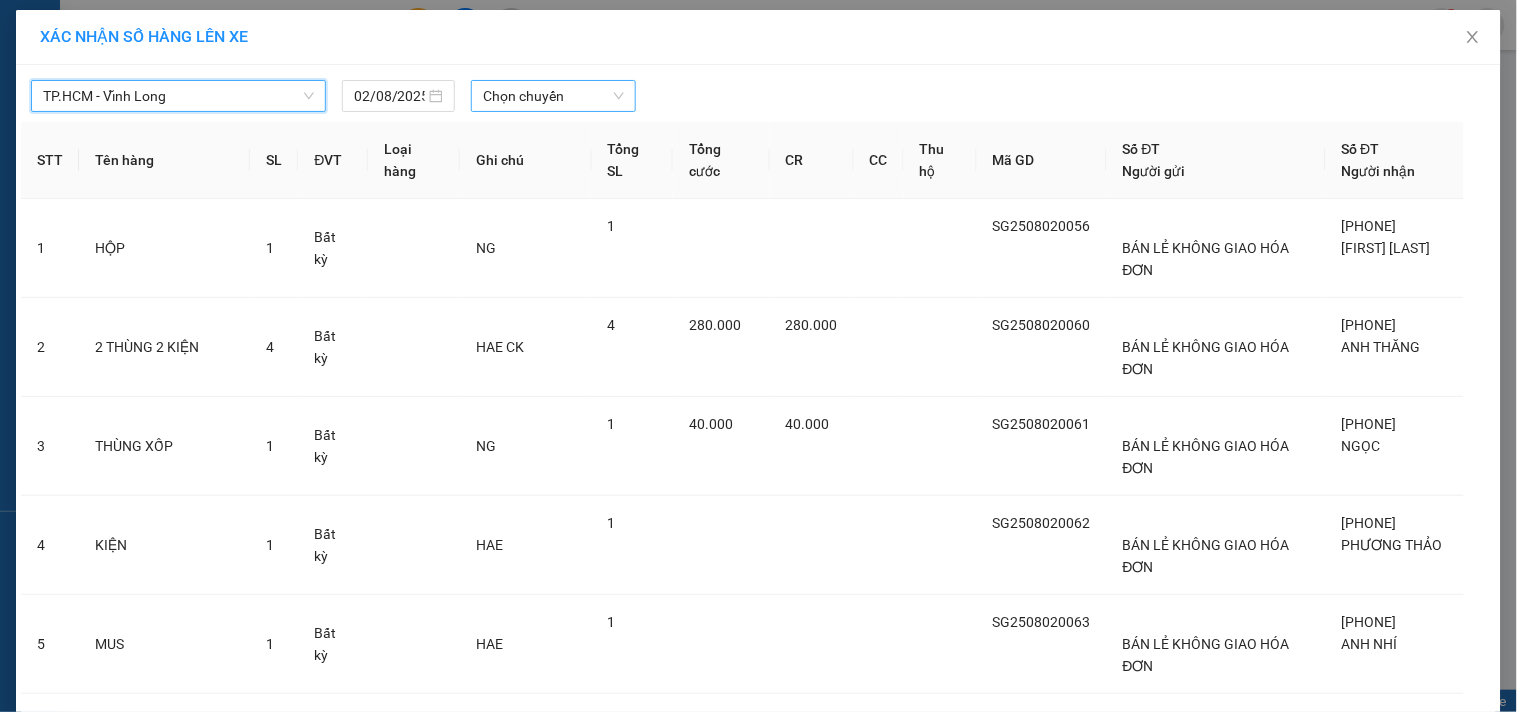 click on "Chọn chuyến" at bounding box center (553, 96) 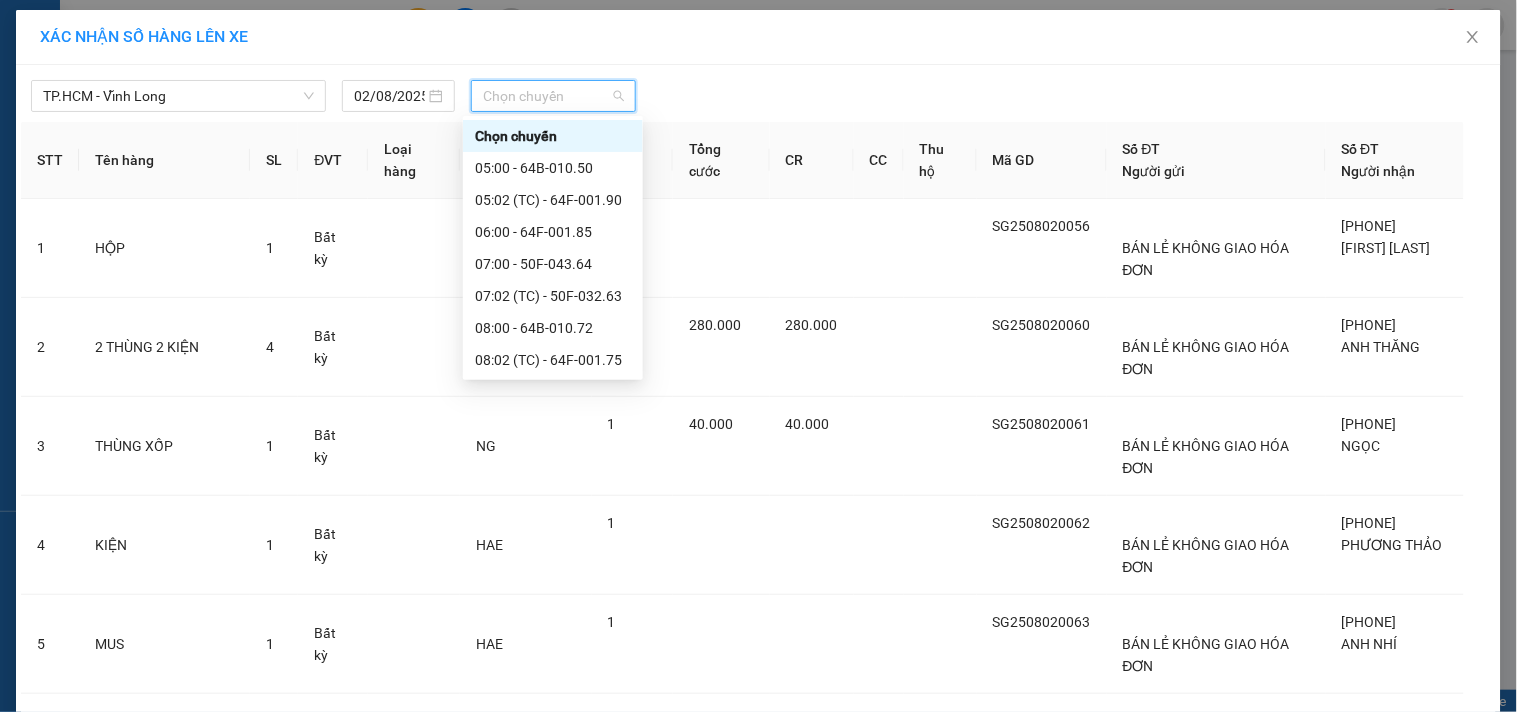 click on "11:00     - 64B-011.62" at bounding box center (553, 520) 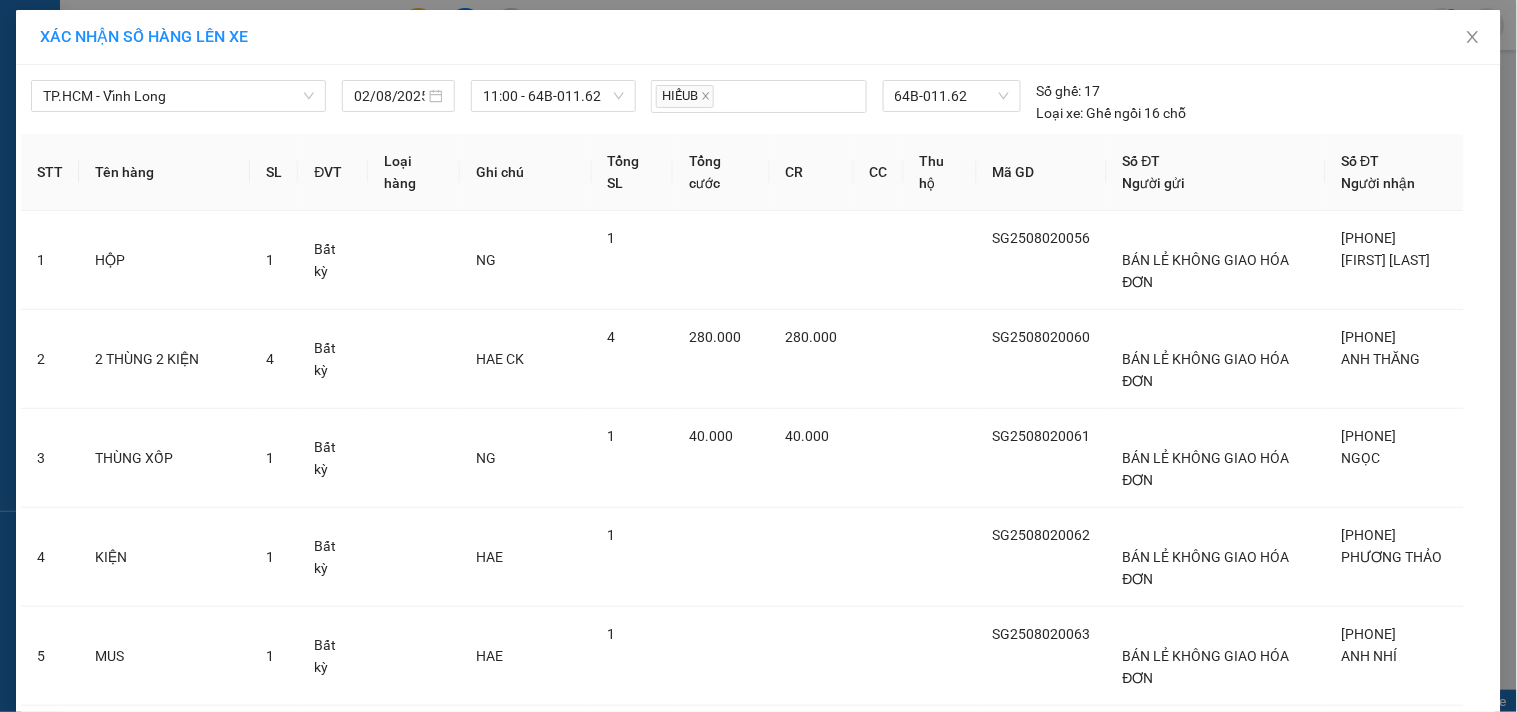 click 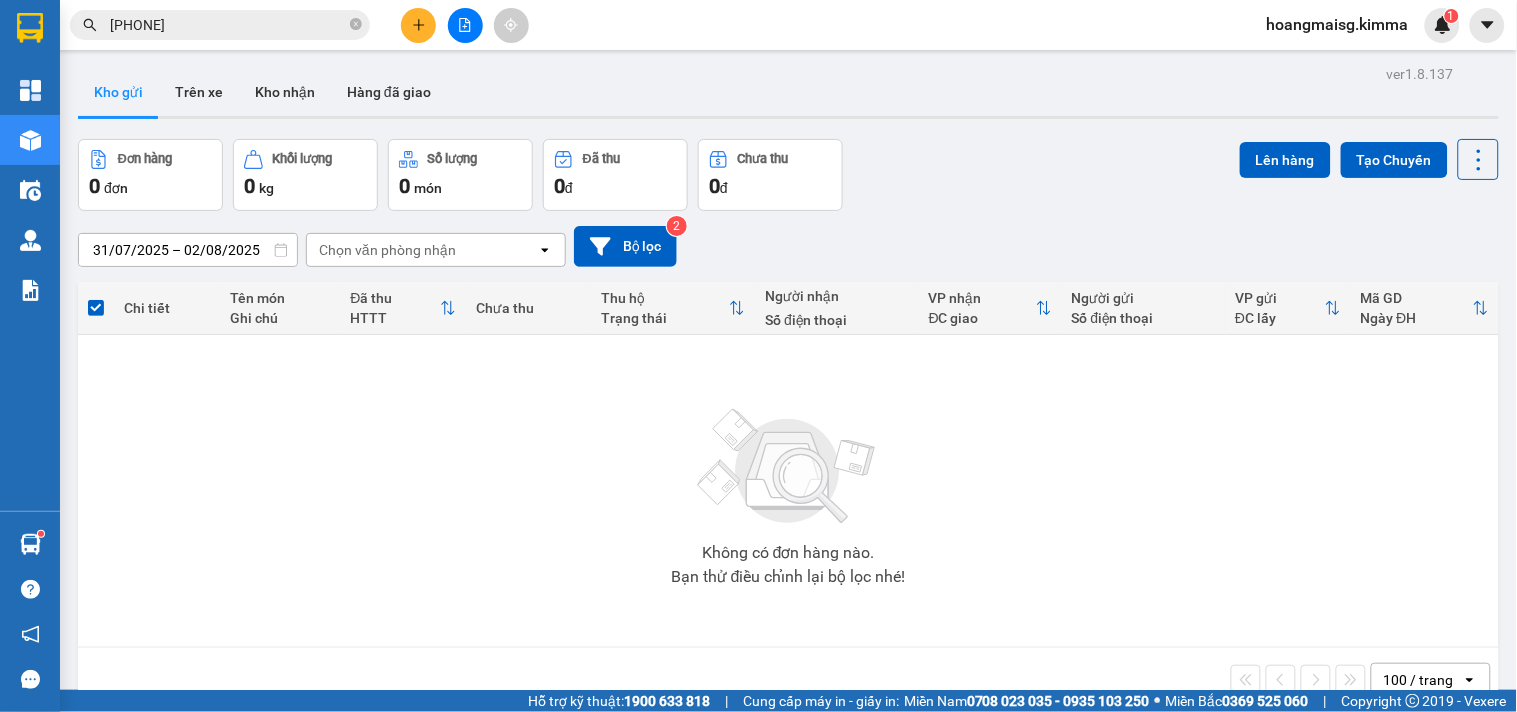 click 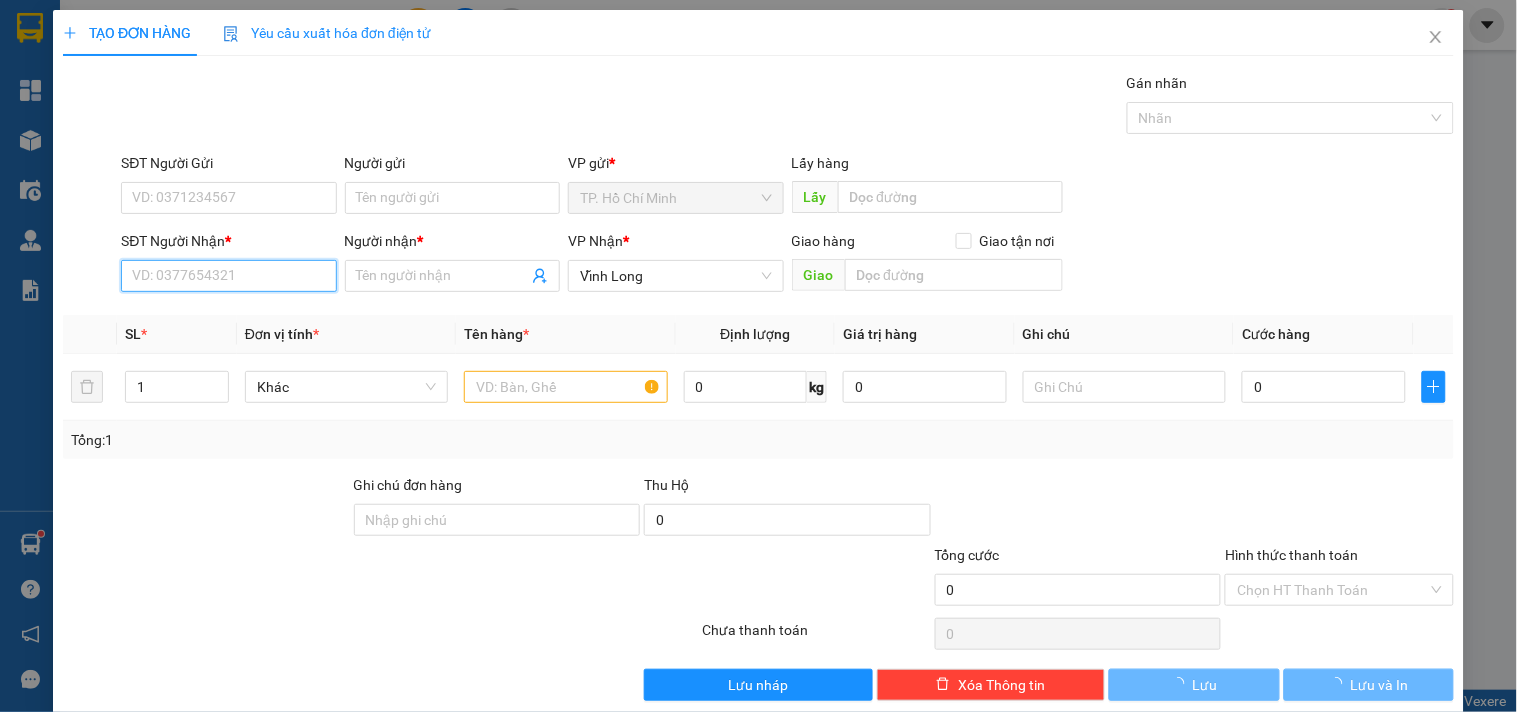 click on "SĐT Người Nhận  *" at bounding box center (228, 276) 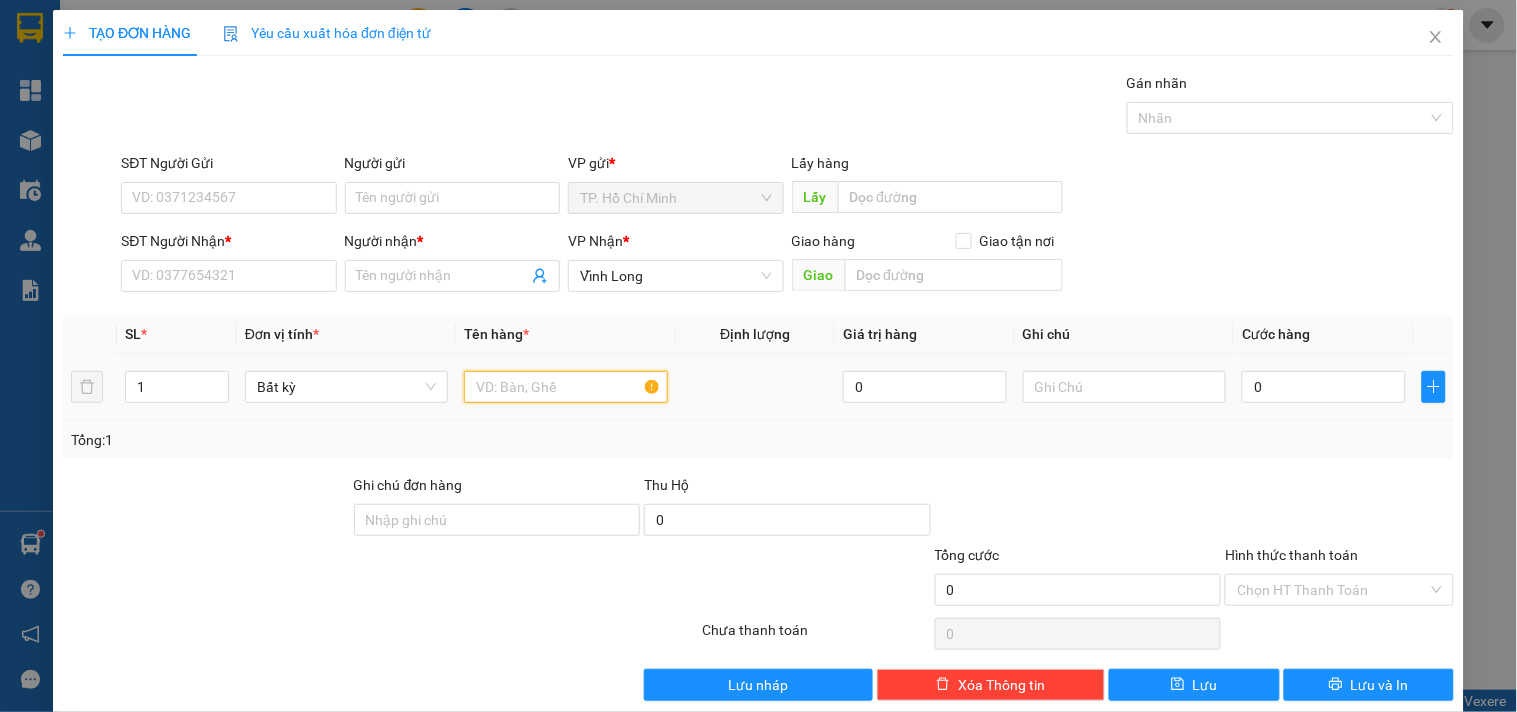 click at bounding box center (565, 387) 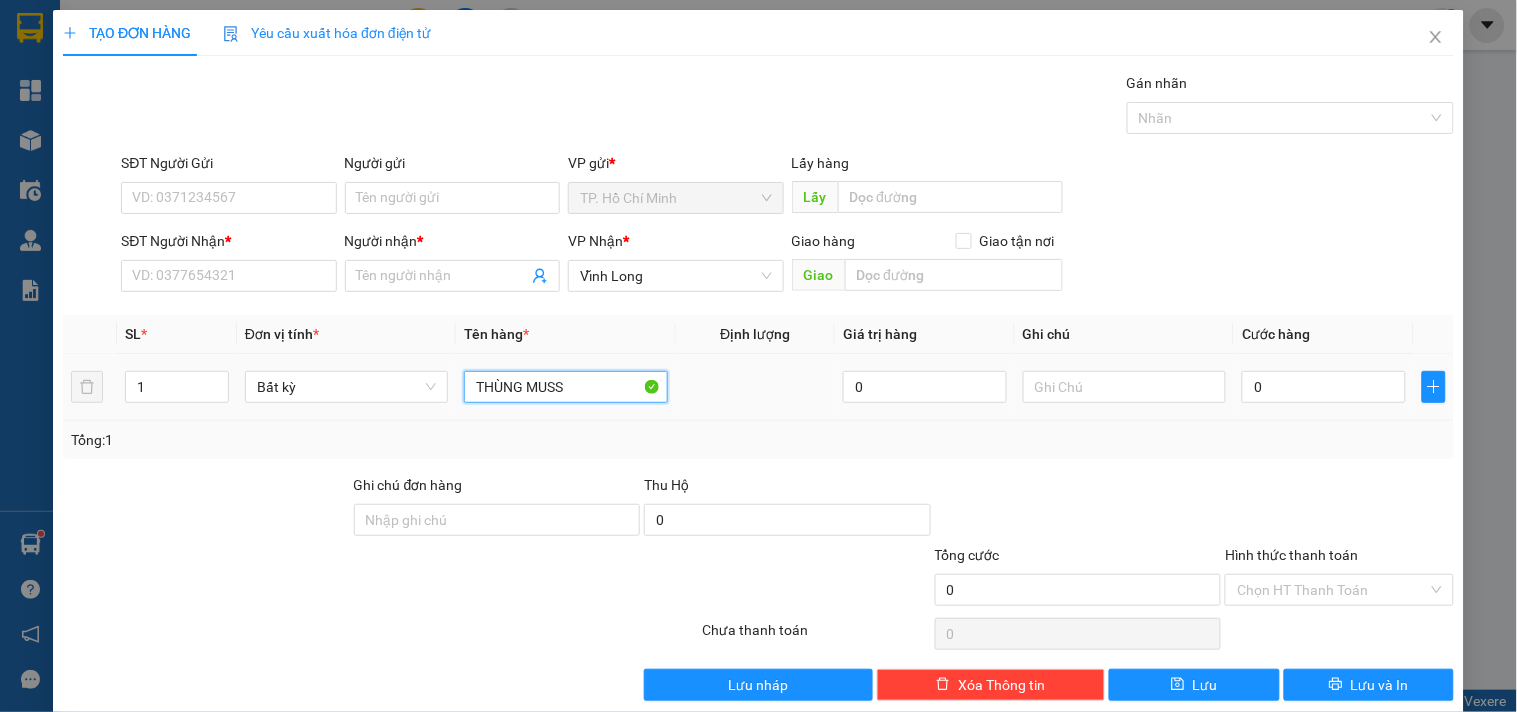 type on "THÙNG MUSS" 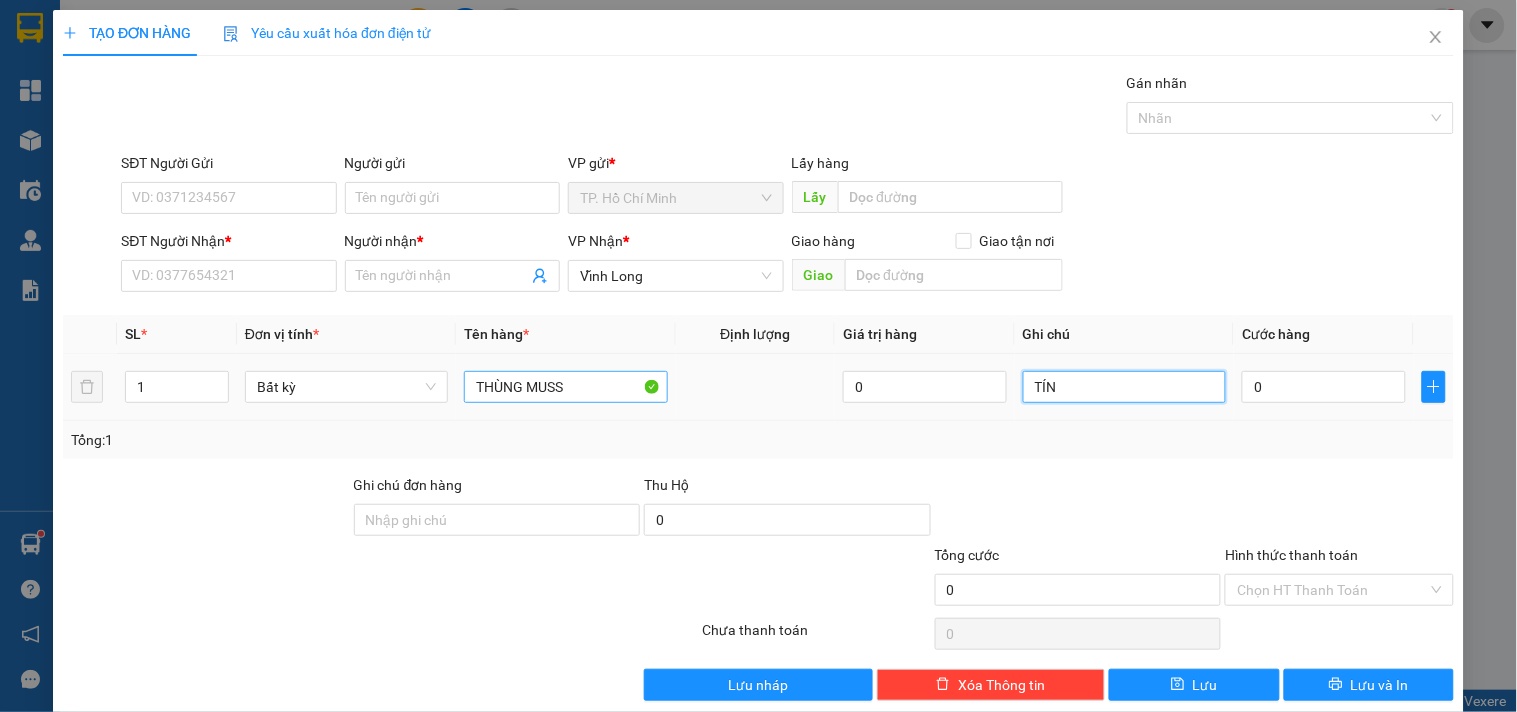 type on "TÍN" 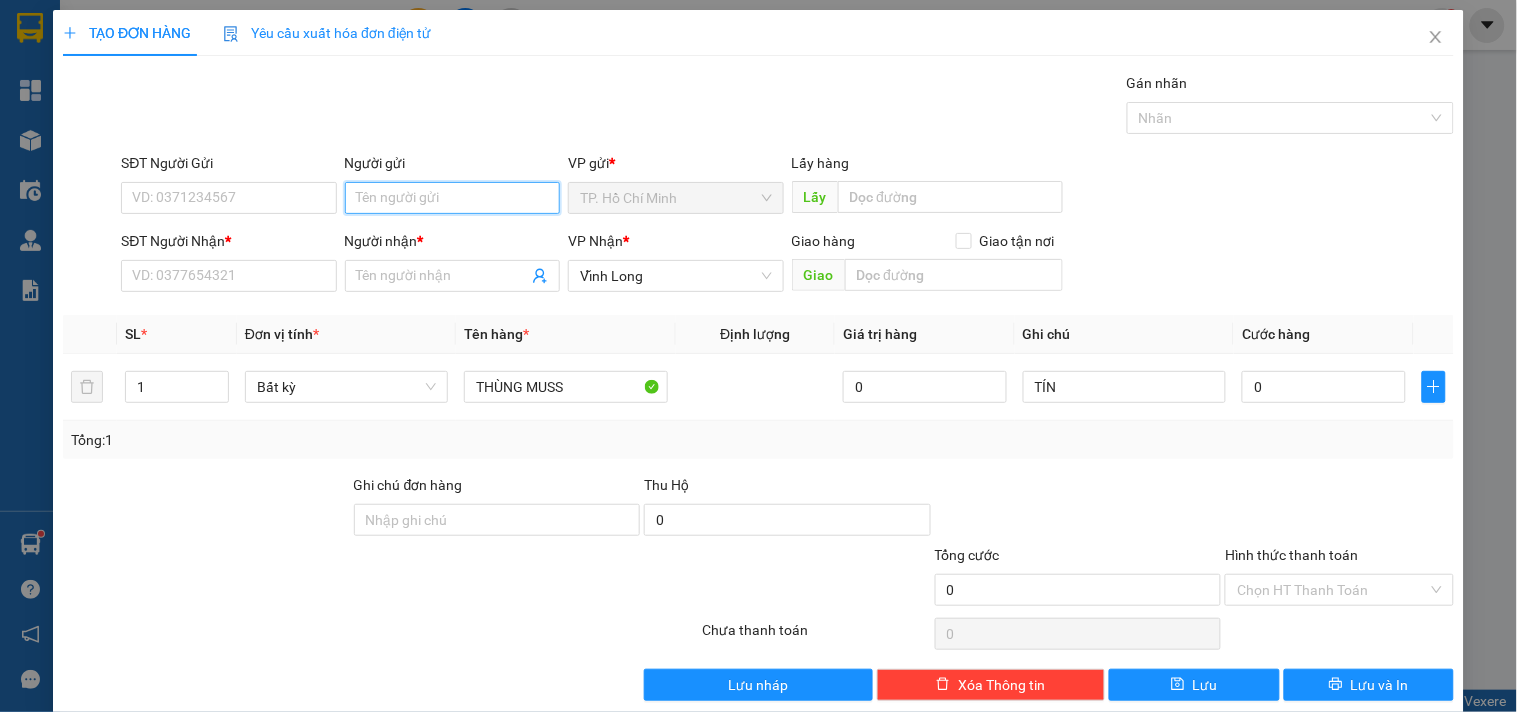 click on "Người gửi" at bounding box center [452, 198] 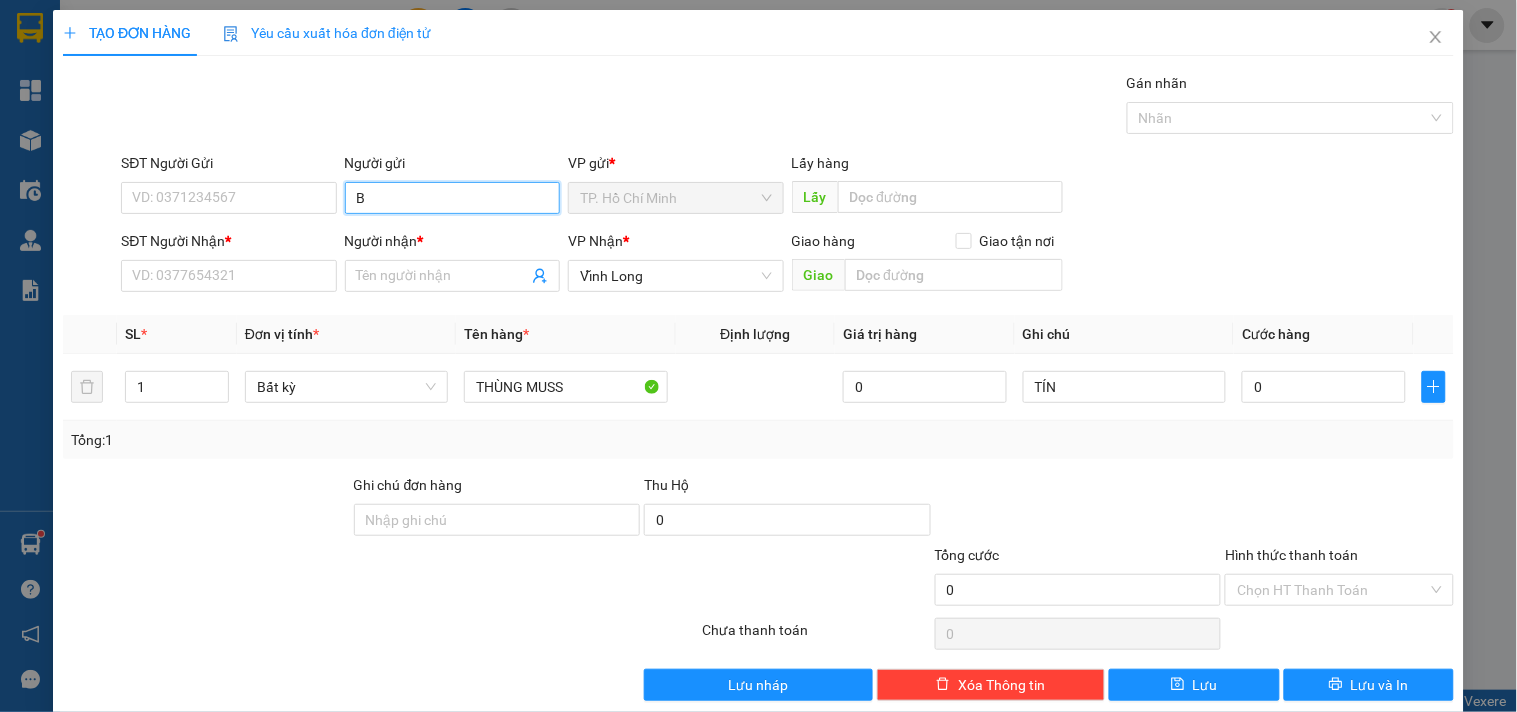 type on "BÁ" 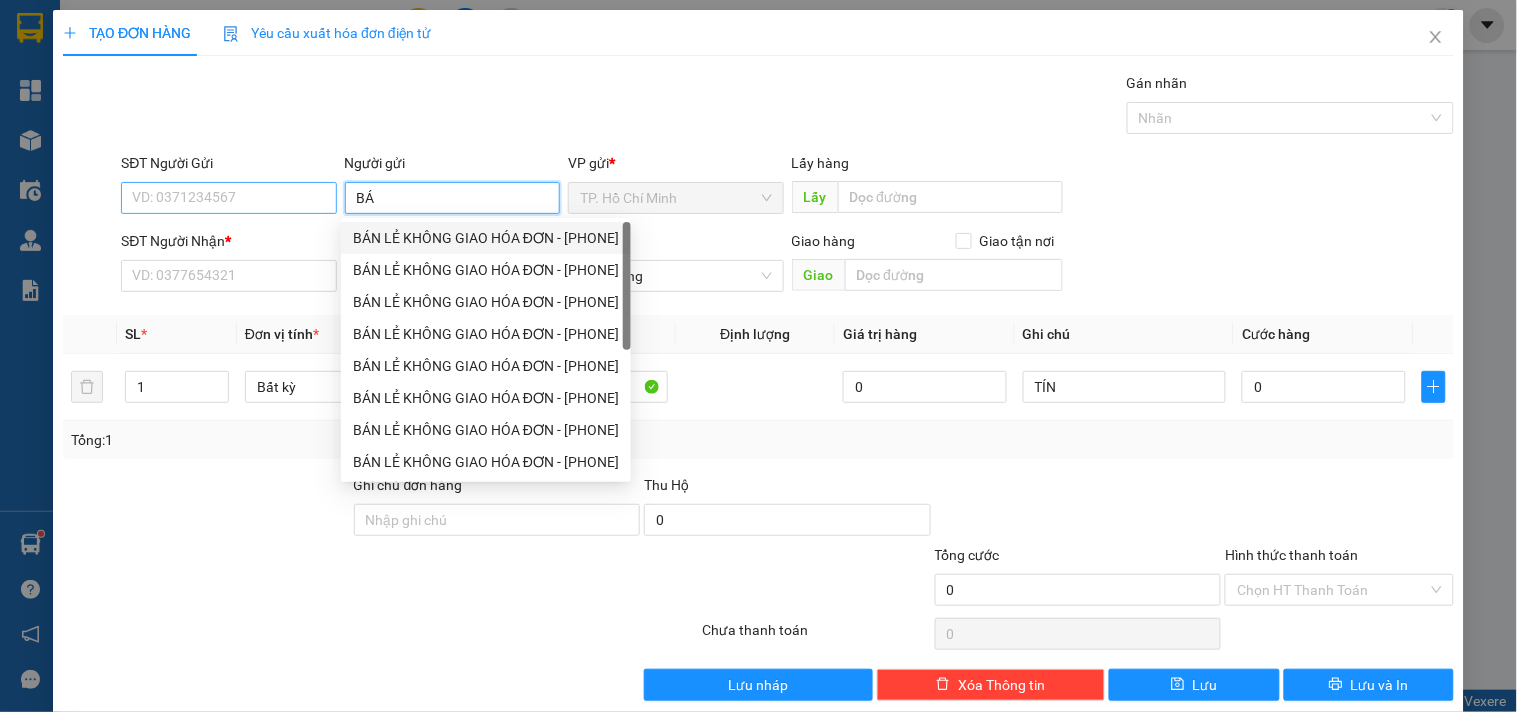 click on "BÁN LẺ KHÔNG GIAO HÓA ĐƠN - [PHONE]" at bounding box center [486, 238] 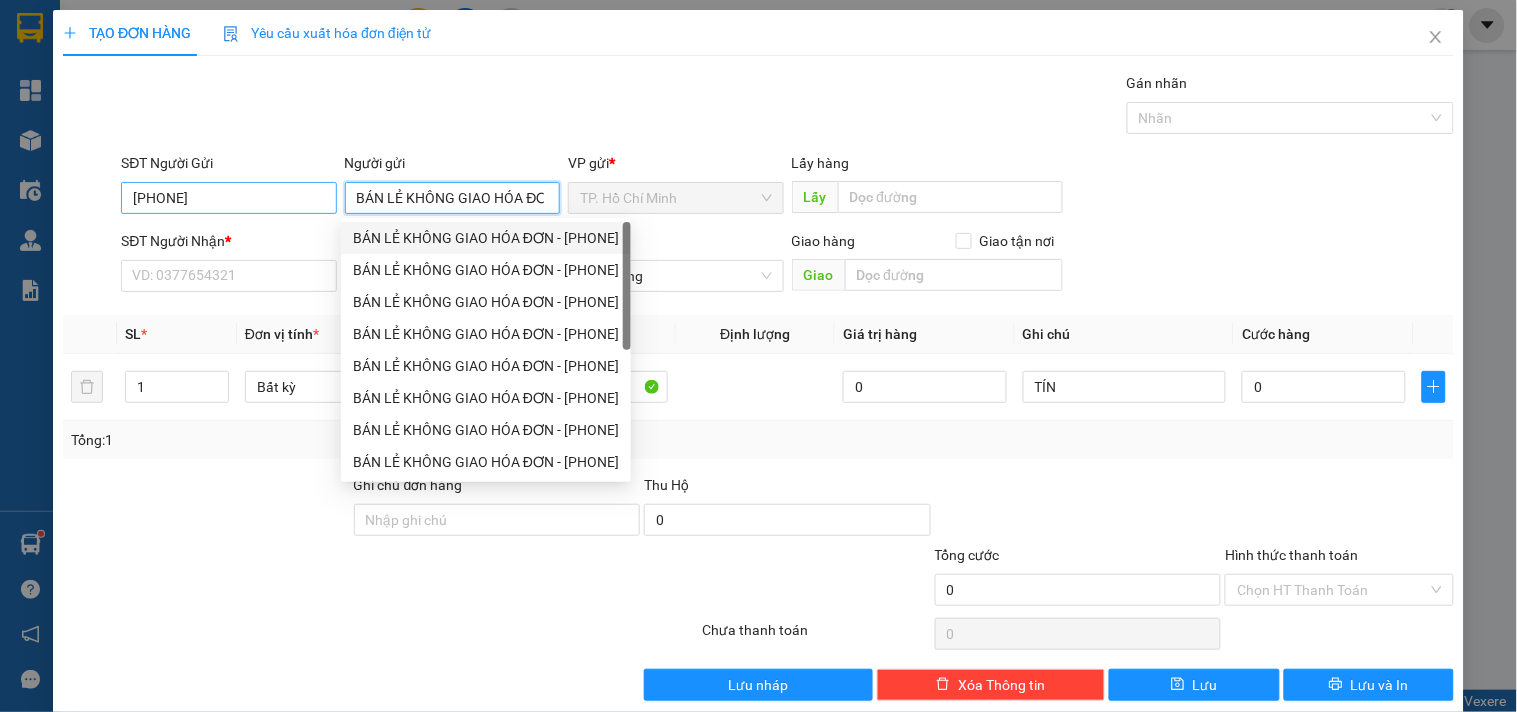 type on "BÁN LẺ KHÔNG GIAO HÓA ĐƠN" 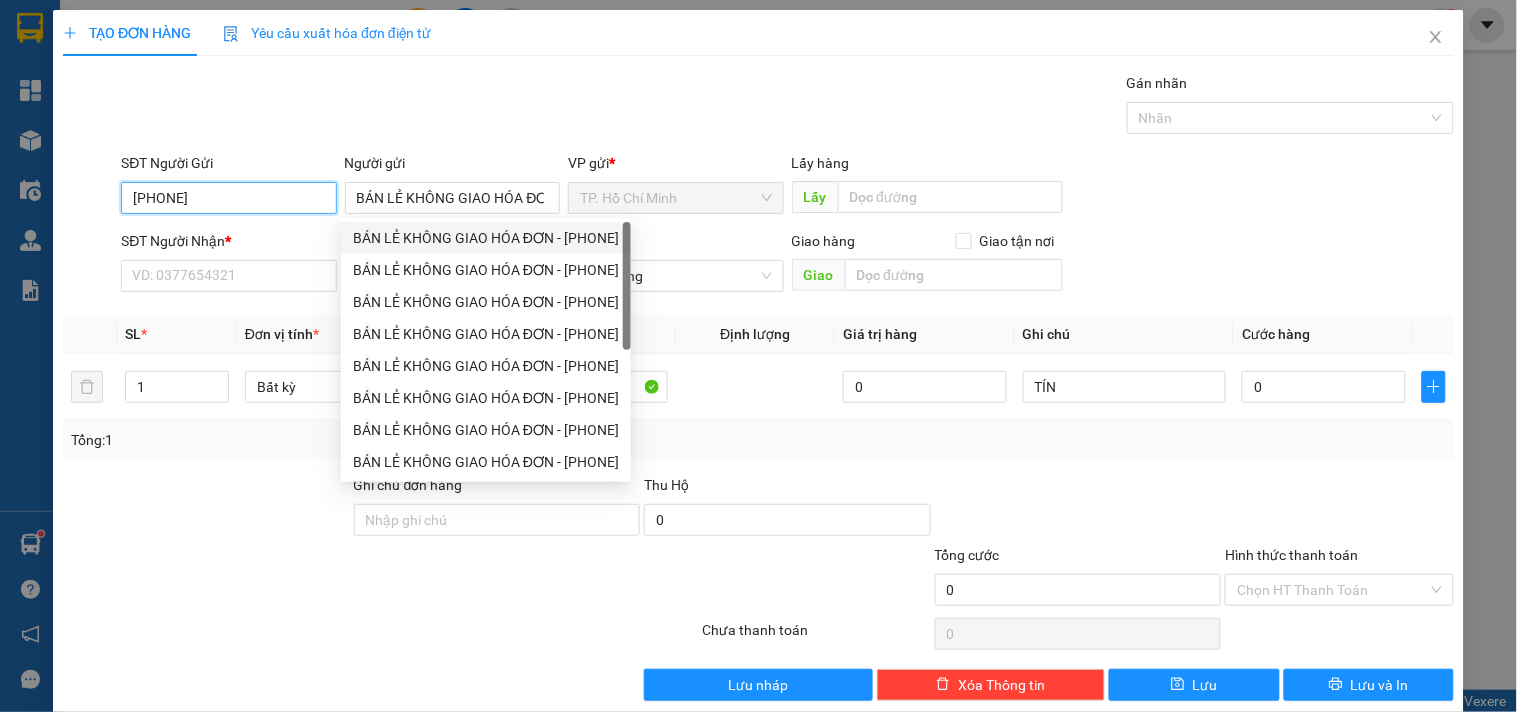 click on "[PHONE]" at bounding box center (228, 198) 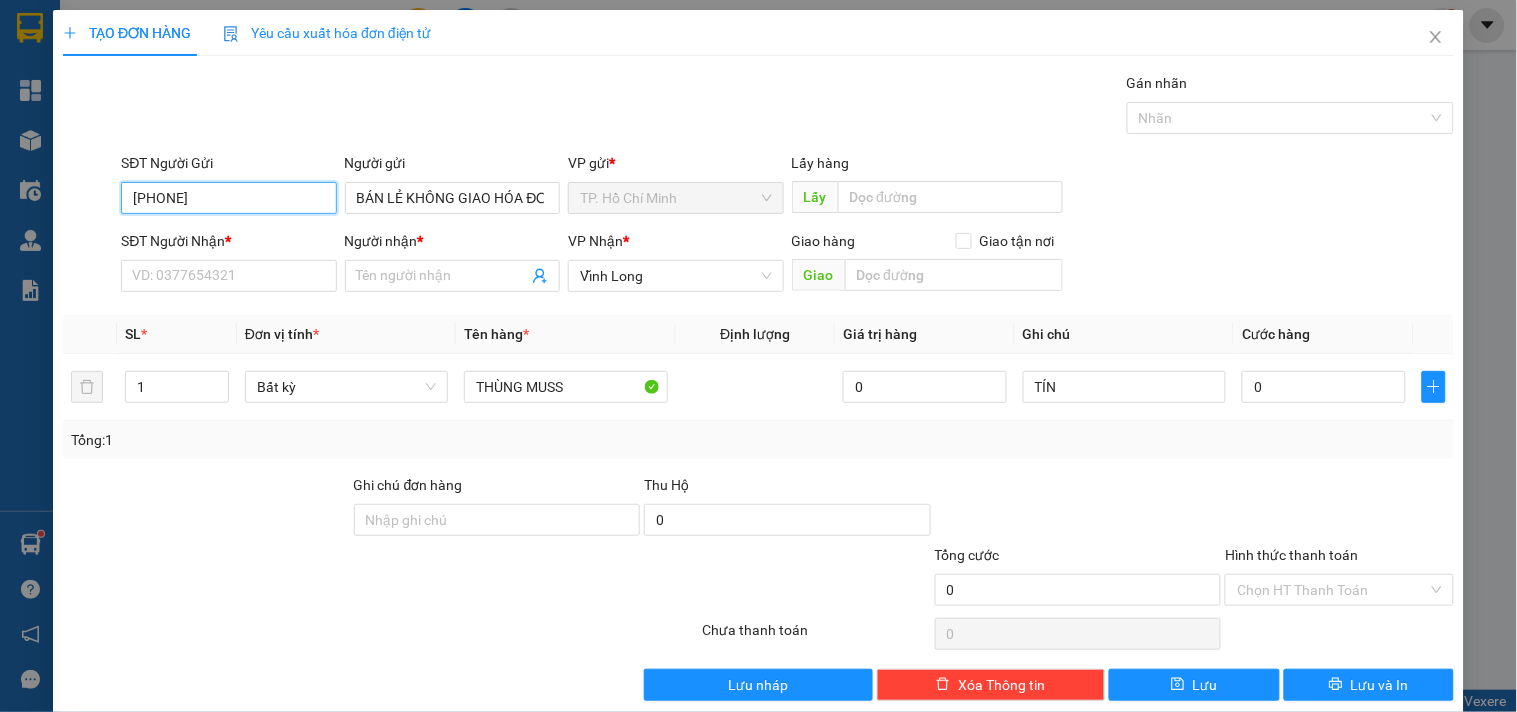 click on "[PHONE]" at bounding box center [228, 198] 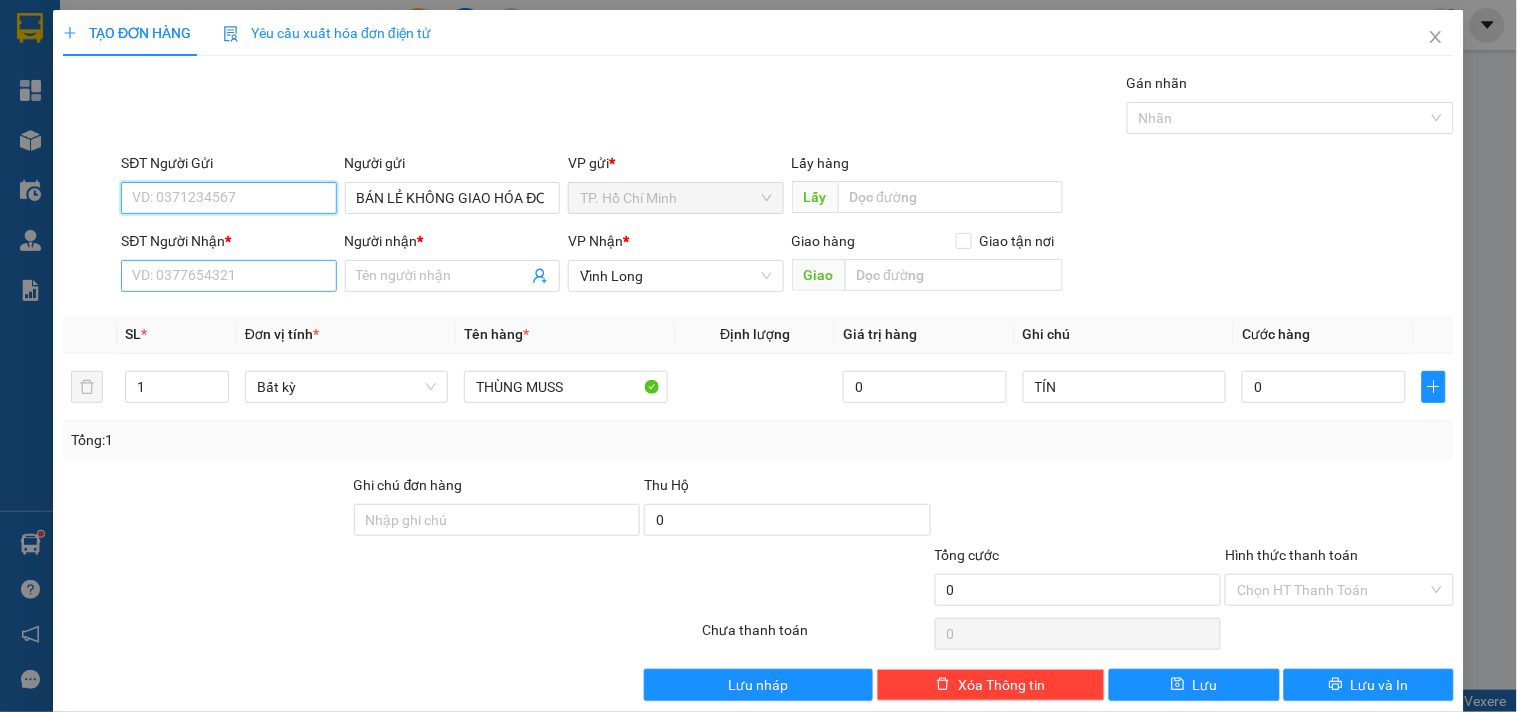type 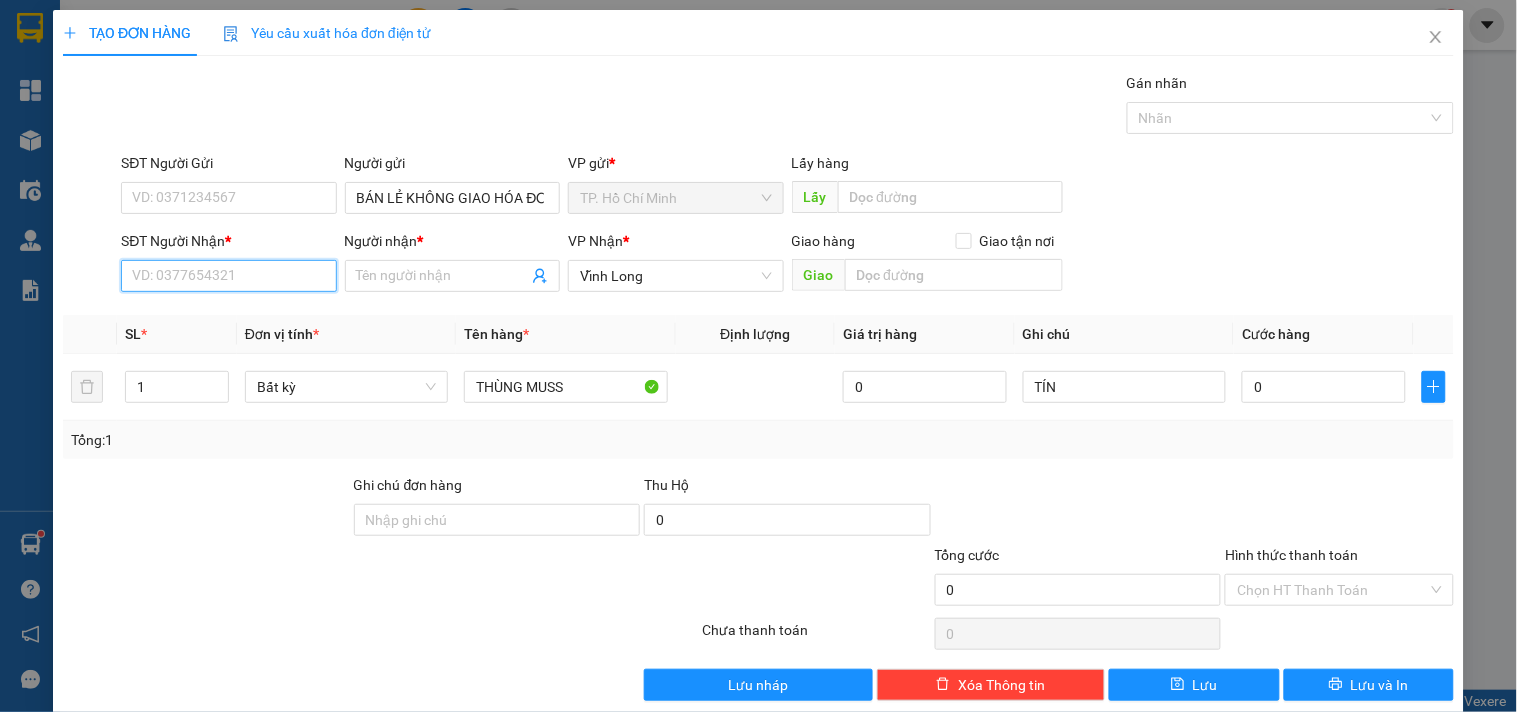 click on "SĐT Người Nhận  *" at bounding box center (228, 276) 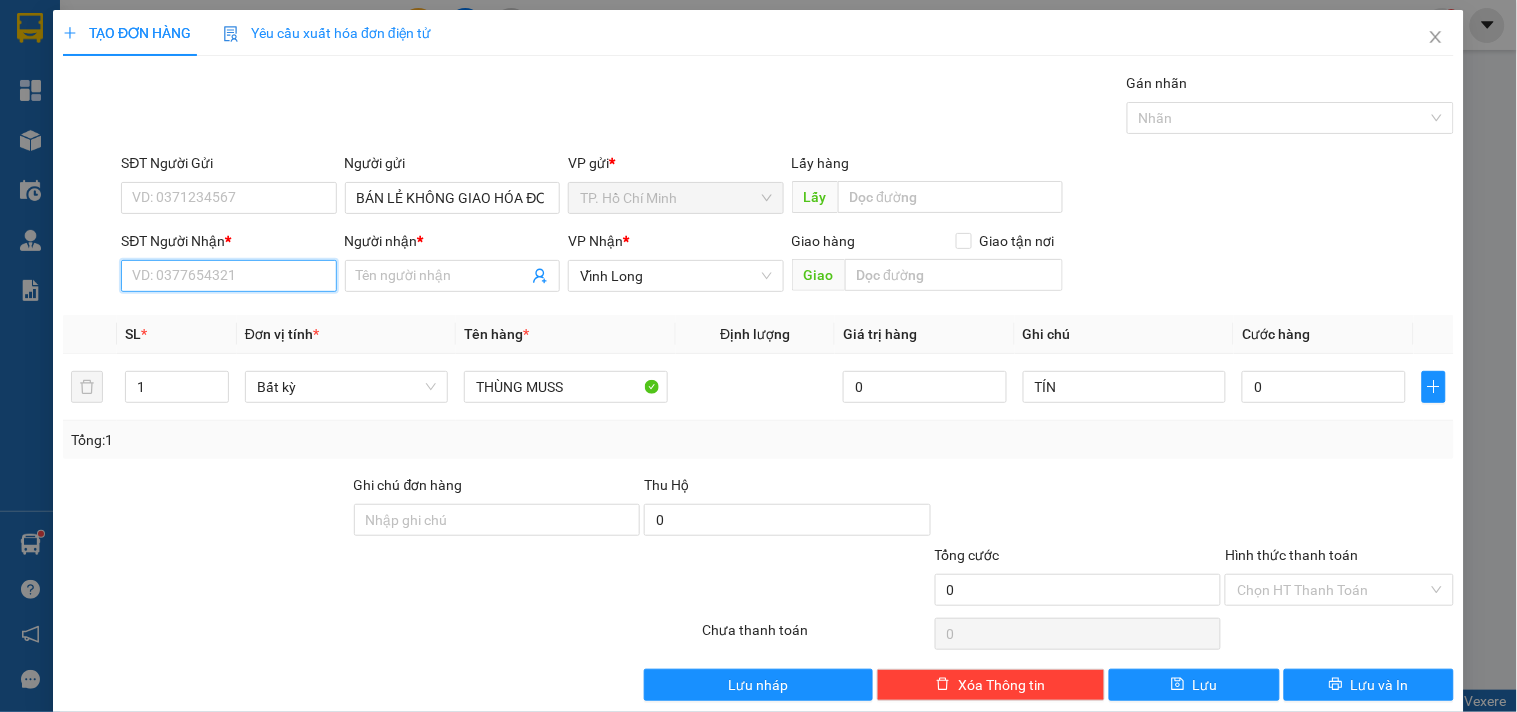 drag, startPoint x: 224, startPoint y: 282, endPoint x: 223, endPoint y: 262, distance: 20.024984 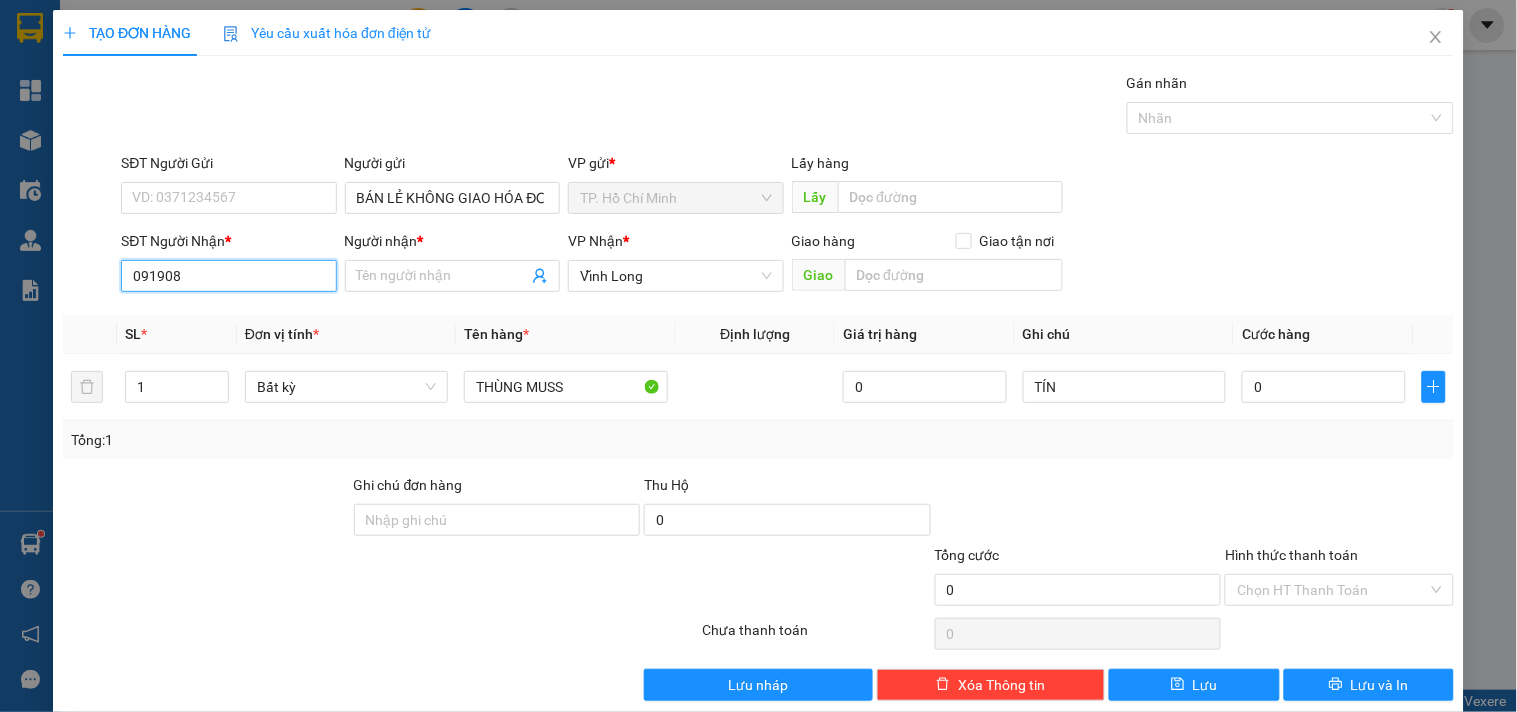type on "[PHONE]" 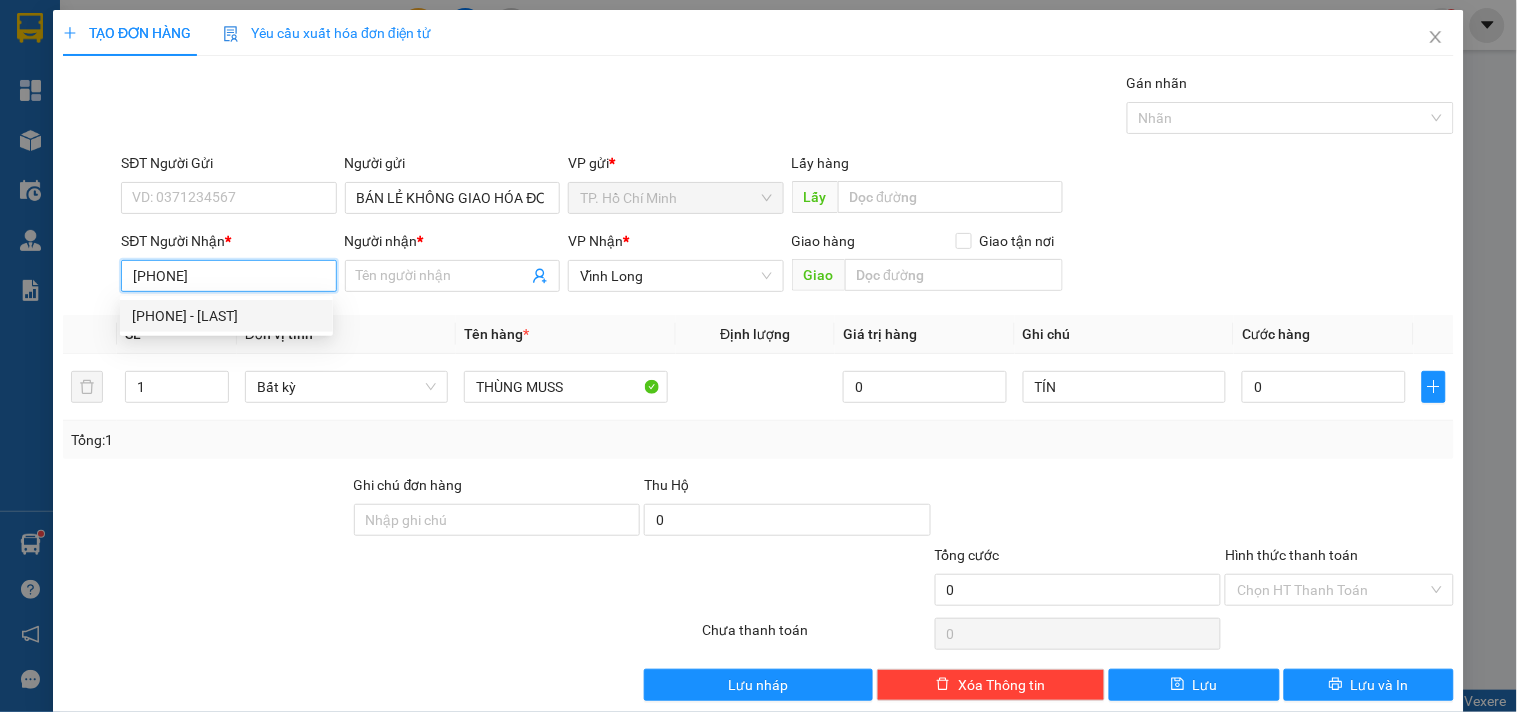 click on "[PHONE] - [LAST]" at bounding box center (226, 316) 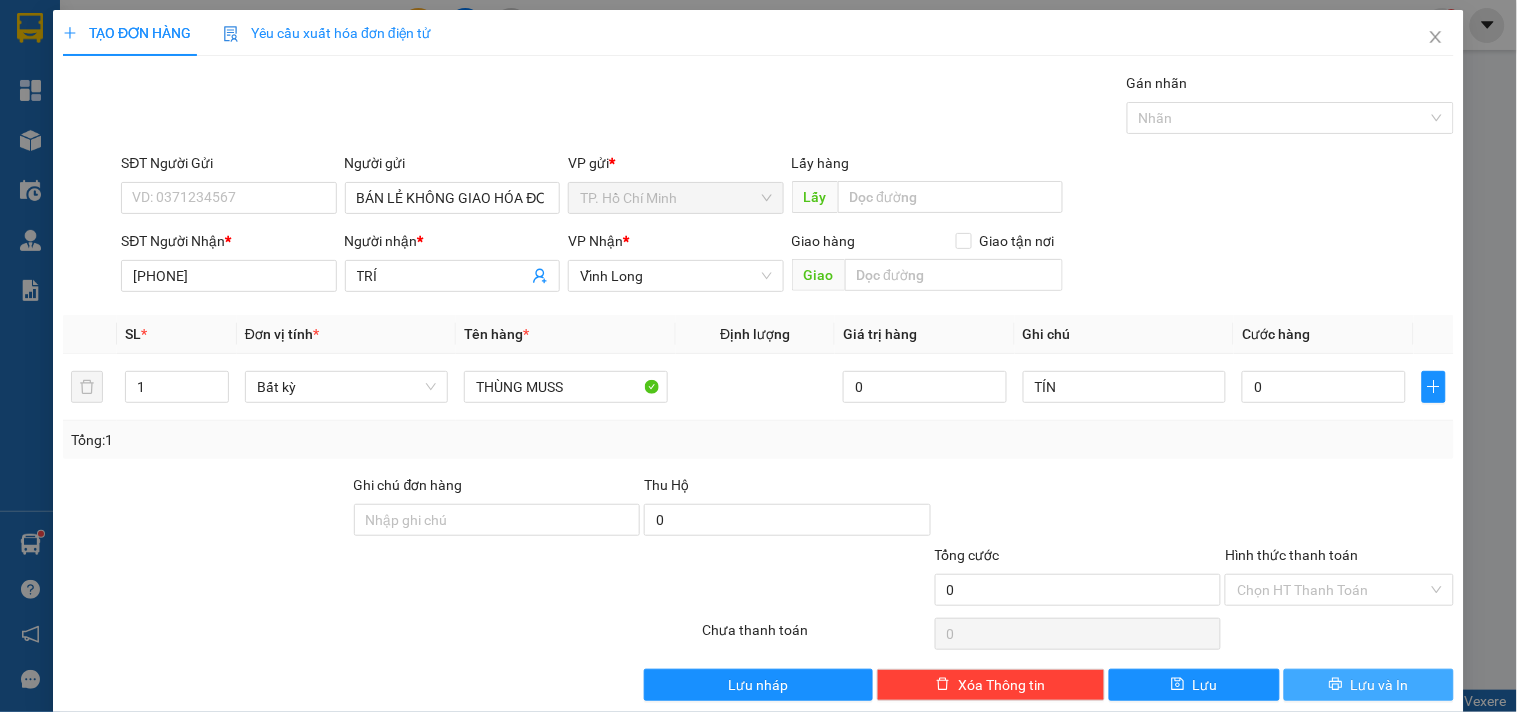 click on "Lưu và In" at bounding box center (1369, 685) 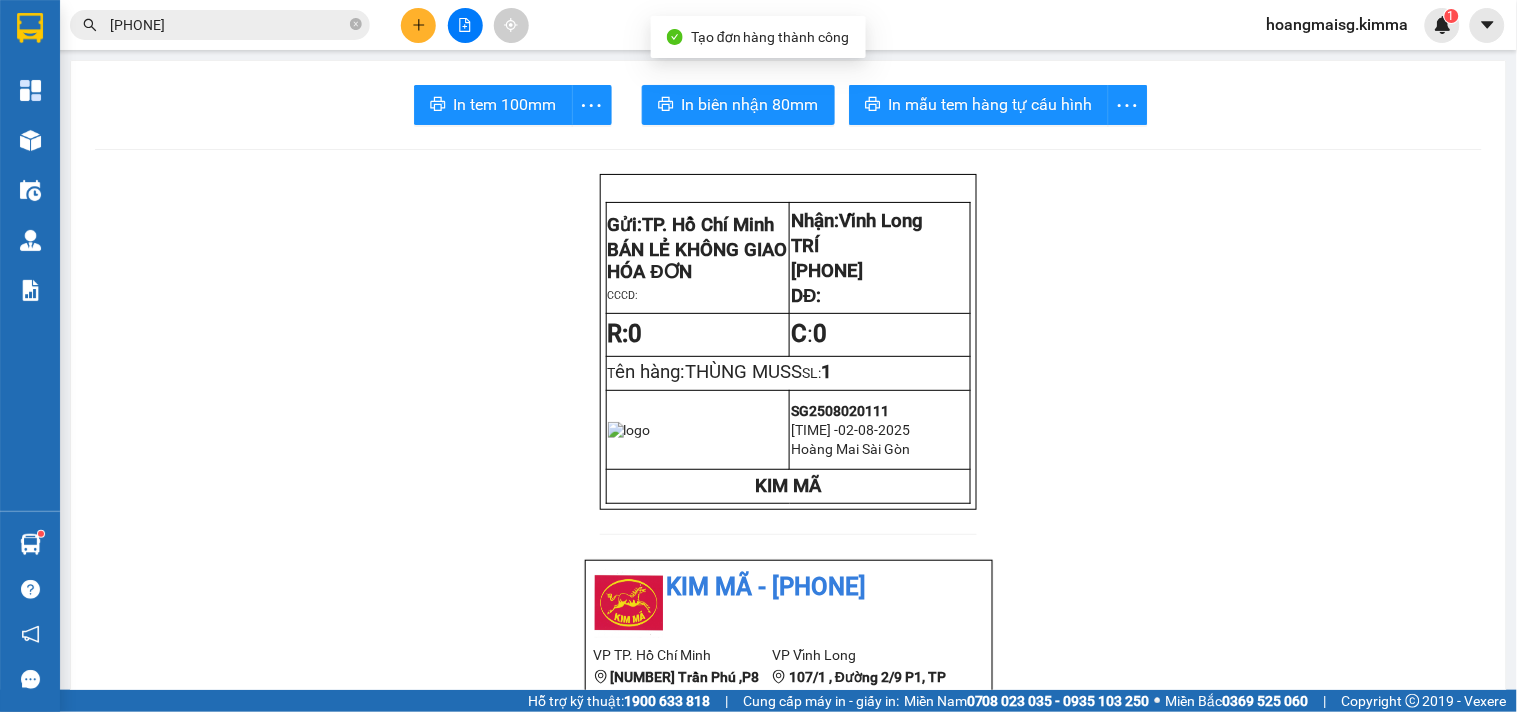 drag, startPoint x: 468, startPoint y: 68, endPoint x: 472, endPoint y: 96, distance: 28.284271 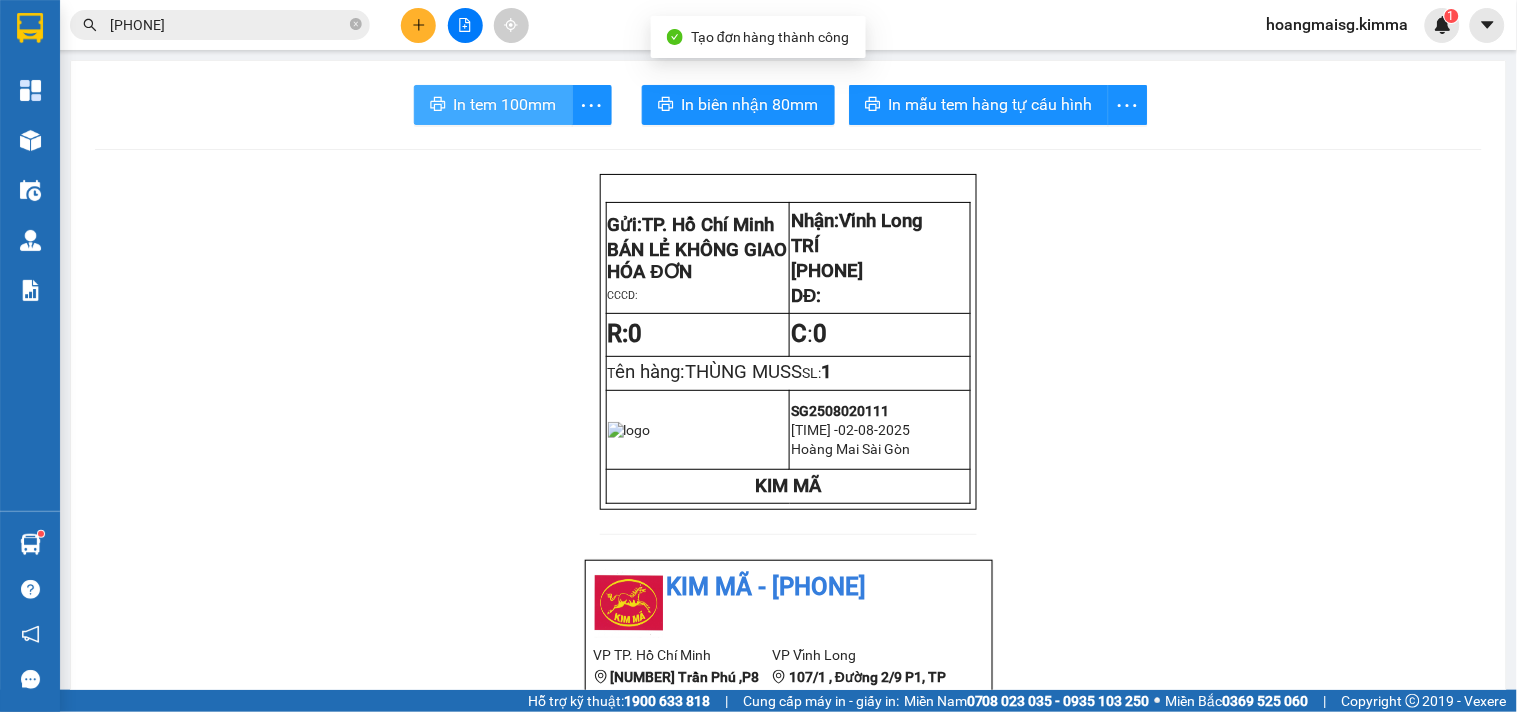 click on "In tem 100mm
In biên nhận 80mm  In mẫu tem hàng tự cấu hình
Gửi:  TP. Hồ Chí Minh
BÁN LẺ KHÔNG GIAO HÓA ĐƠN
CCCD:
Nhận:  Vĩnh Long
TRÍ
[PHONE]
DĐ:
R:  0
C :  0
T ên hàng:  THÙNG MUSS            SL:  1
[LICENSE]
[TIME] -  [DATE]
Hoàng Mai Sài Gòn
KIM MÃ
KIM MÃ - [PHONE] VP TP. Hồ Chí Minh   [NUMBER] Trần Phú ,P8 ,Quận 5   [PHONE] VP Vĩnh Long   [NUMBER]/1 , Đường 2/9 P1, TP Vĩnh Long   [NUMBER] Biên nhận Hàng Hoá Mã đơn:   [LICENSE] In ngày:  [DATE]   [TIME] Gửi :   BÁN LẺ KHÔNG GIAO HÓA ĐƠN   VP TP. Hồ Chí Minh Nhận :   TRÍ - [PHONE] VP Vĩnh Long Ghi chú:  TÍN   Tên (giá trị hàng) SL Cước món hàng Bất kỳ - THÙNG MUSS    (0) 1 0 Tổng cộng 1 0 Loading...Chưa thu Tổng phải thu : 0 VND Khách hàng Quy định nhận/gửi hàng : Gửi:    TP. Hồ Chí Minh Nhận:    TRÍ  (" at bounding box center [788, 1057] 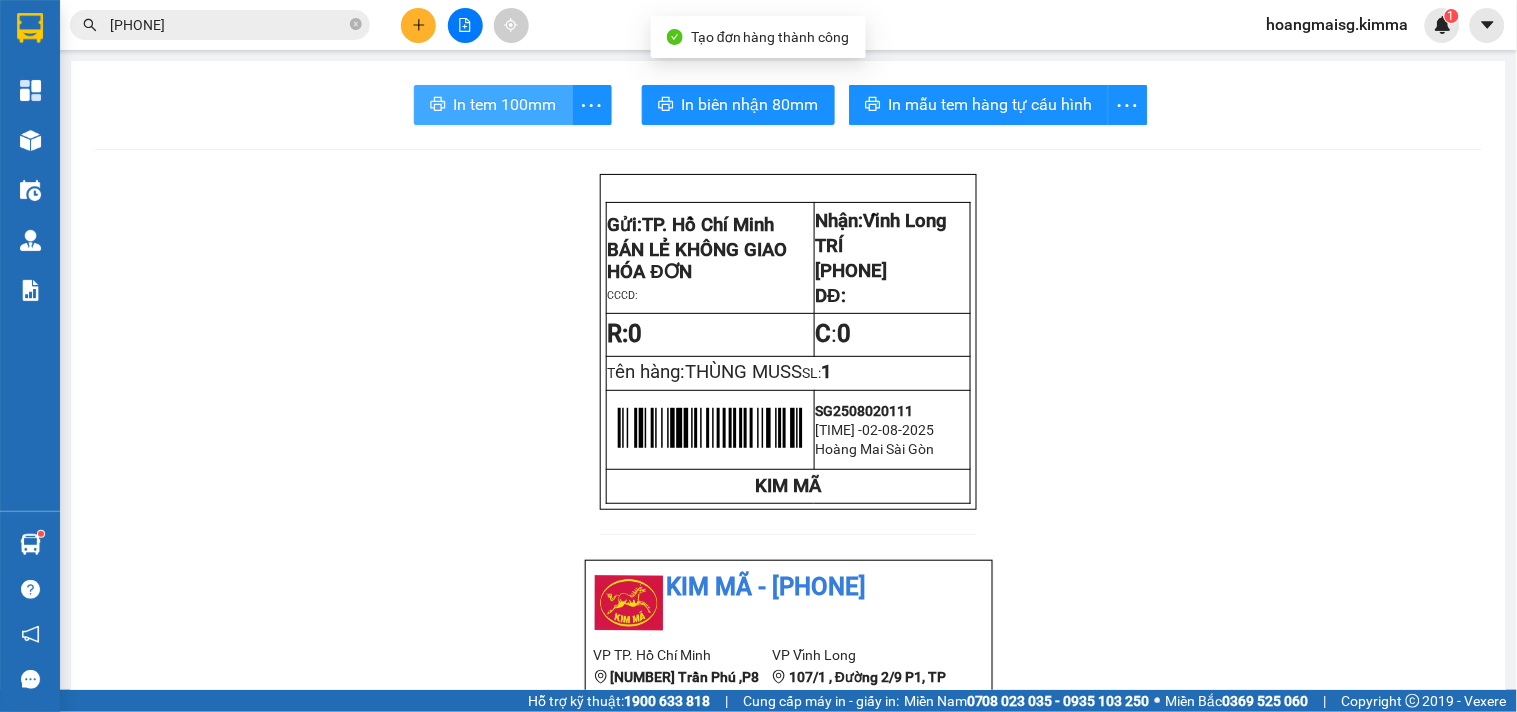 click on "In tem 100mm" at bounding box center (505, 104) 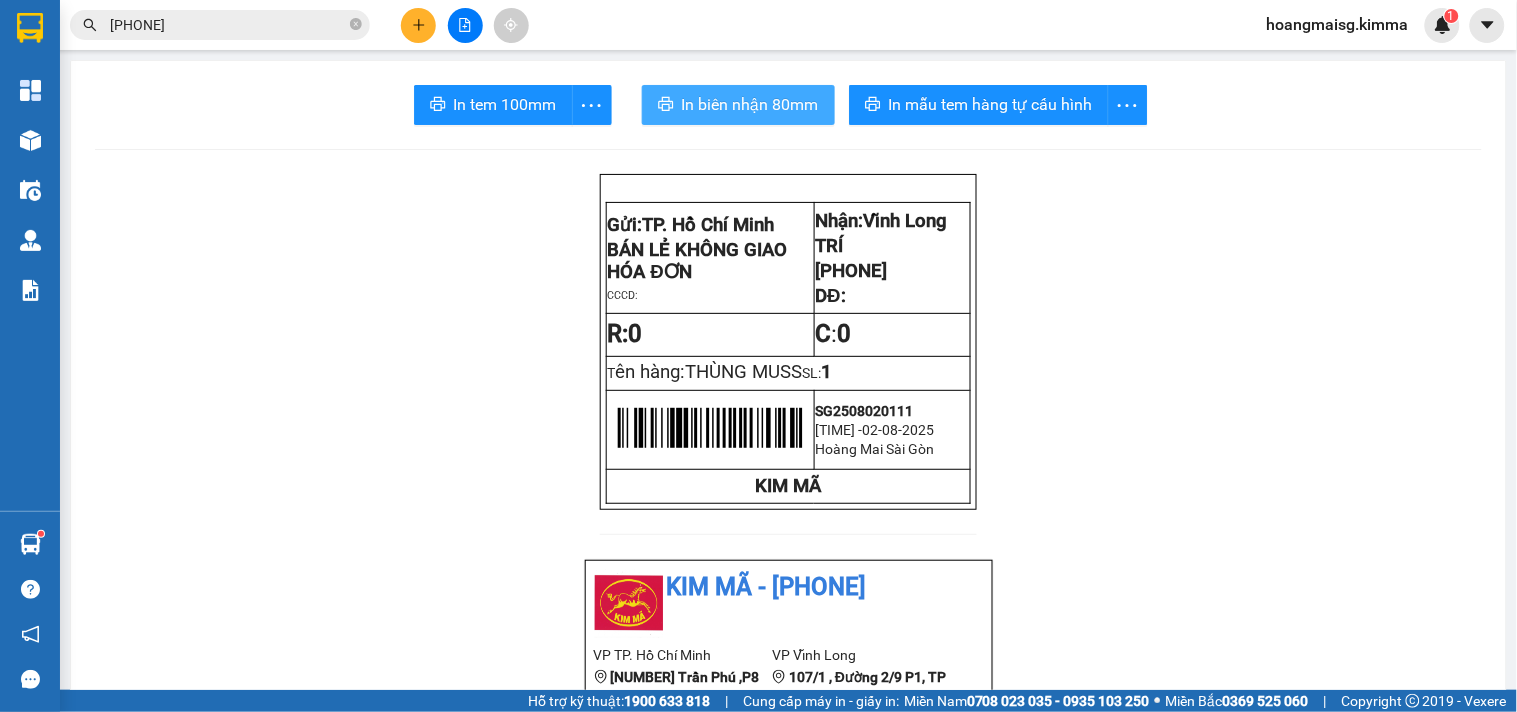 click on "In biên nhận 80mm" at bounding box center (738, 105) 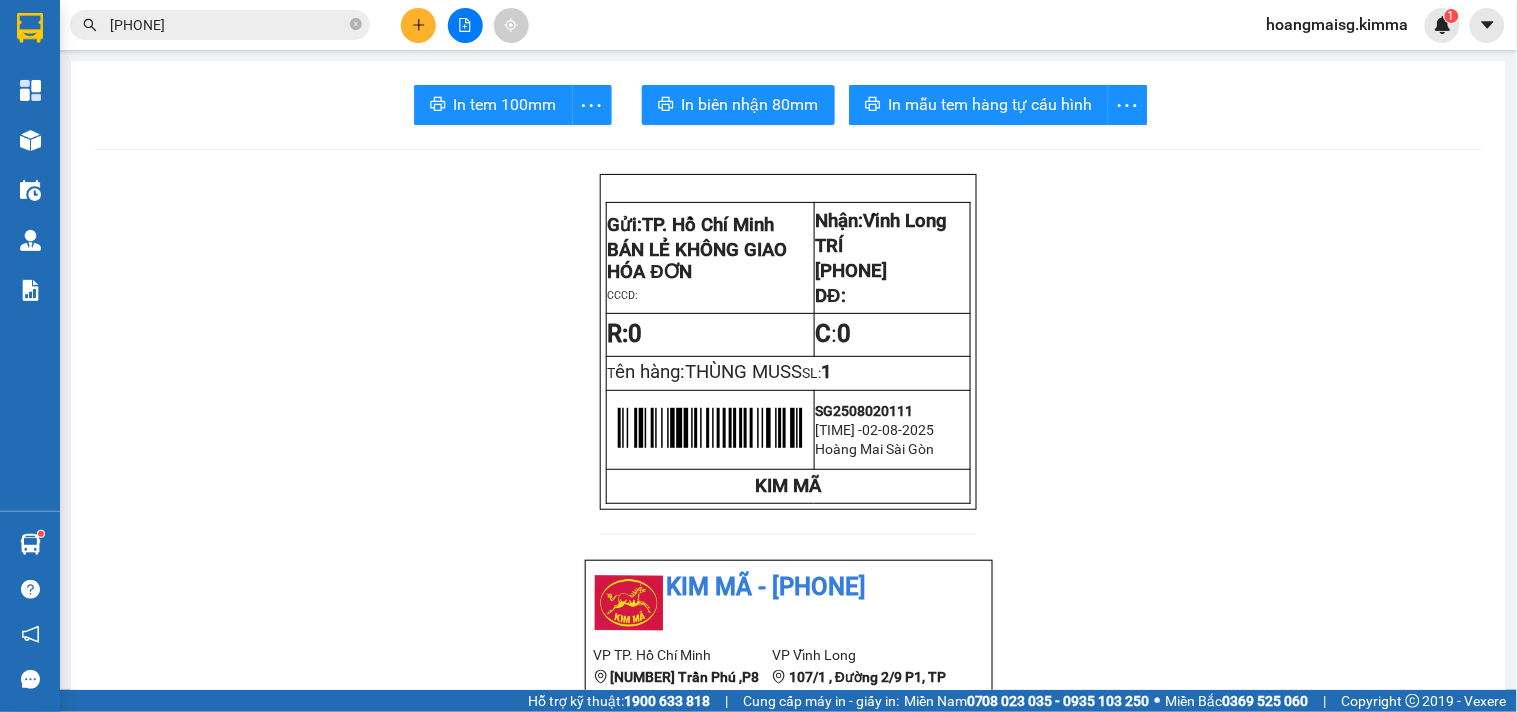click on "[PHONE]" at bounding box center (228, 25) 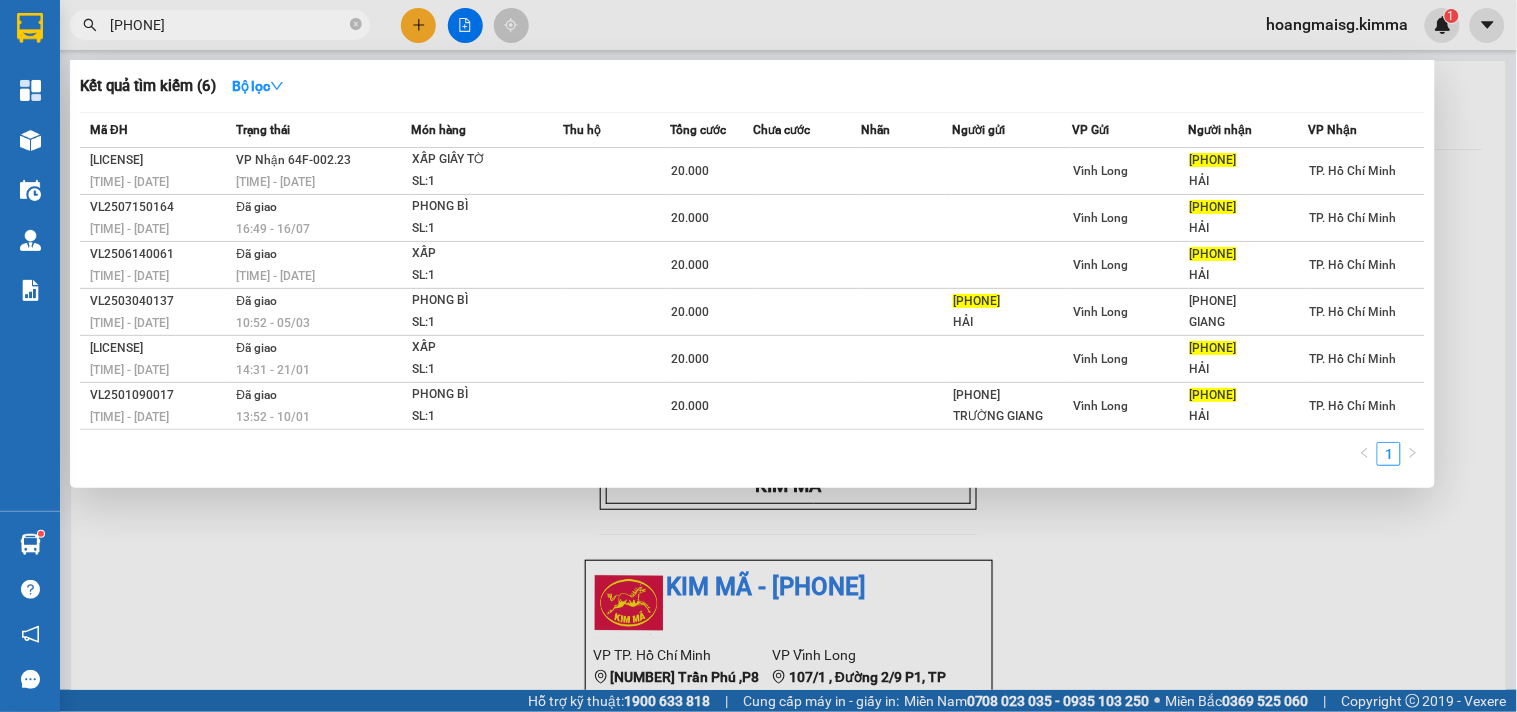 click on "[PHONE]" at bounding box center [228, 25] 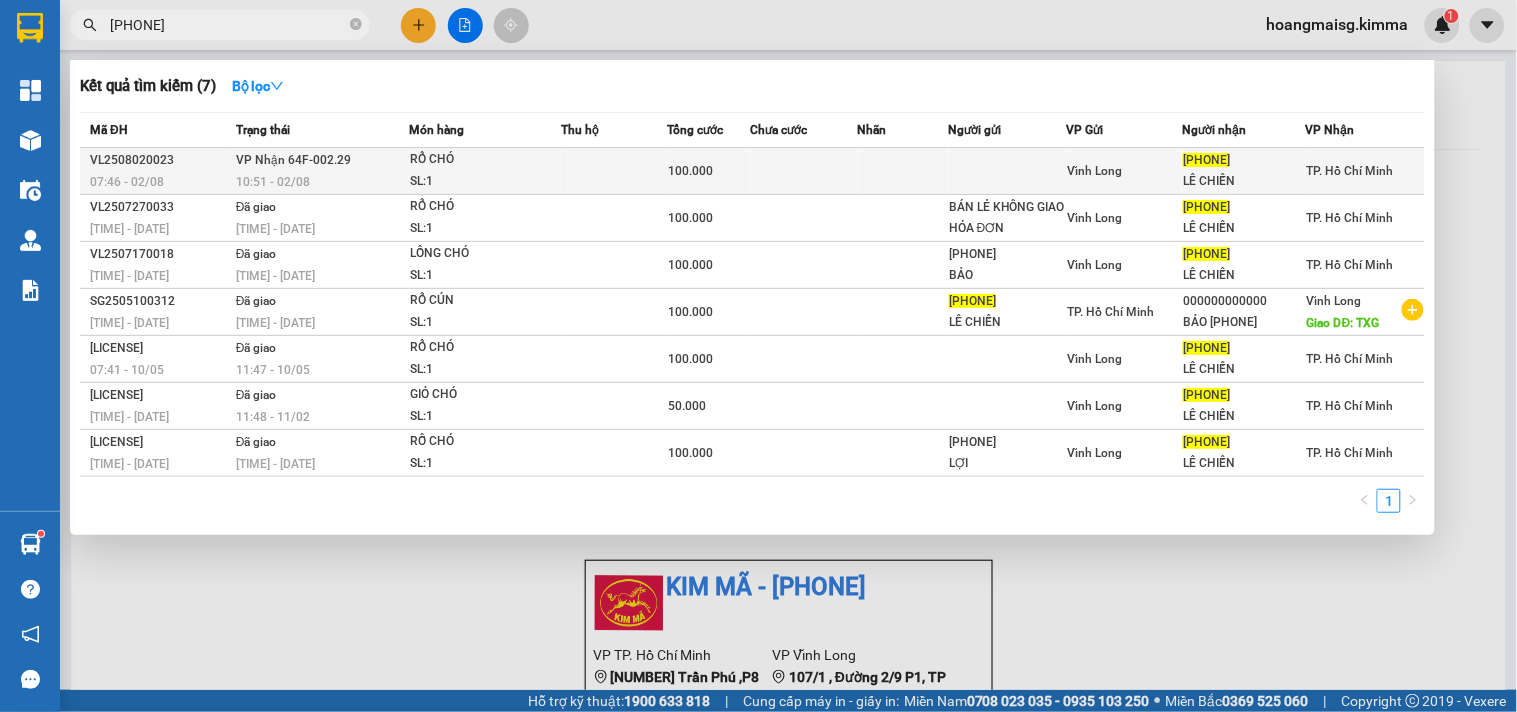 type on "[PHONE]" 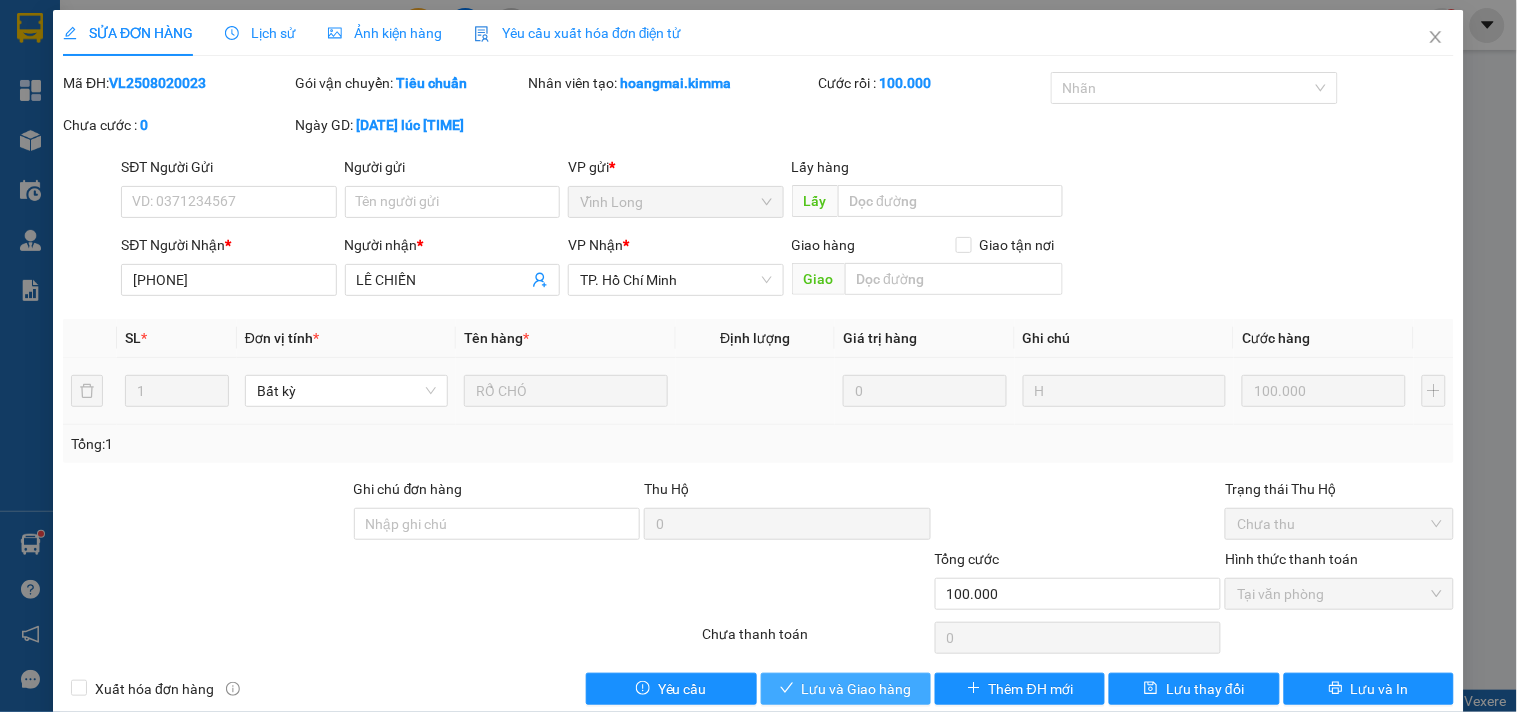 click on "Lưu và Giao hàng" at bounding box center (857, 689) 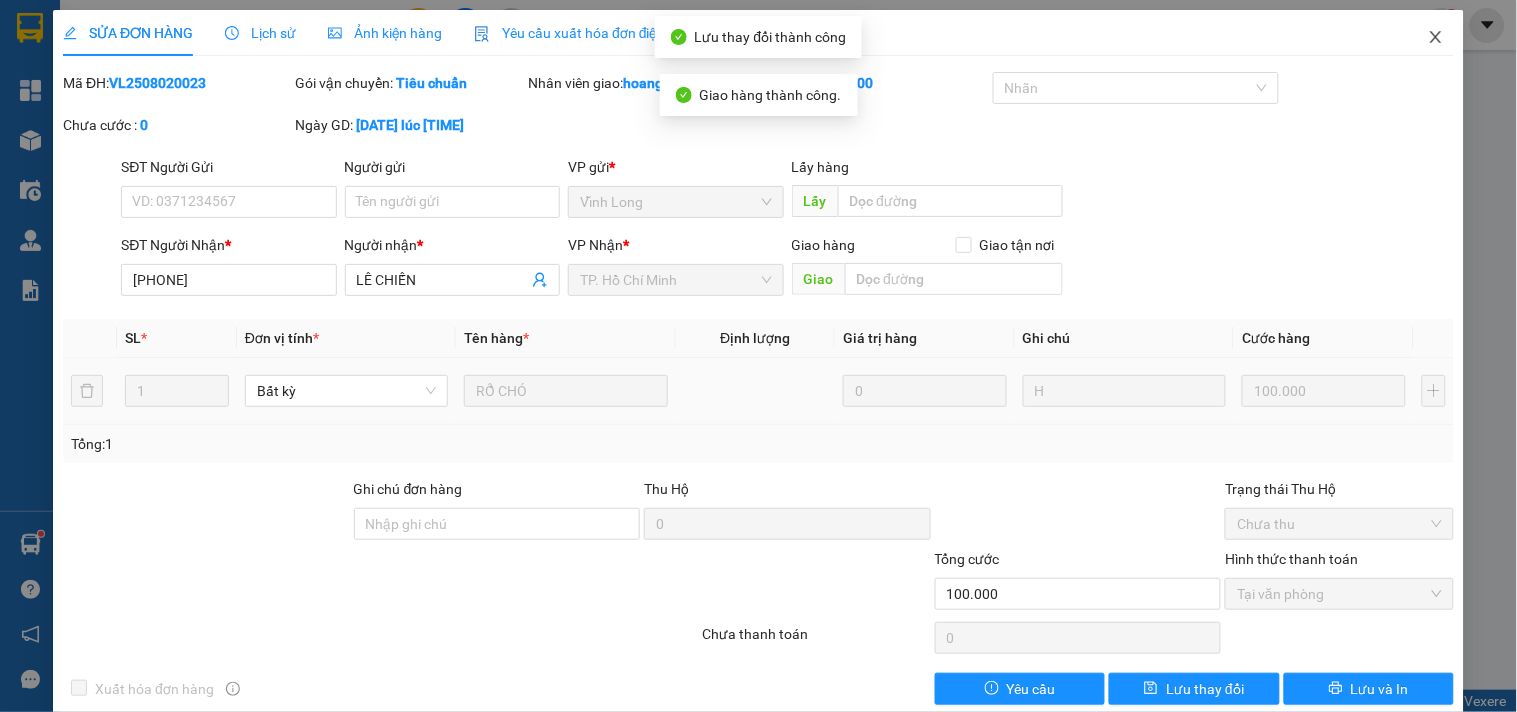 click at bounding box center [1436, 38] 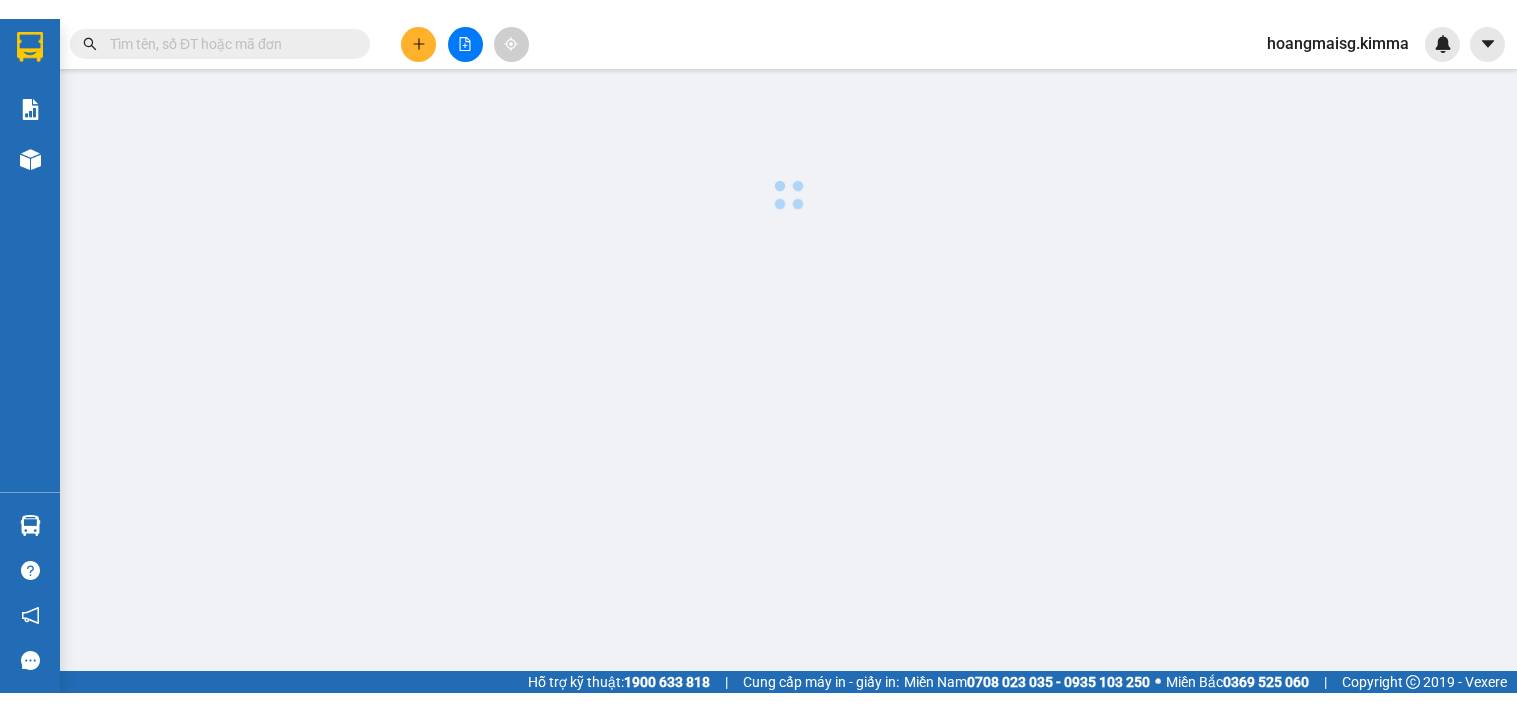 scroll, scrollTop: 0, scrollLeft: 0, axis: both 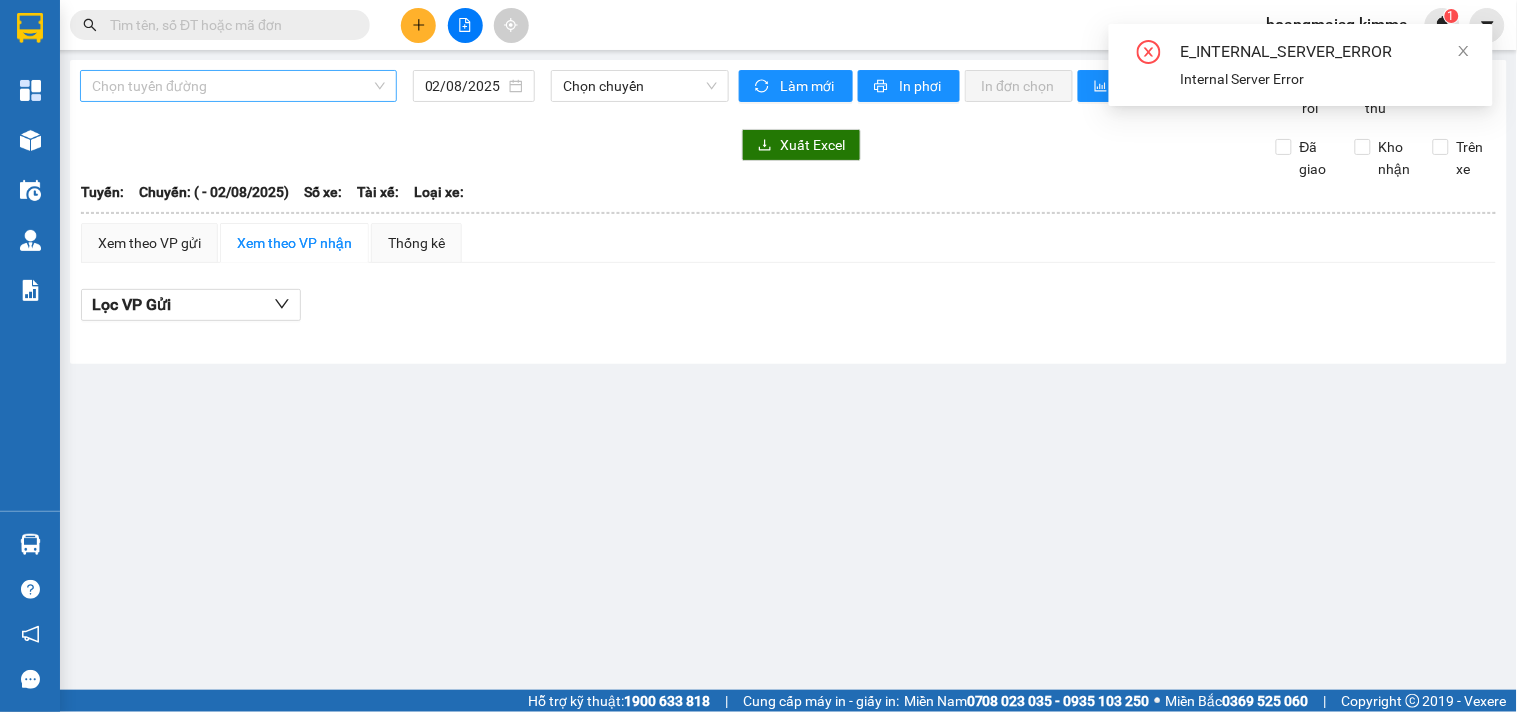 click at bounding box center (231, 86) 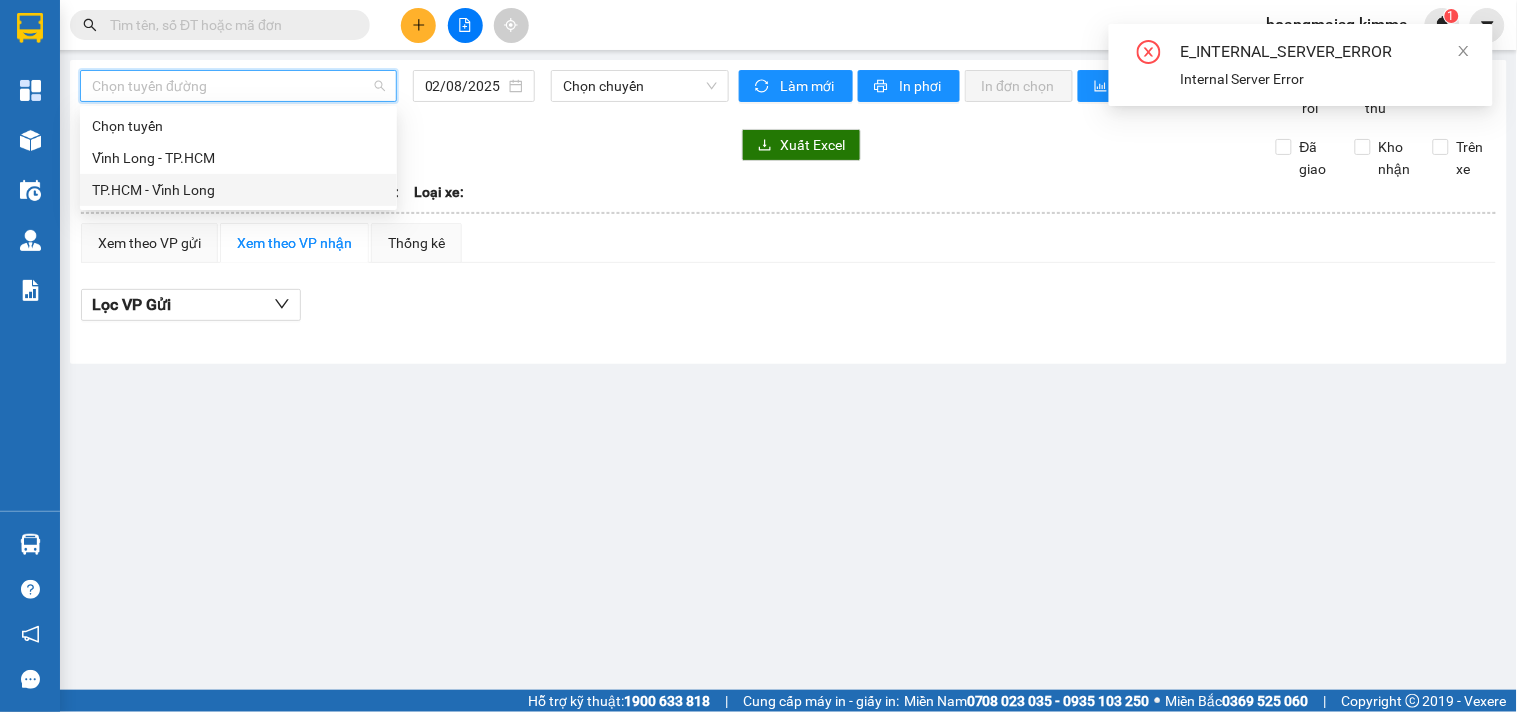 click on "TP.HCM - Vĩnh Long" at bounding box center [238, 190] 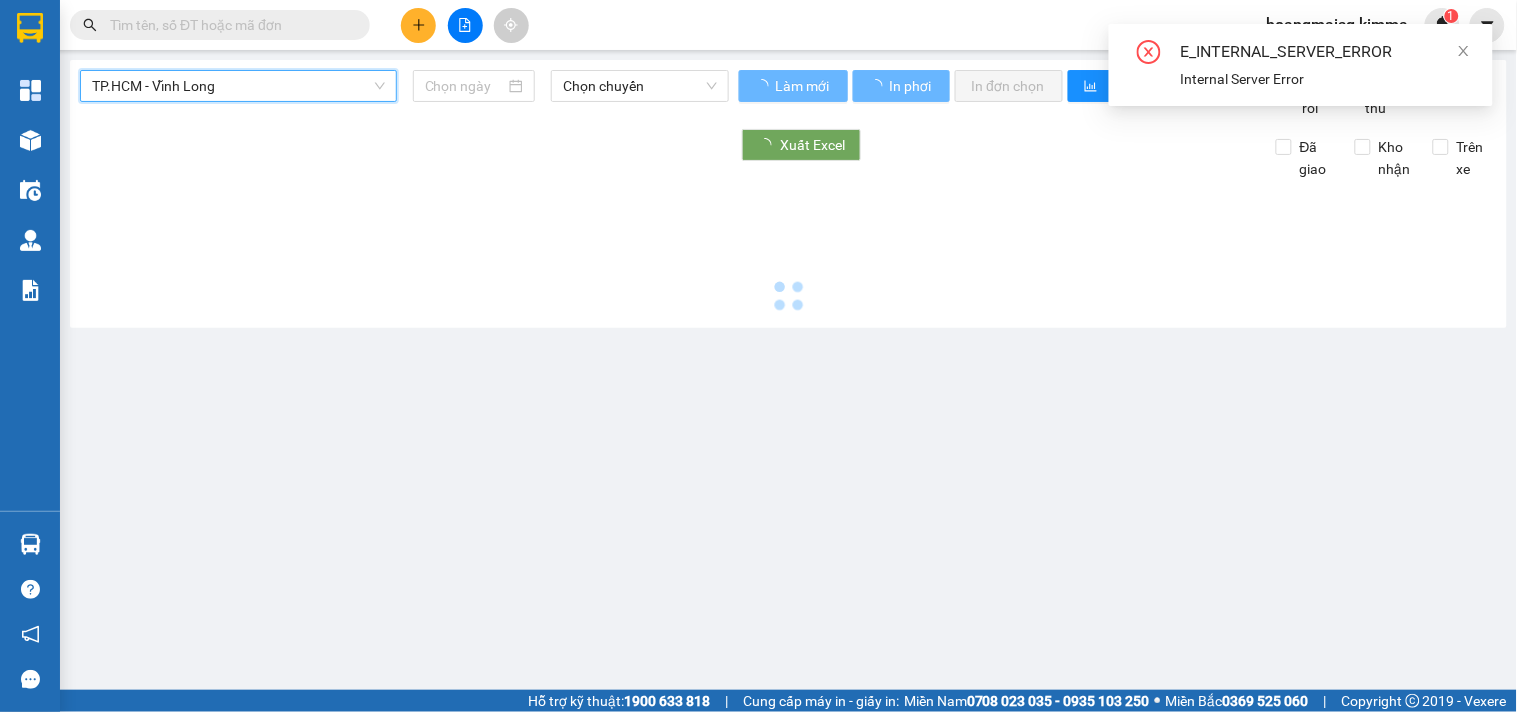 type on "02/08/2025" 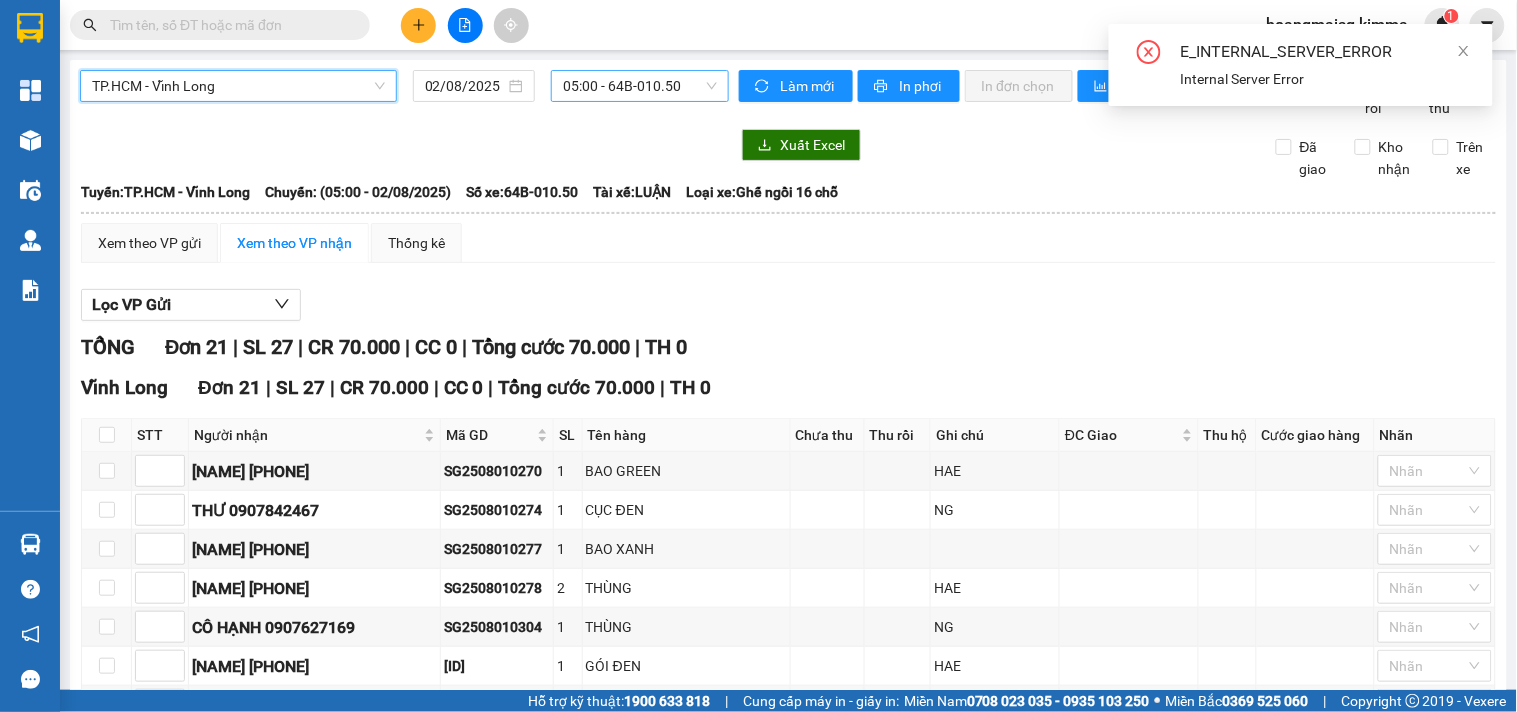 click on "[TIME]     - [VEHICLE_ID]" at bounding box center [640, 86] 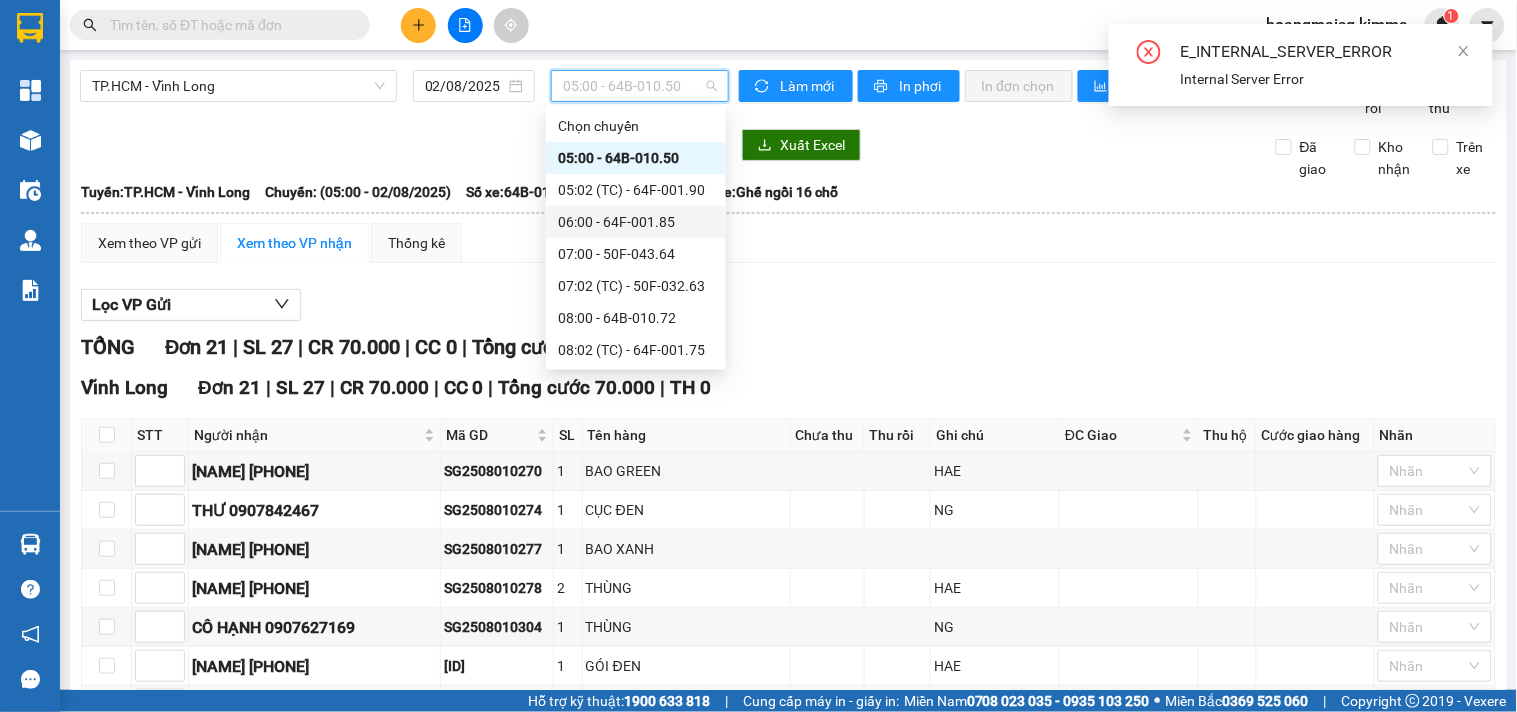 click on "Lọc VP Gửi" at bounding box center (788, 305) 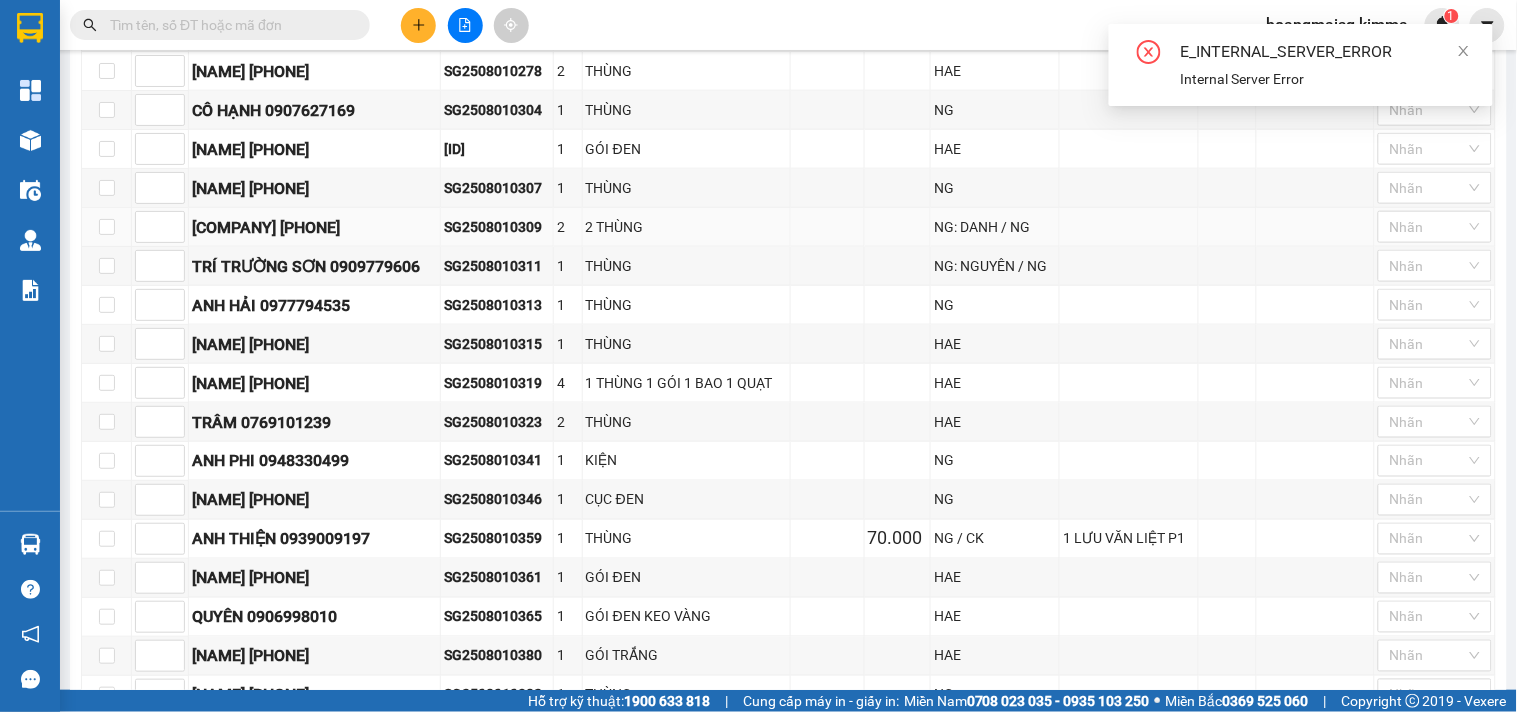 scroll, scrollTop: 555, scrollLeft: 0, axis: vertical 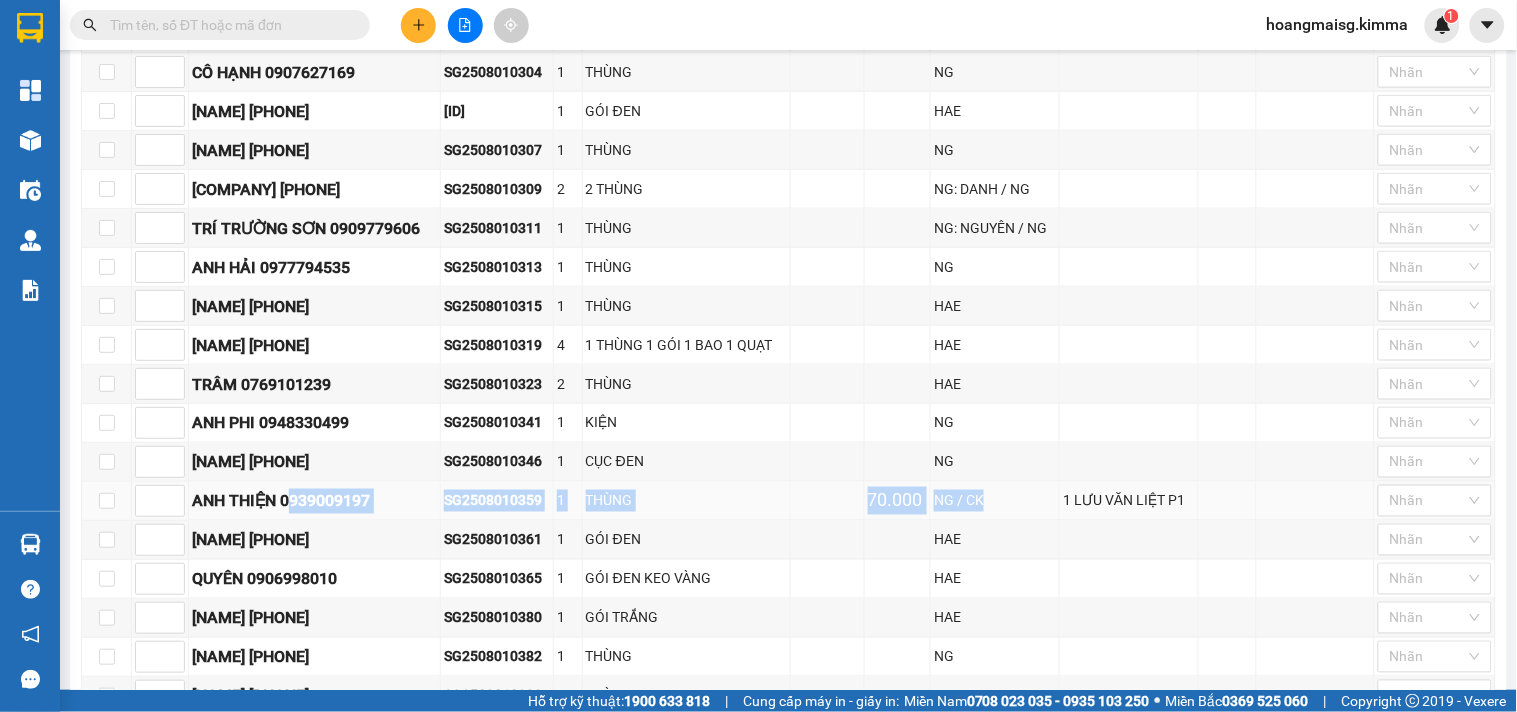 drag, startPoint x: 297, startPoint y: 520, endPoint x: 982, endPoint y: 528, distance: 685.0467 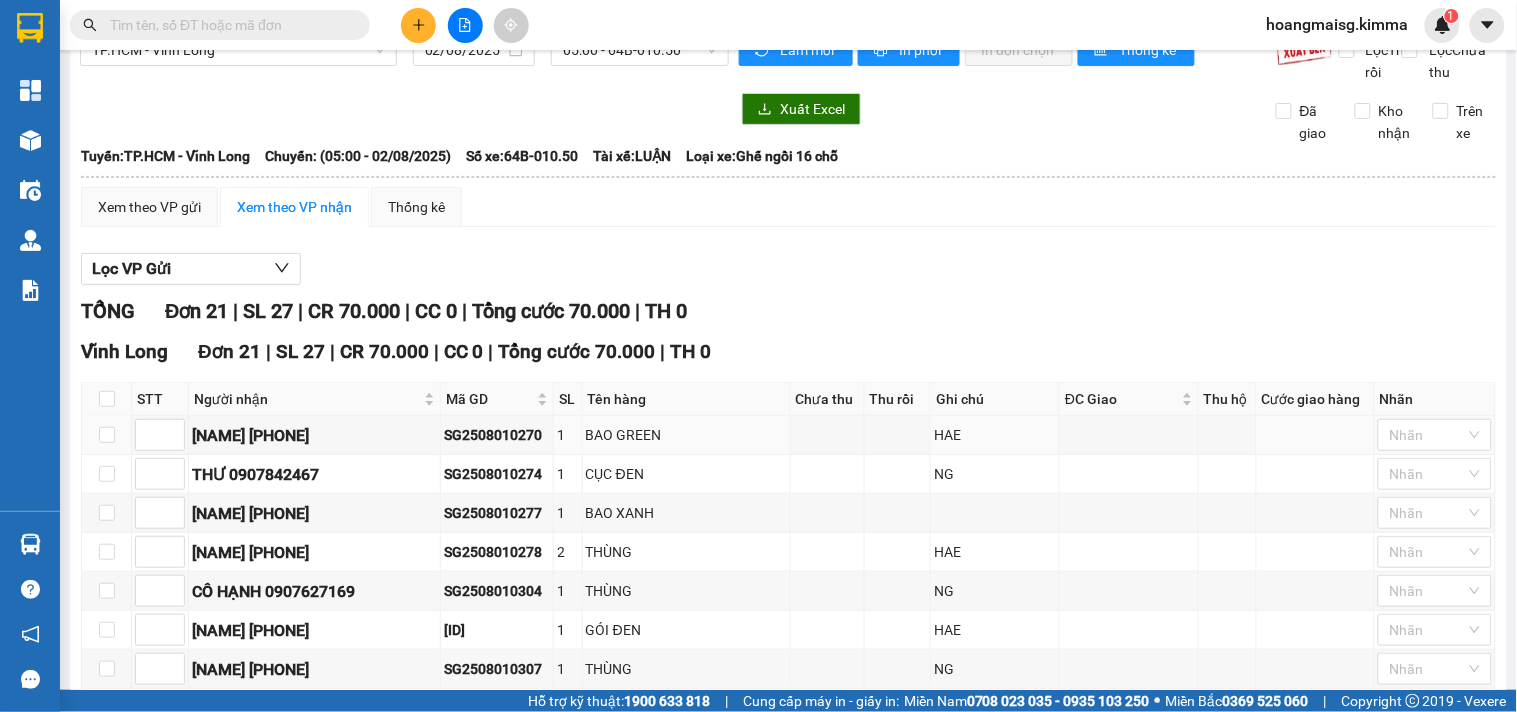 scroll, scrollTop: 0, scrollLeft: 0, axis: both 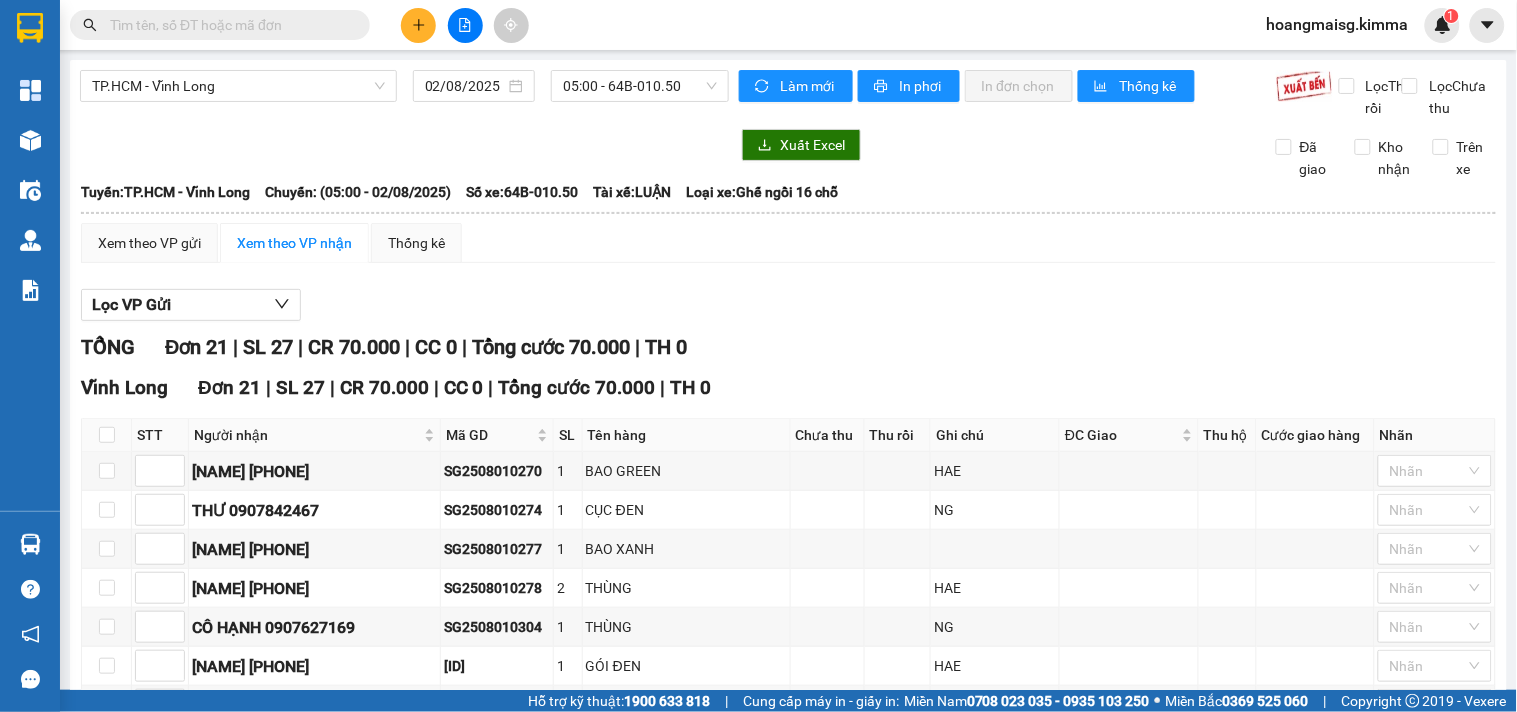 click at bounding box center [228, 25] 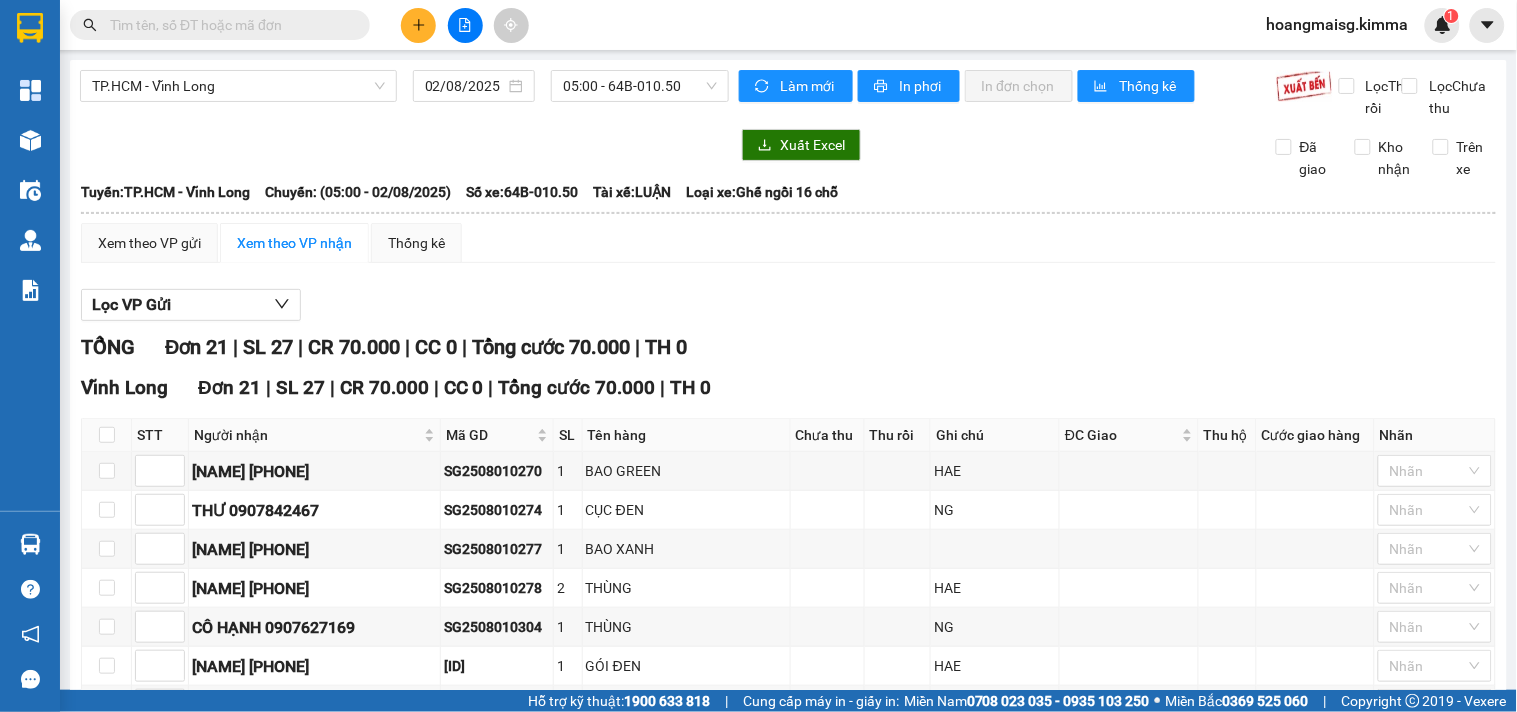 paste on "SG2508010010" 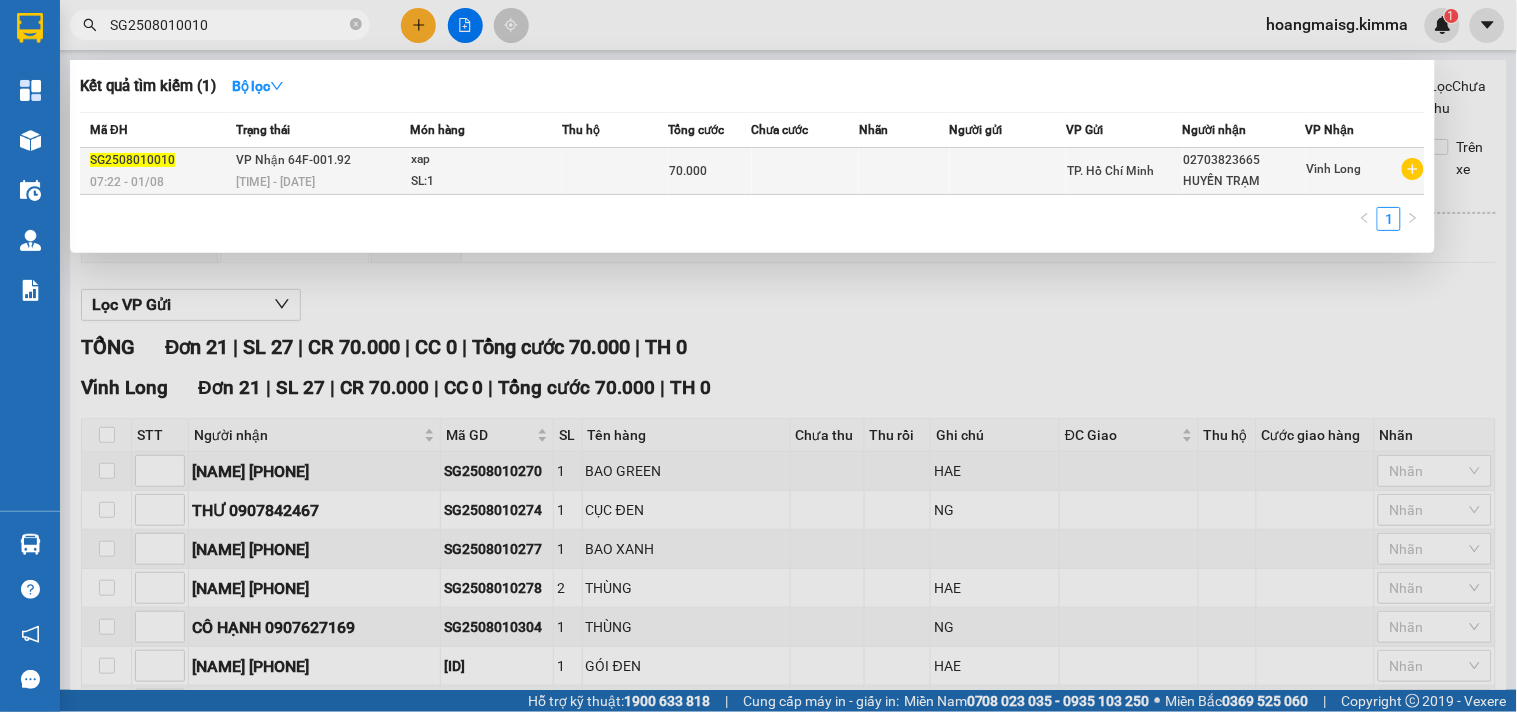 type on "SG2508010010" 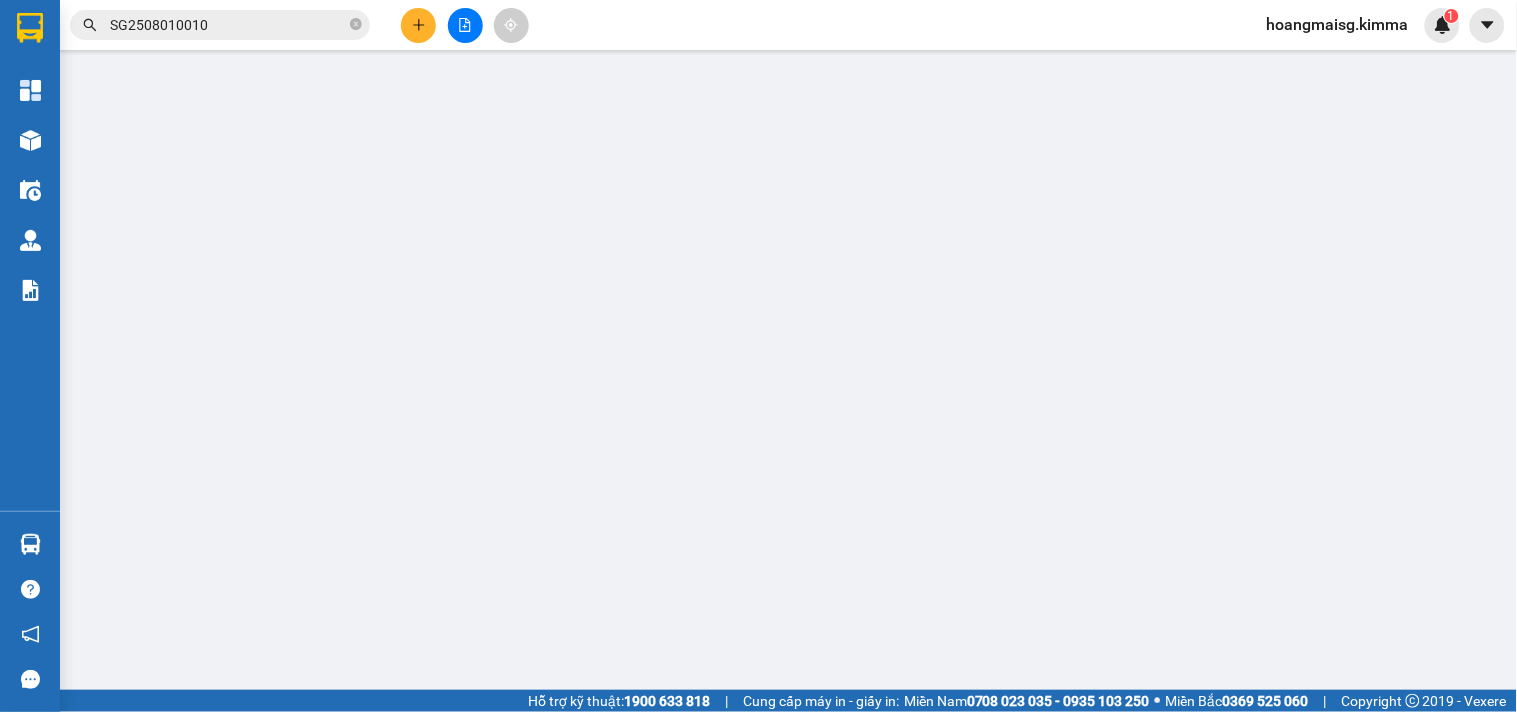 type on "02703823665" 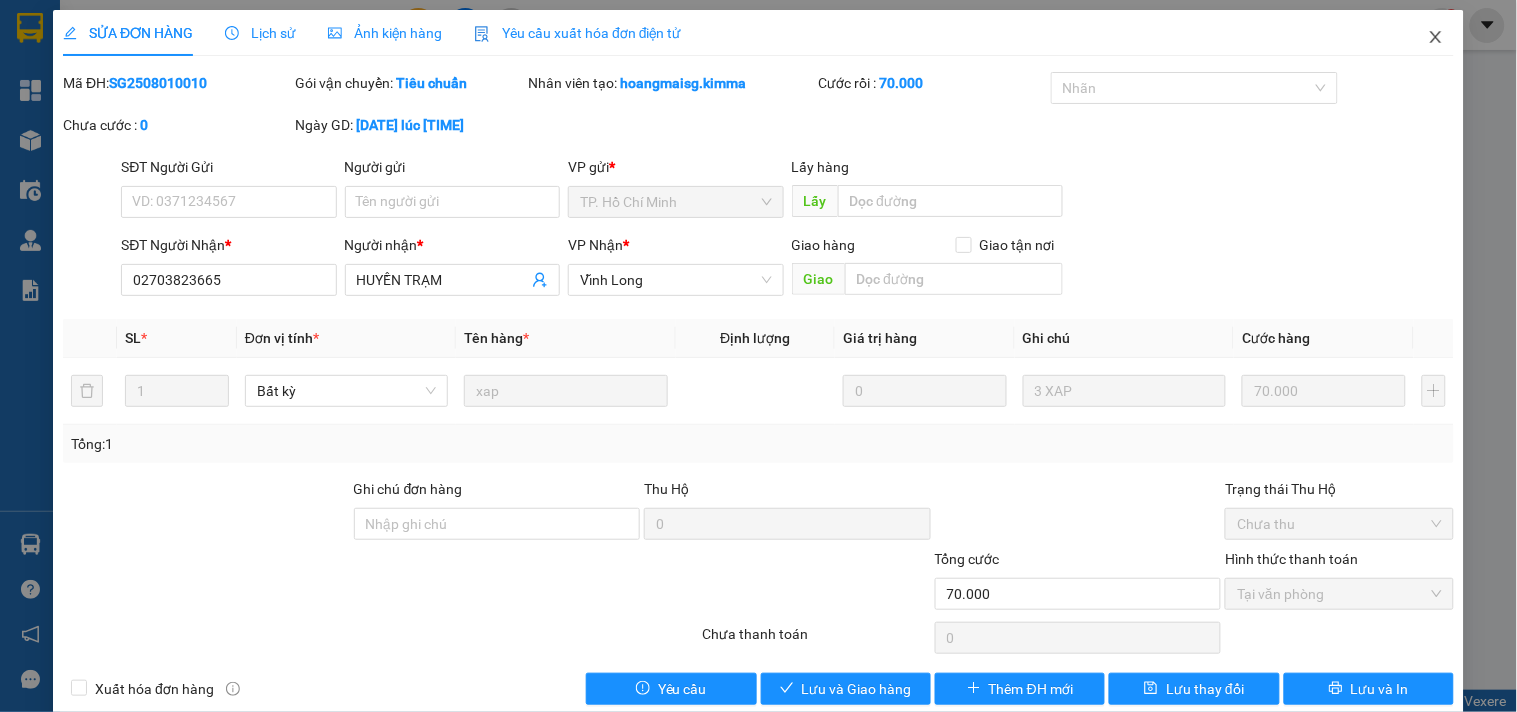 click 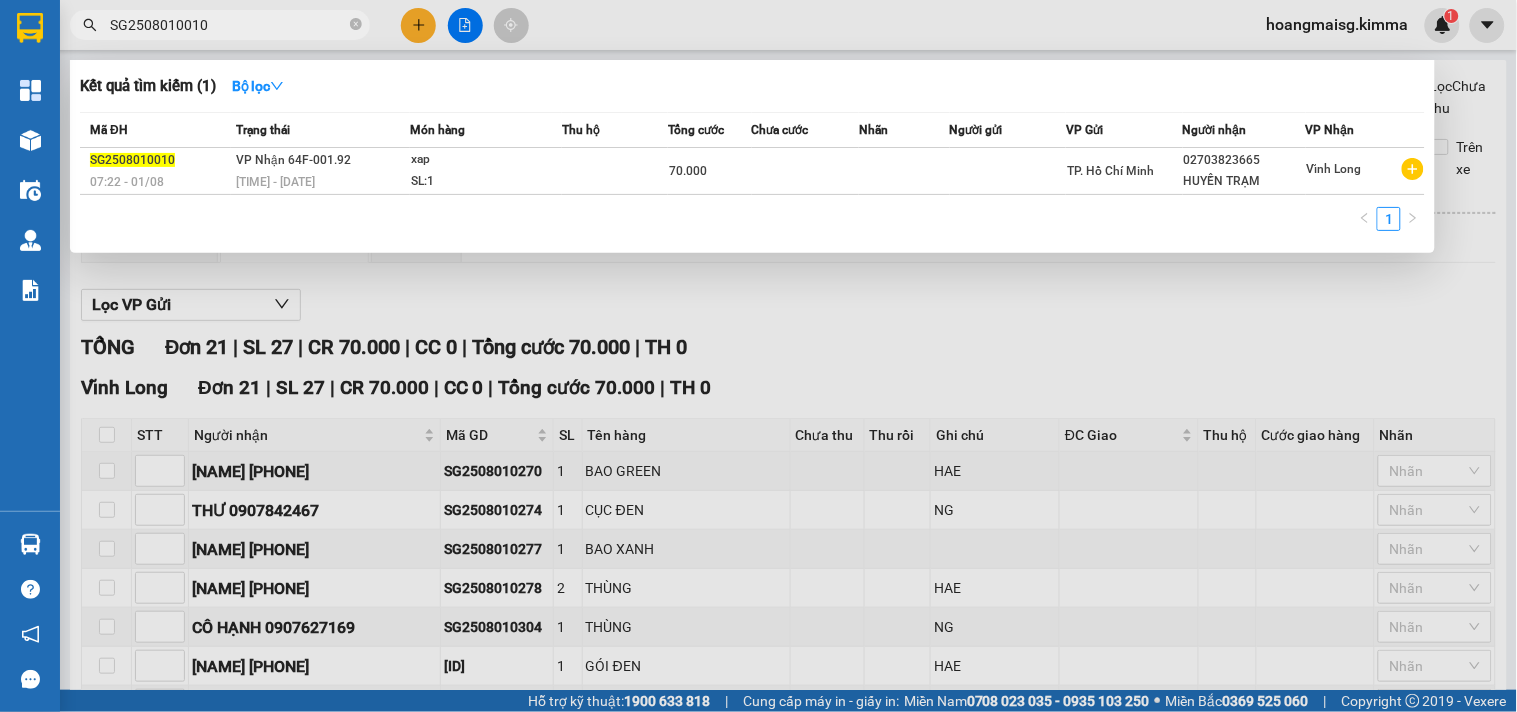 click on "SG2508010010" at bounding box center (228, 25) 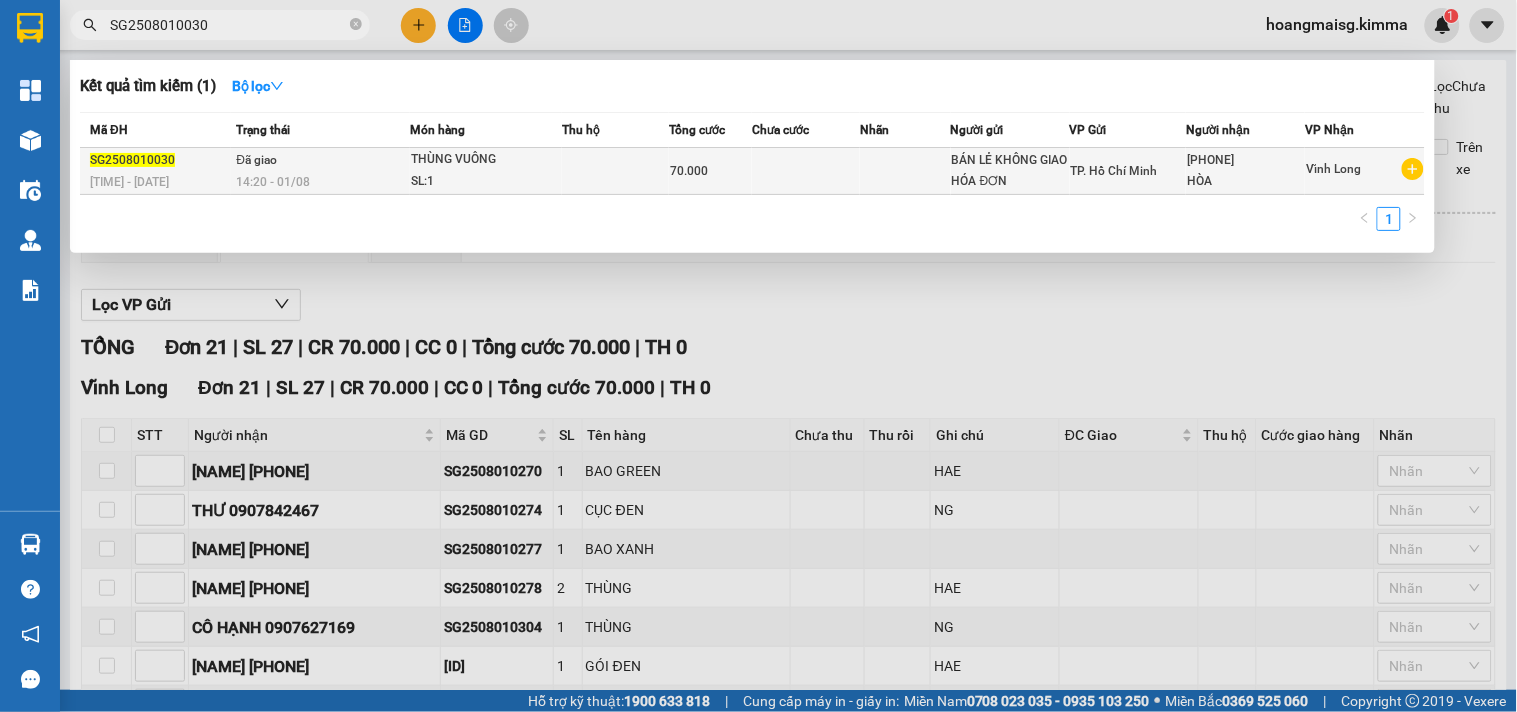type on "SG2508010030" 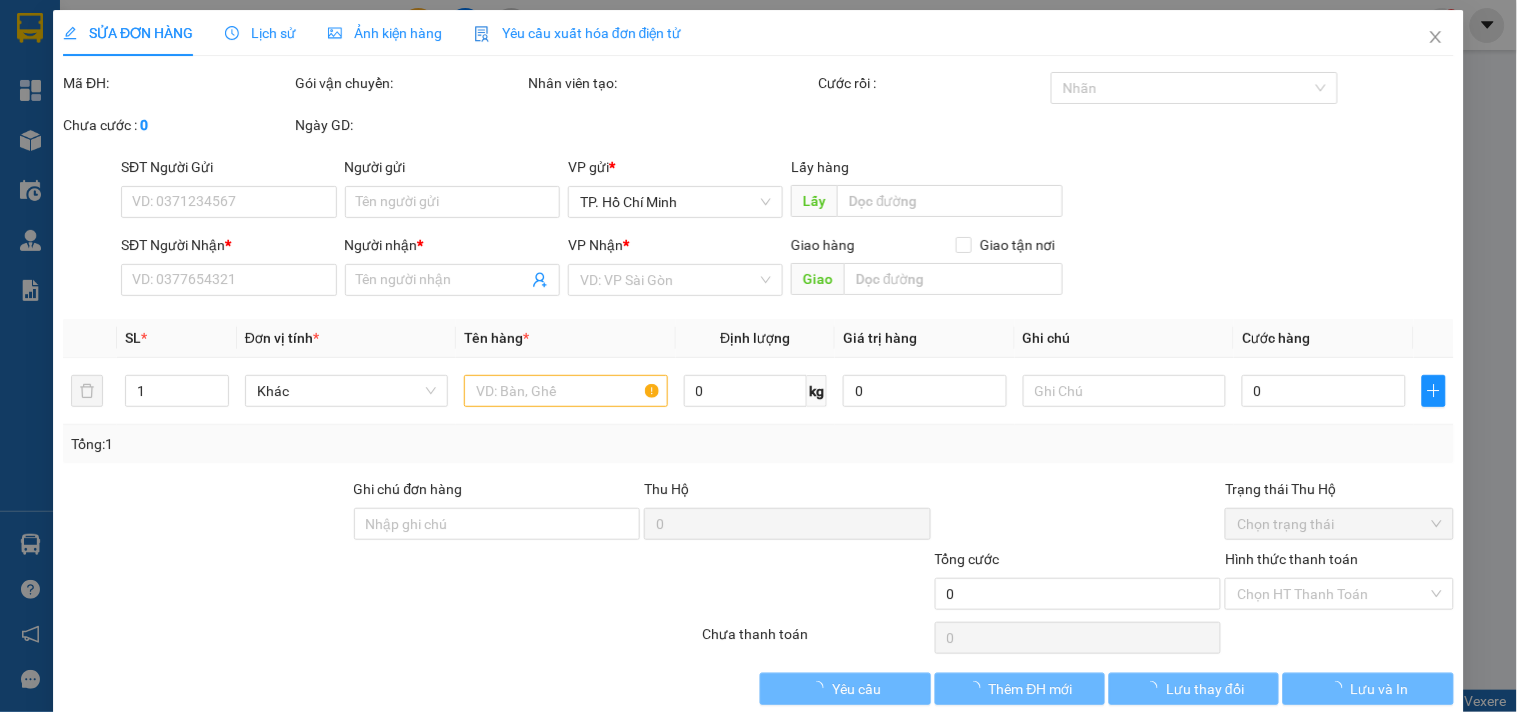 type on "BÁN LẺ KHÔNG GIAO HÓA ĐƠN" 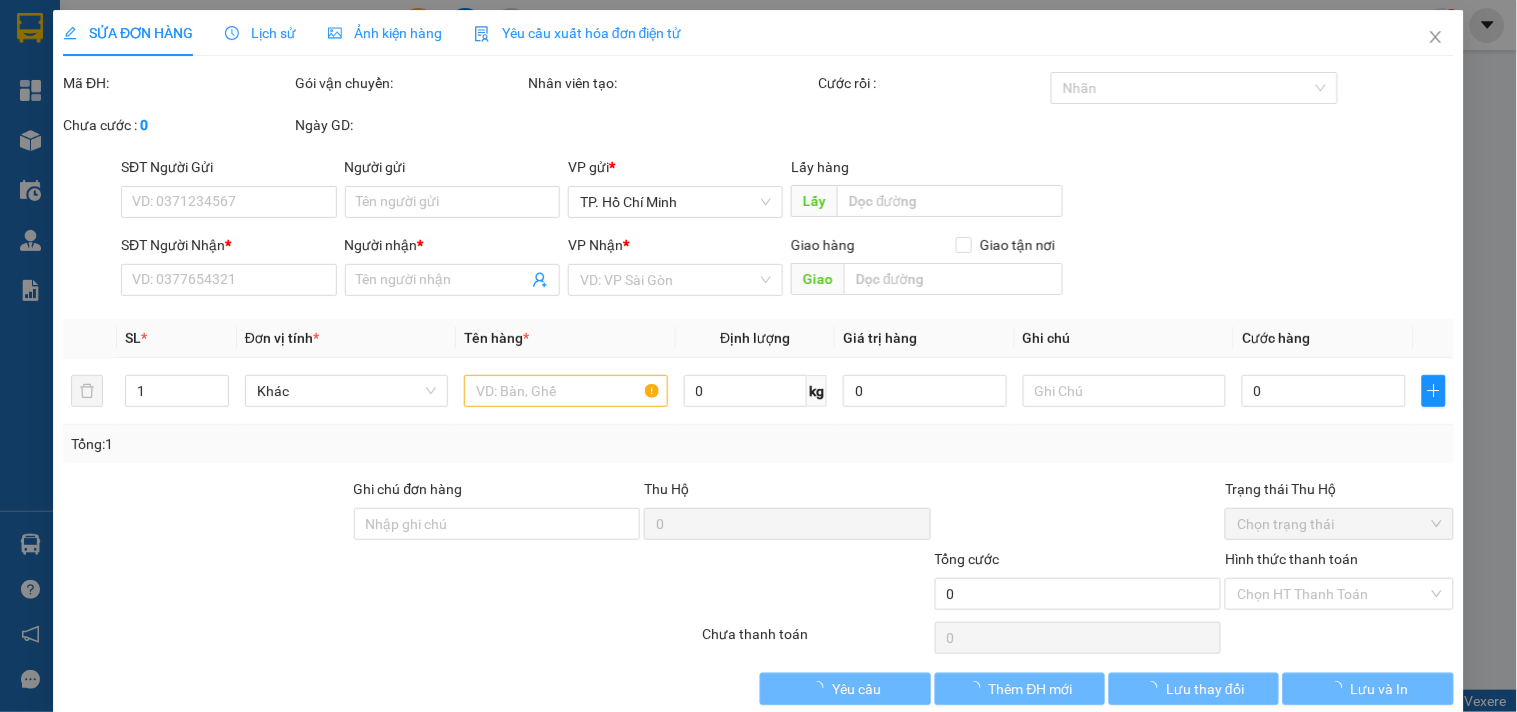type on "0945485584" 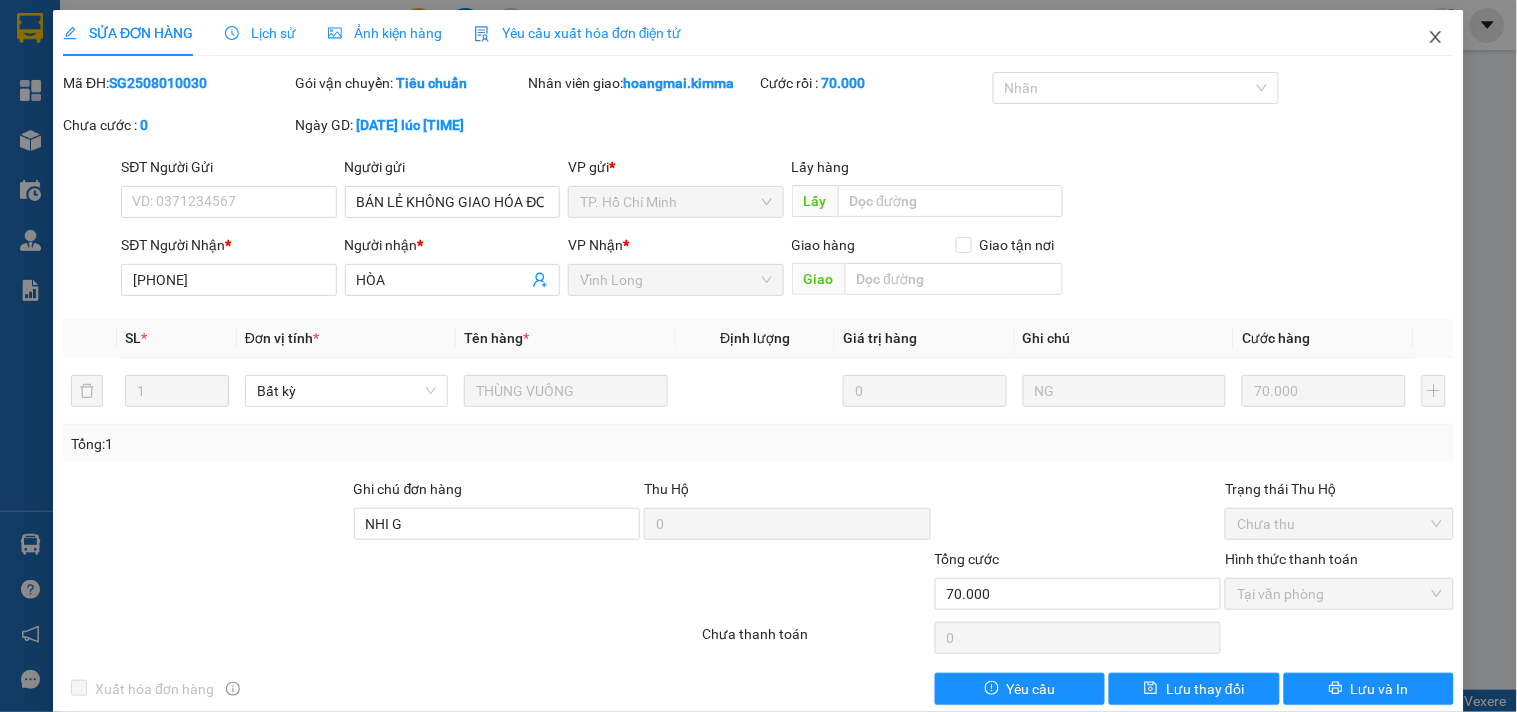 click 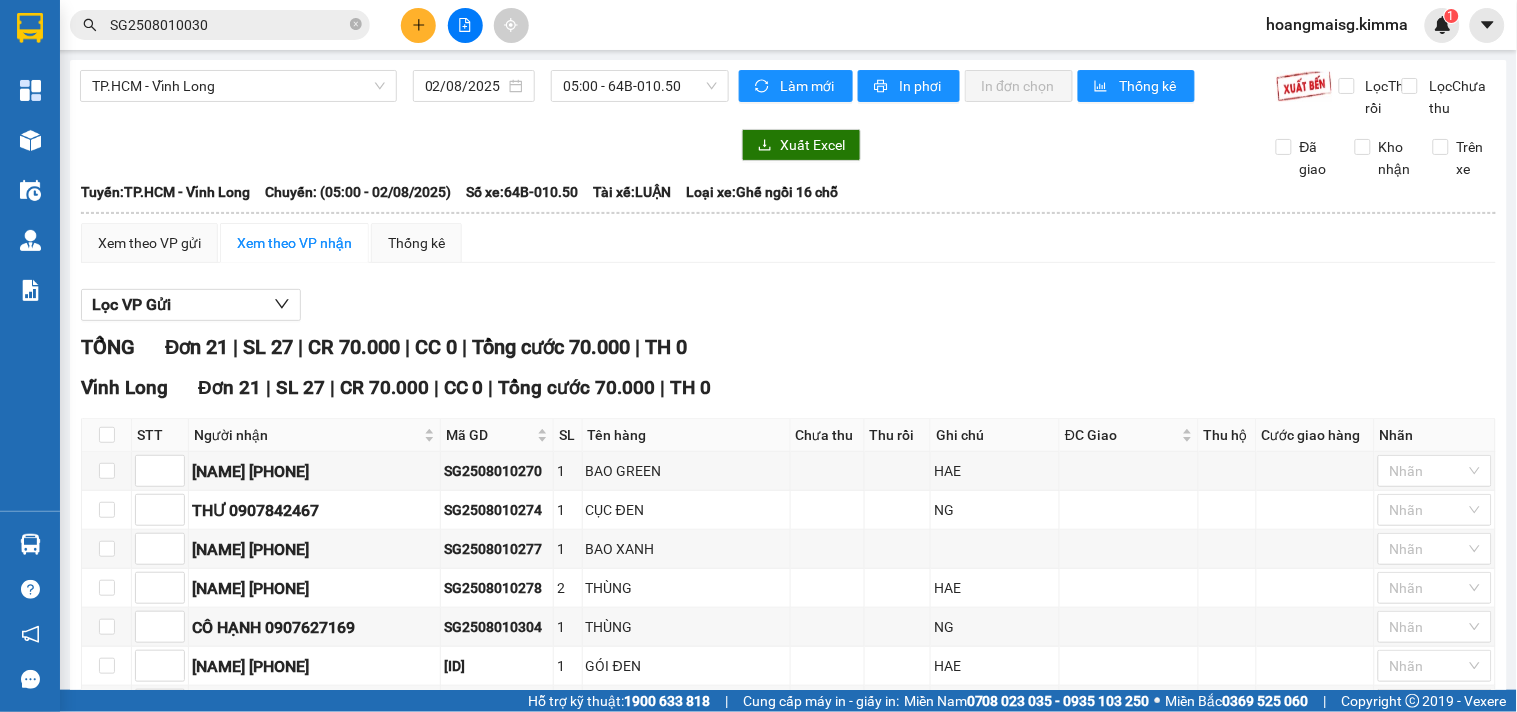 click on "SG2508010030" at bounding box center [228, 25] 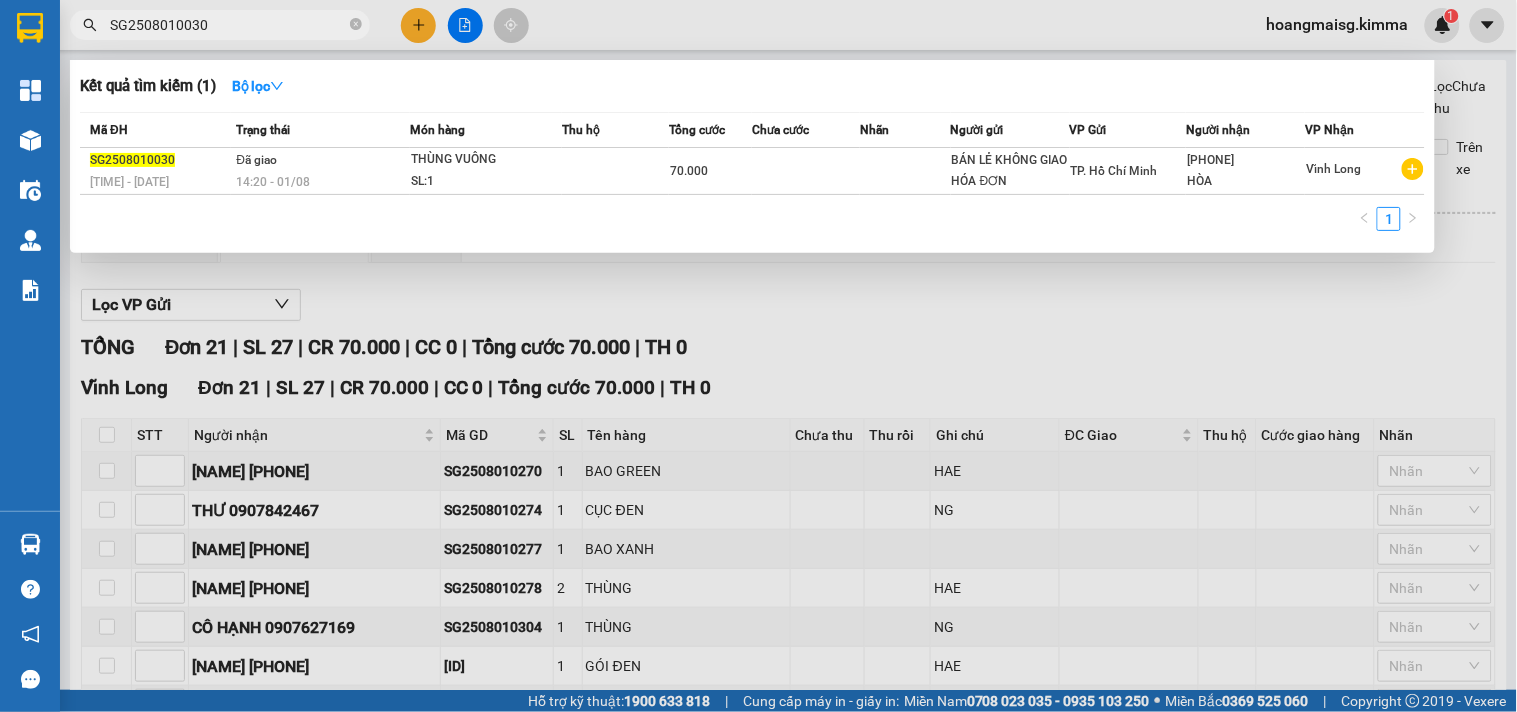 click on "SG2508010030" at bounding box center [228, 25] 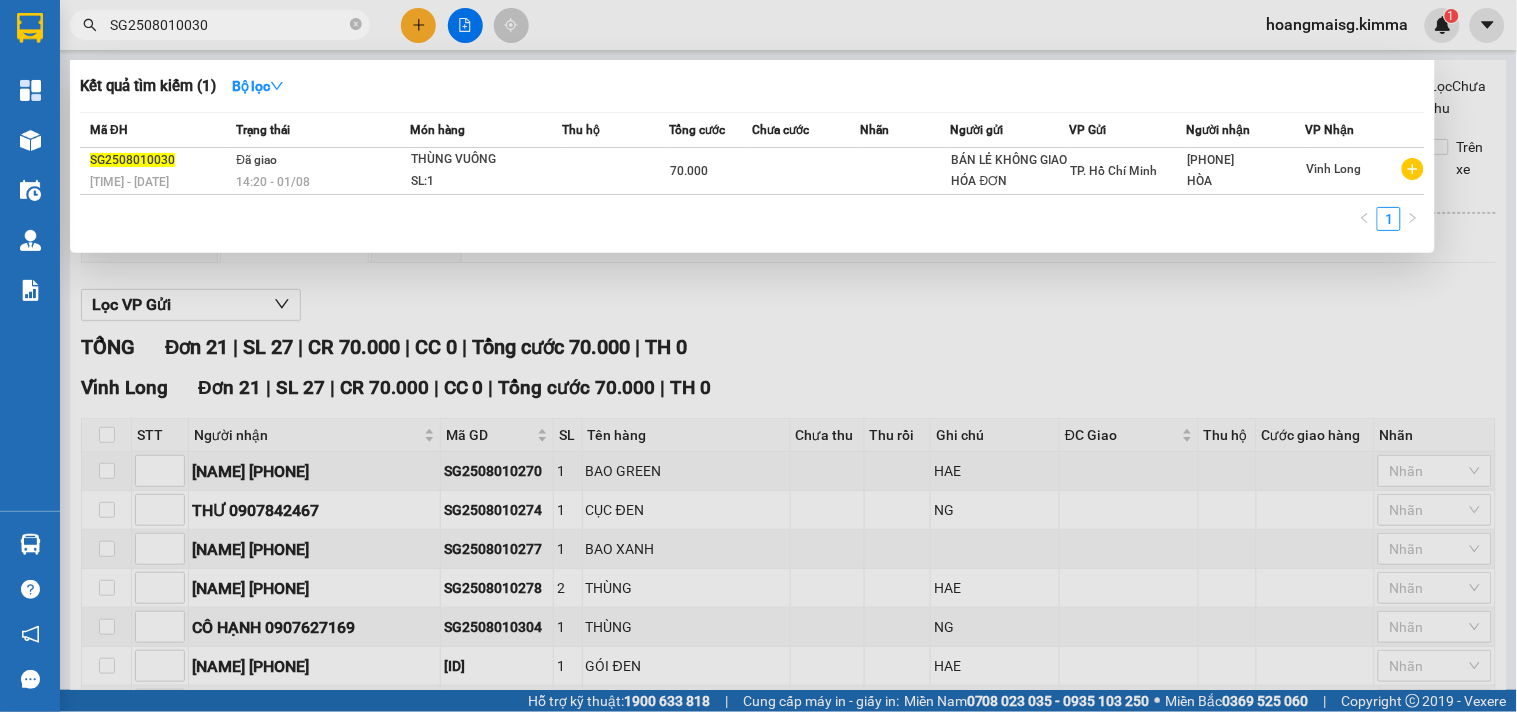 paste on "46" 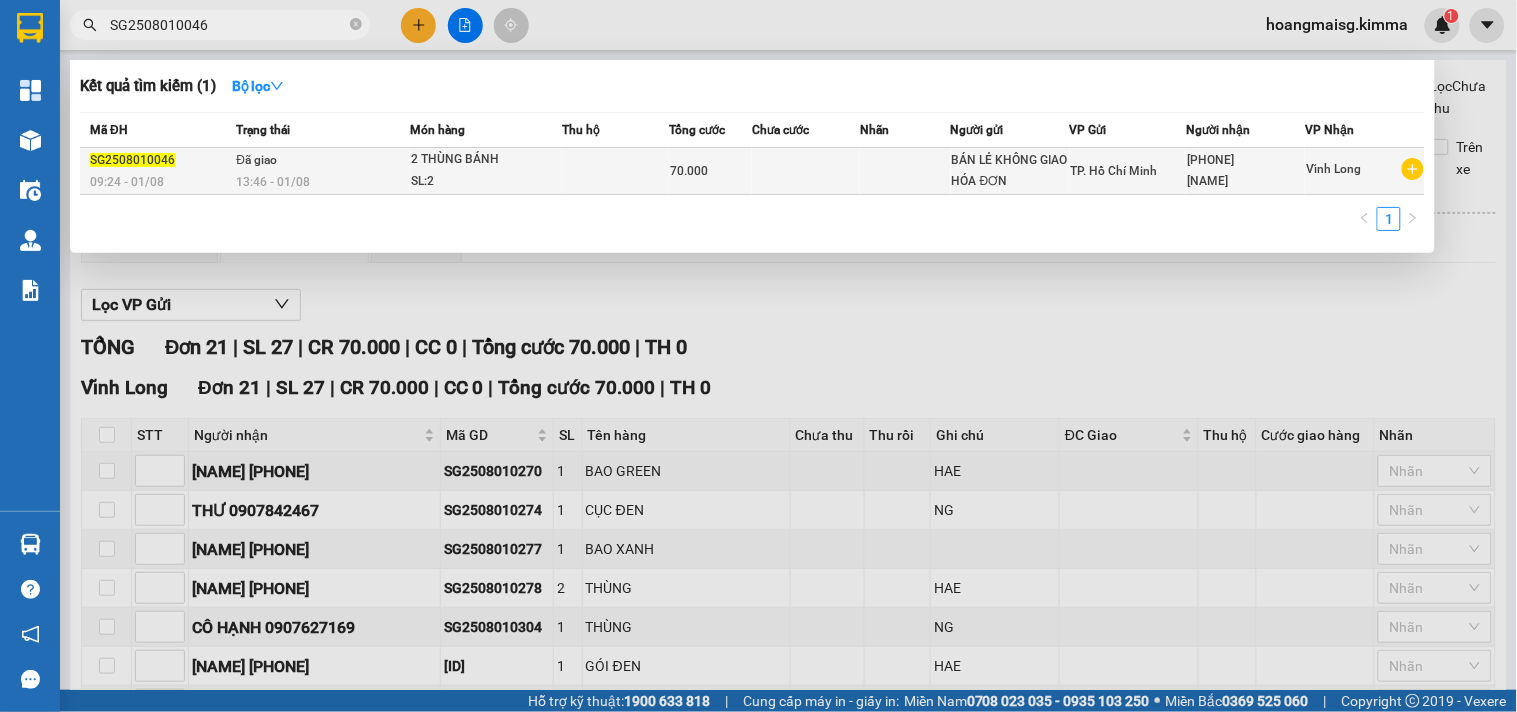type on "SG2508010046" 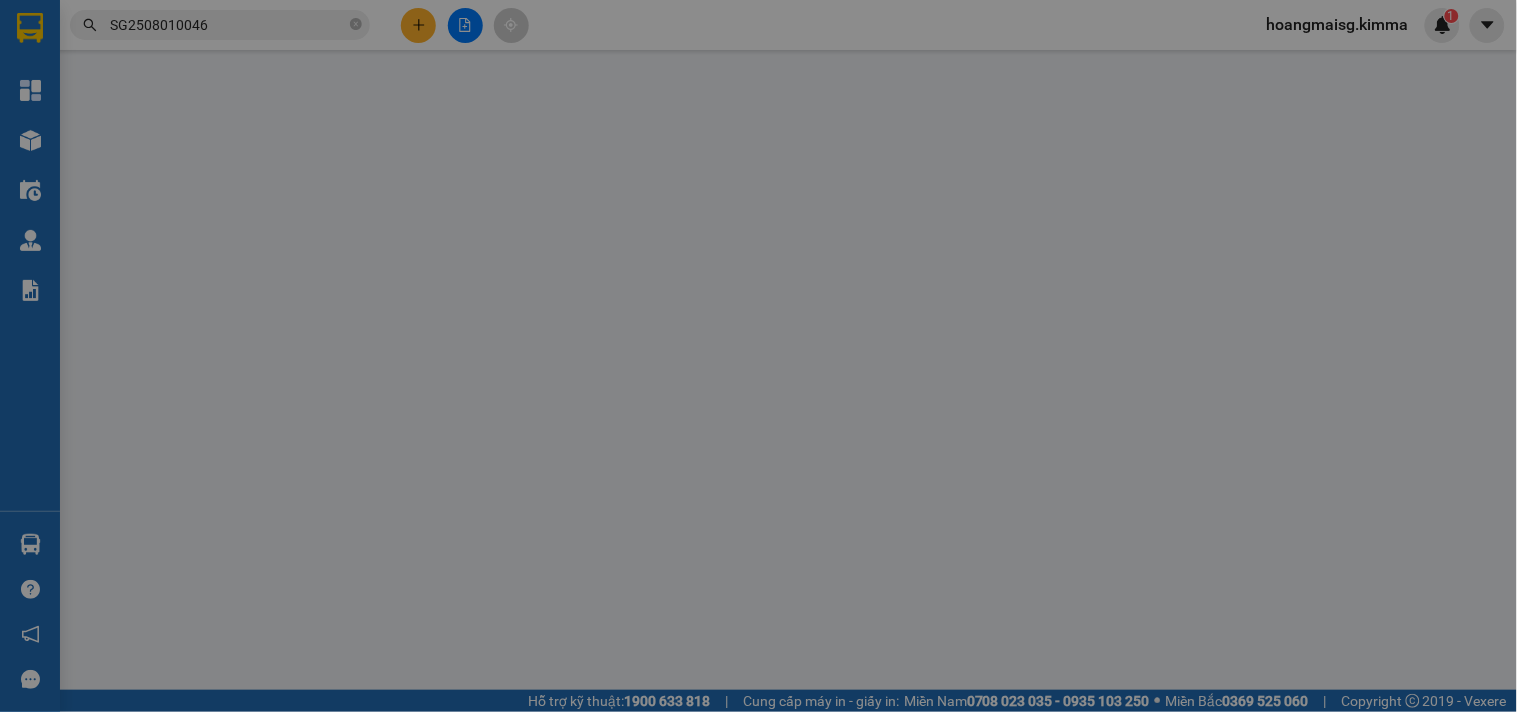 type on "BÁN LẺ KHÔNG GIAO HÓA ĐƠN" 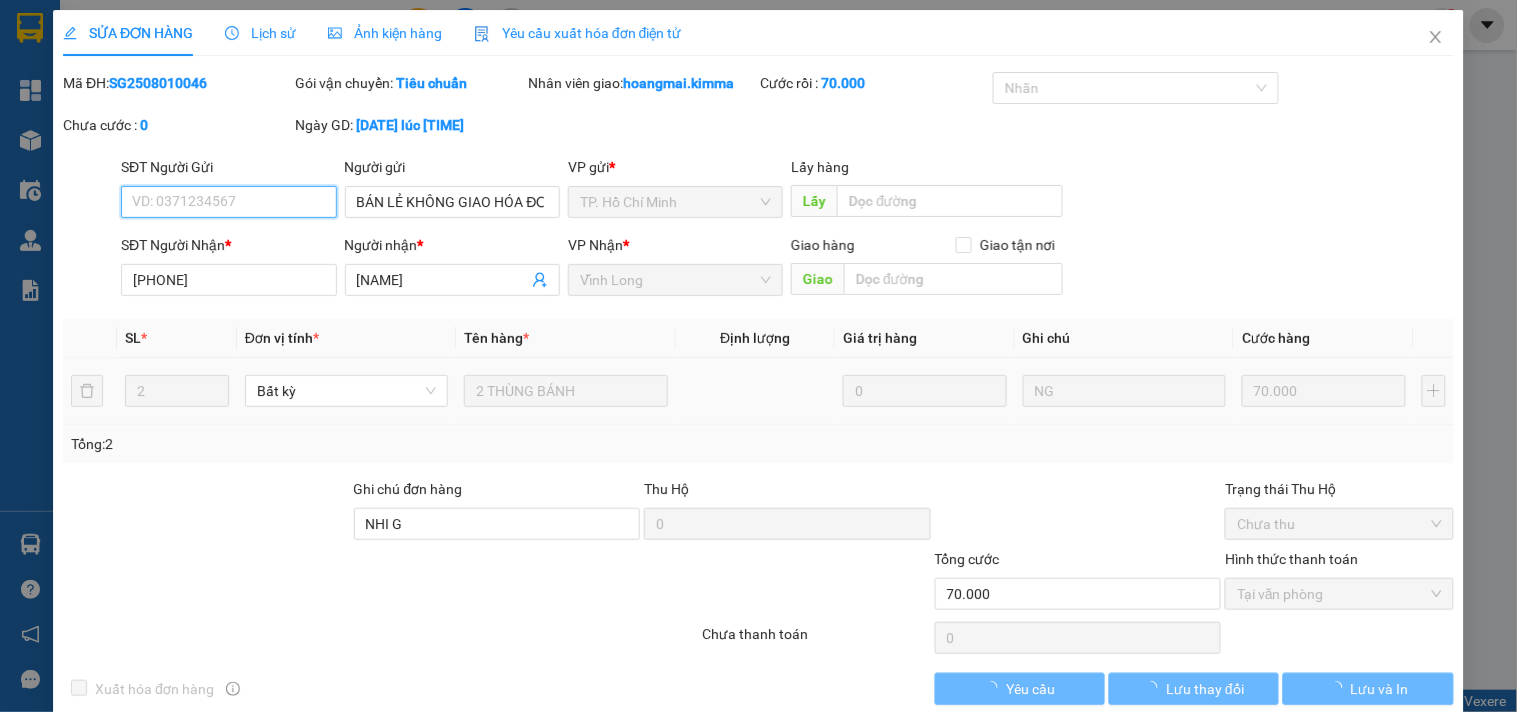 checkbox on "true" 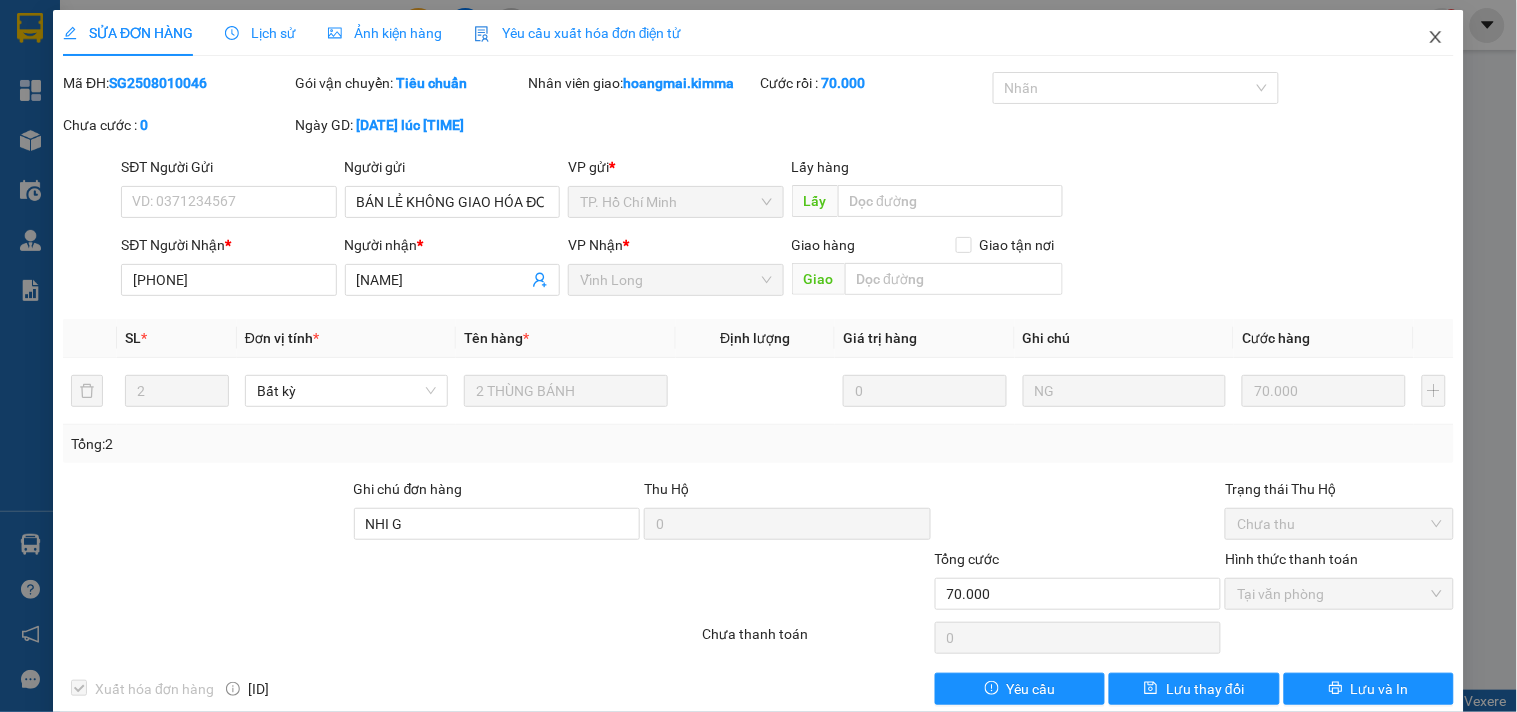 click 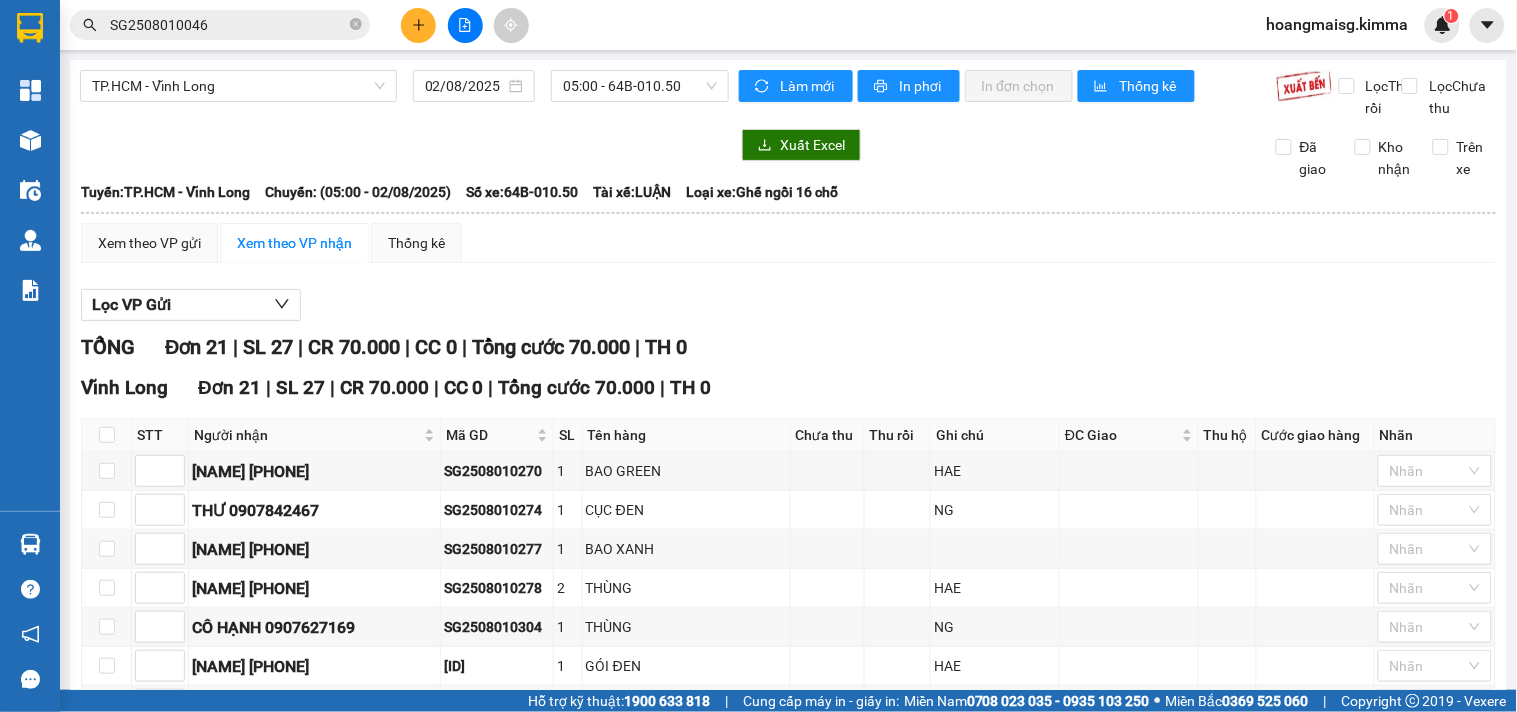 click on "SG2508010046" at bounding box center (228, 25) 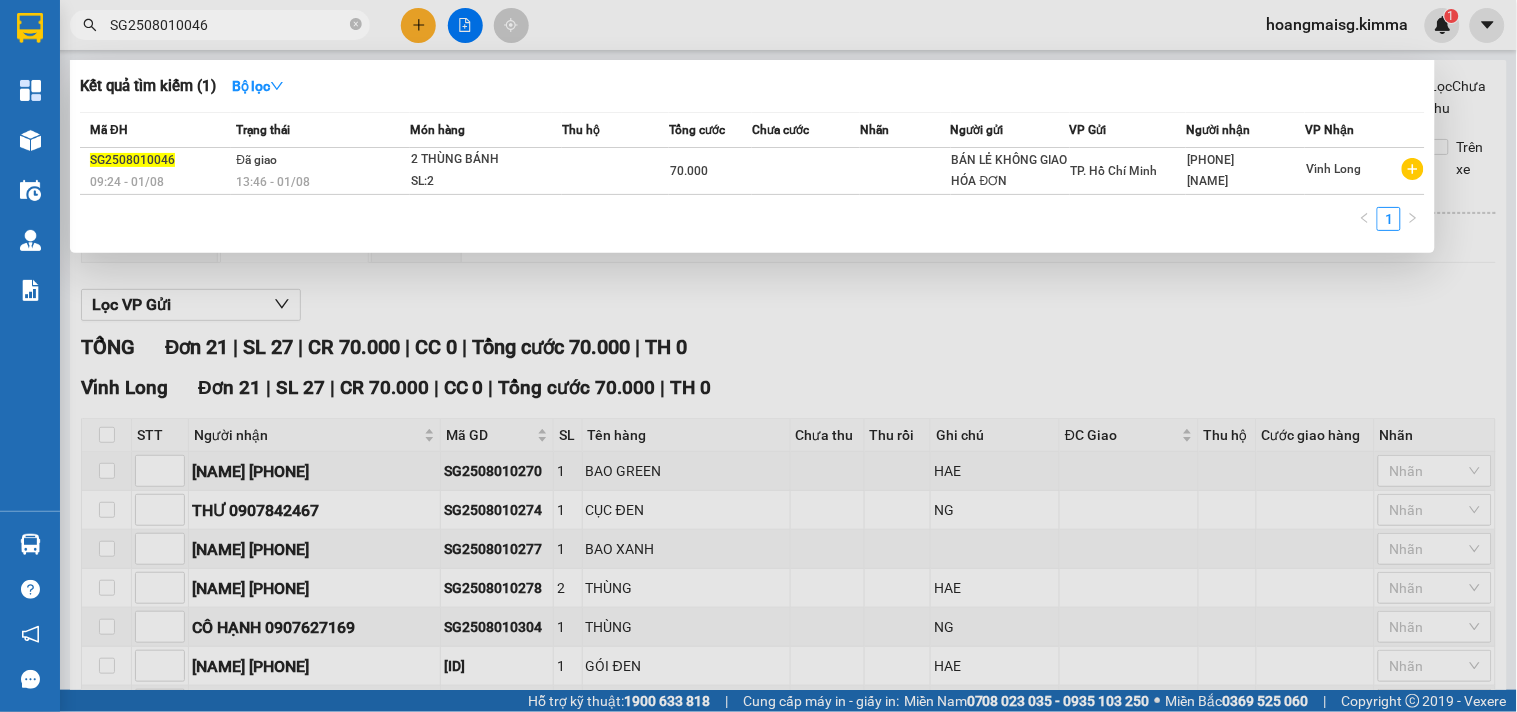 click on "SG2508010046" at bounding box center [228, 25] 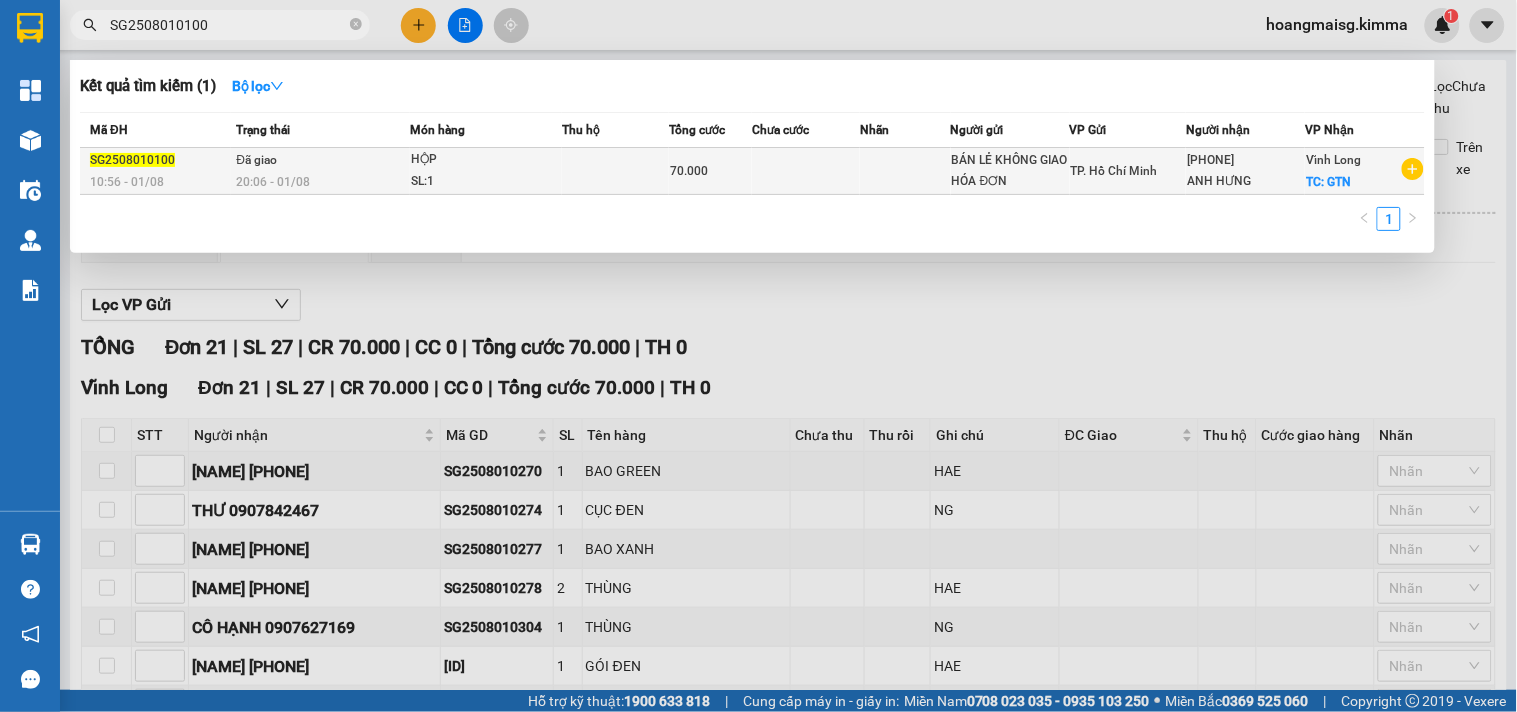 type on "SG2508010100" 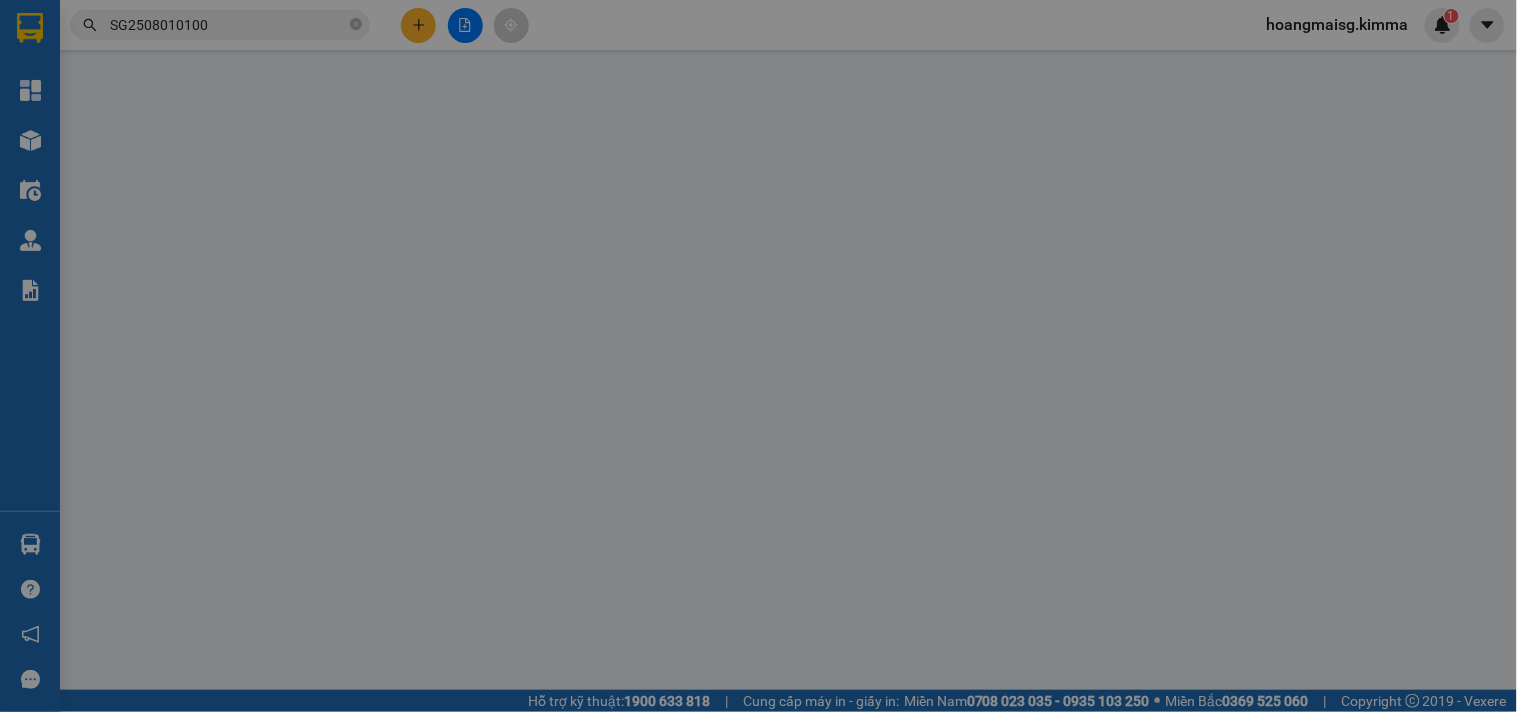 type on "BÁN LẺ KHÔNG GIAO HÓA ĐƠN" 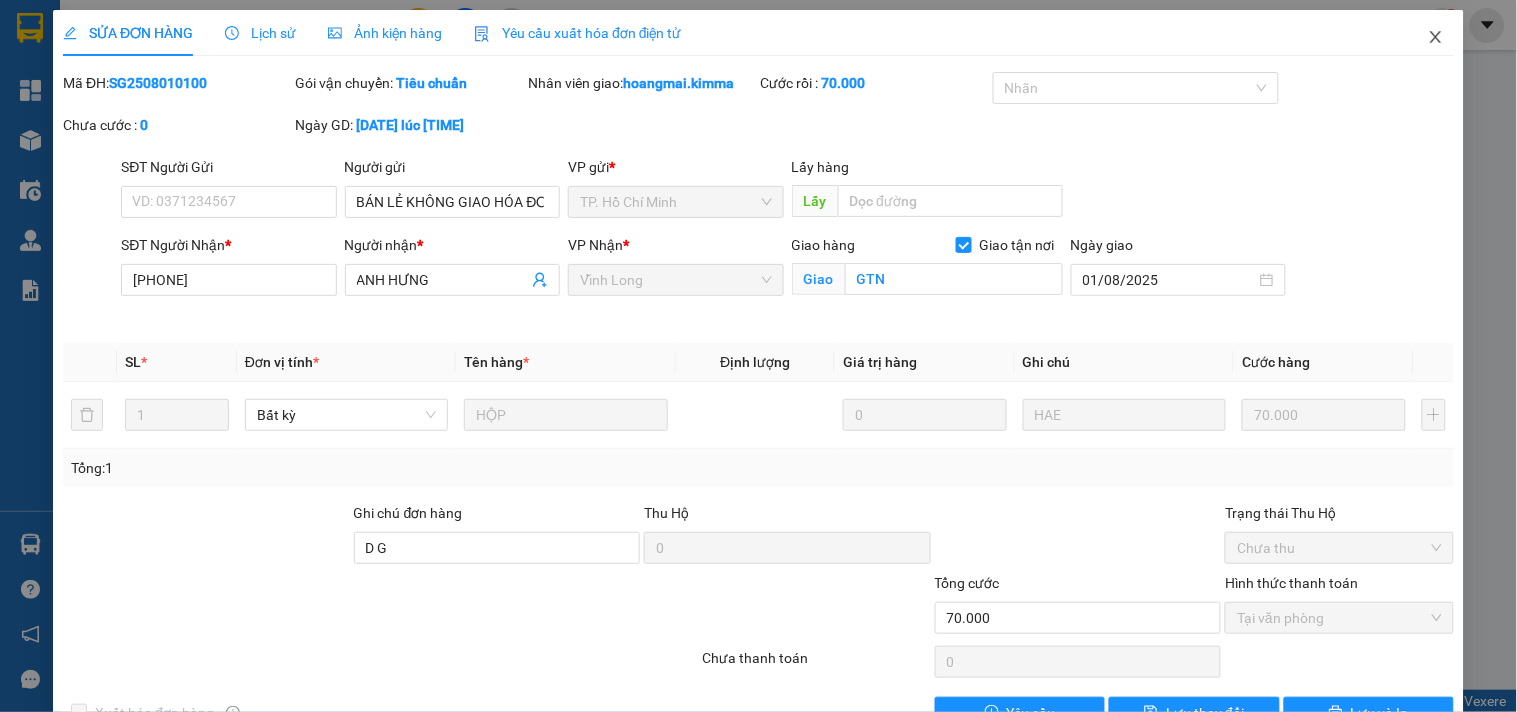 click 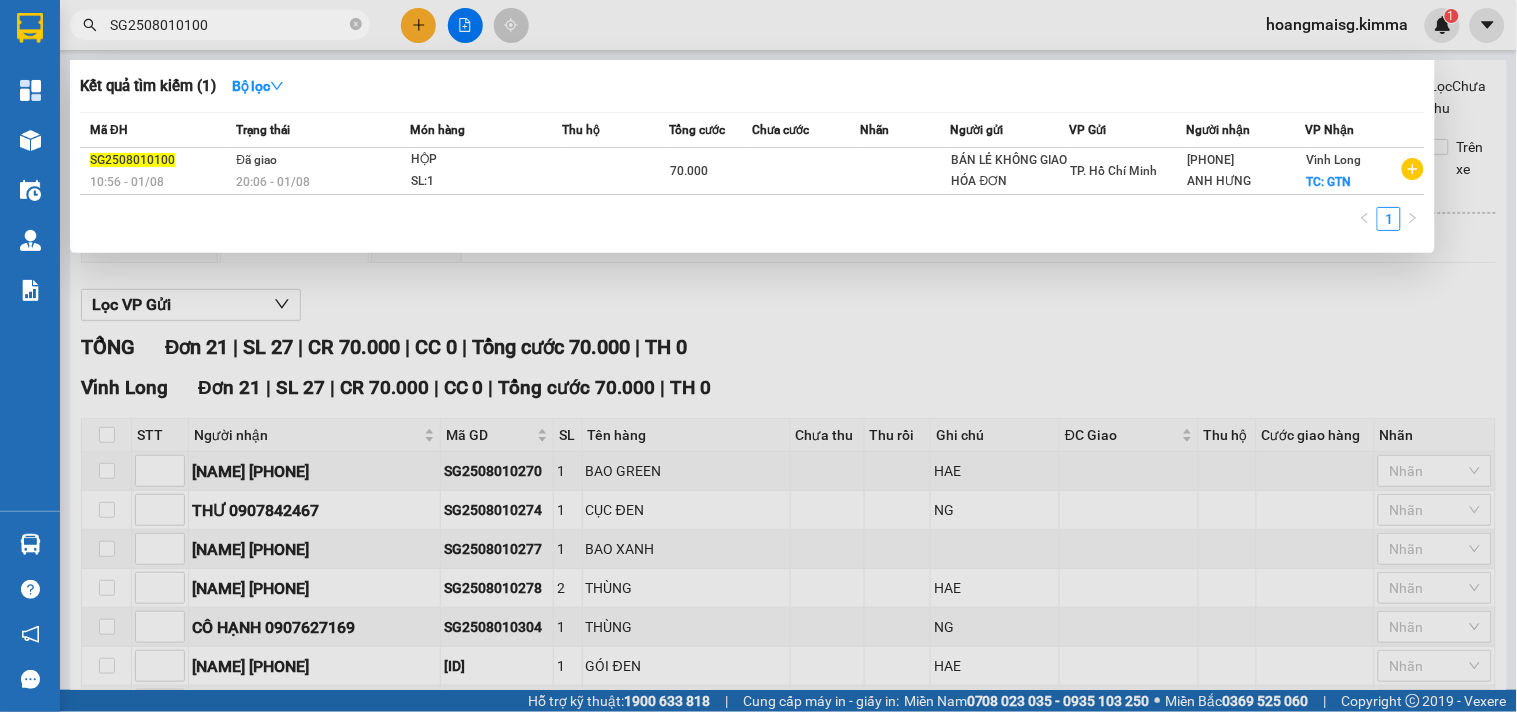 click on "SG2508010100" at bounding box center (228, 25) 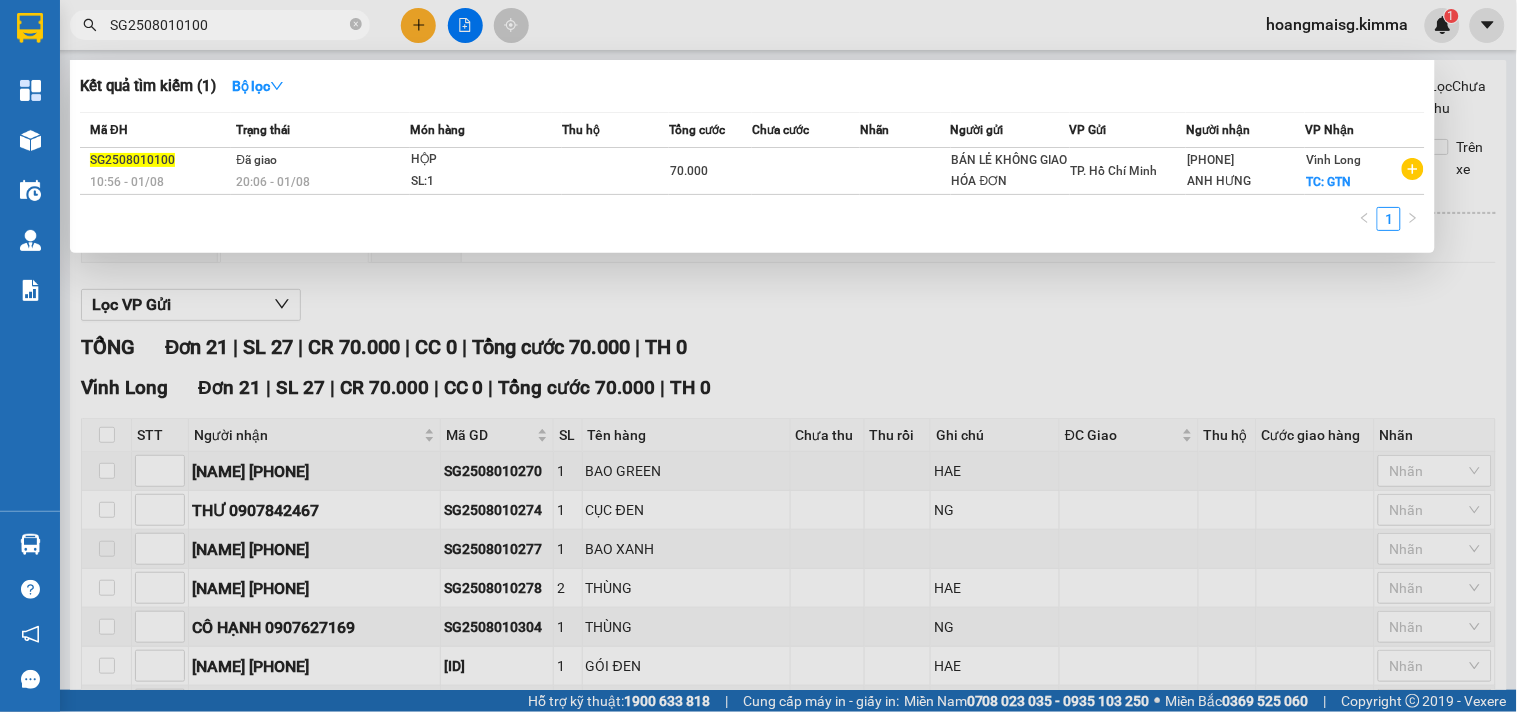 paste on "24" 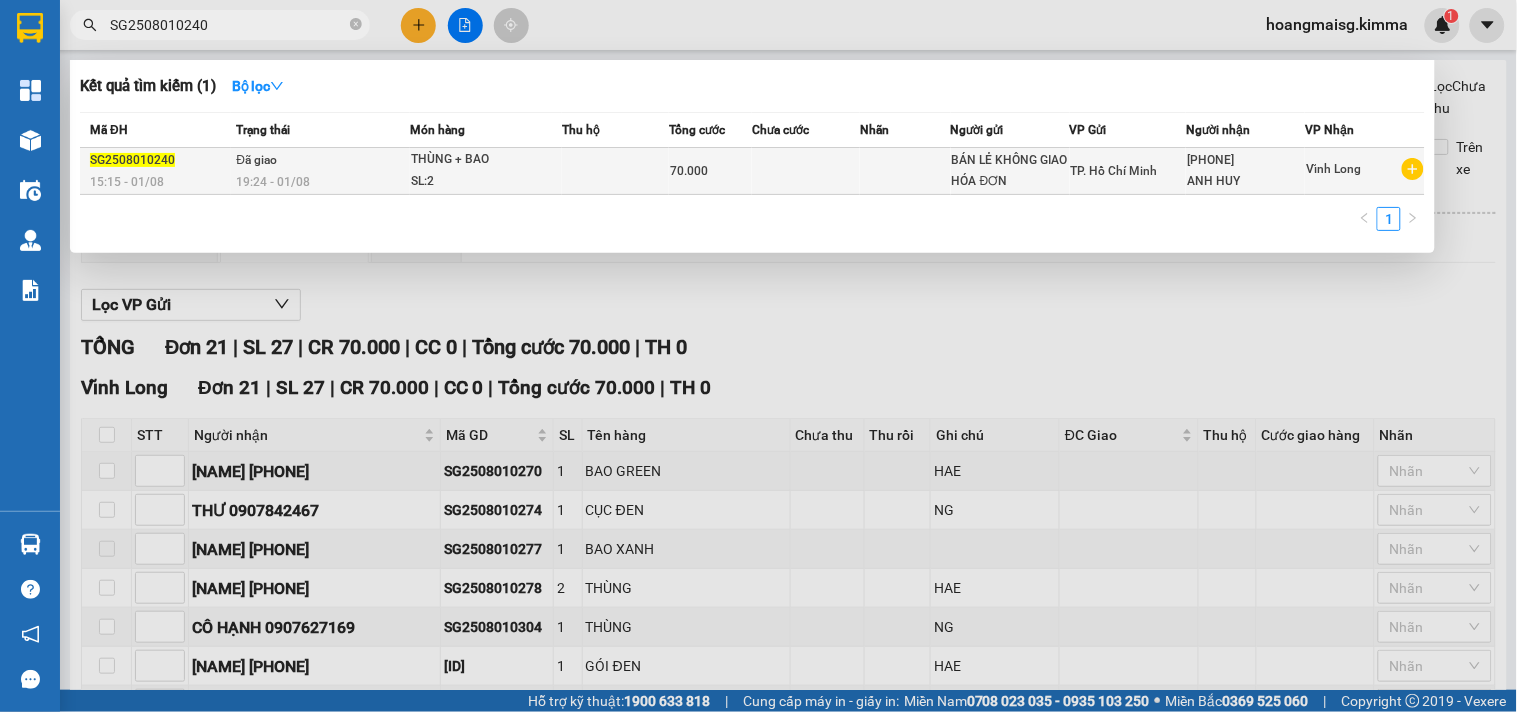 type on "SG2508010240" 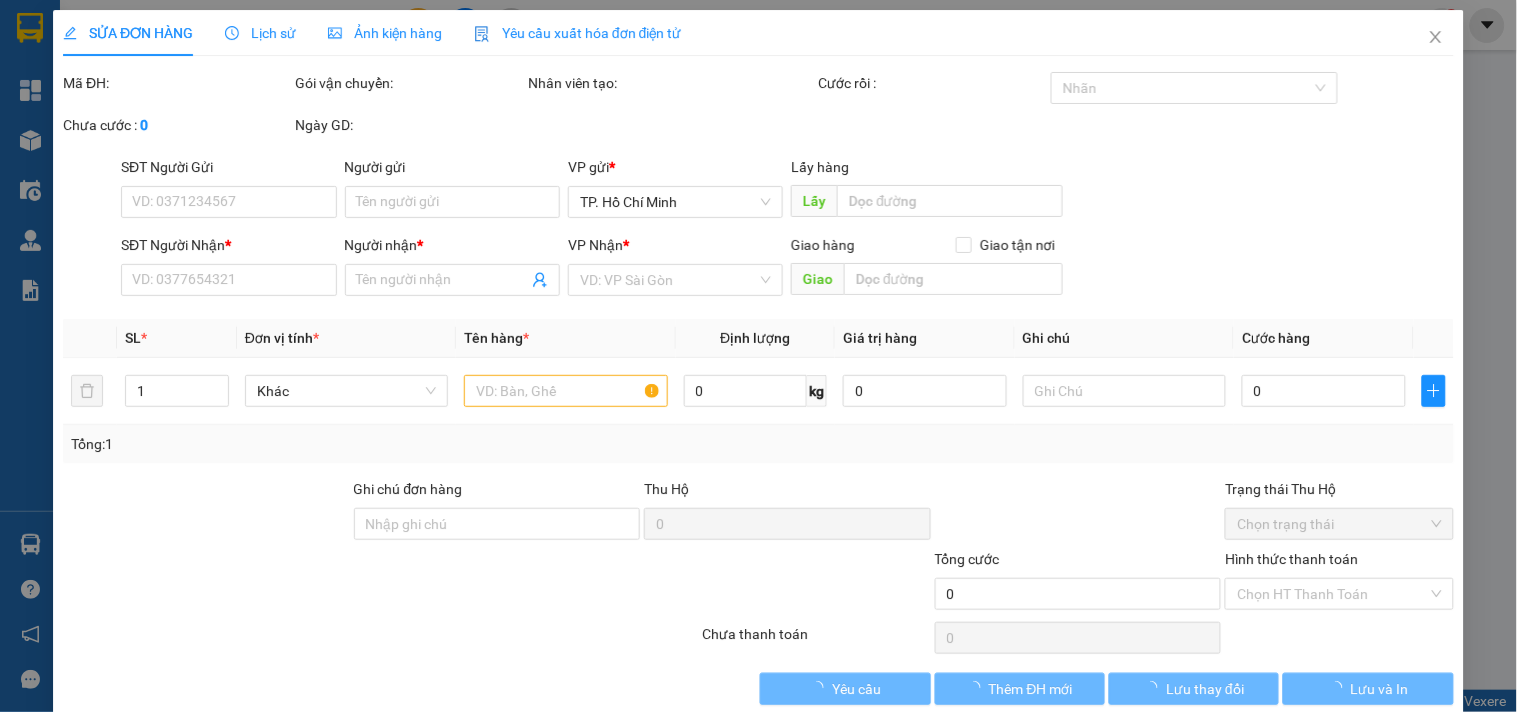 type on "BÁN LẺ KHÔNG GIAO HÓA ĐƠN" 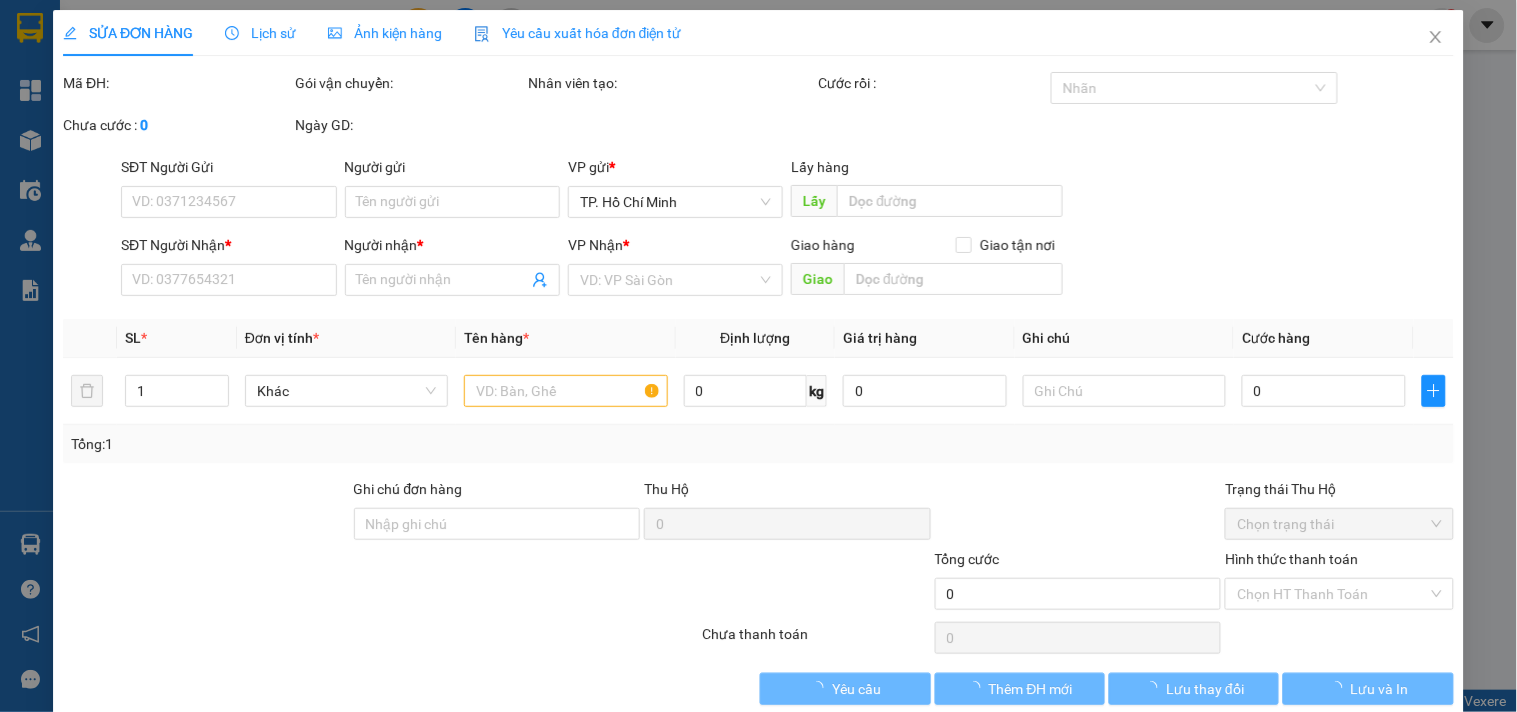 type on "0915951762" 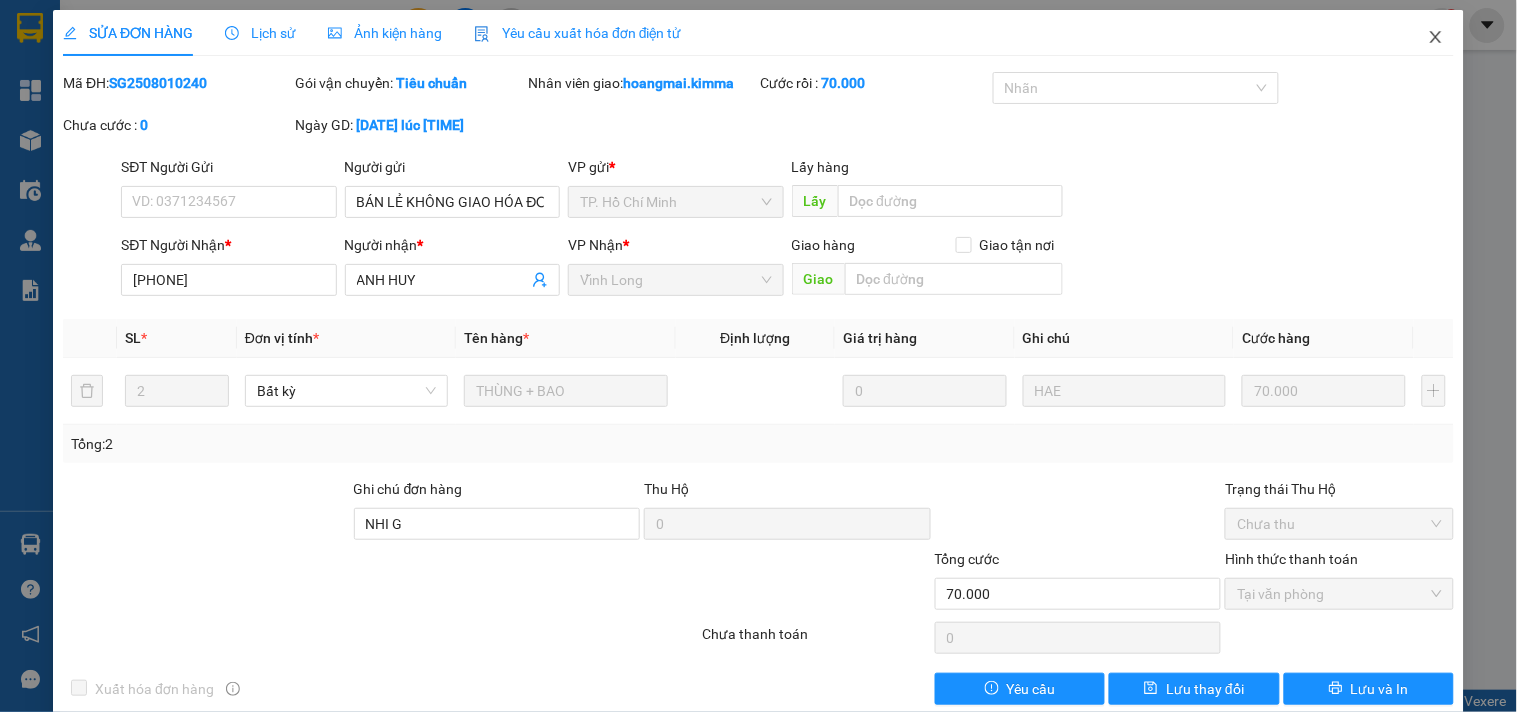 click at bounding box center [1436, 38] 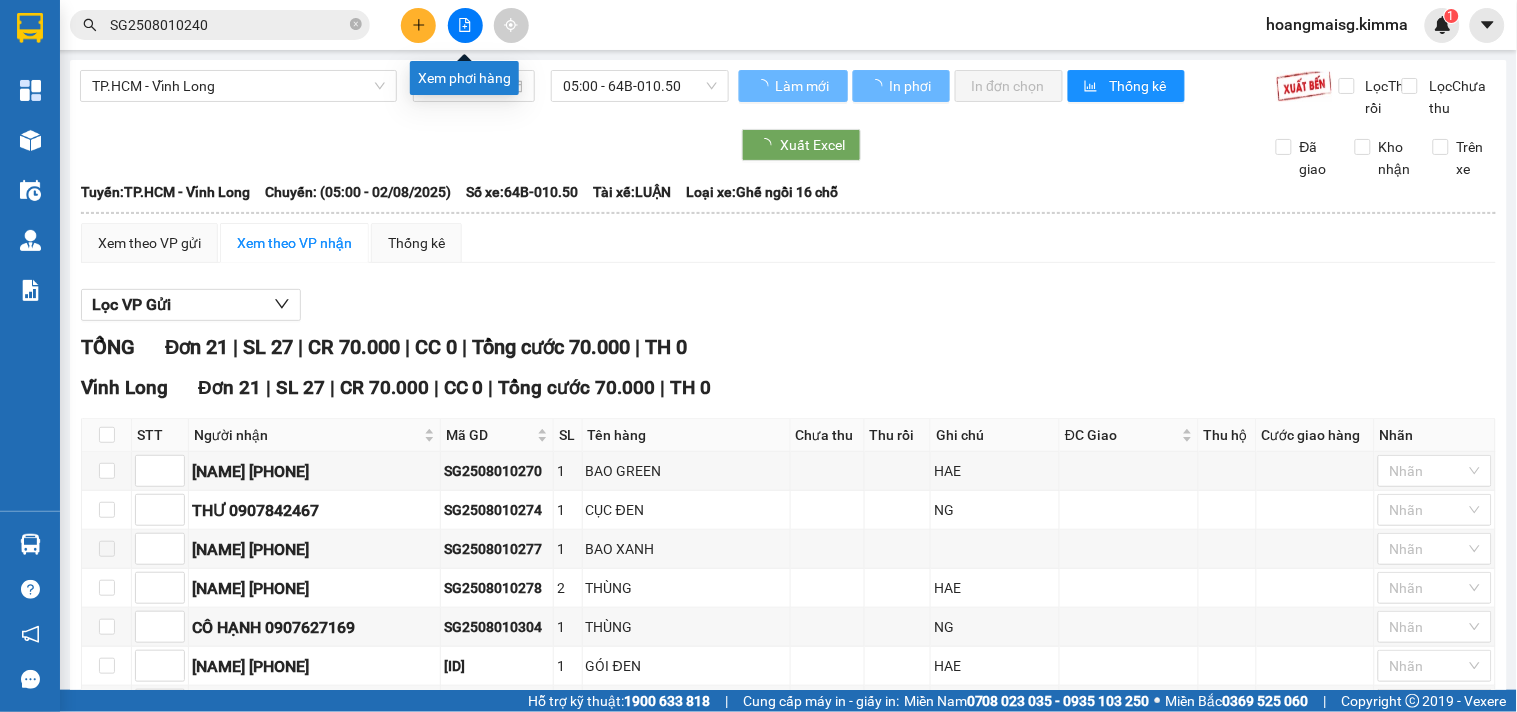 click 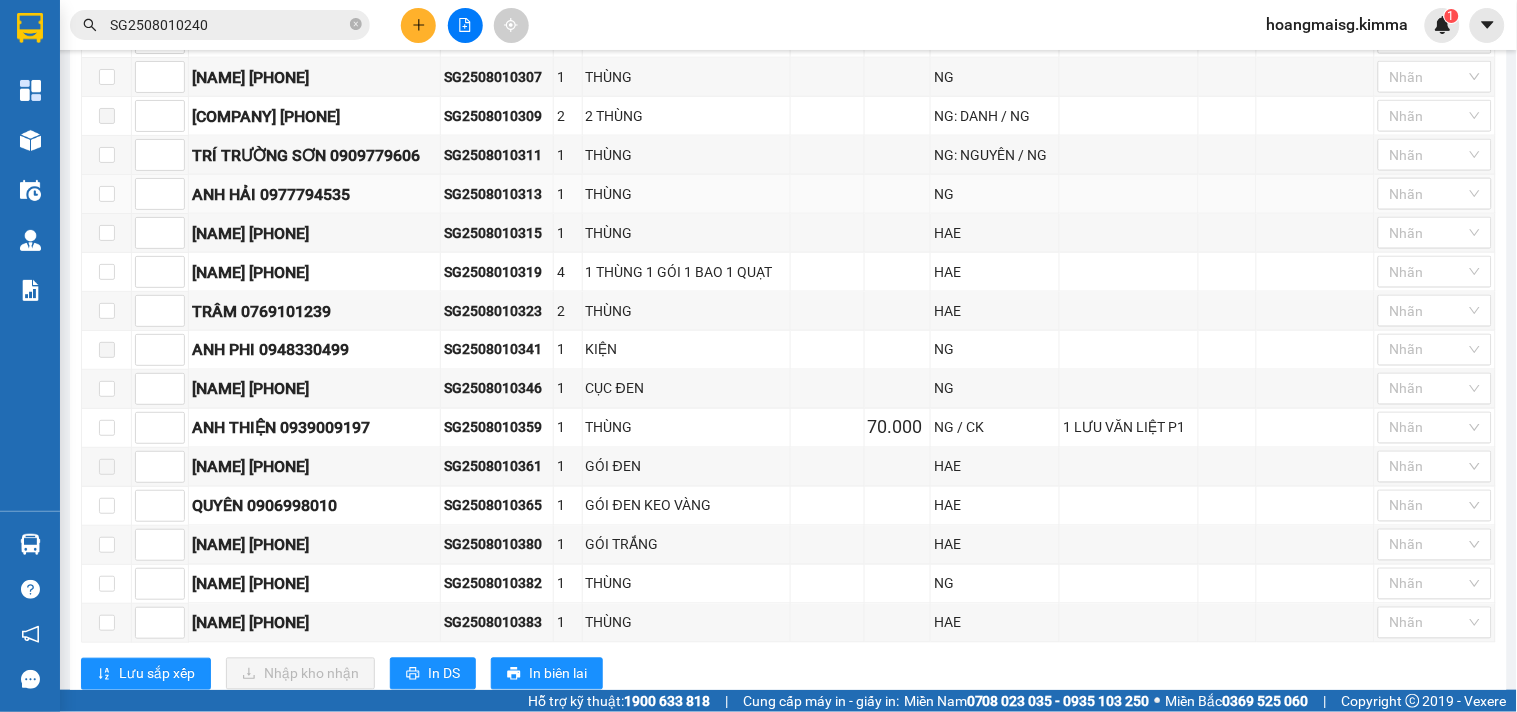 scroll, scrollTop: 666, scrollLeft: 0, axis: vertical 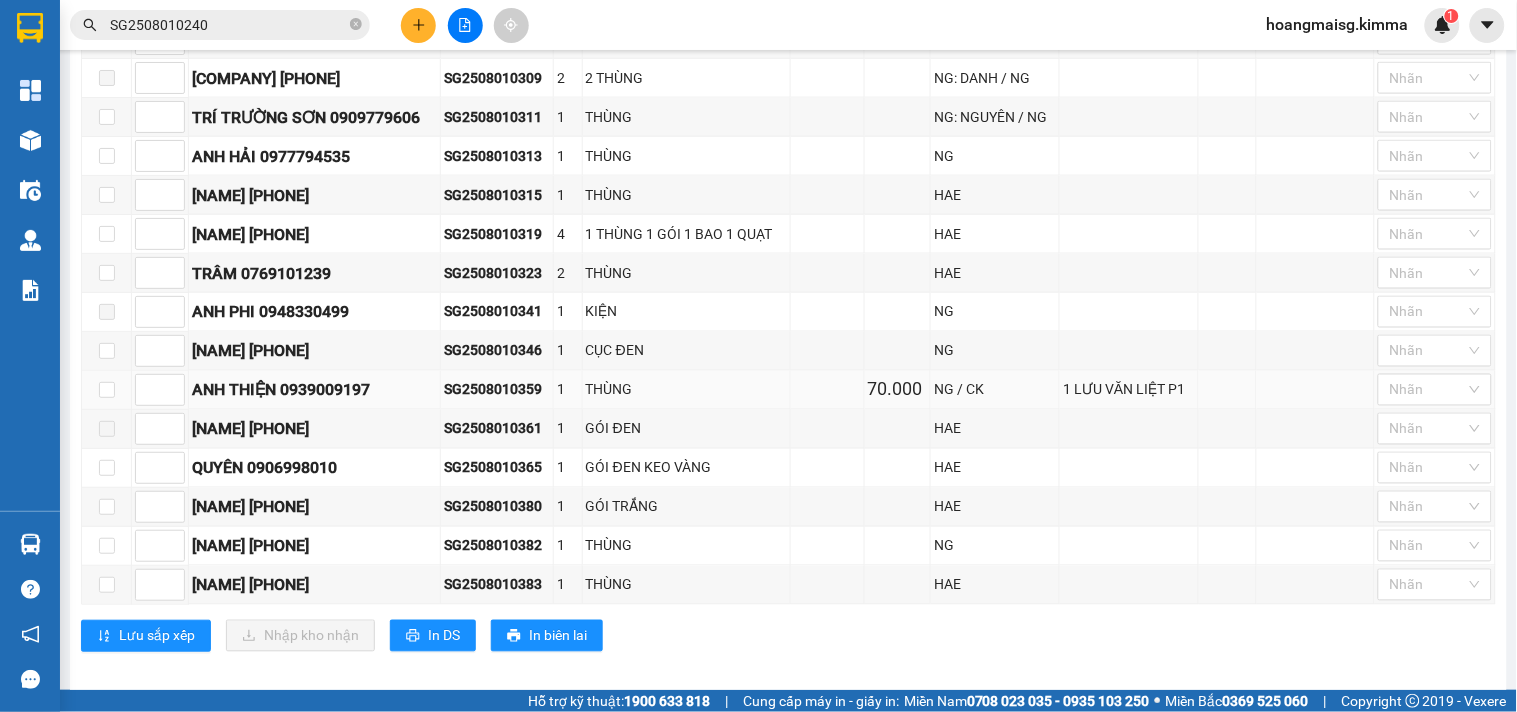 click on "SG2508010359" at bounding box center [497, 390] 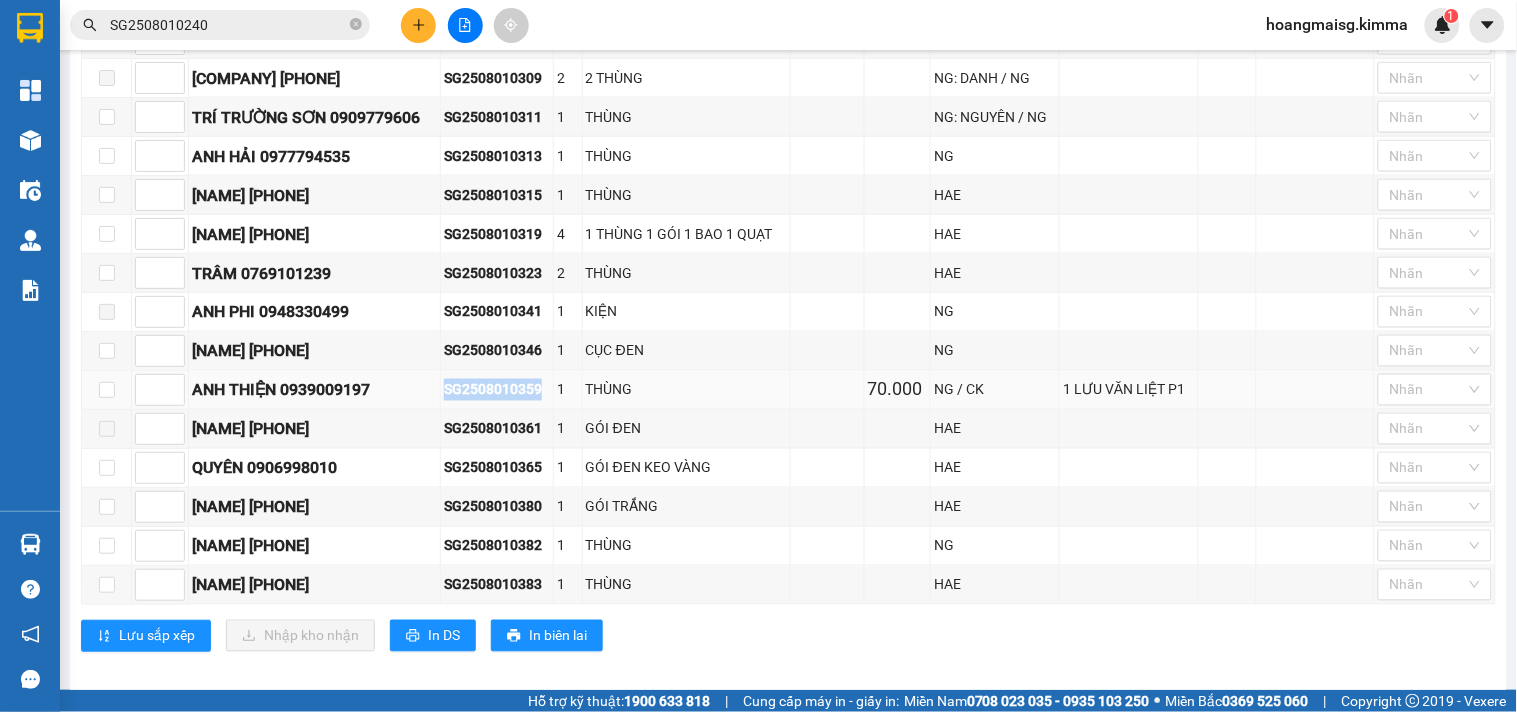 click on "SG2508010359" at bounding box center [497, 390] 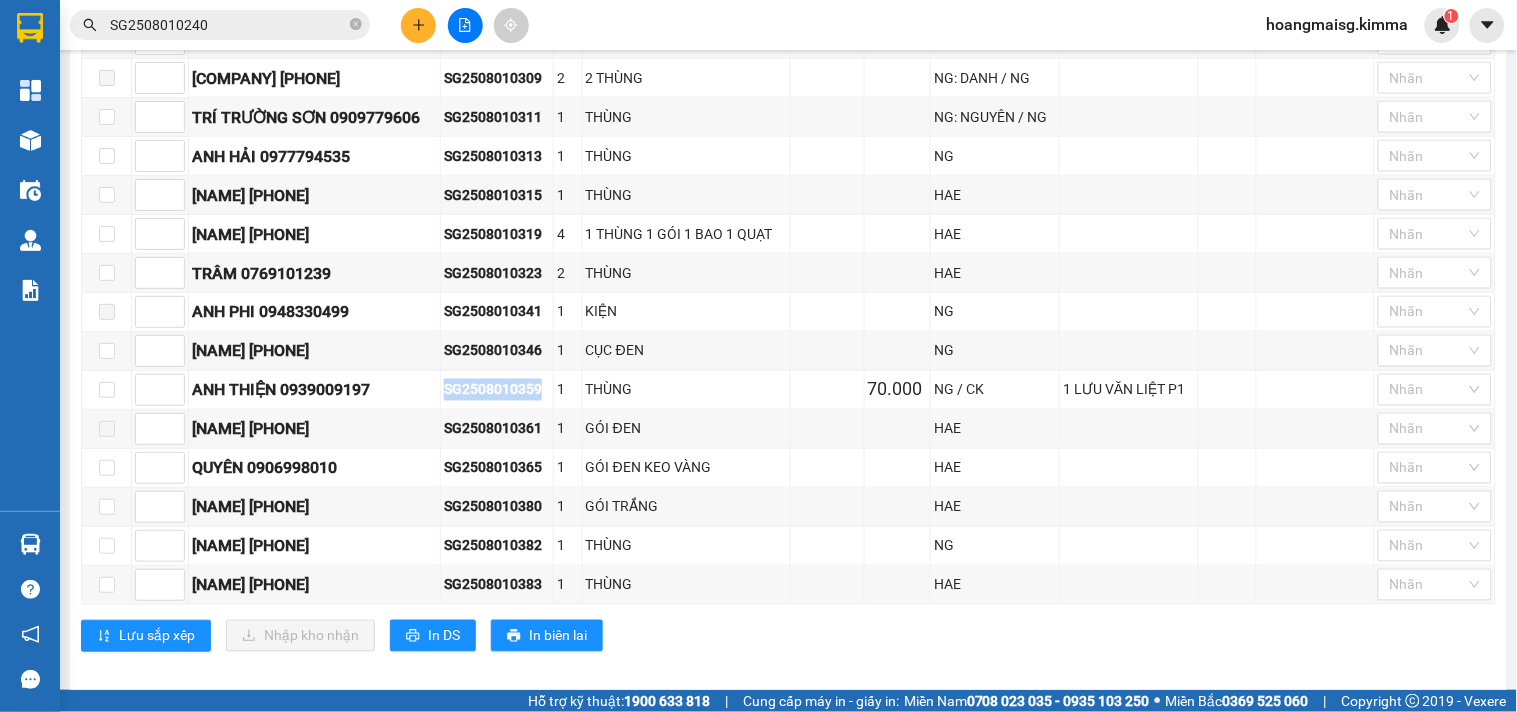 click on "SG2508010240" at bounding box center (228, 25) 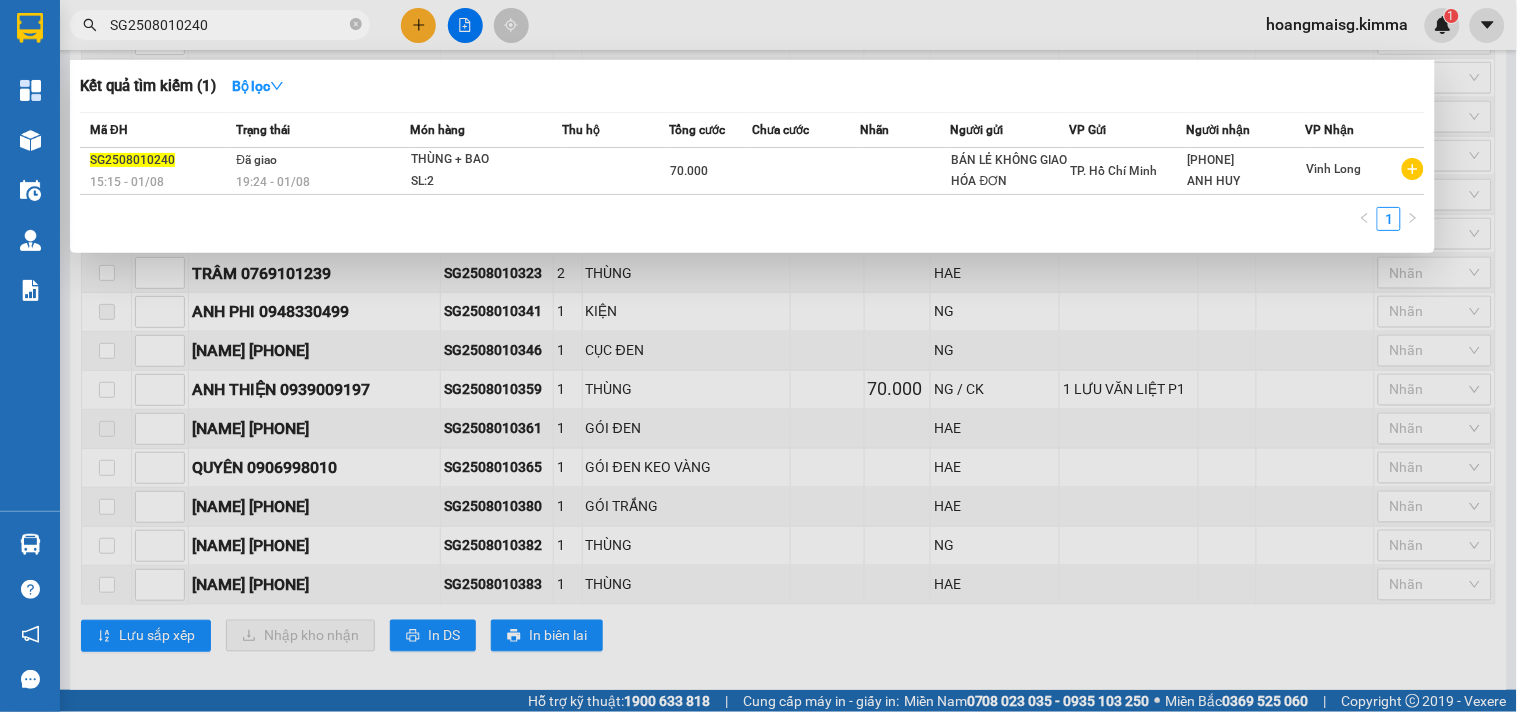 click on "SG2508010240" at bounding box center (228, 25) 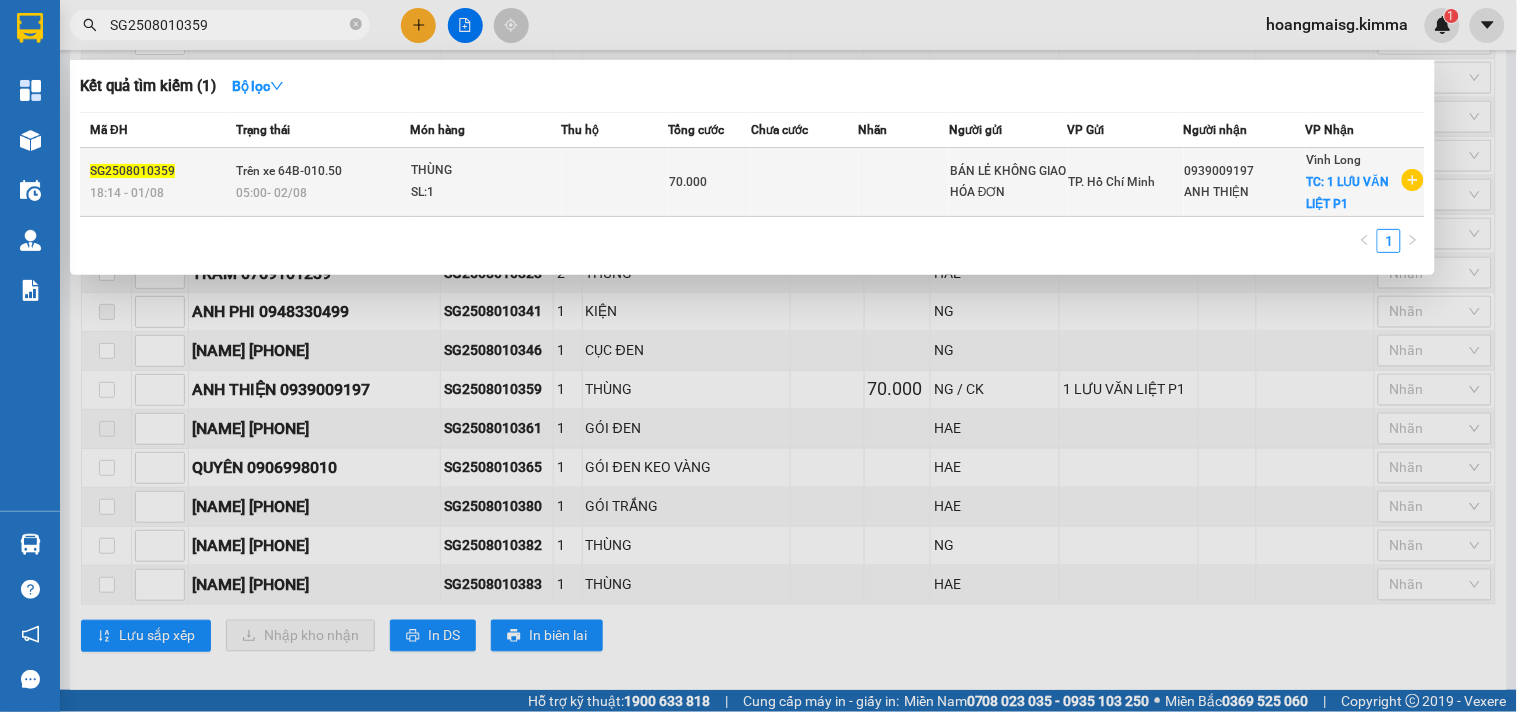 type on "SG2508010359" 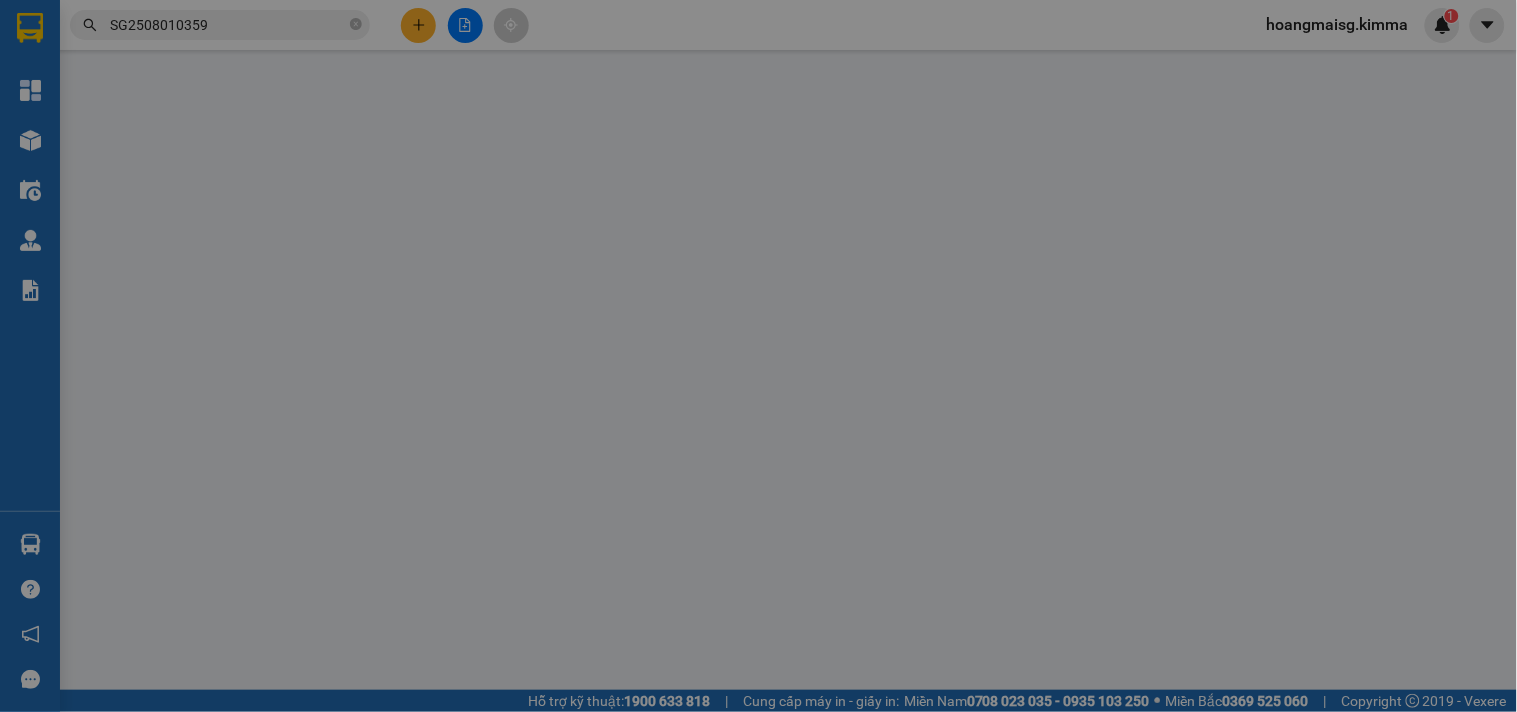 scroll, scrollTop: 0, scrollLeft: 0, axis: both 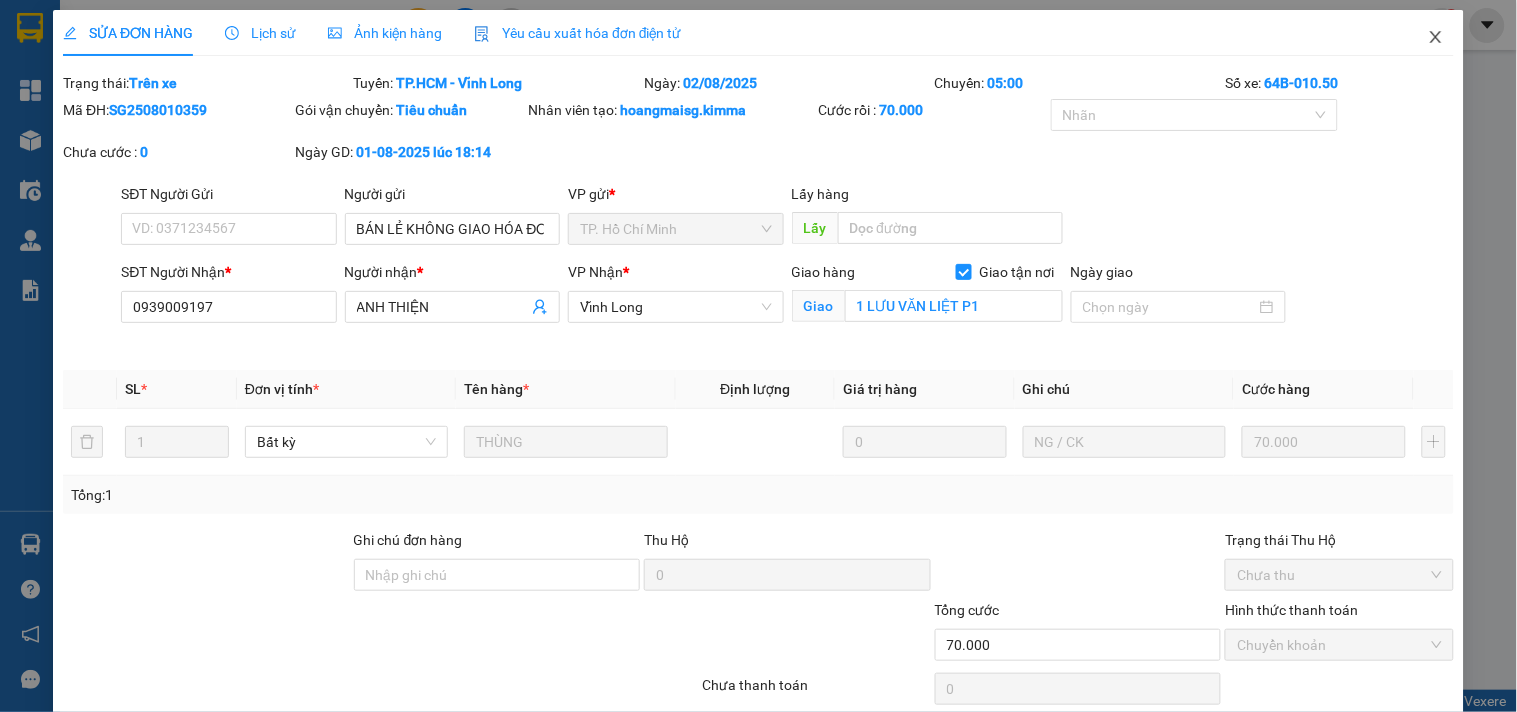 click 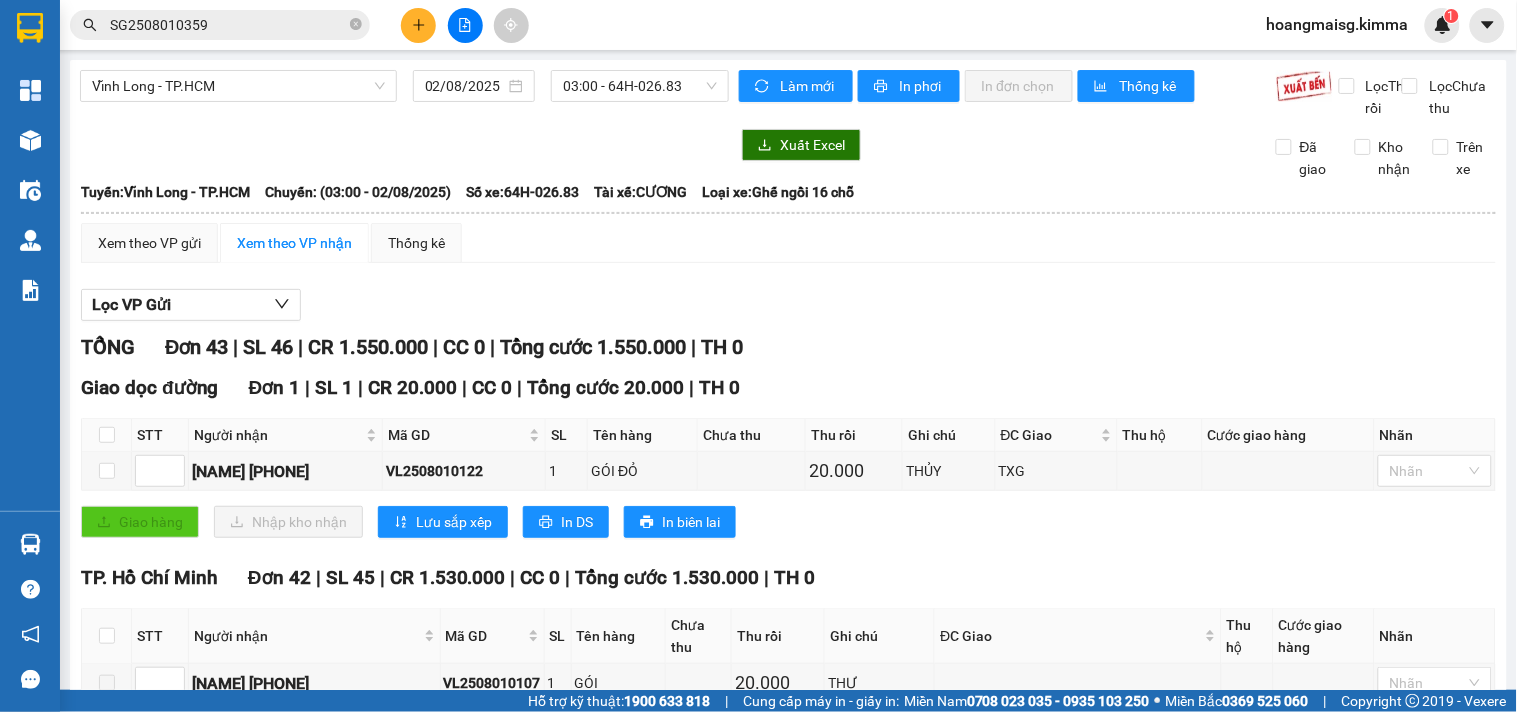 click at bounding box center [788, 213] 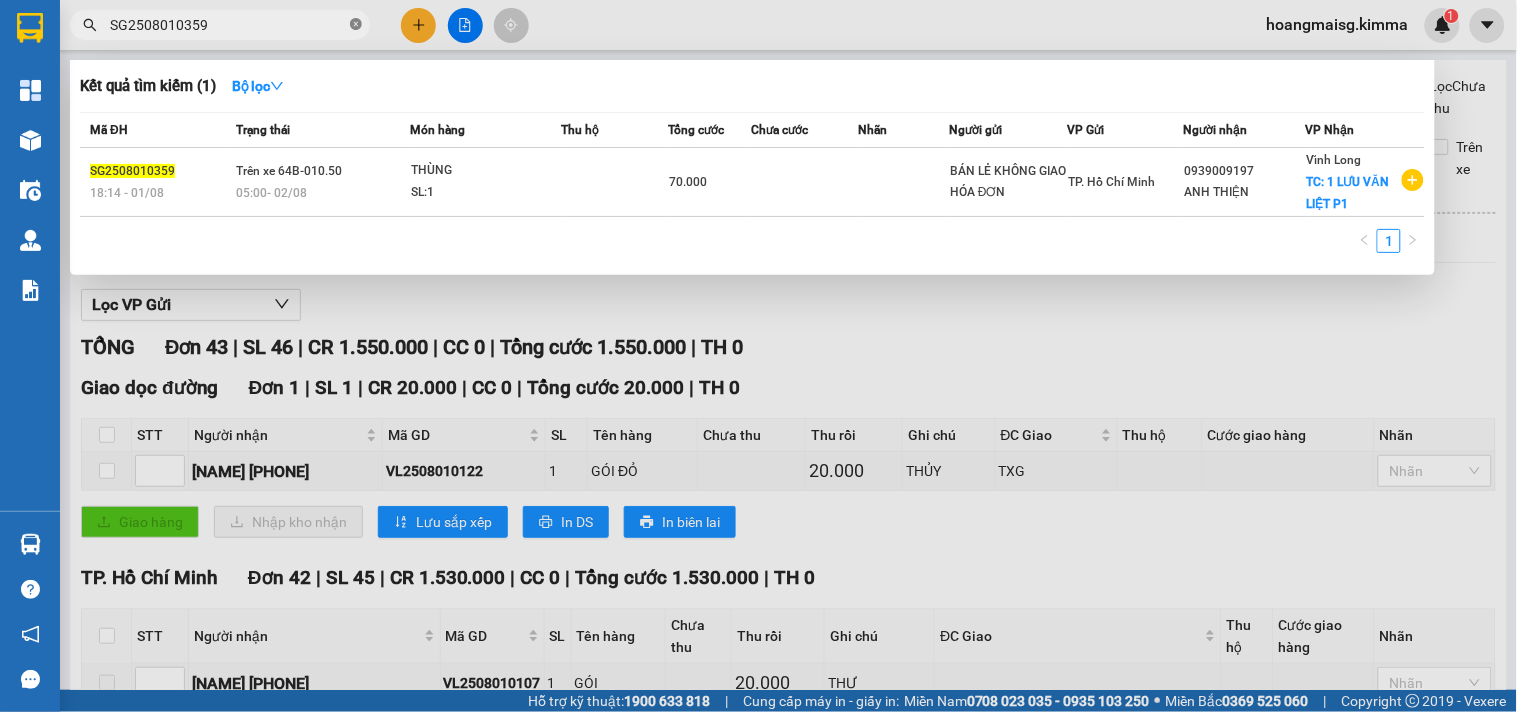click 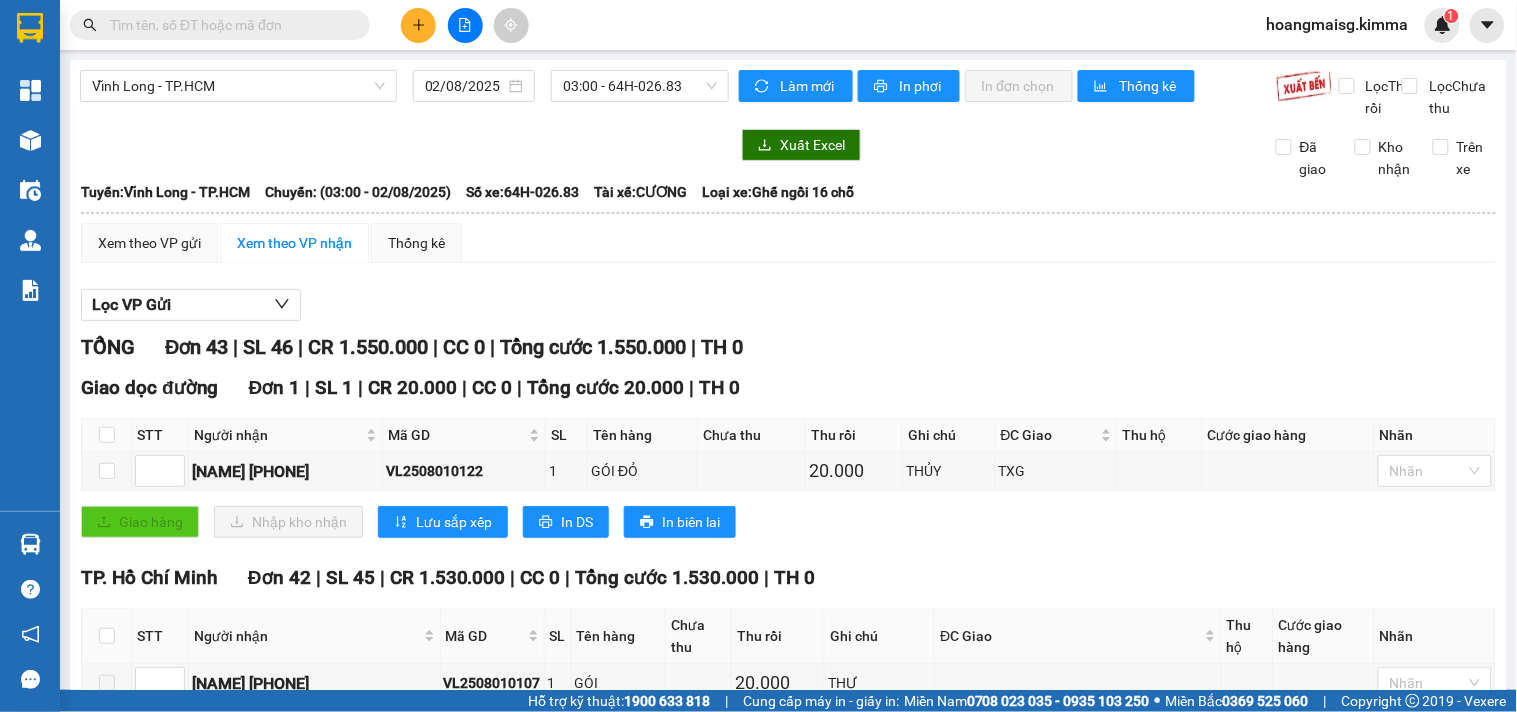 click on "Vĩnh Long - TP.HCM 02/08/2025 03:00     - 64H-026.83" at bounding box center (404, 94) 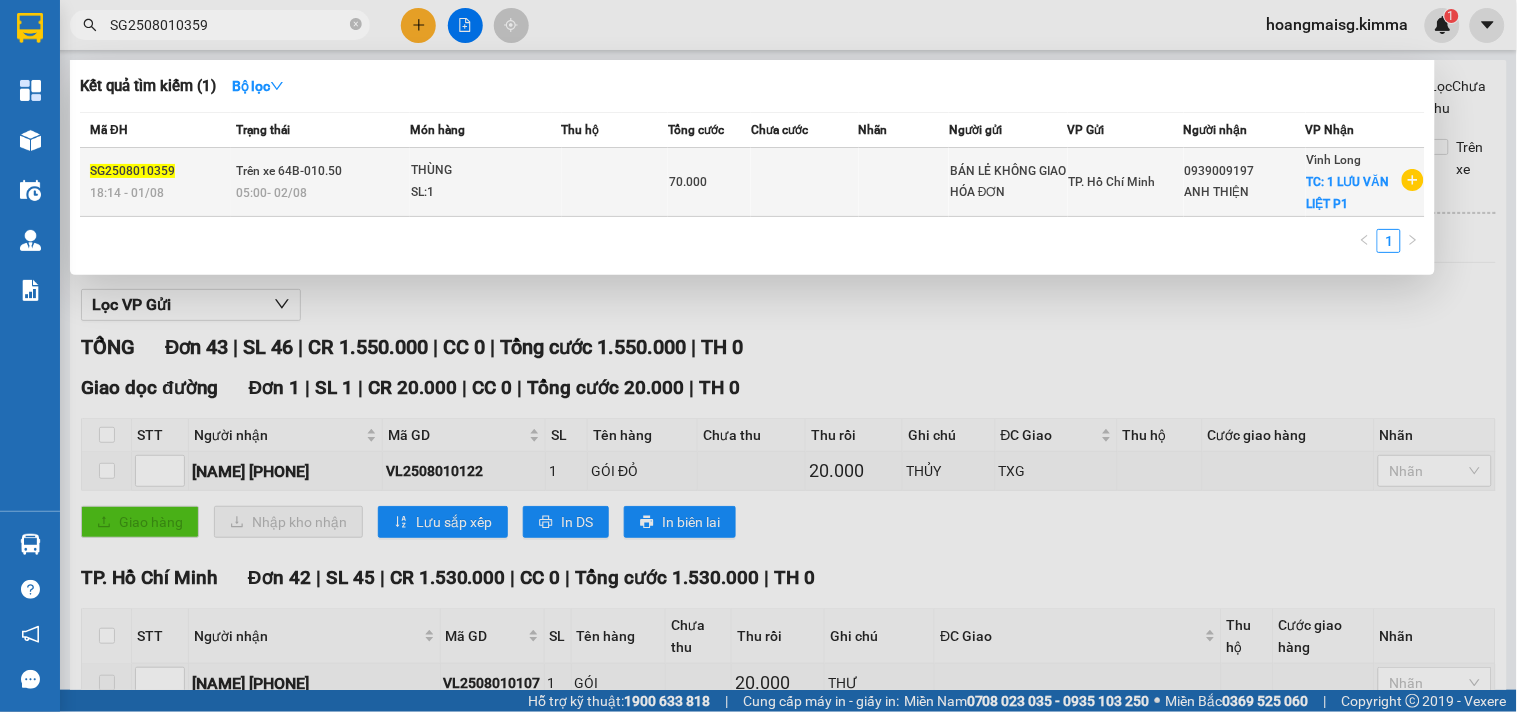 type on "SG2508010359" 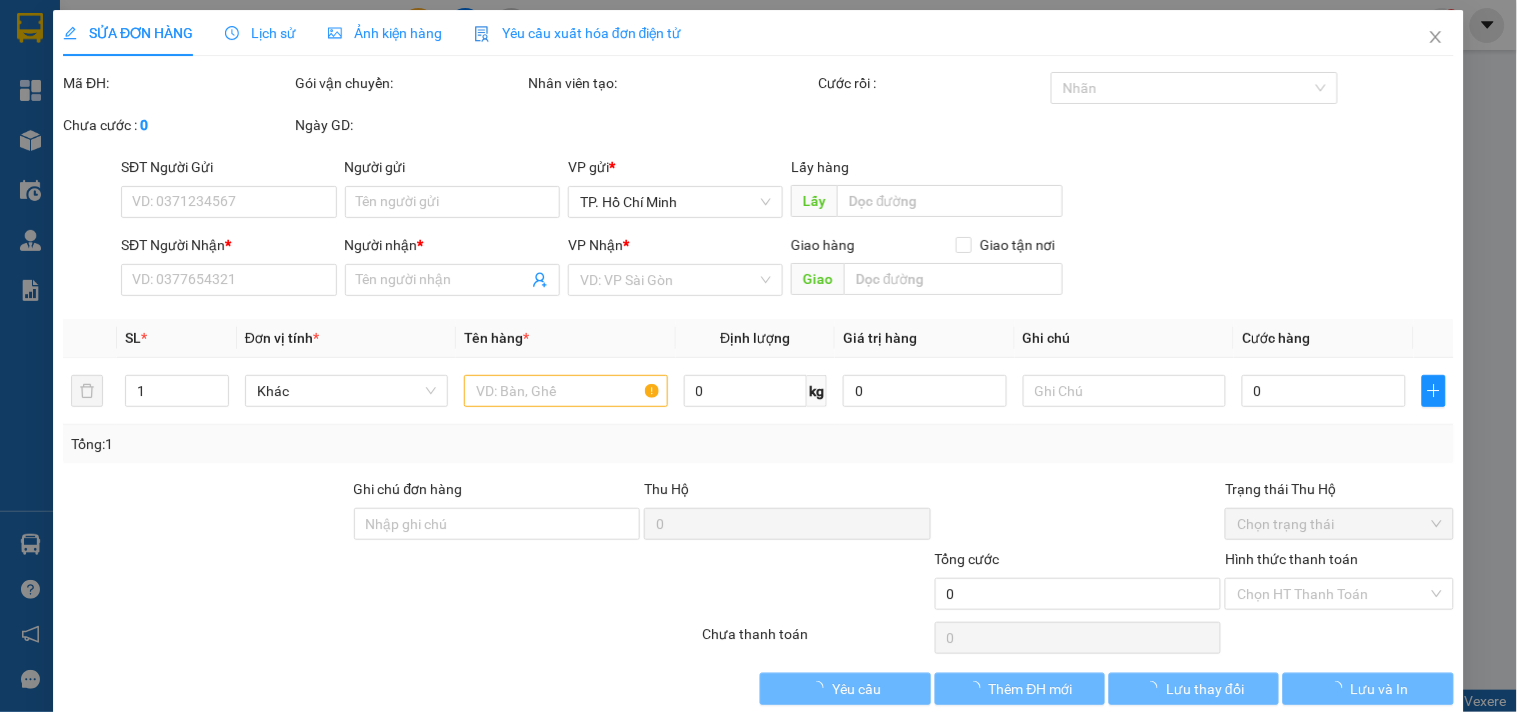 type on "BÁN LẺ KHÔNG GIAO HÓA ĐƠN" 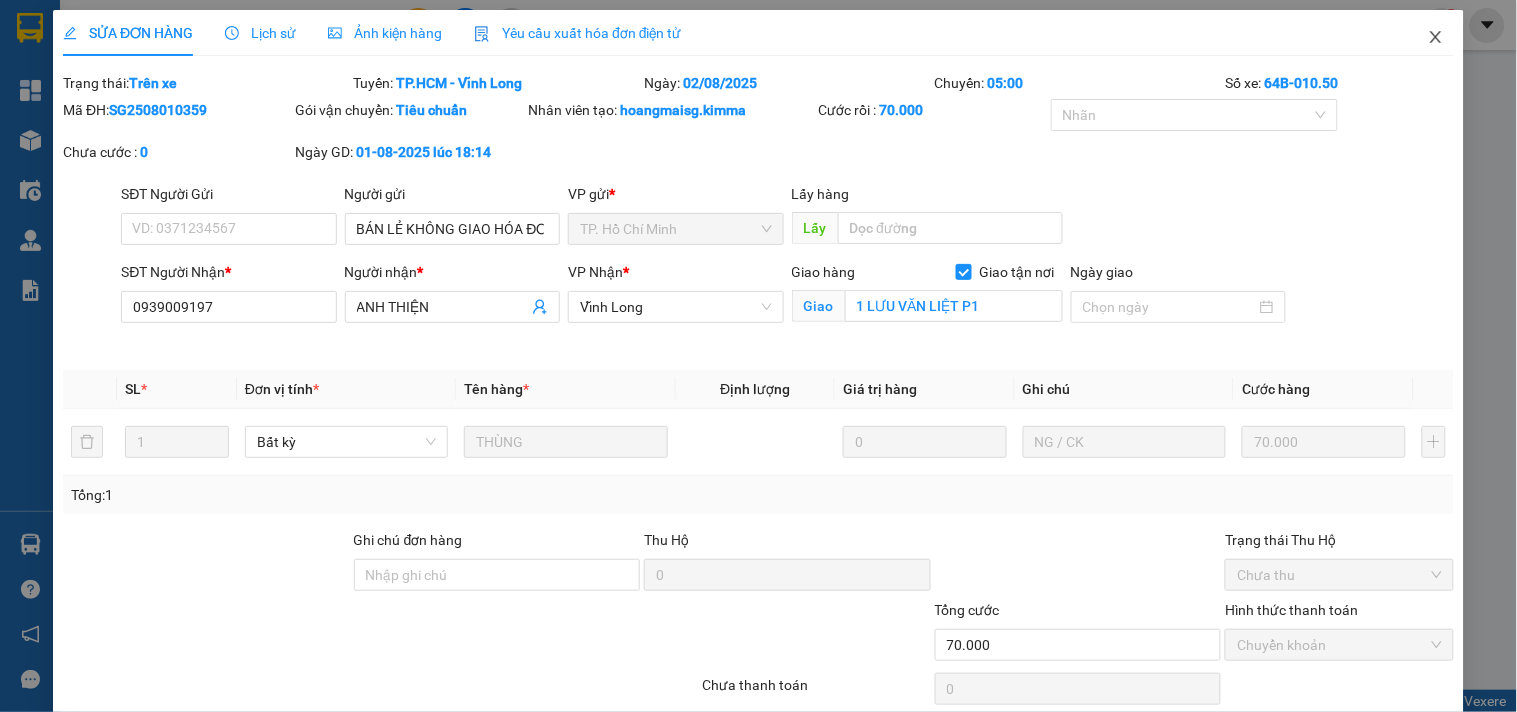 click at bounding box center (1436, 38) 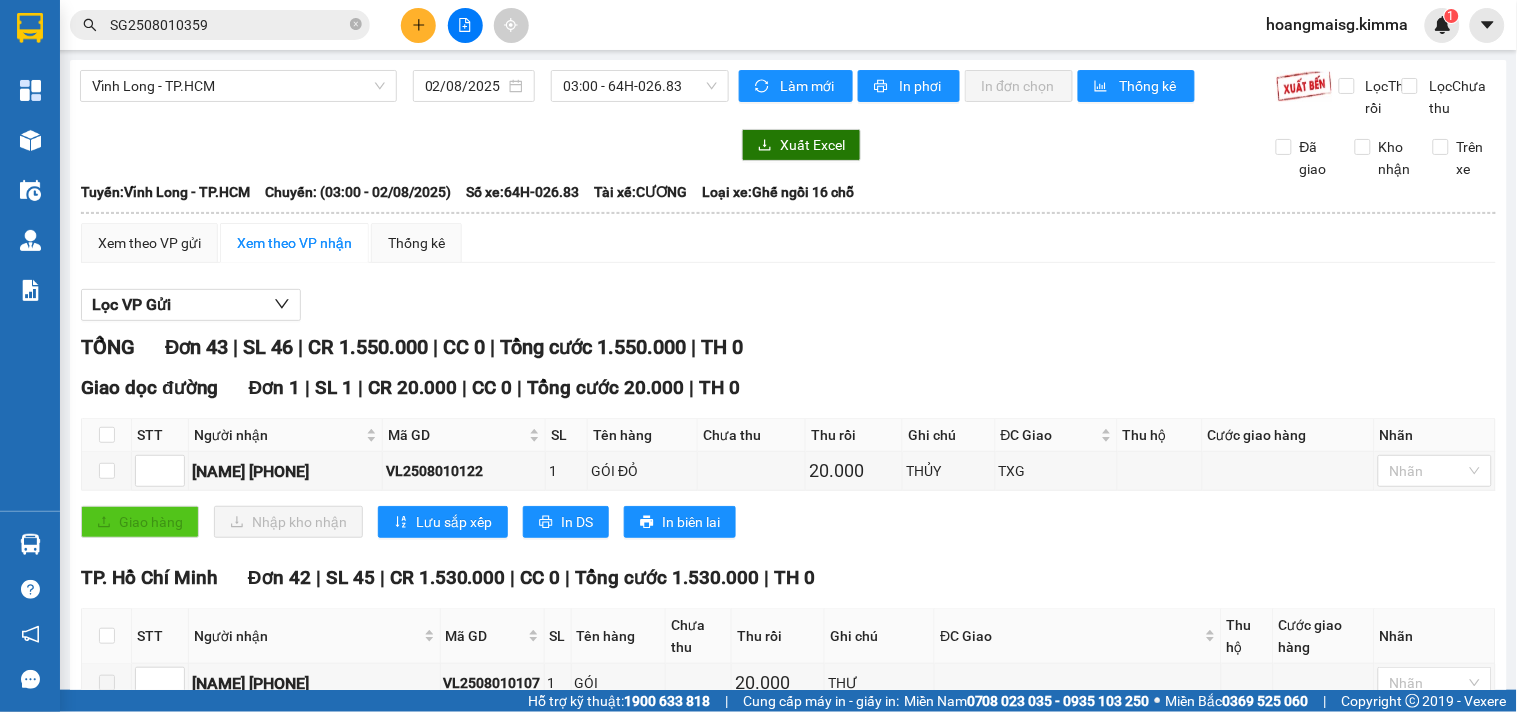 click on "Xem theo VP gửi Xem theo VP nhận Thống kê" at bounding box center (788, 243) 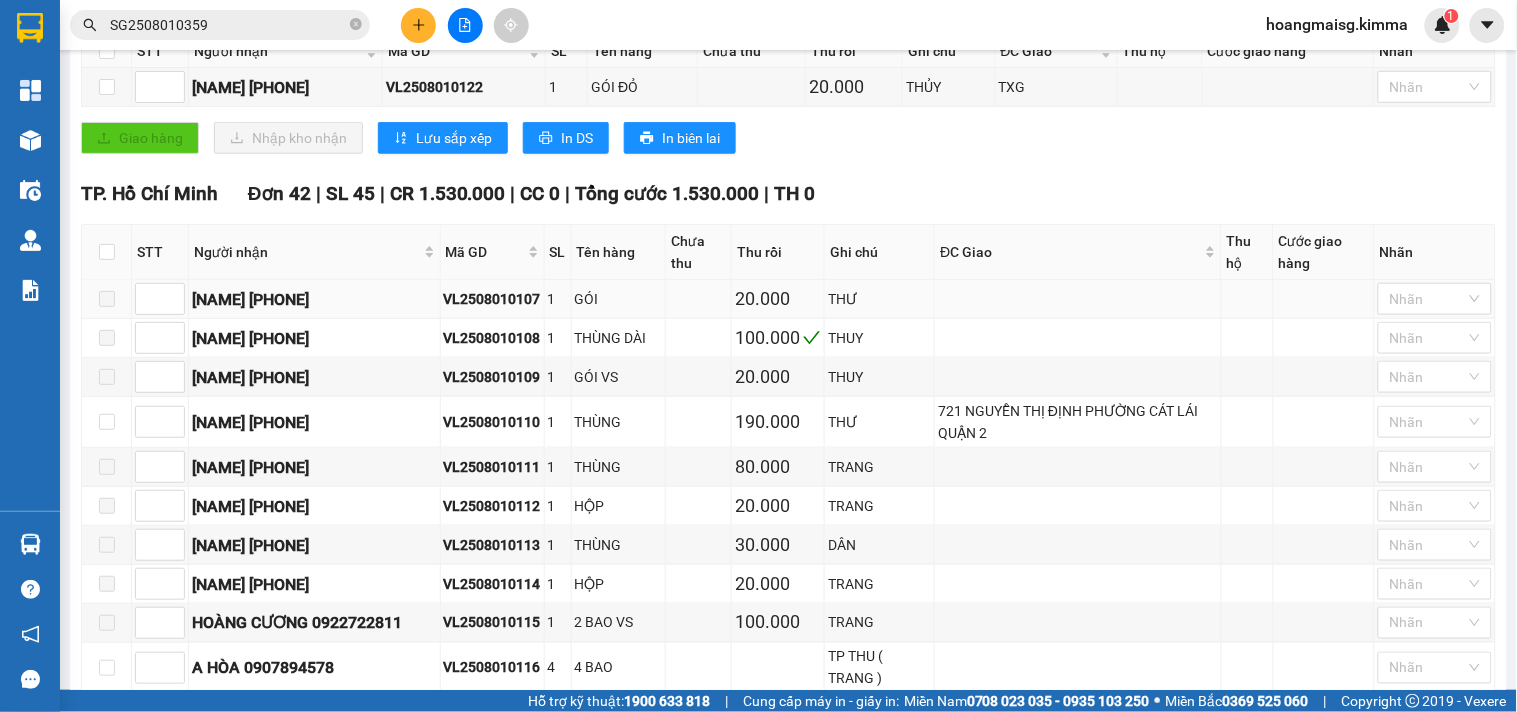 scroll, scrollTop: 444, scrollLeft: 0, axis: vertical 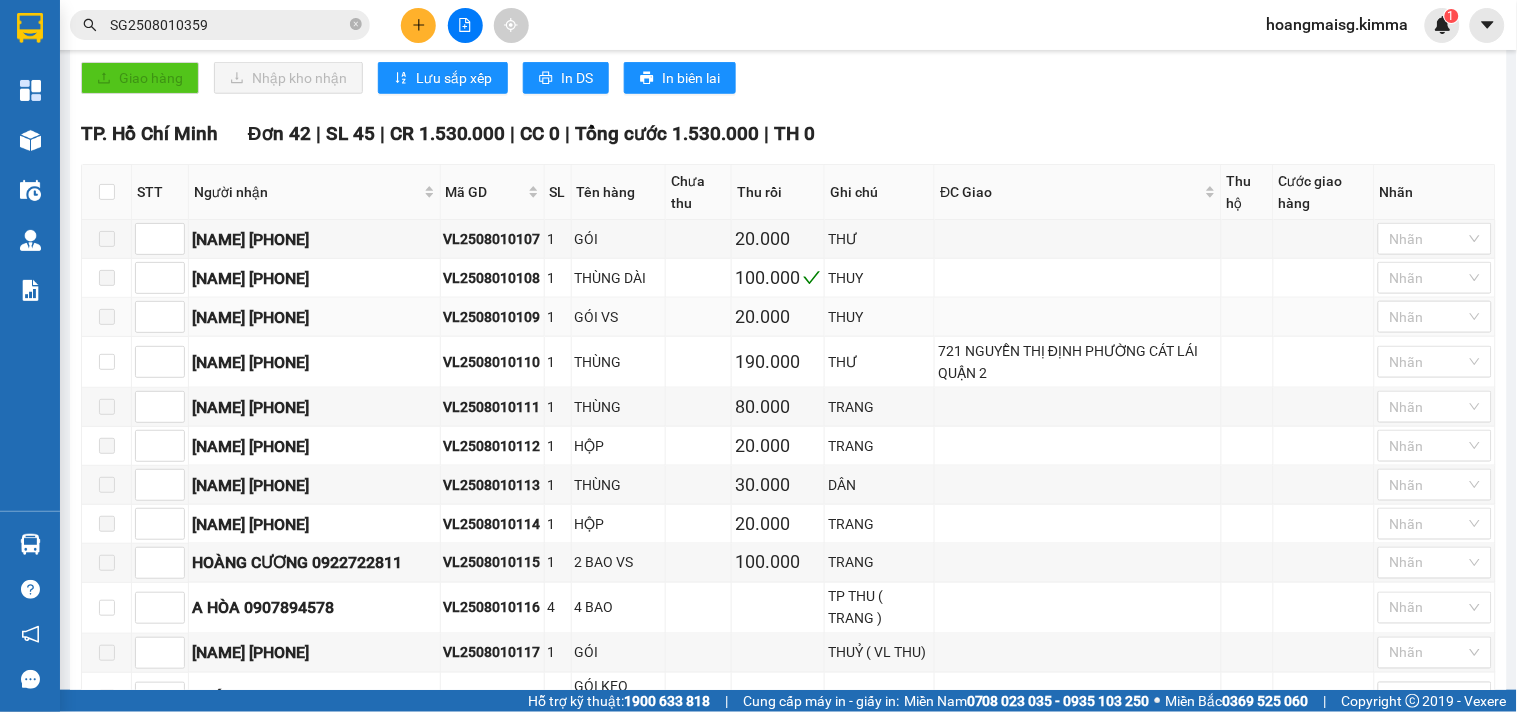 click at bounding box center (1078, 317) 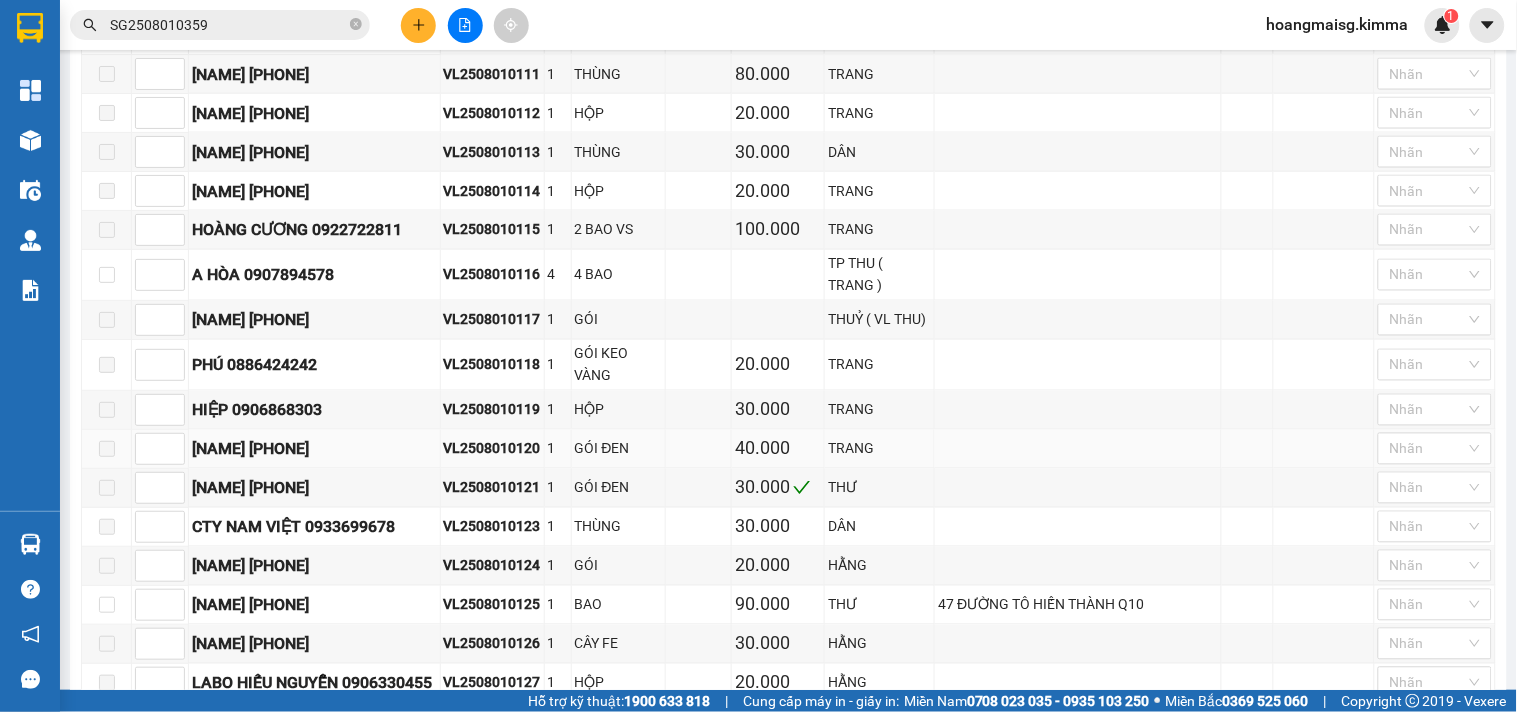 click at bounding box center (1078, 449) 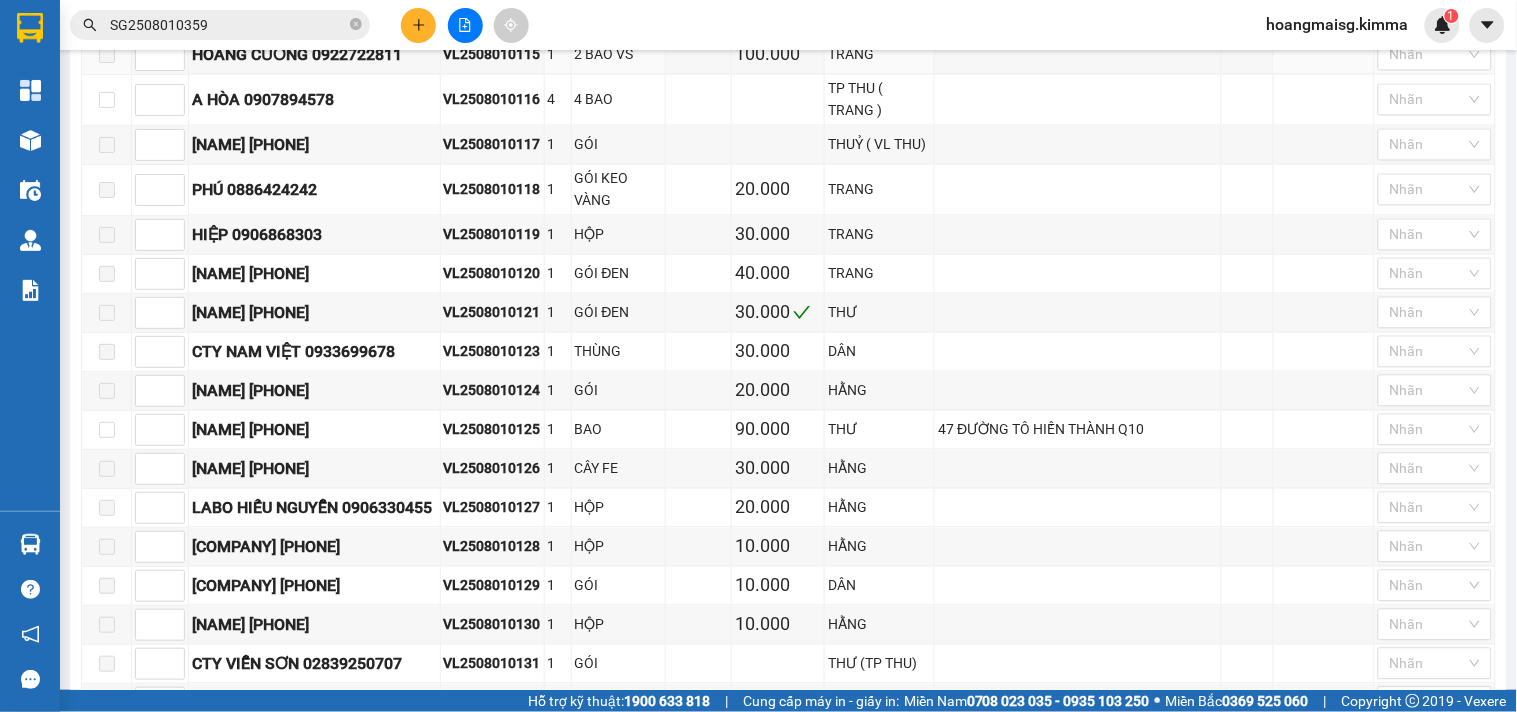 scroll, scrollTop: 0, scrollLeft: 0, axis: both 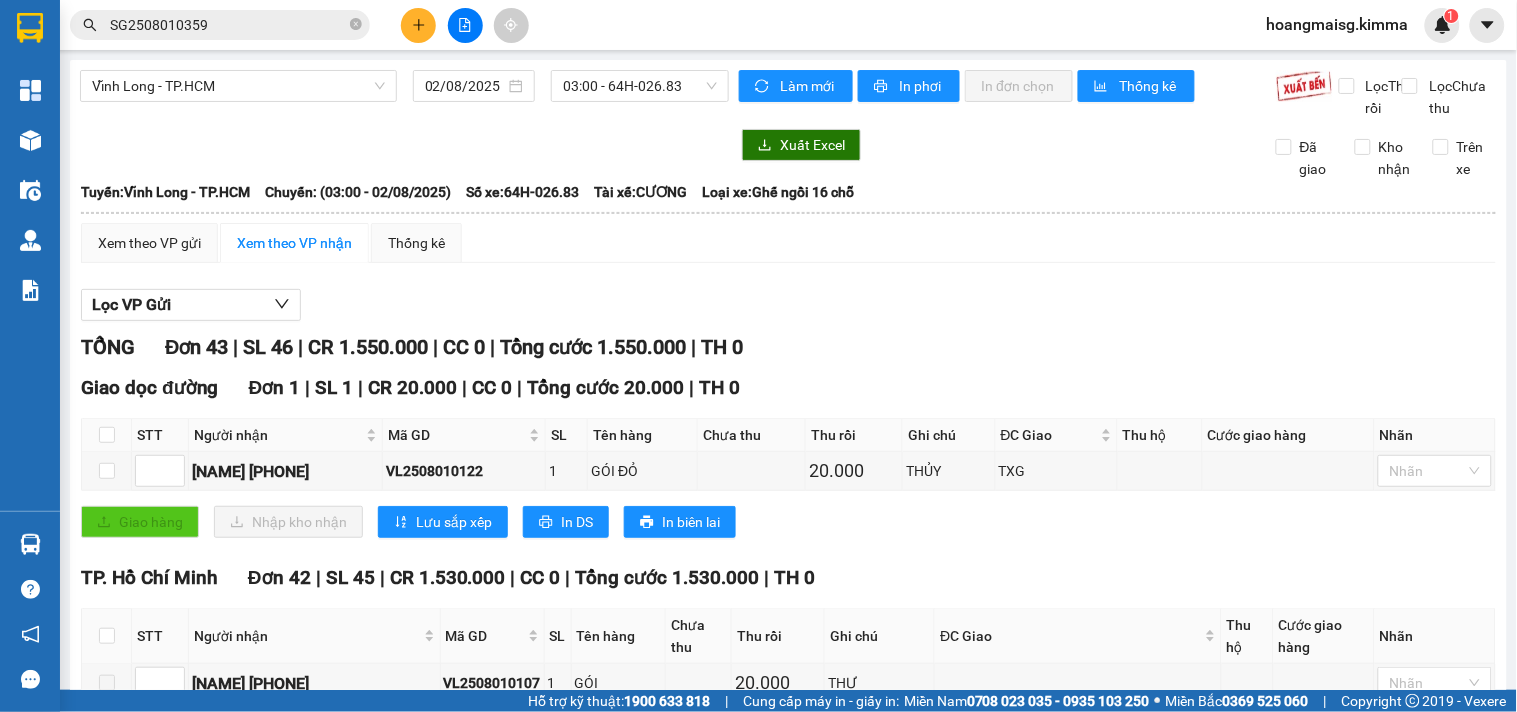 click on "Vĩnh Long - TP.HCM 02/08/2025 03:00     - 64H-026.83" at bounding box center (404, 94) 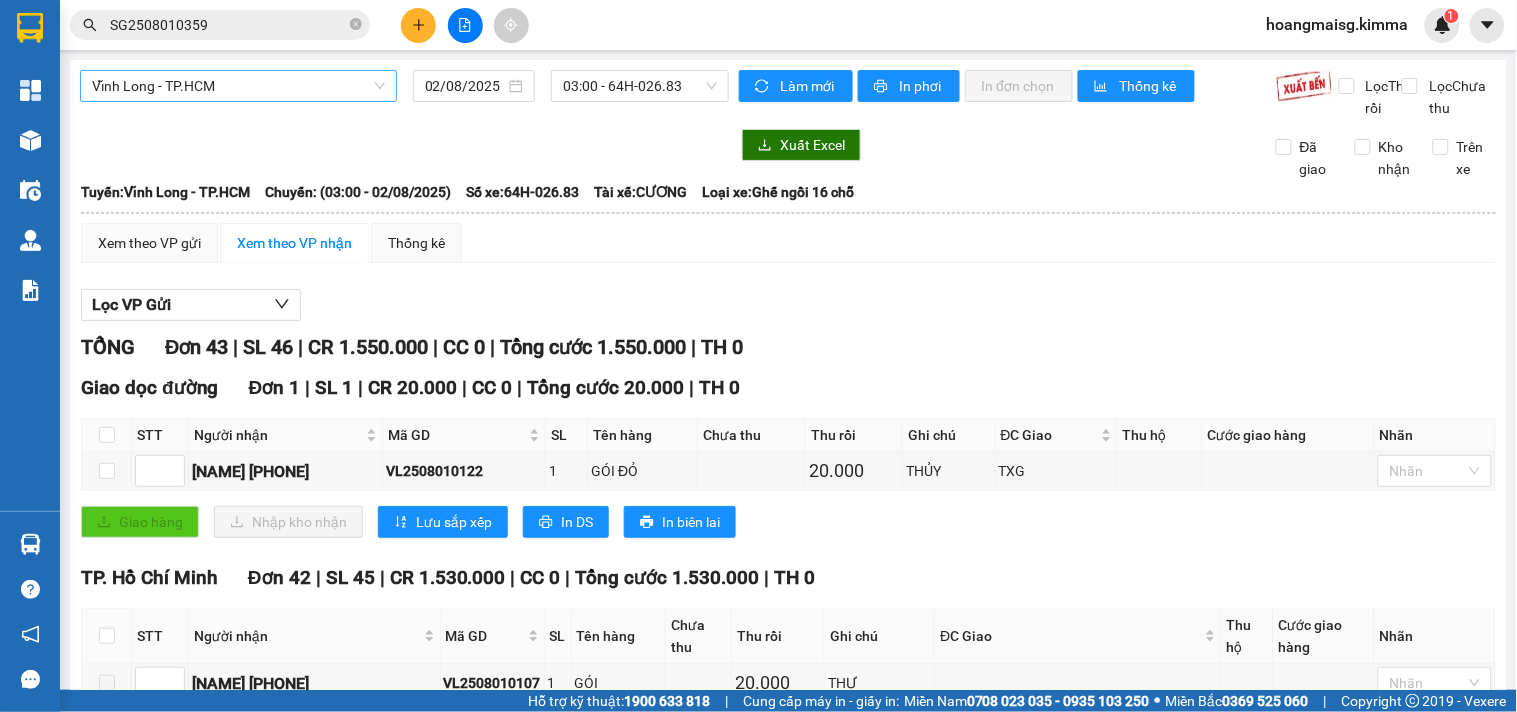 click on "Vĩnh Long - TP.HCM" at bounding box center [238, 86] 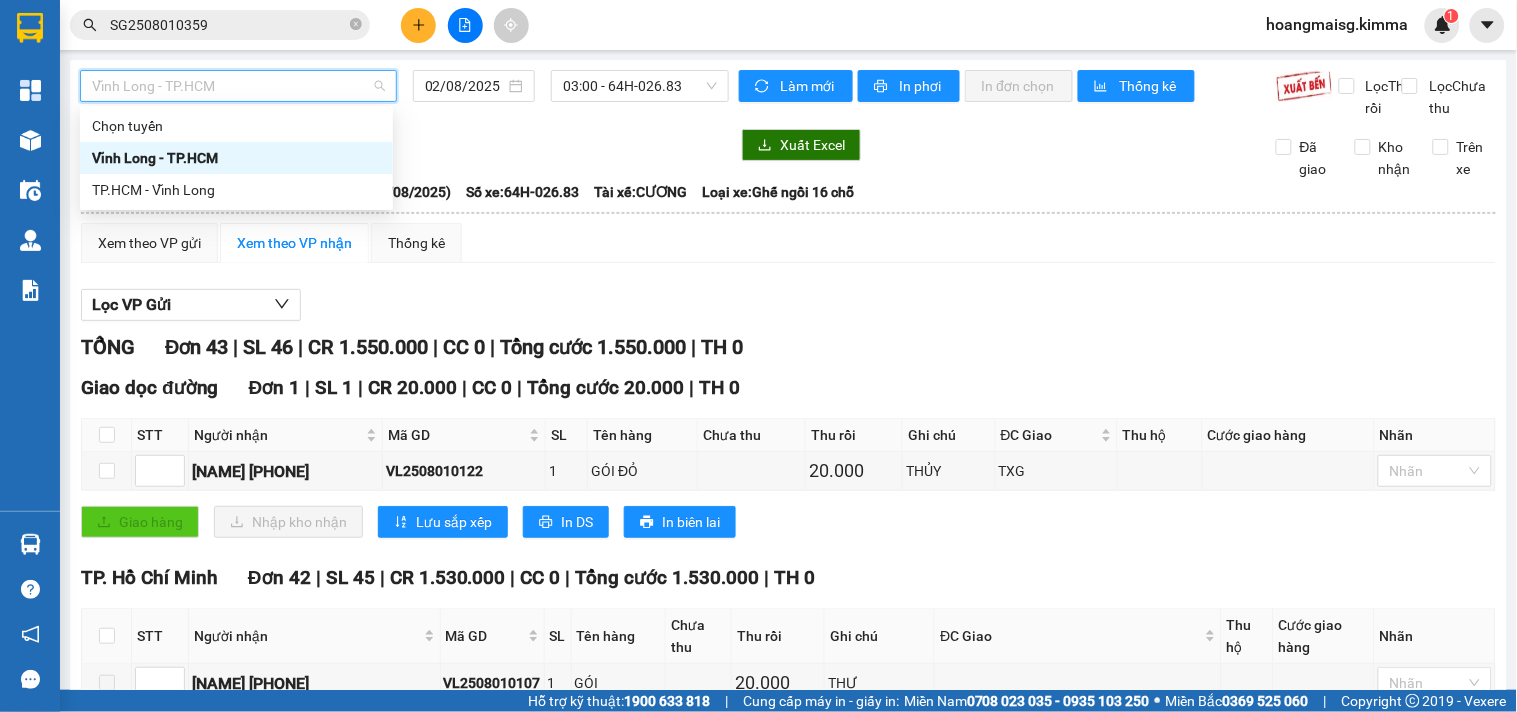 click on "TP.HCM - Vĩnh Long" at bounding box center (236, 190) 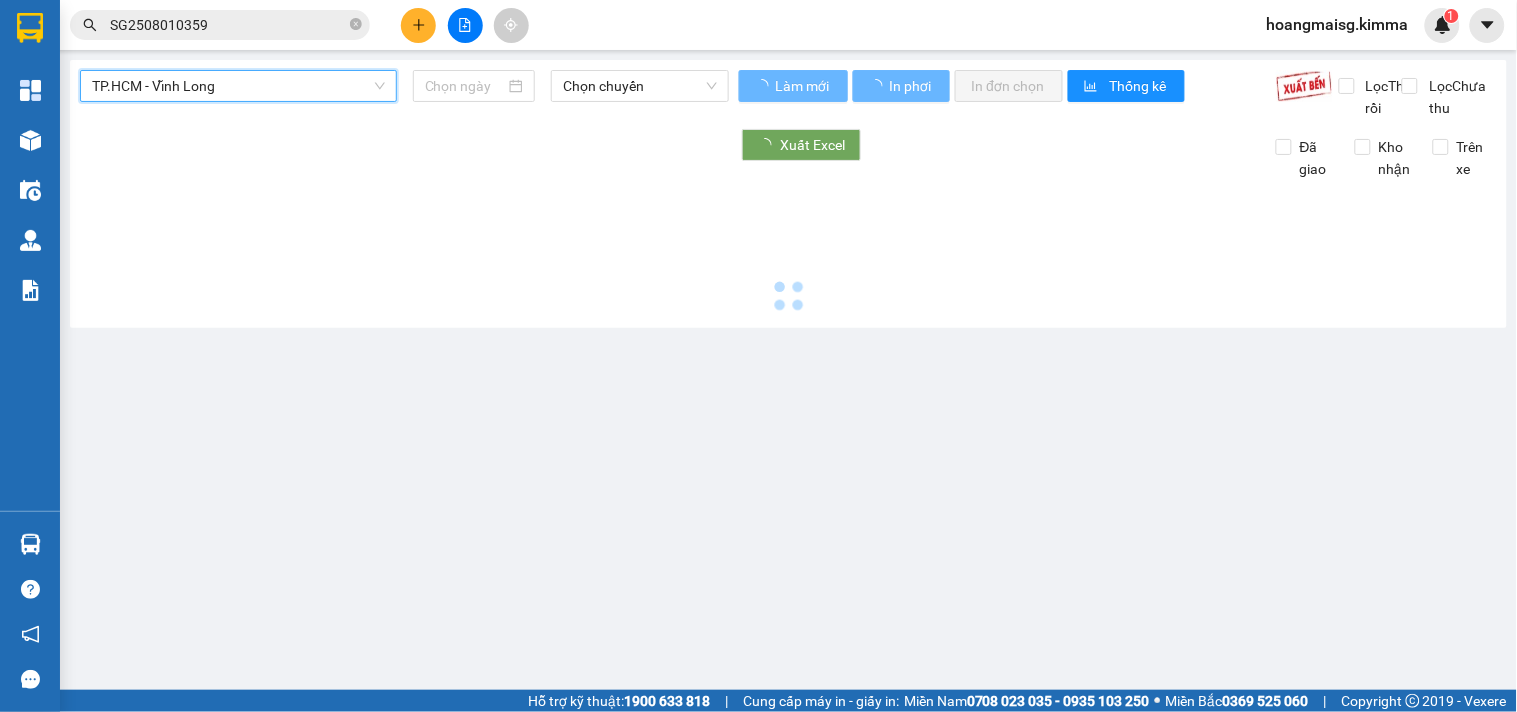 type on "02/08/2025" 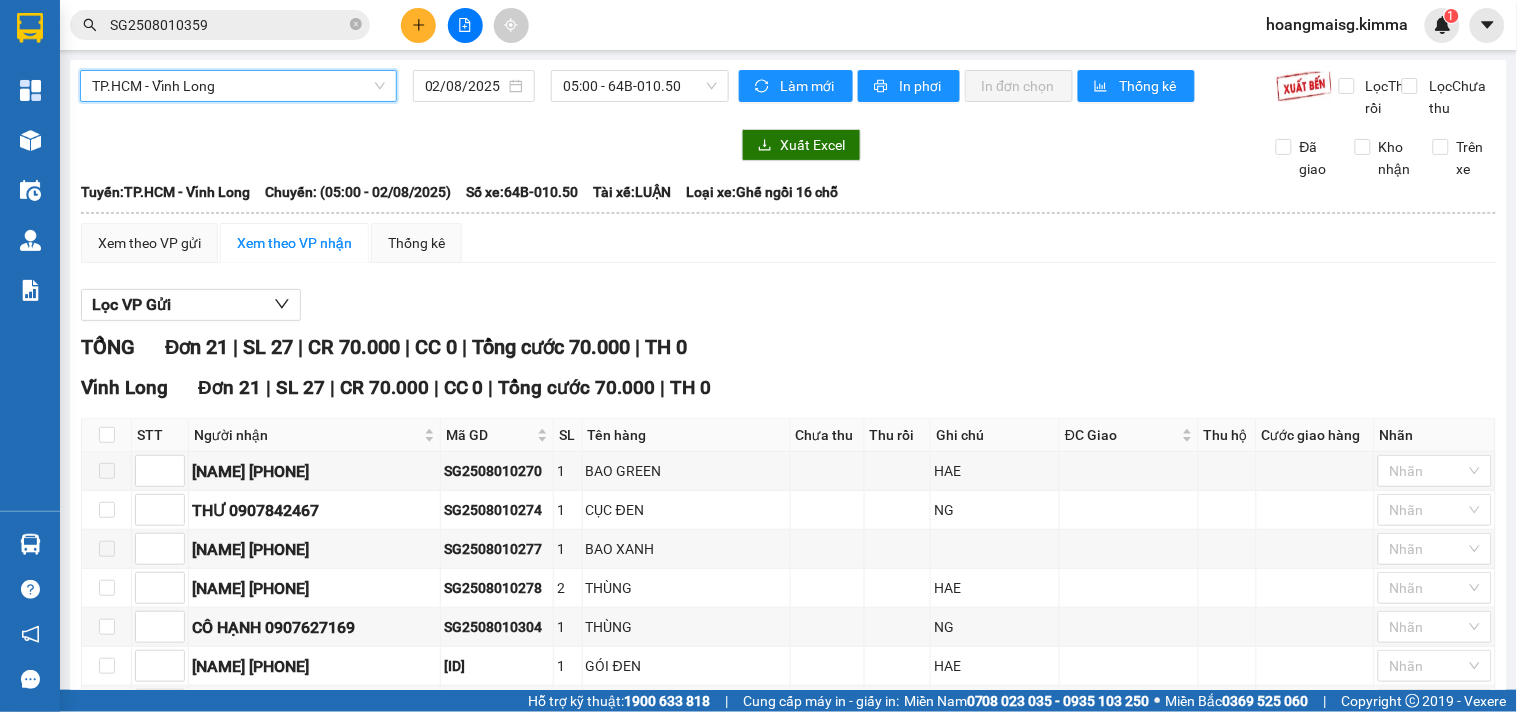 click on "Xem theo VP gửi Xem theo VP nhận Thống kê" at bounding box center [788, 243] 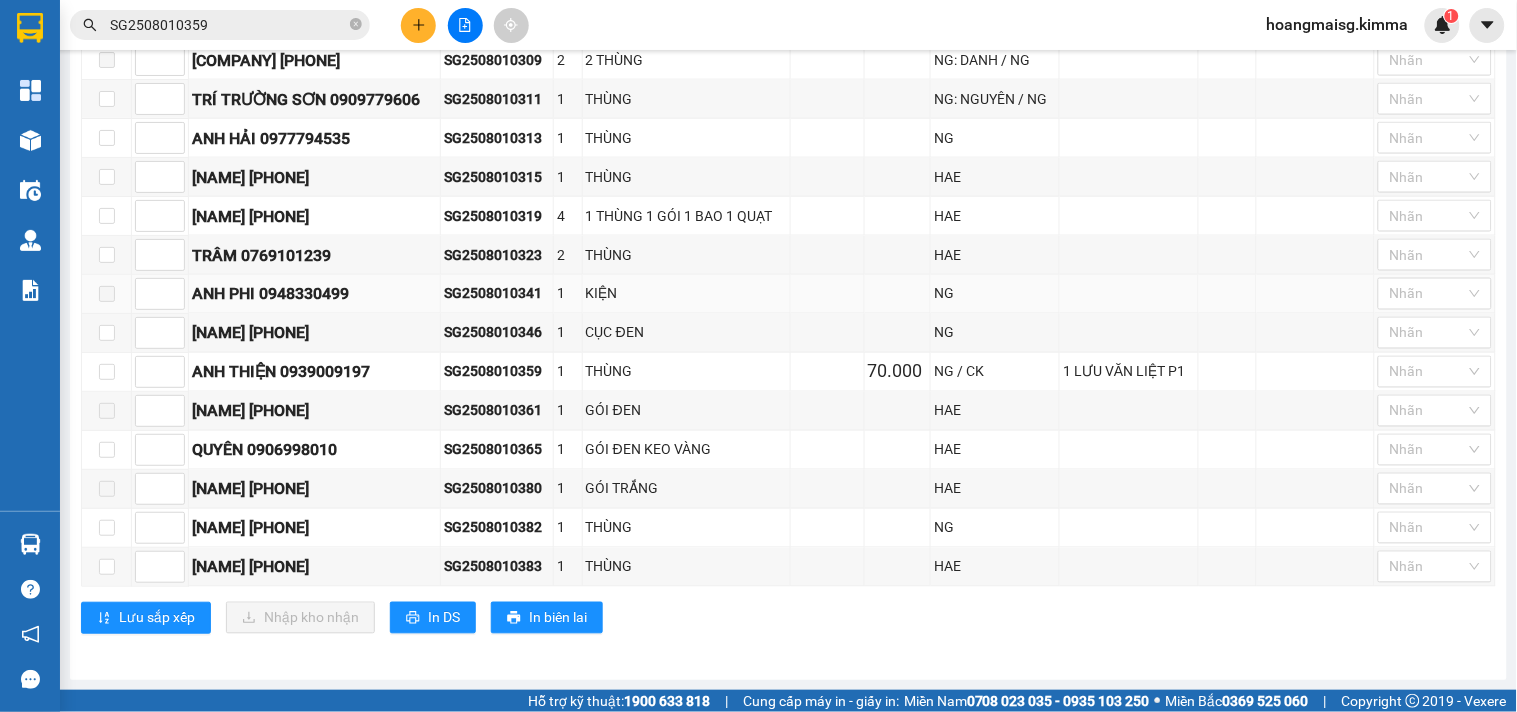 scroll, scrollTop: 713, scrollLeft: 0, axis: vertical 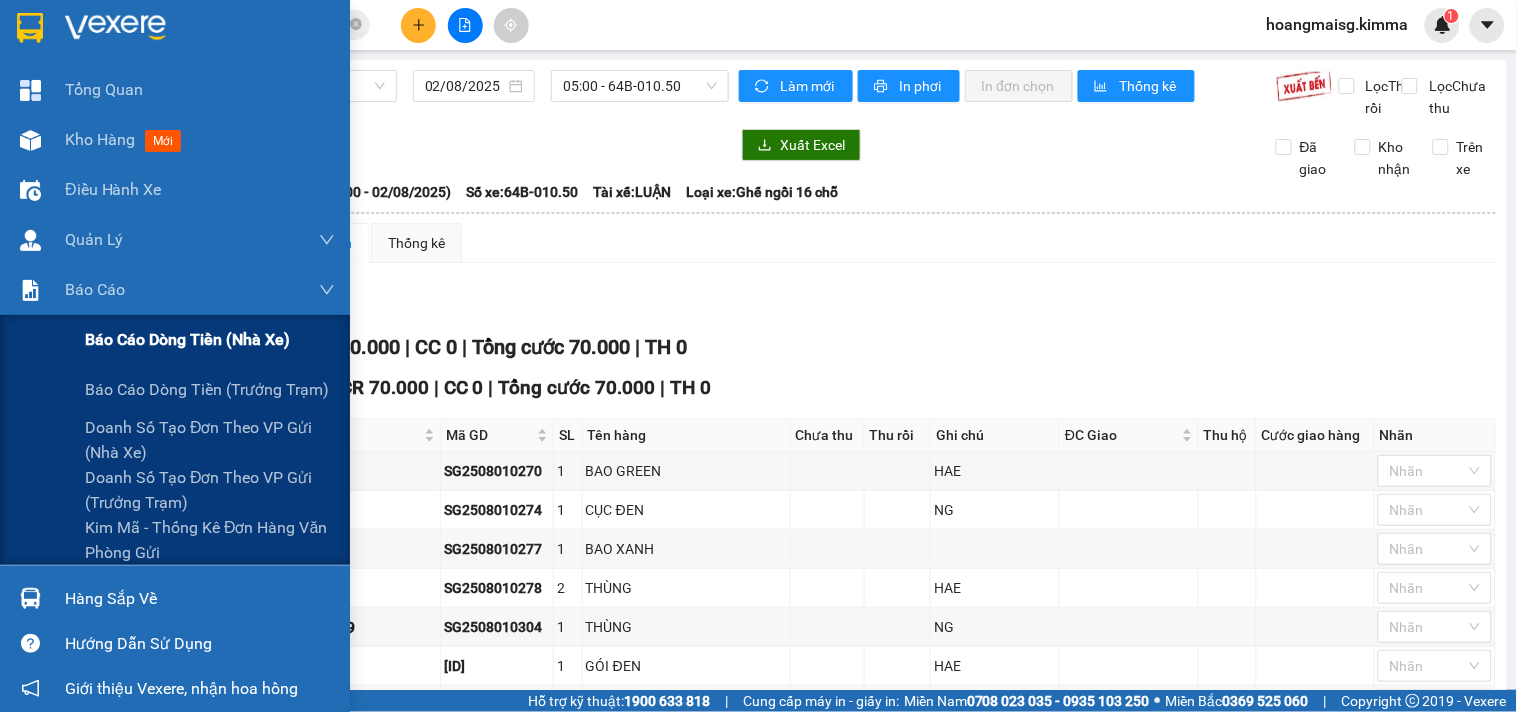 click on "Báo cáo dòng tiền (nhà xe)" at bounding box center [210, 340] 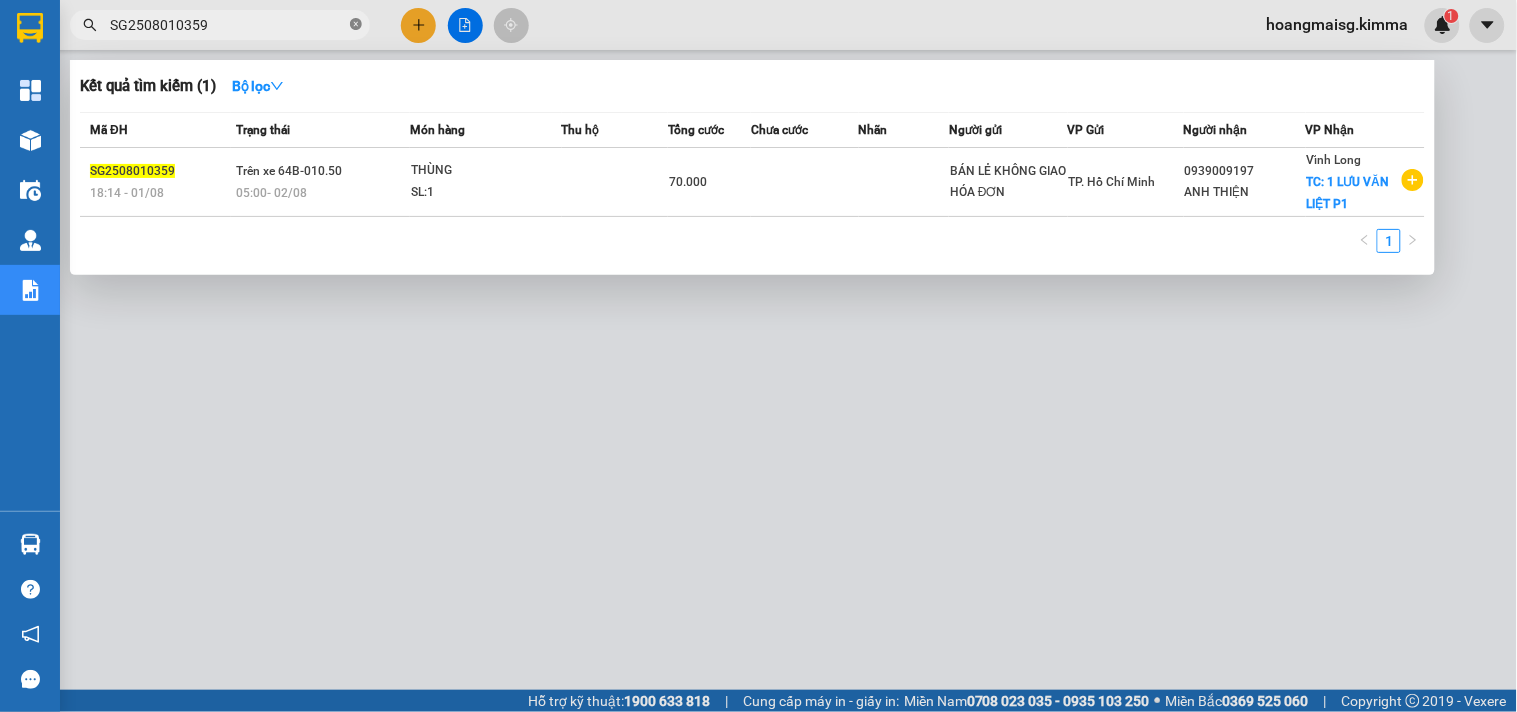 click 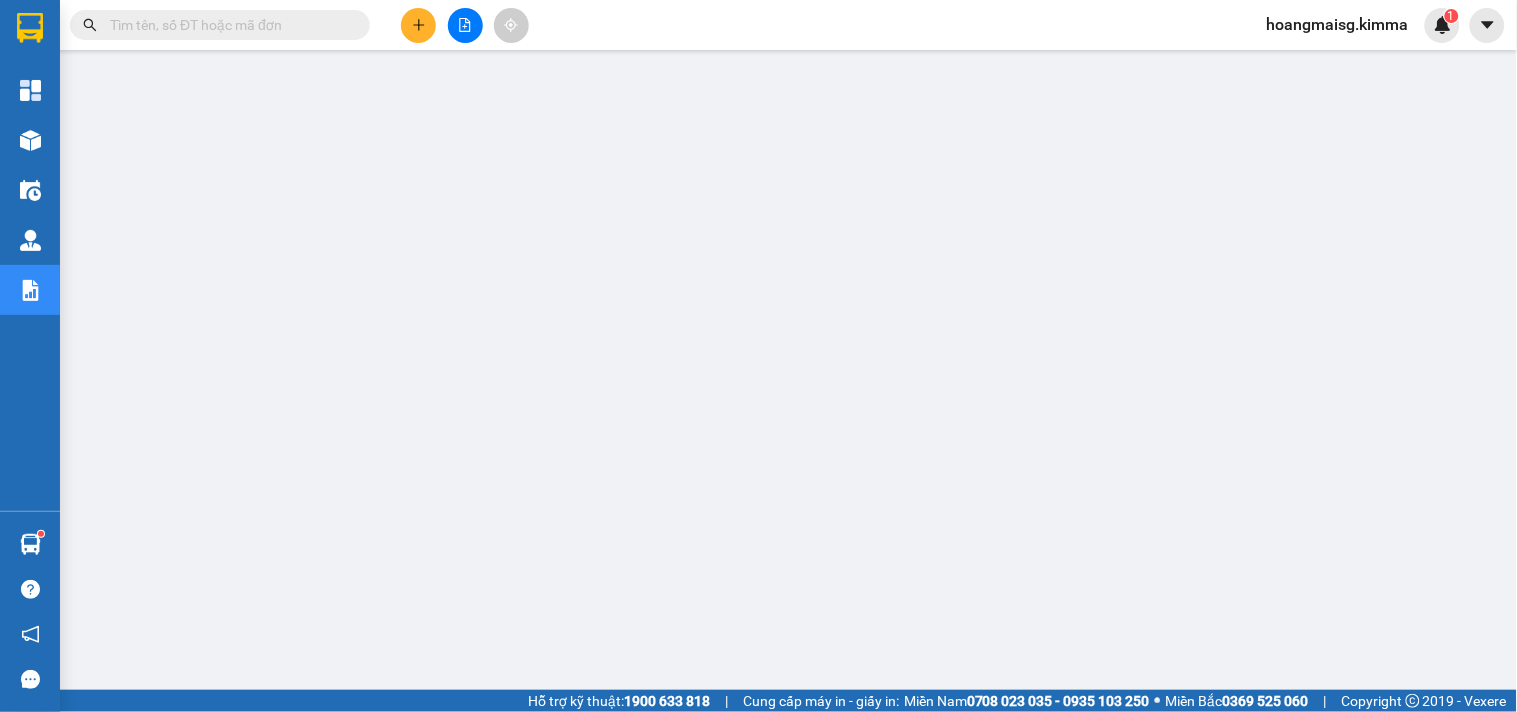 click at bounding box center (228, 25) 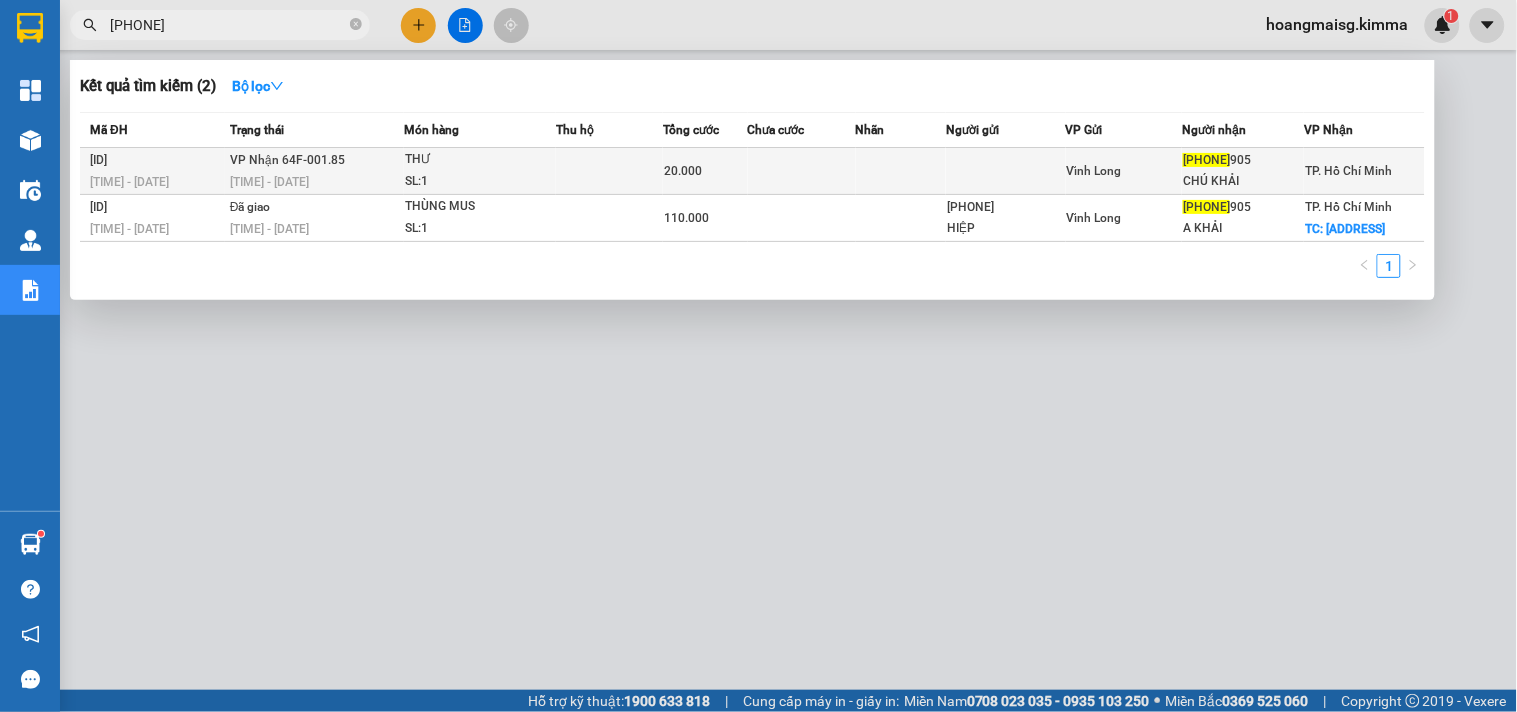 type on "0913799" 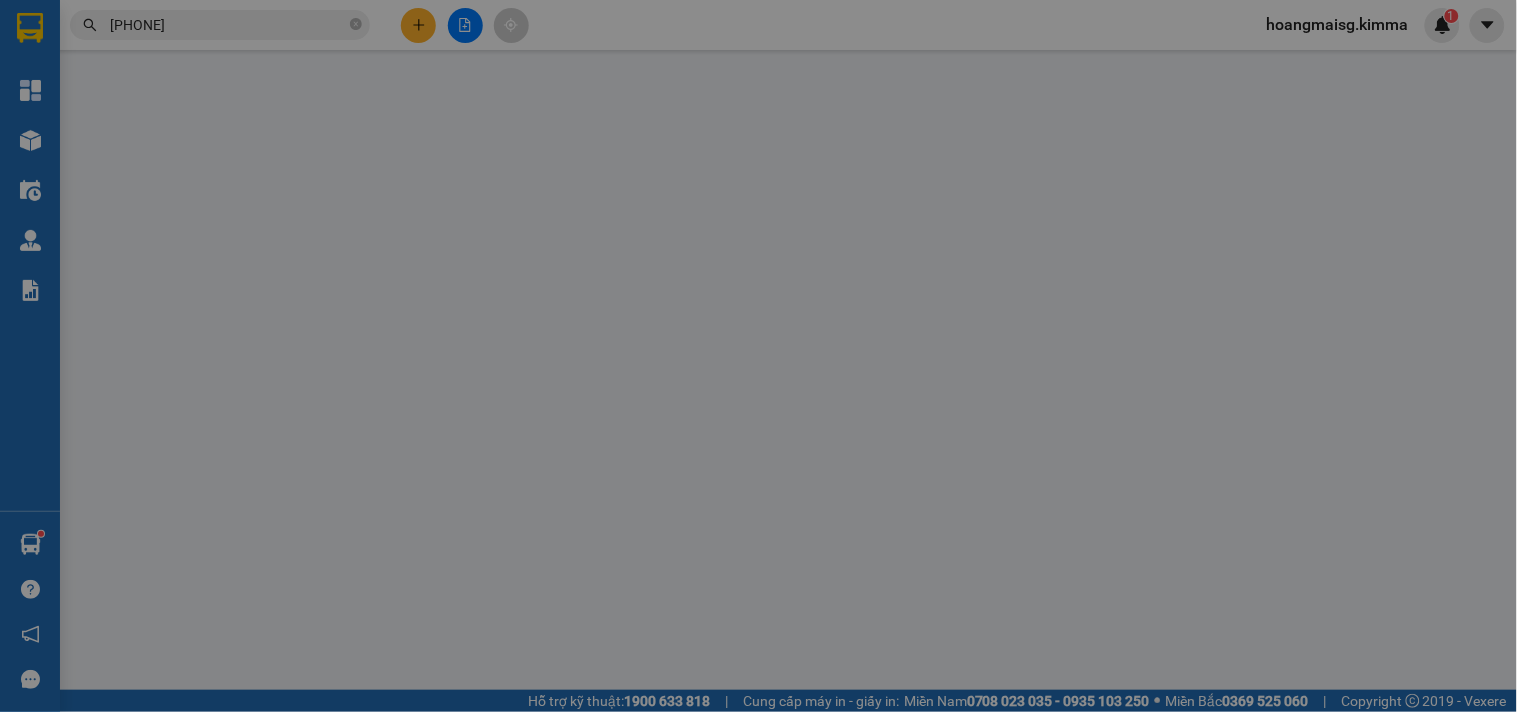 type on "0913799905" 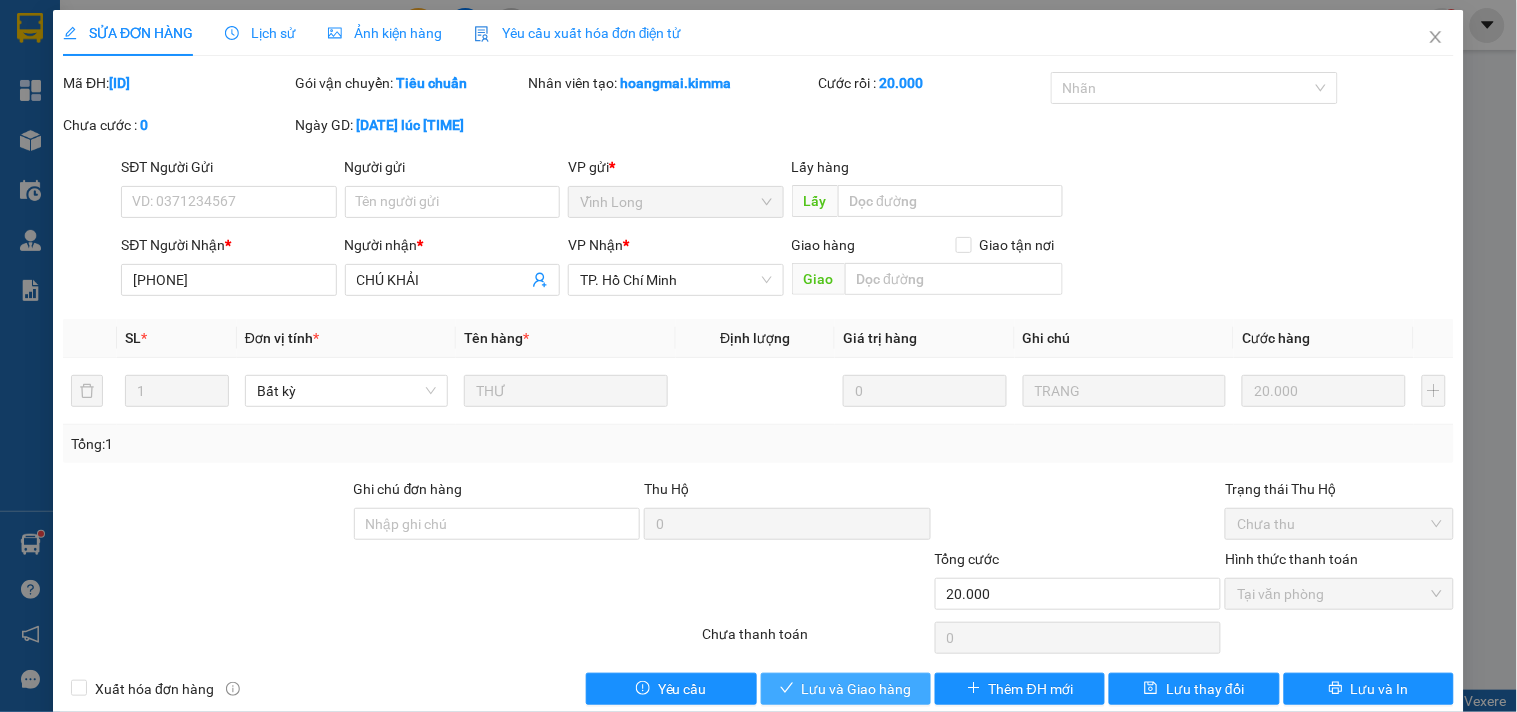 click on "Lưu và Giao hàng" at bounding box center [857, 689] 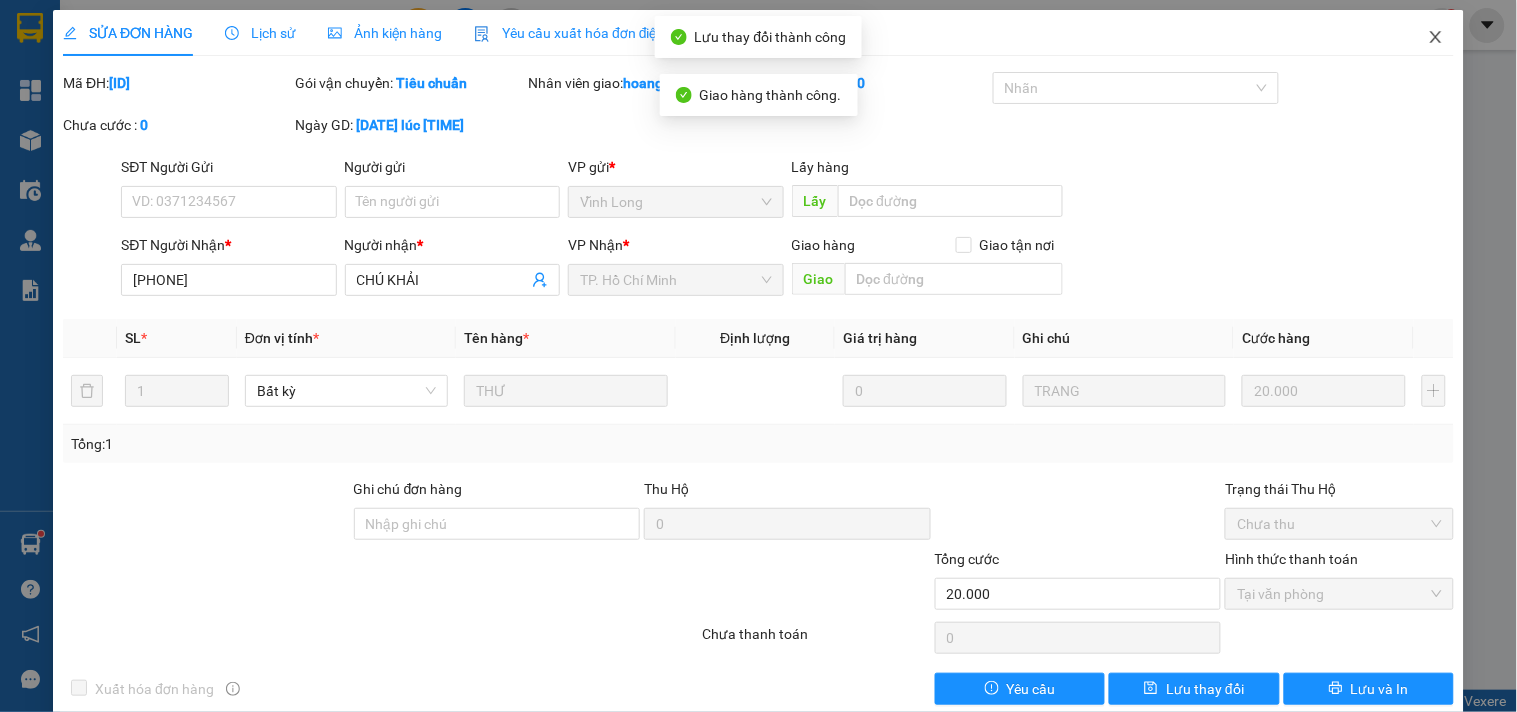 click 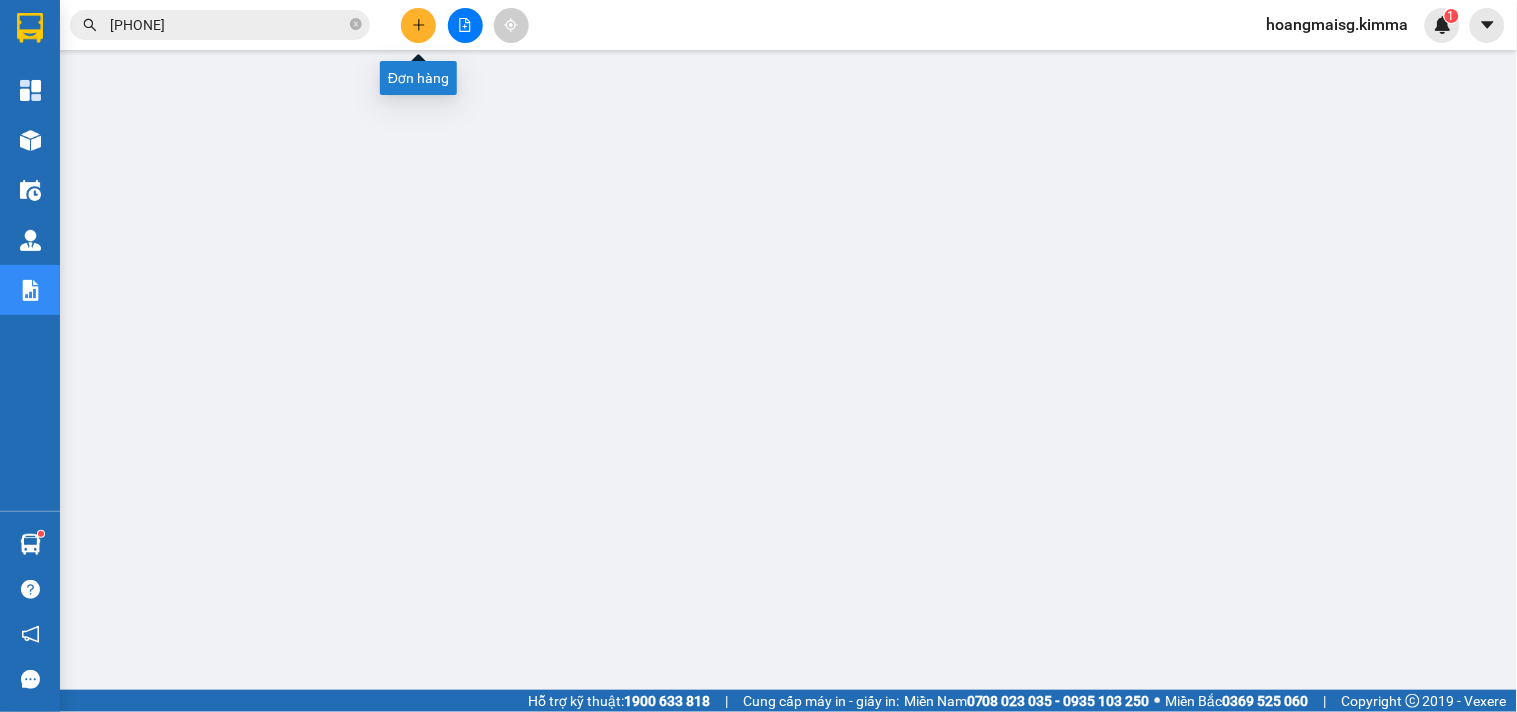 click 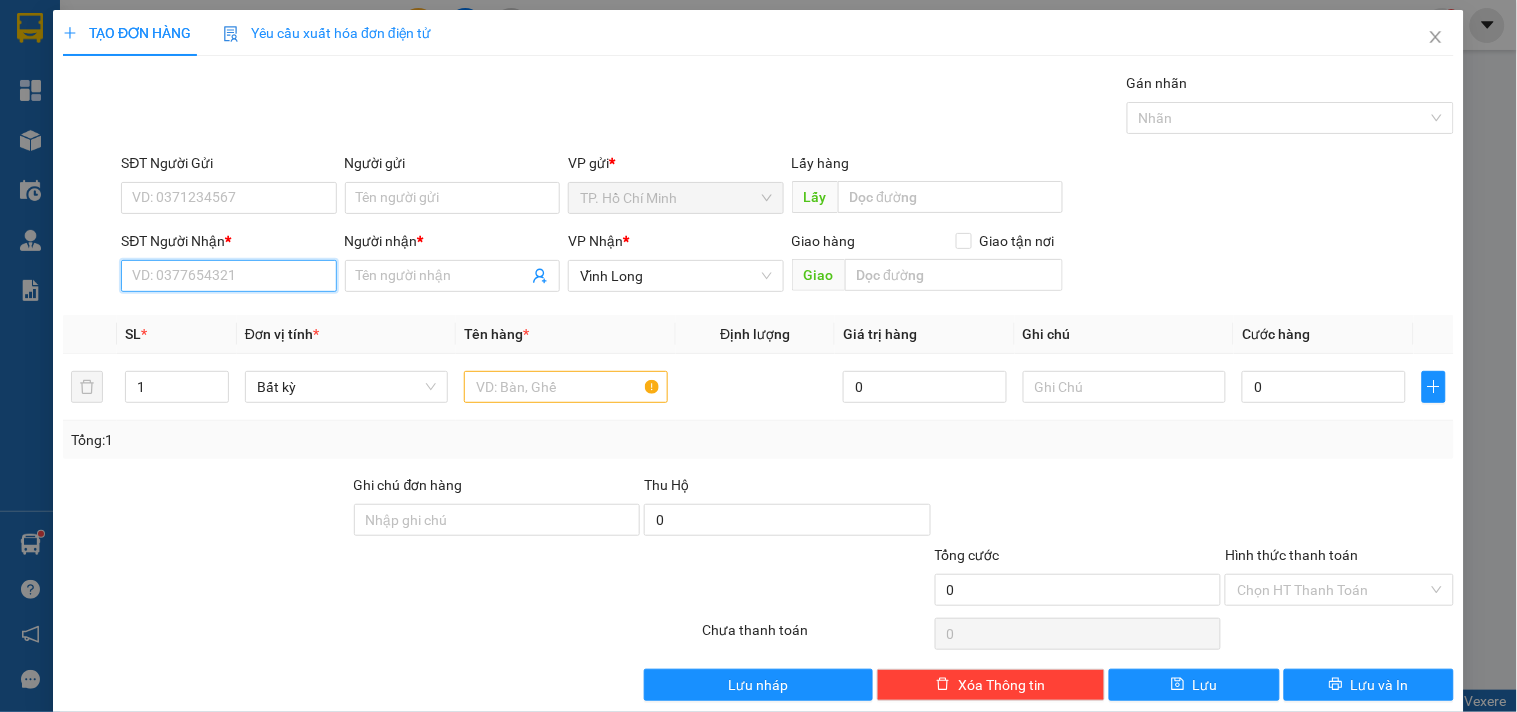 click on "SĐT Người Nhận  *" at bounding box center [228, 276] 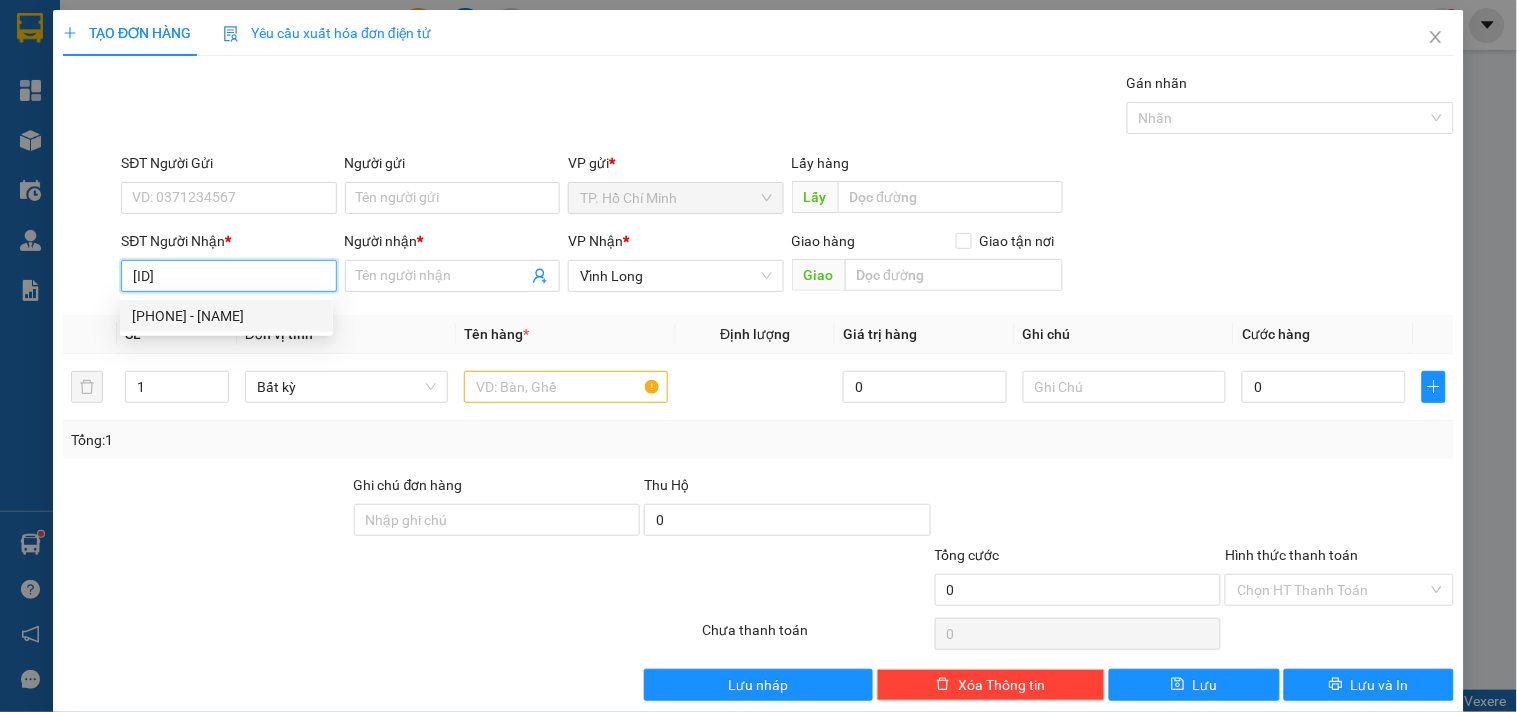 click on "[PHONE] - [NAME]" at bounding box center (226, 316) 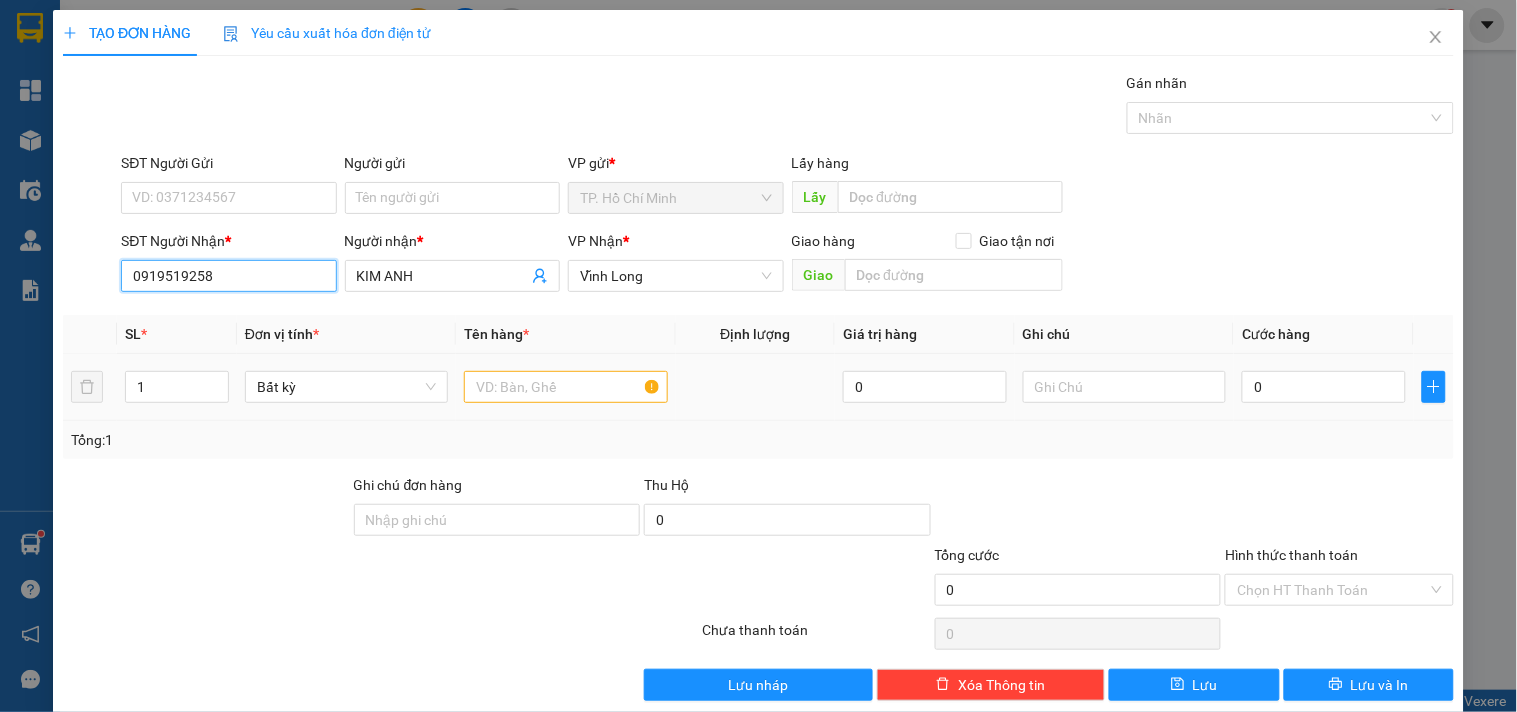 type on "0919519258" 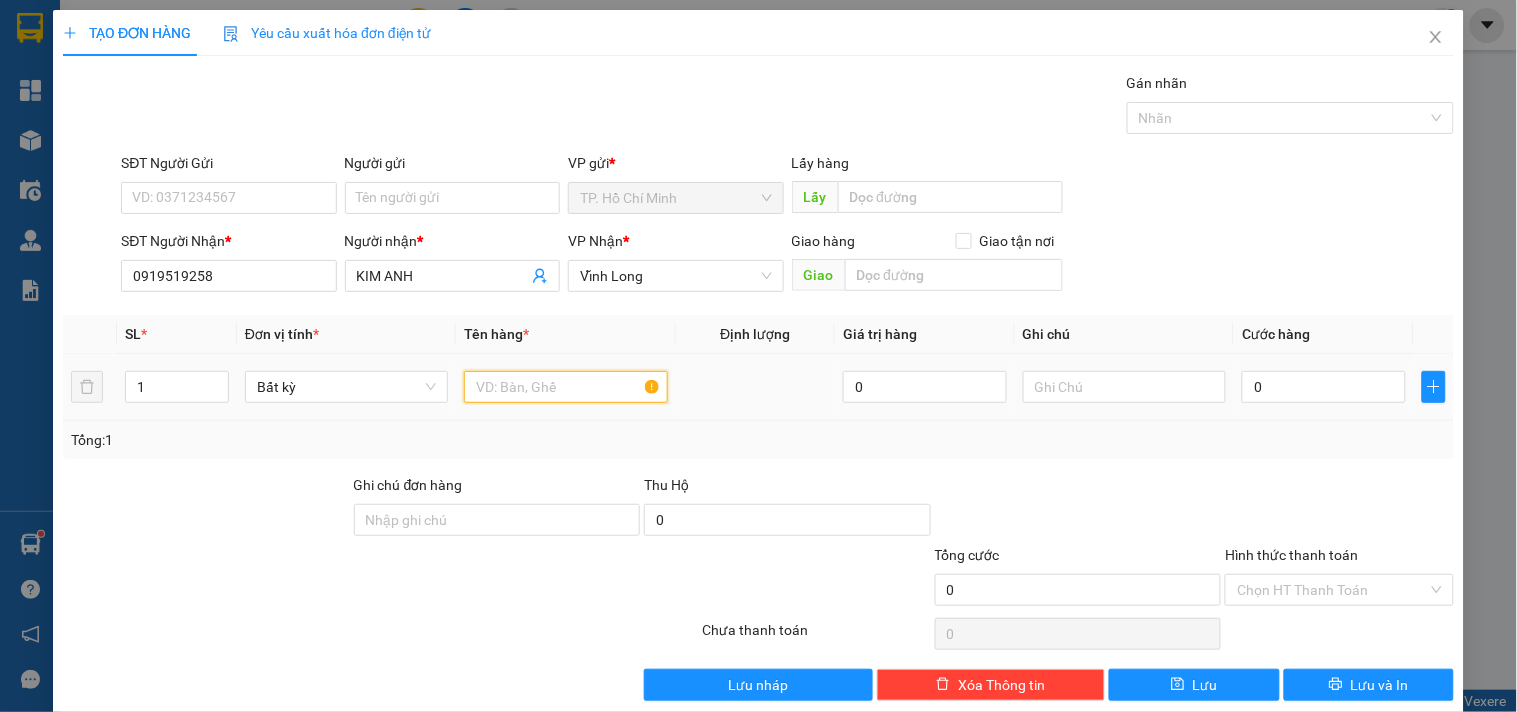 click at bounding box center [565, 387] 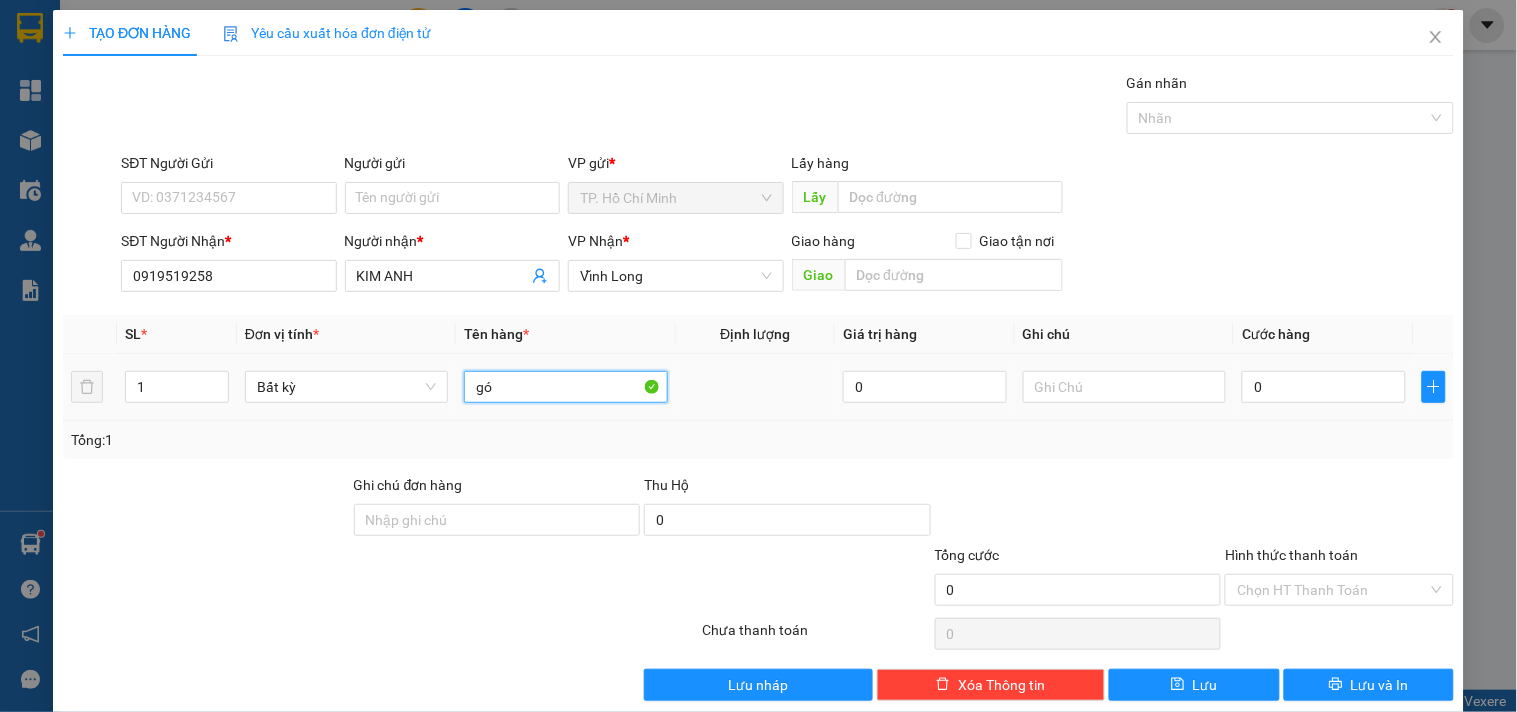 type on "g" 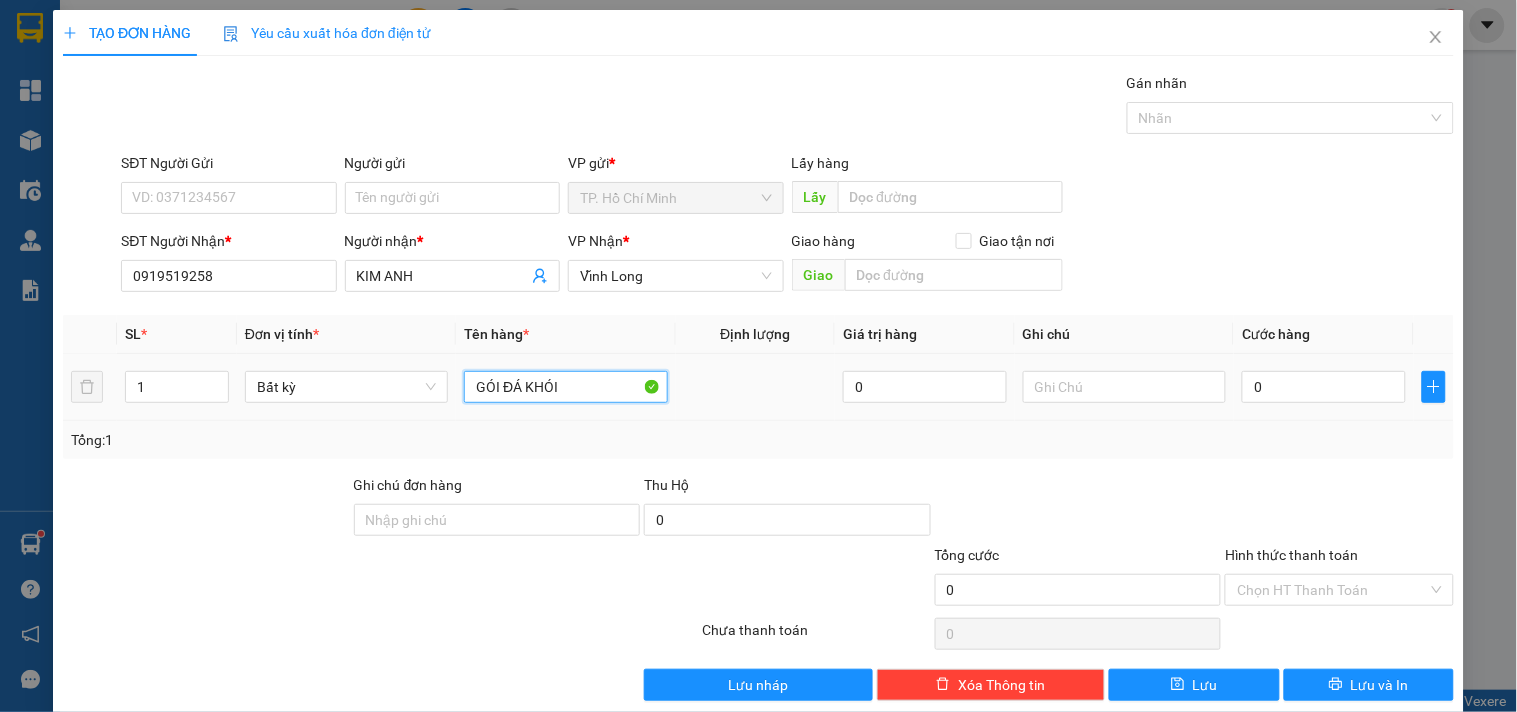 type on "GÓI ĐÁ KHÓI" 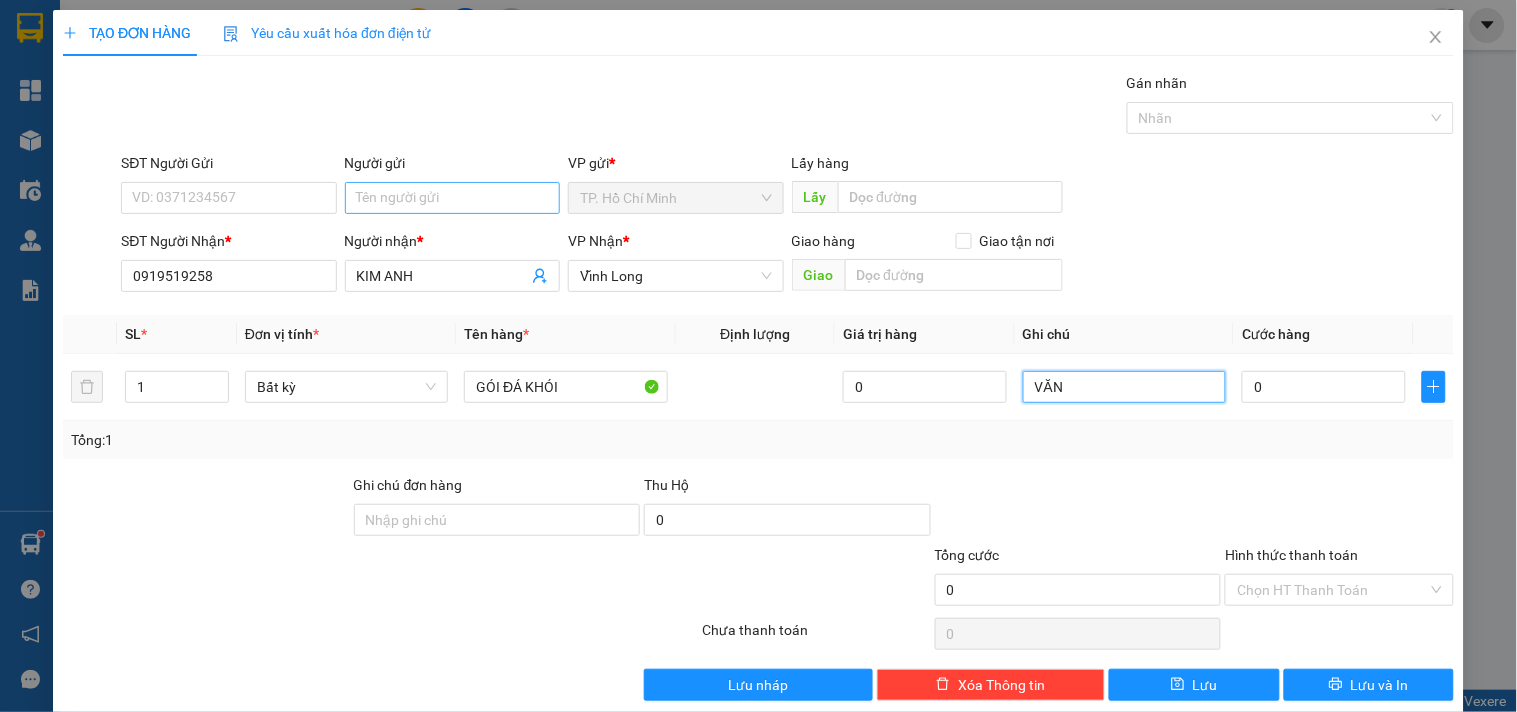 type on "VĂN" 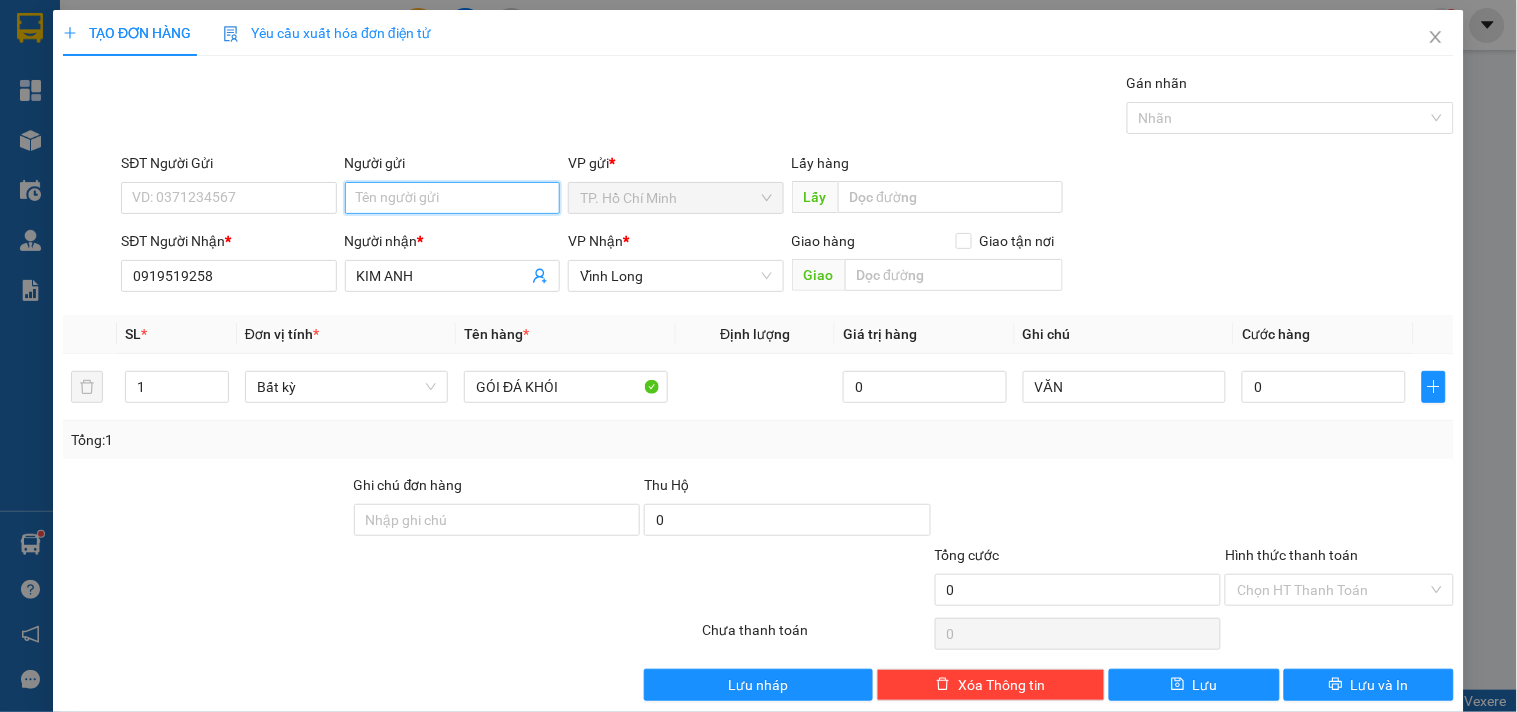 click on "Người gửi" at bounding box center (452, 198) 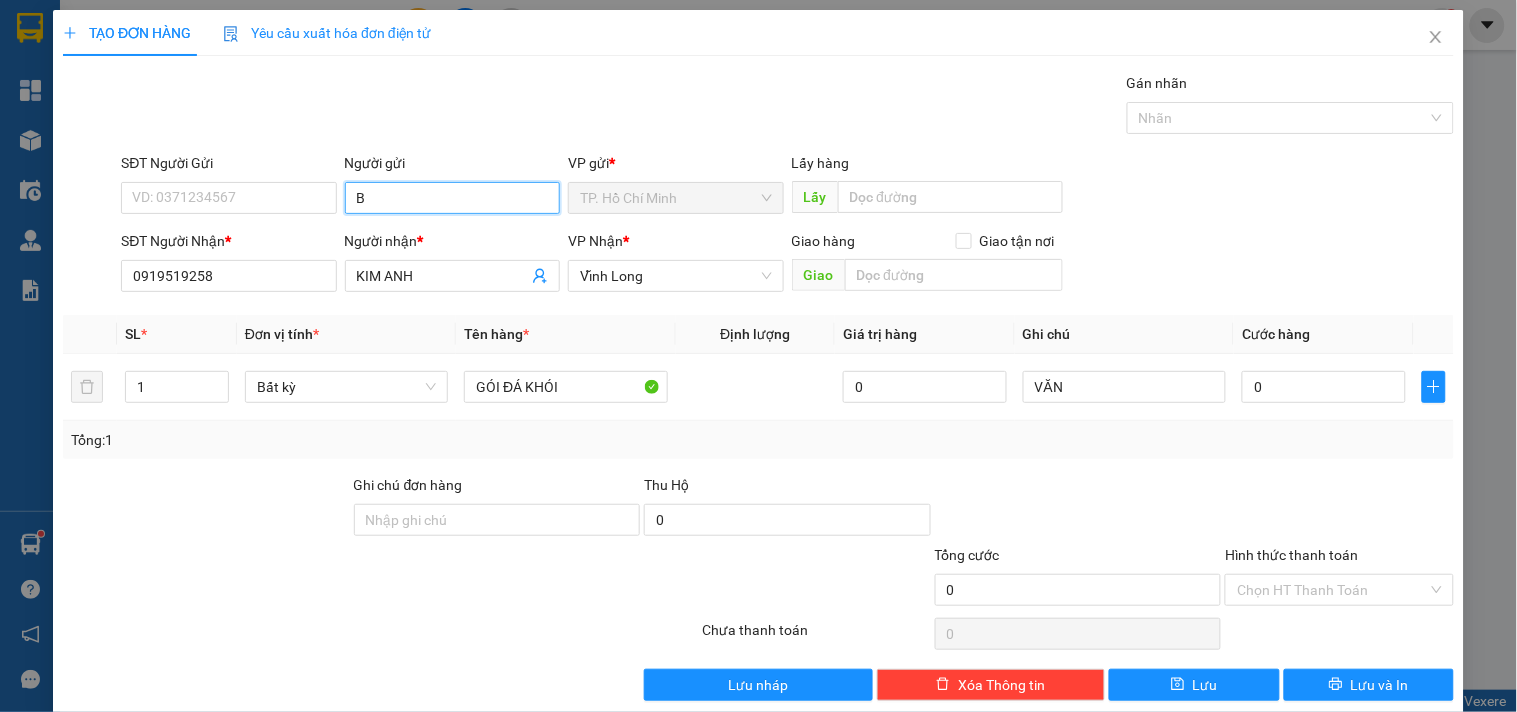 type on "BA" 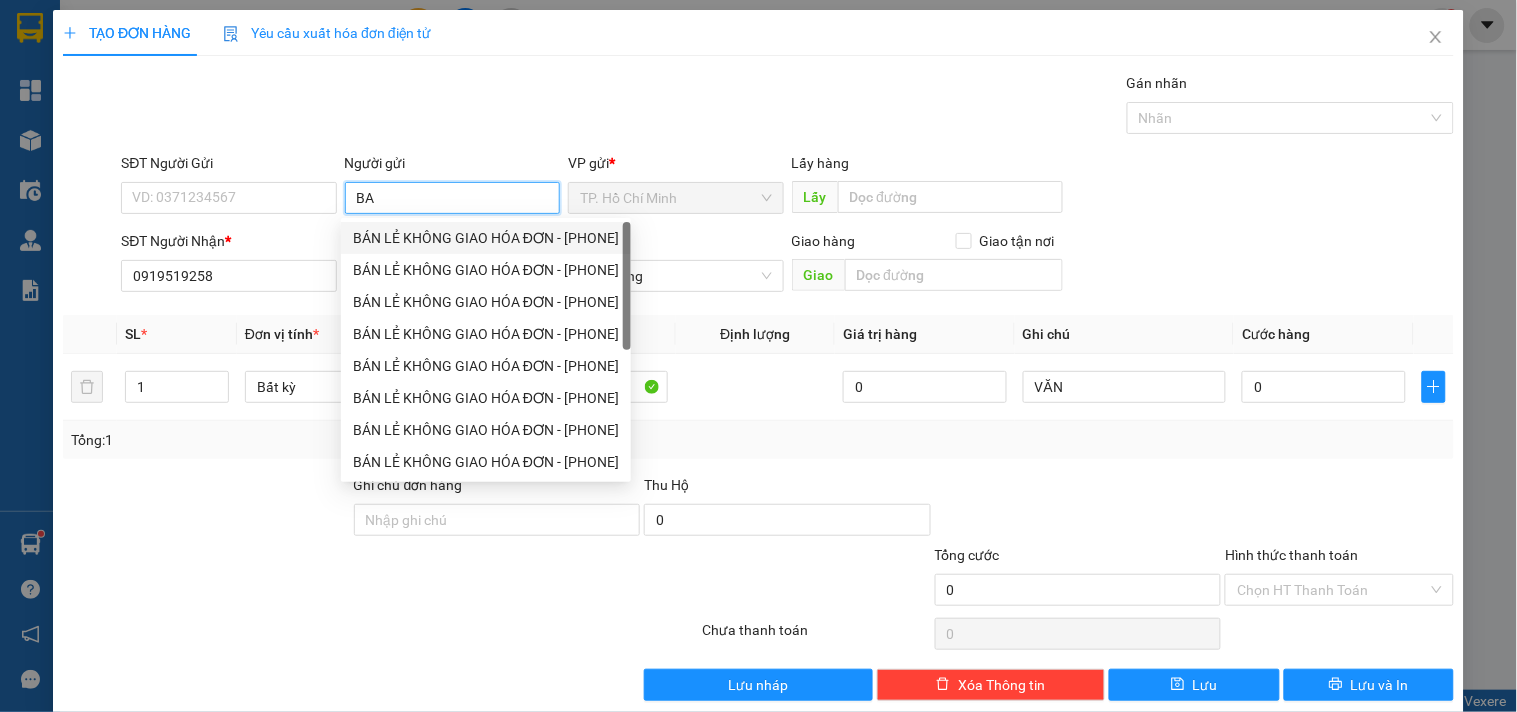 click on "BÁN LẺ KHÔNG GIAO HÓA ĐƠN - [PHONE]" at bounding box center (486, 238) 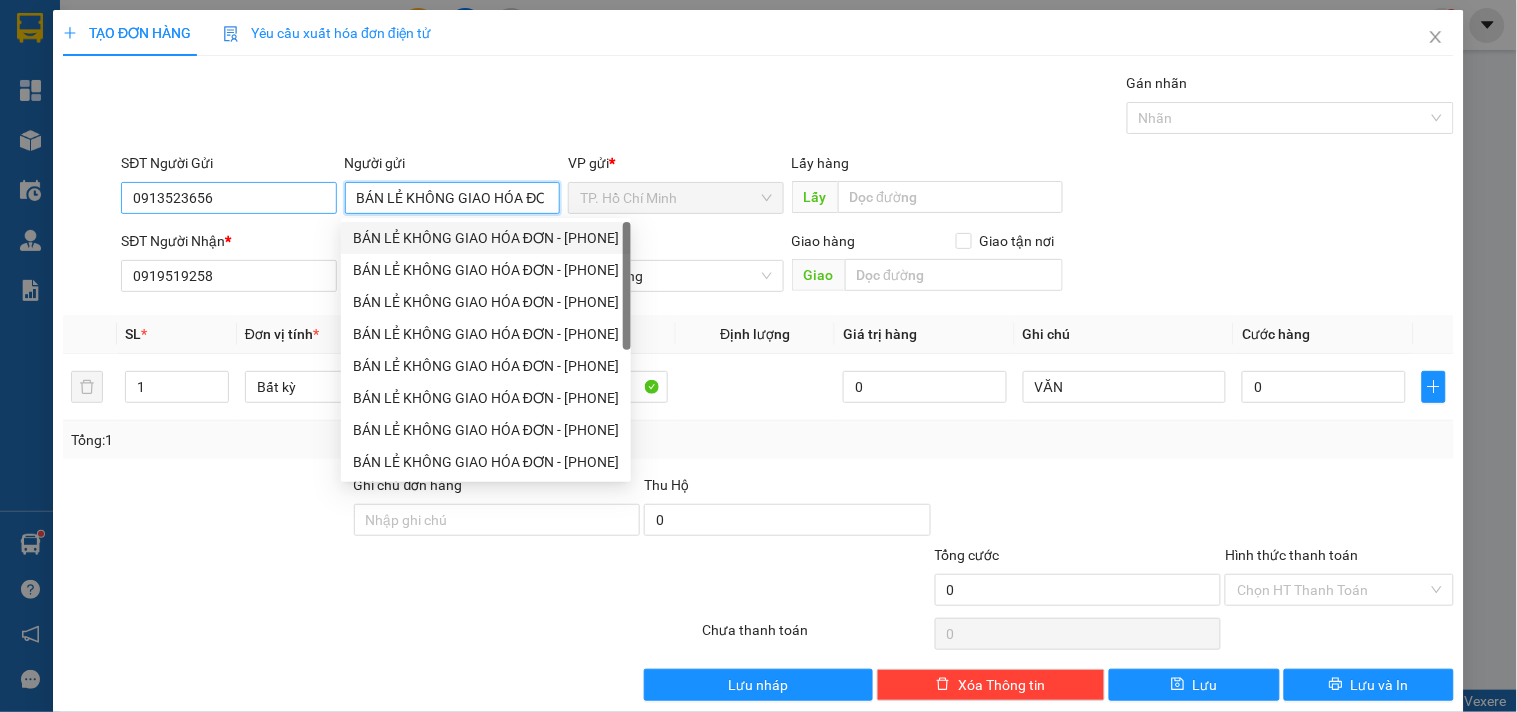 type on "BÁN LẺ KHÔNG GIAO HÓA ĐƠN" 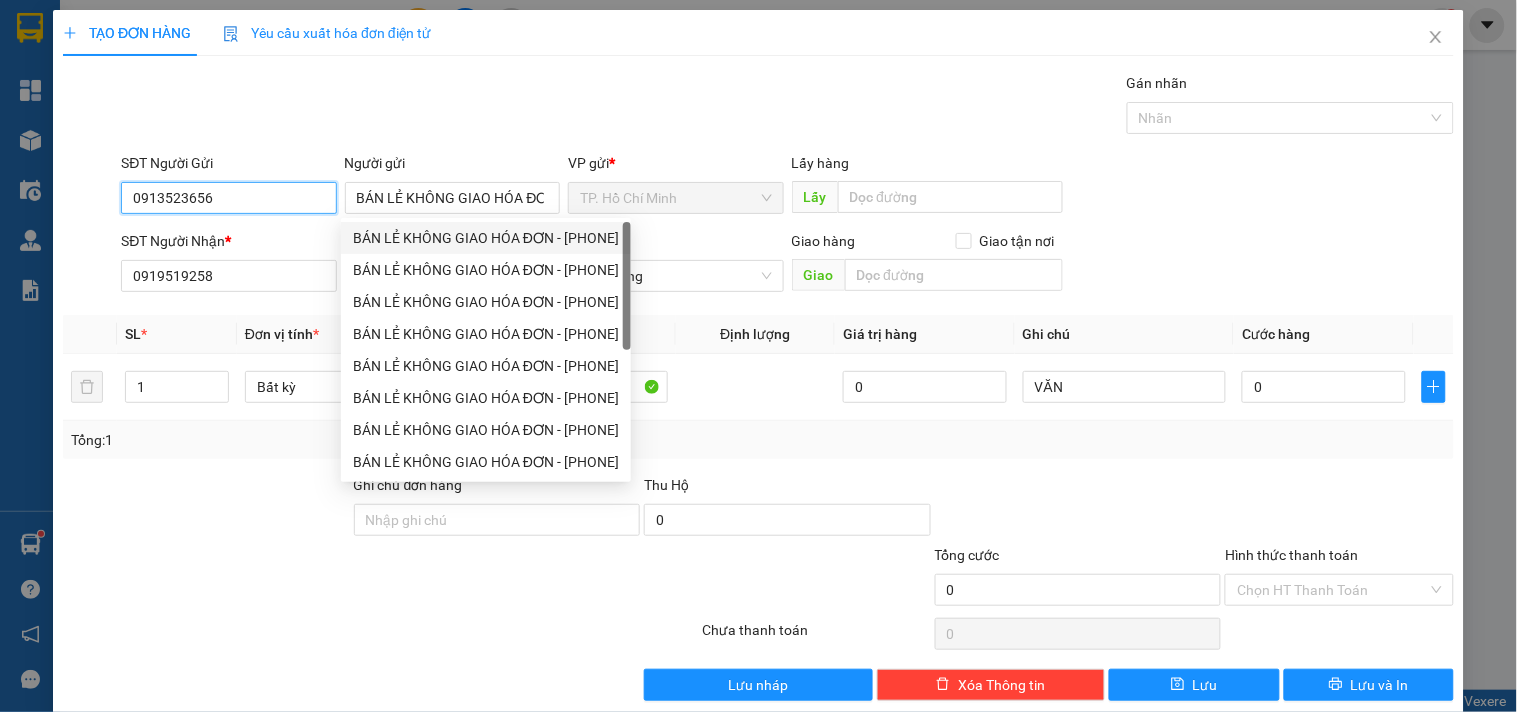 click on "0913523656" at bounding box center [228, 198] 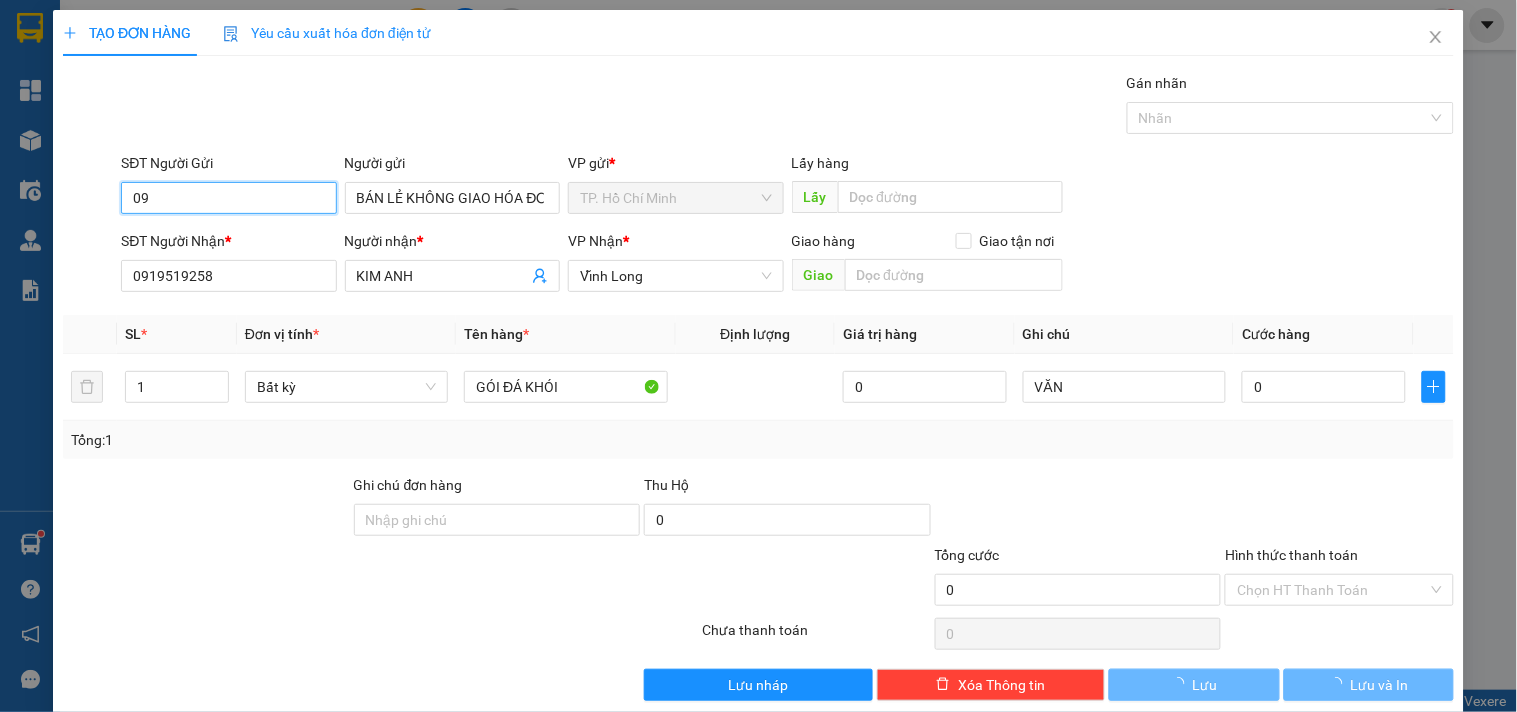 type on "0" 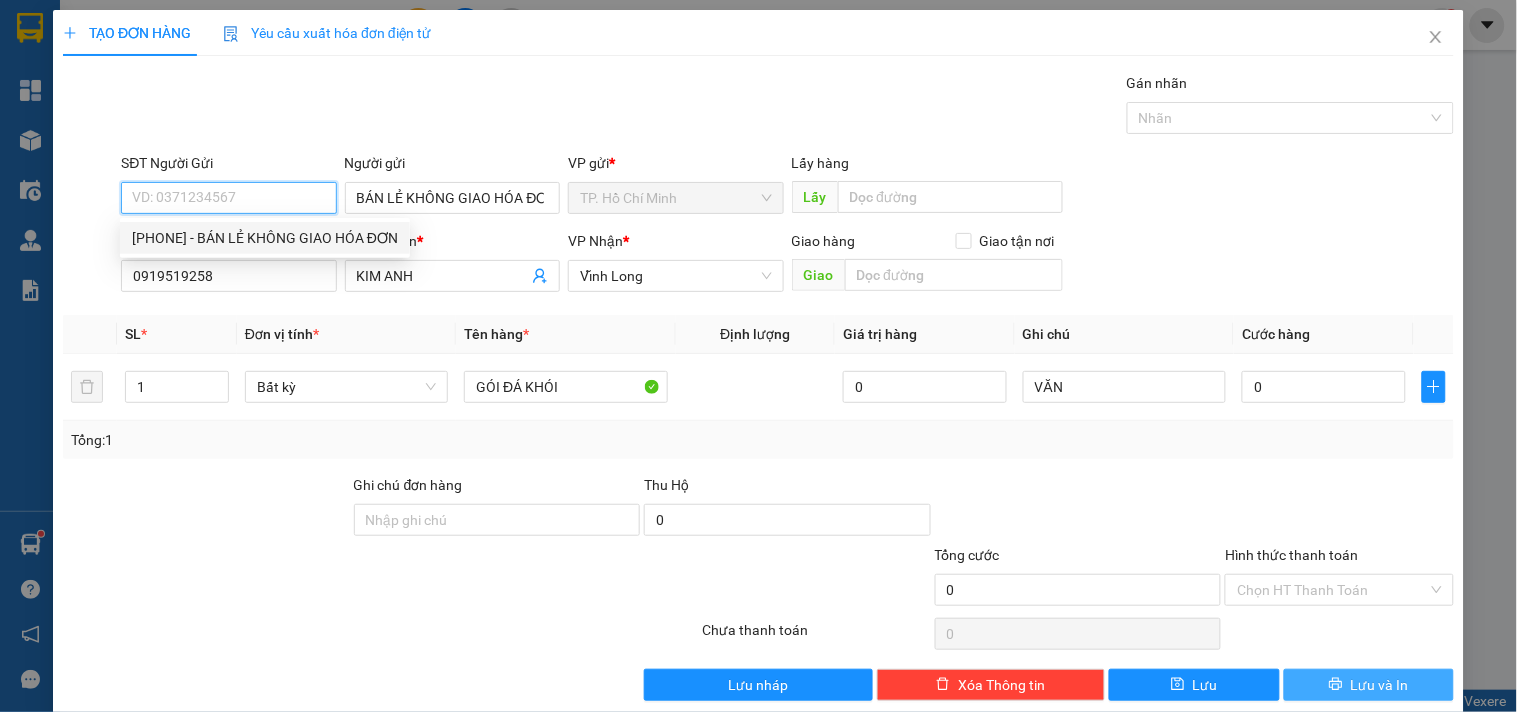 type 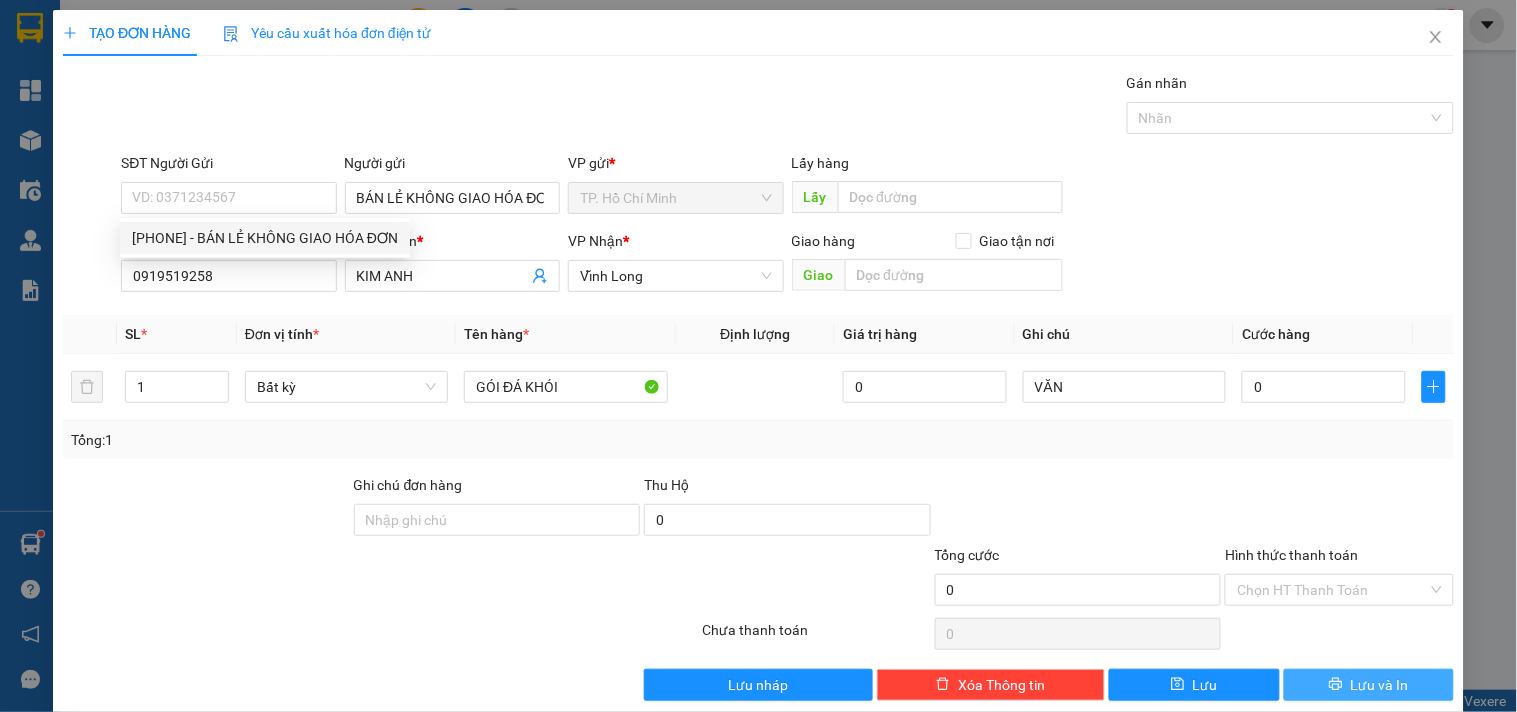 click on "Lưu và In" at bounding box center (1380, 685) 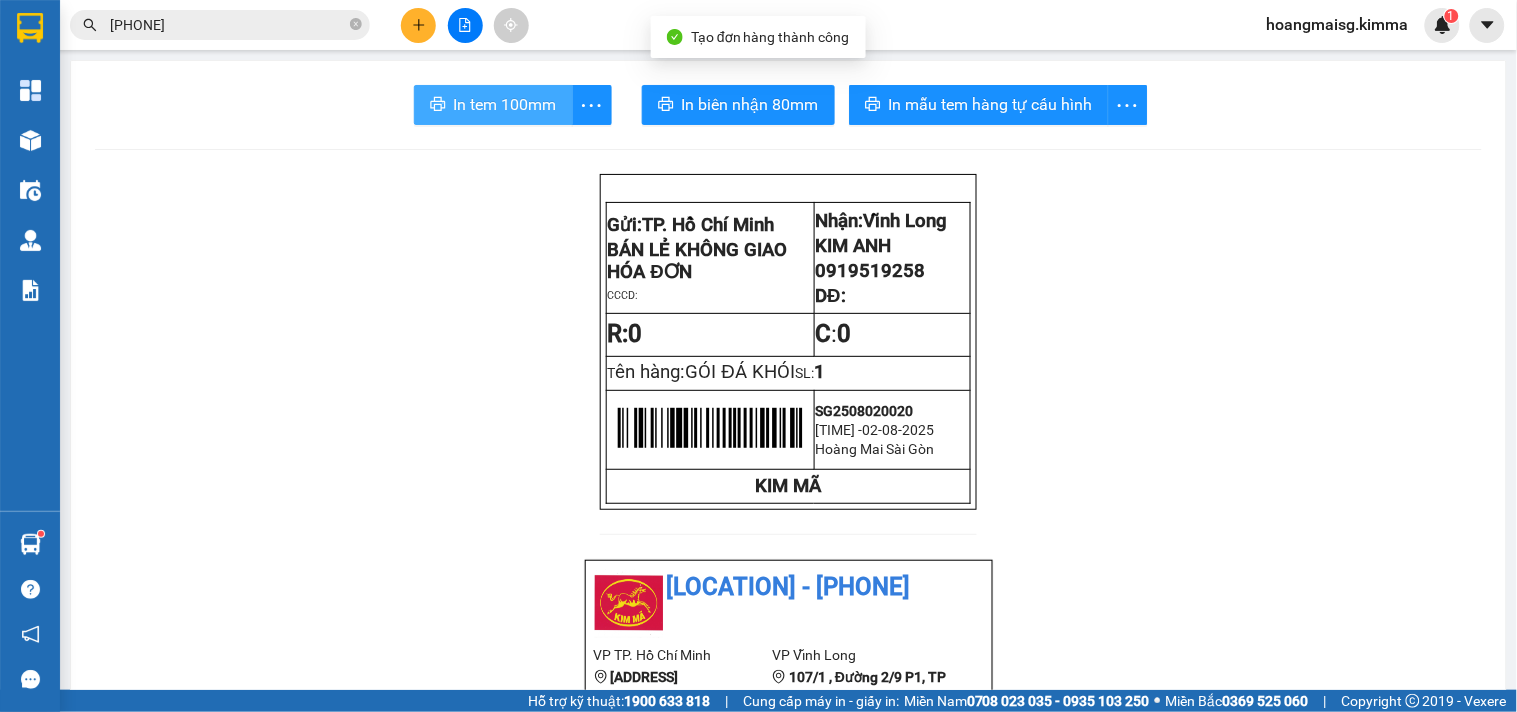 click on "In tem 100mm" at bounding box center (505, 104) 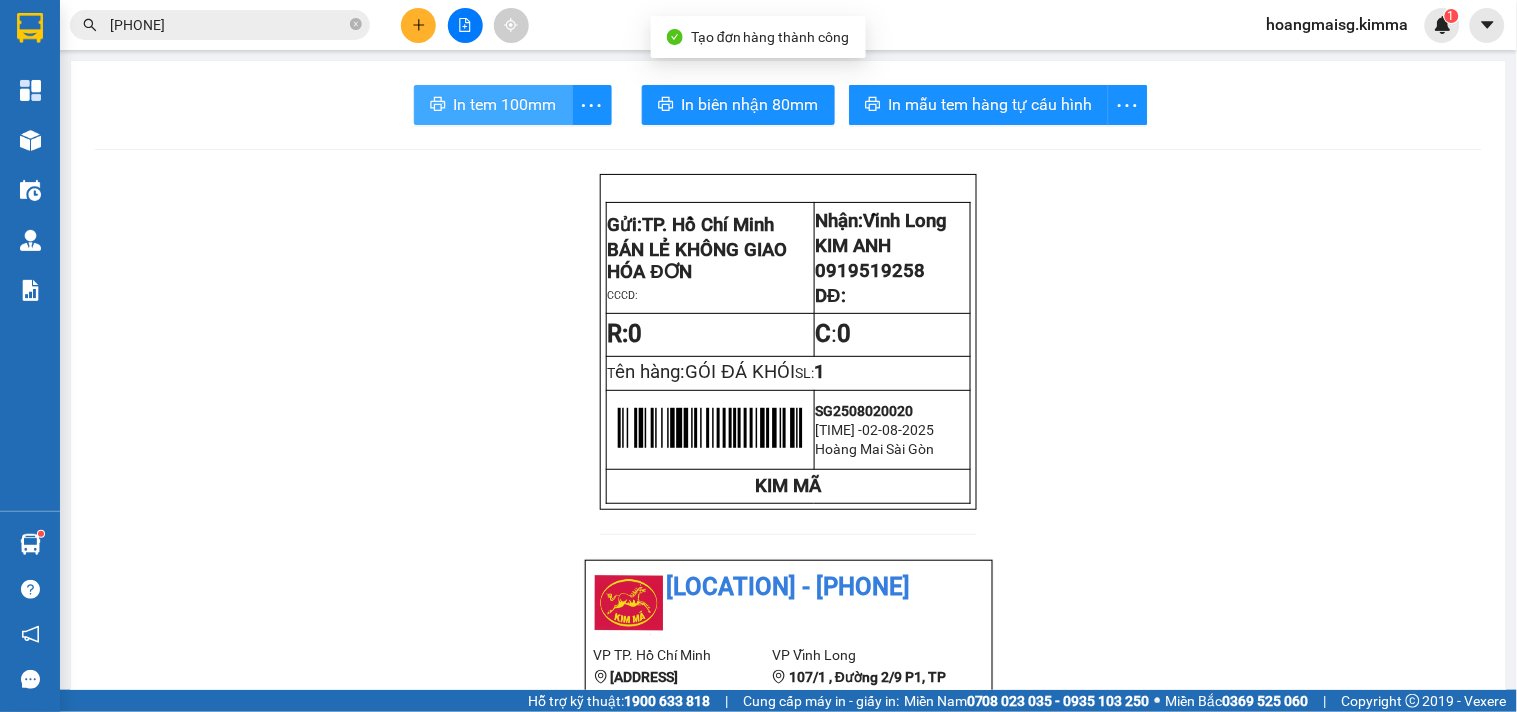 scroll, scrollTop: 0, scrollLeft: 0, axis: both 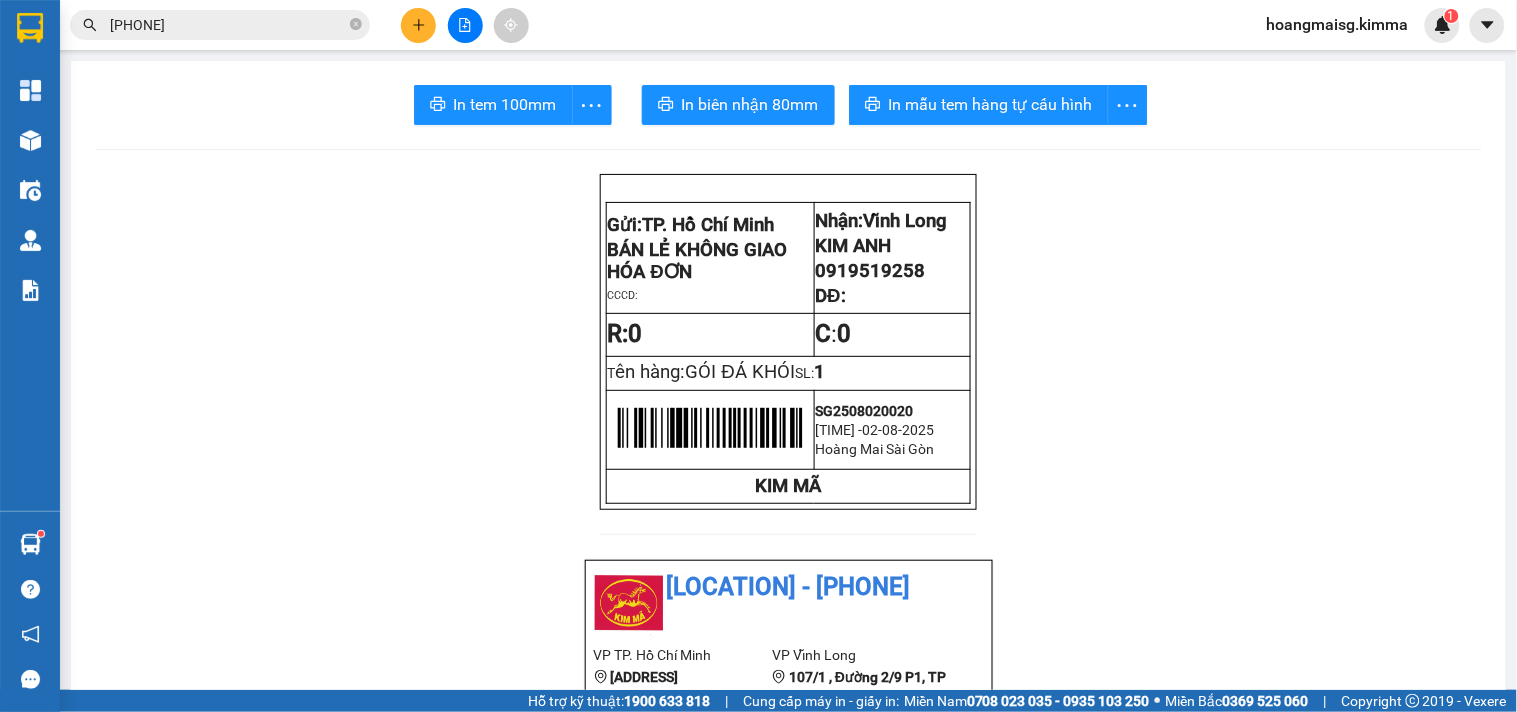 click 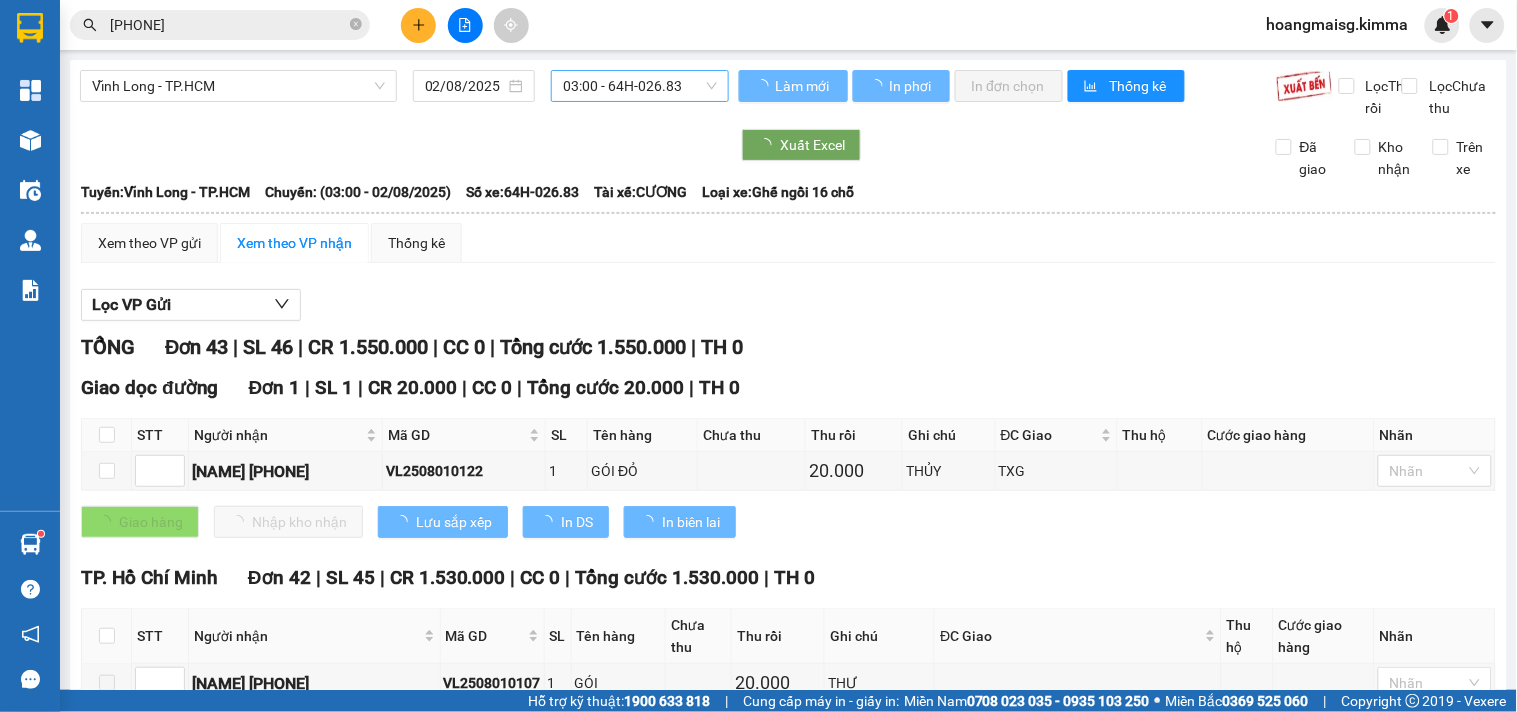 click on "03:00     - 64H-026.83" at bounding box center [640, 86] 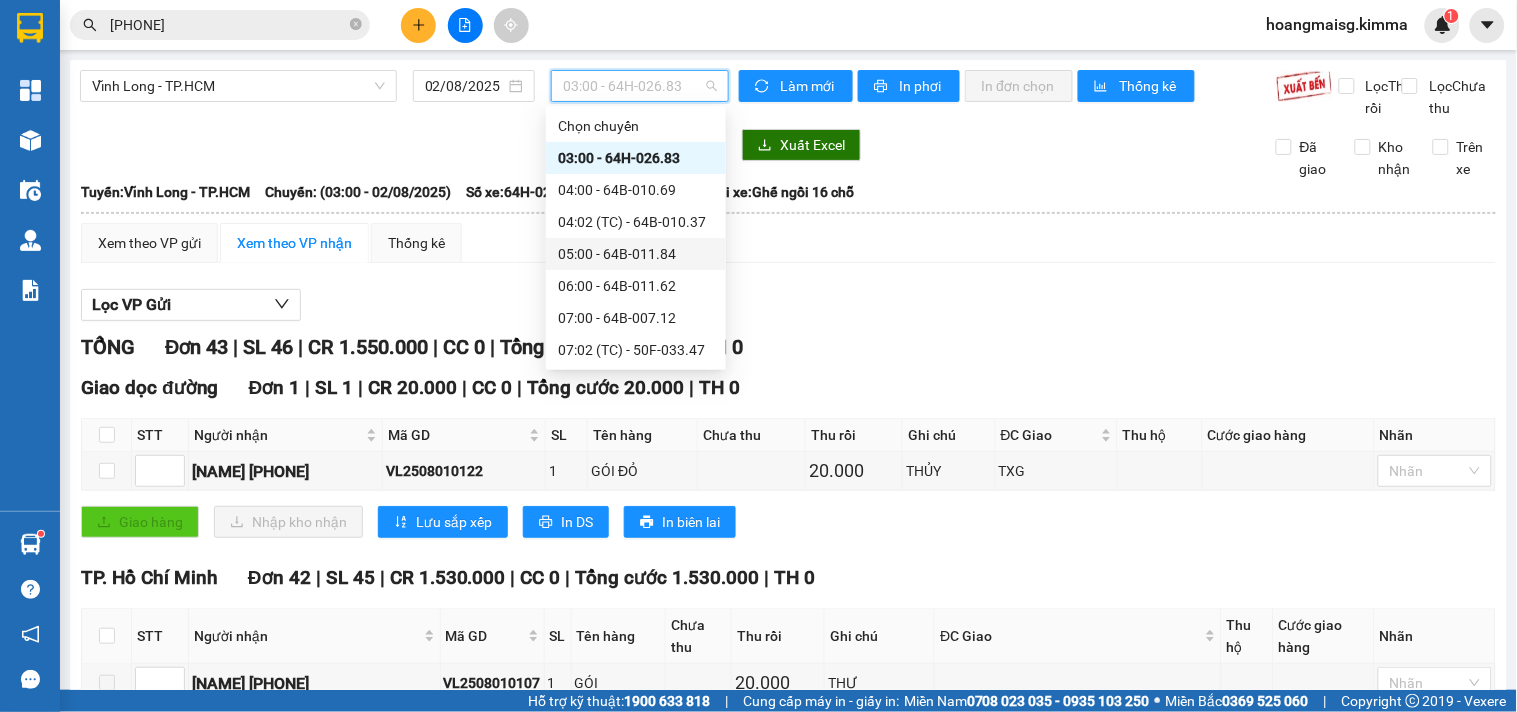 click on "05:00     - 64B-011.84" at bounding box center (636, 254) 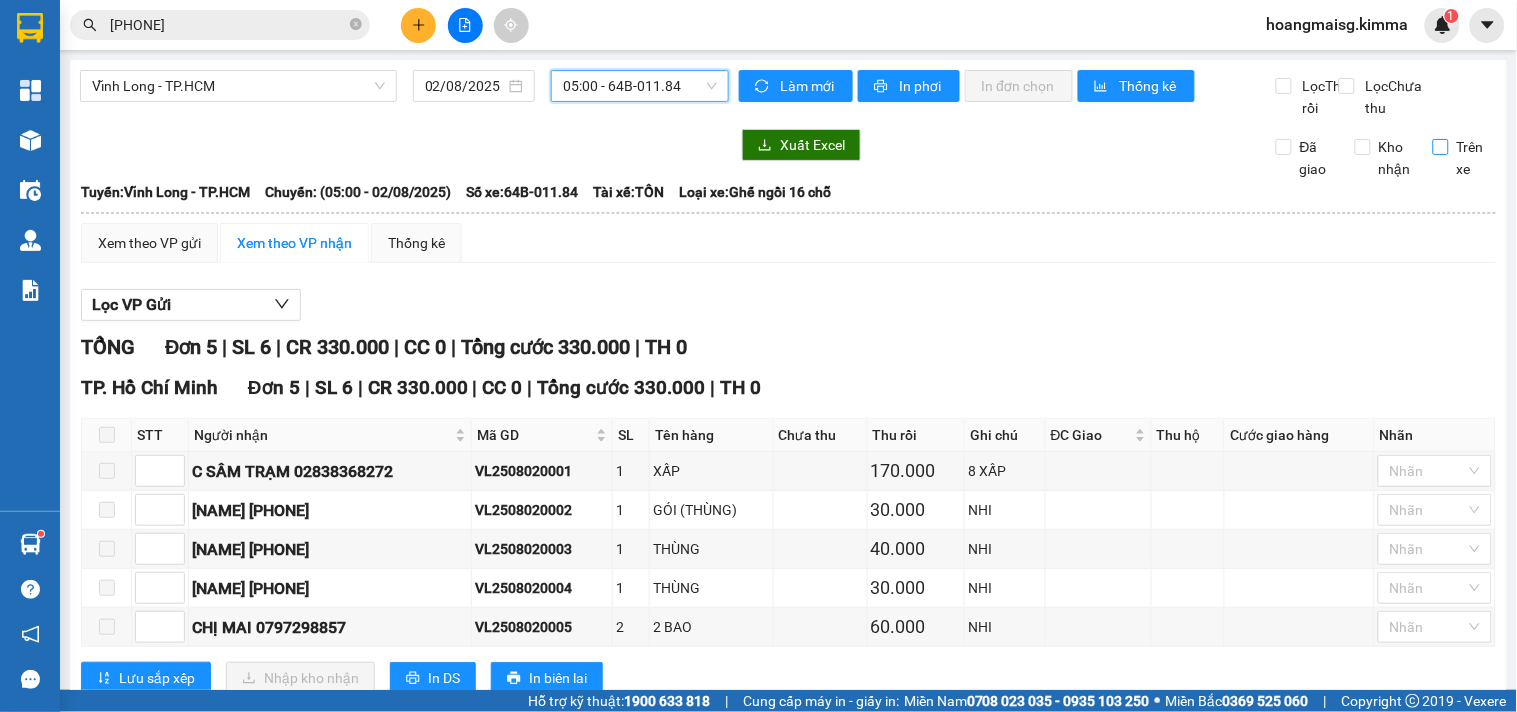 click on "Trên xe" at bounding box center [1473, 158] 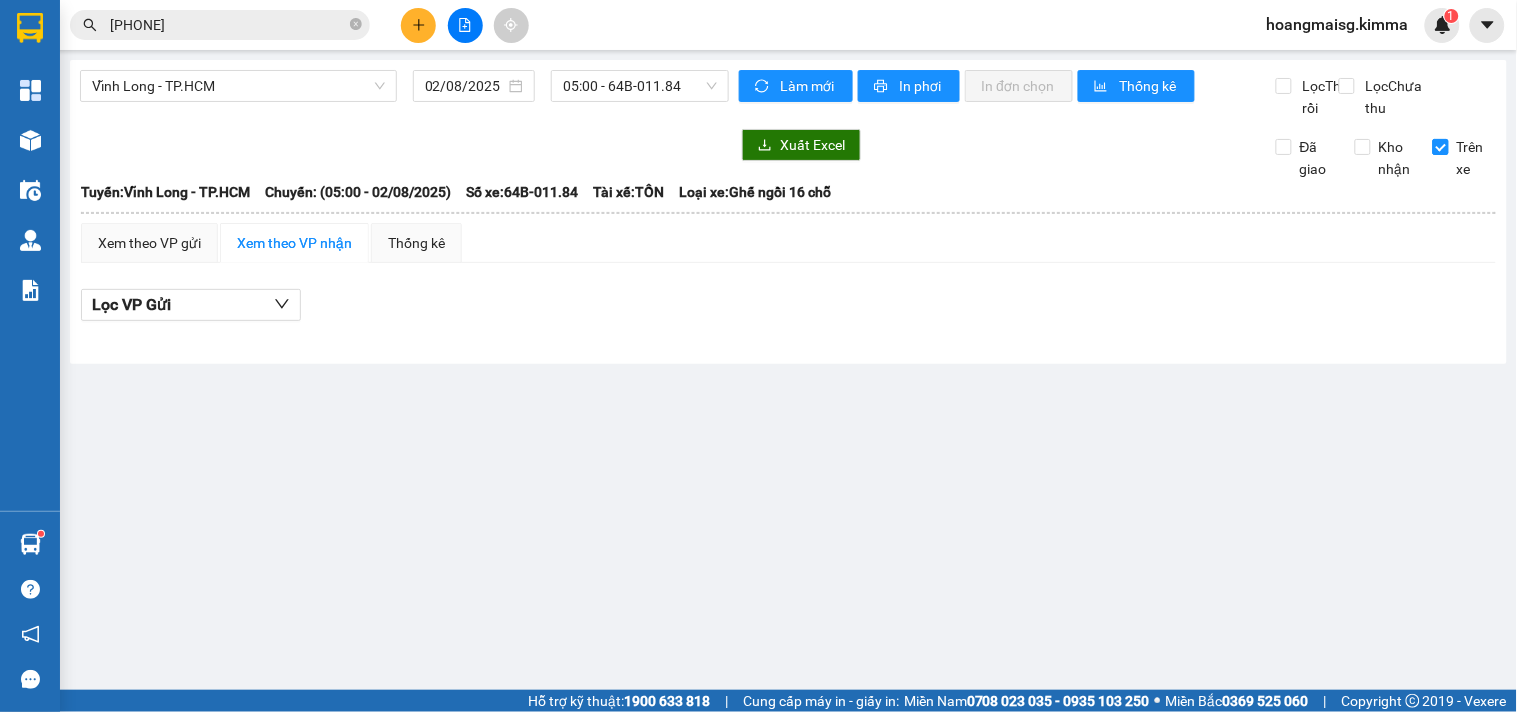 click on "Trên xe" at bounding box center (1465, 158) 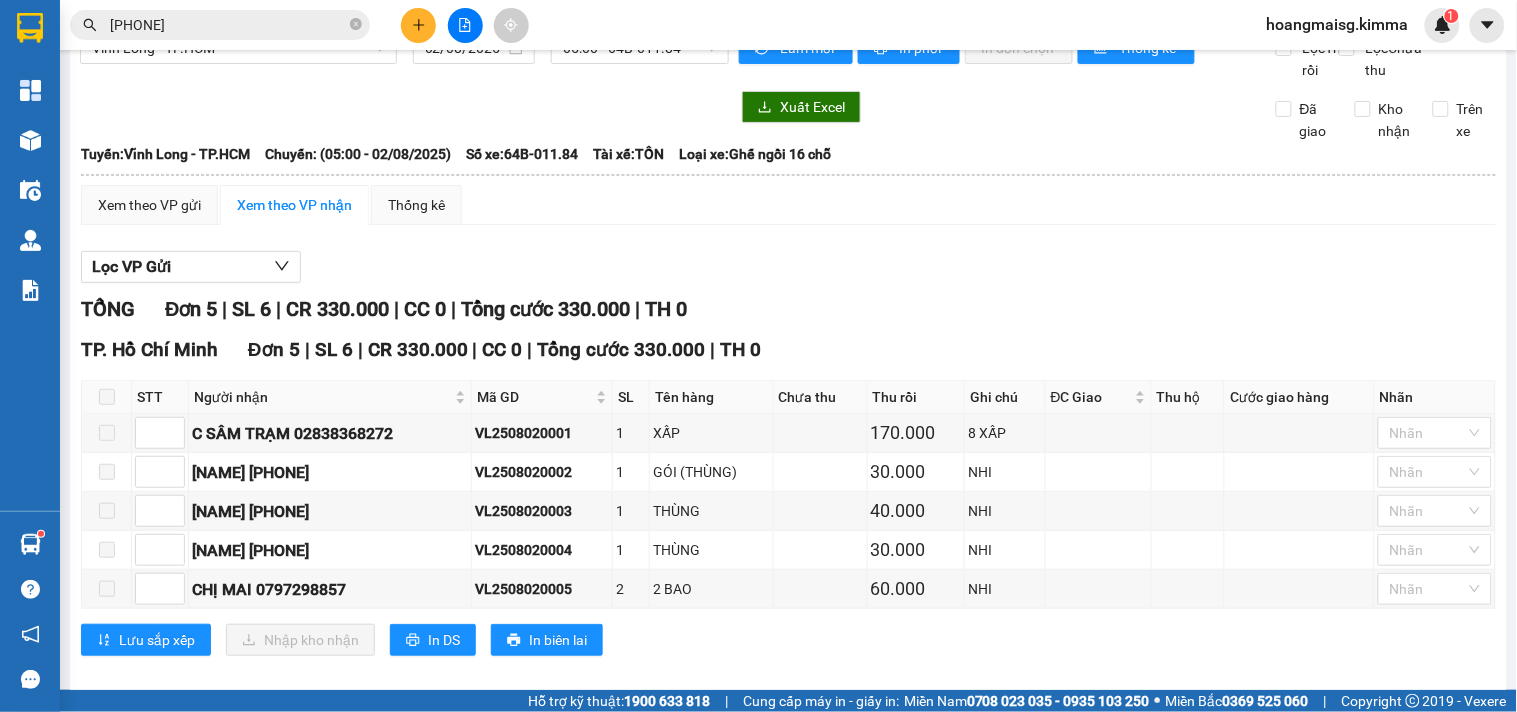 scroll, scrollTop: 0, scrollLeft: 0, axis: both 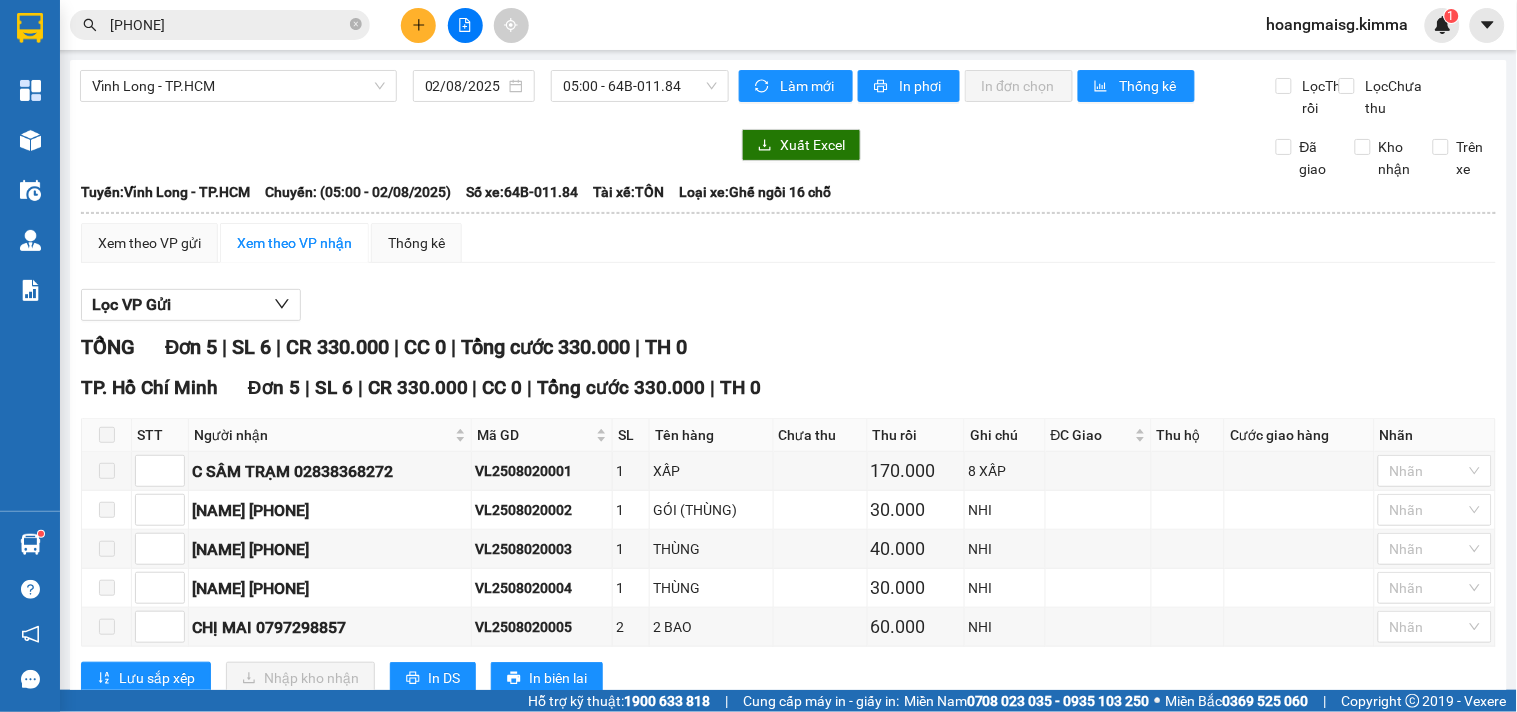 drag, startPoint x: 351, startPoint y: 5, endPoint x: 340, endPoint y: 13, distance: 13.601471 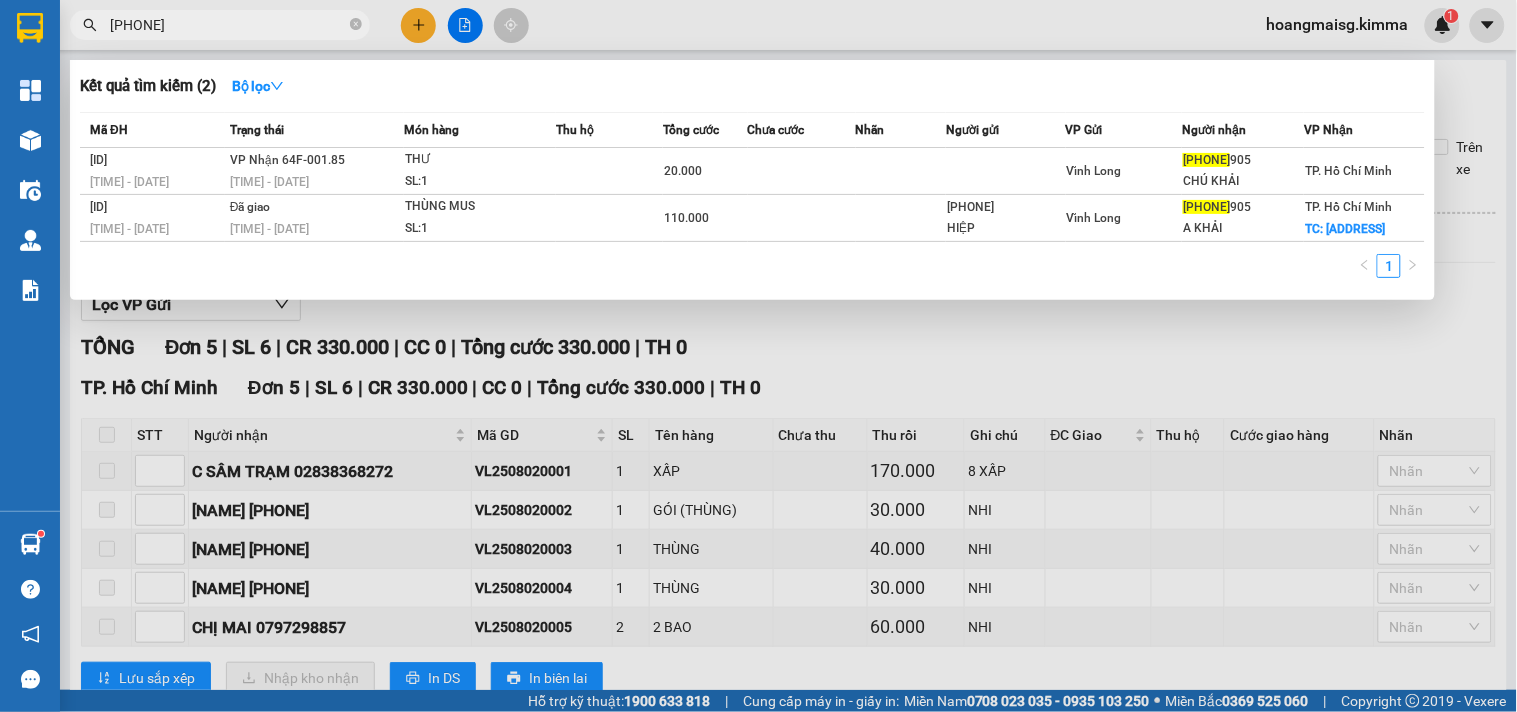 click on "0913799" at bounding box center (228, 25) 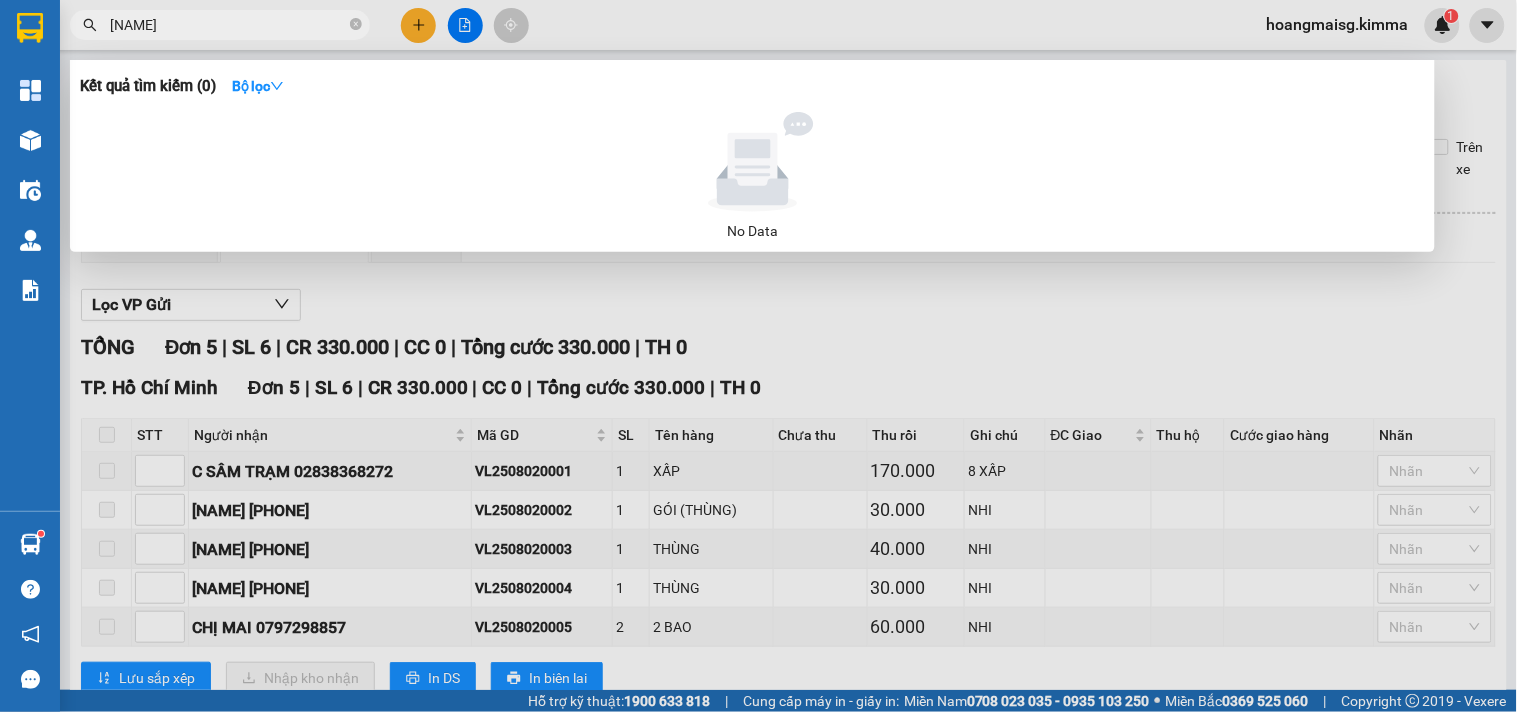 click on "AN HÂN" at bounding box center [228, 25] 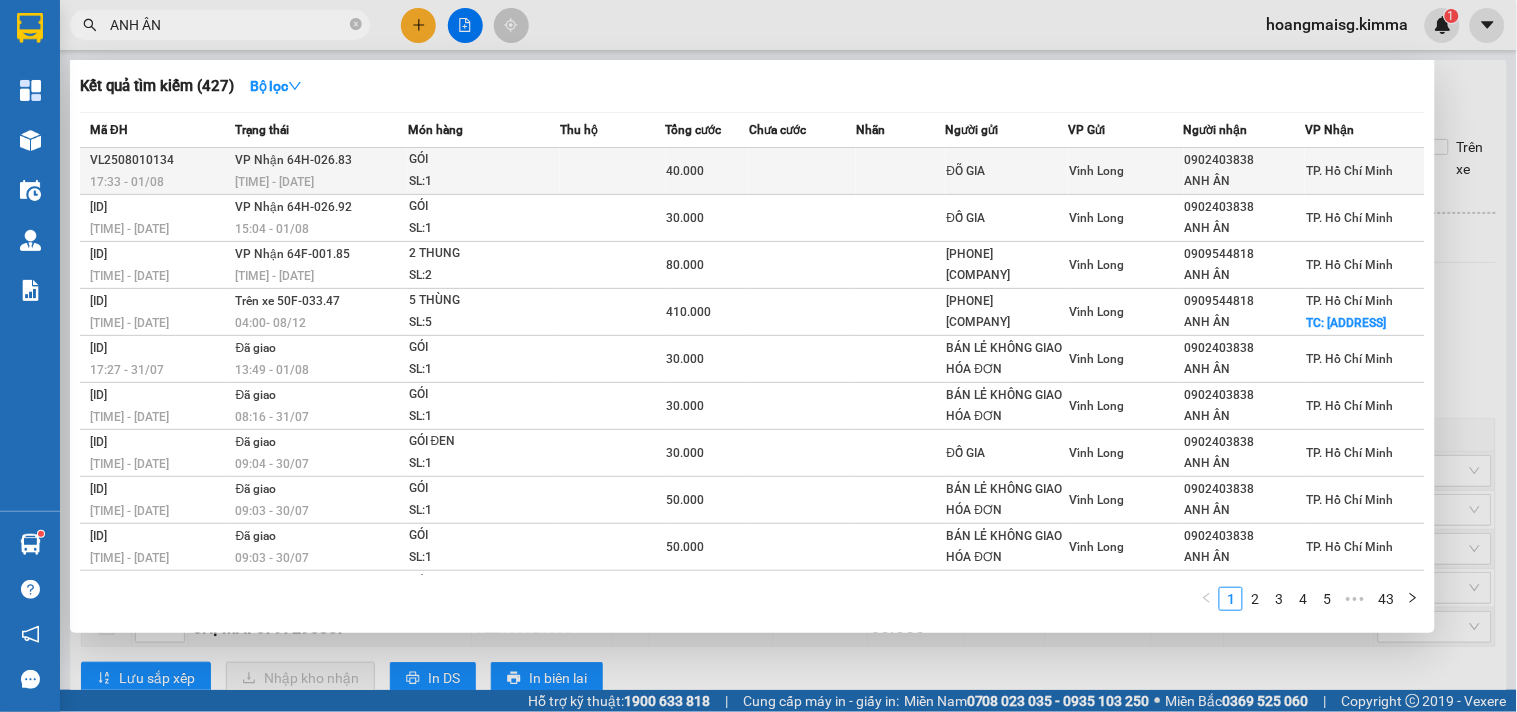 type on "ANH ÂN" 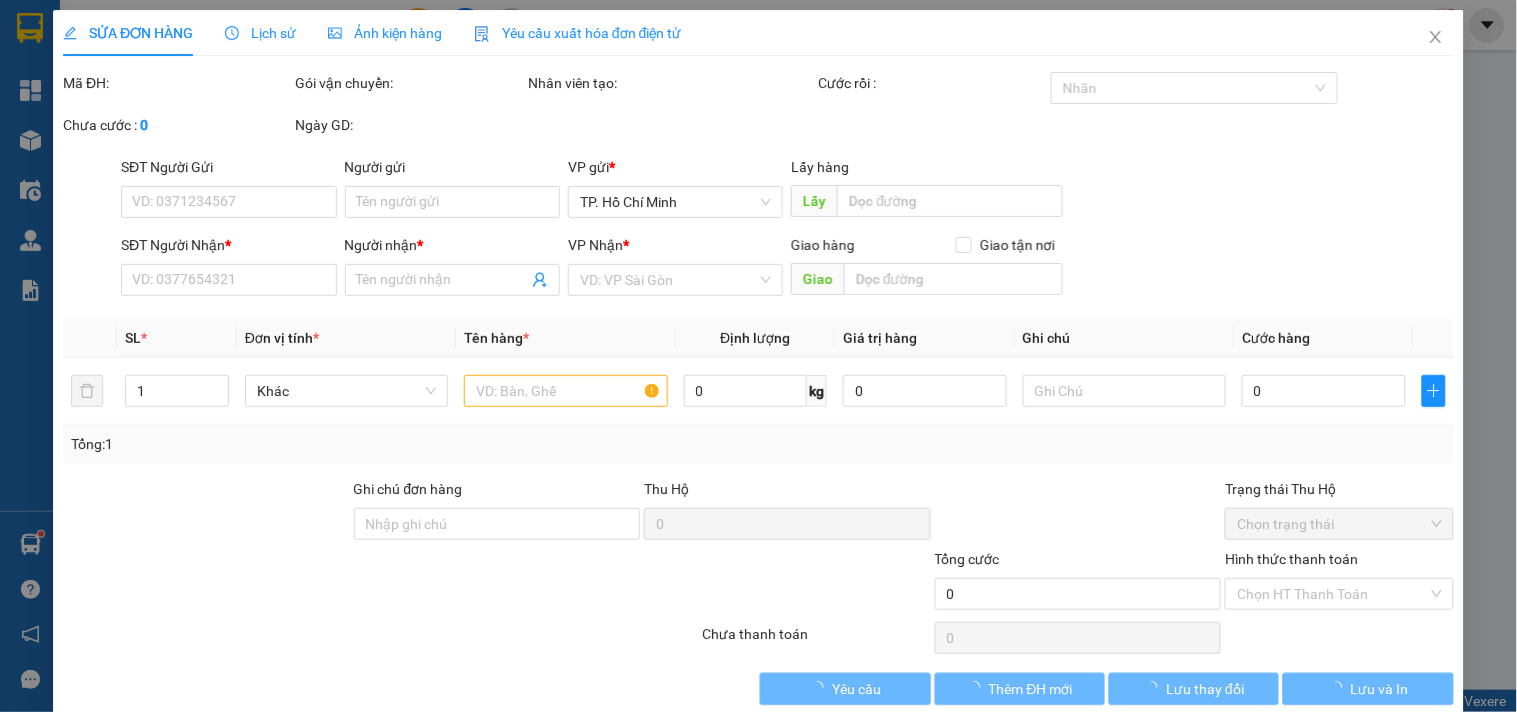 type on "ĐÕ GIA" 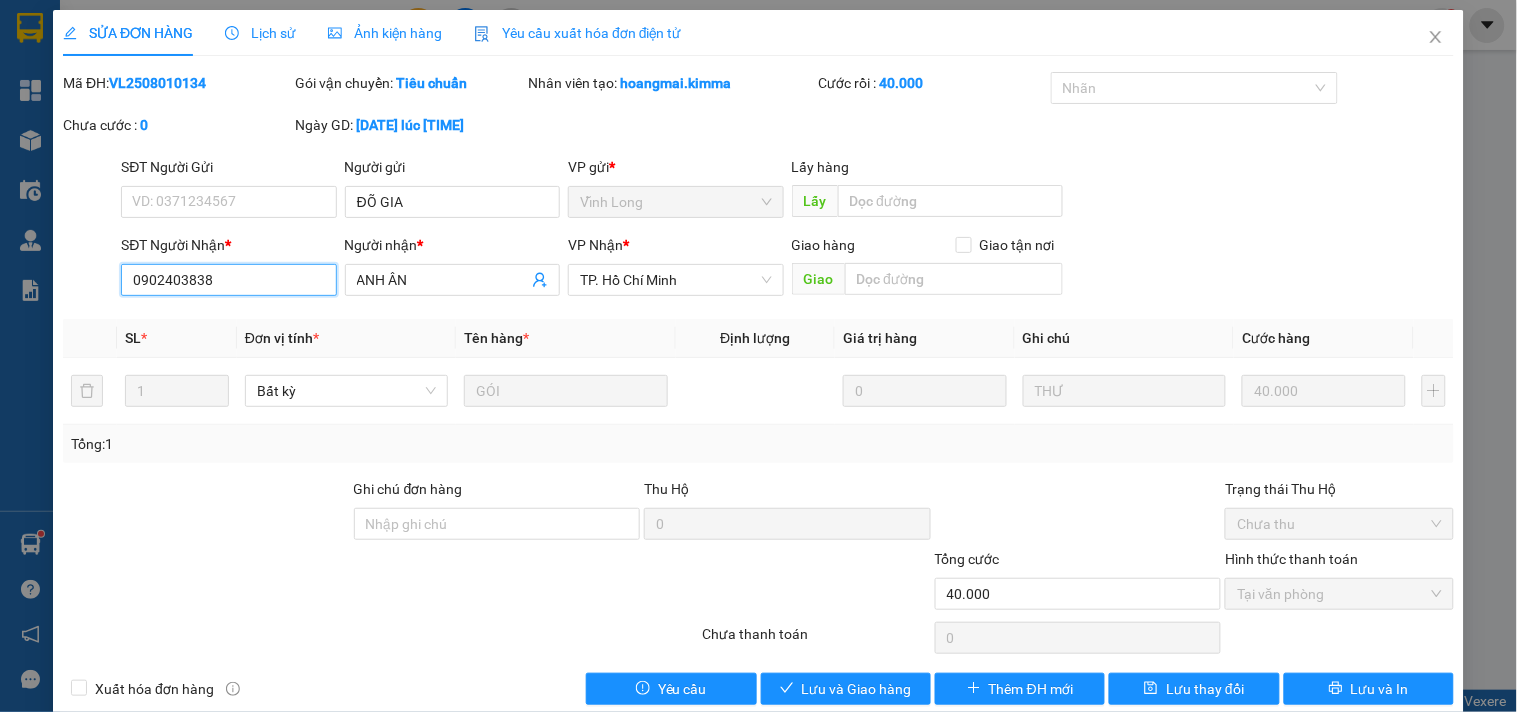 click on "0902403838" at bounding box center (228, 280) 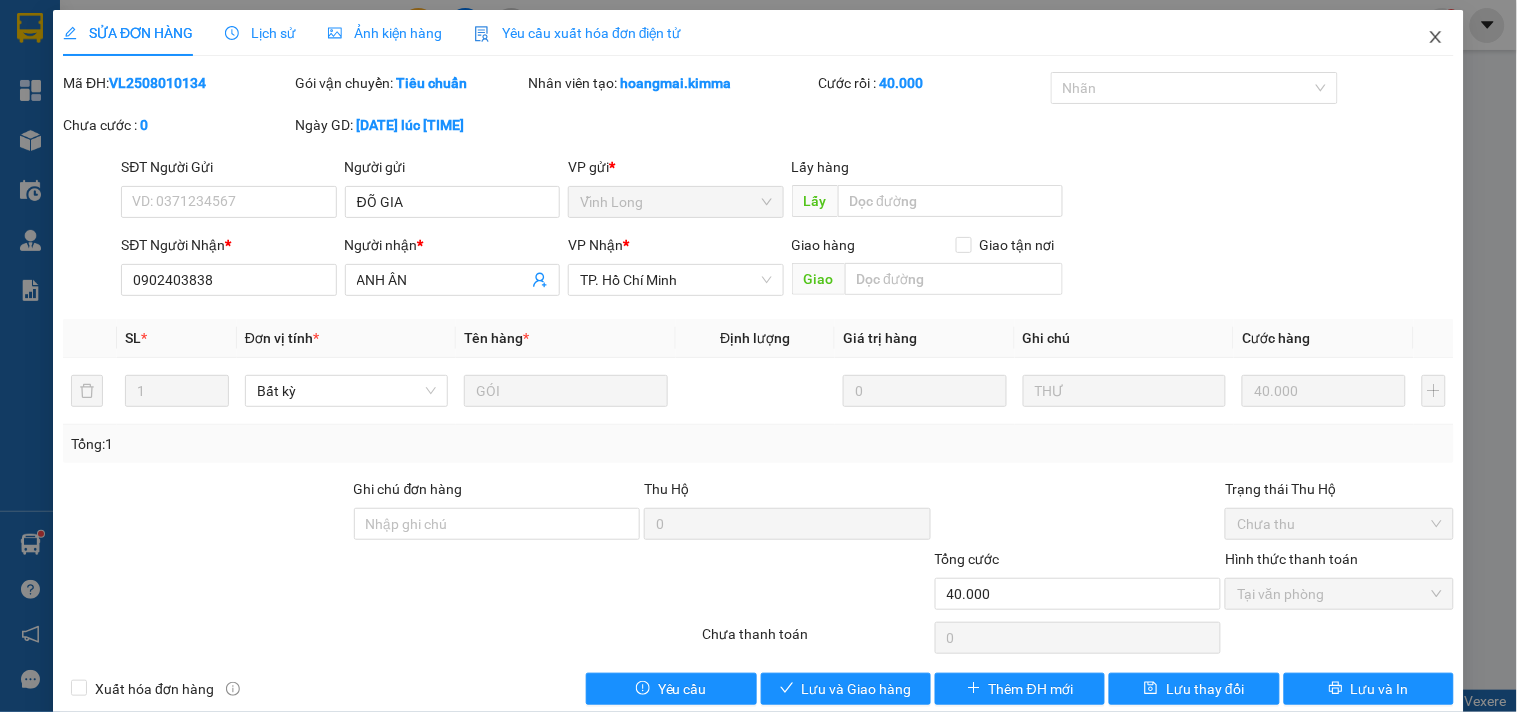drag, startPoint x: 1417, startPoint y: 35, endPoint x: 362, endPoint y: 3, distance: 1055.4852 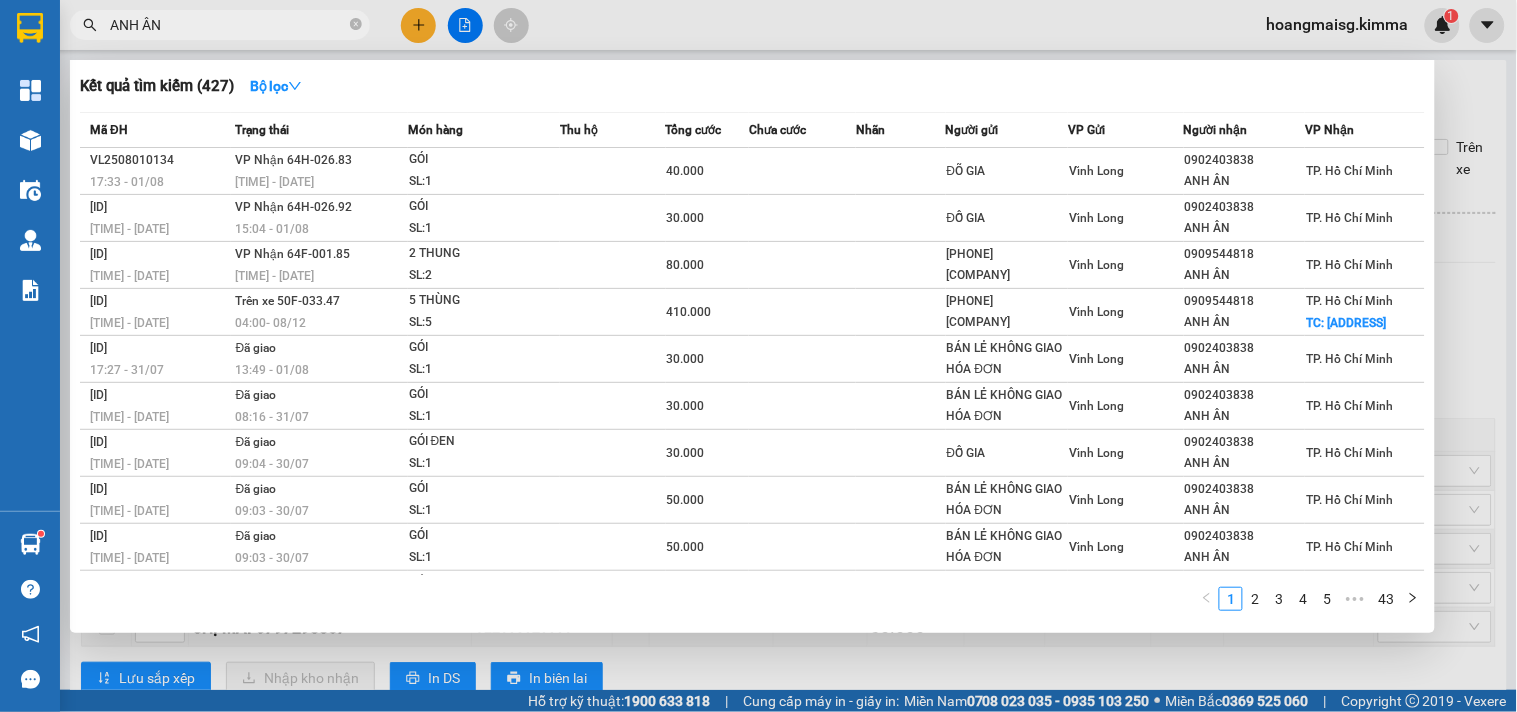 click on "ANH ÂN" at bounding box center (228, 25) 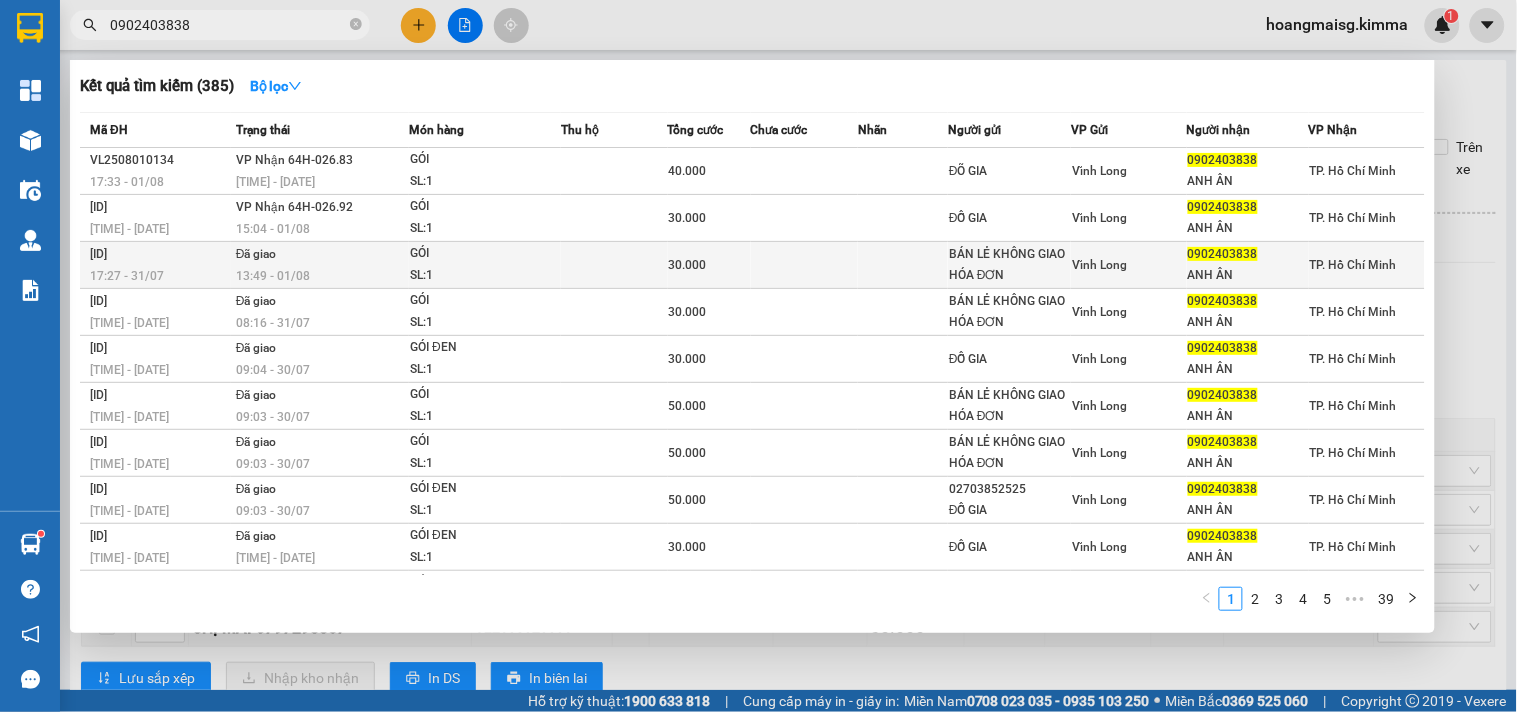 type on "0902403838" 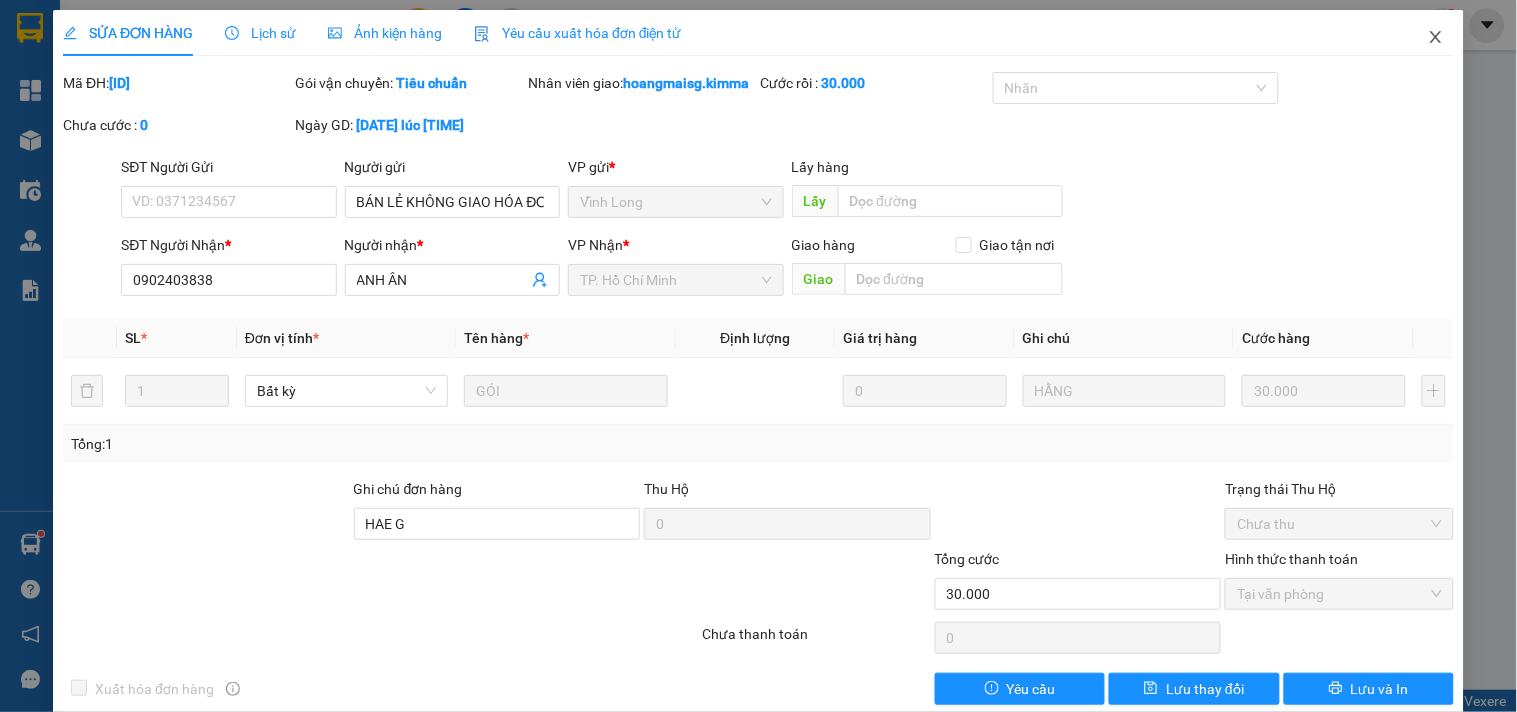 click at bounding box center (1436, 38) 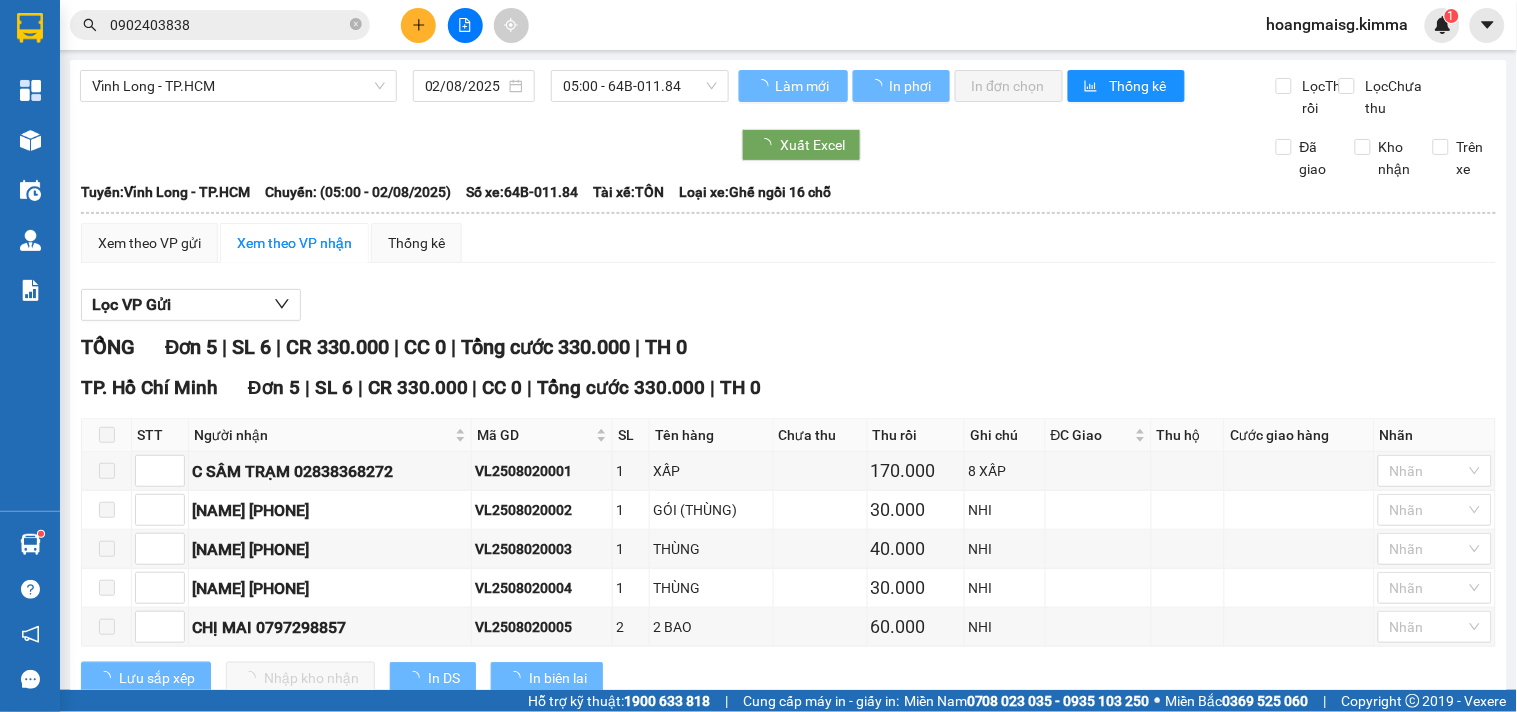 click on "Kết quả tìm kiếm ( 385 )  Bộ lọc  Mã ĐH Trạng thái Món hàng Thu hộ Tổng cước Chưa cước Nhãn Người gửi VP Gửi Người nhận VP Nhận VL2508010134 17:33 - 01/08 VP Nhận   64H-026.83 06:56 - 02/08 GÓI SL:  1 40.000 ĐÕ GIA Vĩnh Long 0902403838 ANH ÂN TP. Hồ Chí Minh VL2508010062 11:32 - 01/08 VP Nhận   64H-026.92 15:04 - 01/08 GÓI SL:  1 30.000 ĐỖ GIA Vĩnh Long 0902403838 ANH ÂN TP. Hồ Chí Minh VL2507310135 17:27 - 31/07 Đã giao   13:49 - 01/08 GÓI SL:  1 30.000 BÁN LẺ KHÔNG GIAO HÓA ĐƠN Vĩnh Long 0902403838 ANH ÂN TP. Hồ Chí Minh VL2507300143 17:43 - 30/07 Đã giao   08:16 - 31/07 GÓI SL:  1 30.000 BÁN LẺ KHÔNG GIAO HÓA ĐƠN Vĩnh Long 0902403838 ANH ÂN TP. Hồ Chí Minh VL2507290166 19:22 - 29/07 Đã giao   09:04 - 30/07 GÓI ĐEN SL:  1 30.000 ĐỖ GIA Vĩnh Long 0902403838 ANH ÂN TP. Hồ Chí Minh VL2507290143 17:46 - 29/07 Đã giao   09:03 - 30/07 GÓI SL:  1 50.000 BÁN LẺ KHÔNG GIAO HÓA ĐƠN Vĩnh Long   1" at bounding box center [195, 25] 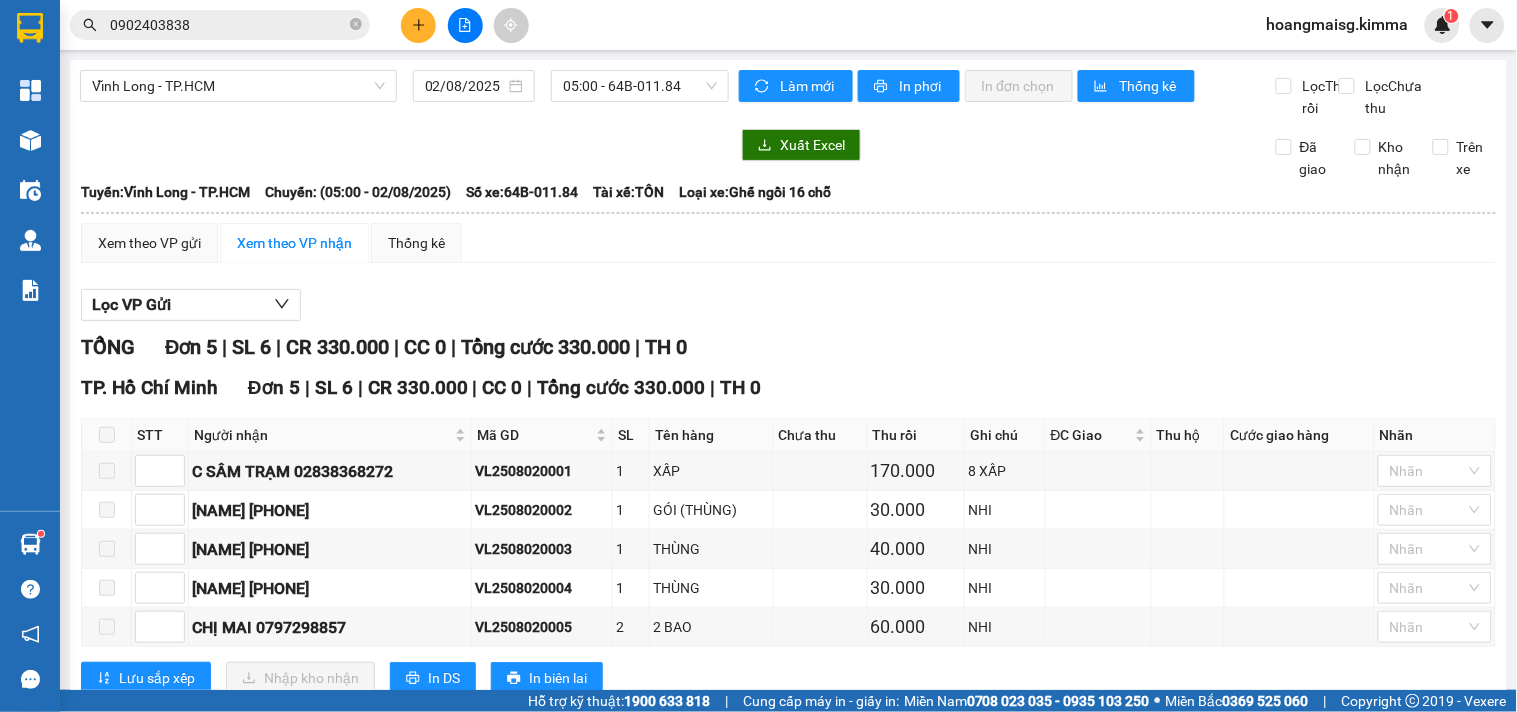 click on "0902403838" at bounding box center [228, 25] 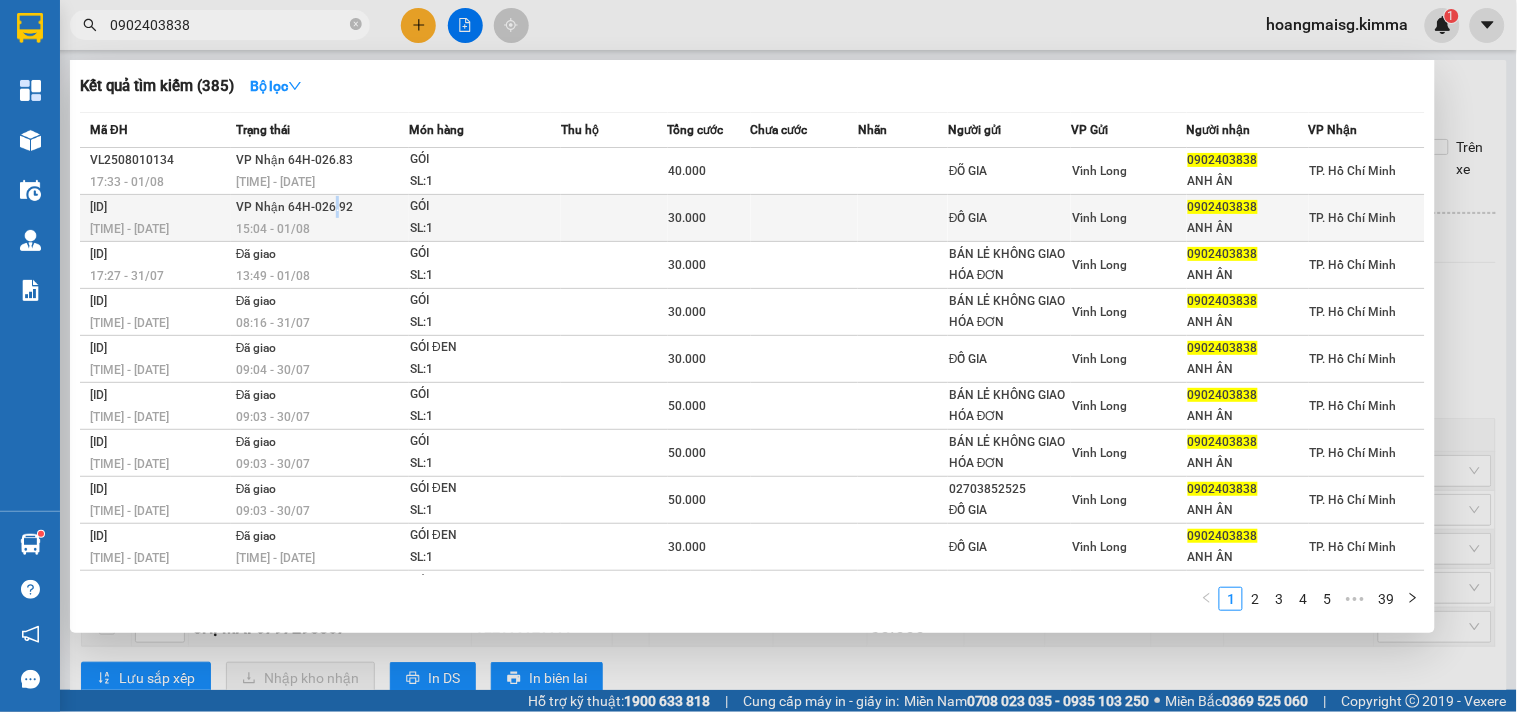 click on "VP Nhận   64H-026.92" at bounding box center (294, 207) 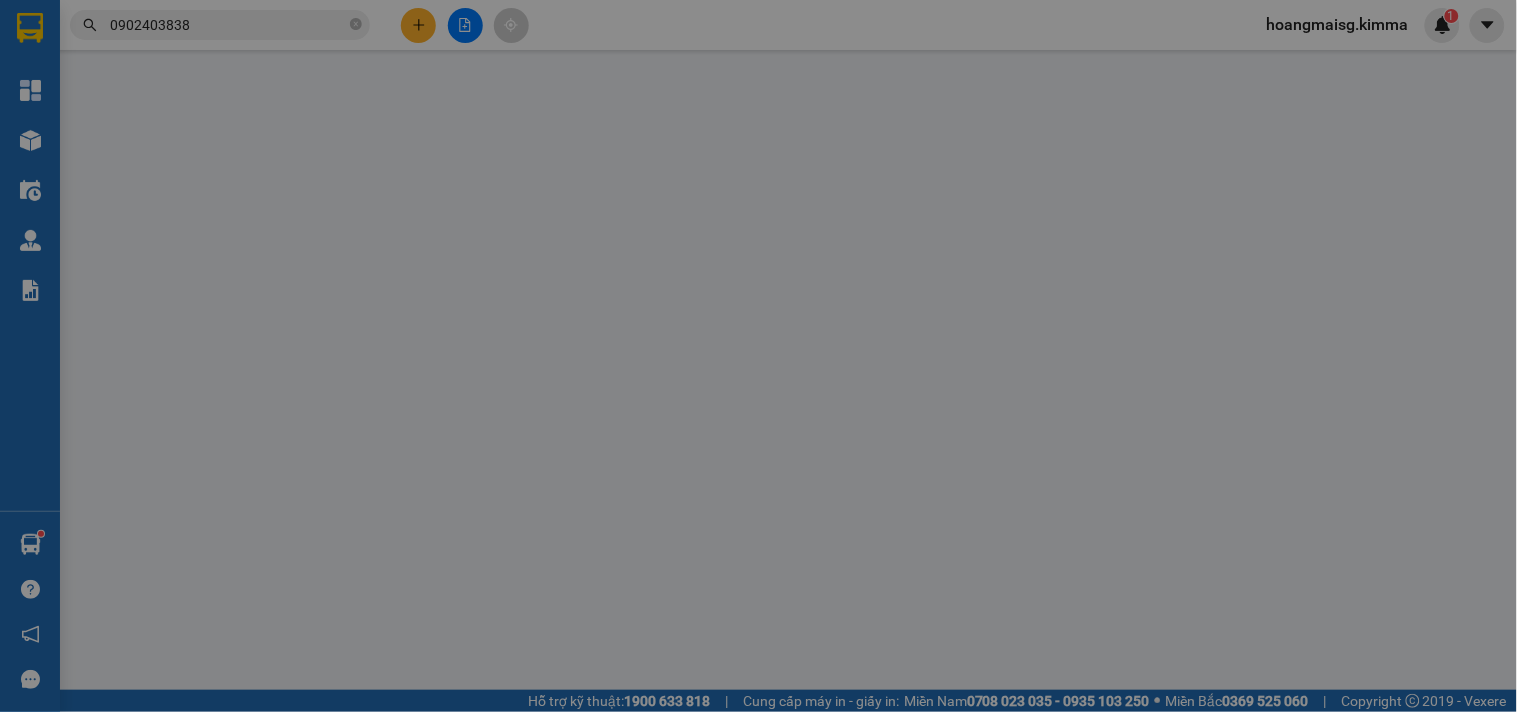 type on "ĐỖ GIA" 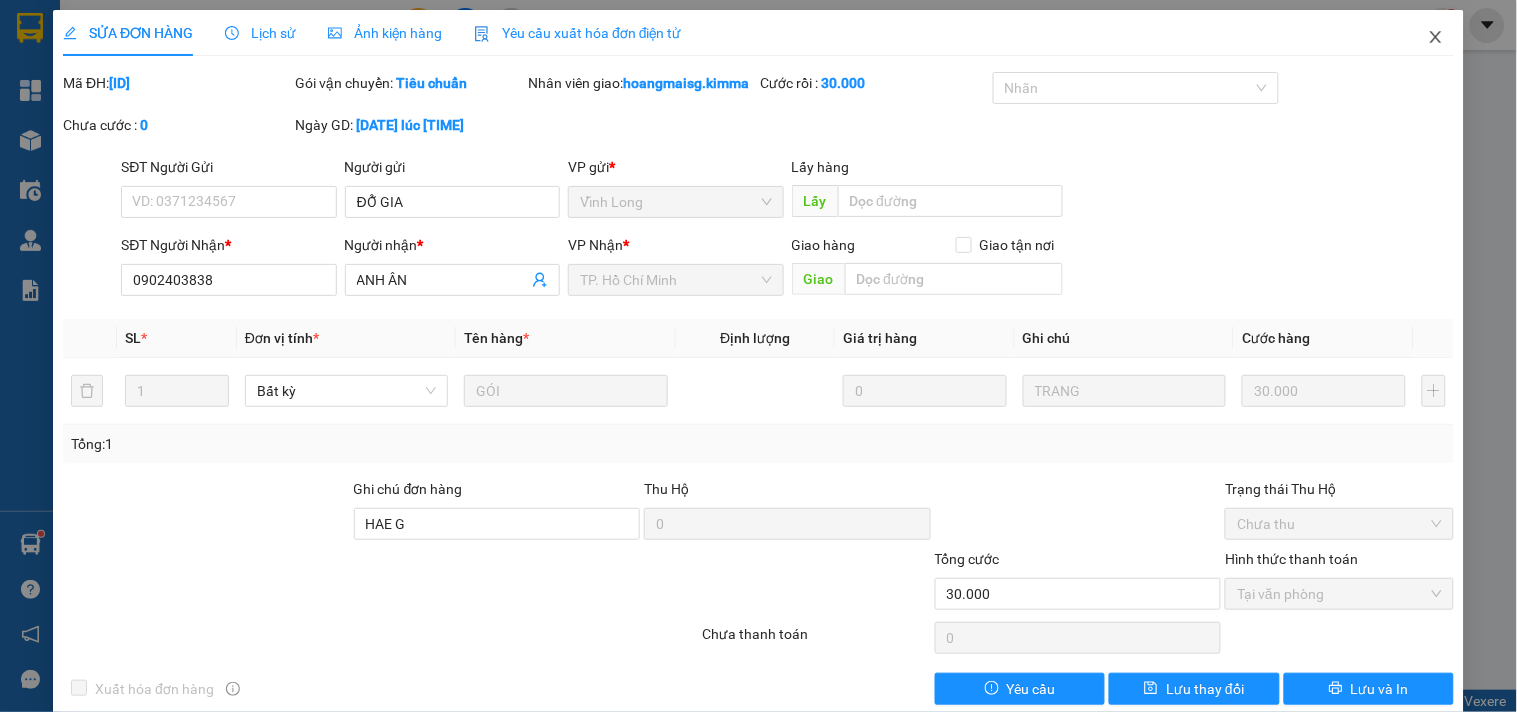 click at bounding box center (1436, 38) 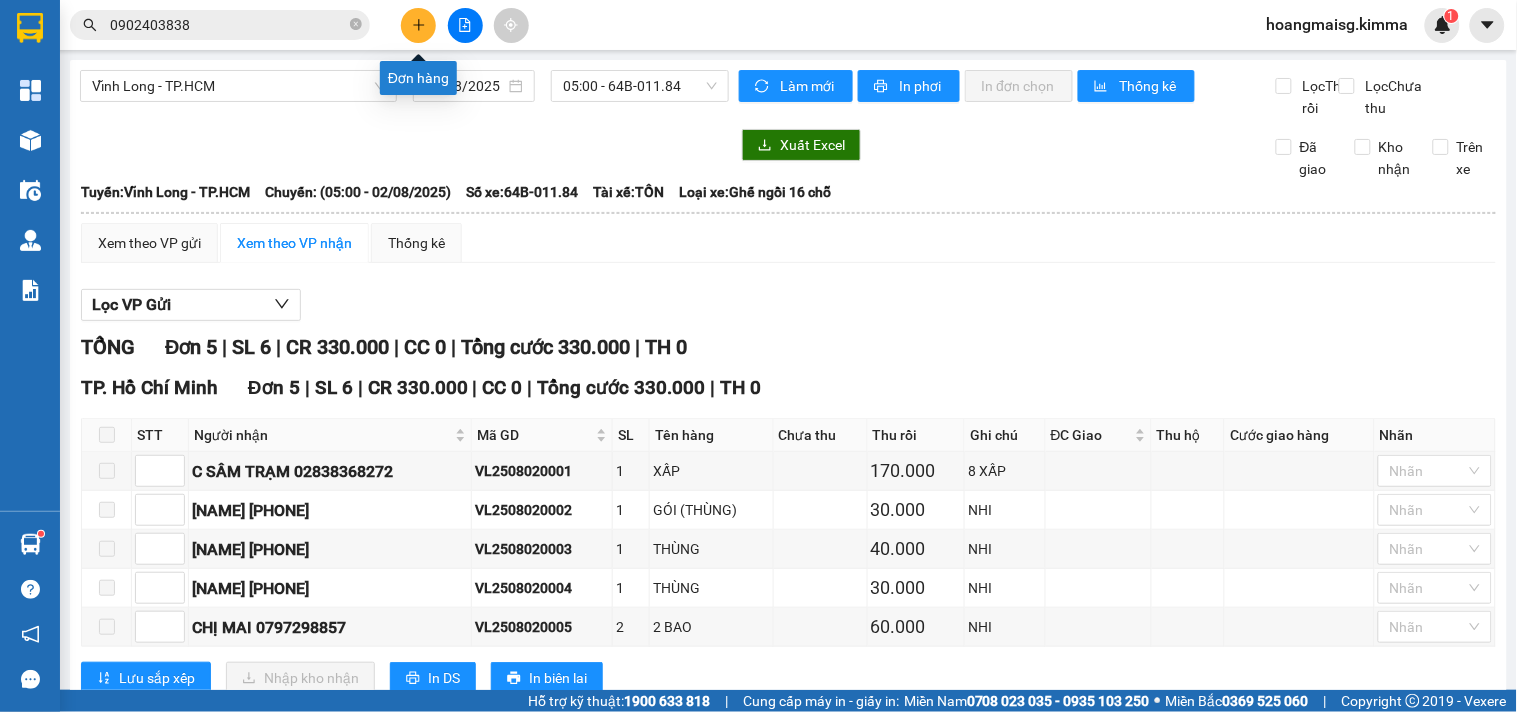 click at bounding box center [418, 25] 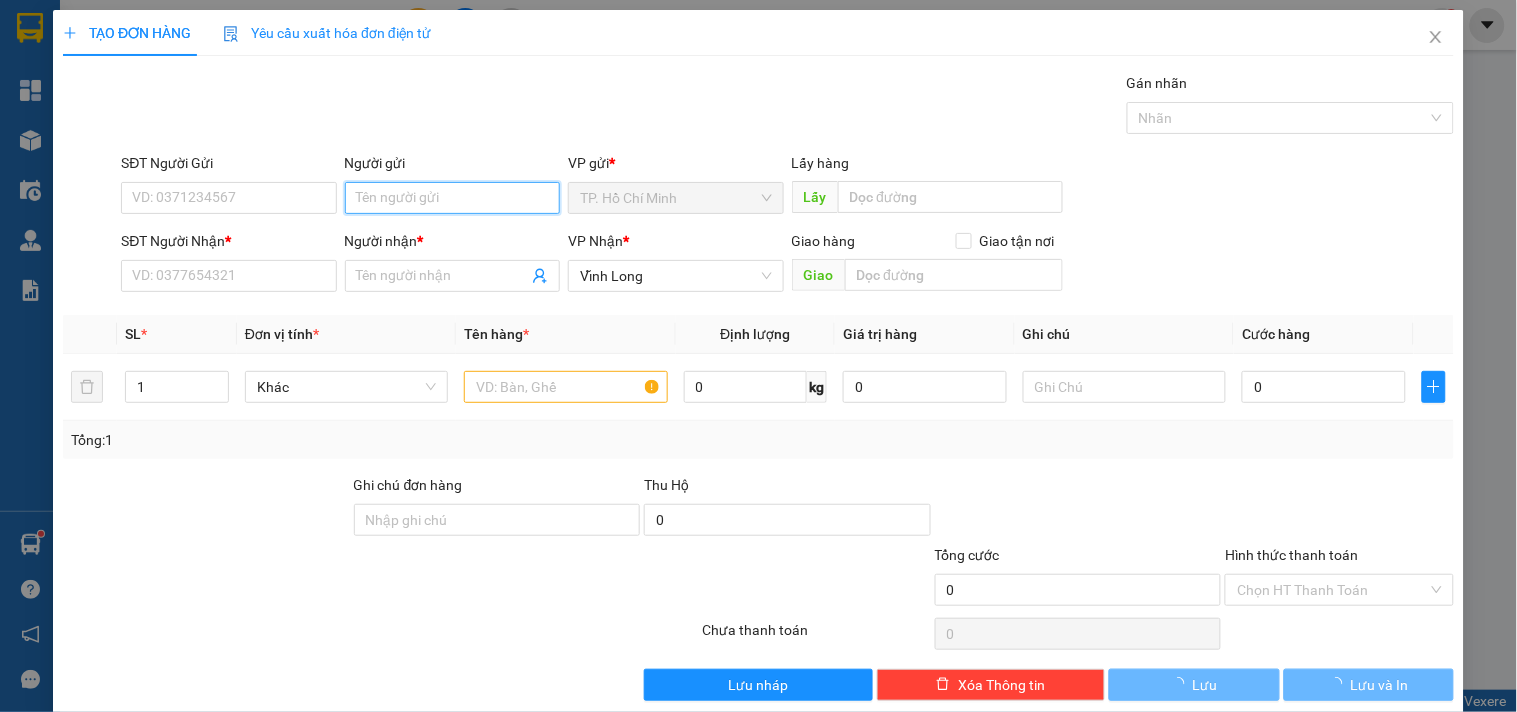 click on "Người gửi" at bounding box center [452, 198] 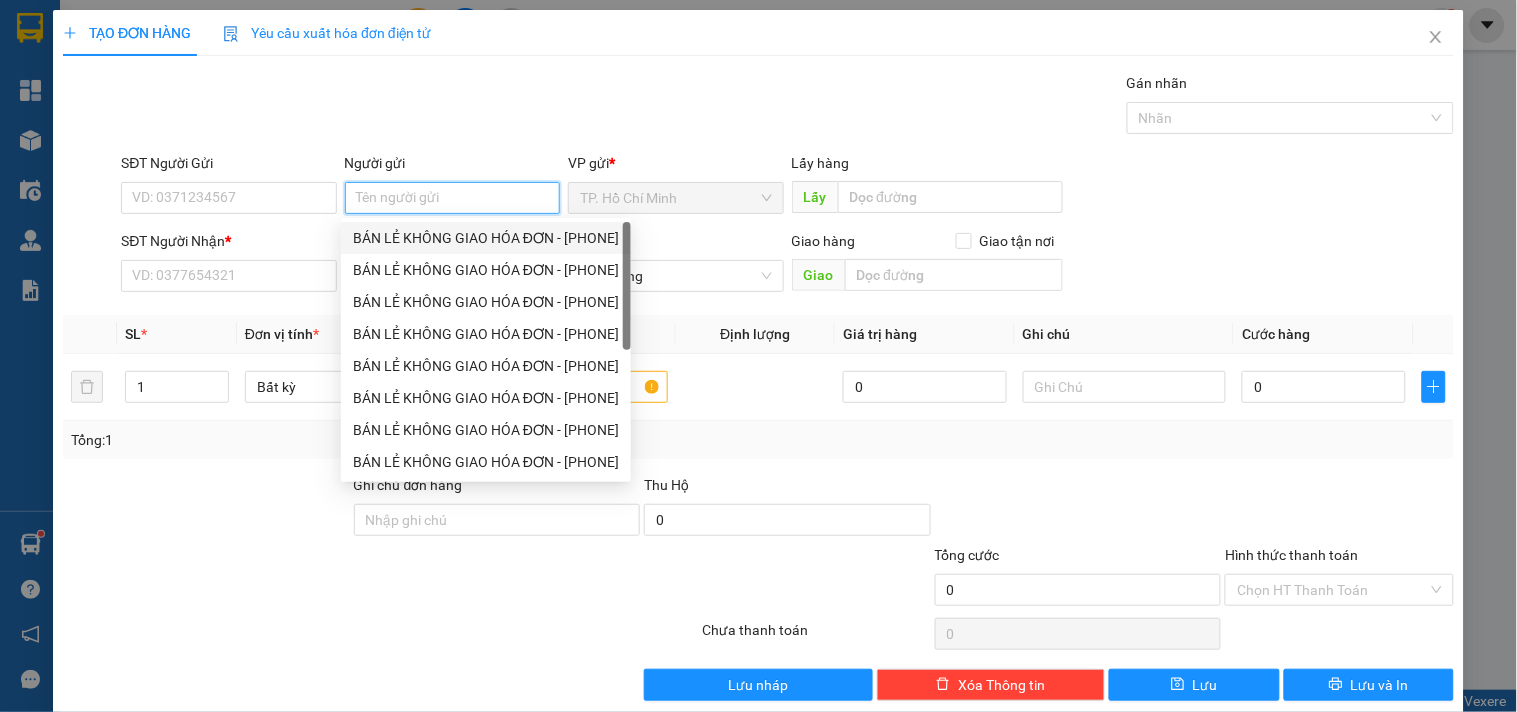 click on "BÁN LẺ KHÔNG GIAO HÓA ĐƠN - [PHONE]" at bounding box center (486, 238) 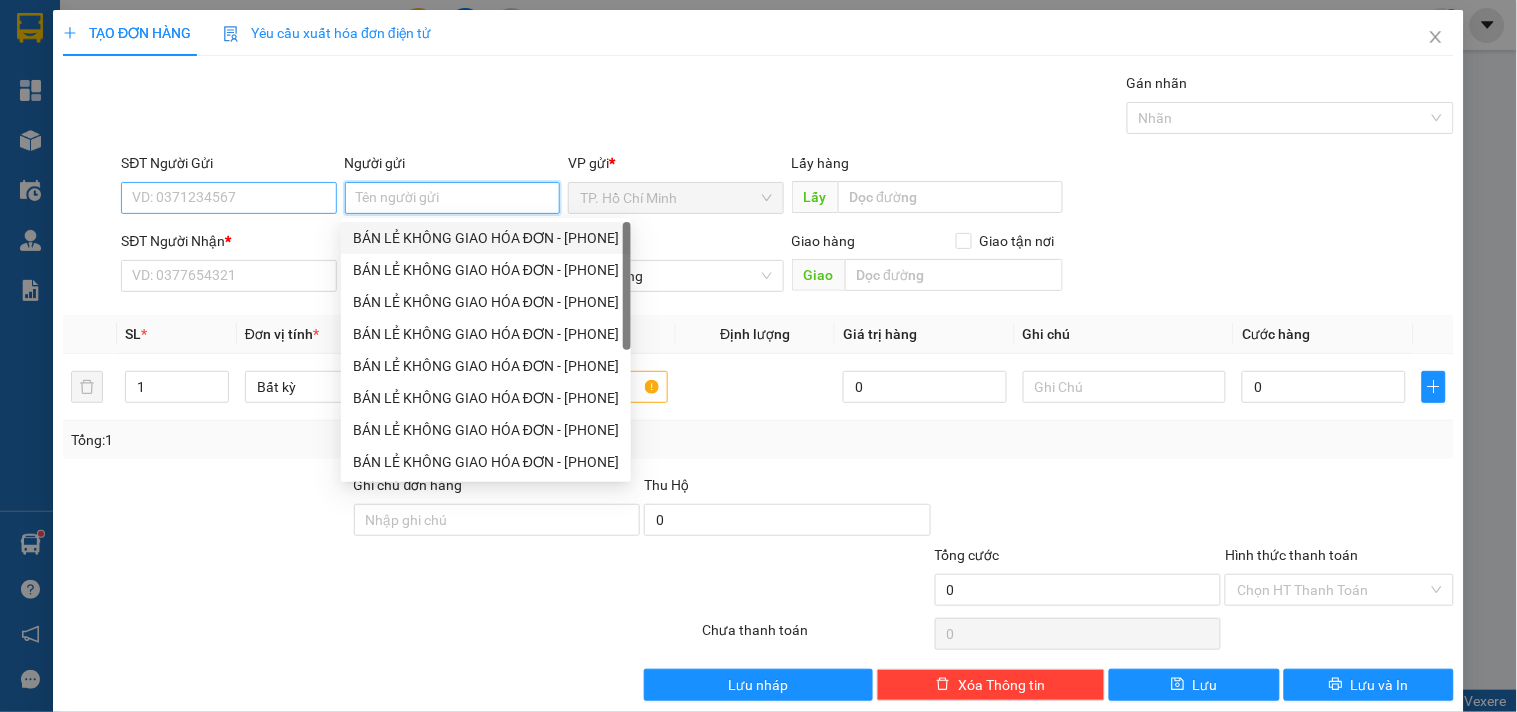 type on "0913523656" 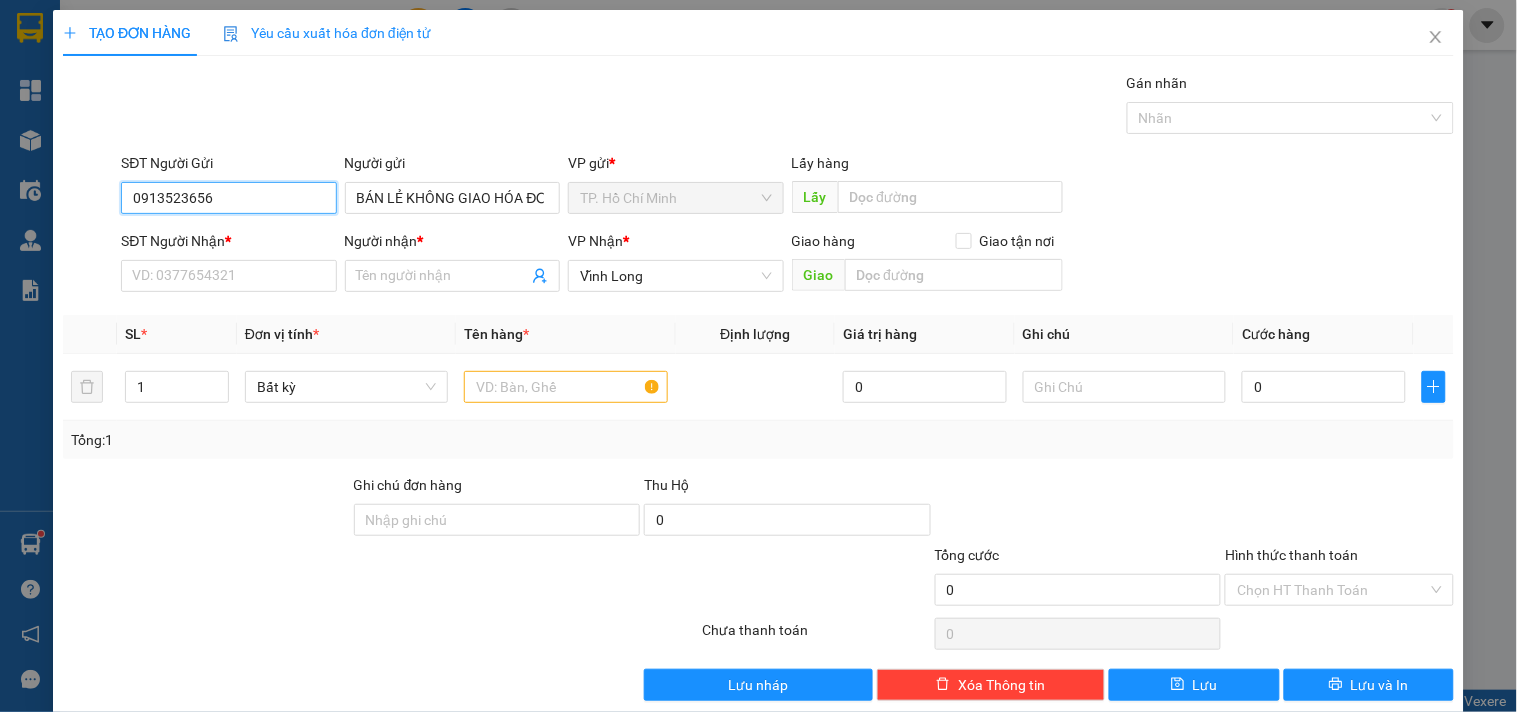 click on "0913523656" at bounding box center [228, 198] 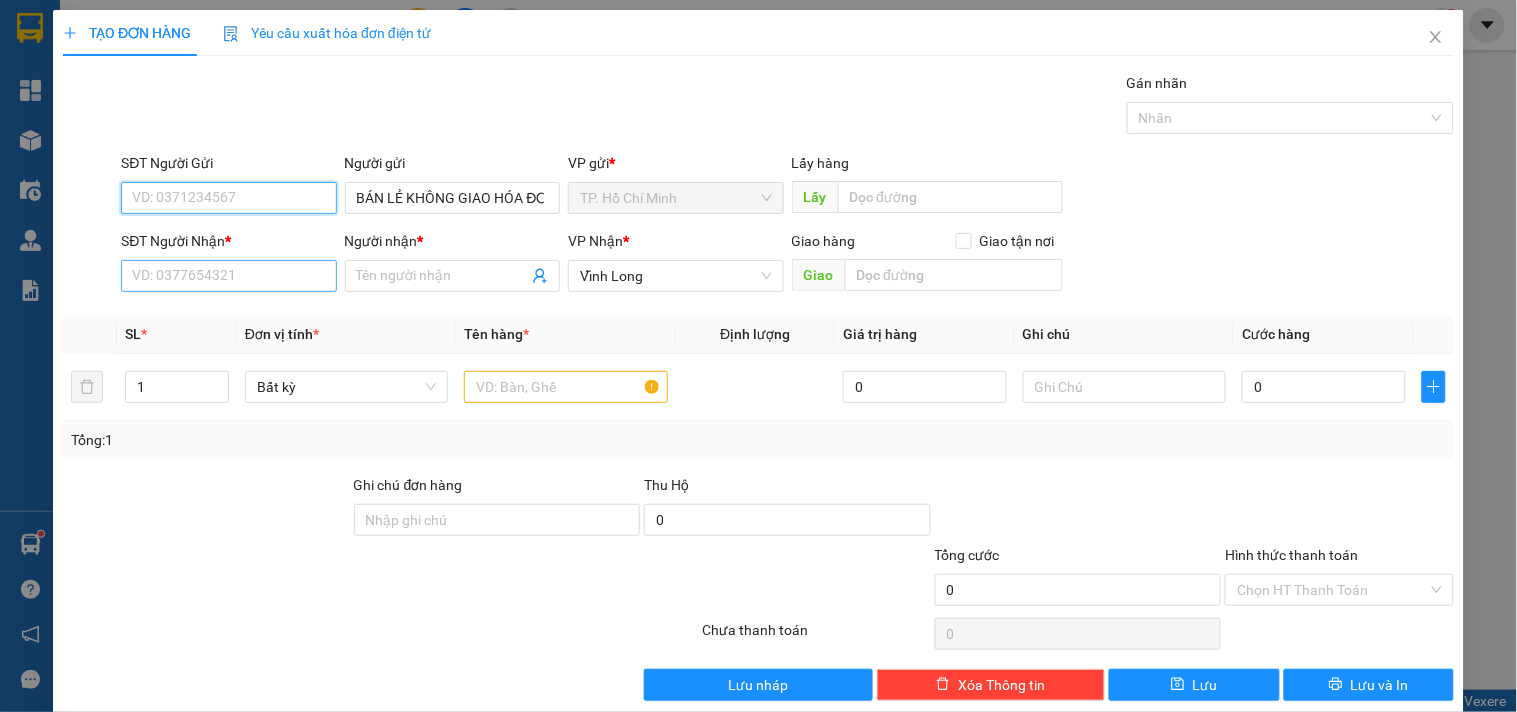 type 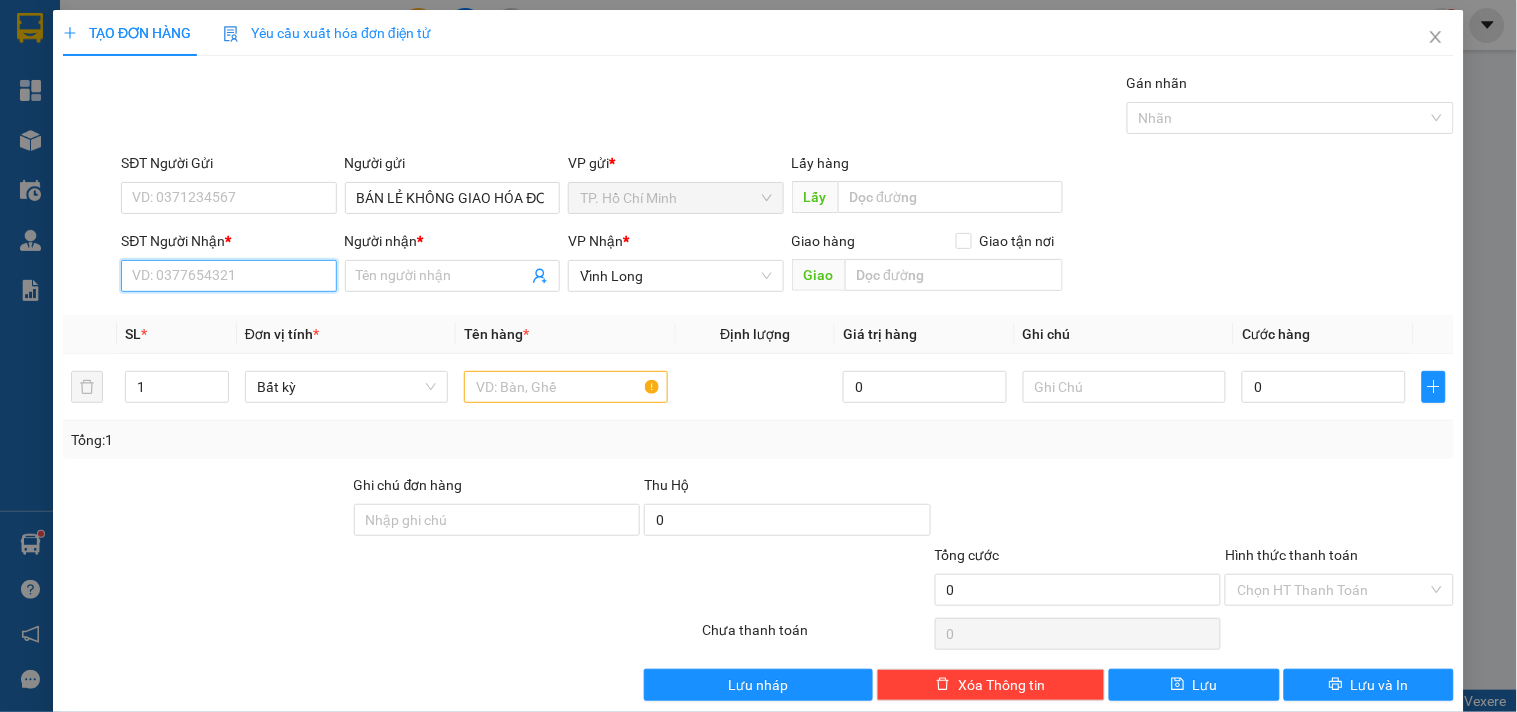 click on "SĐT Người Nhận  *" at bounding box center (228, 276) 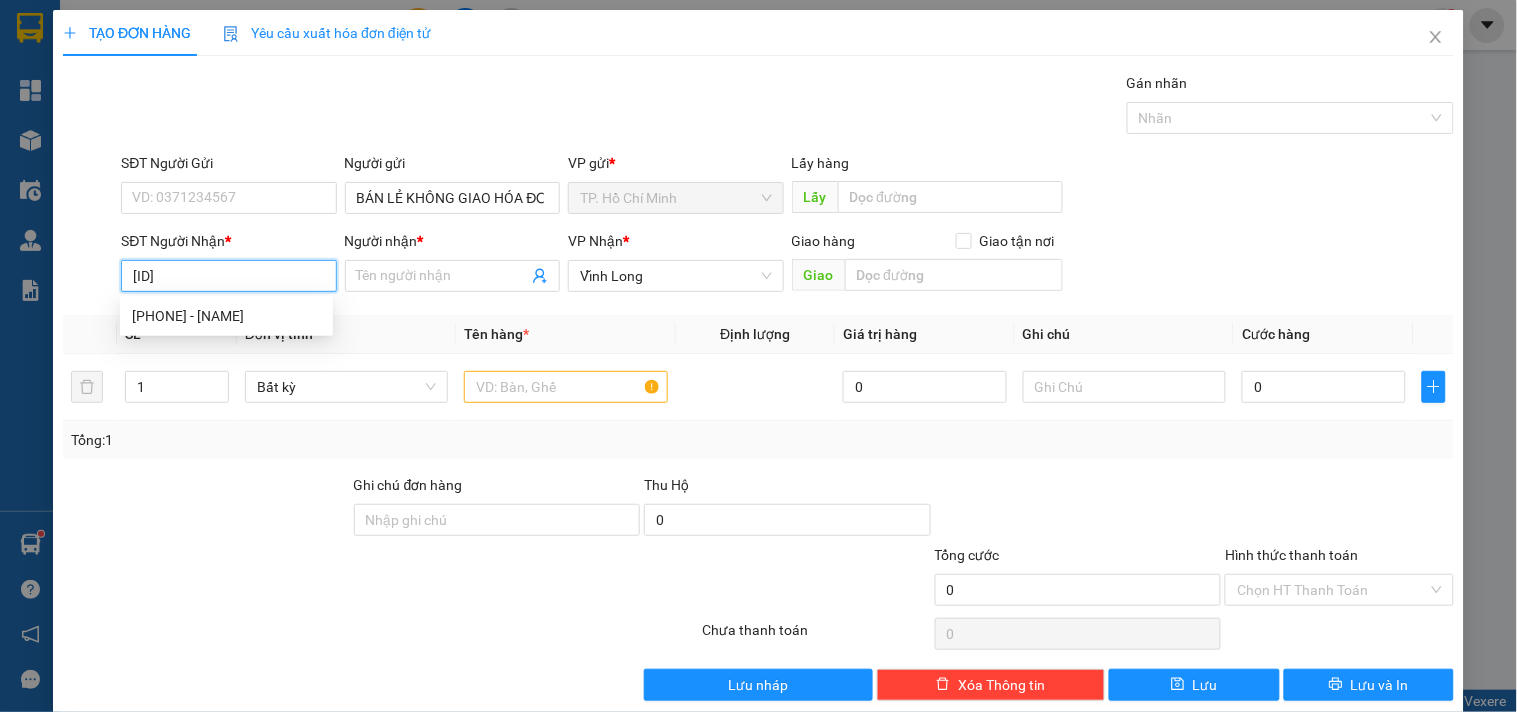 type on "0359985960" 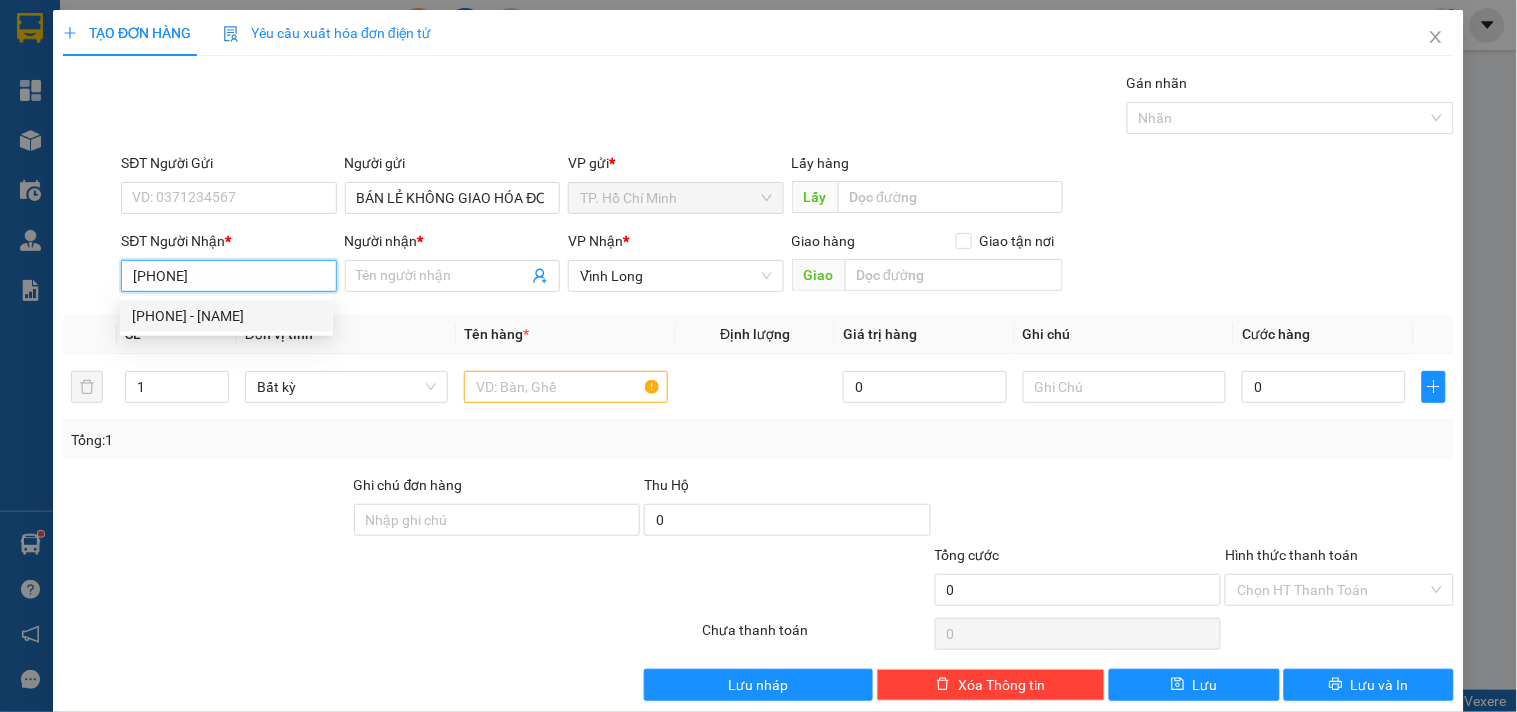 click on "0359985960 - TẤN PHÁT" at bounding box center (226, 316) 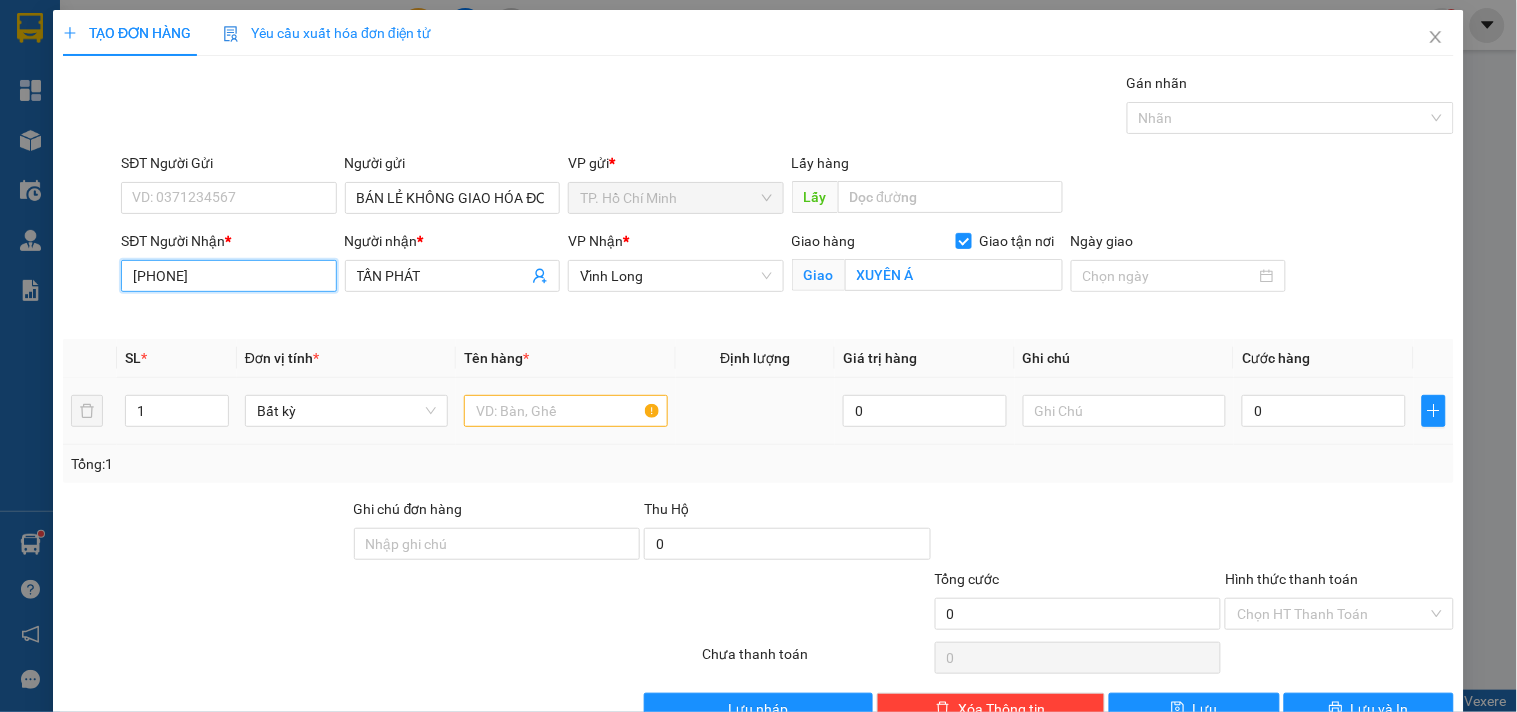 type on "0359985960" 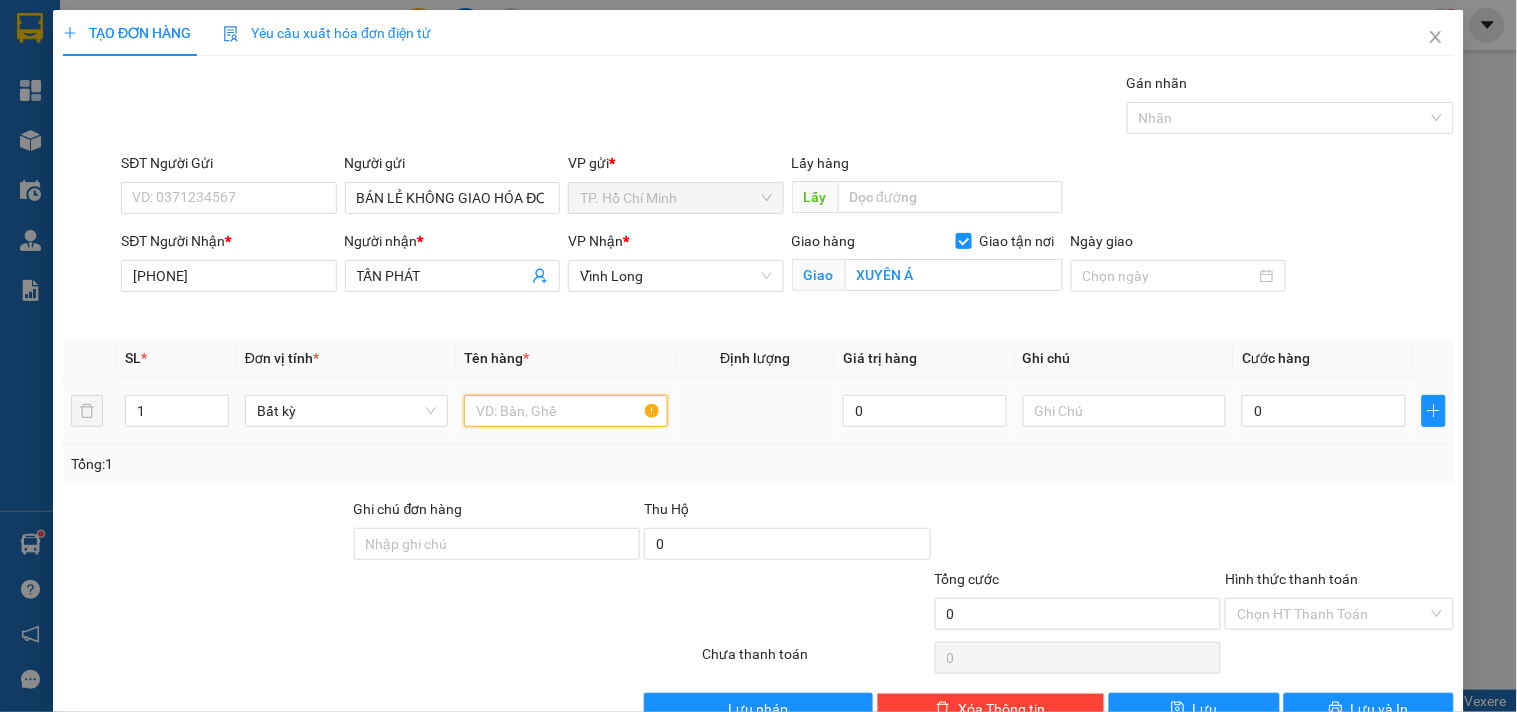 click at bounding box center [565, 411] 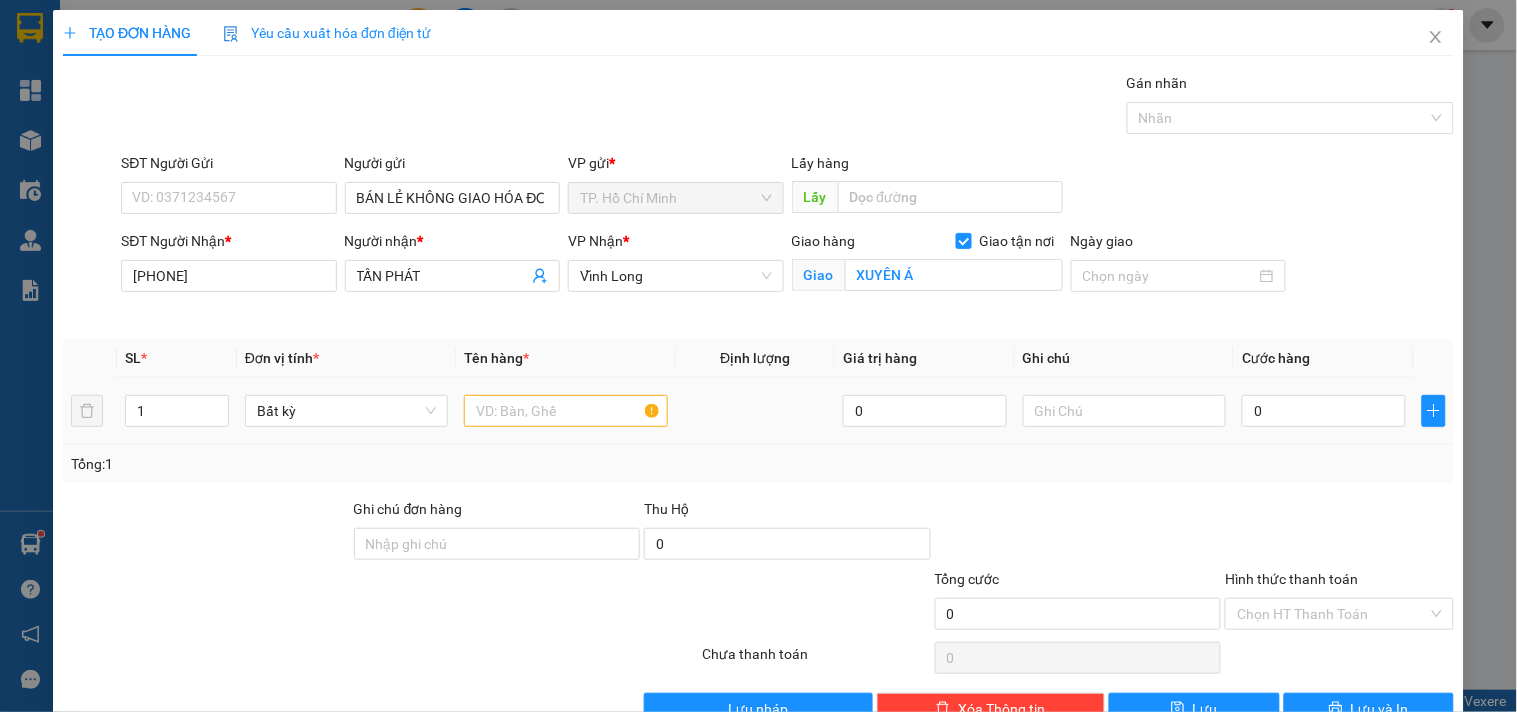 click at bounding box center (565, 411) 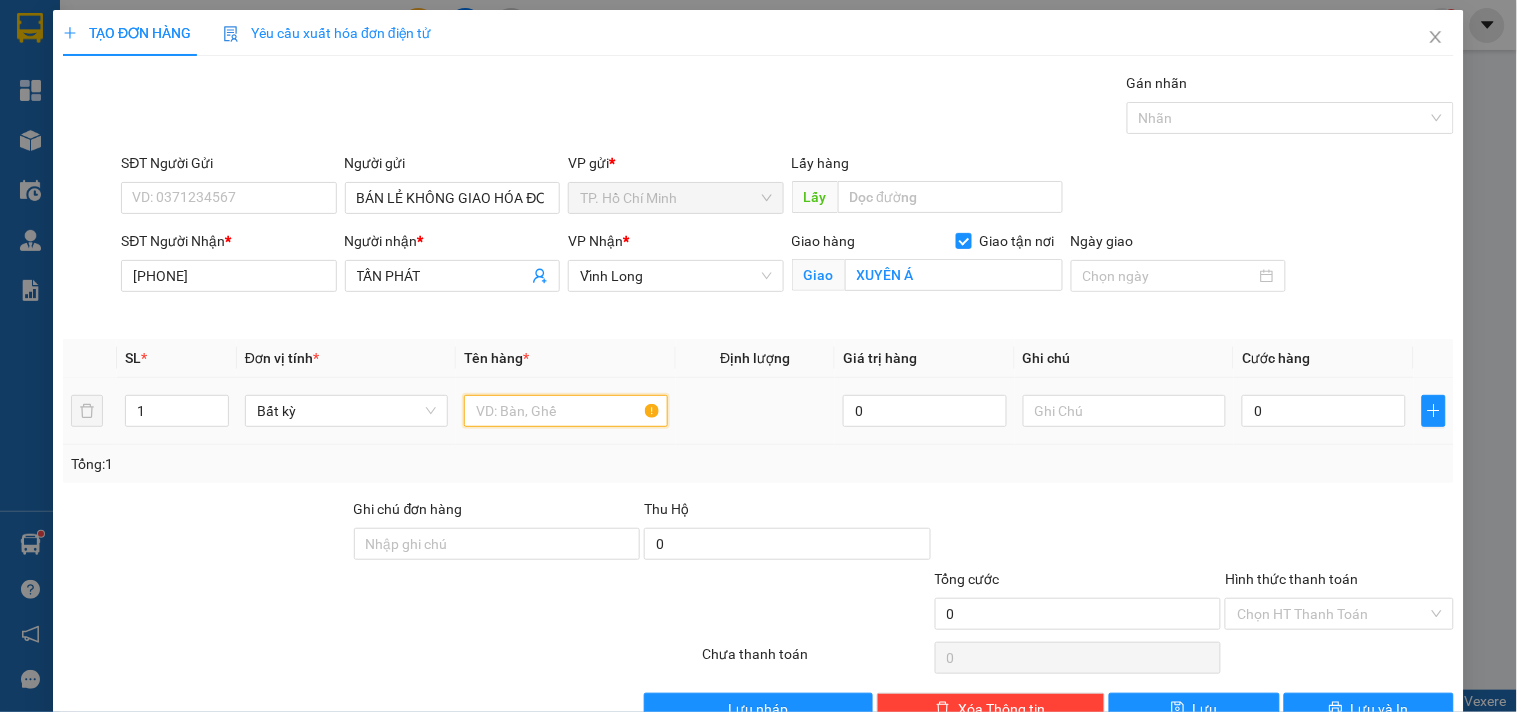 click at bounding box center (565, 411) 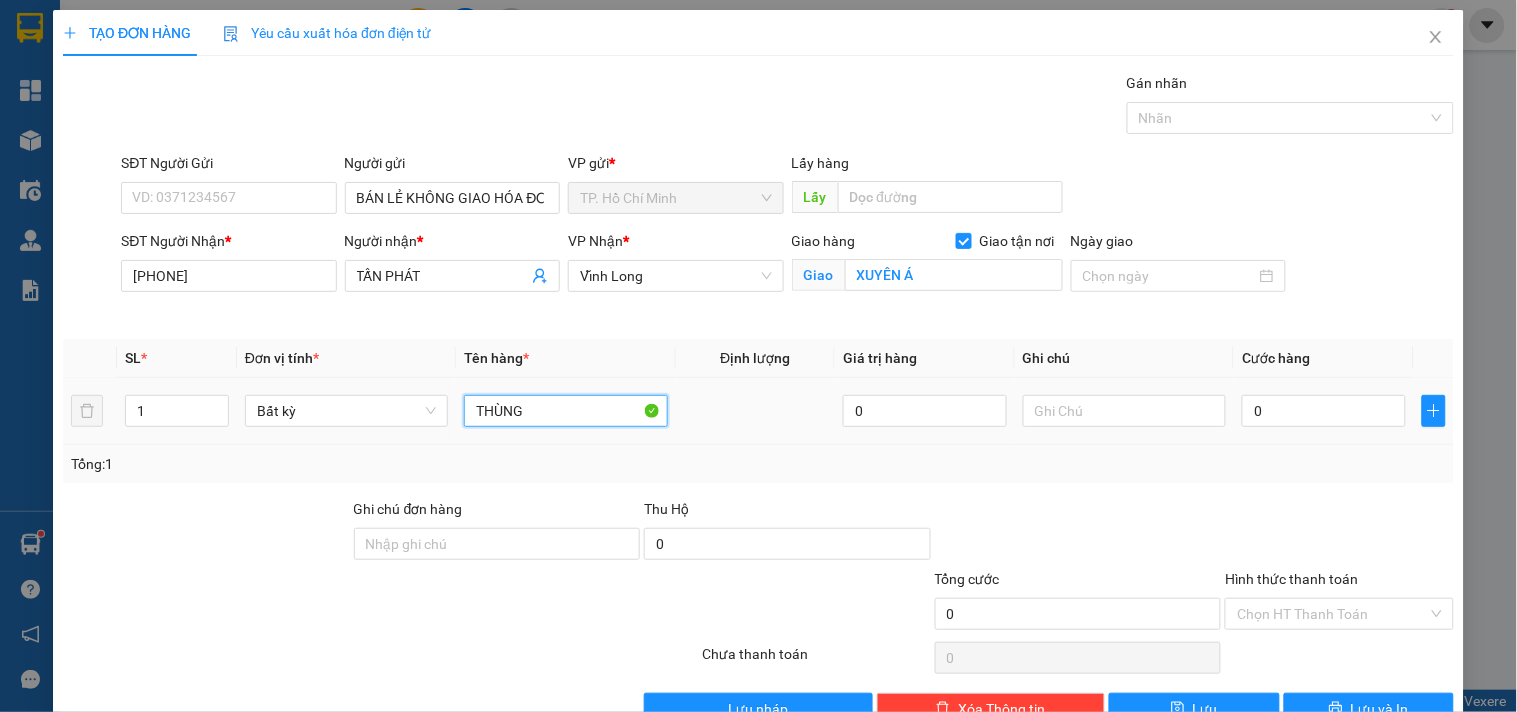 type on "THÙNG" 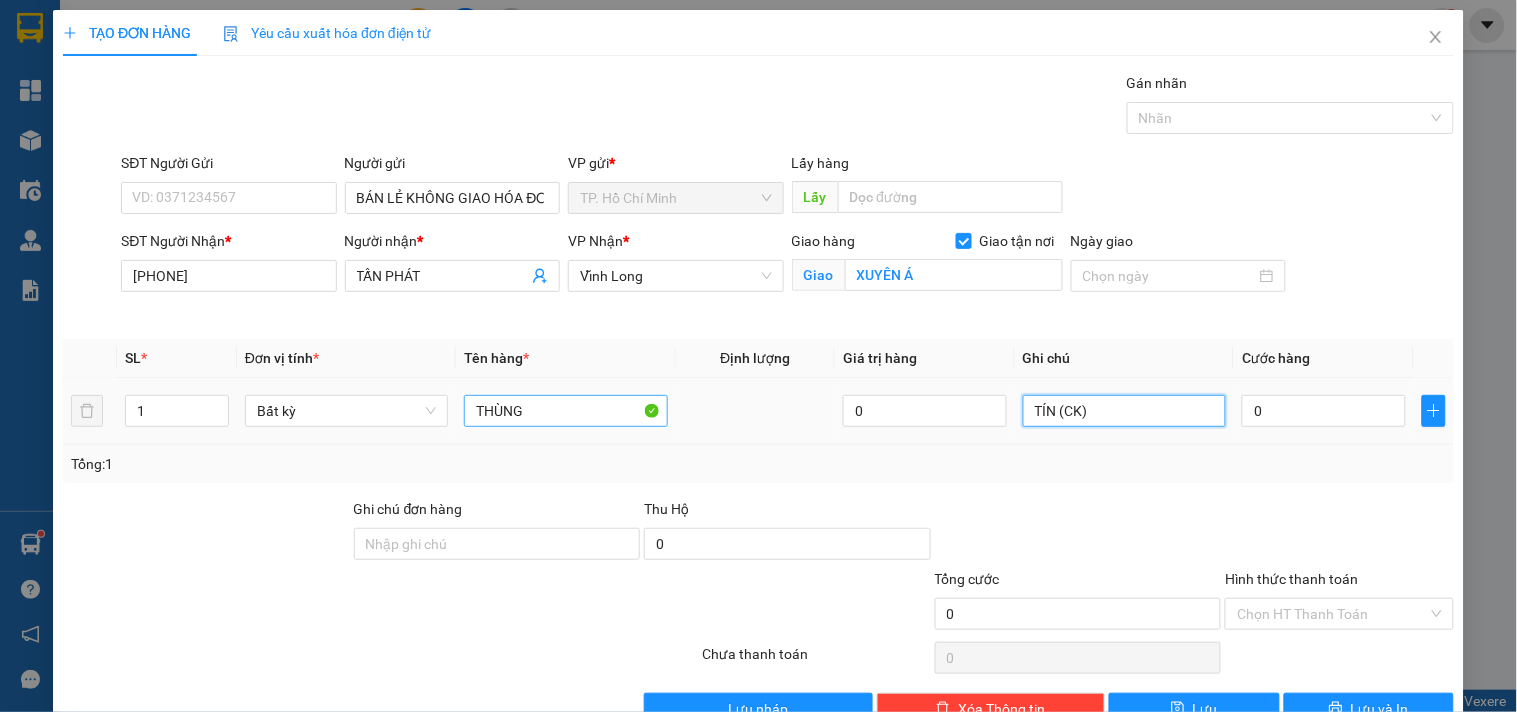 type on "TÍN (CK)" 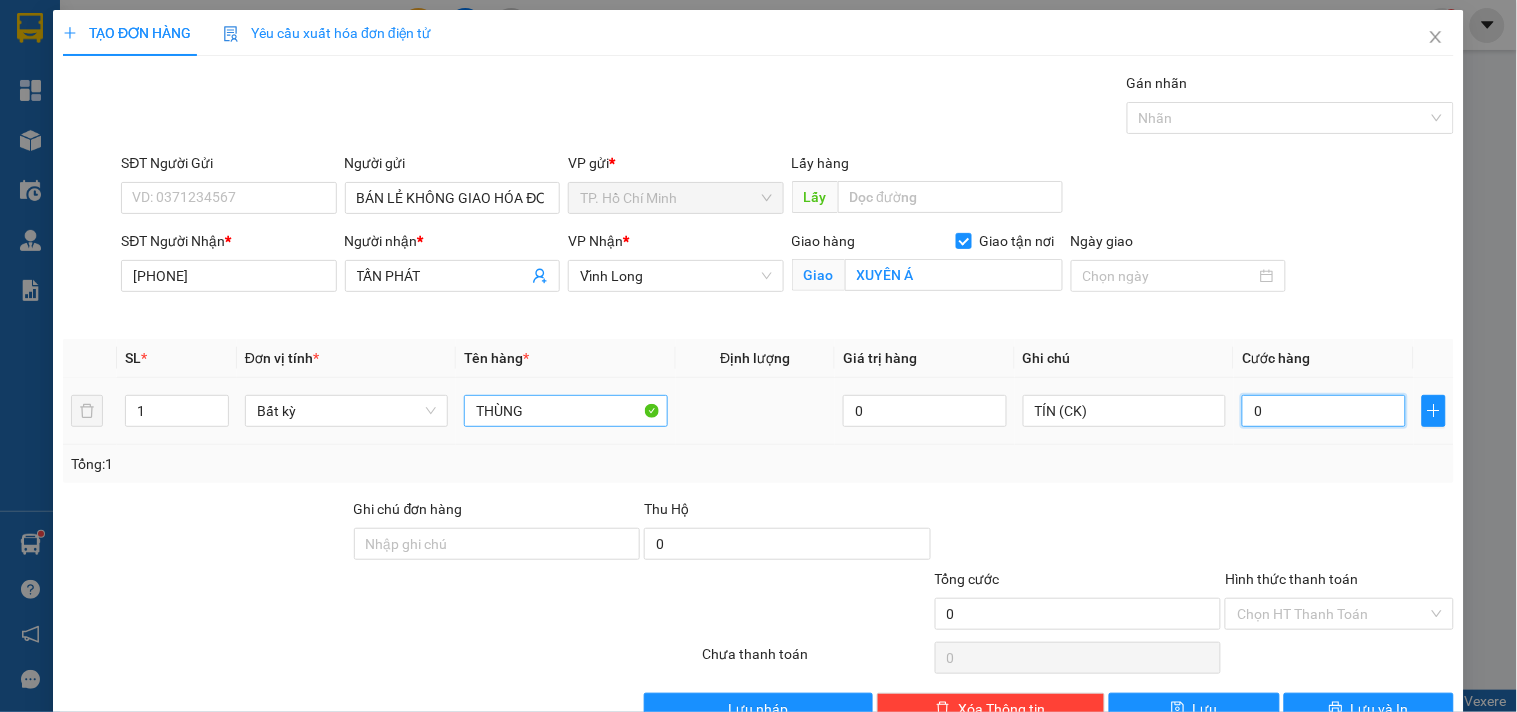type on "01" 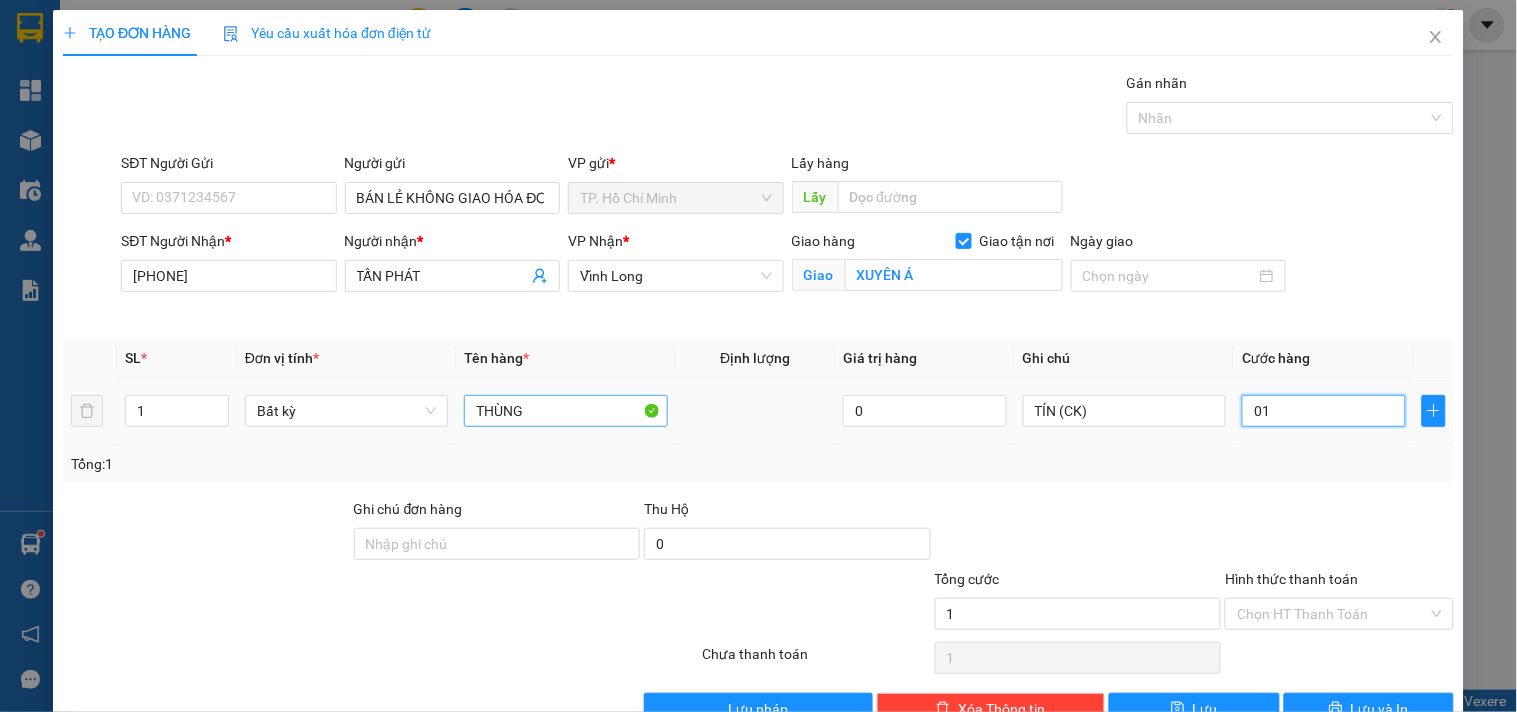 type on "015" 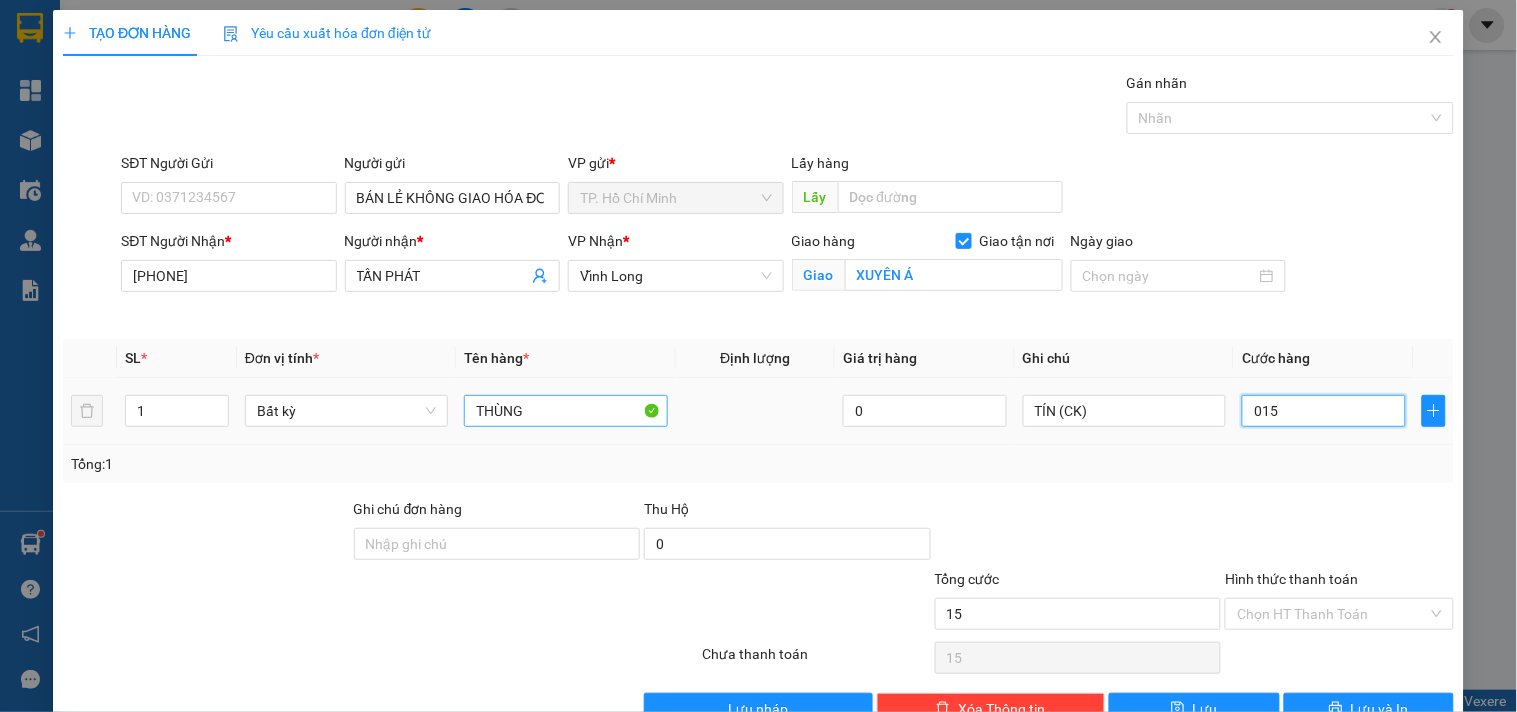 type on "0.150" 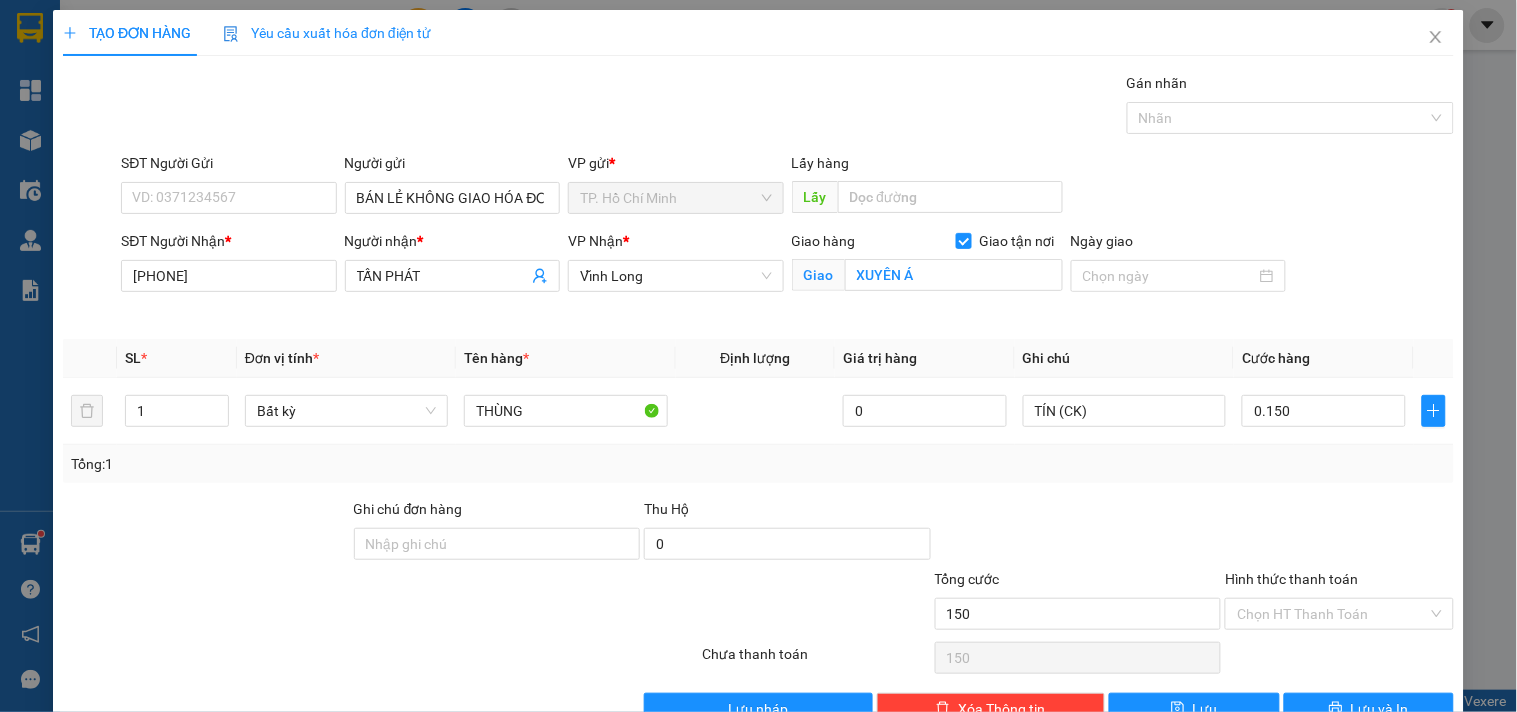 type on "150.000" 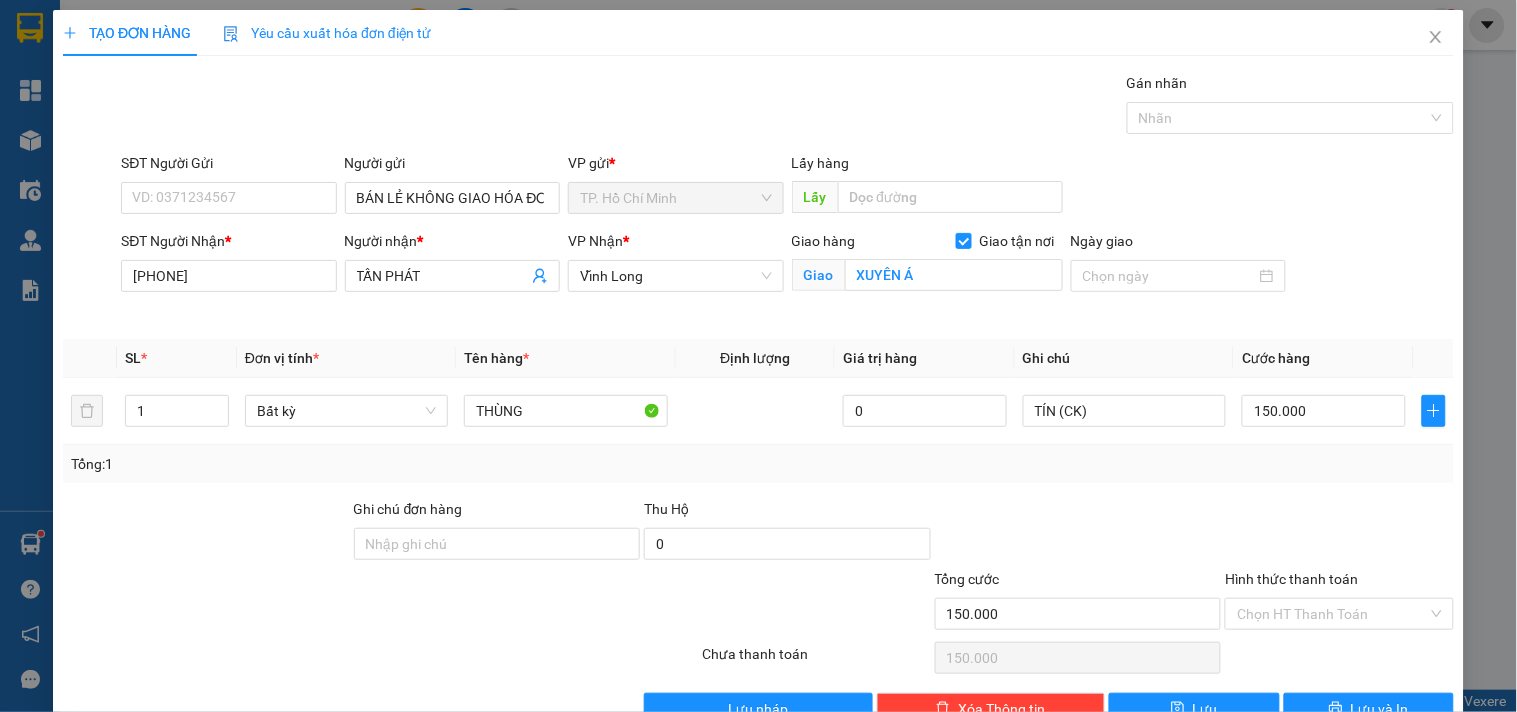 click on "Tổng:  1" at bounding box center [758, 464] 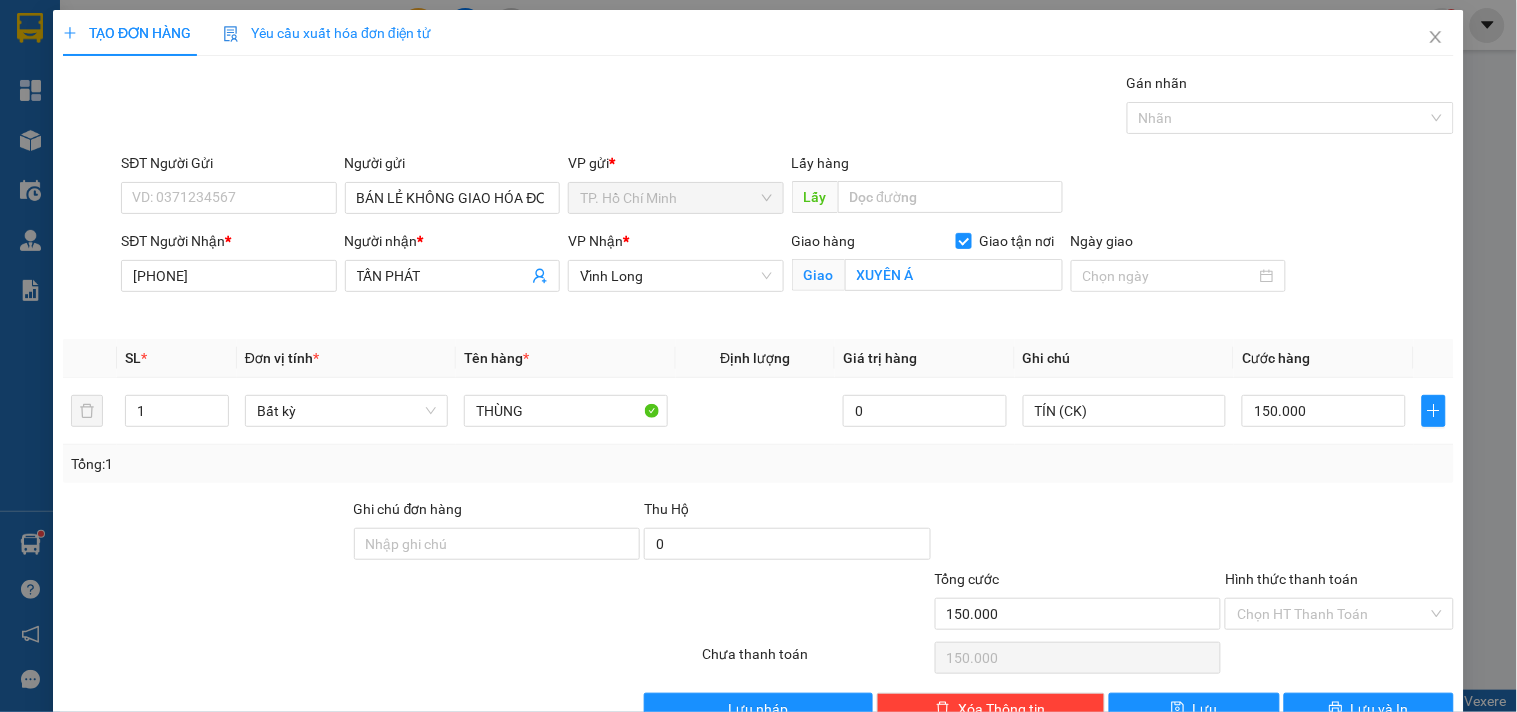 click on "Hình thức thanh toán" at bounding box center [1339, 583] 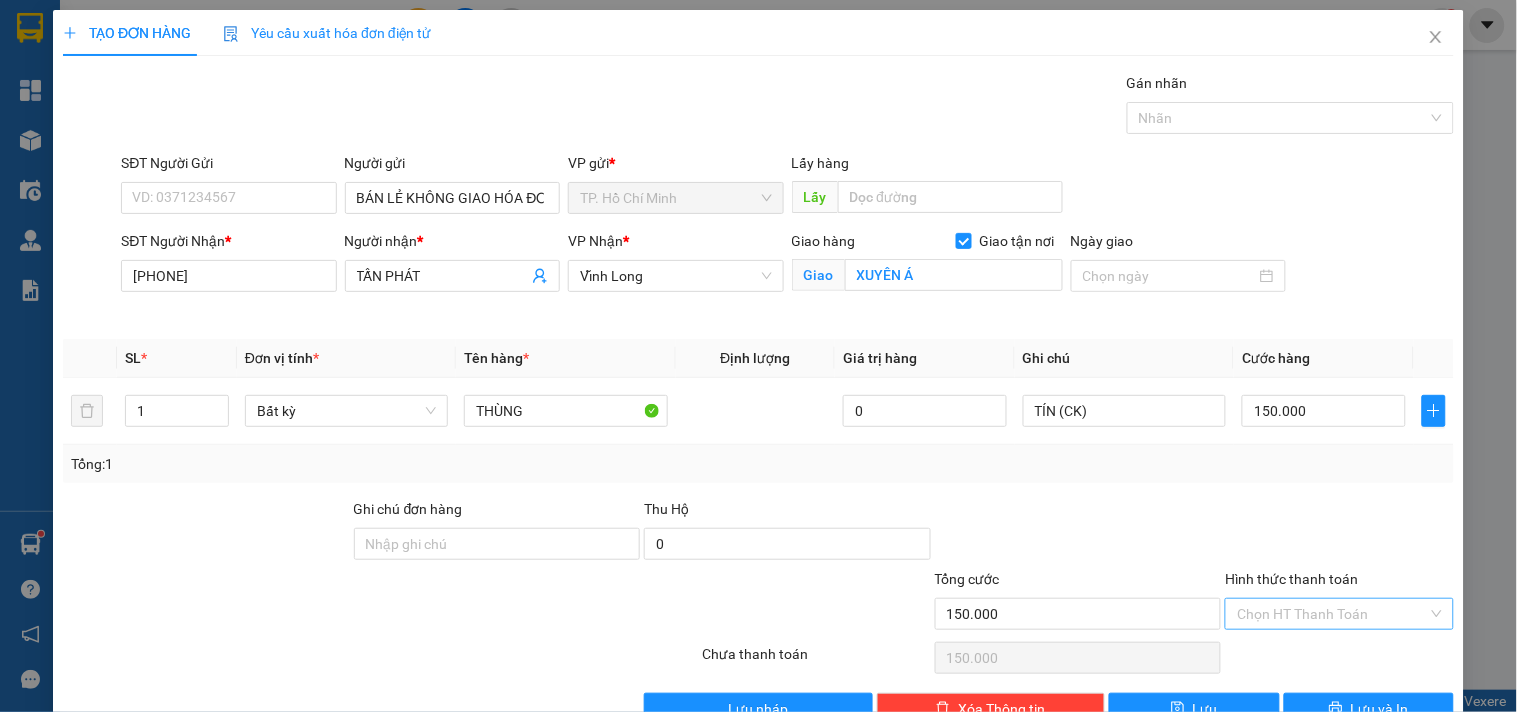 click on "Hình thức thanh toán" at bounding box center (1332, 614) 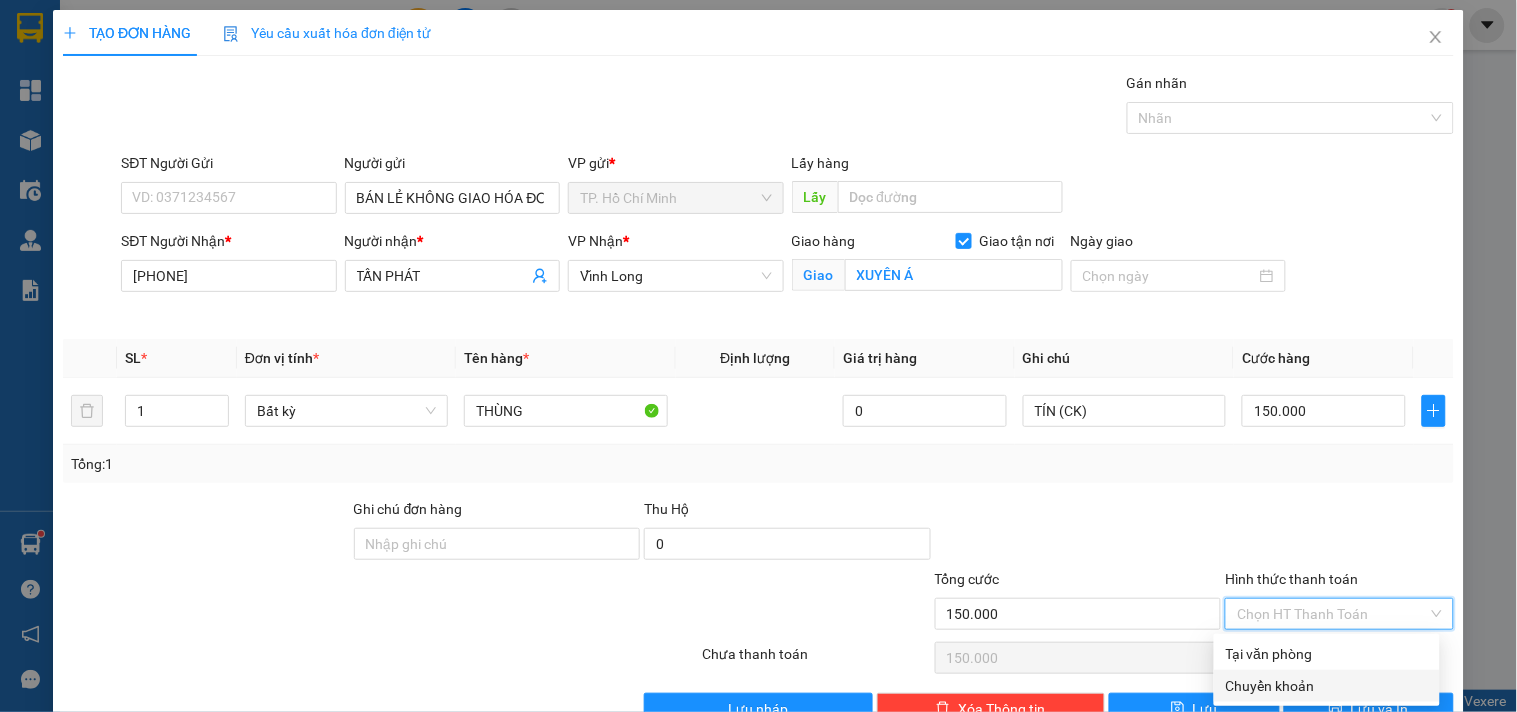 click on "Chuyển khoản" at bounding box center (1327, 686) 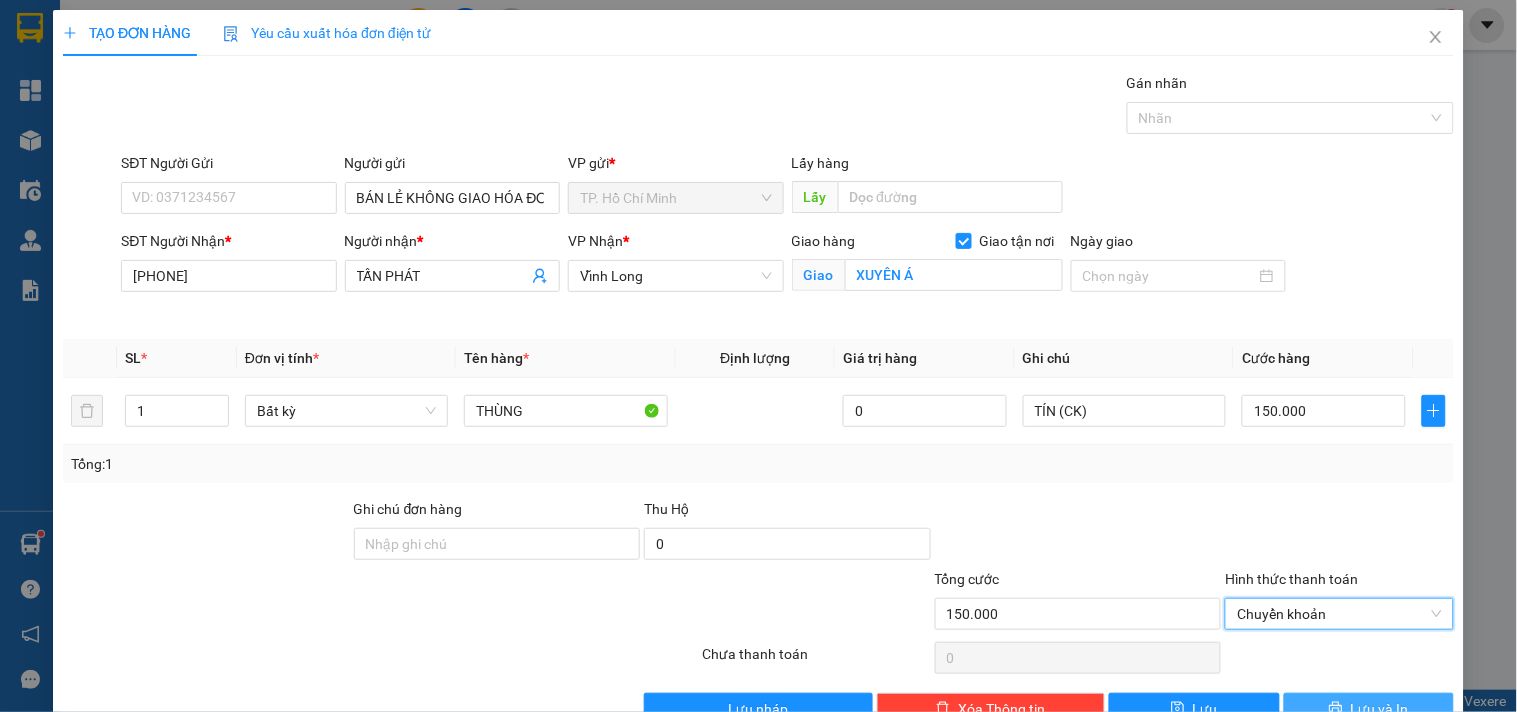 click on "Lưu và In" at bounding box center (1369, 709) 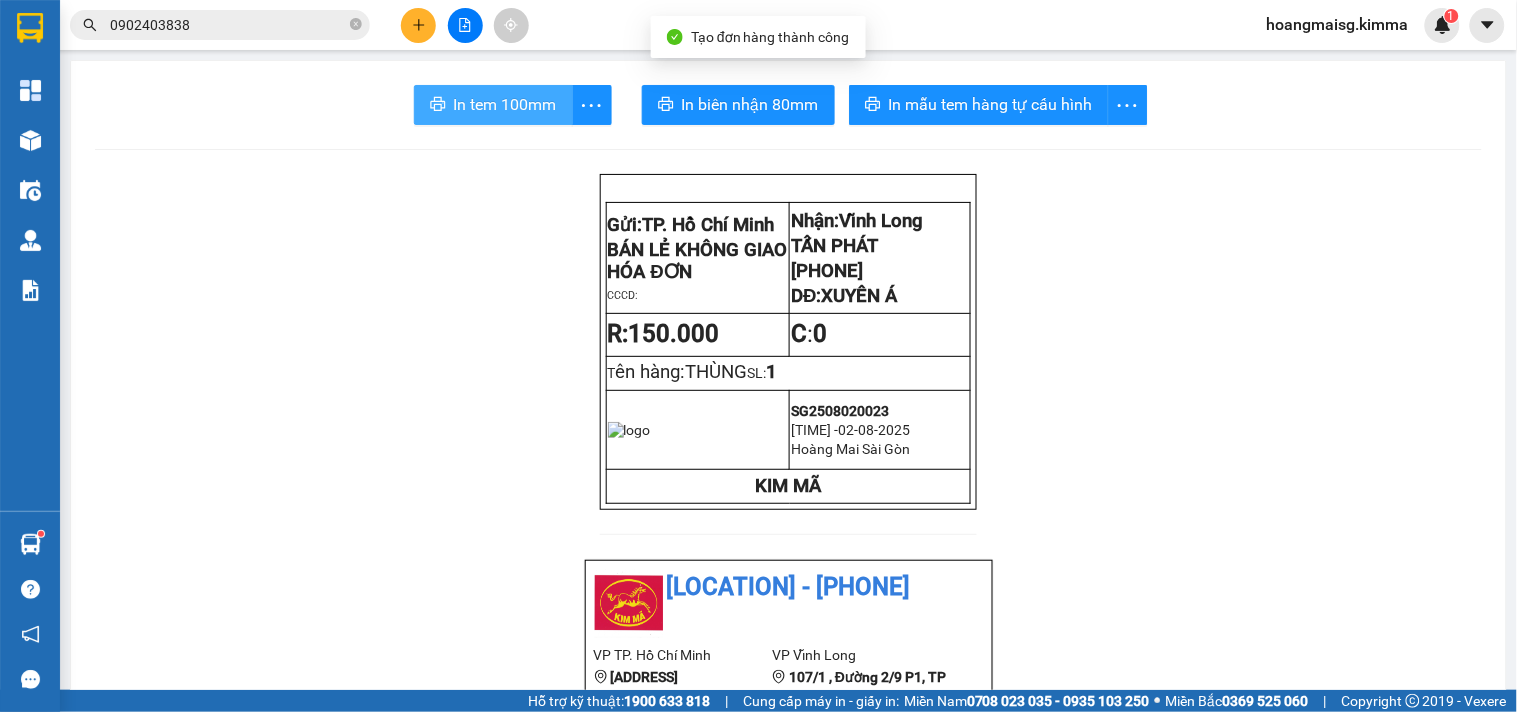 click on "In tem 100mm" at bounding box center [505, 104] 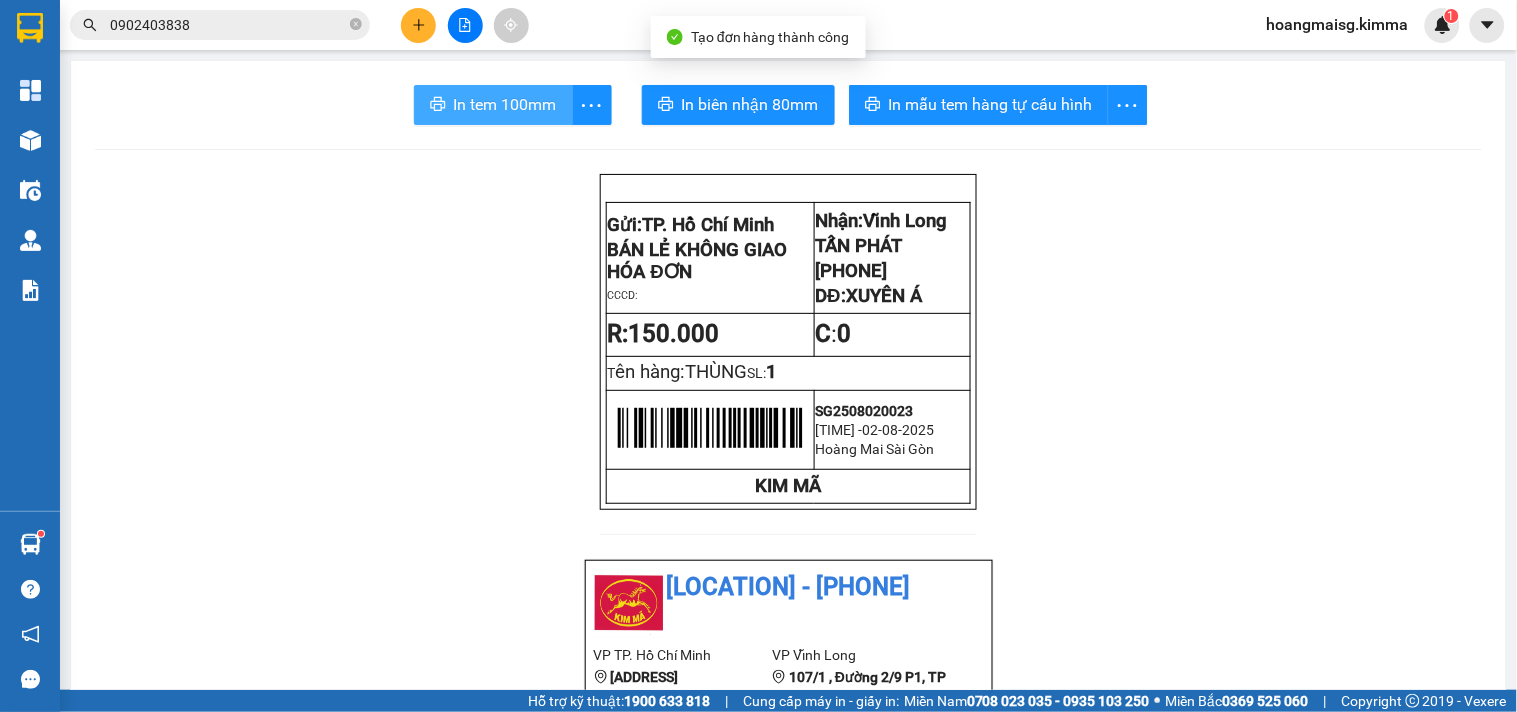 scroll, scrollTop: 0, scrollLeft: 0, axis: both 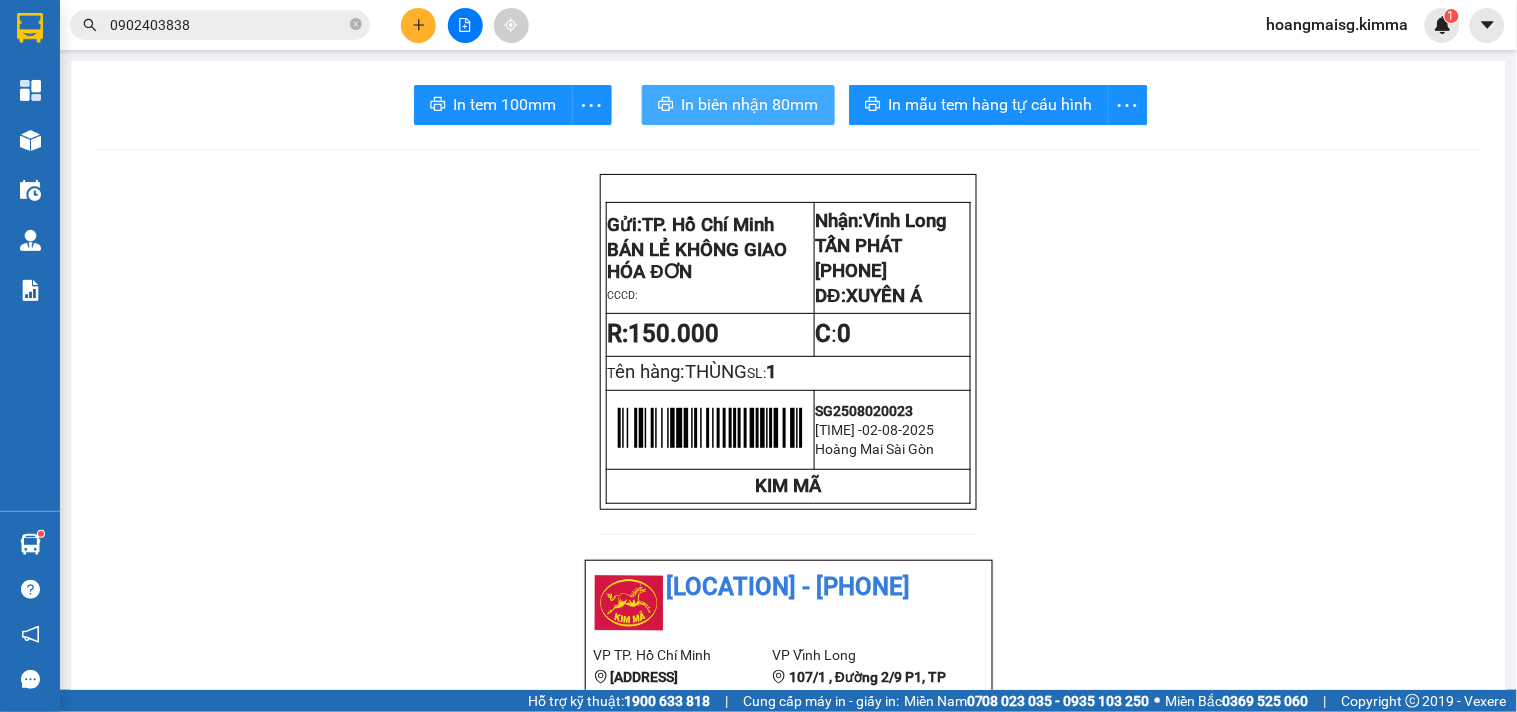 click on "In biên nhận 80mm" at bounding box center [750, 104] 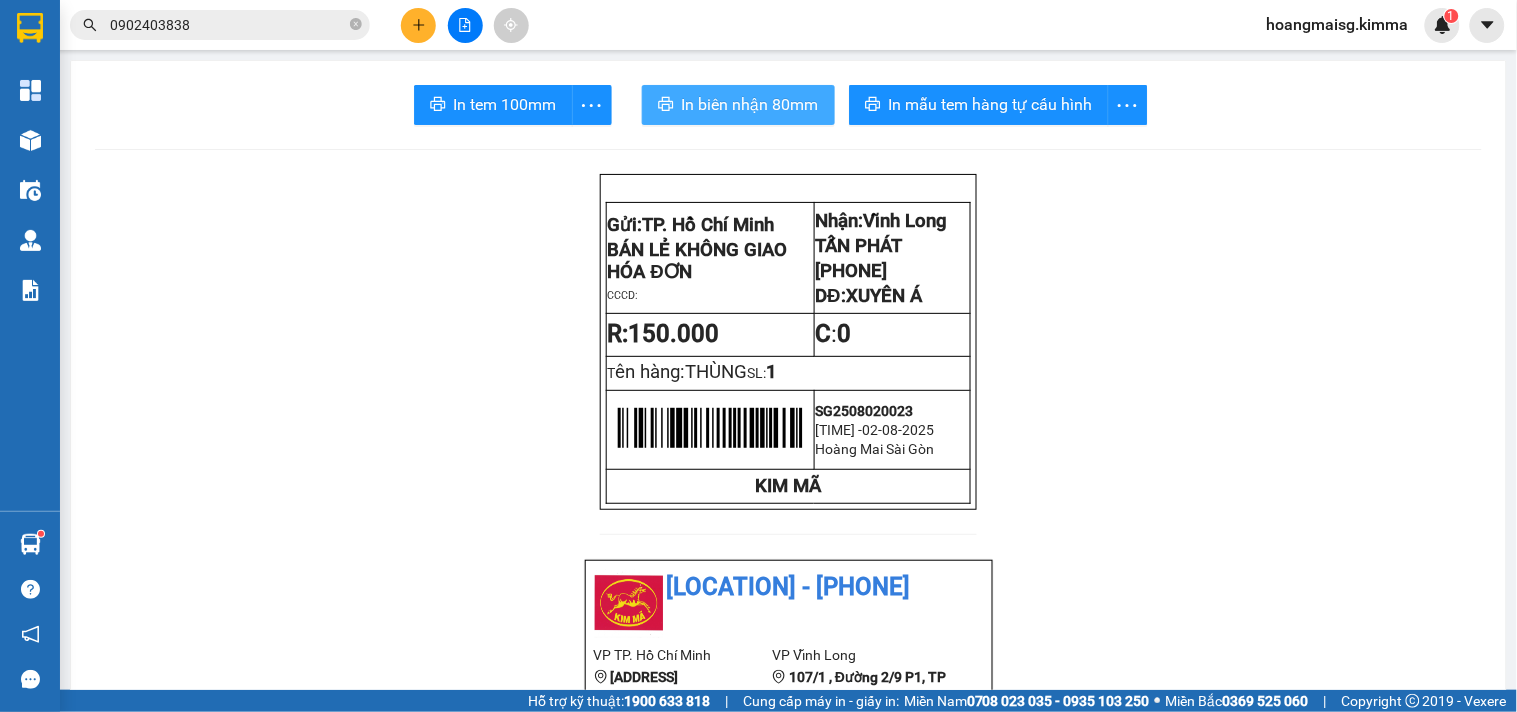 scroll, scrollTop: 0, scrollLeft: 0, axis: both 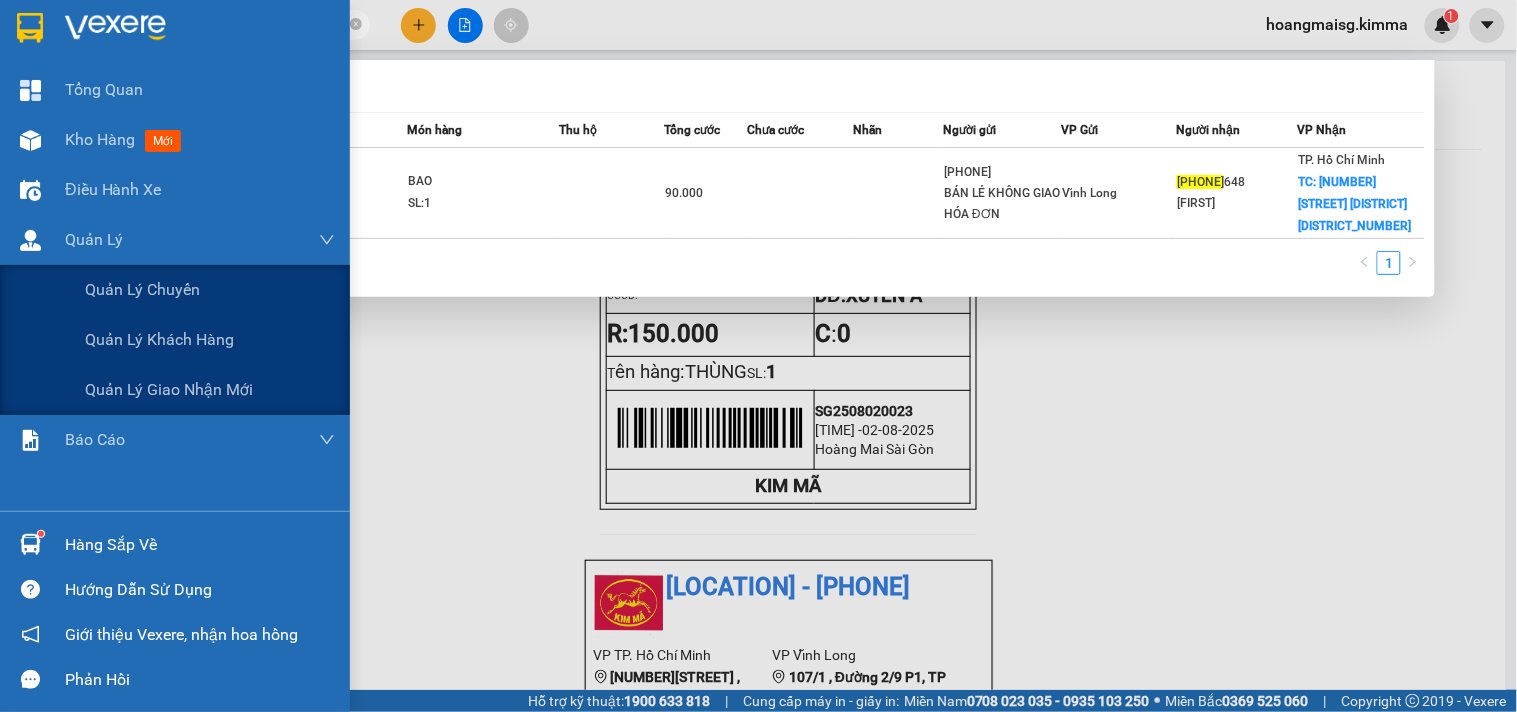 type on "0989046" 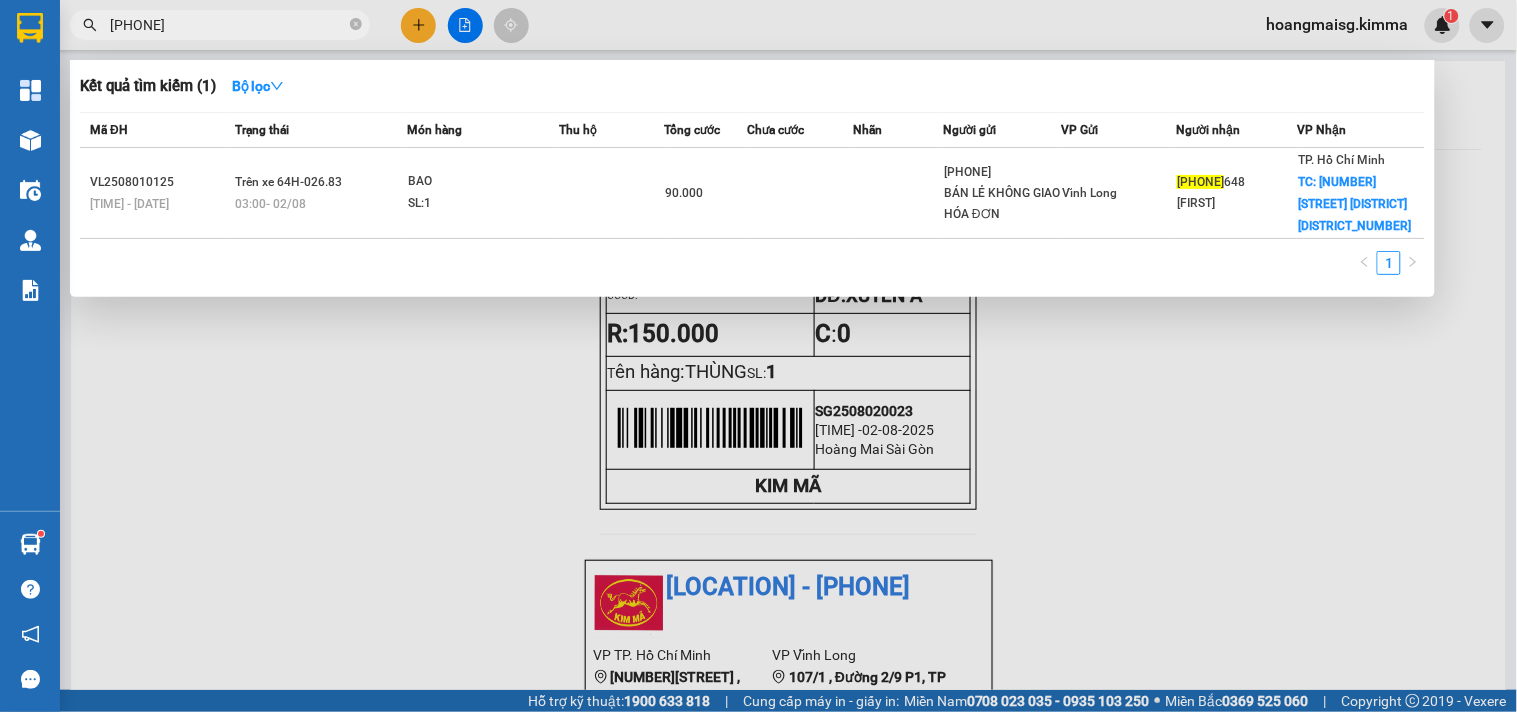 click at bounding box center [758, 356] 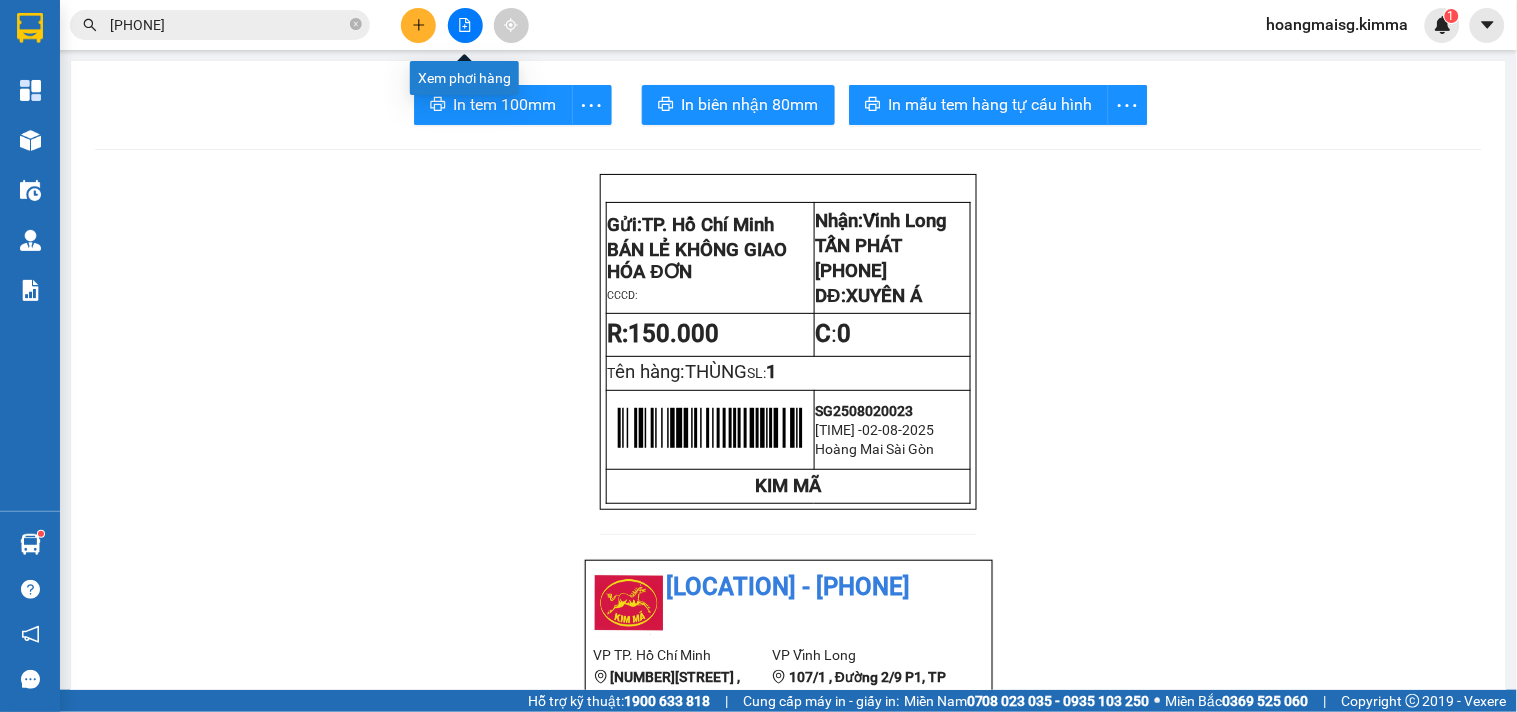 click at bounding box center [465, 25] 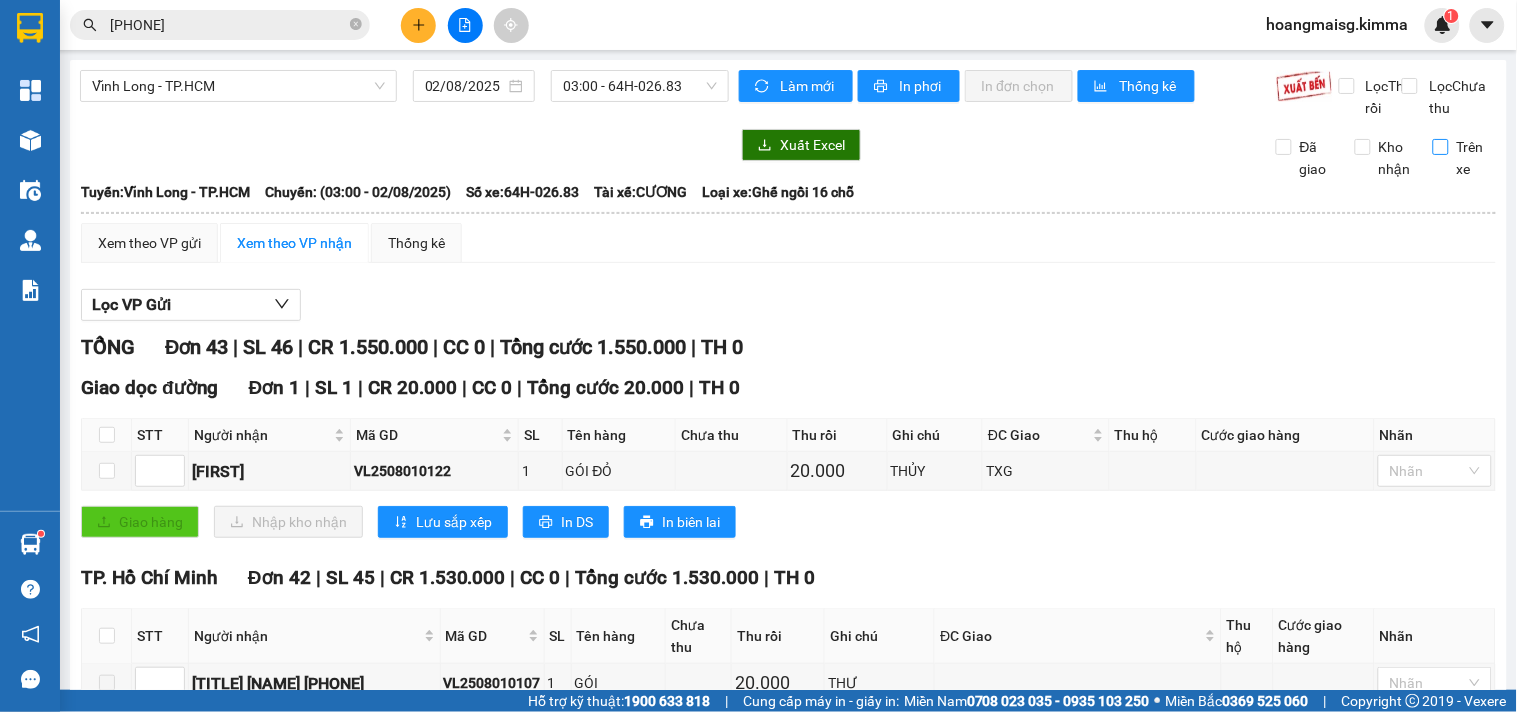 click on "Trên xe" at bounding box center [1457, 158] 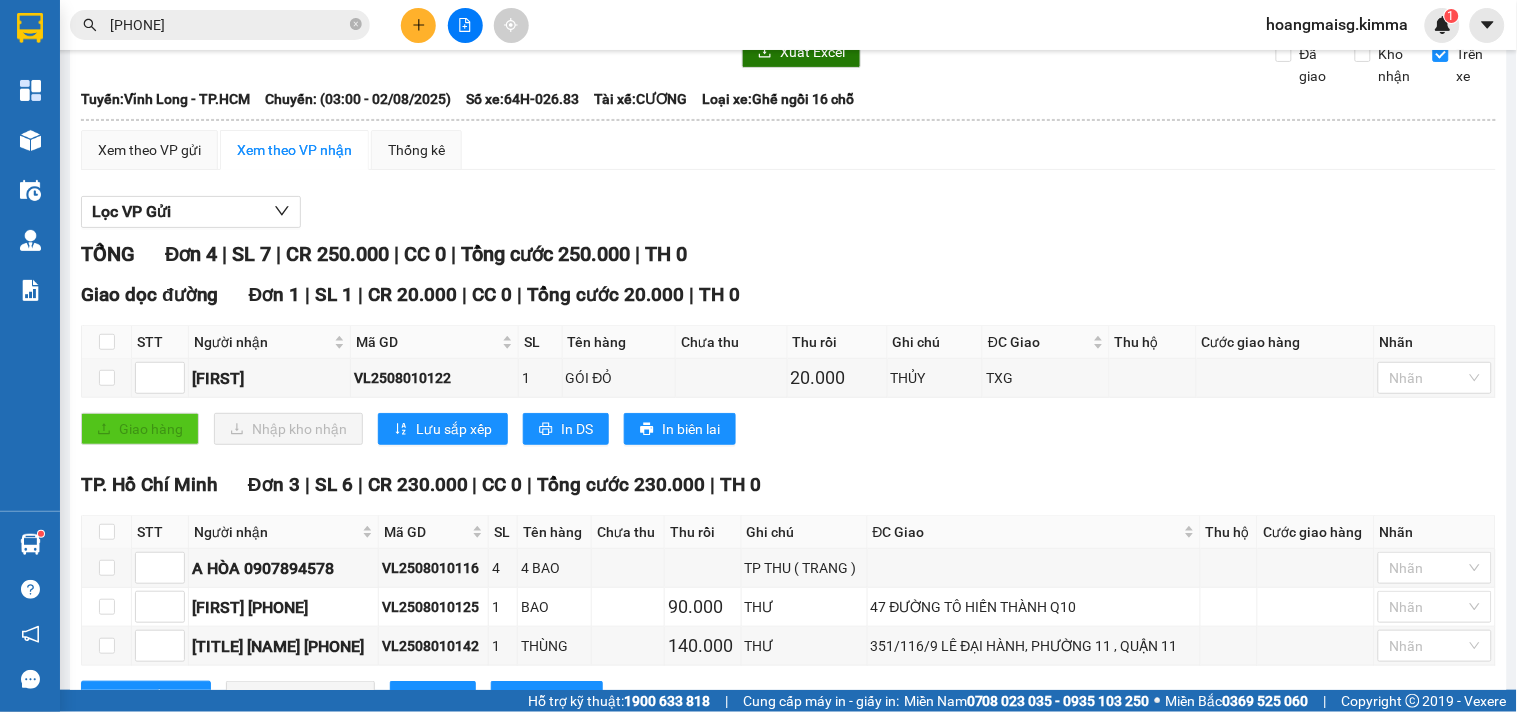 scroll, scrollTop: 195, scrollLeft: 0, axis: vertical 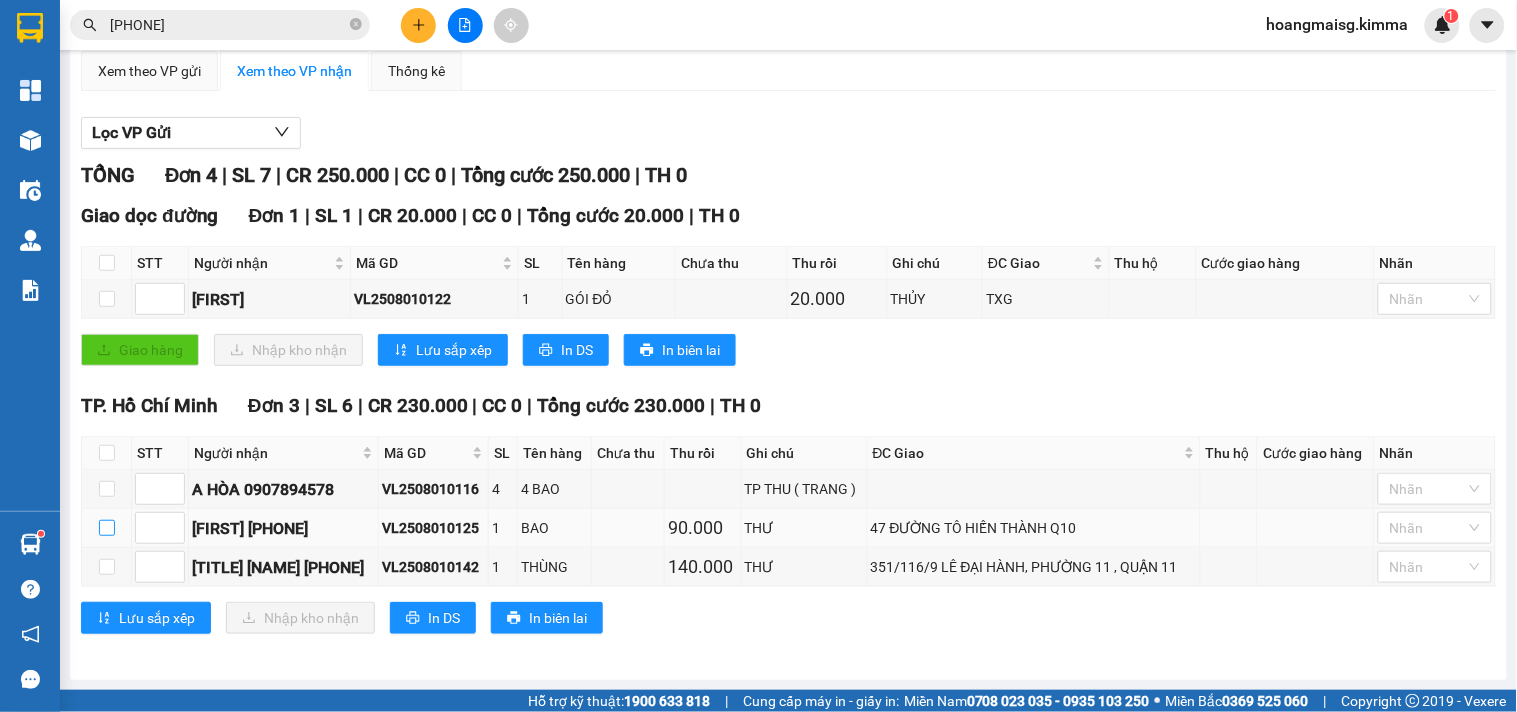 click at bounding box center [107, 528] 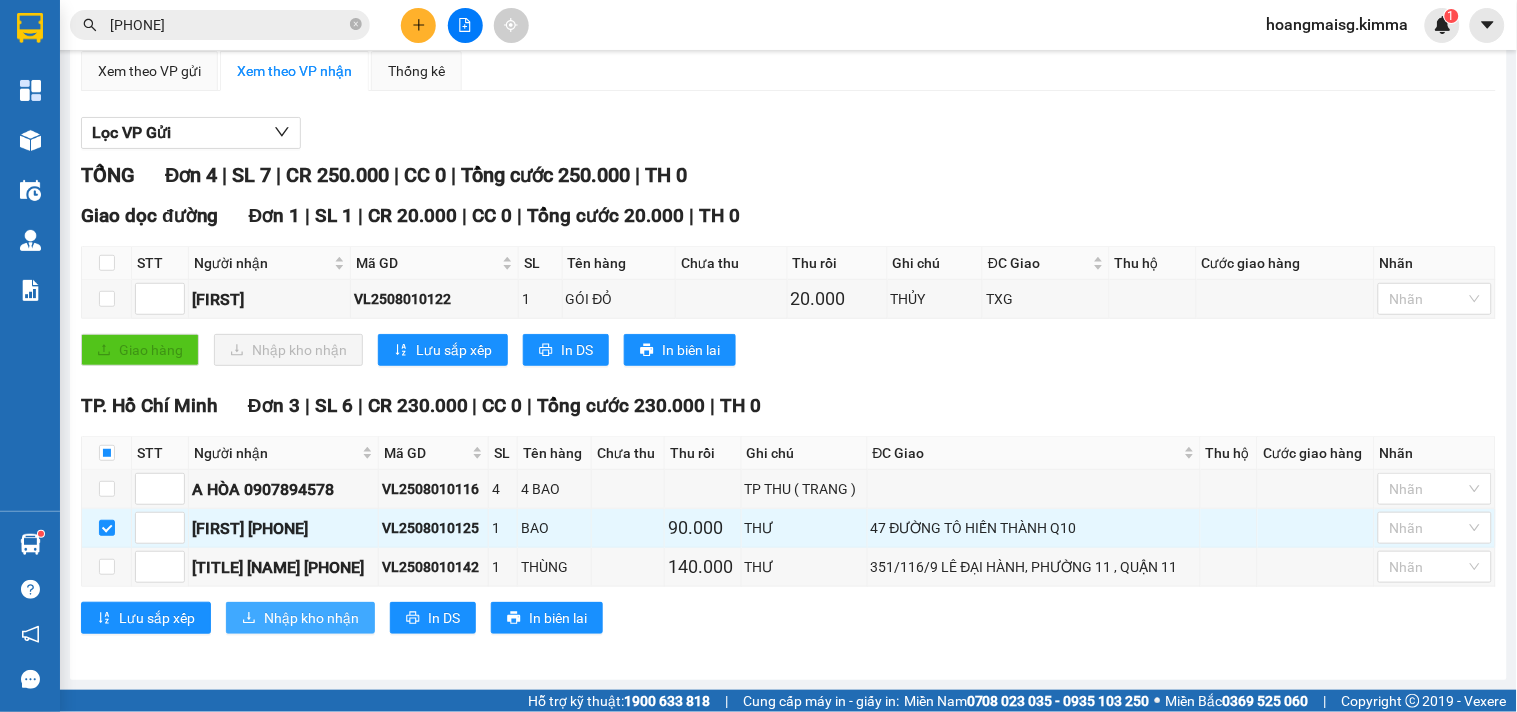 click on "Nhập kho nhận" at bounding box center (311, 618) 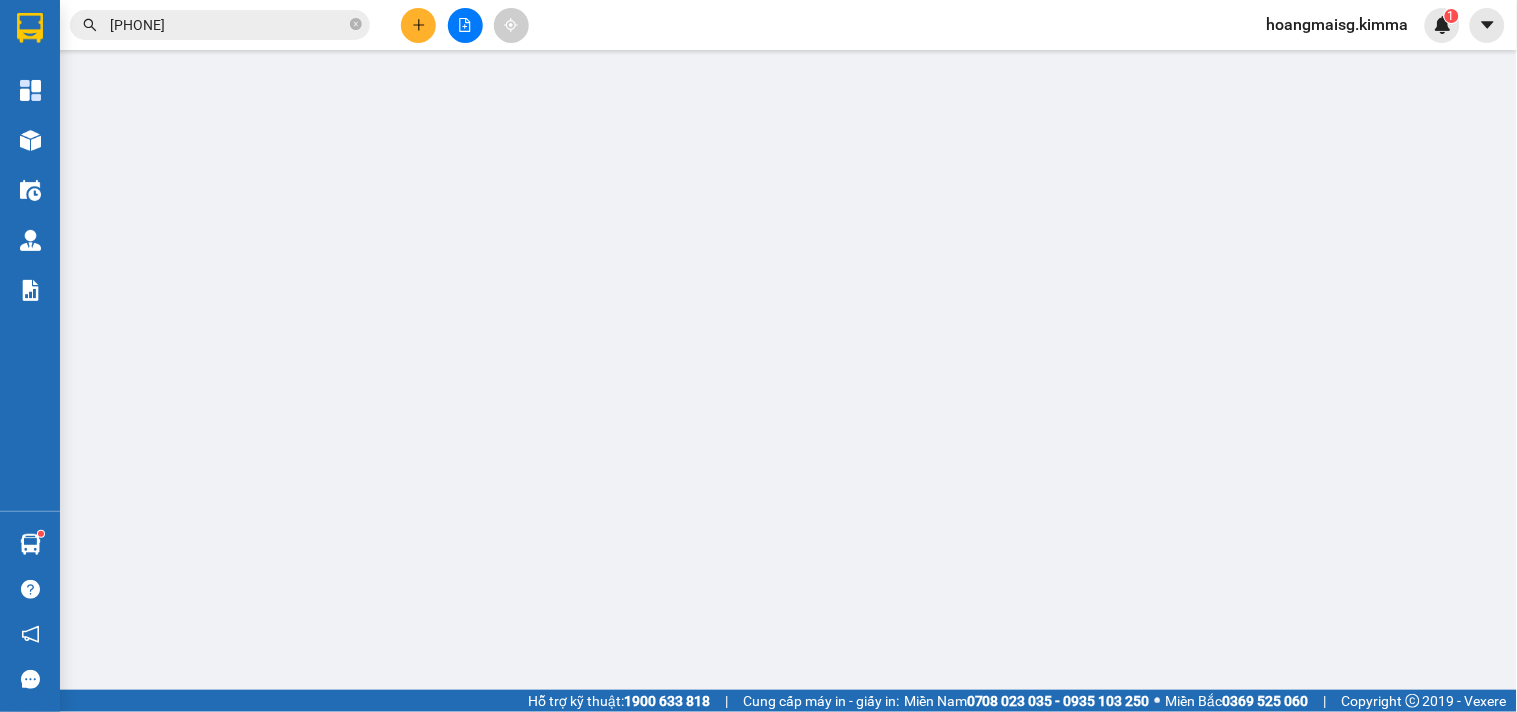 scroll, scrollTop: 0, scrollLeft: 0, axis: both 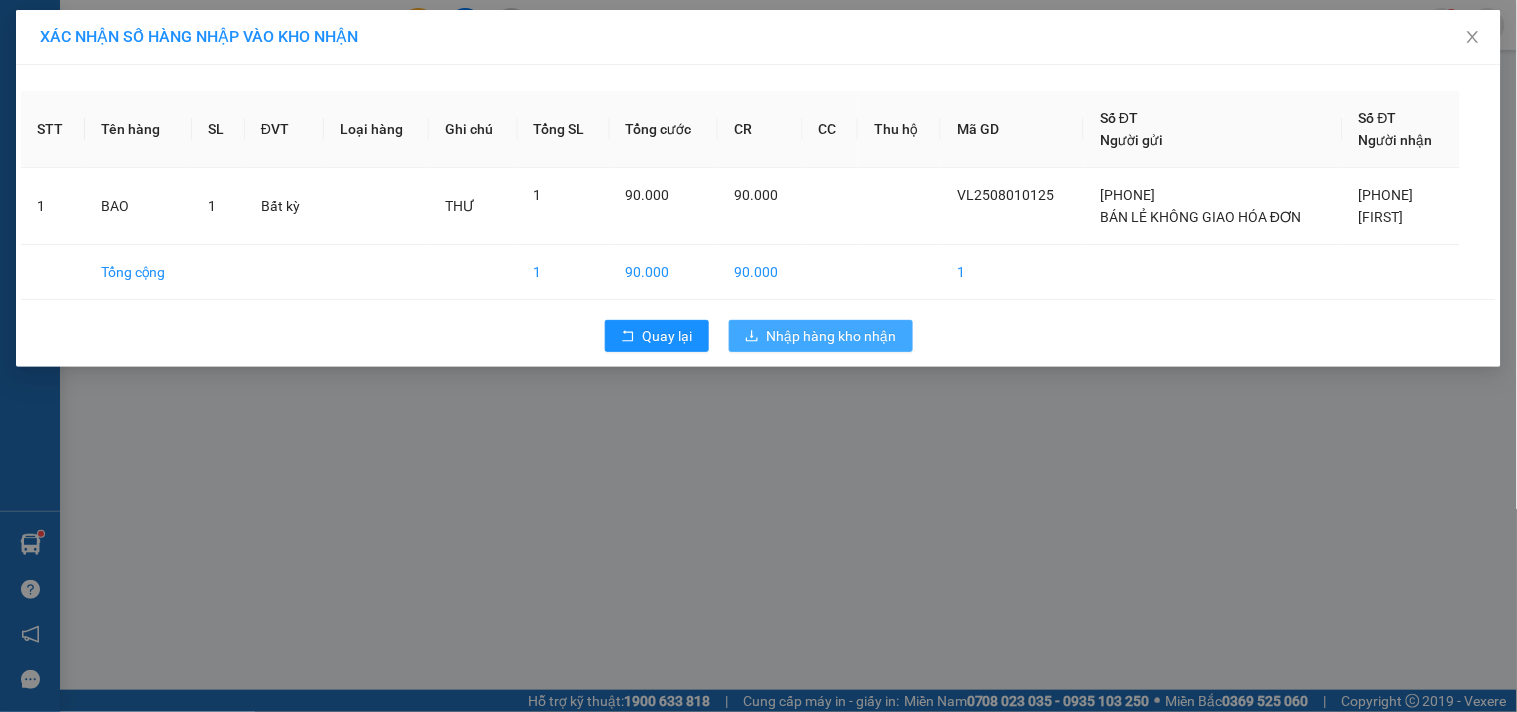 click on "Nhập hàng kho nhận" at bounding box center [832, 336] 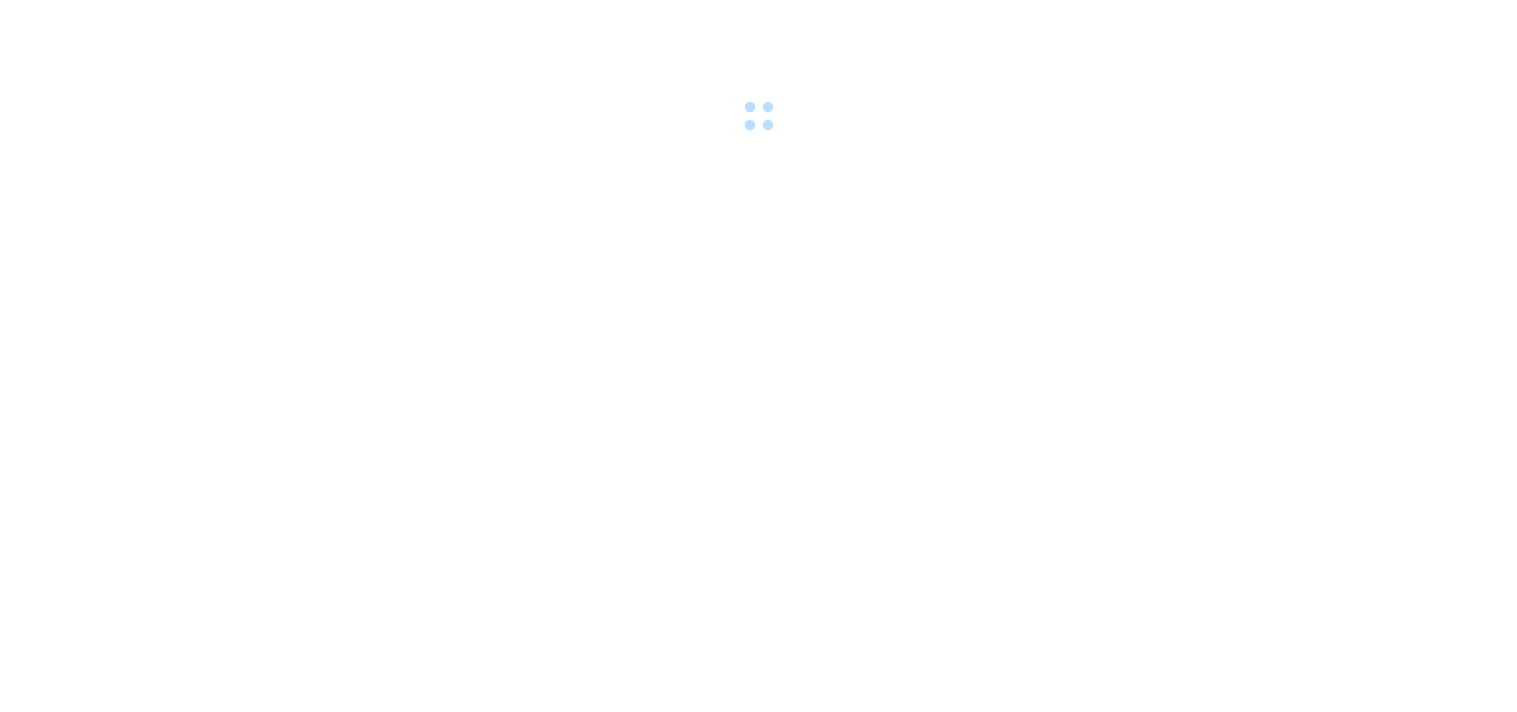 scroll, scrollTop: 0, scrollLeft: 0, axis: both 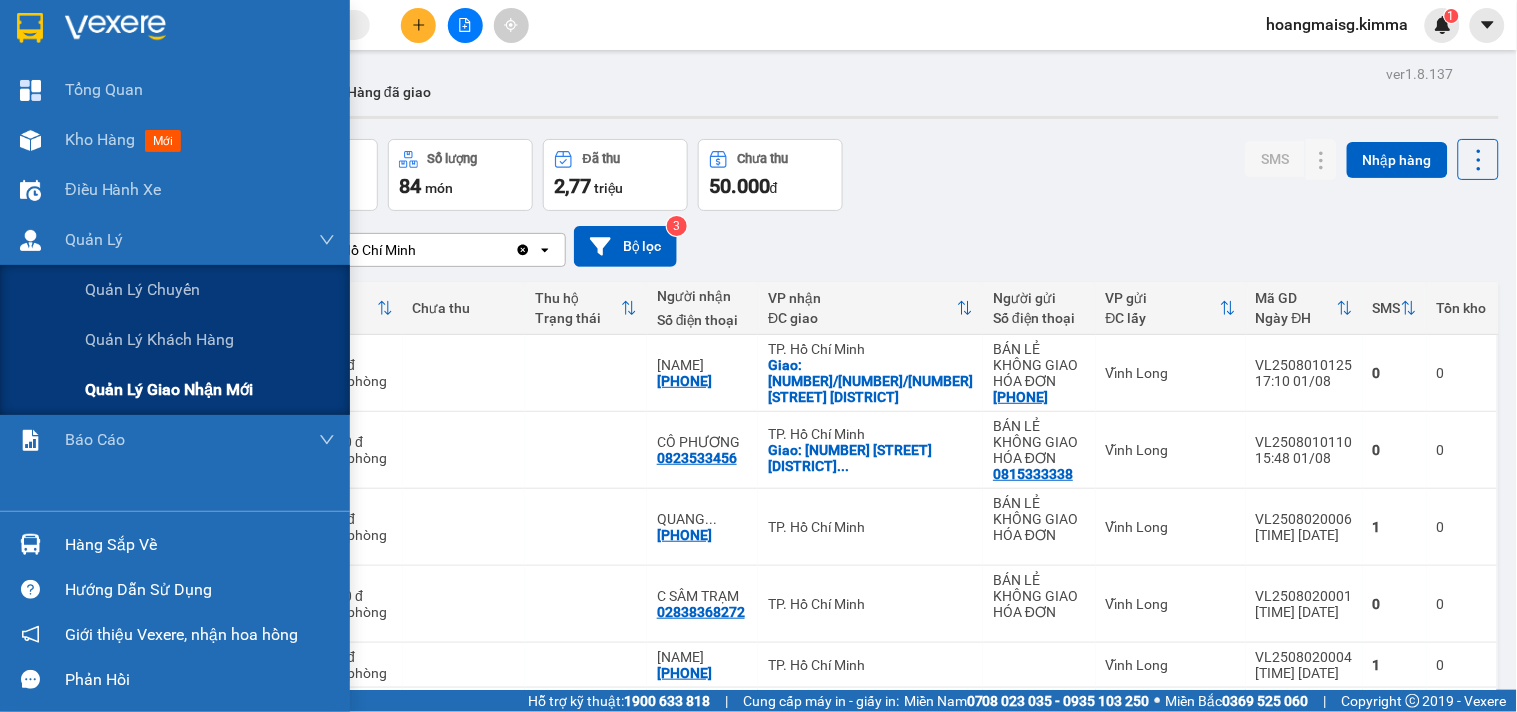 click on "Quản lý giao nhận mới" at bounding box center (169, 389) 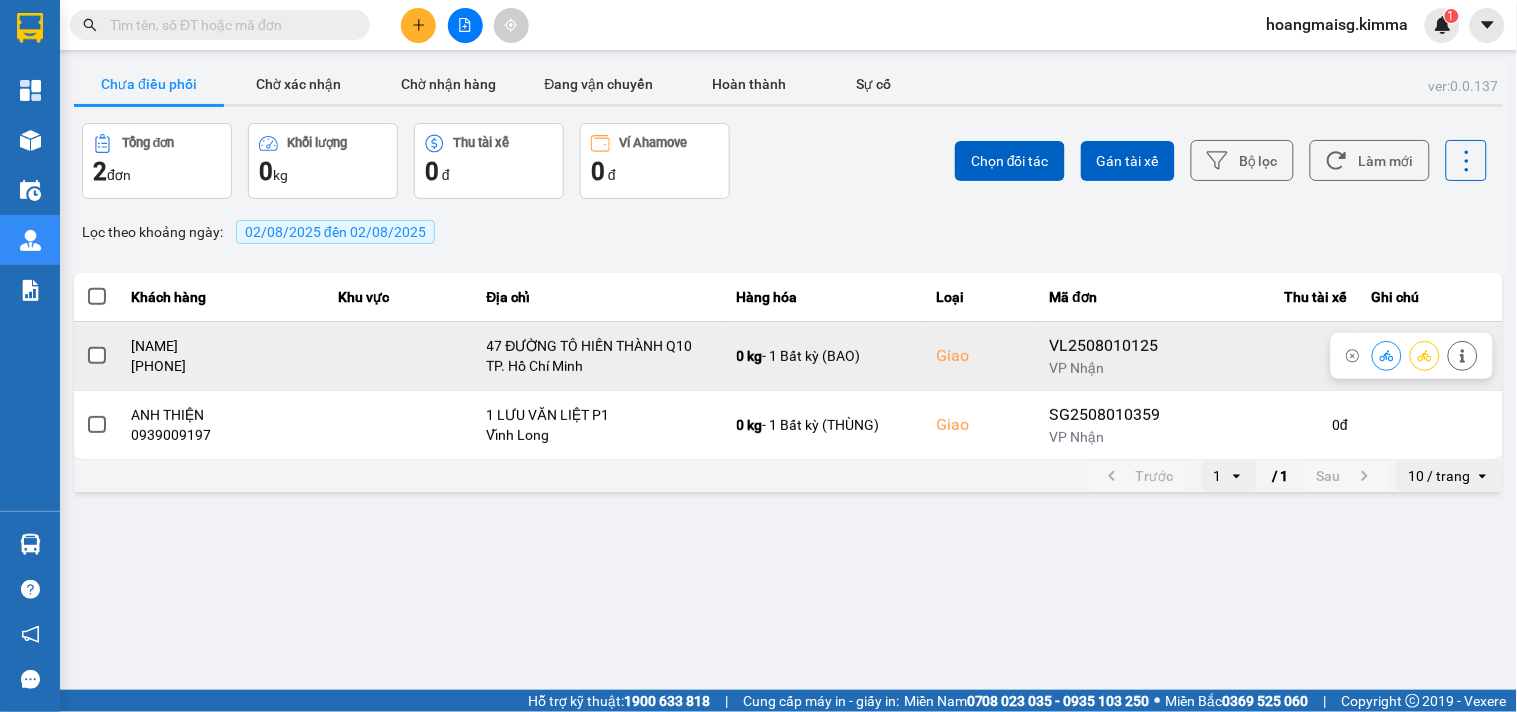 click at bounding box center [97, 356] 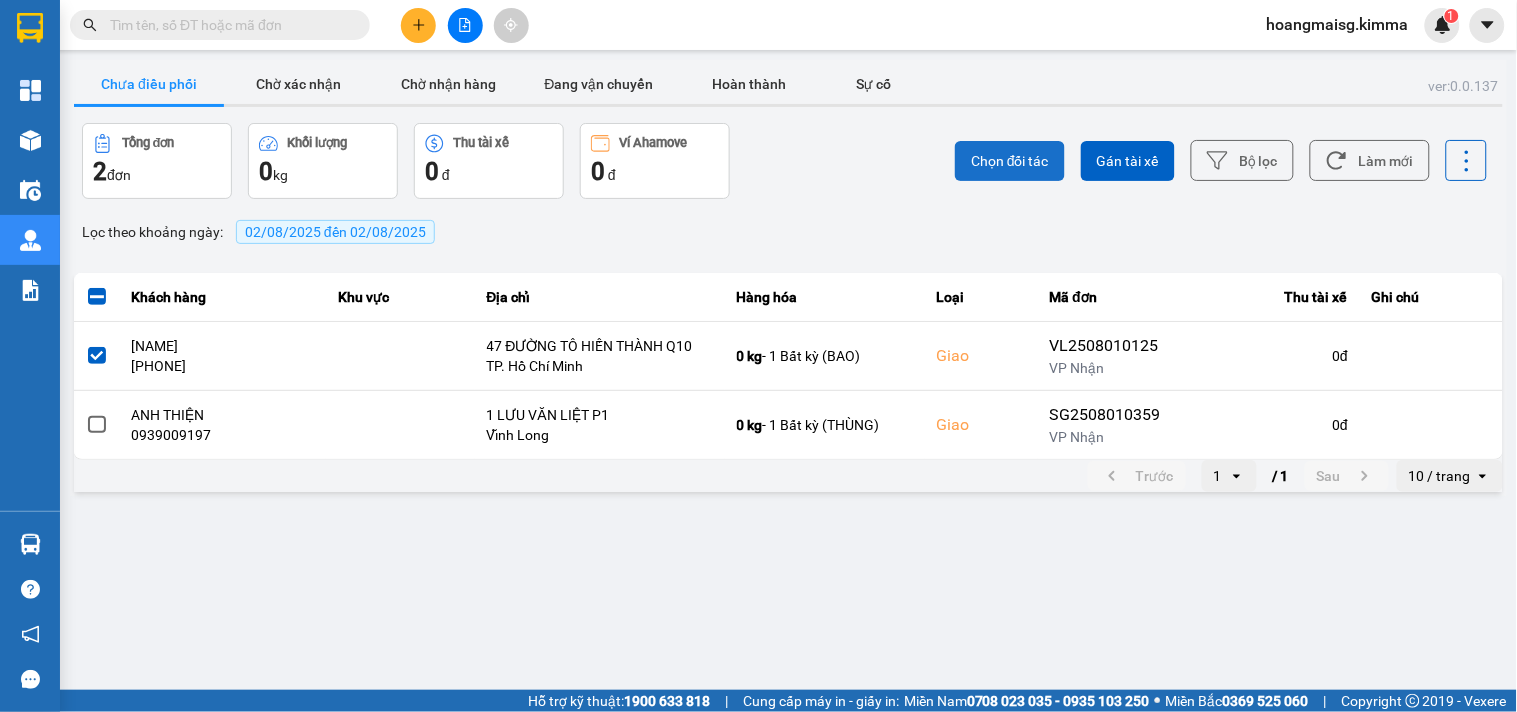 click on "Chọn đối tác" at bounding box center [1010, 161] 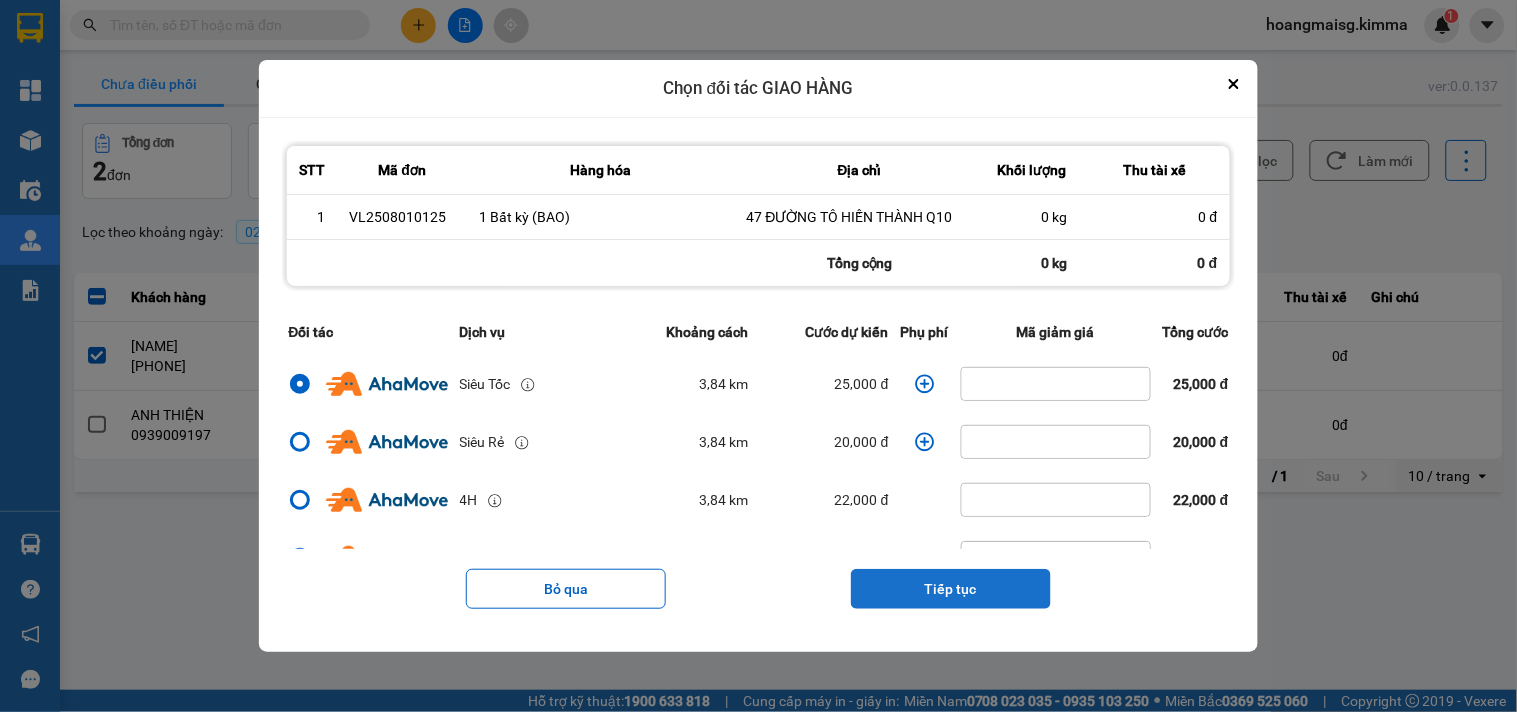 click on "Tiếp tục" at bounding box center [951, 589] 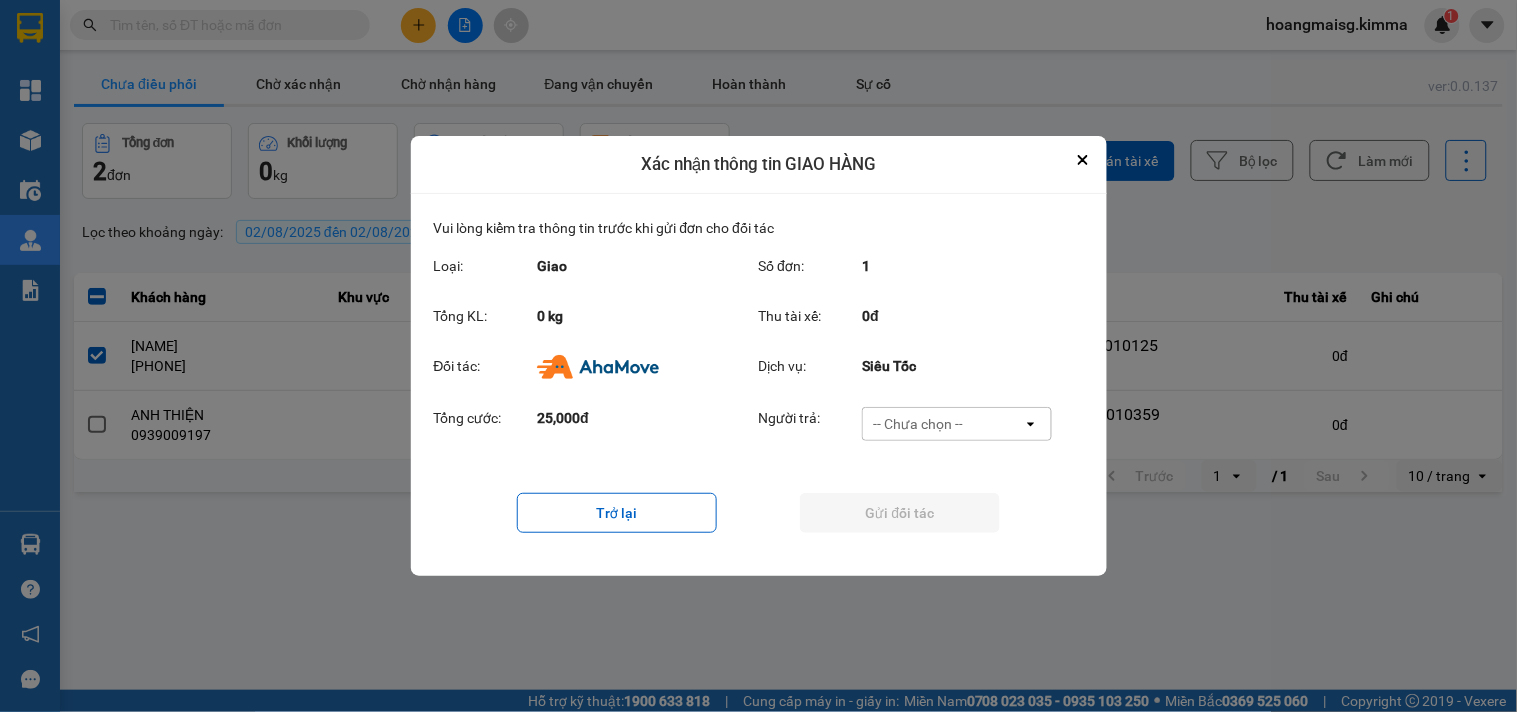 click on "-- Chưa chọn --" at bounding box center (918, 424) 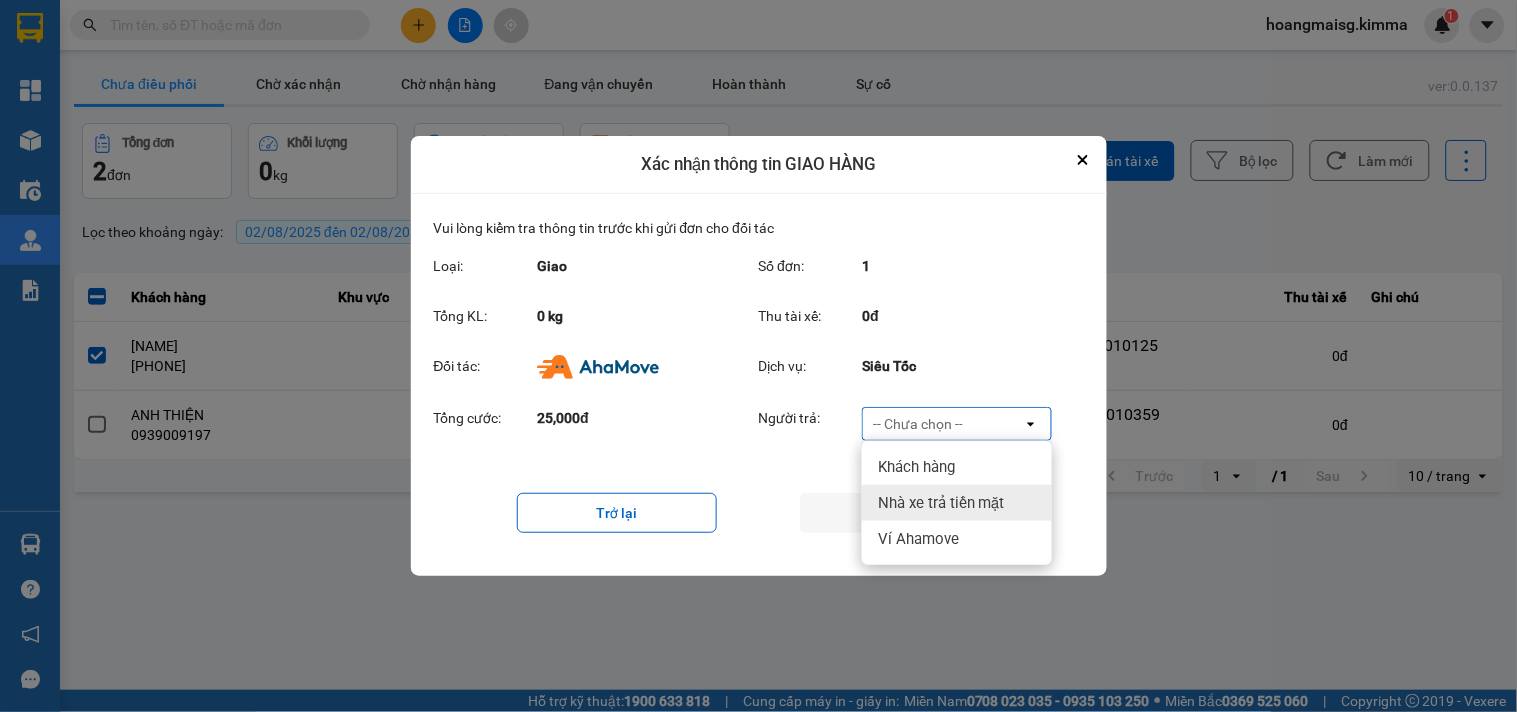 click on "Nhà xe trả tiền mặt" at bounding box center (941, 503) 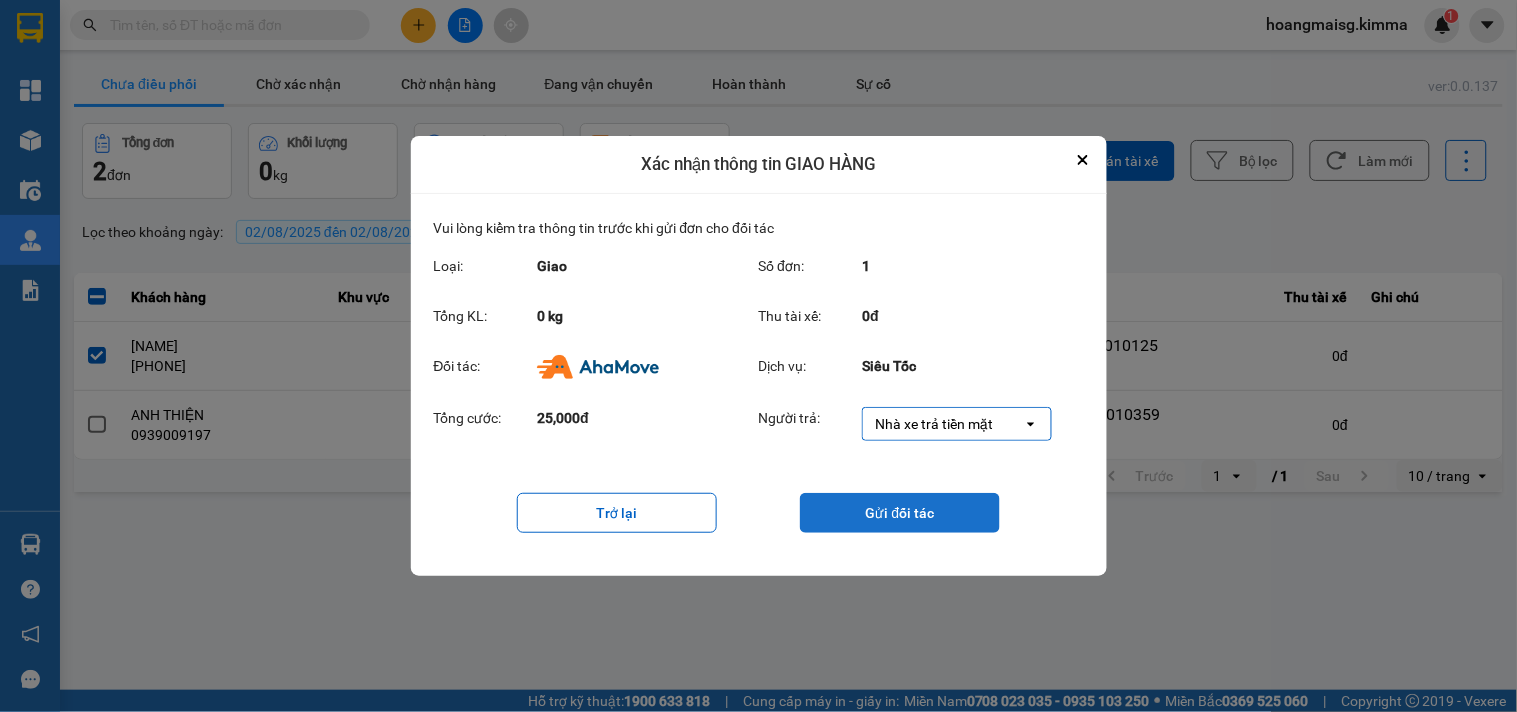 click on "Gửi đối tác" at bounding box center (900, 513) 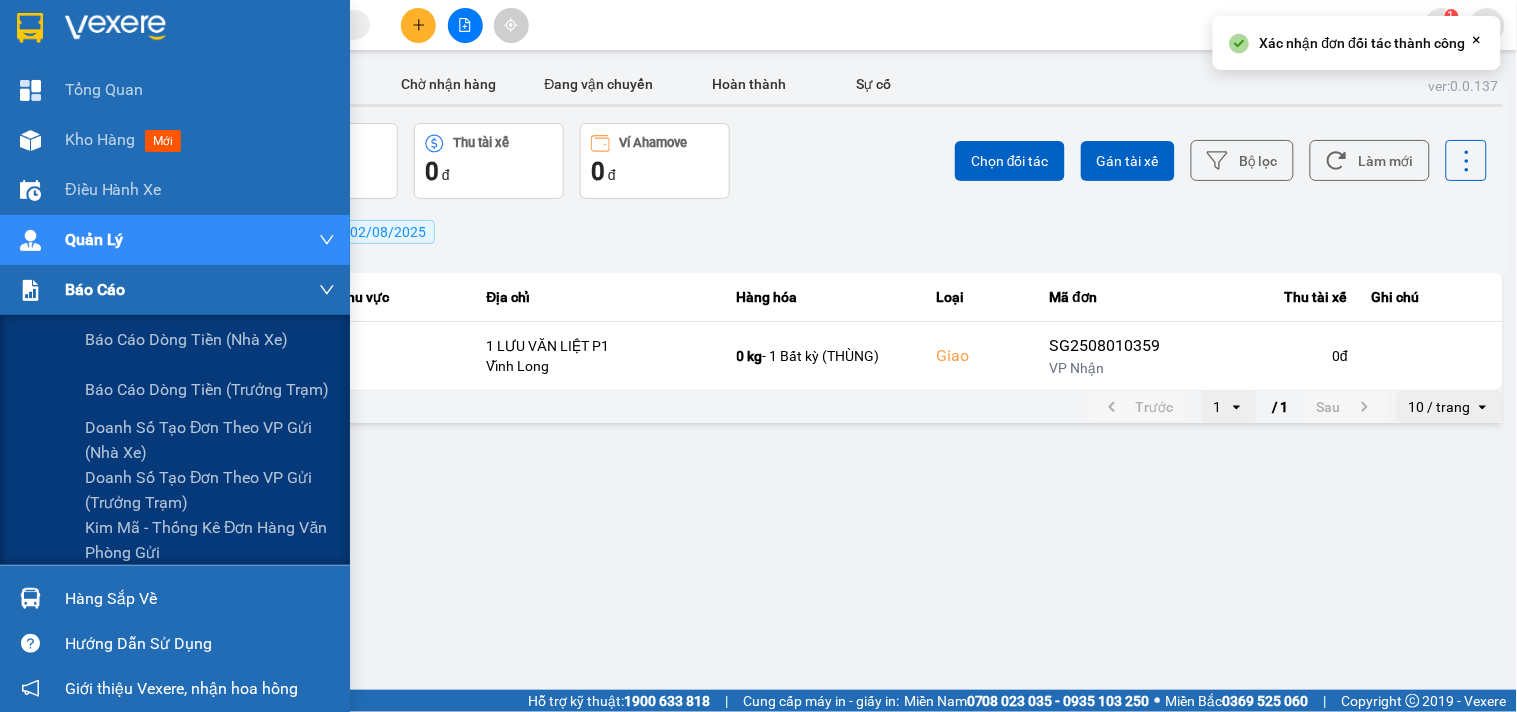click at bounding box center (30, 290) 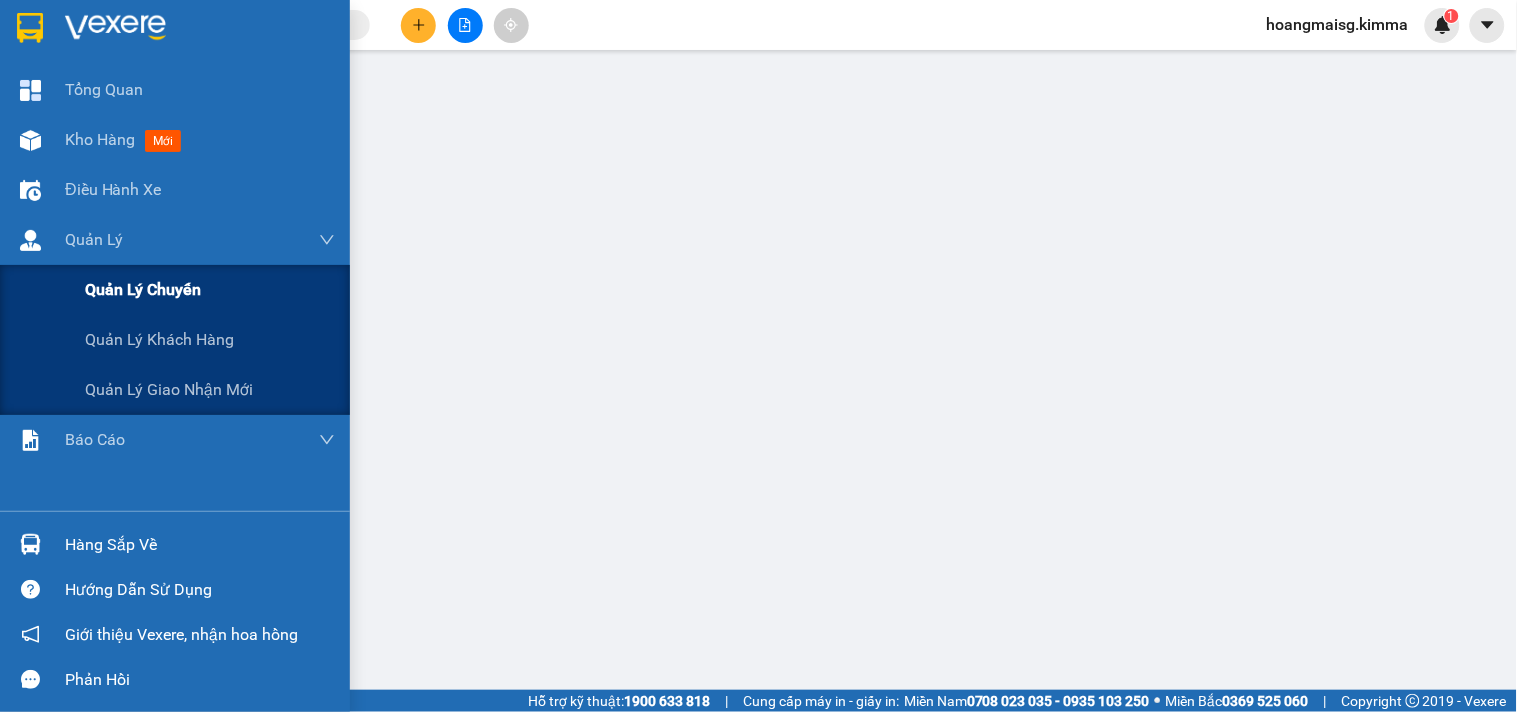 click on "Quản lý chuyến" at bounding box center [143, 289] 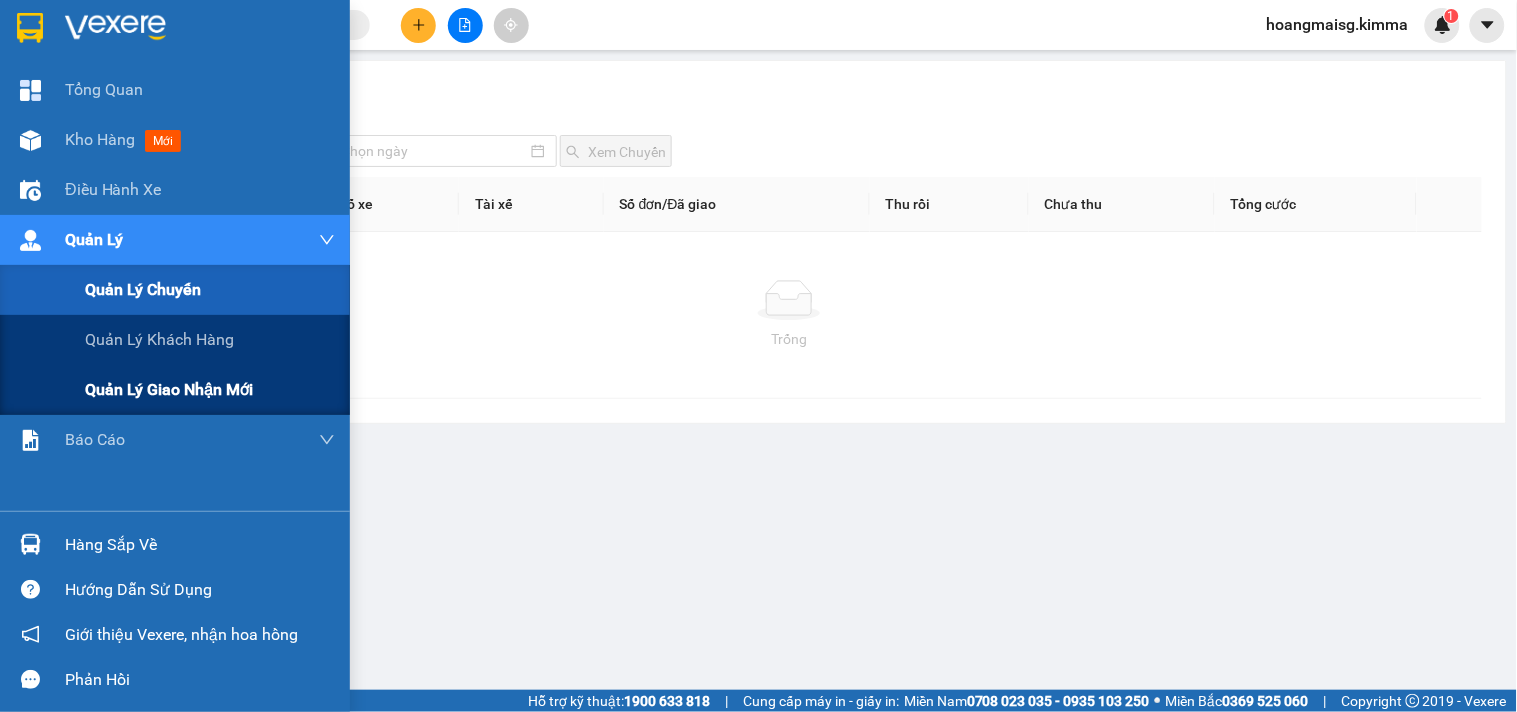 click on "Quản lý giao nhận mới" at bounding box center (169, 389) 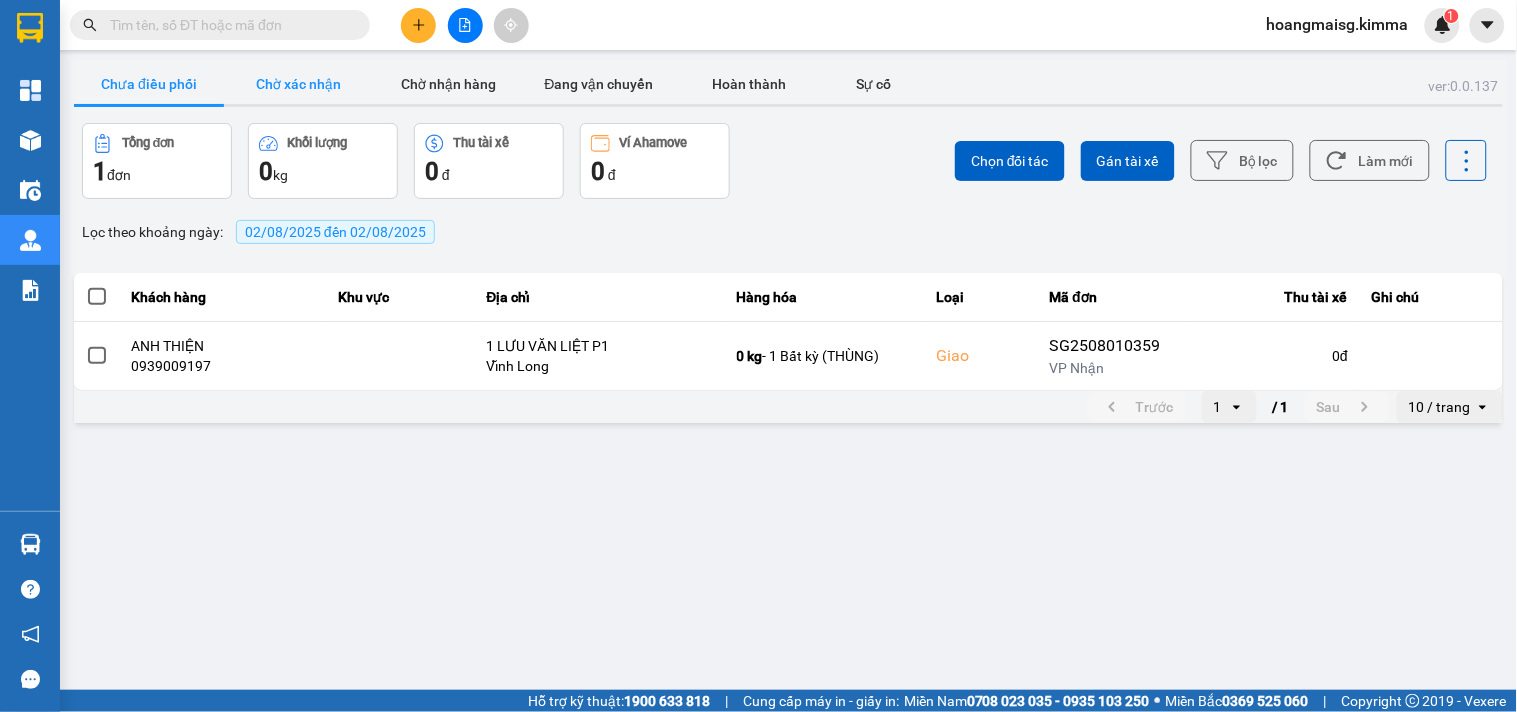 click on "Chờ xác nhận" at bounding box center [299, 84] 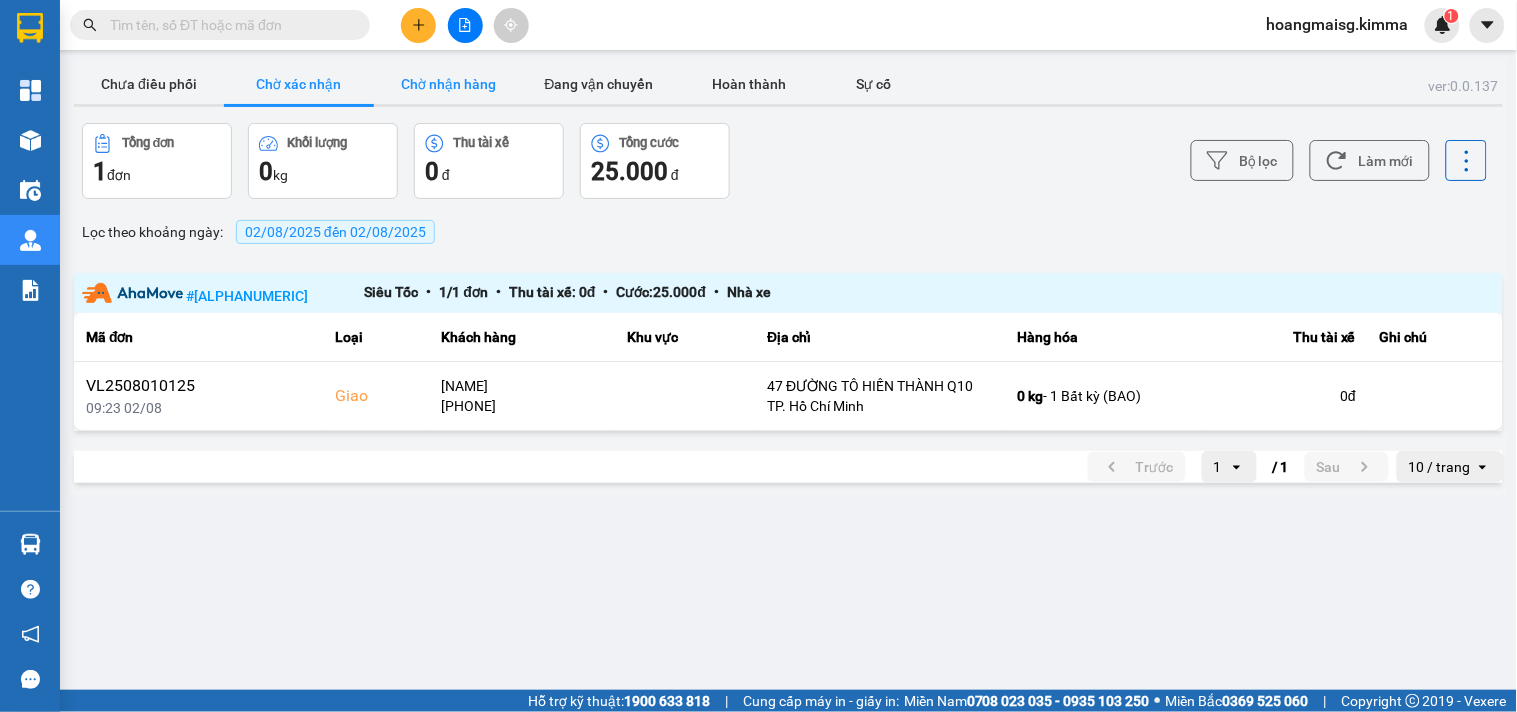 click on "Chờ nhận hàng" at bounding box center (449, 84) 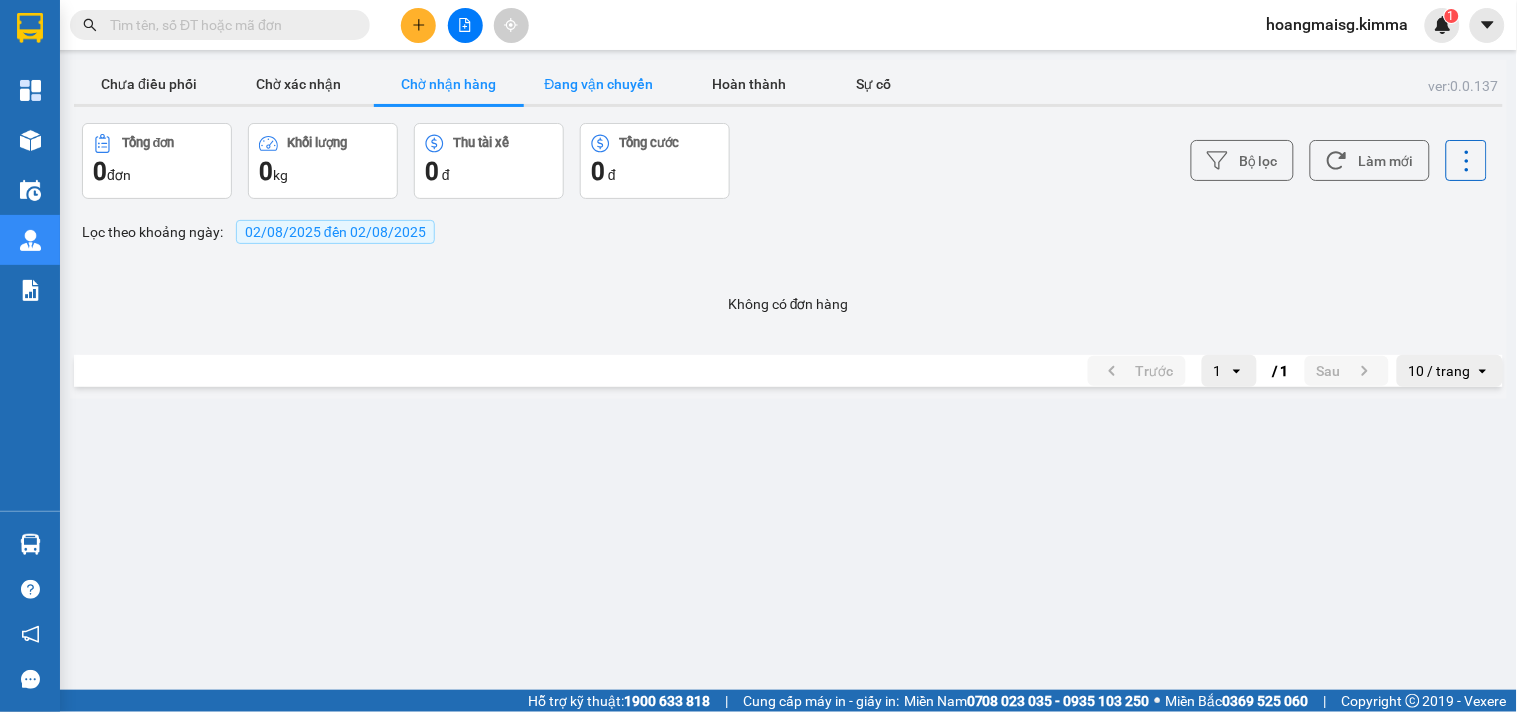 click on "Đang vận chuyển" at bounding box center (599, 84) 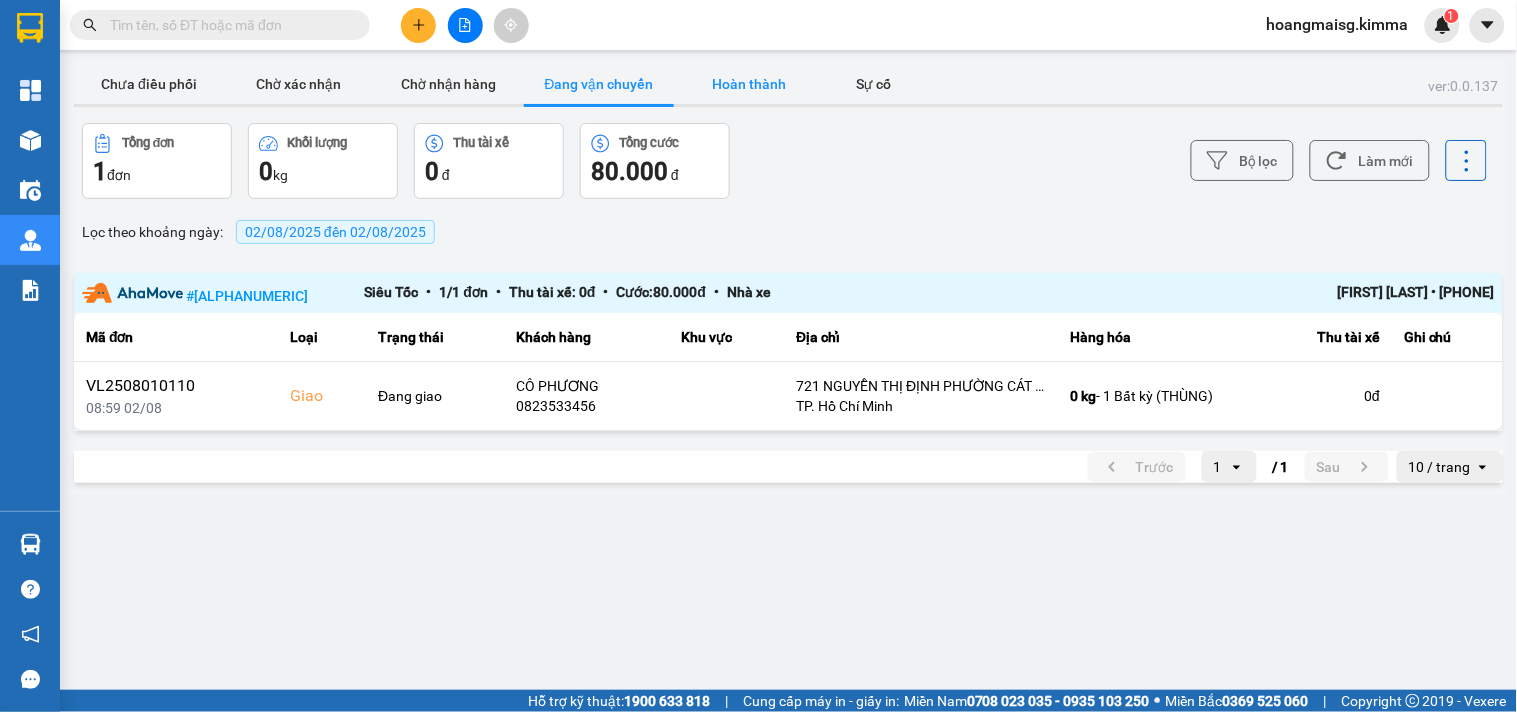 click on "Hoàn thành" at bounding box center [749, 84] 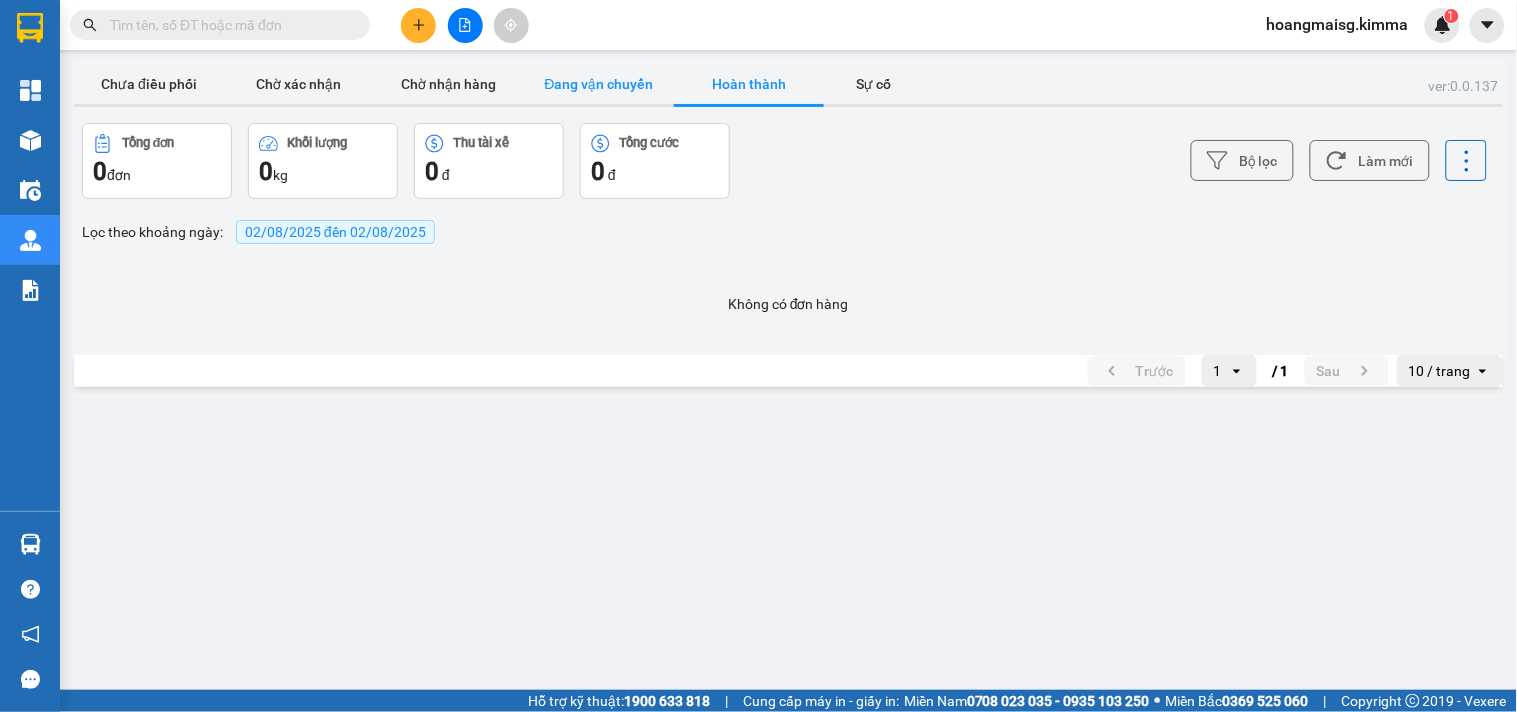 click on "Đang vận chuyển" at bounding box center [599, 84] 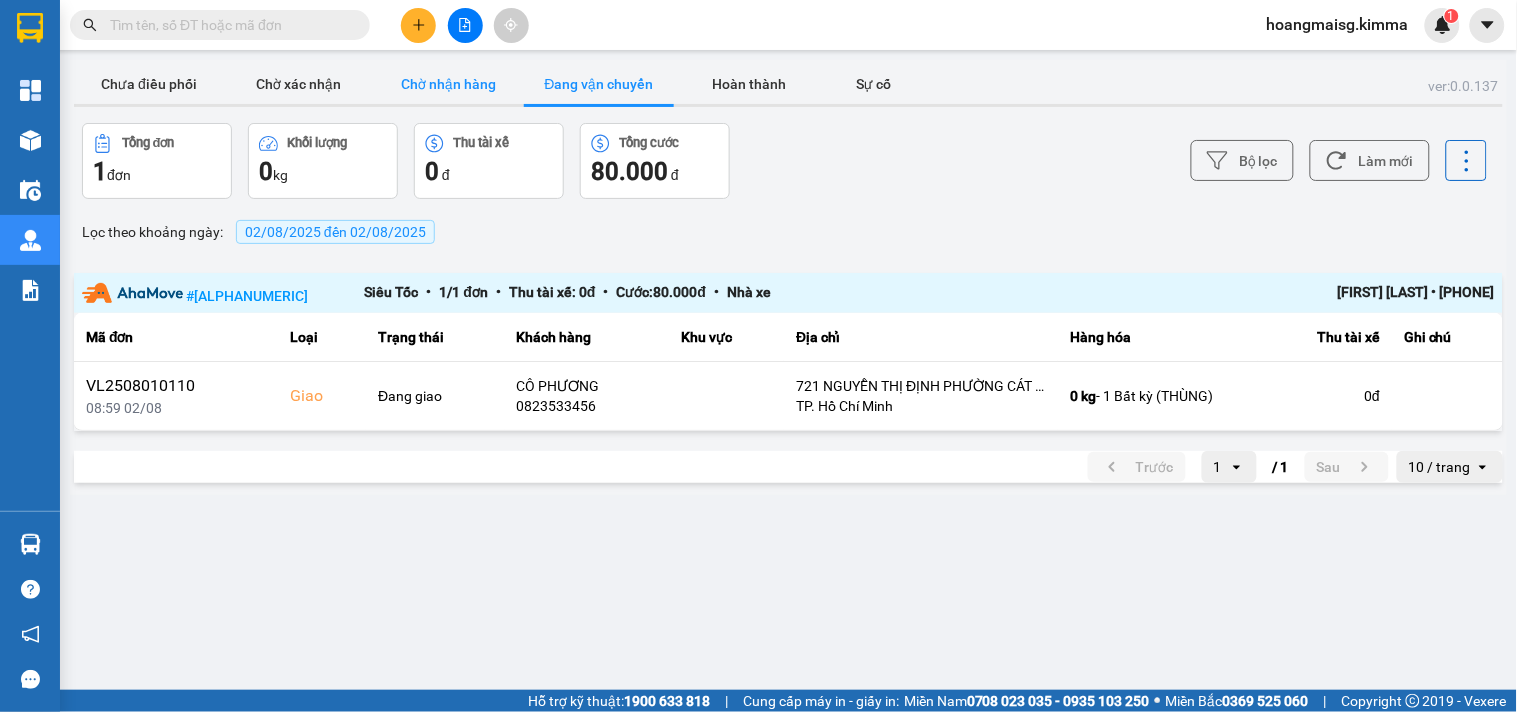 drag, startPoint x: 482, startPoint y: 90, endPoint x: 384, endPoint y: 90, distance: 98 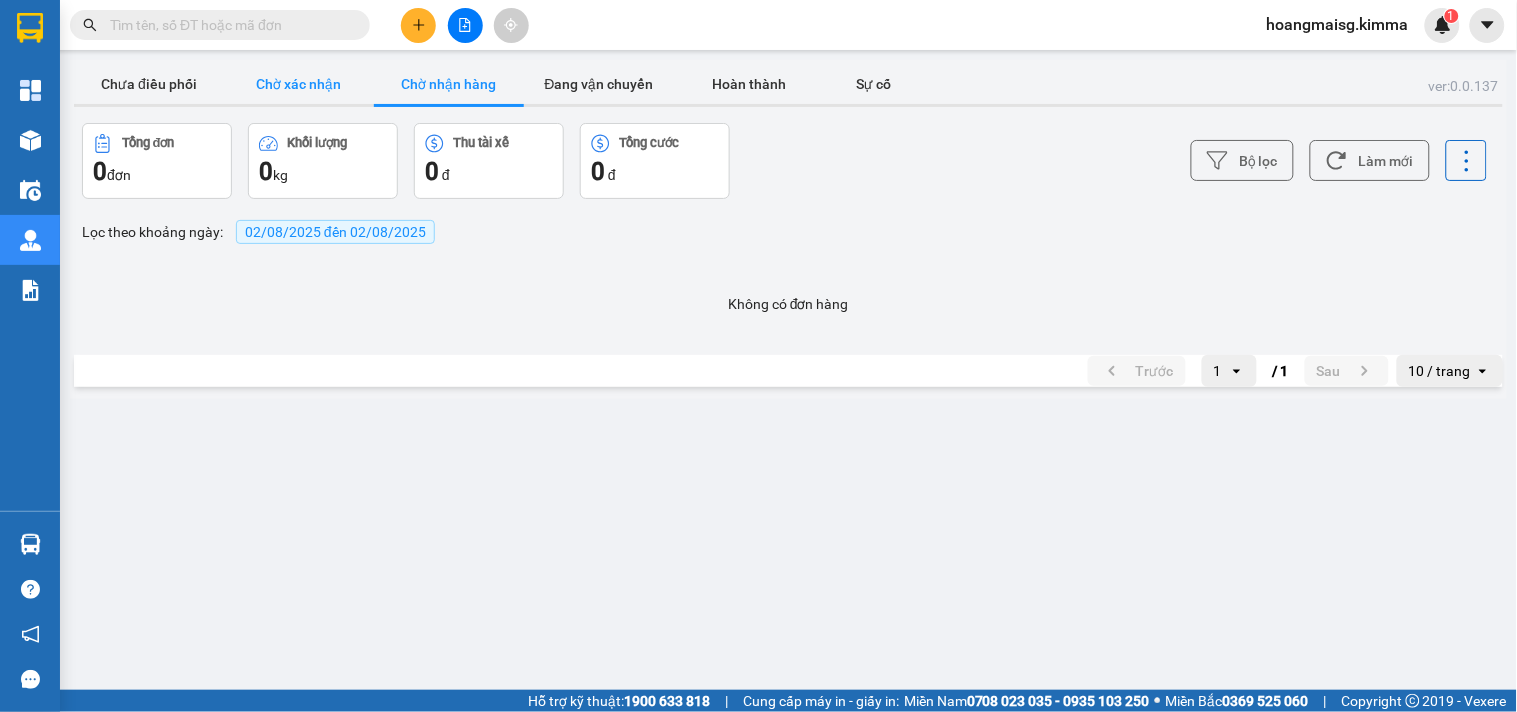 click on "Chờ xác nhận" at bounding box center [299, 84] 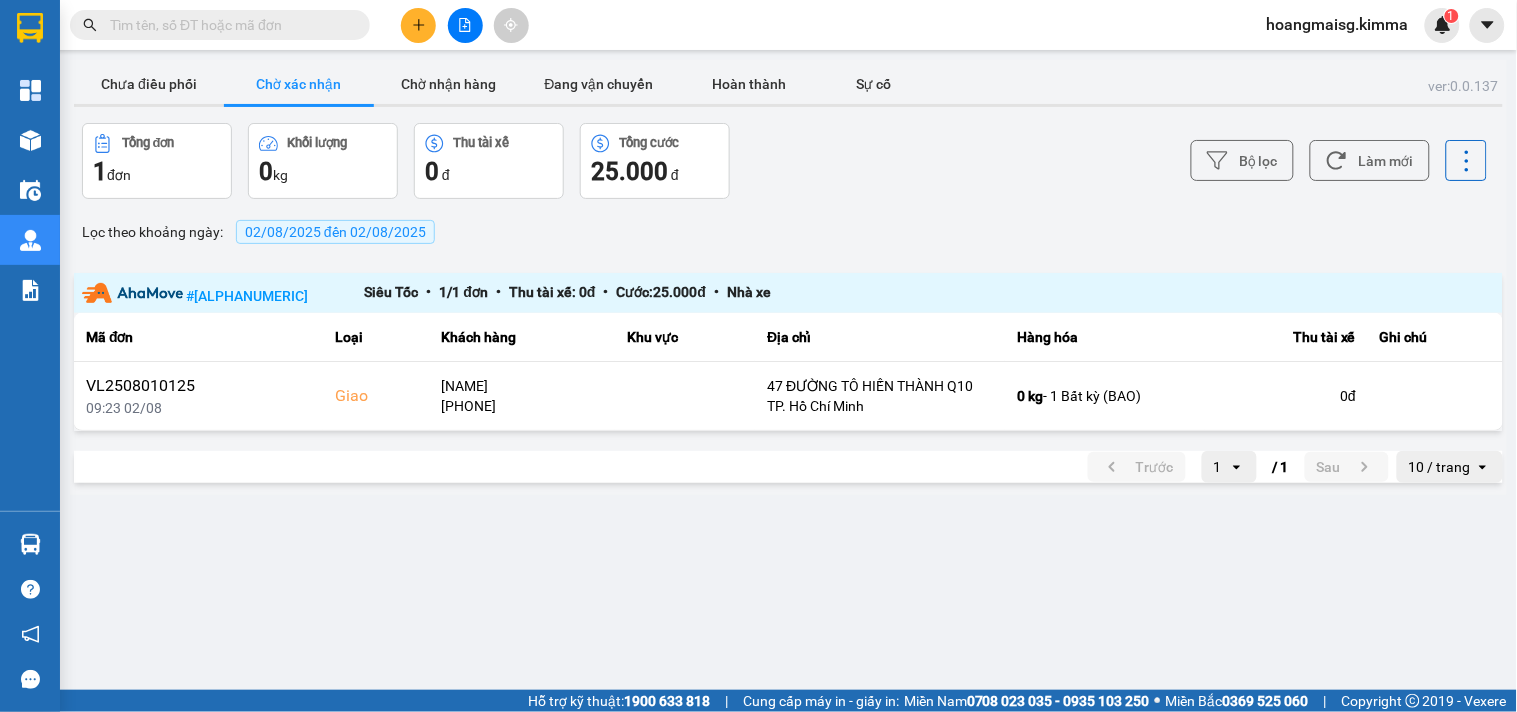 click at bounding box center [465, 25] 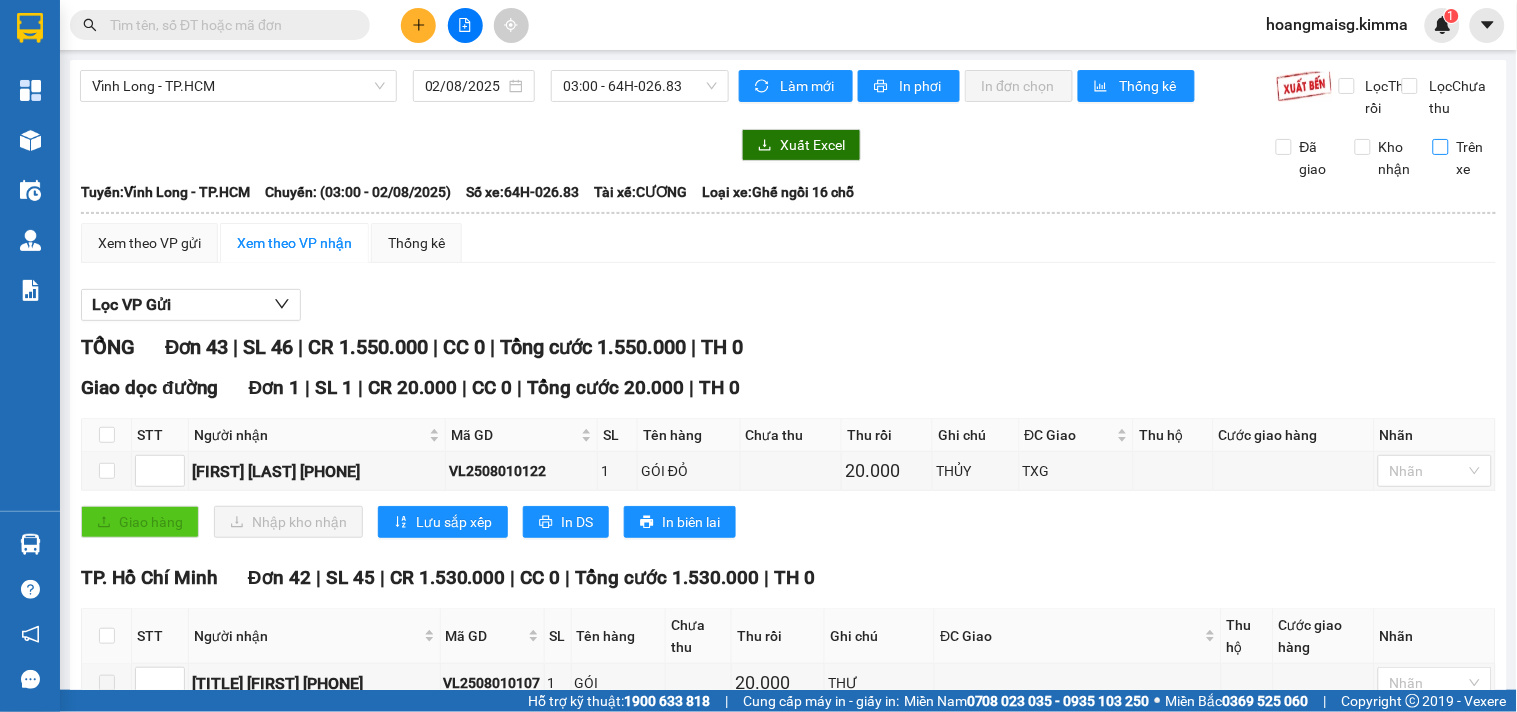 click on "Trên xe" at bounding box center (1473, 158) 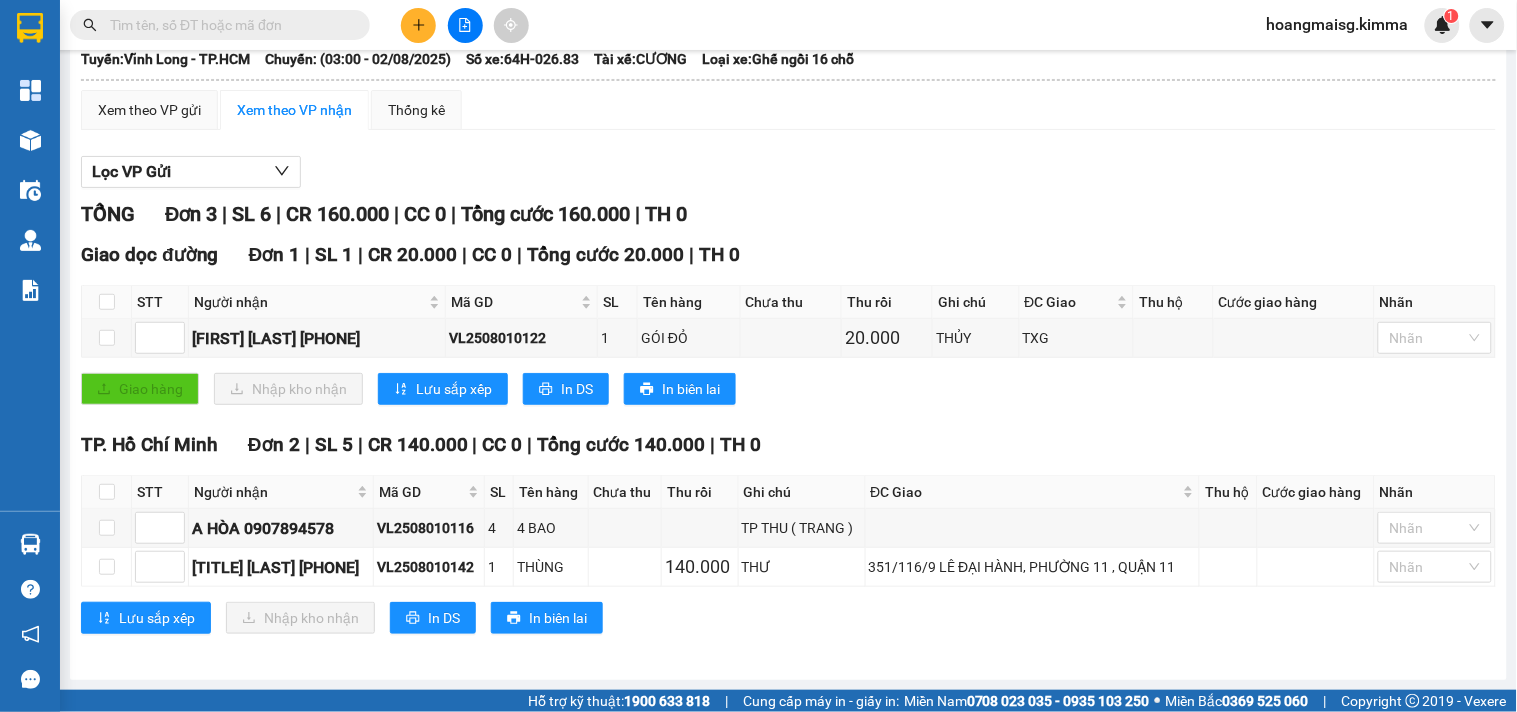 scroll, scrollTop: 156, scrollLeft: 0, axis: vertical 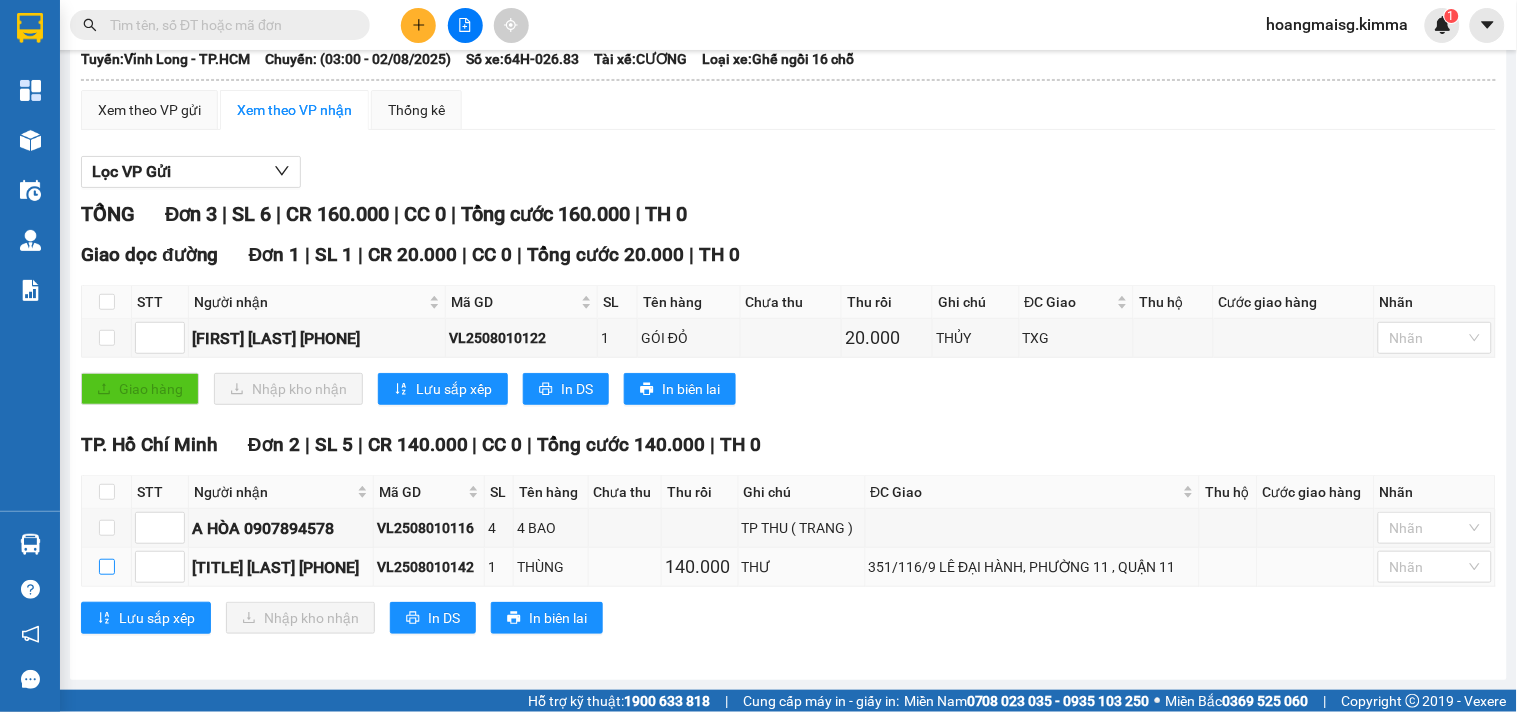 click at bounding box center (107, 567) 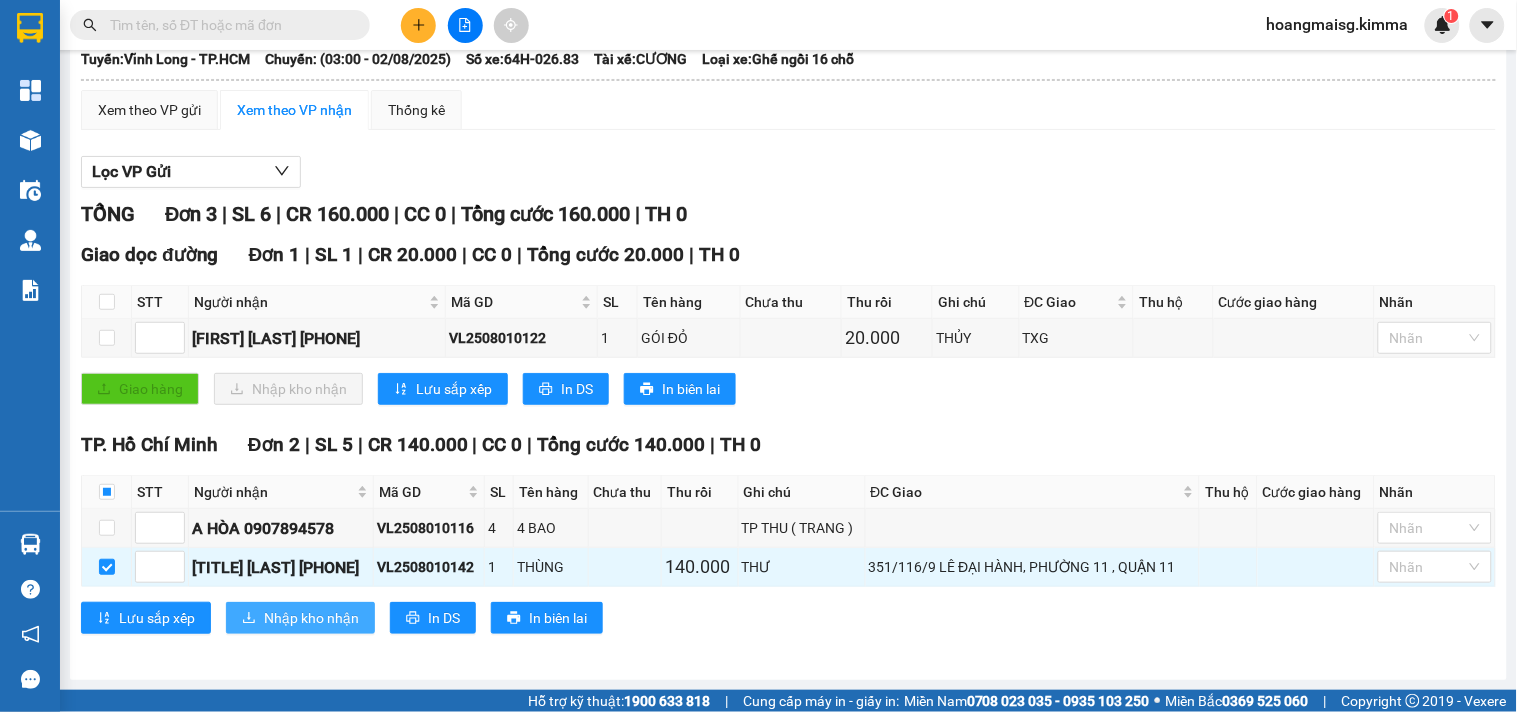 click on "Nhập kho nhận" at bounding box center (311, 618) 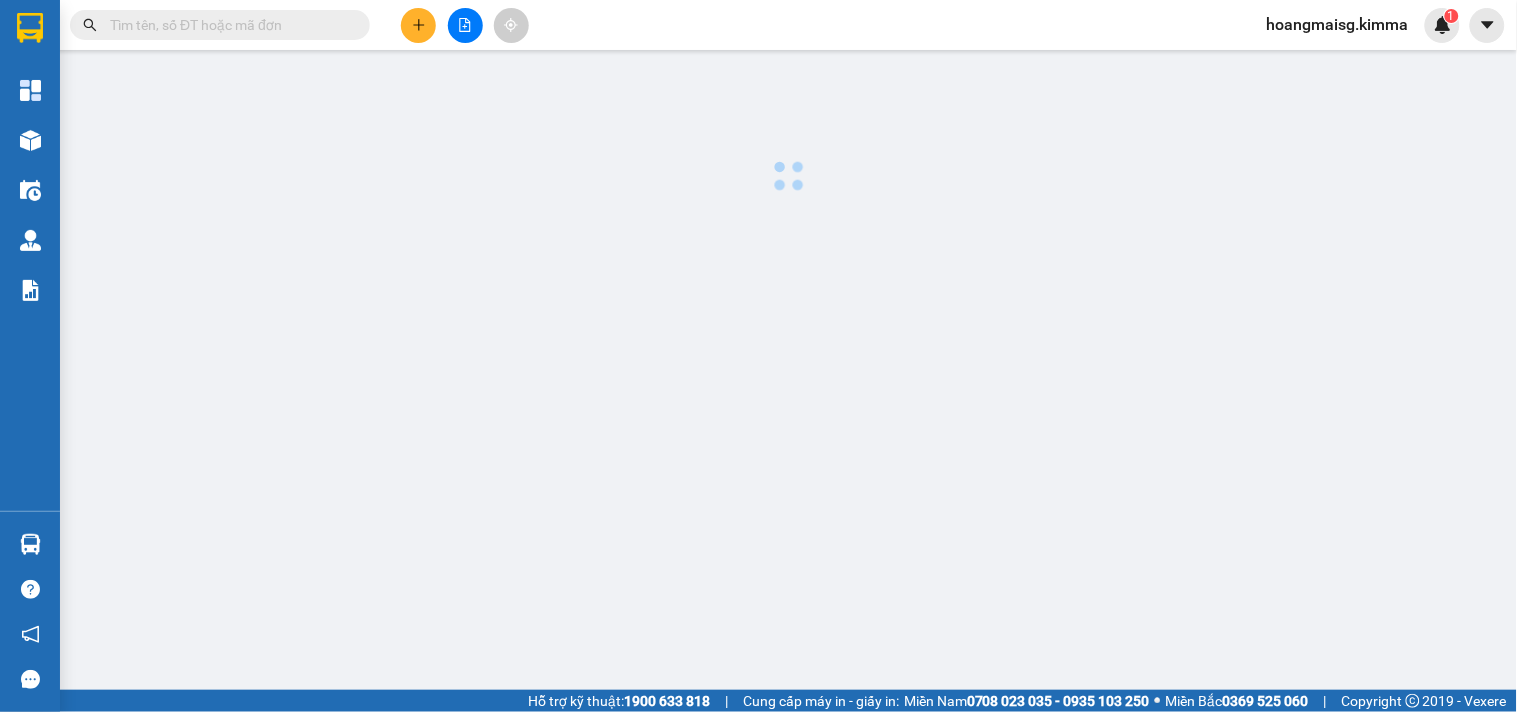 scroll, scrollTop: 0, scrollLeft: 0, axis: both 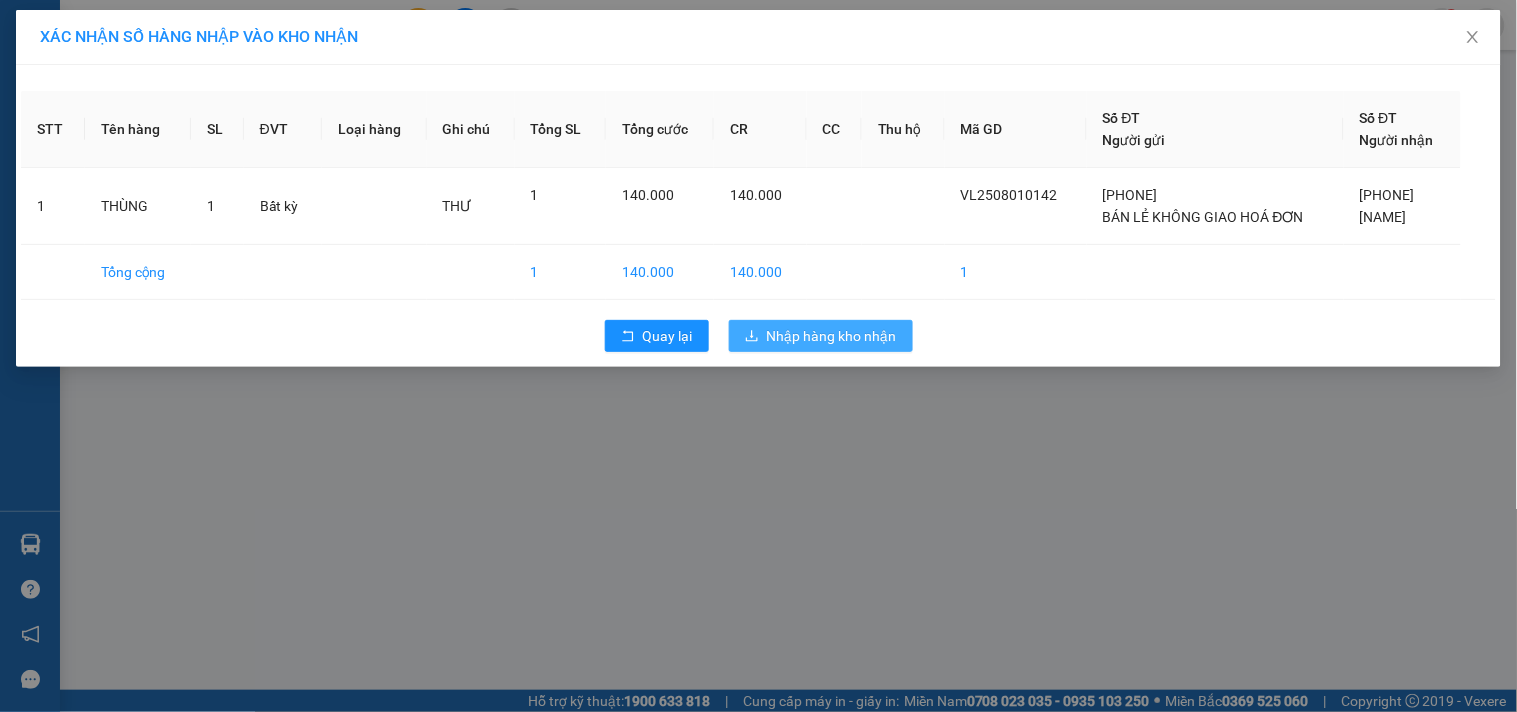 click on "Nhập hàng kho nhận" at bounding box center (832, 336) 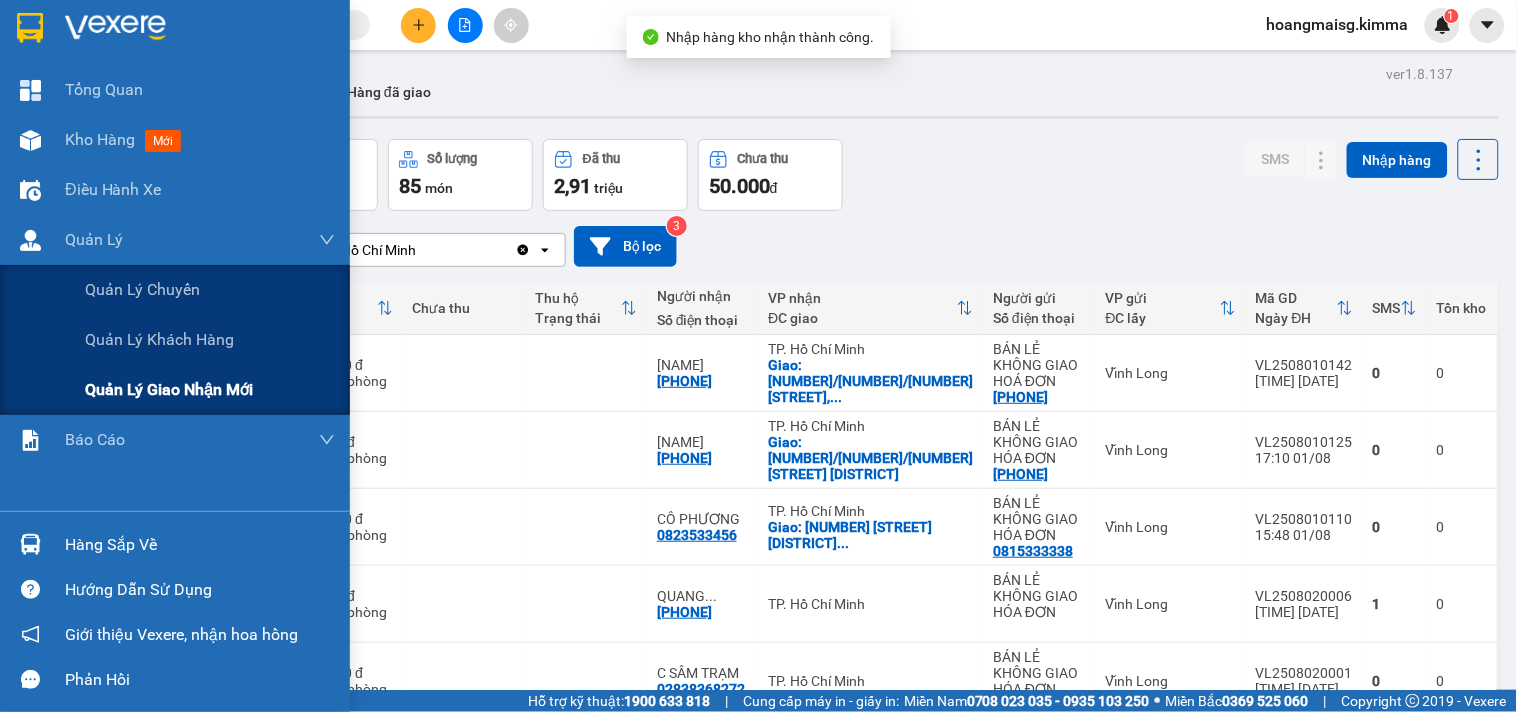 click on "Quản lý giao nhận mới" at bounding box center (169, 389) 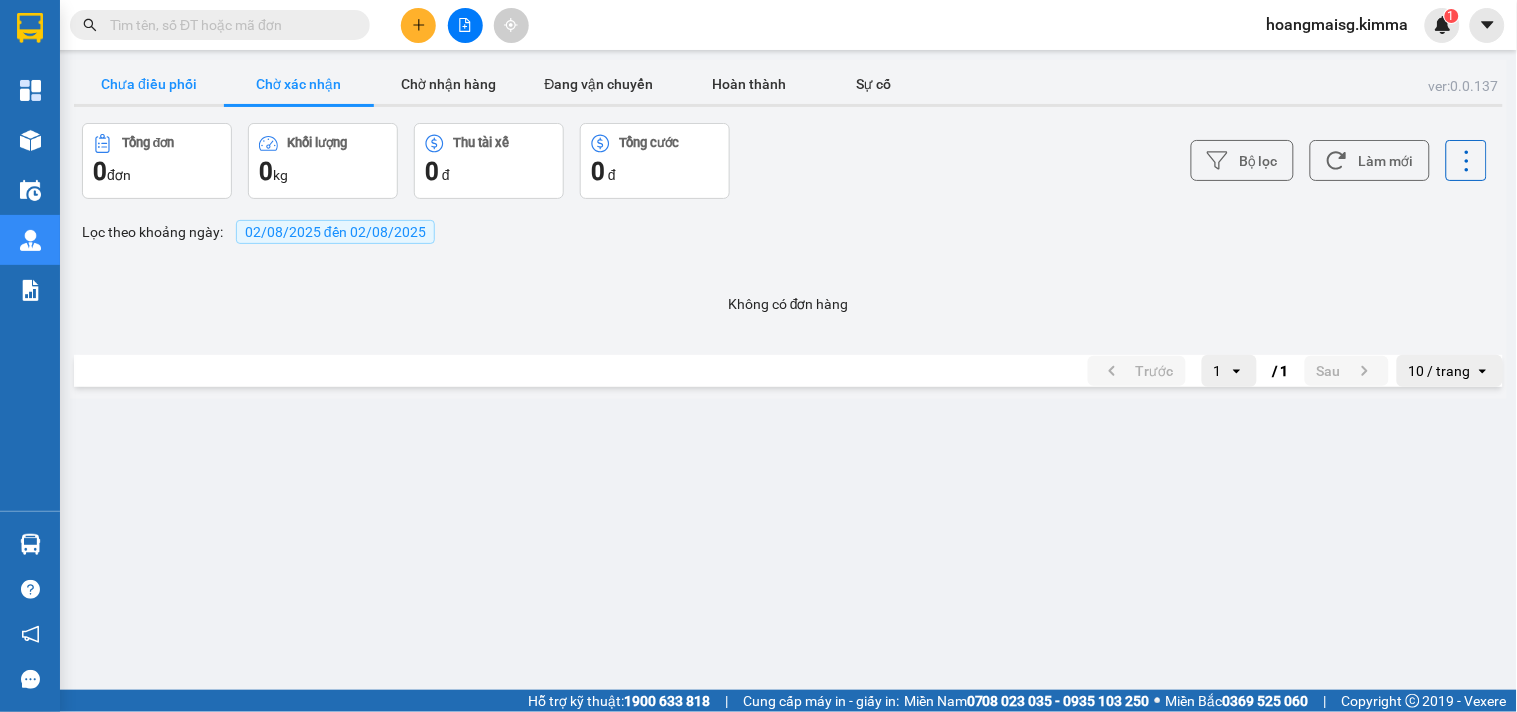 drag, startPoint x: 145, startPoint y: 86, endPoint x: 164, endPoint y: 98, distance: 22.472204 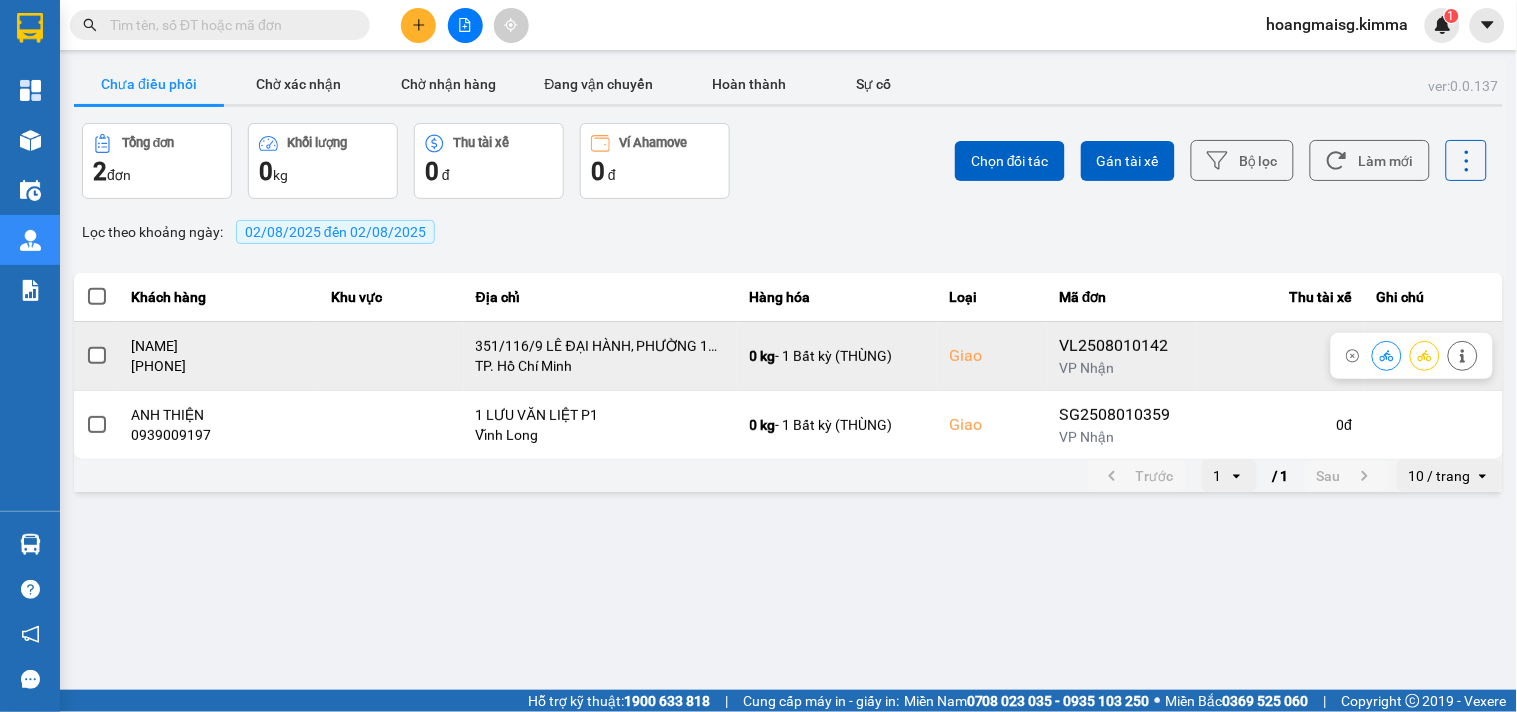 click at bounding box center (97, 356) 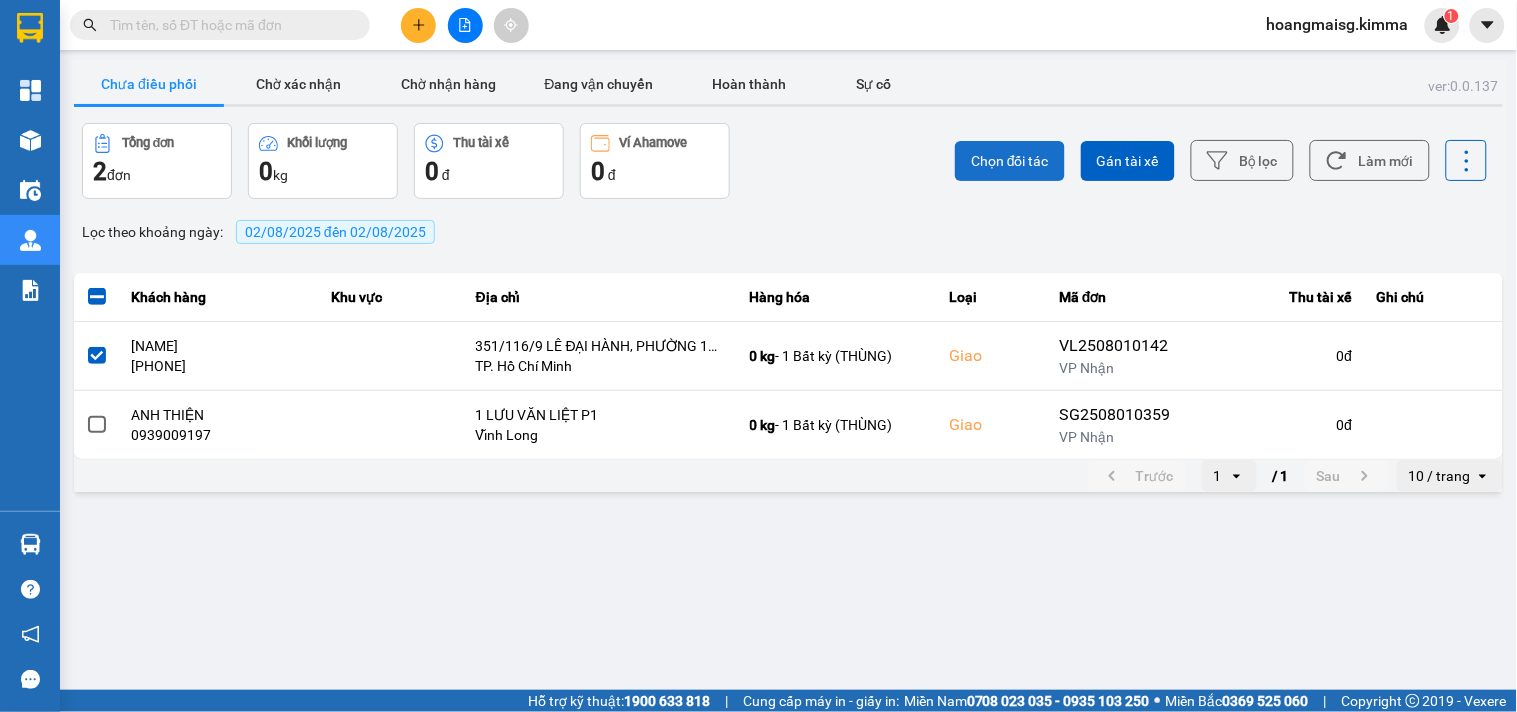 click on "Chọn đối tác" at bounding box center [1010, 161] 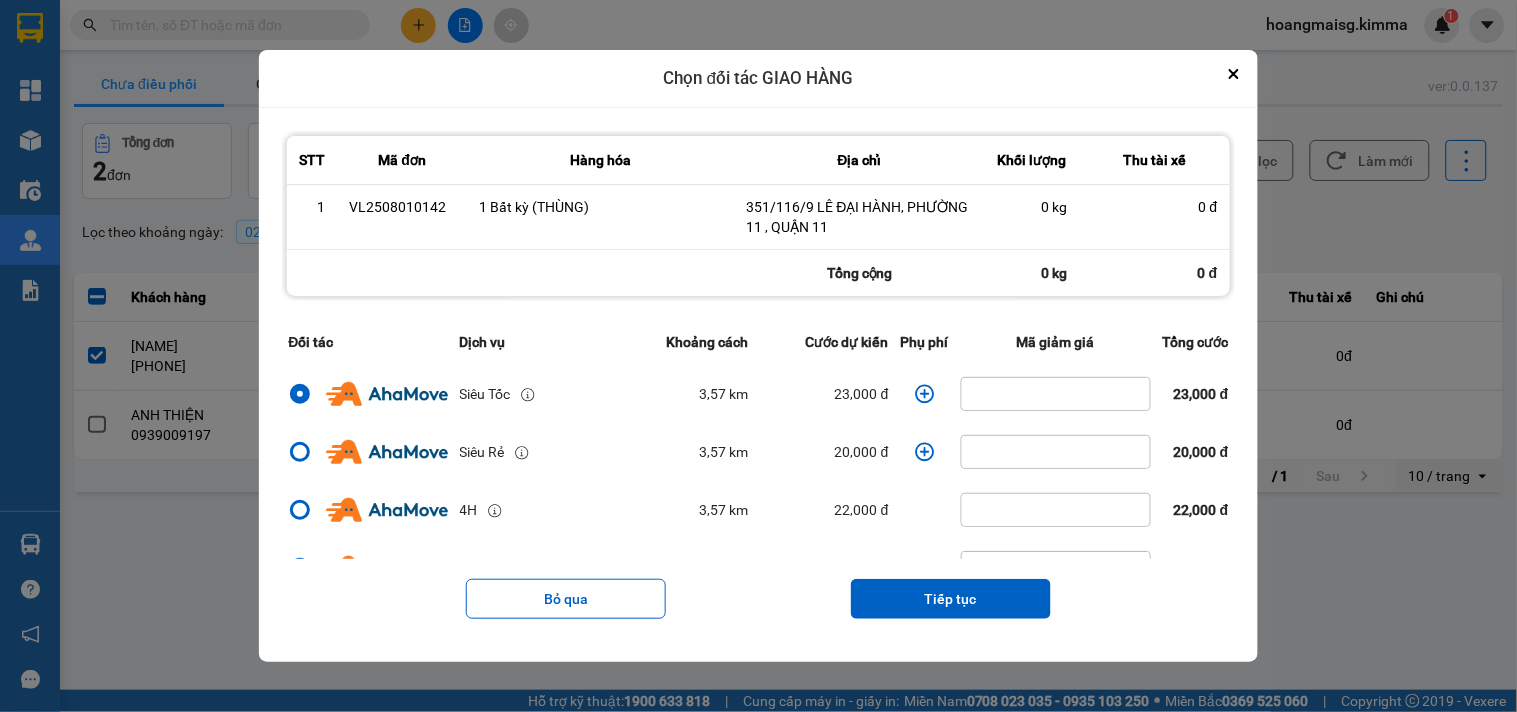 click 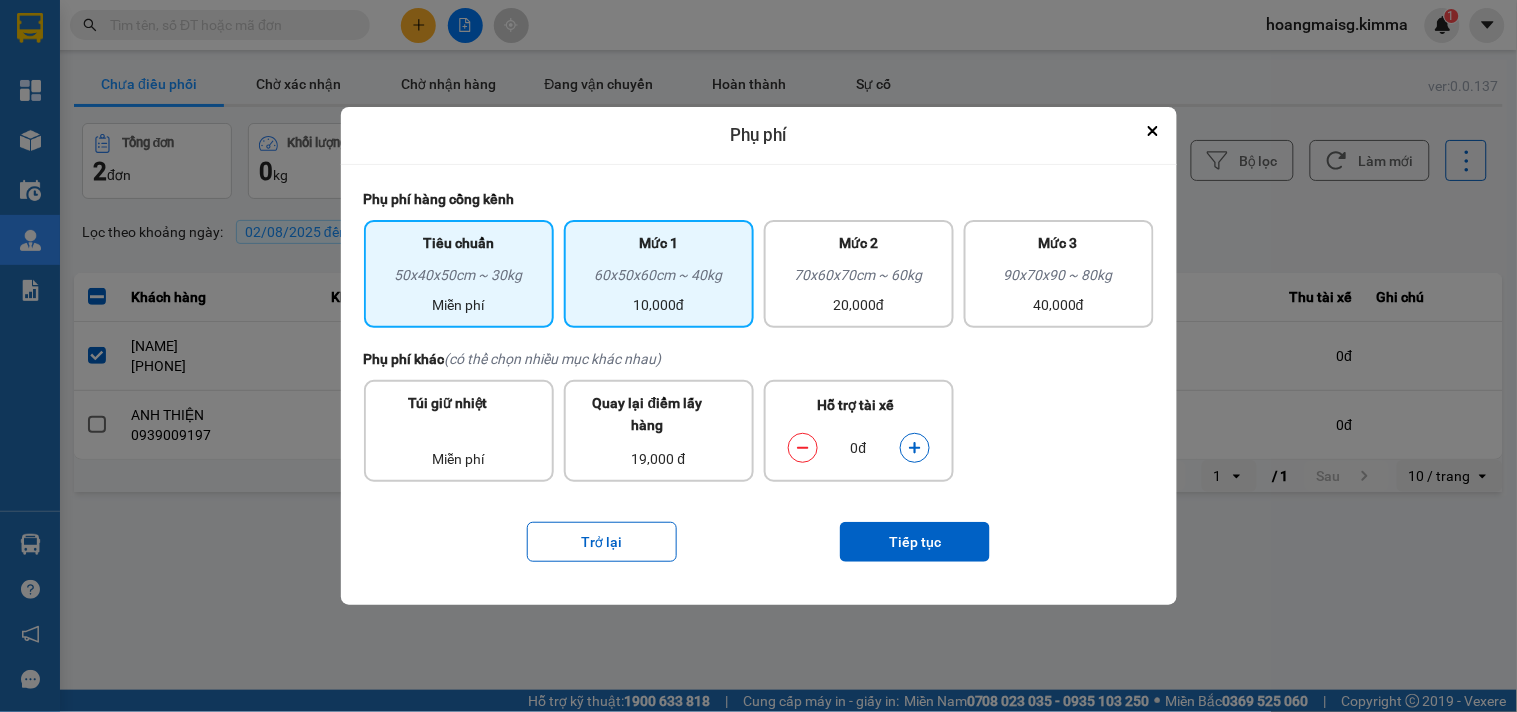 click on "10,000đ" at bounding box center (659, 305) 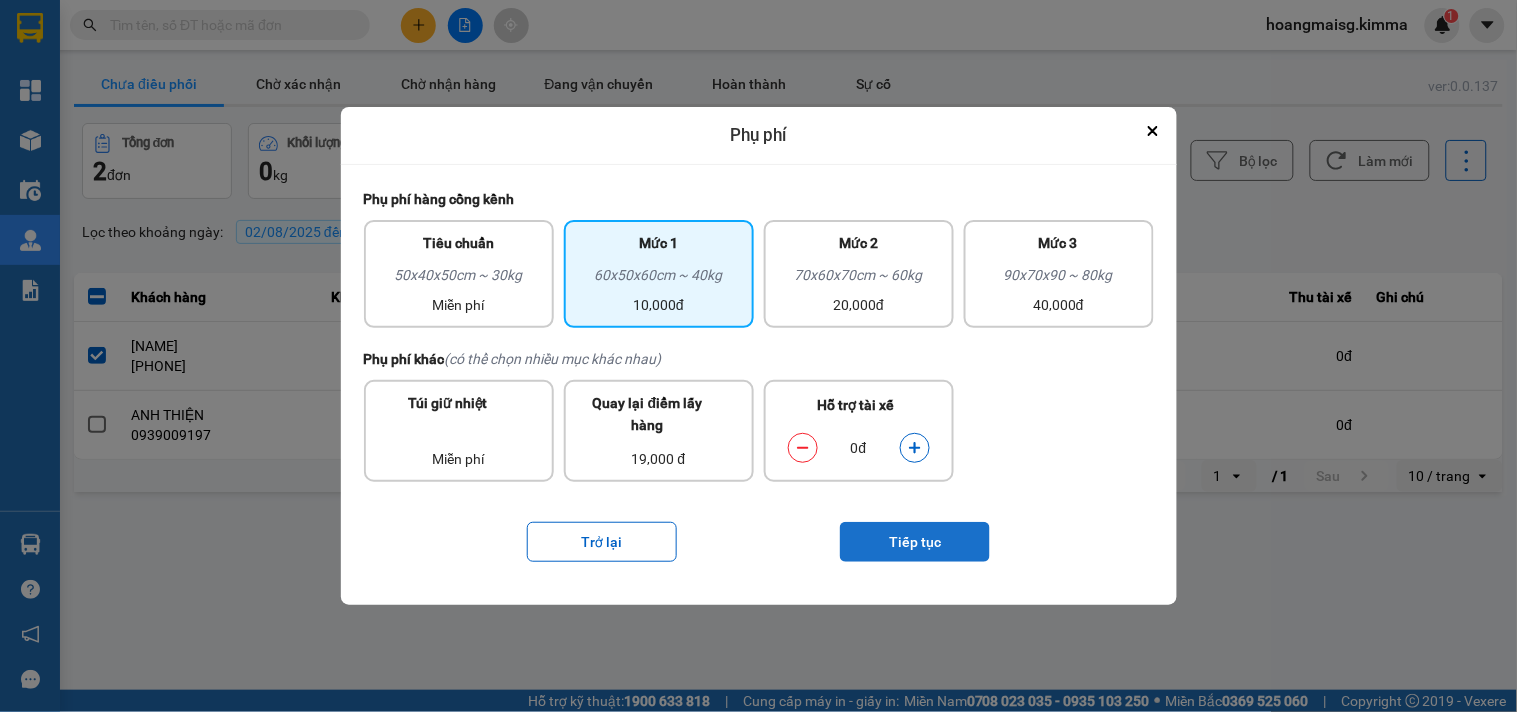 click on "Tiếp tục" at bounding box center (915, 542) 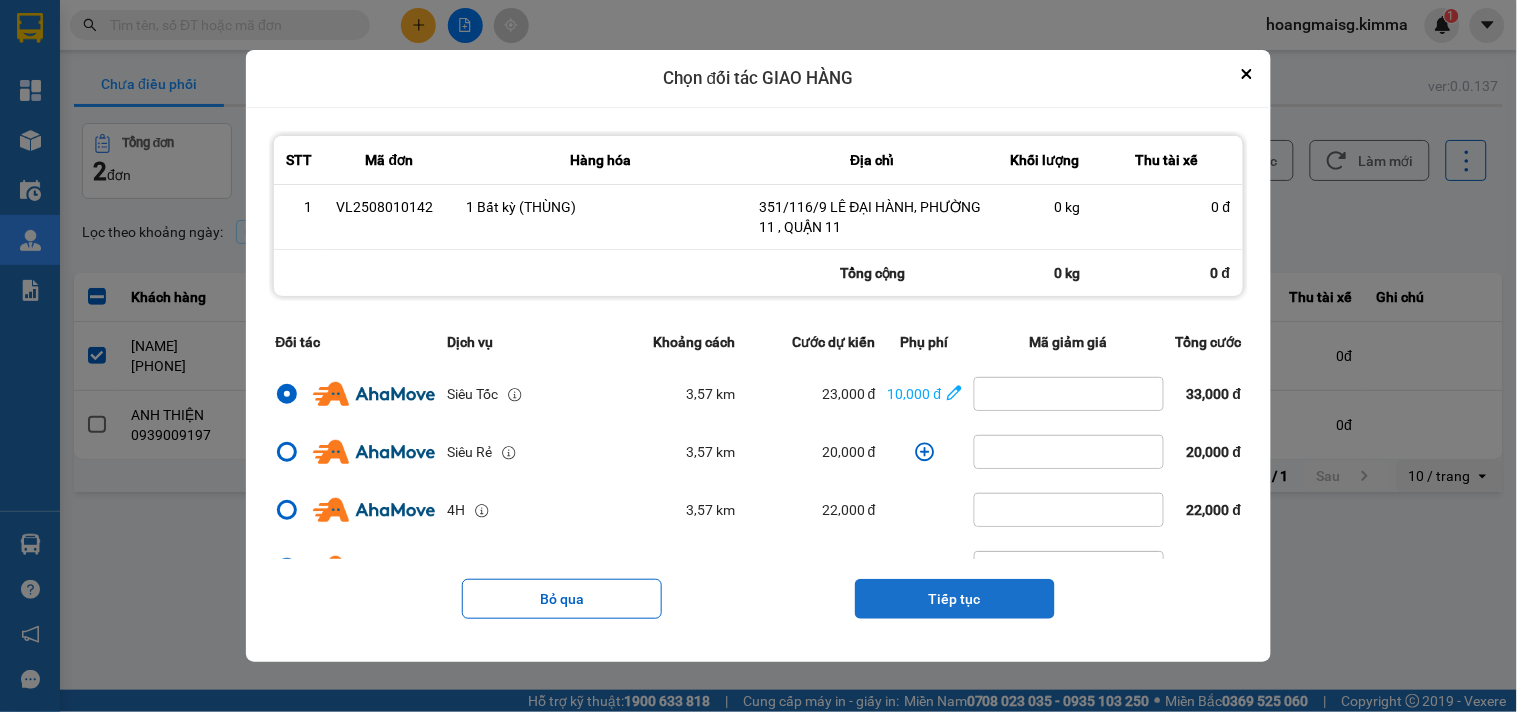 click on "Tiếp tục" at bounding box center [955, 599] 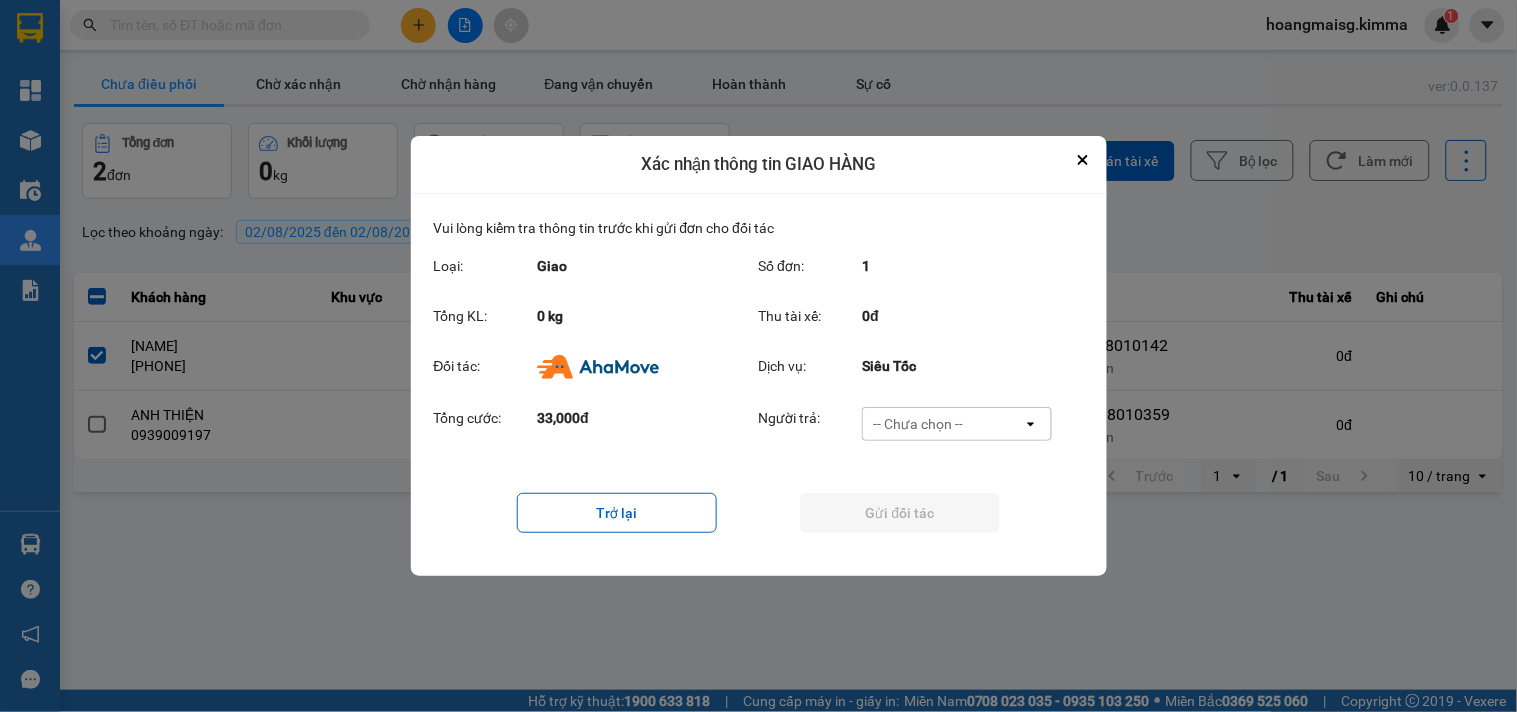 click on "-- Chưa chọn -- open" at bounding box center [957, 424] 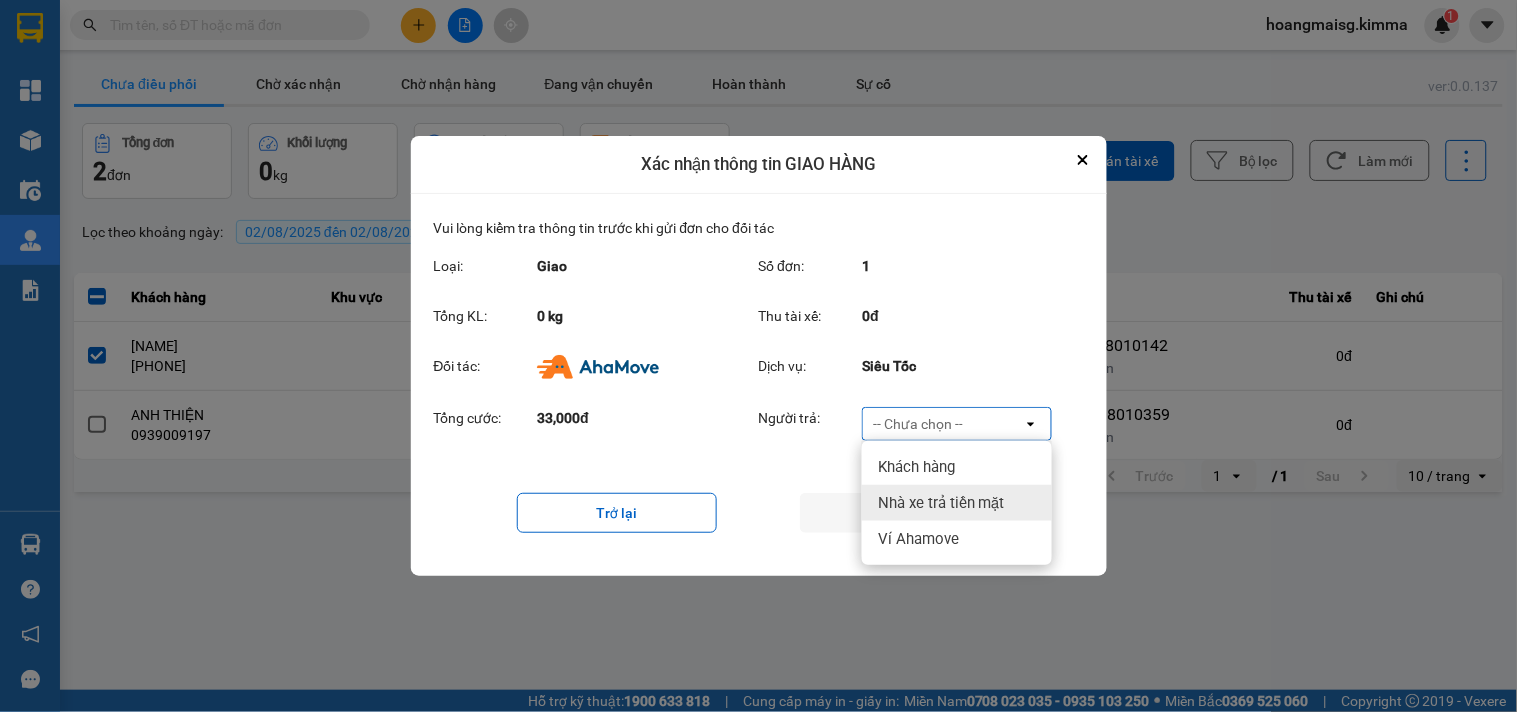 click on "Nhà xe trả tiền mặt" at bounding box center (941, 503) 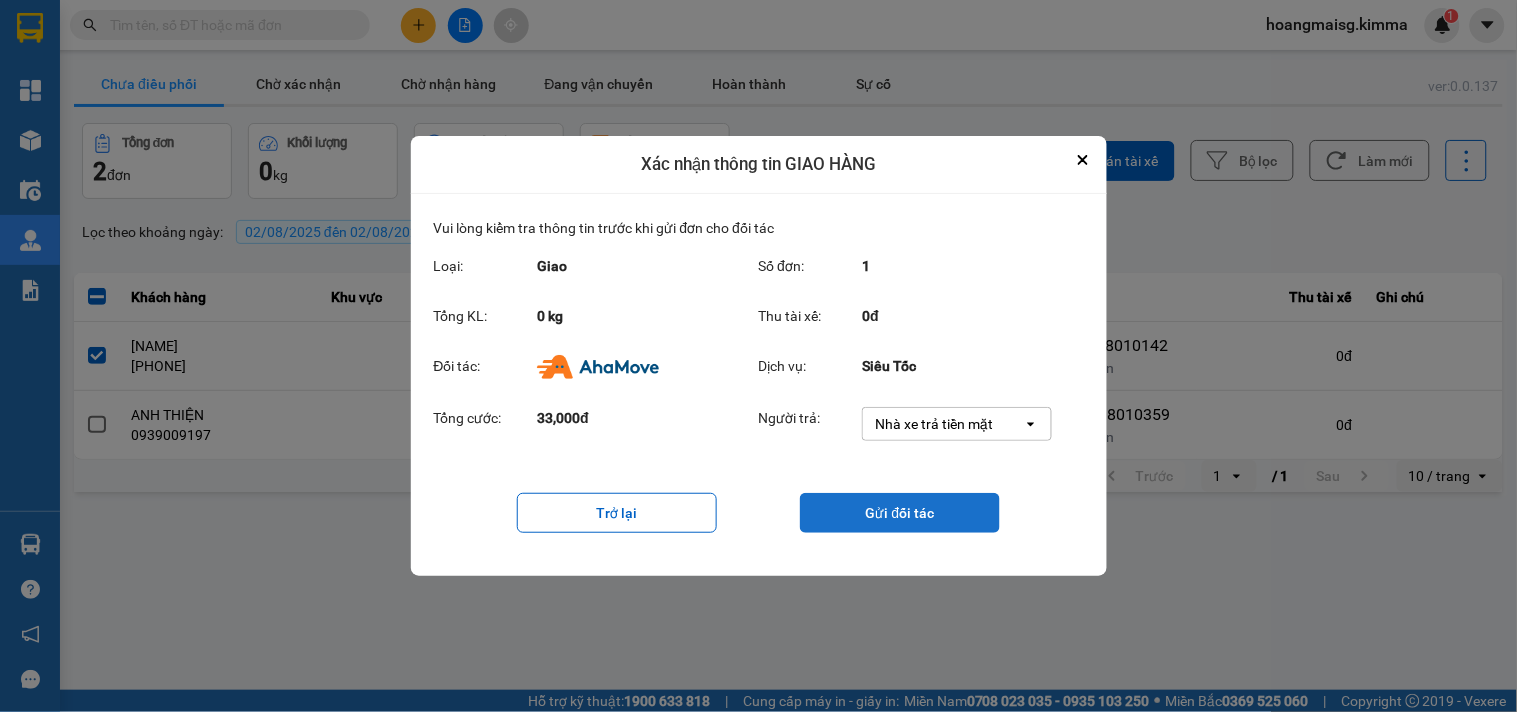 click on "Gửi đối tác" at bounding box center [900, 513] 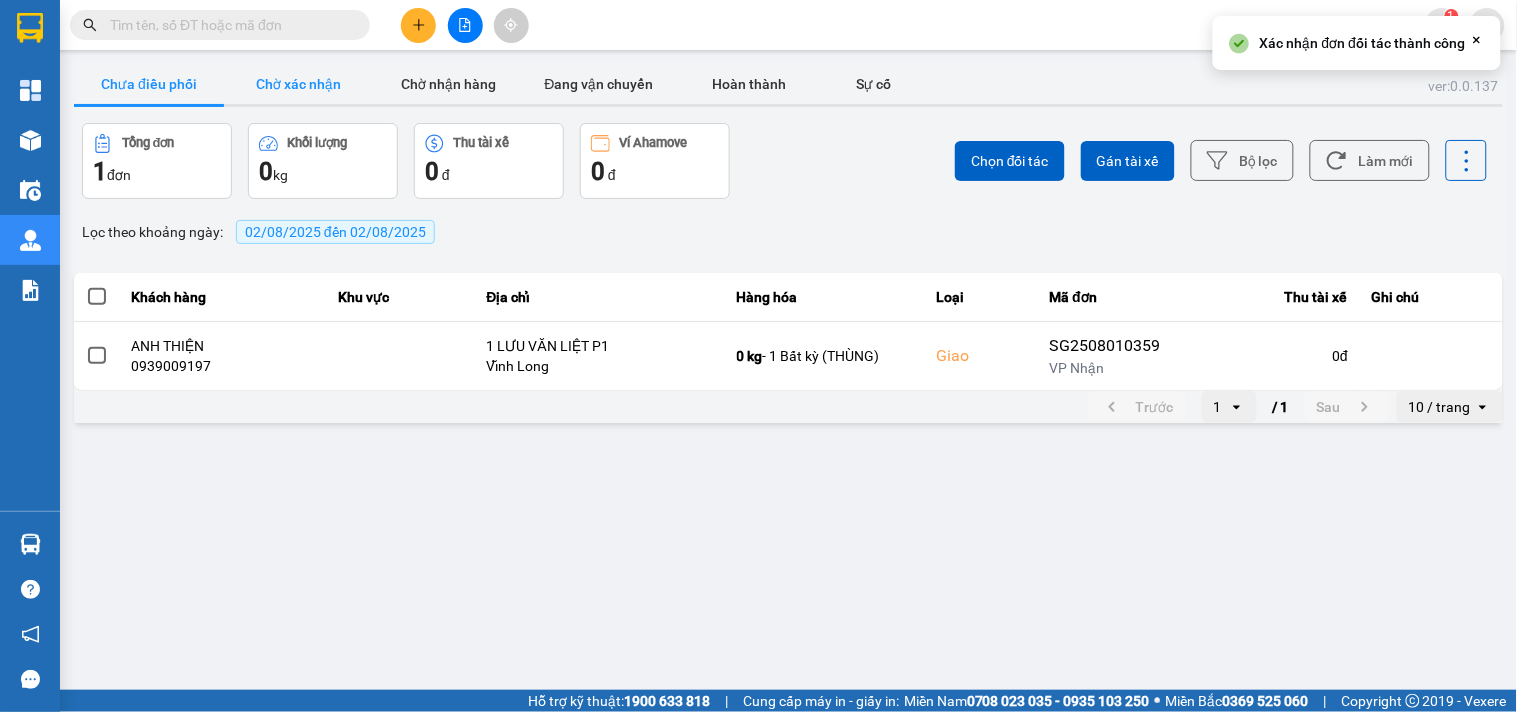 click on "Chờ xác nhận" at bounding box center (299, 84) 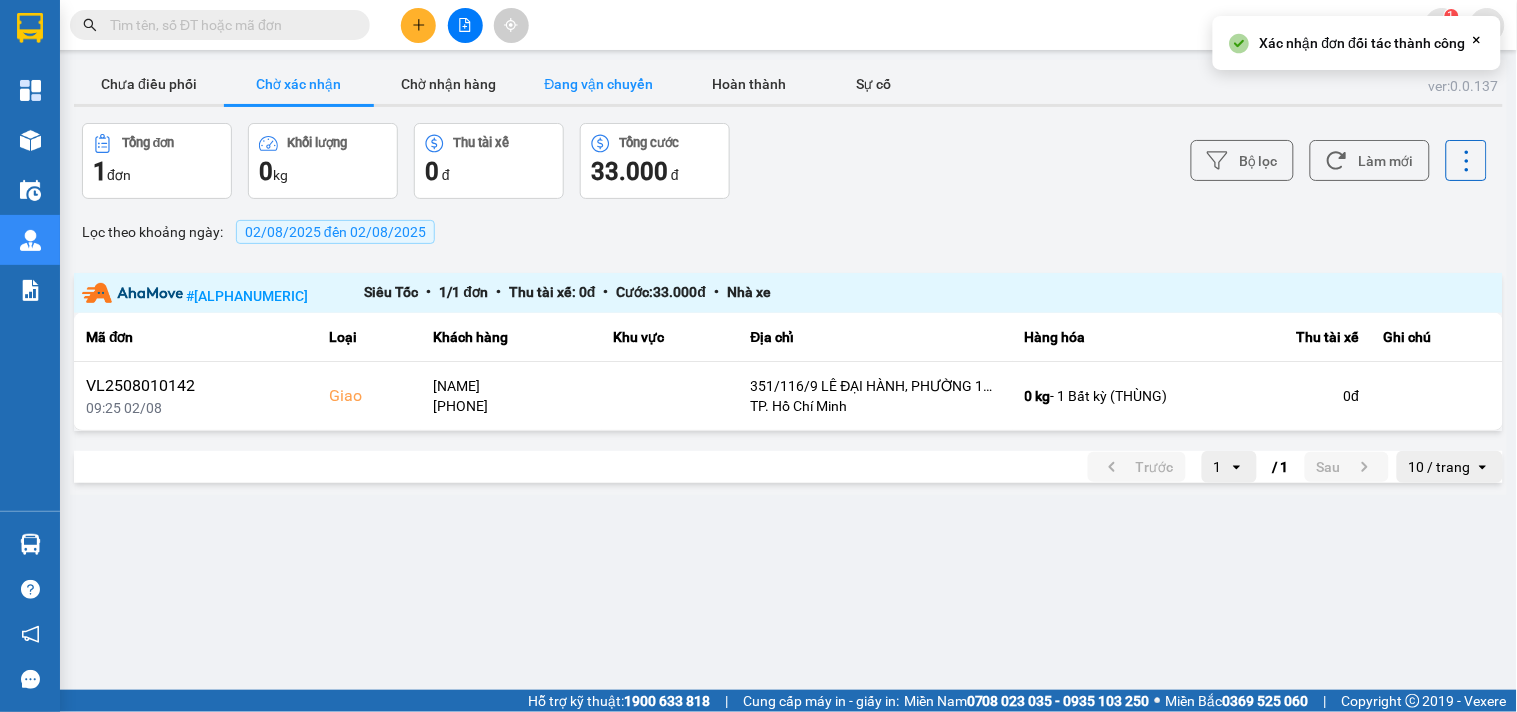 click on "Đang vận chuyển" at bounding box center (599, 84) 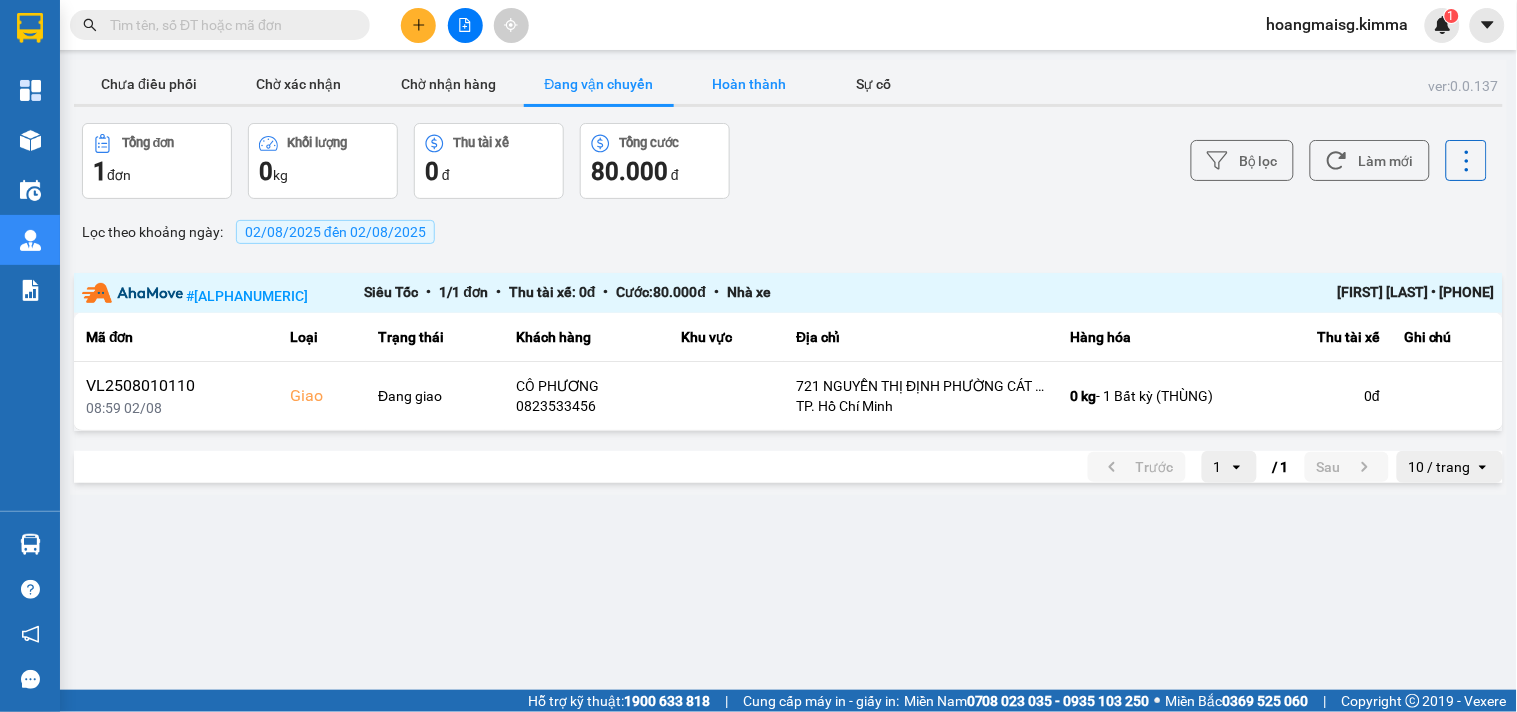 click on "Hoàn thành" at bounding box center (749, 84) 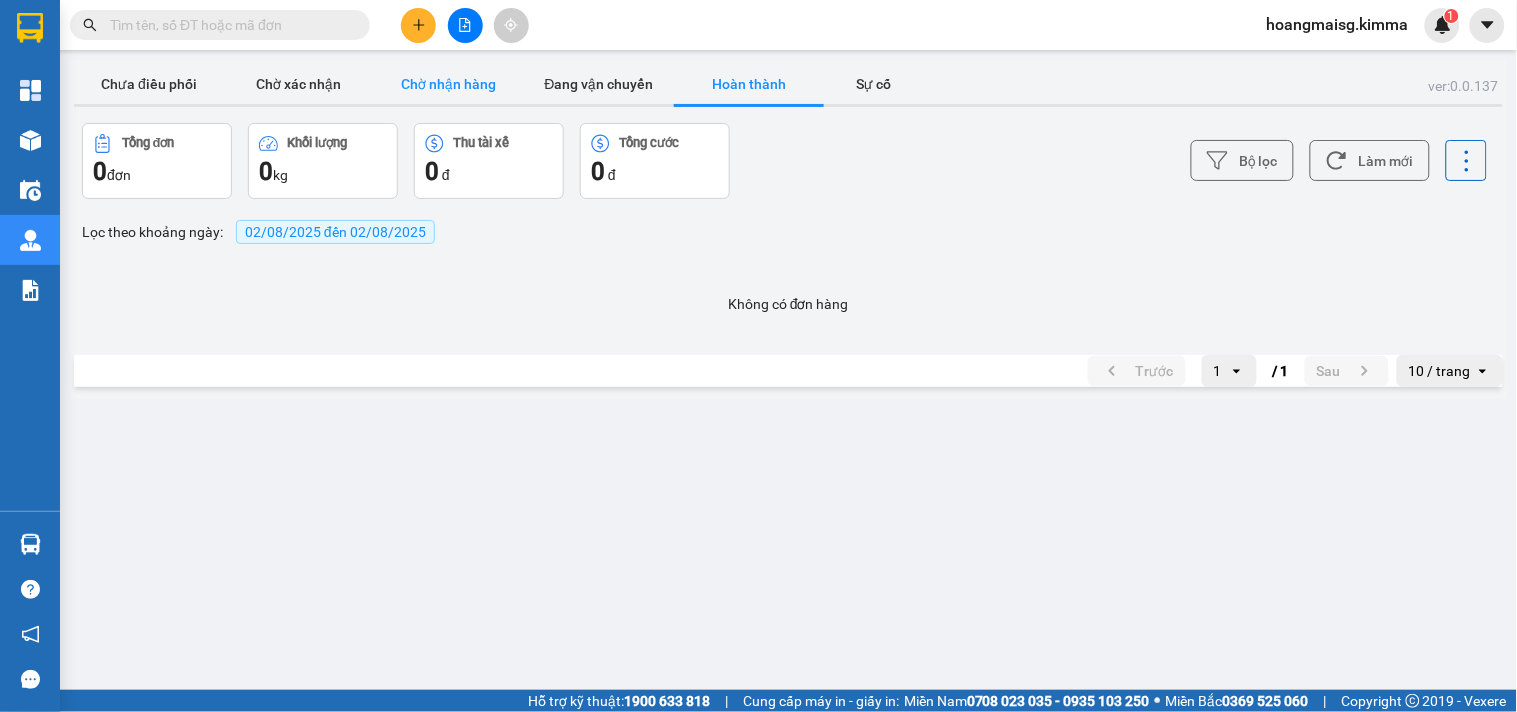 click on "Chờ nhận hàng" at bounding box center [449, 84] 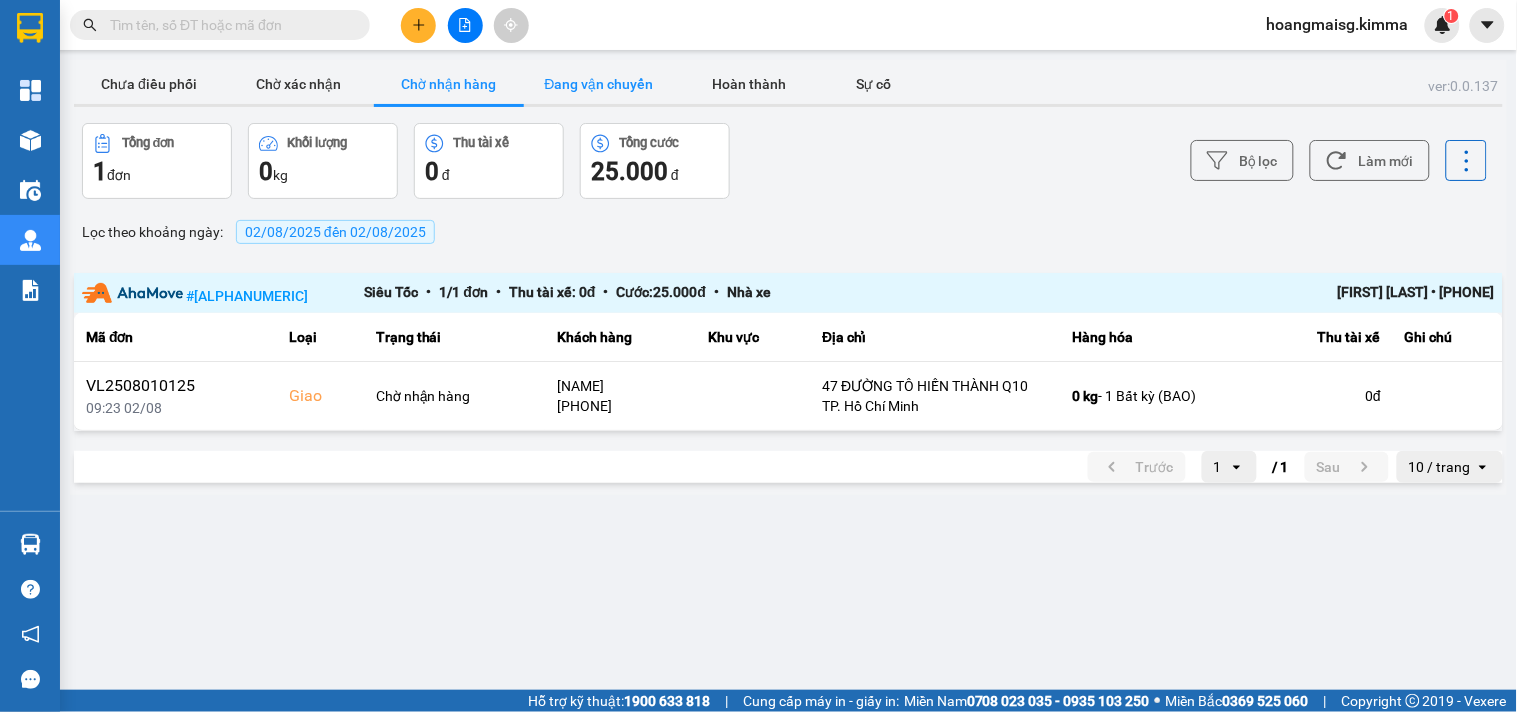 click on "Đang vận chuyển" at bounding box center [599, 84] 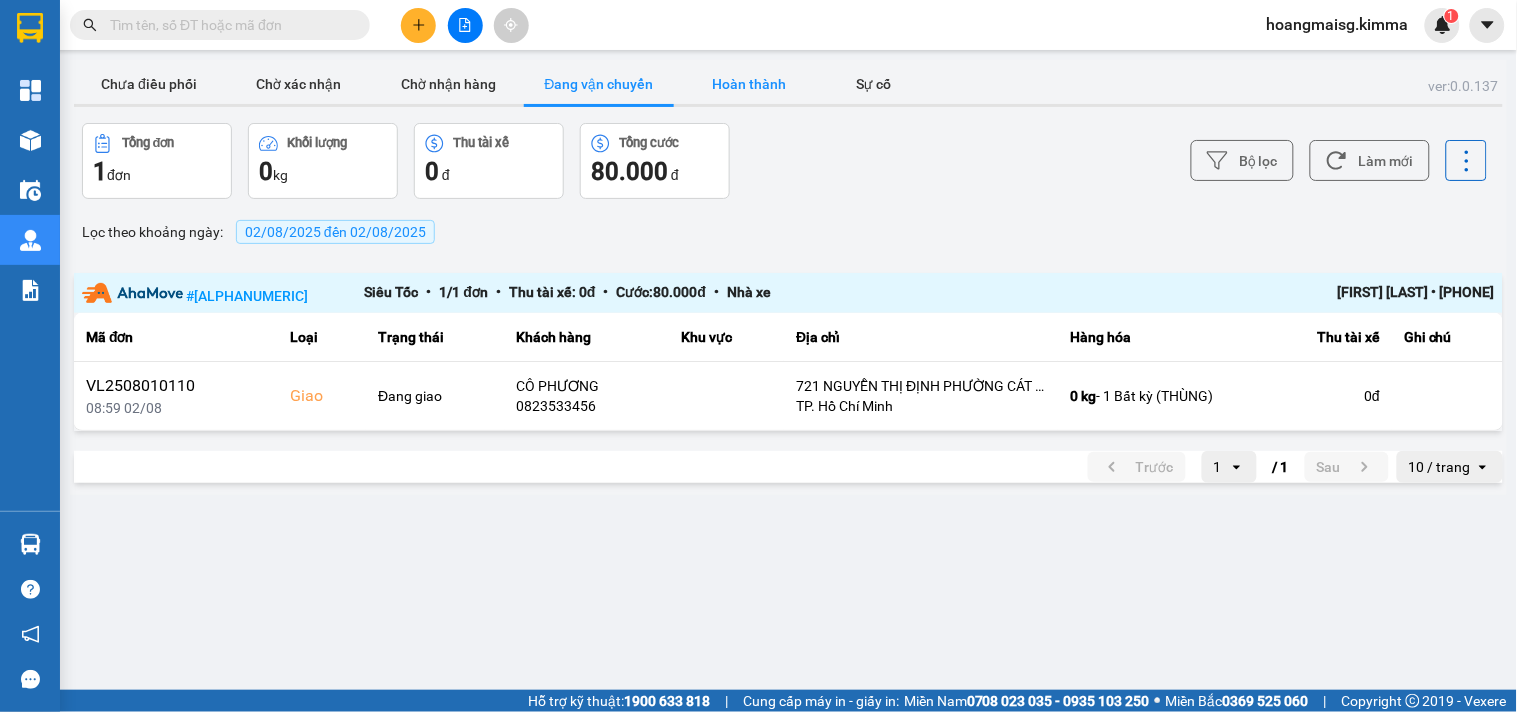 click on "Hoàn thành" at bounding box center [749, 84] 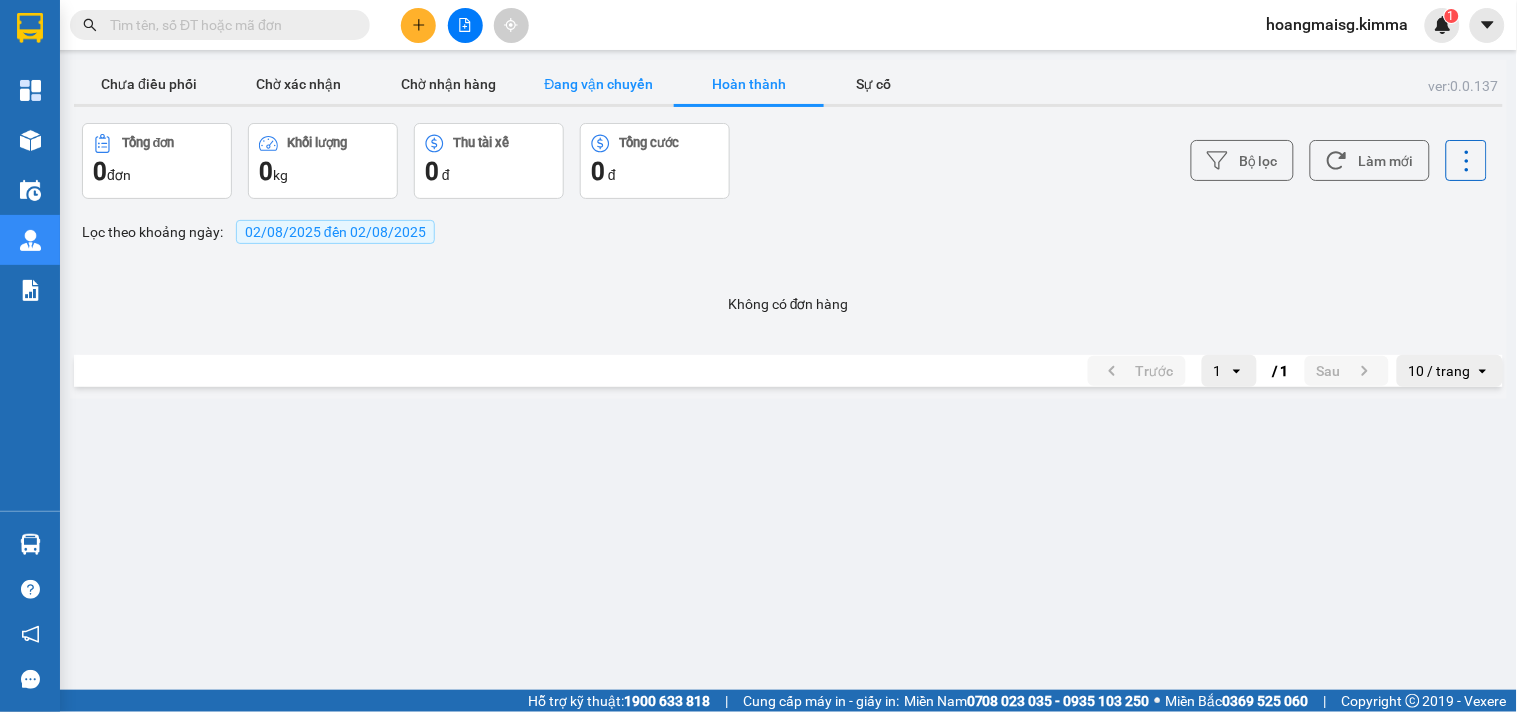 drag, startPoint x: 641, startPoint y: 86, endPoint x: 547, endPoint y: 78, distance: 94.33981 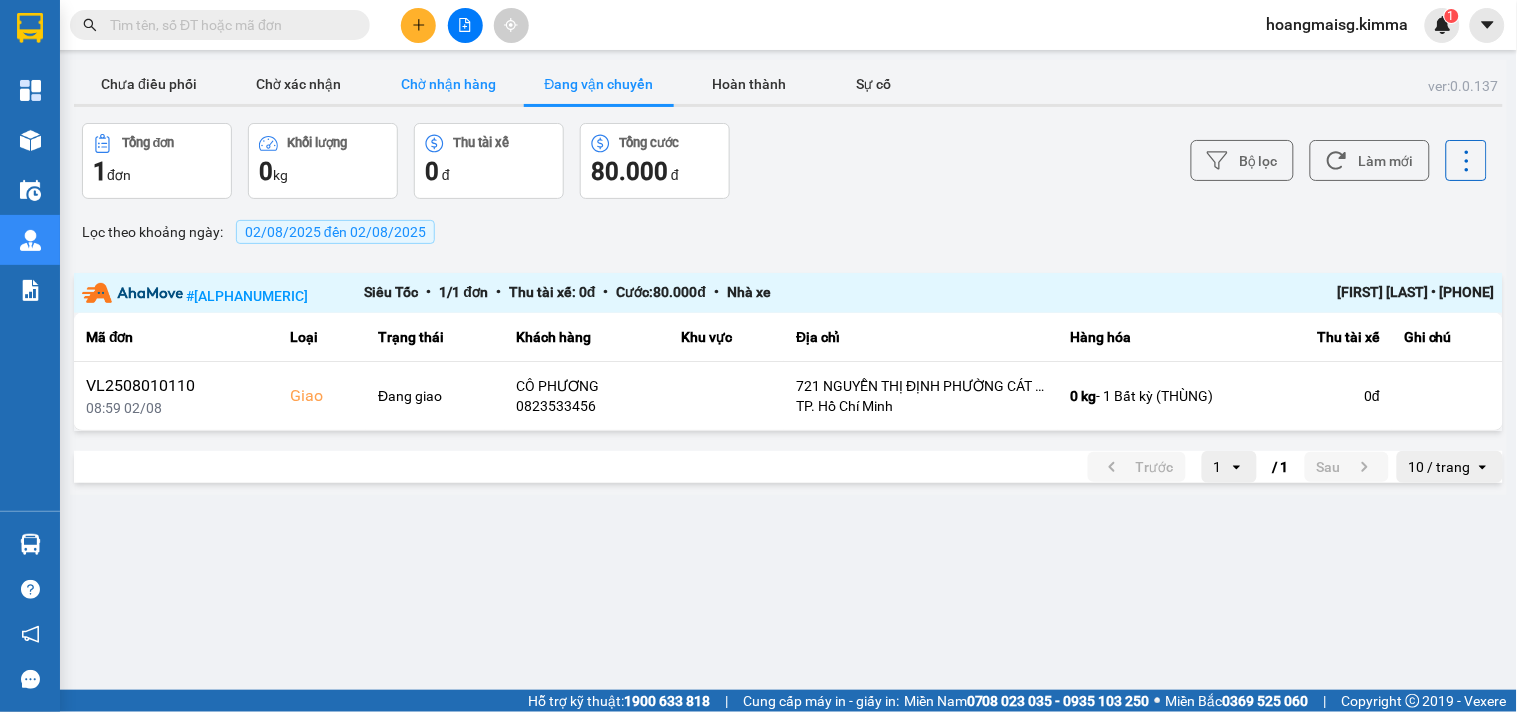 click on "Chờ nhận hàng" at bounding box center (449, 84) 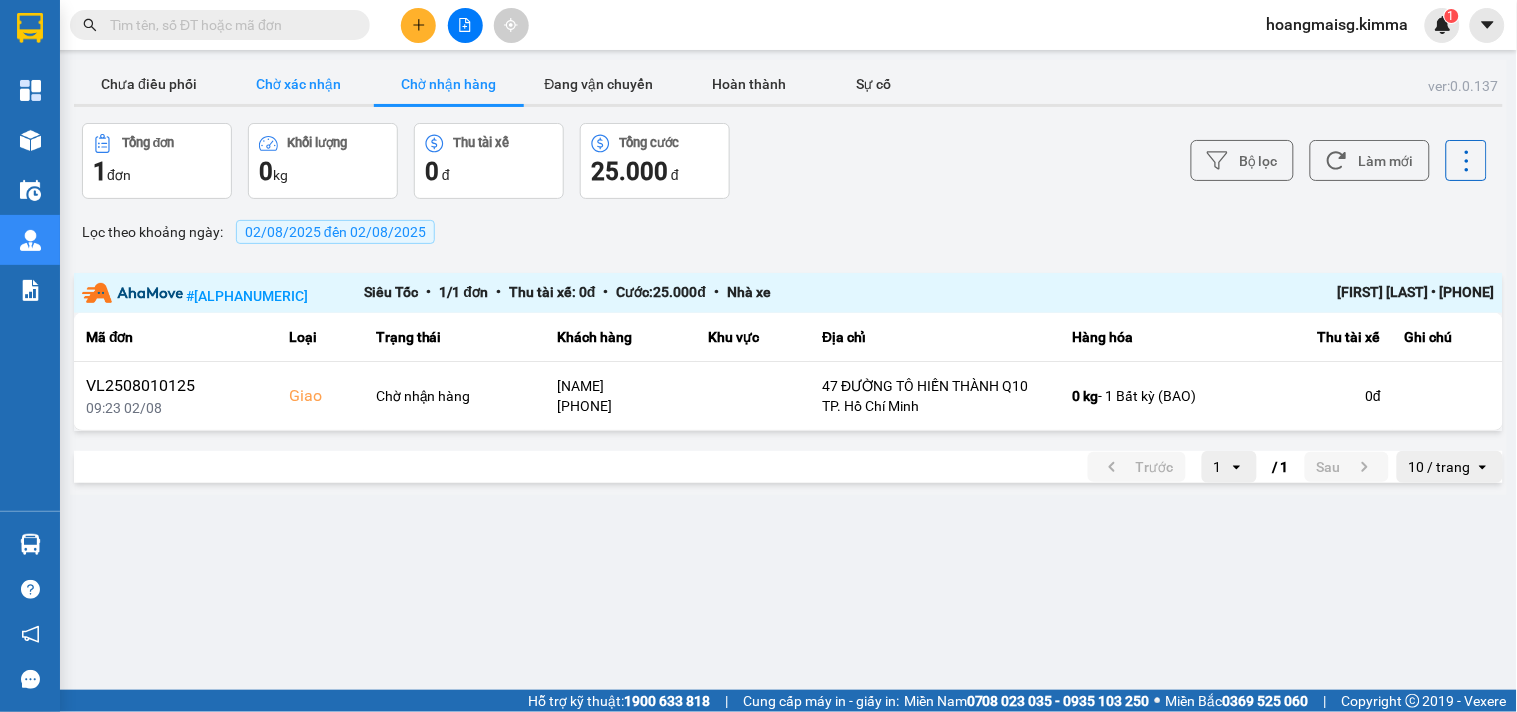 click on "Chờ xác nhận" at bounding box center (299, 84) 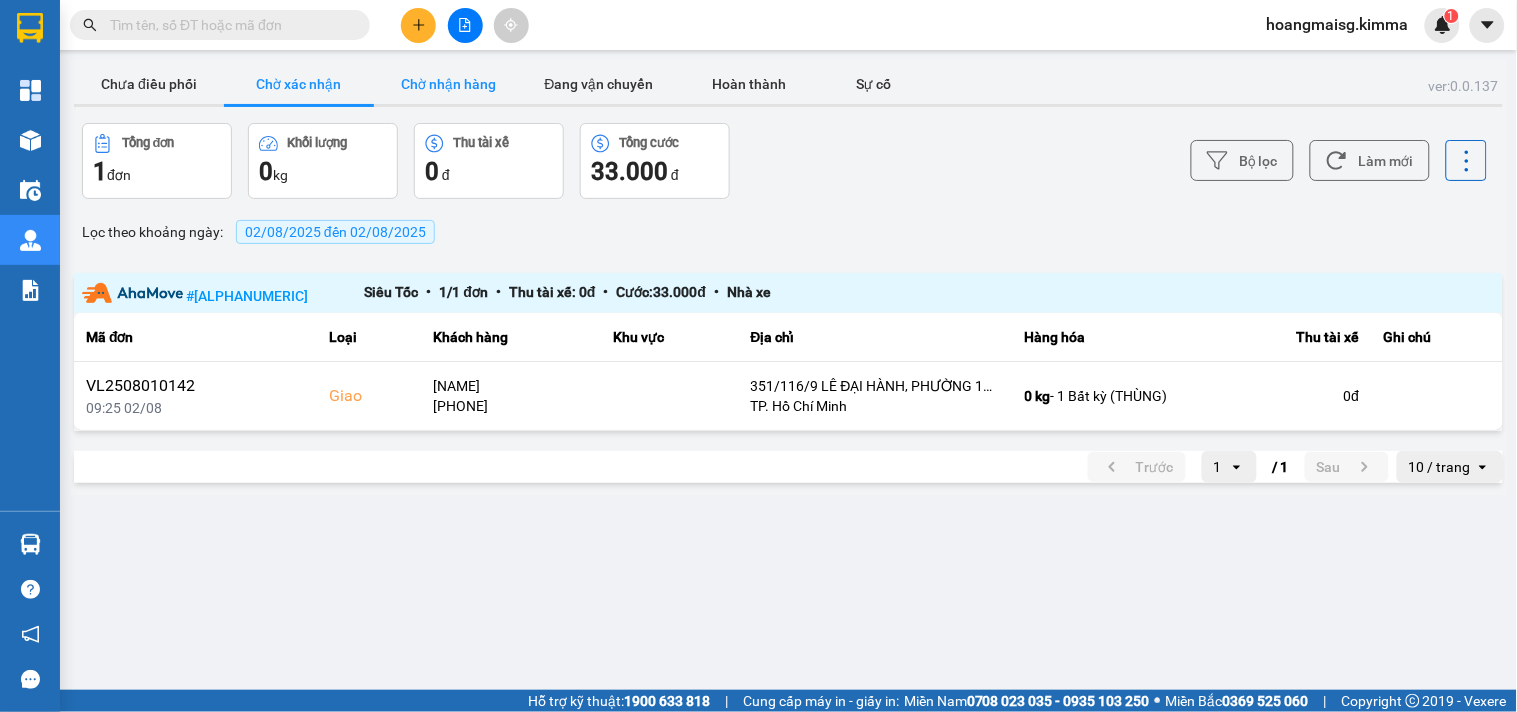 click on "Chờ nhận hàng" at bounding box center (449, 84) 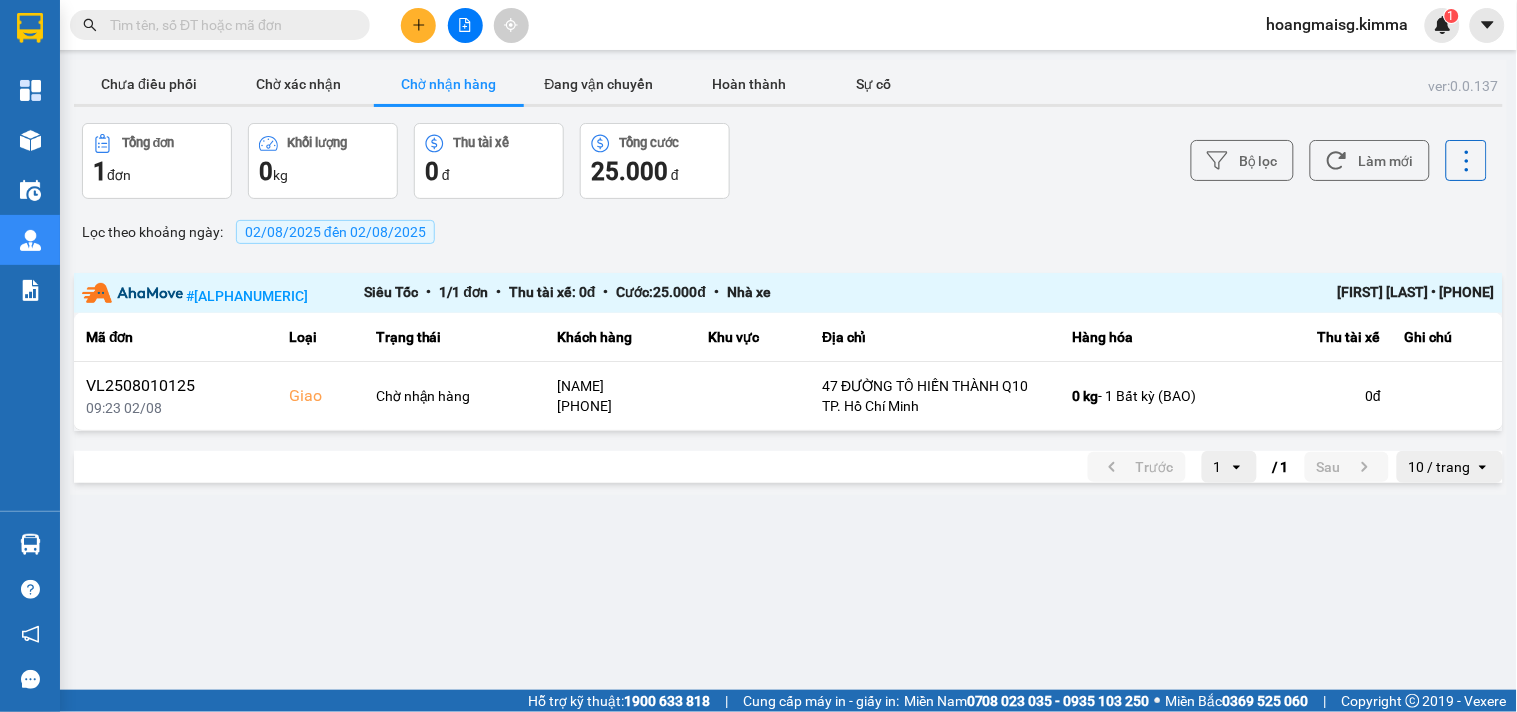 click on "Lọc theo khoảng ngày : 02/08/2025 đến 02/08/2025" at bounding box center (788, 232) 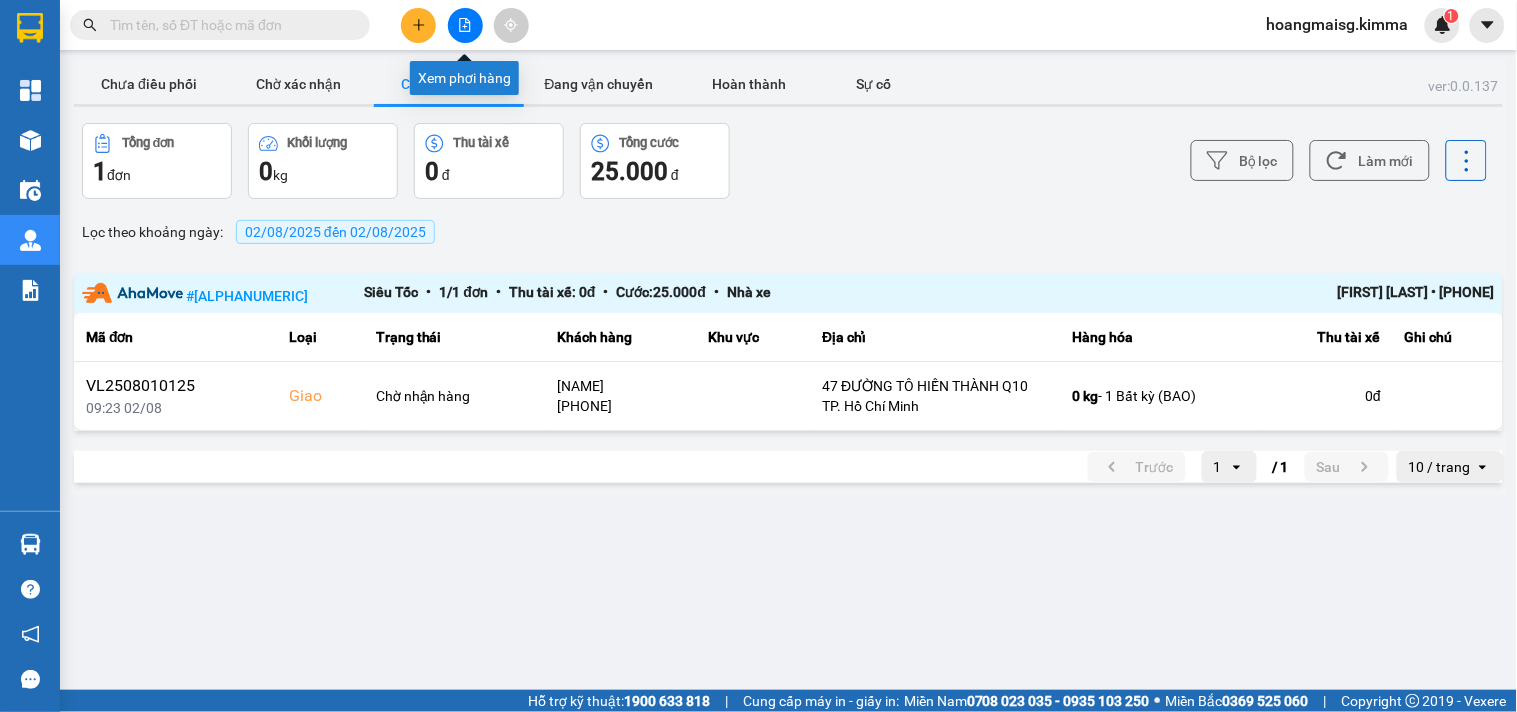 click at bounding box center [418, 25] 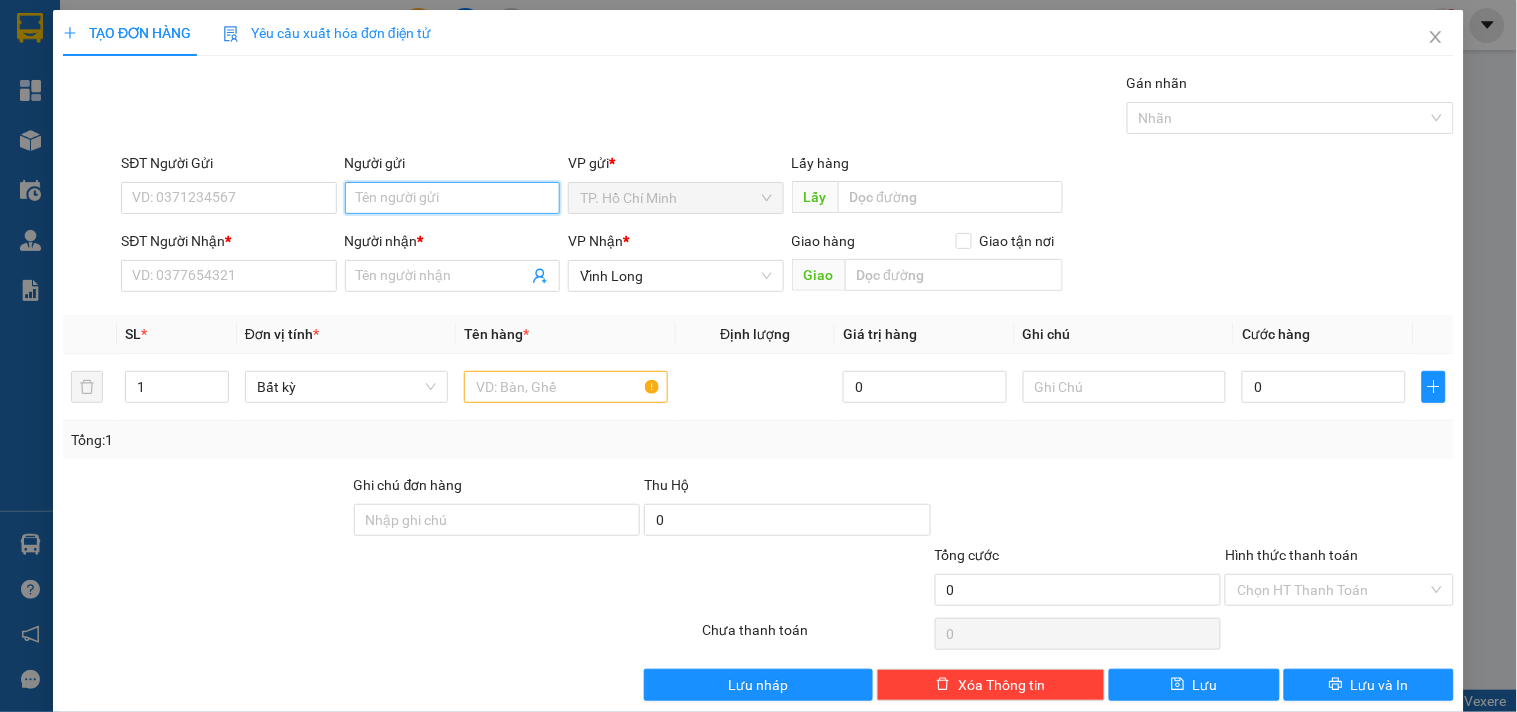 click on "Người gửi" at bounding box center (452, 198) 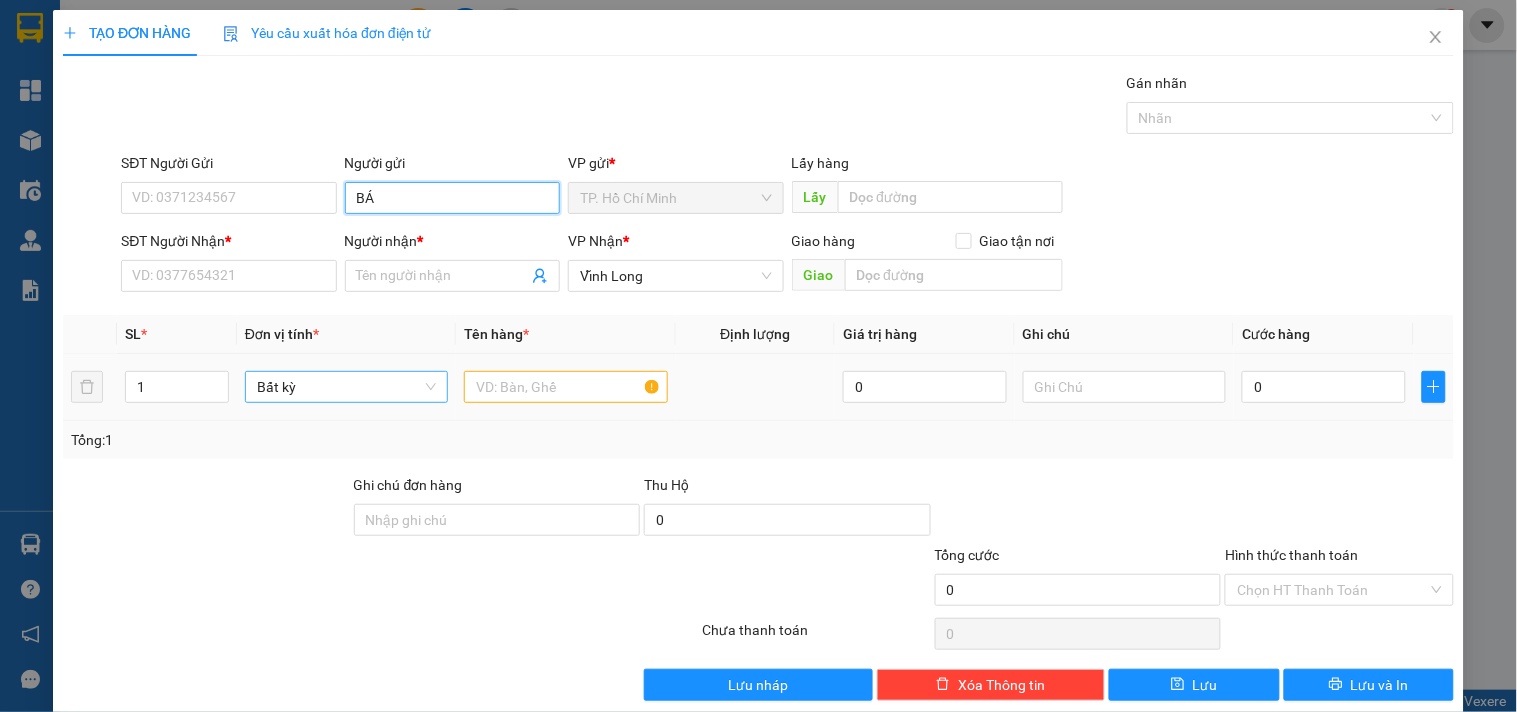 type on "BÁN" 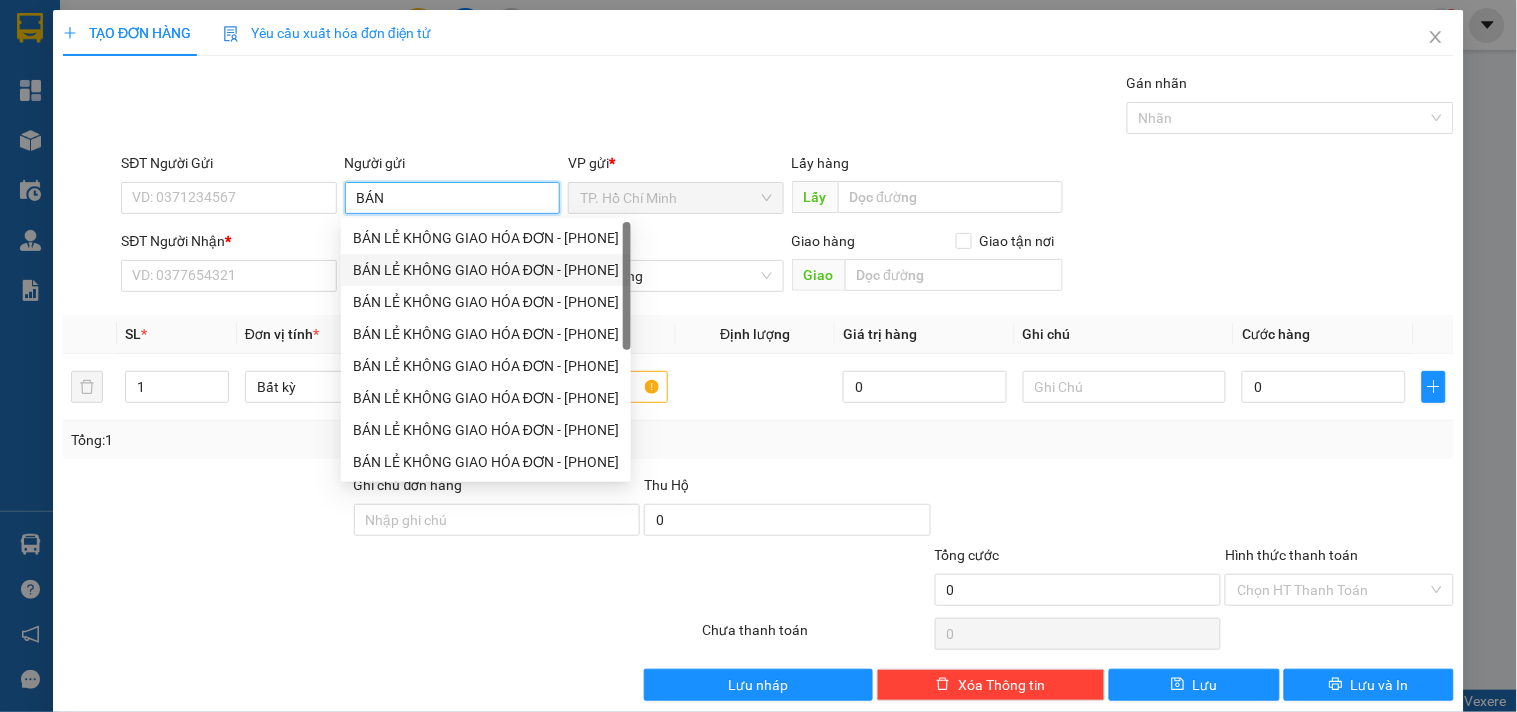 click on "BÁN LẺ KHÔNG GIAO HÓA ĐƠN - [PHONE]" at bounding box center (486, 238) 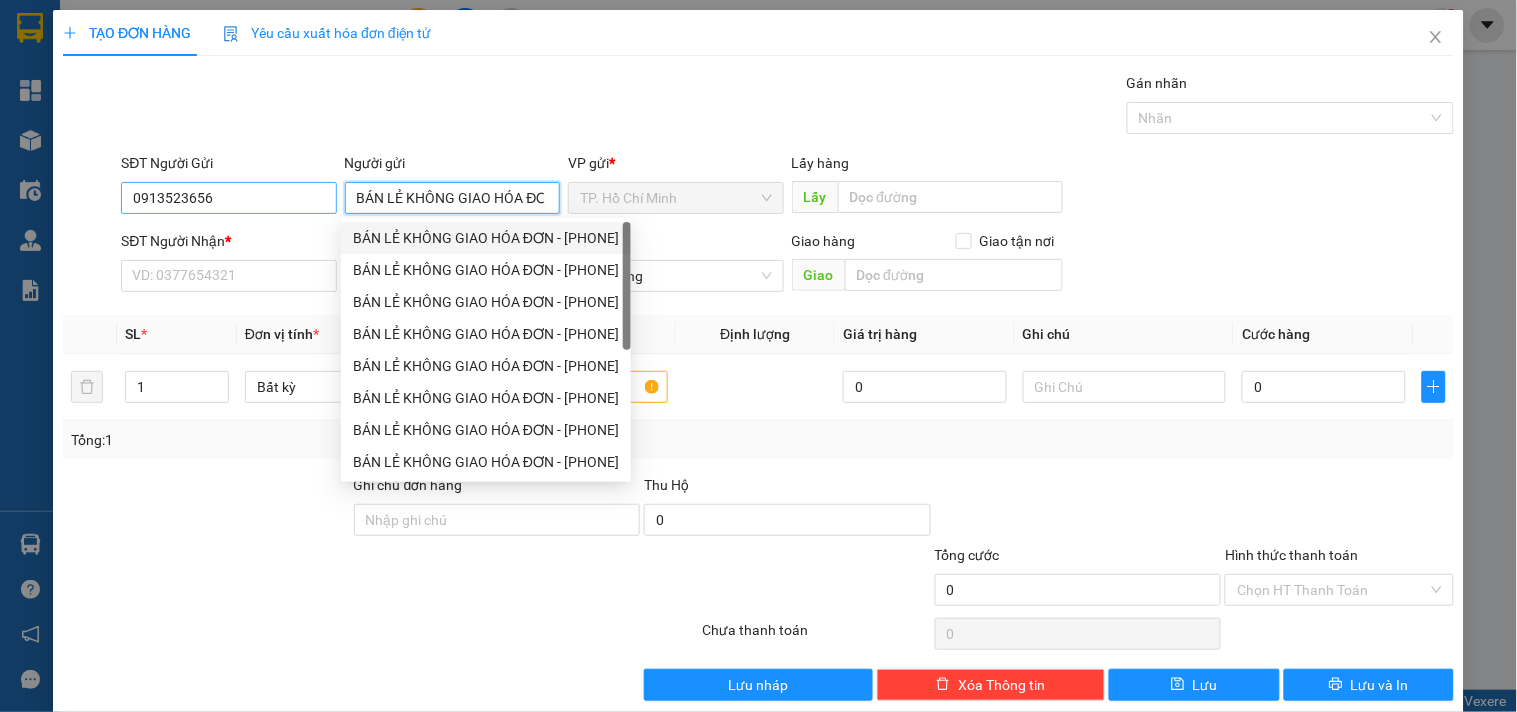 type on "BÁN LẺ KHÔNG GIAO HÓA ĐƠN" 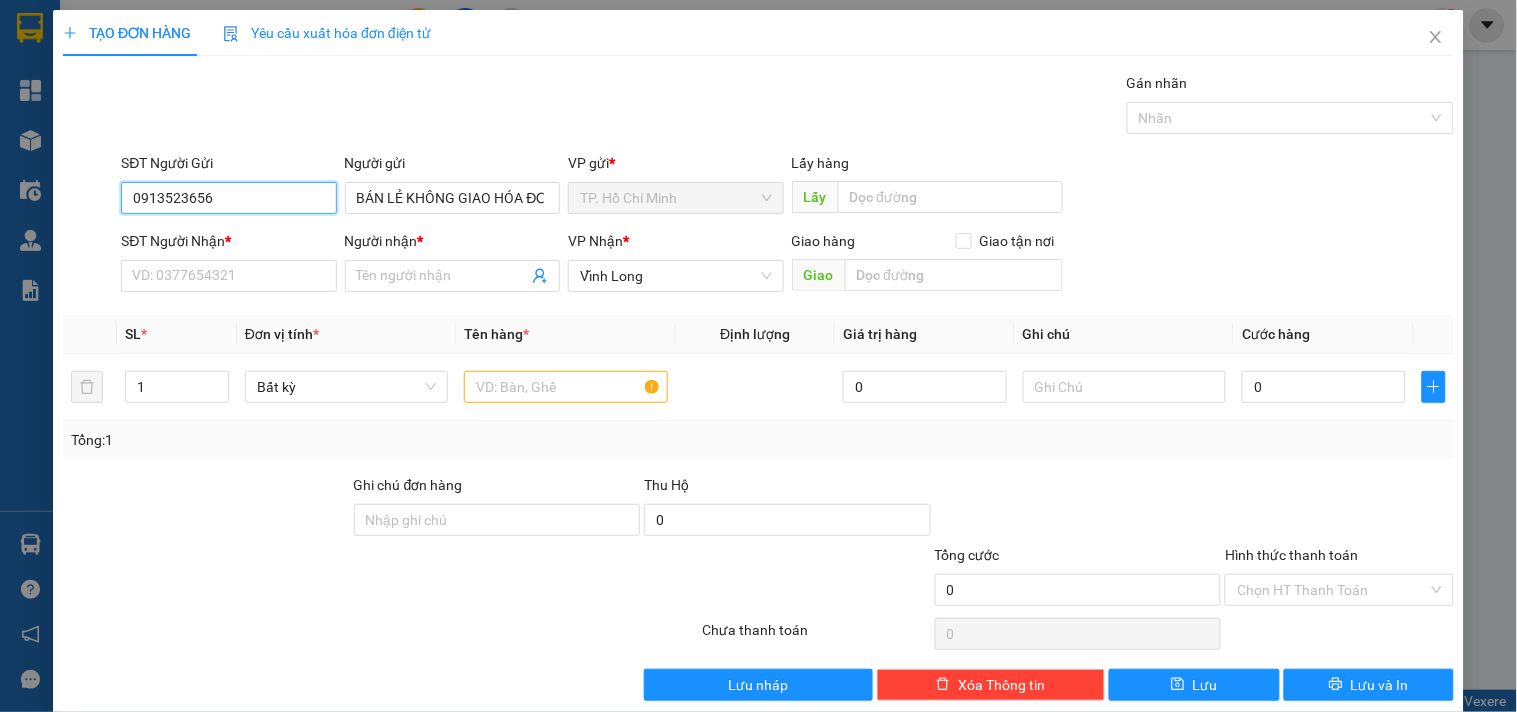 click on "0913523656" at bounding box center (228, 198) 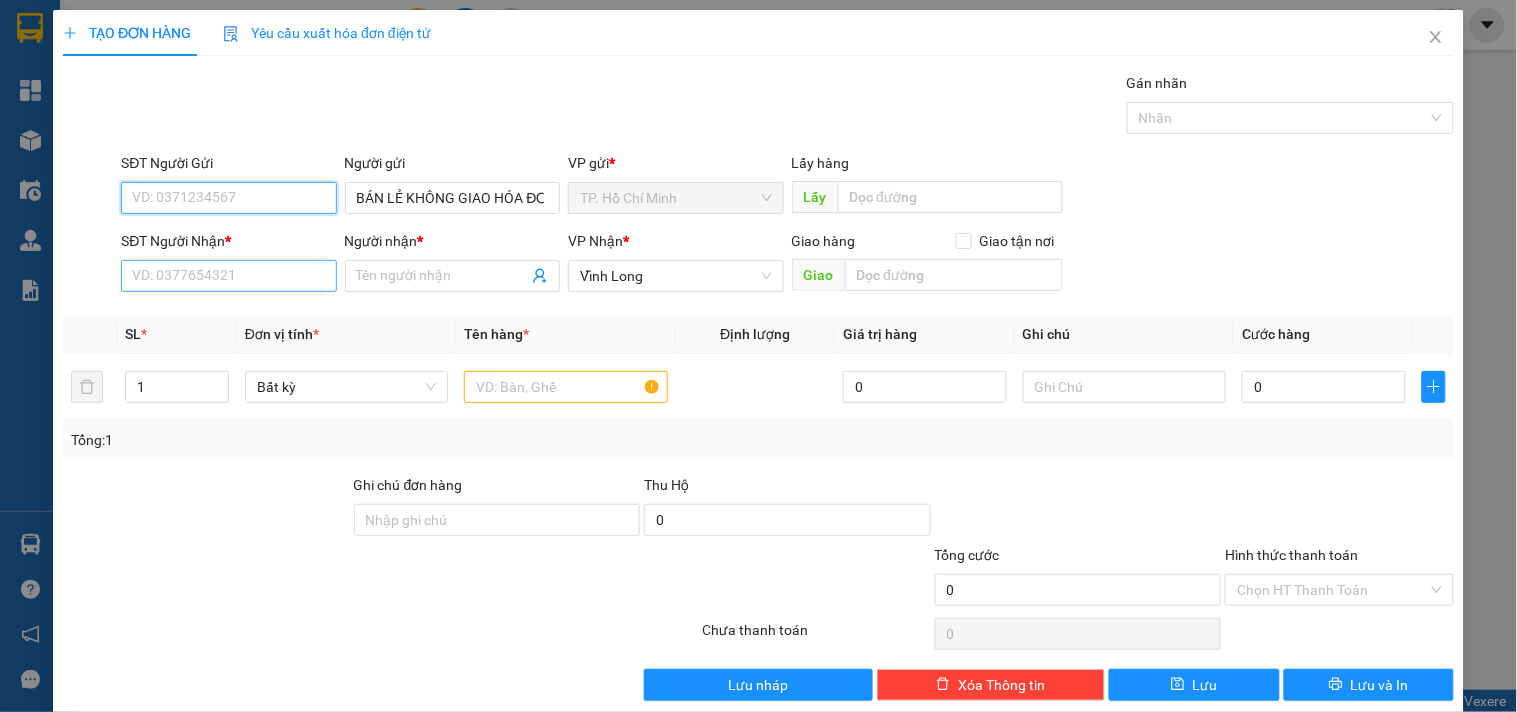 type 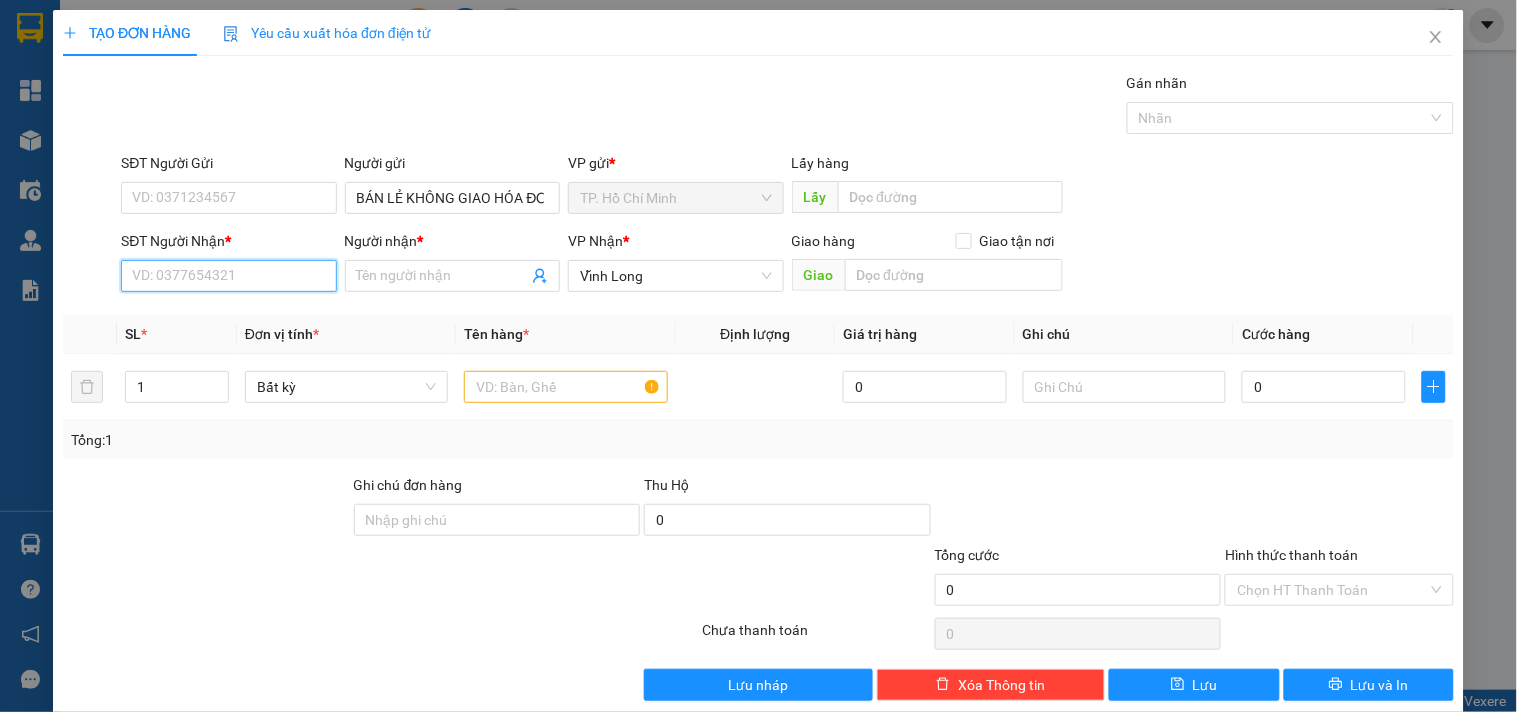 click on "SĐT Người Nhận  *" at bounding box center (228, 276) 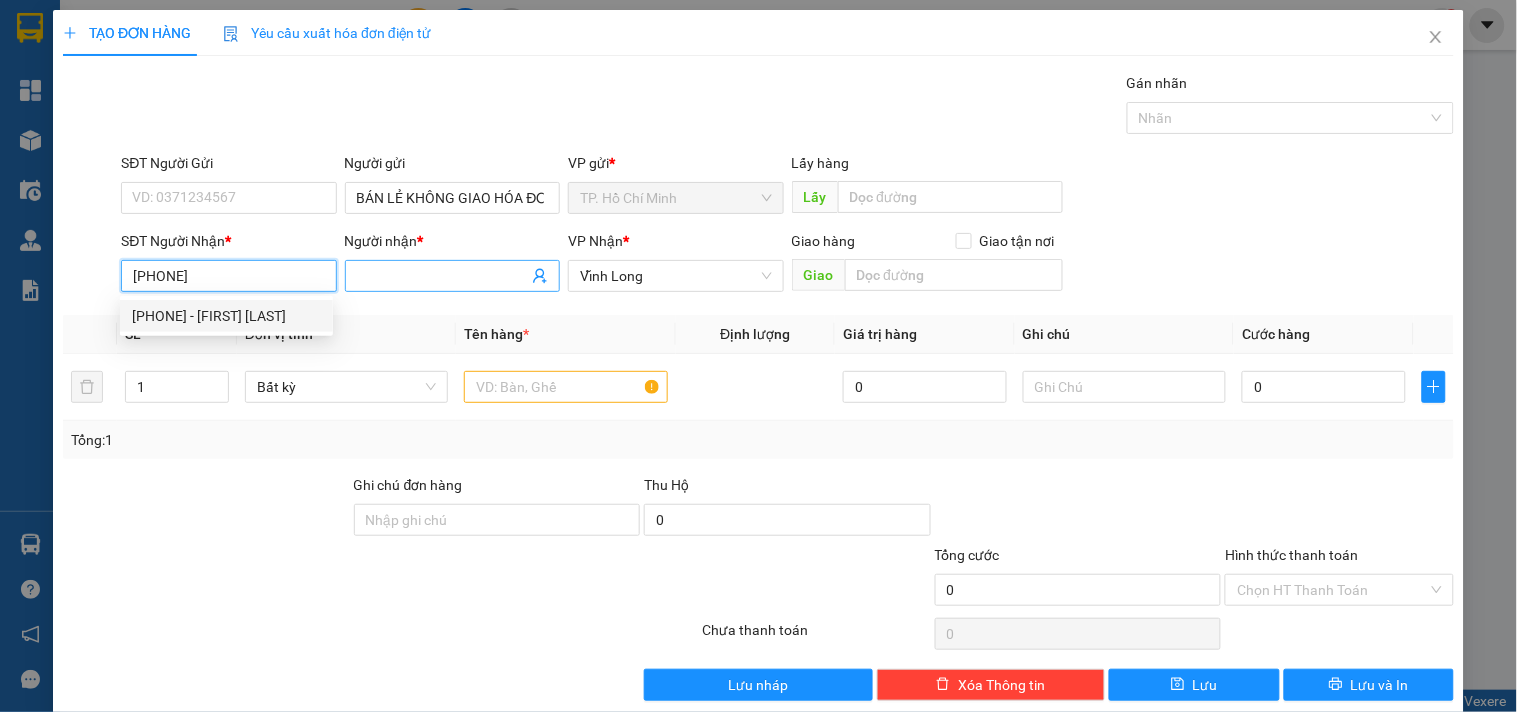type on "0968185365" 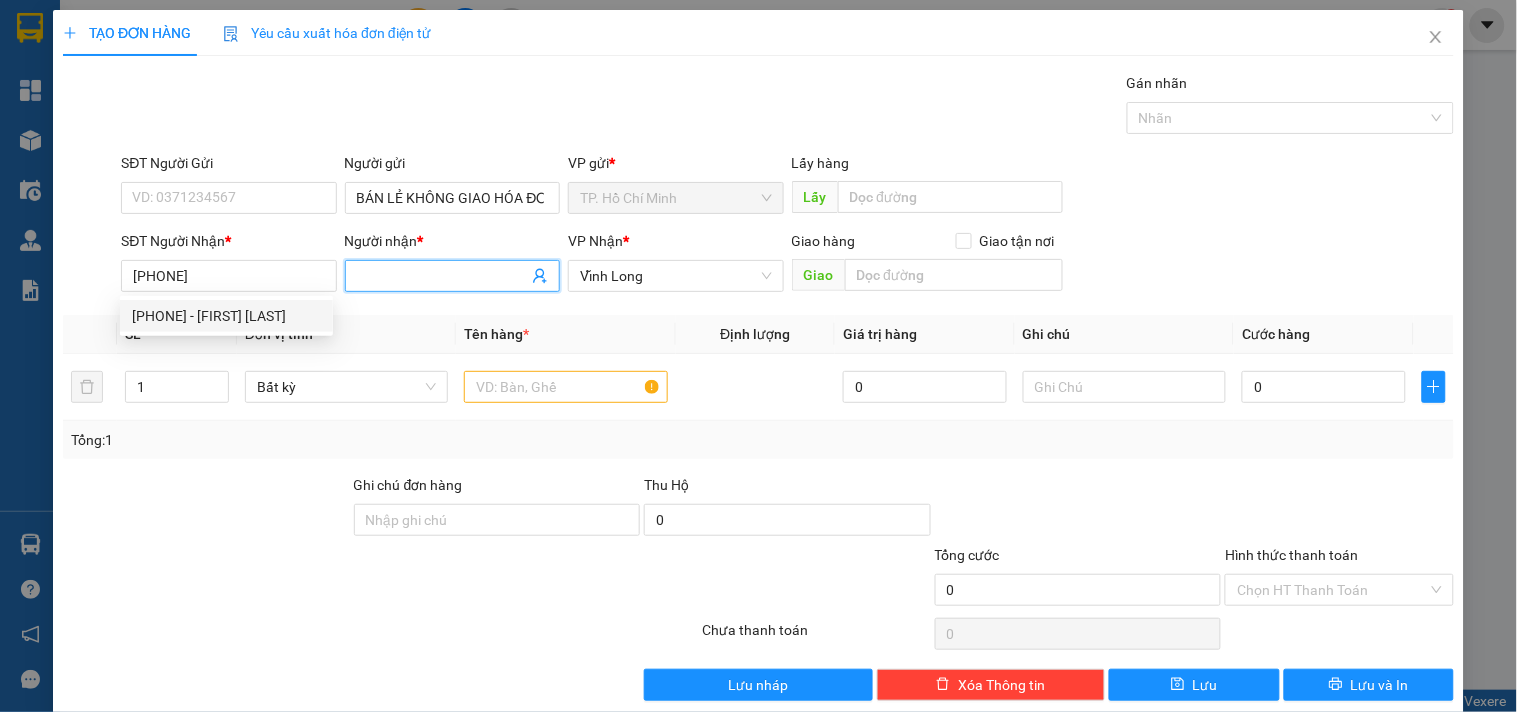 click on "Người nhận  *" at bounding box center (442, 276) 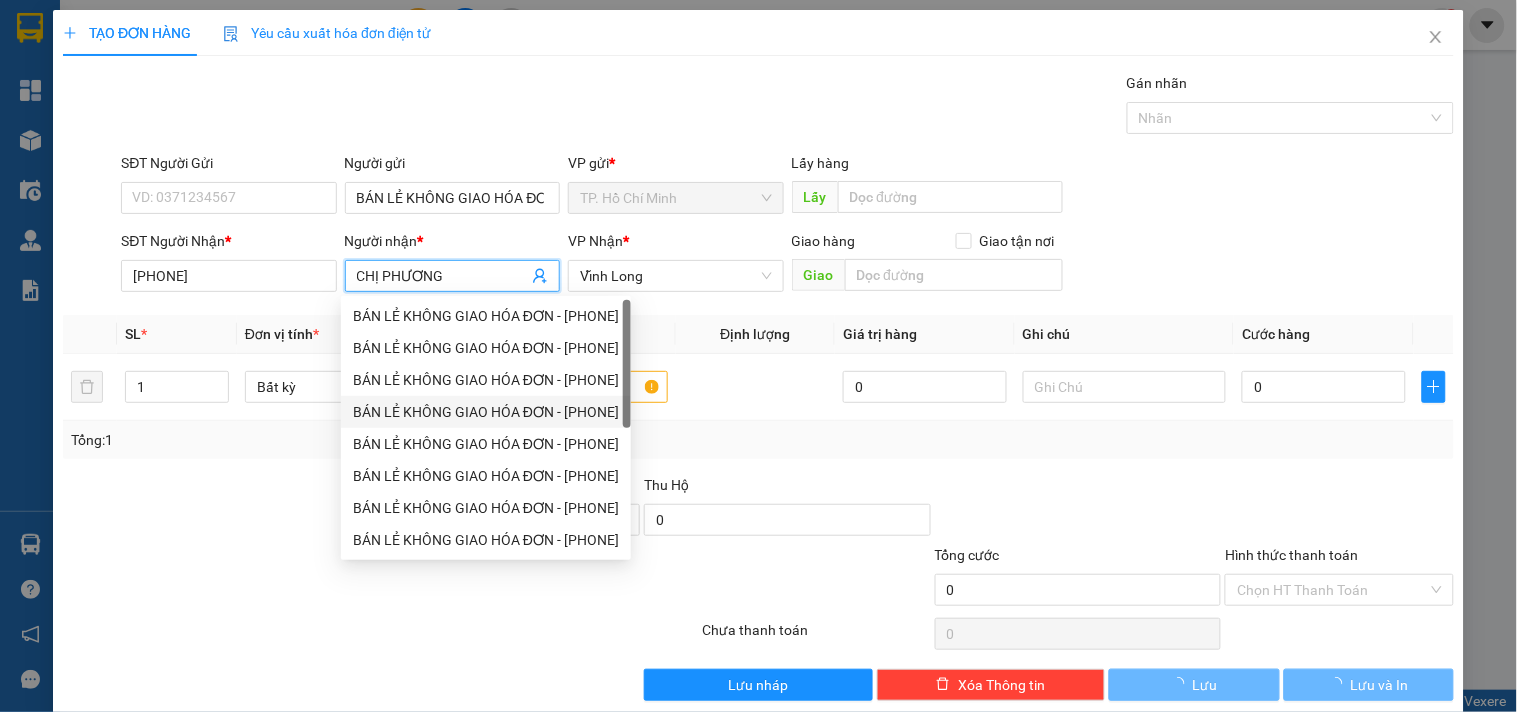 type on "CHỊ PHƯƠNG" 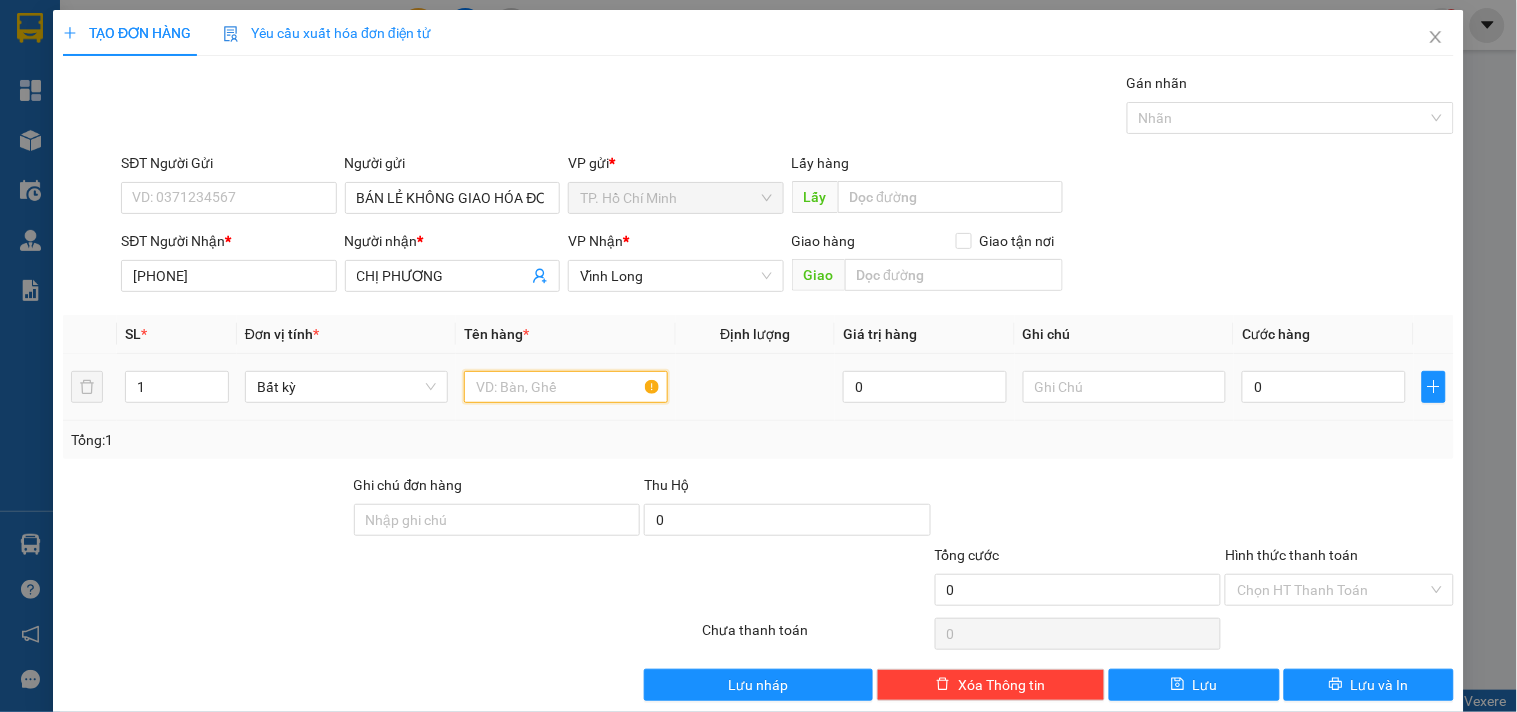 click at bounding box center [565, 387] 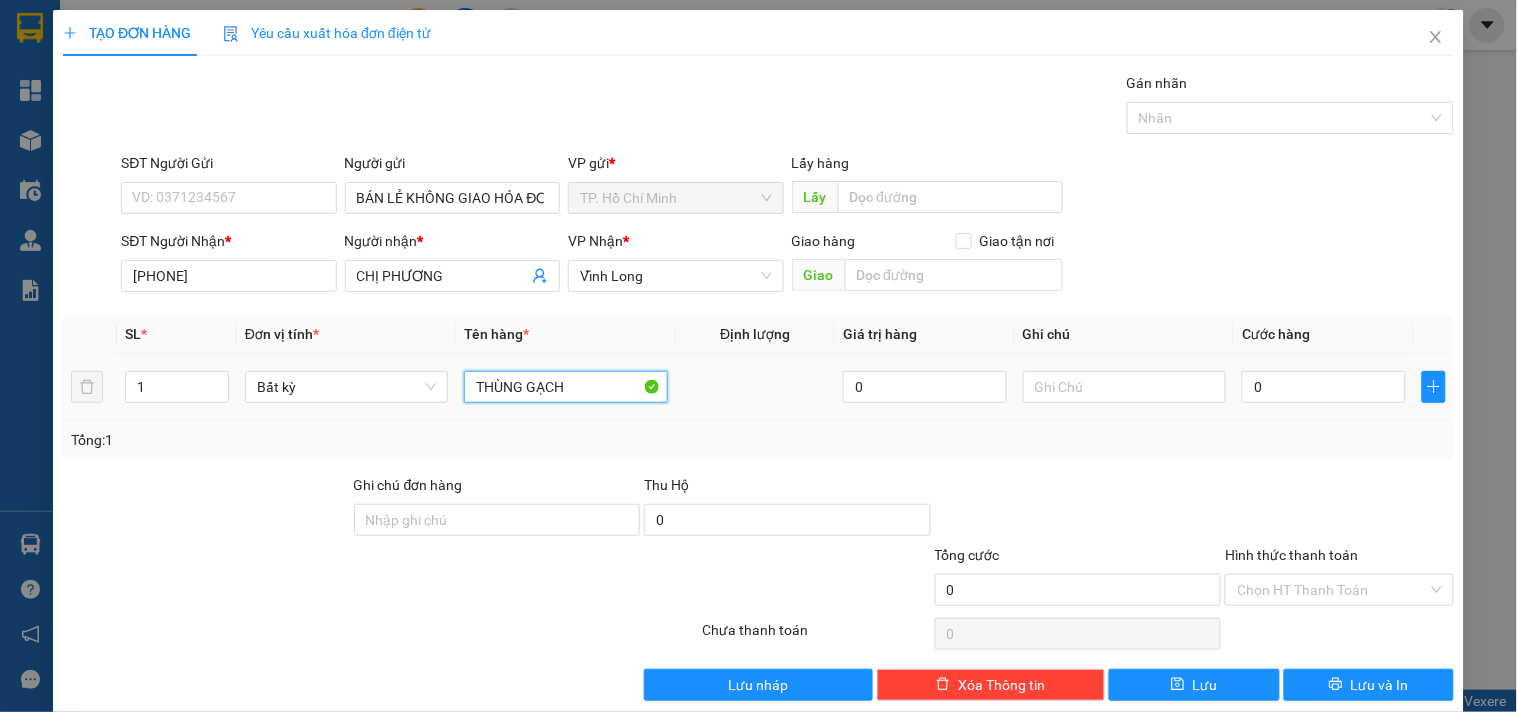type on "THÙNG GẠCH" 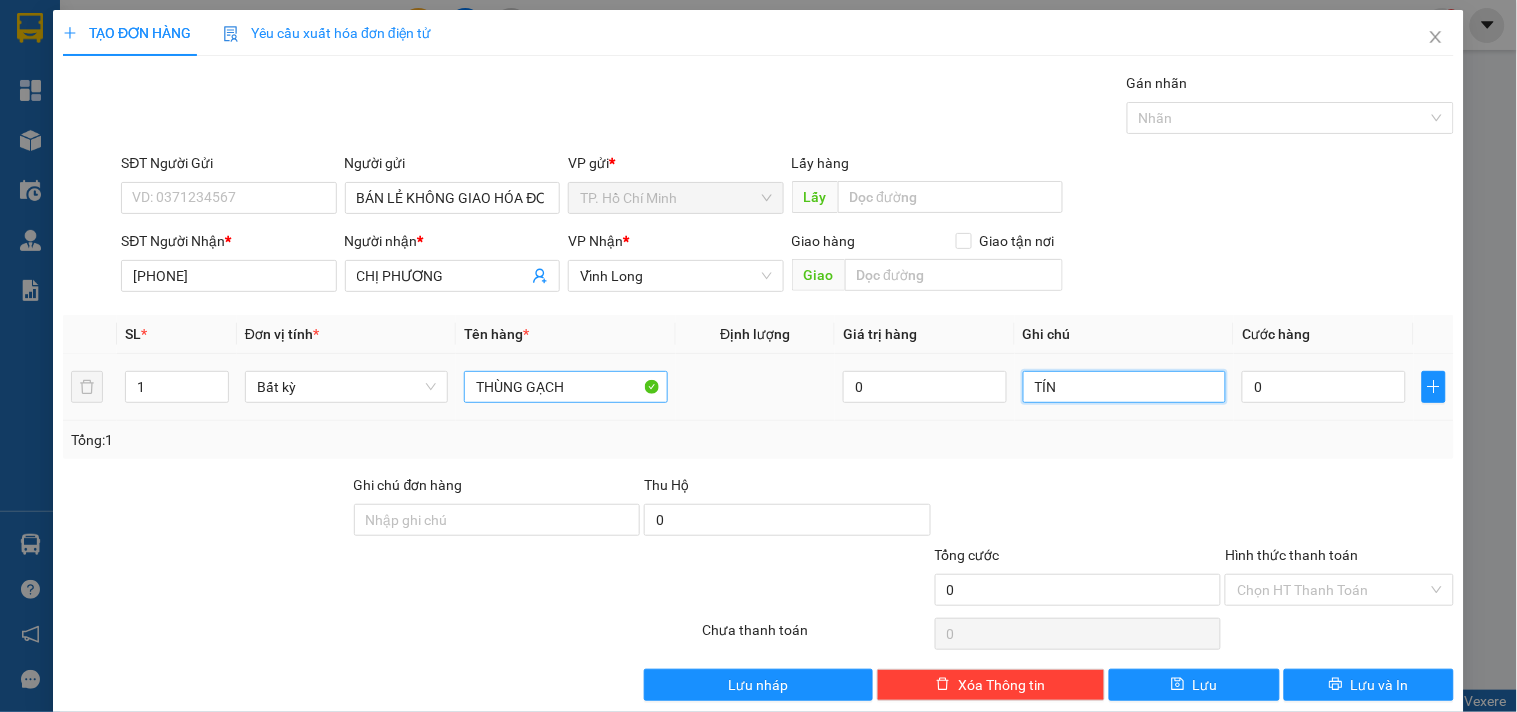 type on "TÍN" 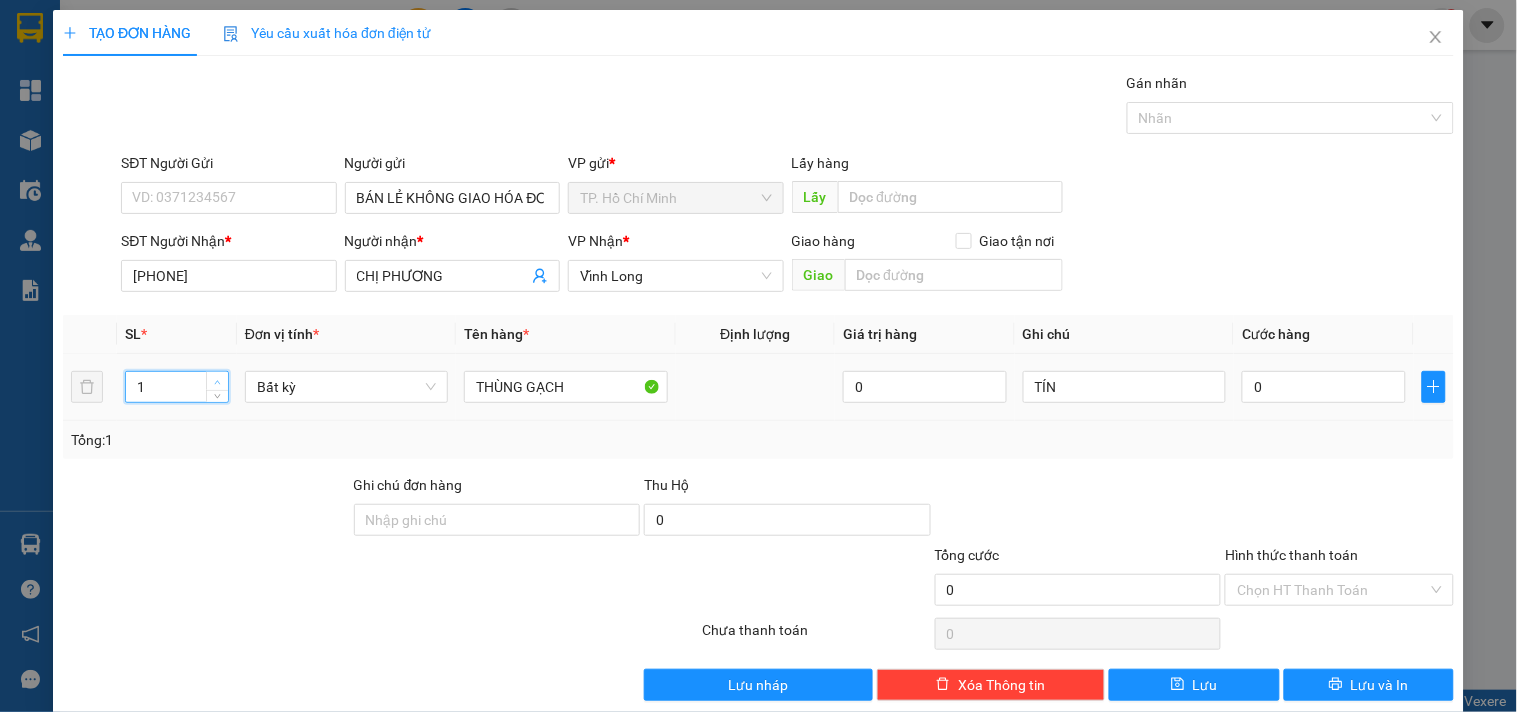 click at bounding box center (217, 381) 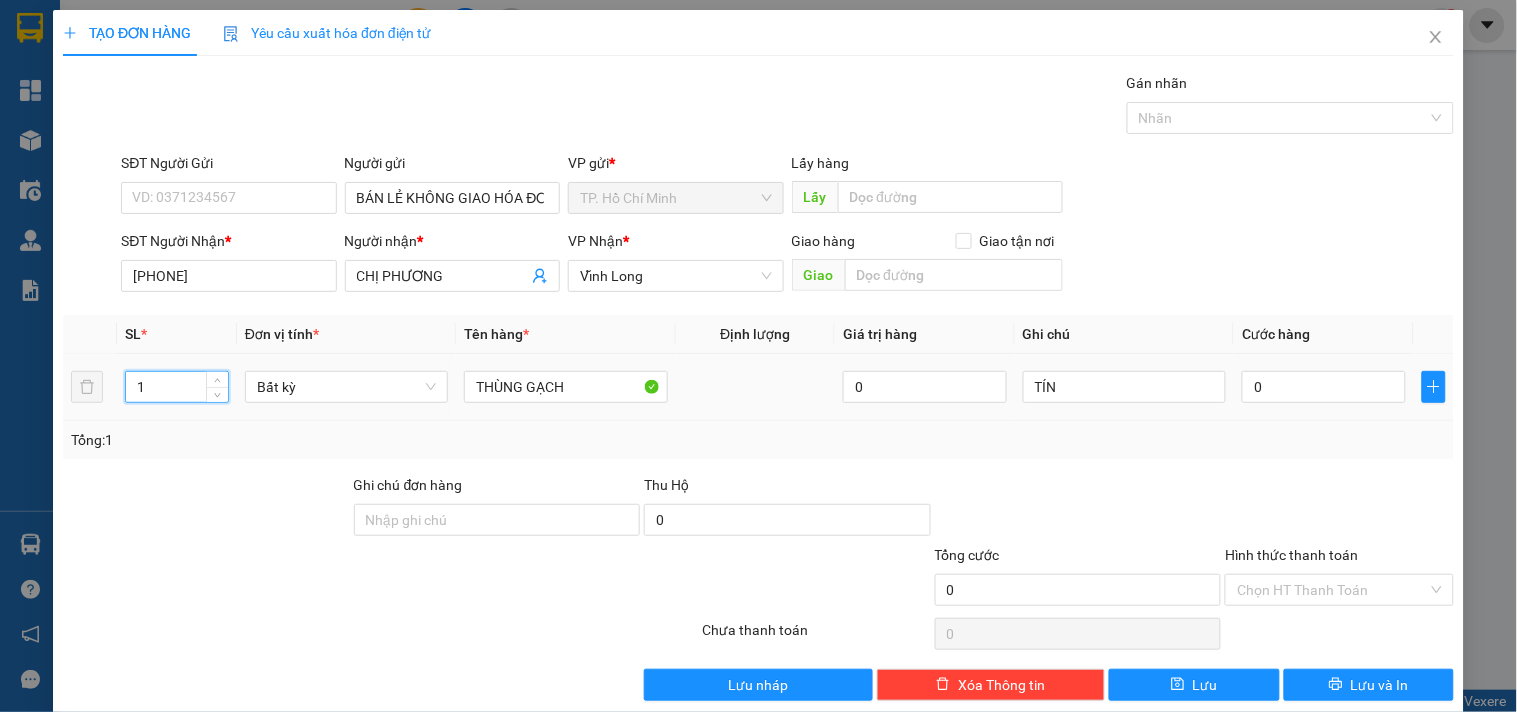 click on "1" at bounding box center (177, 387) 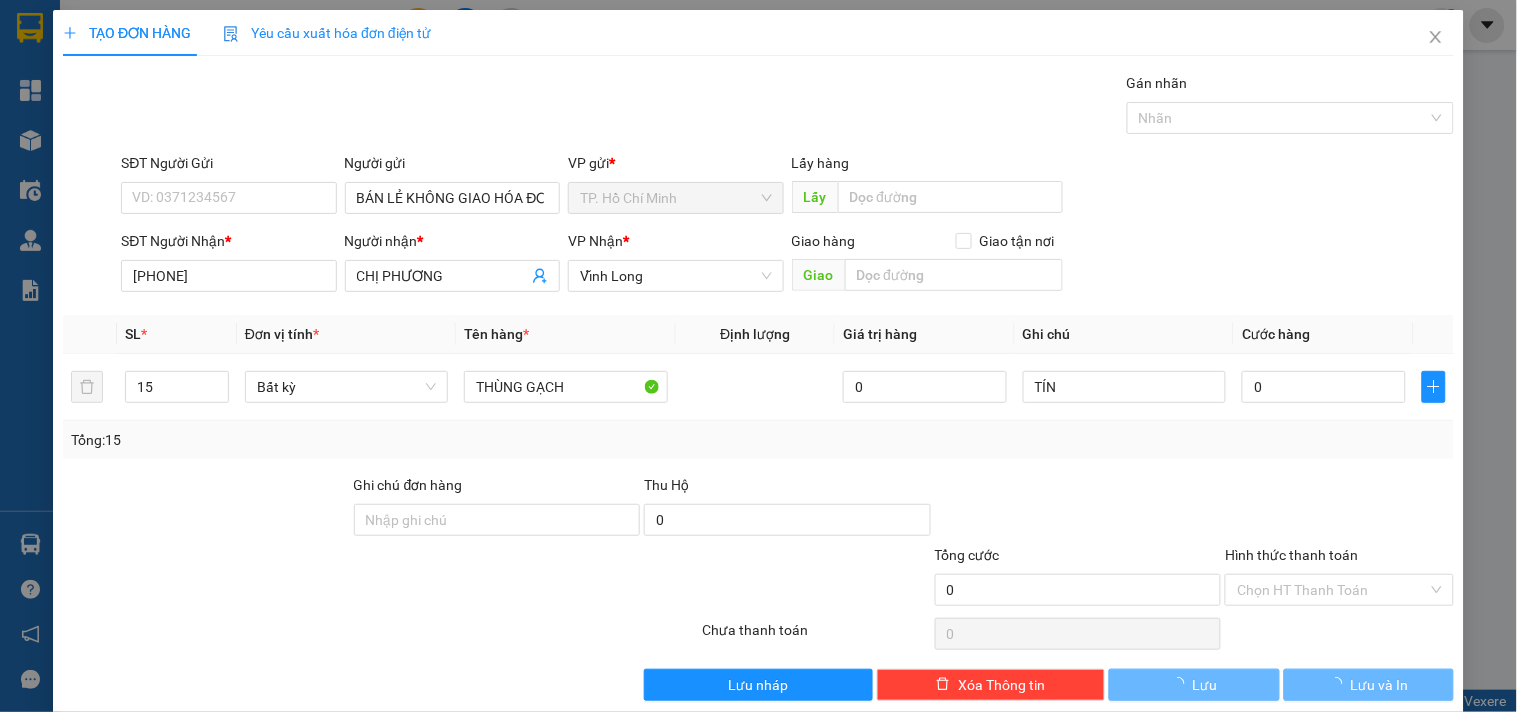 click on "Transit Pickup Surcharge Ids Transit Deliver Surcharge Ids Transit Deliver Surcharge Transit Deliver Surcharge Gói vận chuyển  * Tiêu chuẩn Gán nhãn   Nhãn SĐT Người Gửi VD: 0371234567 Người gửi BÁN LẺ KHÔNG GIAO HÓA ĐƠN VP gửi  * TP. Hồ Chí Minh Lấy hàng Lấy SĐT Người Nhận  * 0968185365 Người nhận  * CHỊ PHƯƠNG VP Nhận  * Vĩnh Long Giao hàng Giao tận nơi Giao SL  * Đơn vị tính  * Tên hàng  * Định lượng Giá trị hàng Ghi chú Cước hàng                   15 Bất kỳ THÙNG GẠCH 0 TÍN 0 Tổng:  15 Ghi chú đơn hàng Thu Hộ 0 Tổng cước 0 Hình thức thanh toán Chọn HT Thanh Toán Số tiền thu trước 0 Chưa thanh toán 0 Chọn HT Thanh Toán Lưu nháp Xóa Thông tin Lưu Lưu và In" at bounding box center [758, 386] 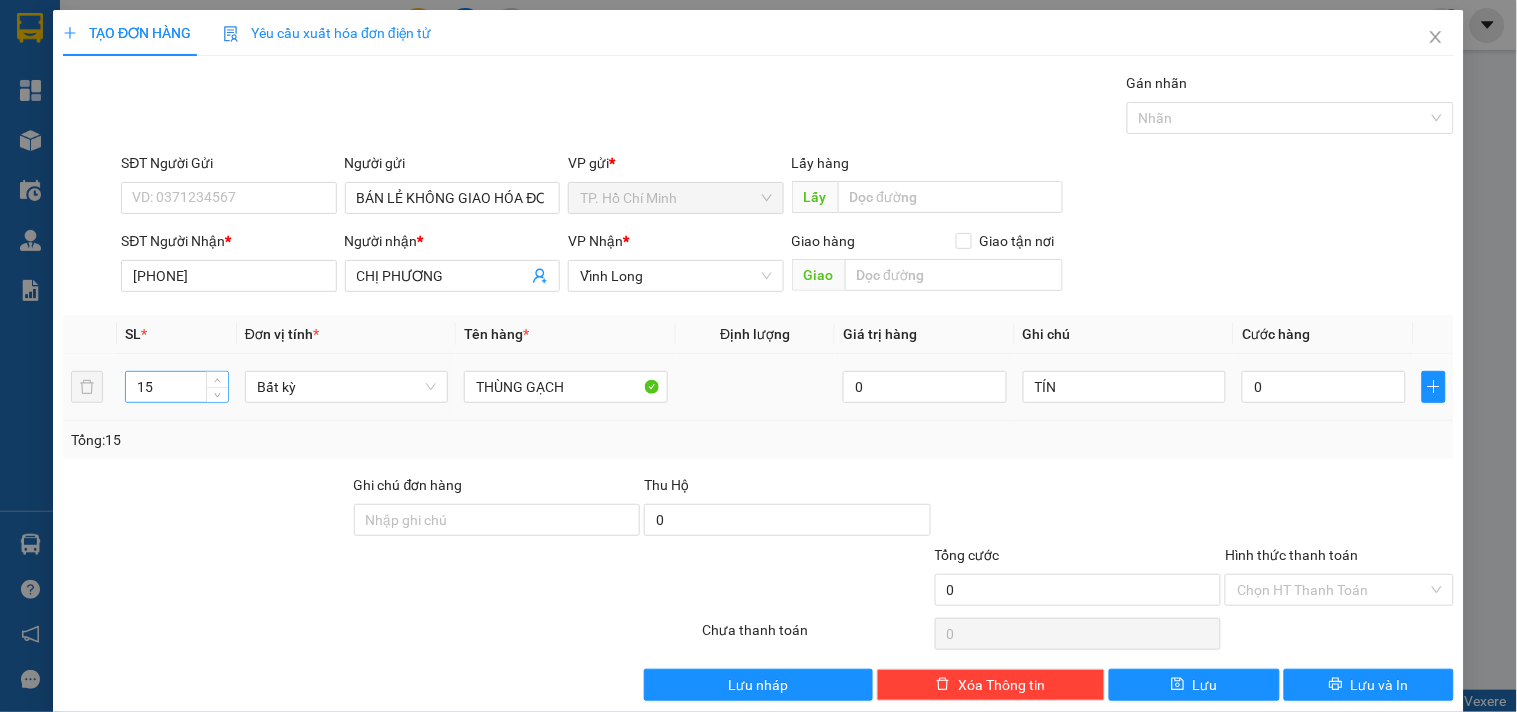 click on "15" at bounding box center (177, 387) 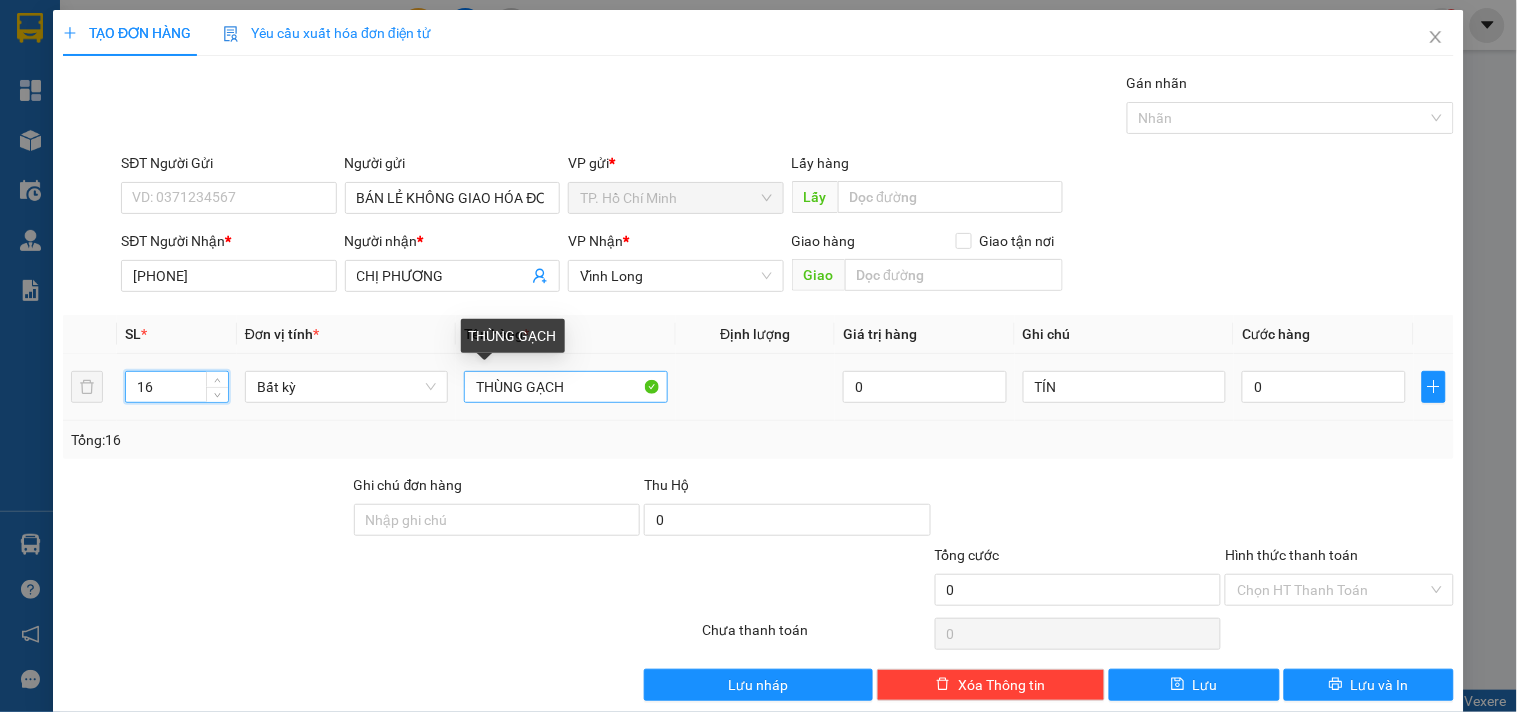 type on "16" 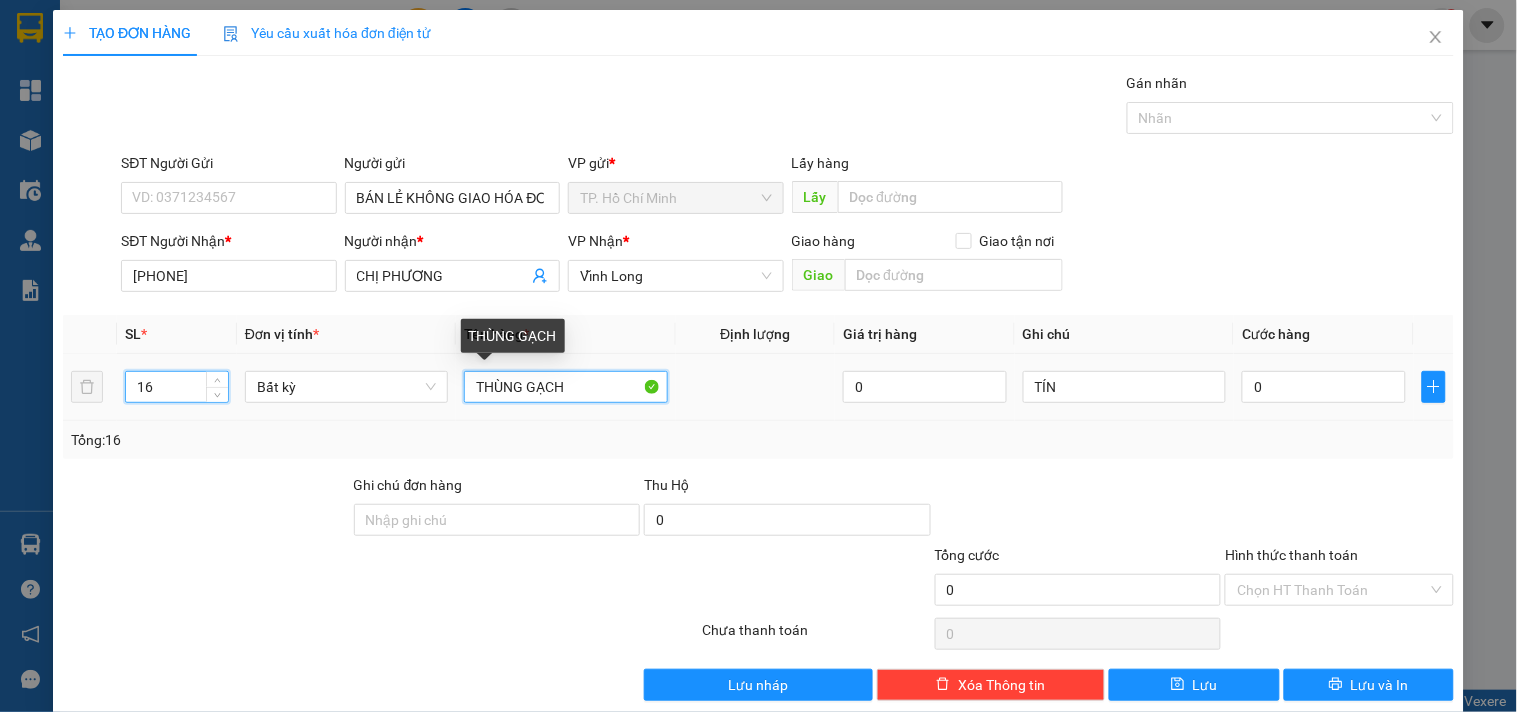 drag, startPoint x: 471, startPoint y: 387, endPoint x: 514, endPoint y: 427, distance: 58.728188 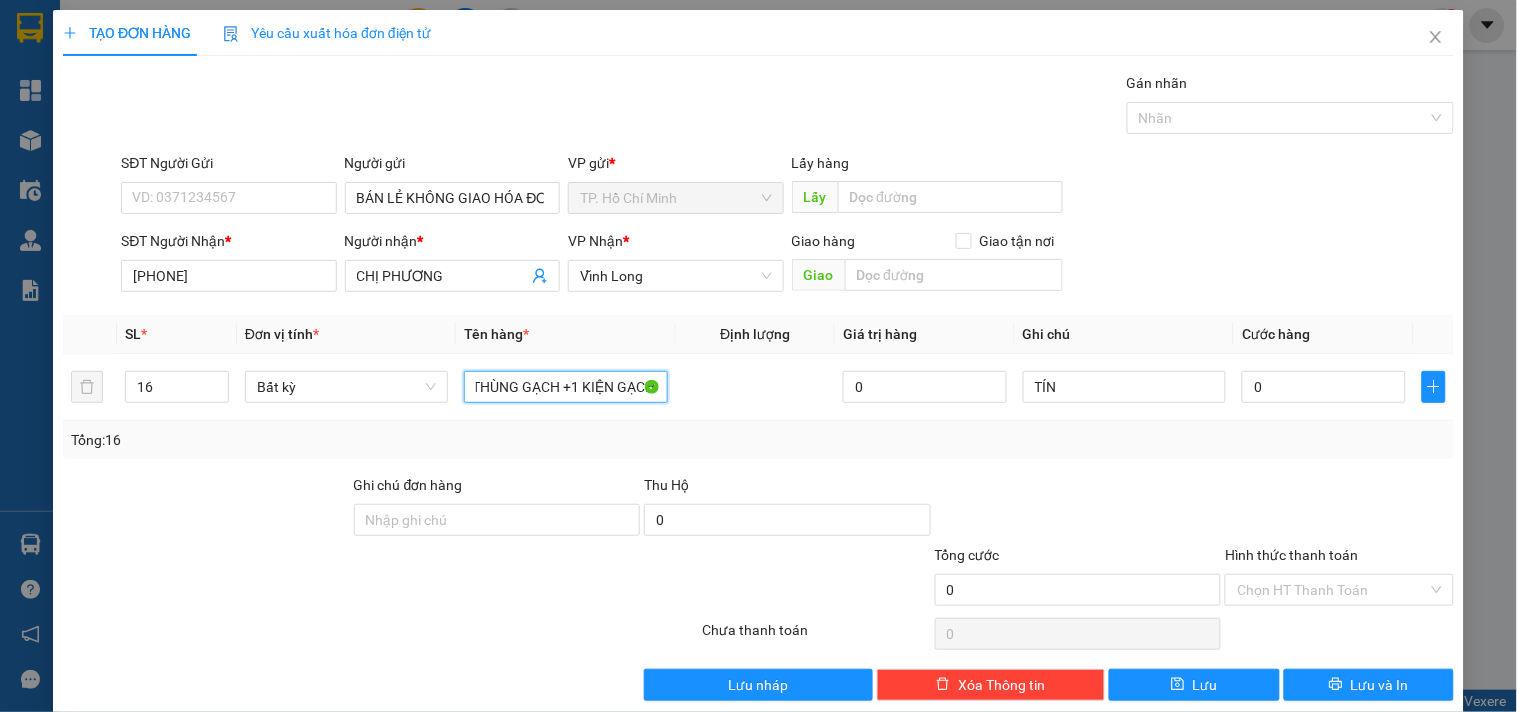 scroll, scrollTop: 0, scrollLeft: 32, axis: horizontal 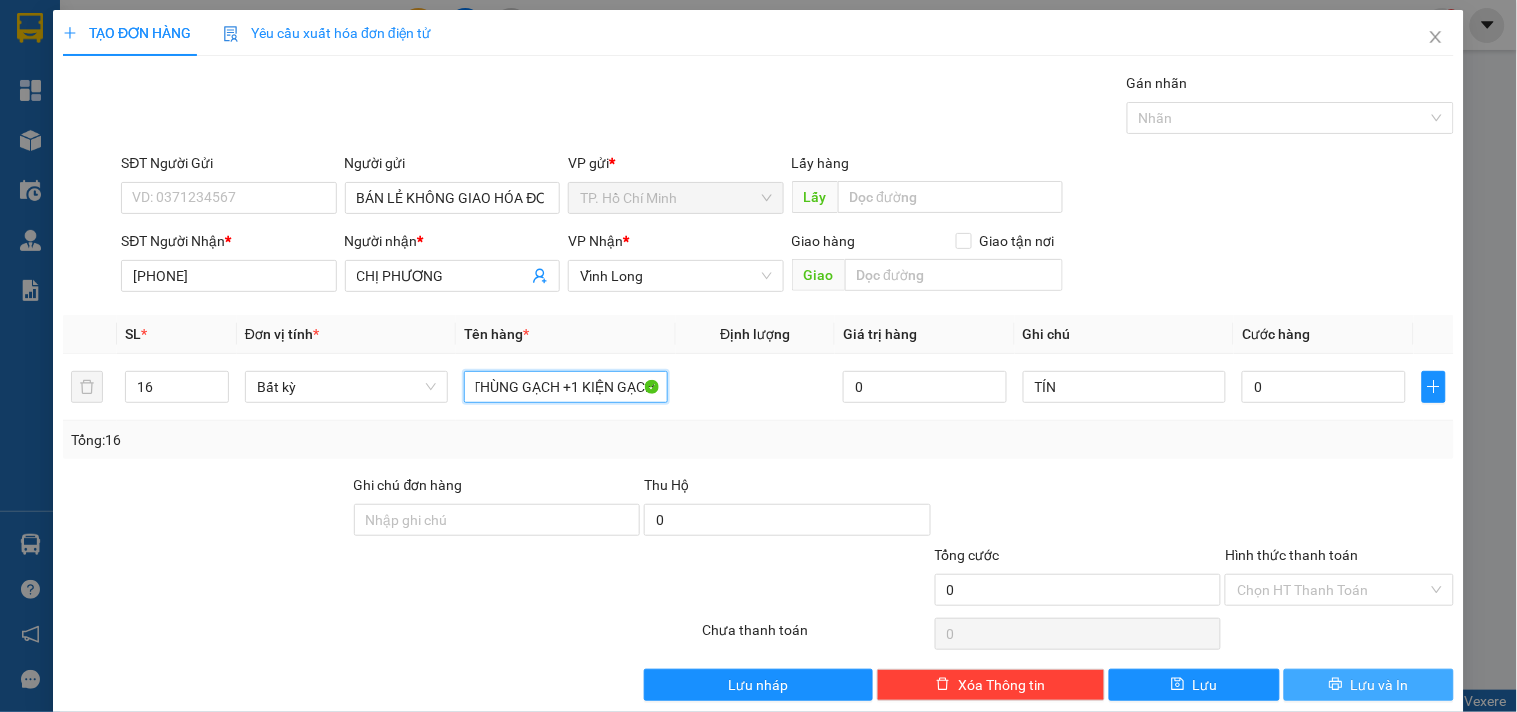 type on "15  THÙNG GẠCH  +1 KIỆN GẠCH" 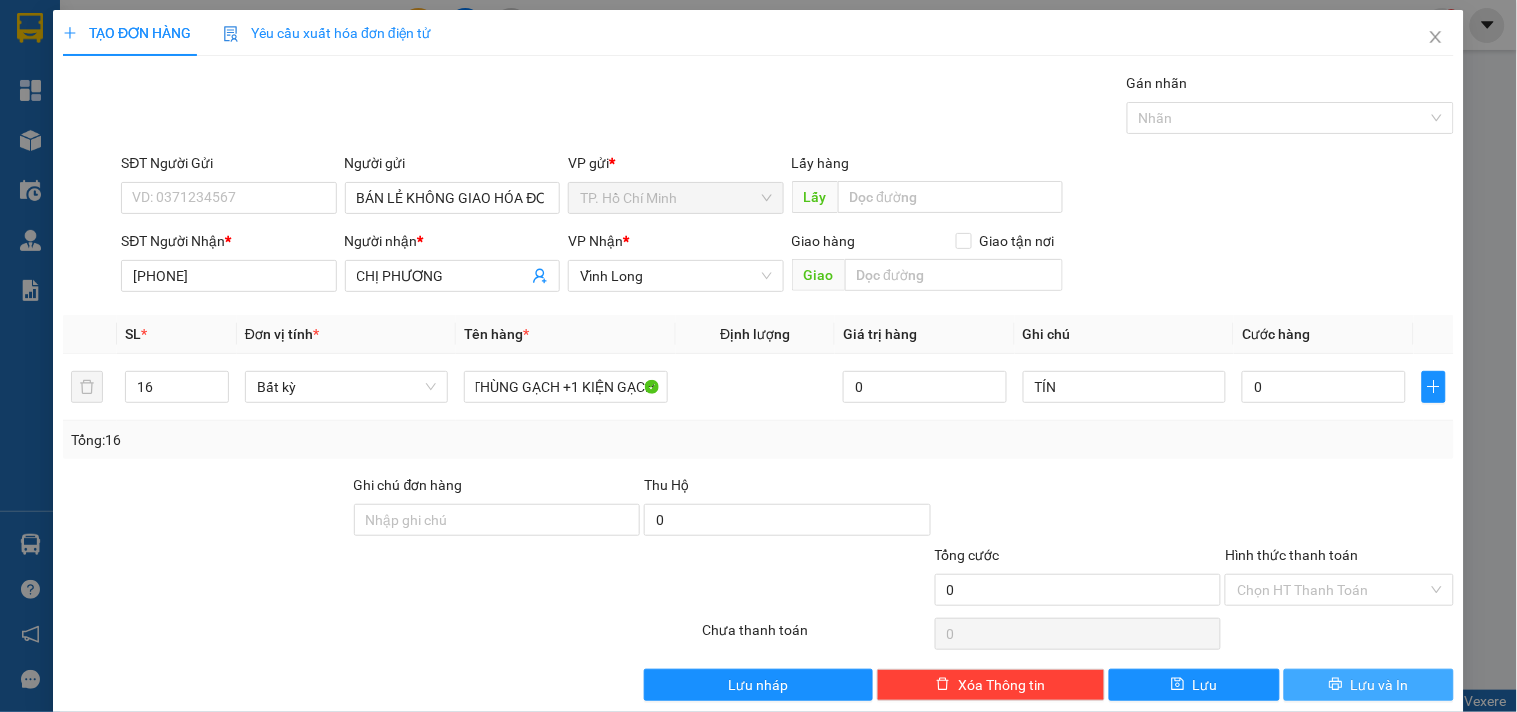scroll, scrollTop: 0, scrollLeft: 0, axis: both 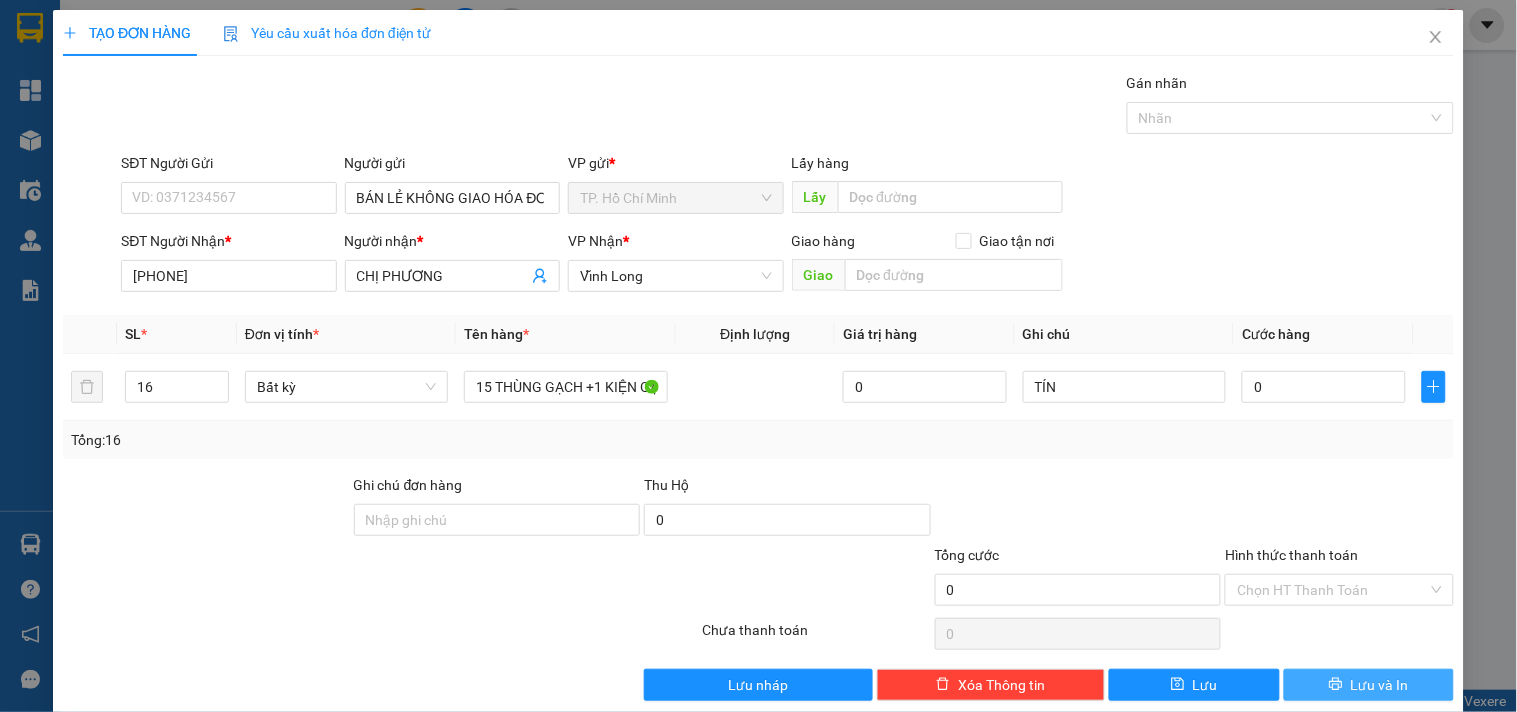click on "Lưu và In" at bounding box center [1369, 685] 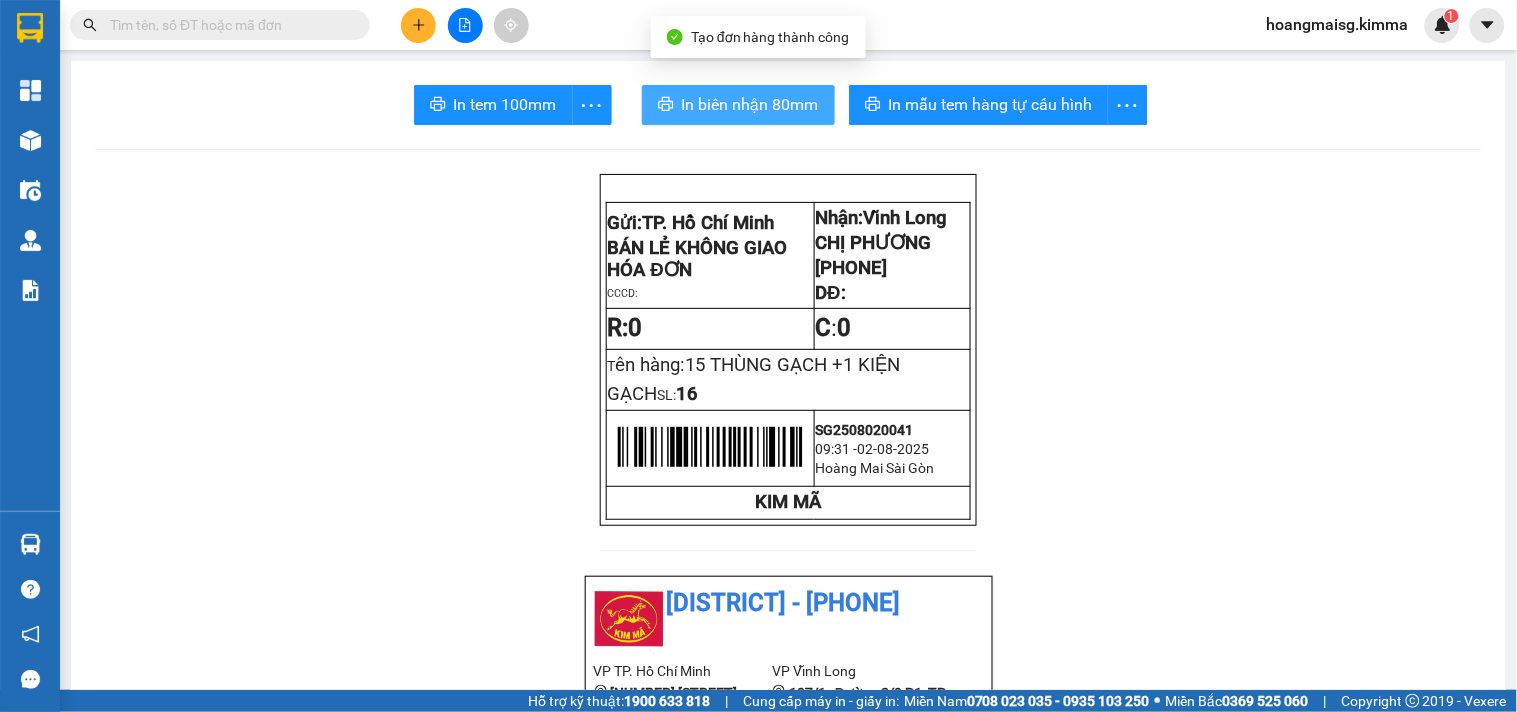 click on "In biên nhận 80mm" at bounding box center (750, 104) 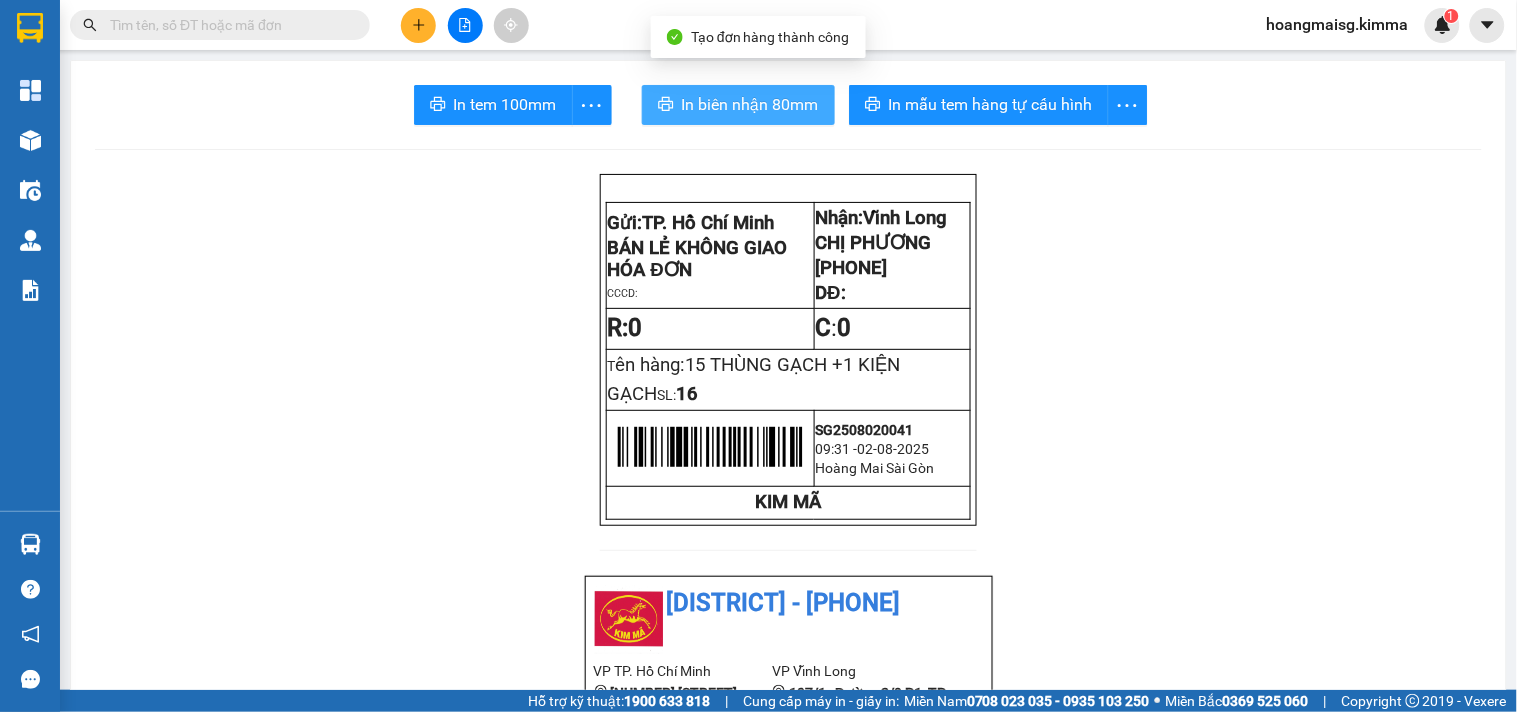 scroll, scrollTop: 0, scrollLeft: 0, axis: both 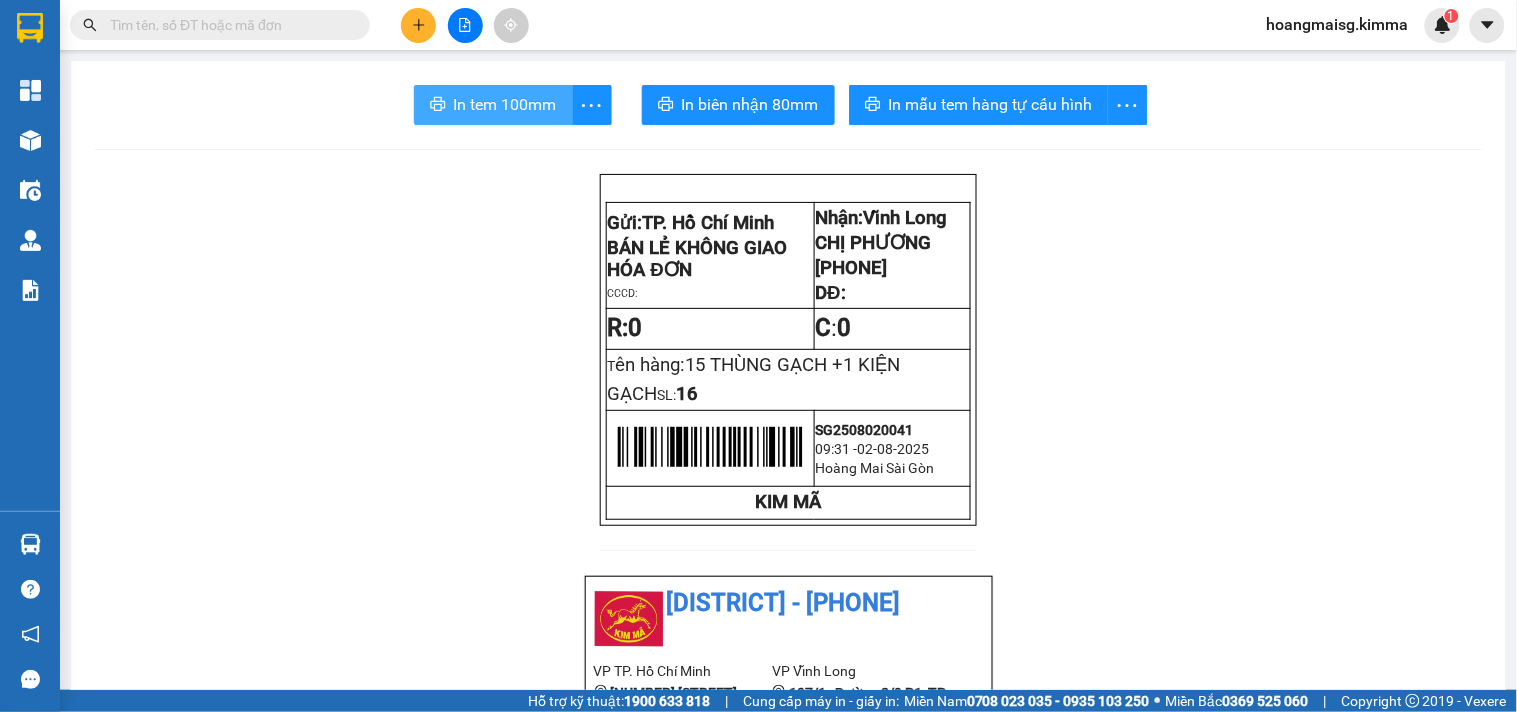 click on "In tem 100mm" at bounding box center (505, 104) 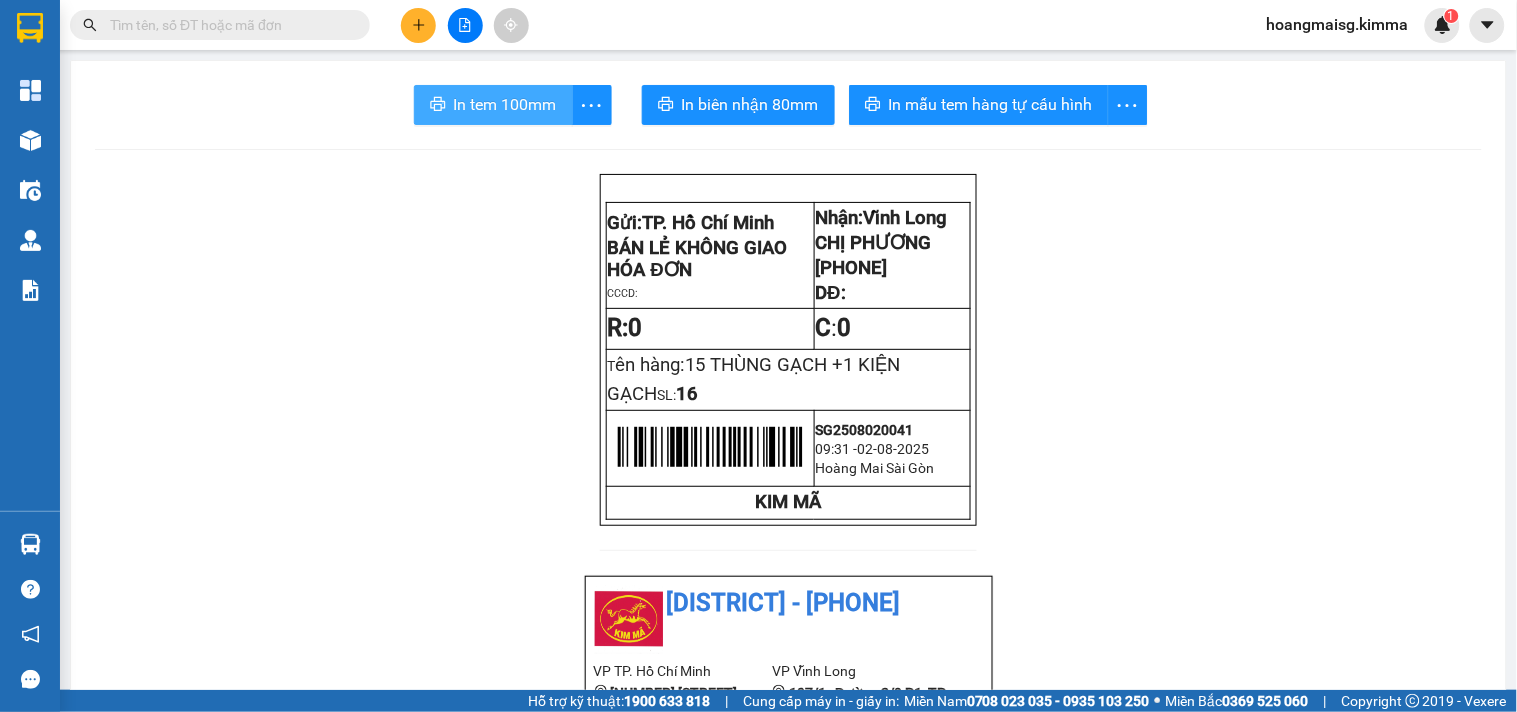 scroll, scrollTop: 0, scrollLeft: 0, axis: both 